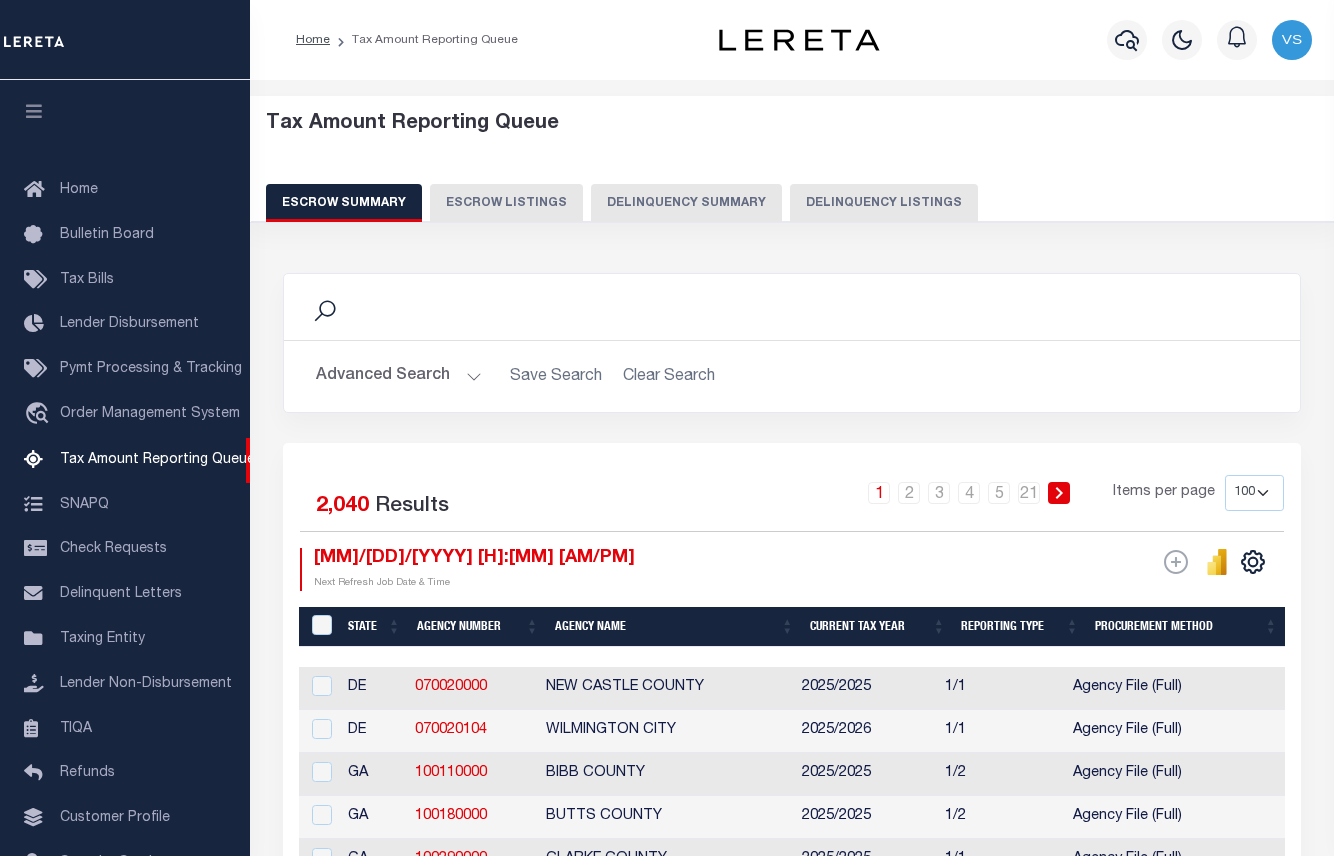 select on "100" 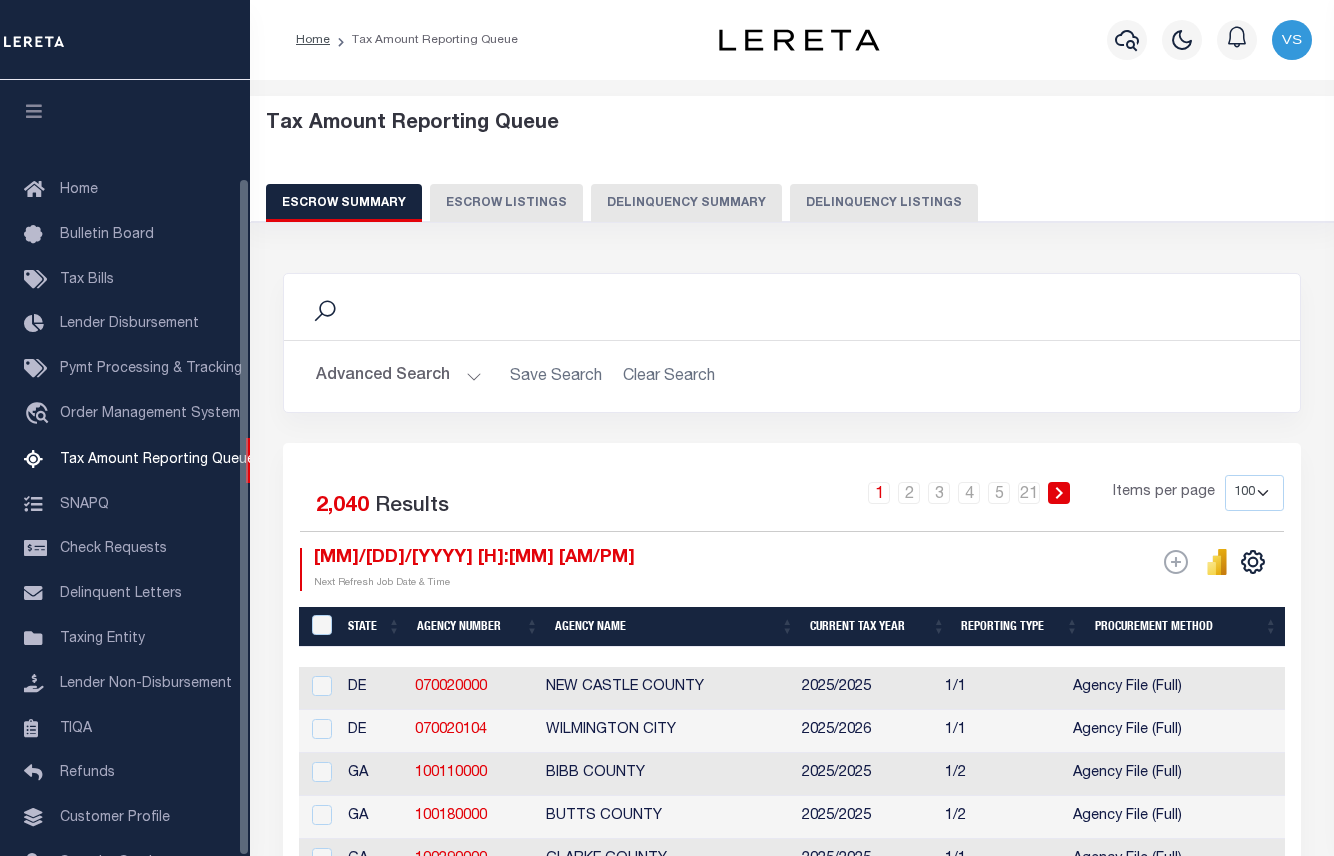 scroll, scrollTop: 0, scrollLeft: 0, axis: both 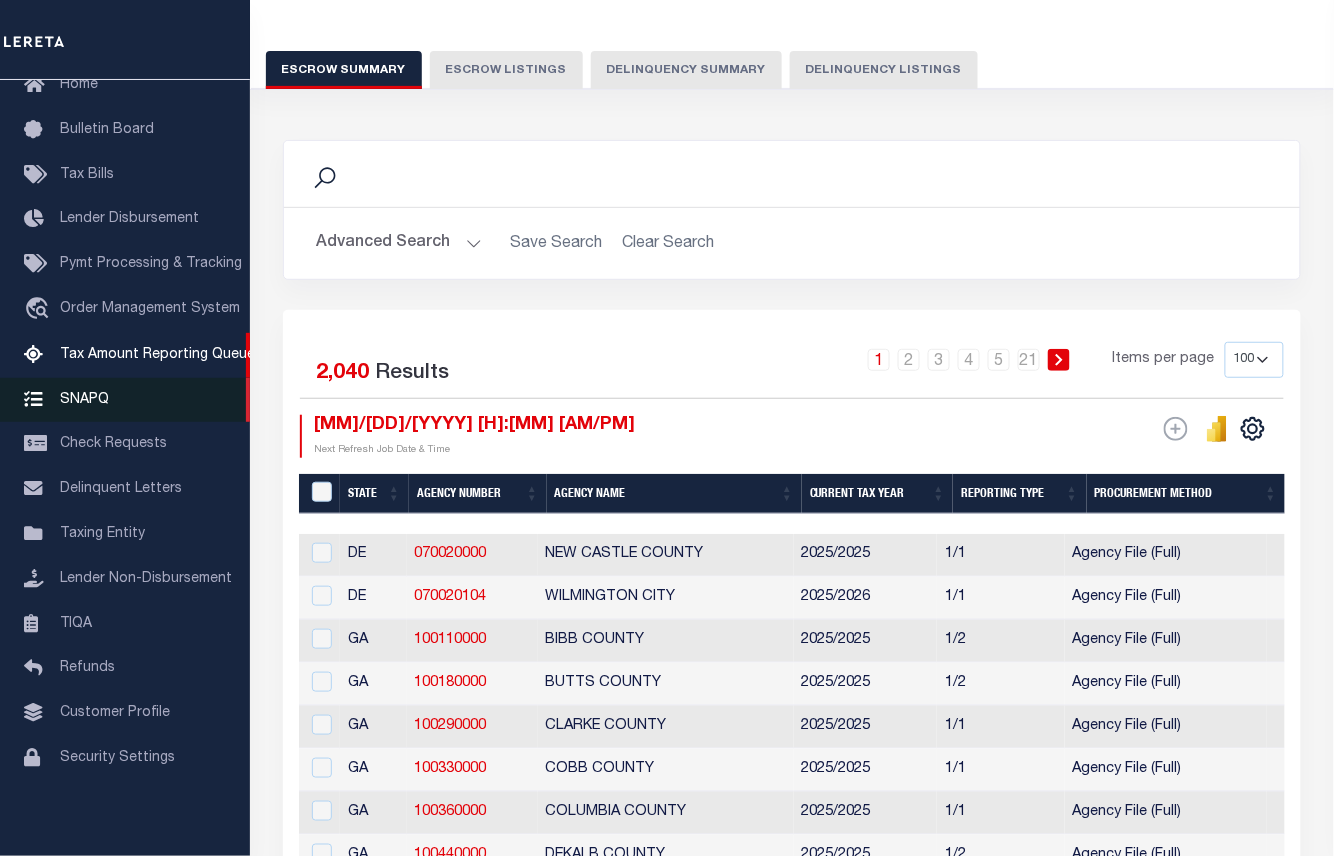 click on "SNAPQ" at bounding box center (84, 399) 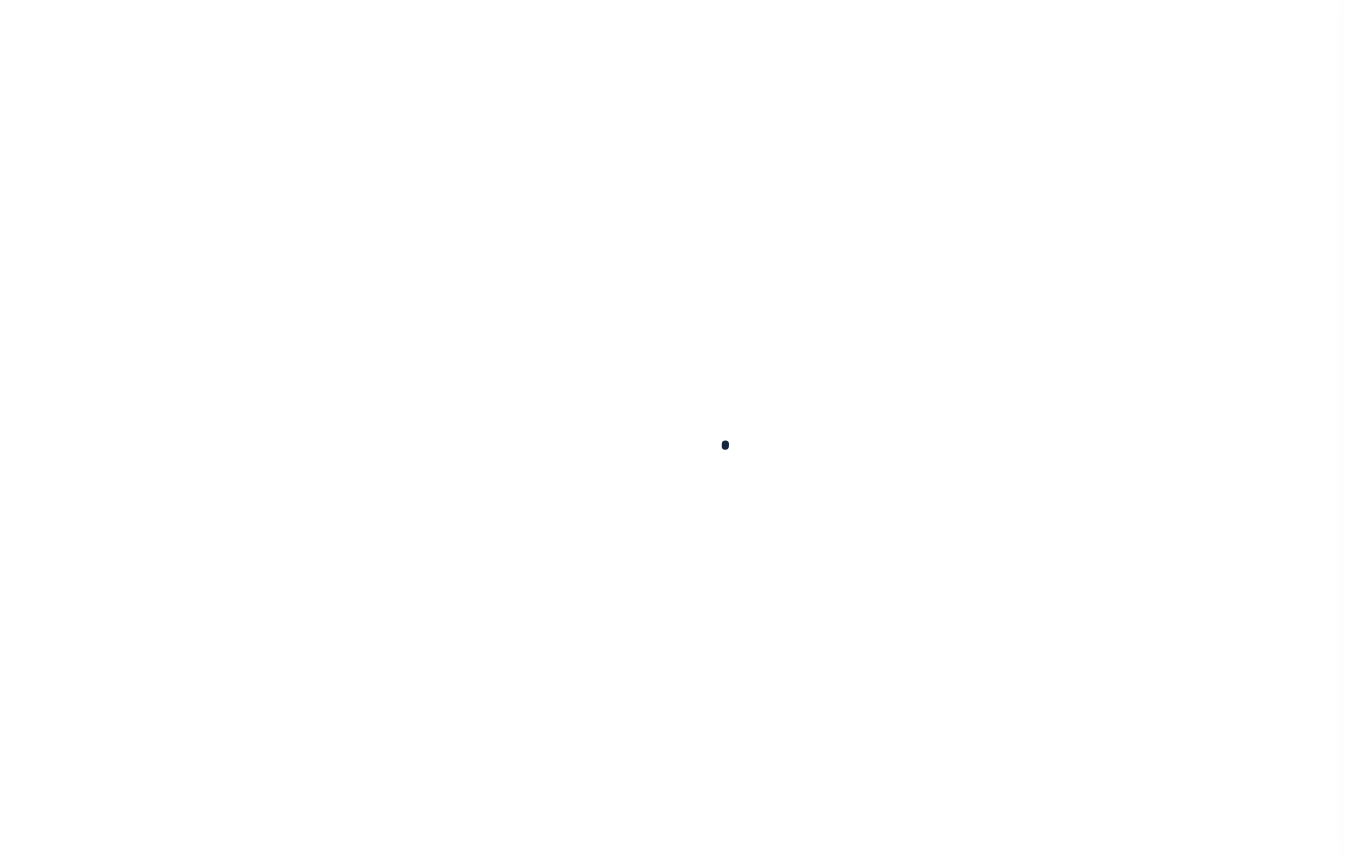 scroll, scrollTop: 0, scrollLeft: 0, axis: both 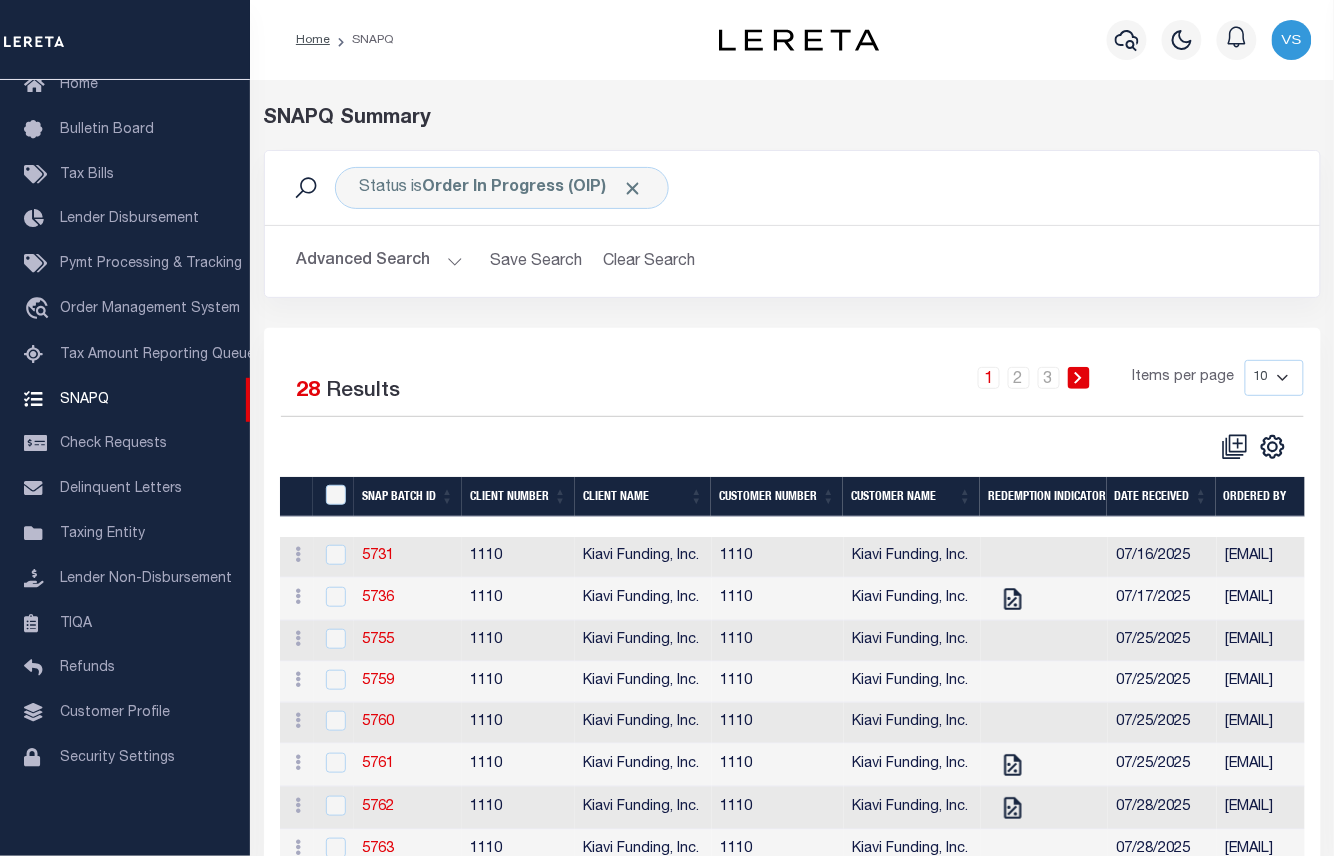 click on "Selected
28   Results
1 2 3
Items per page   10 25 50 100" at bounding box center (792, 648) 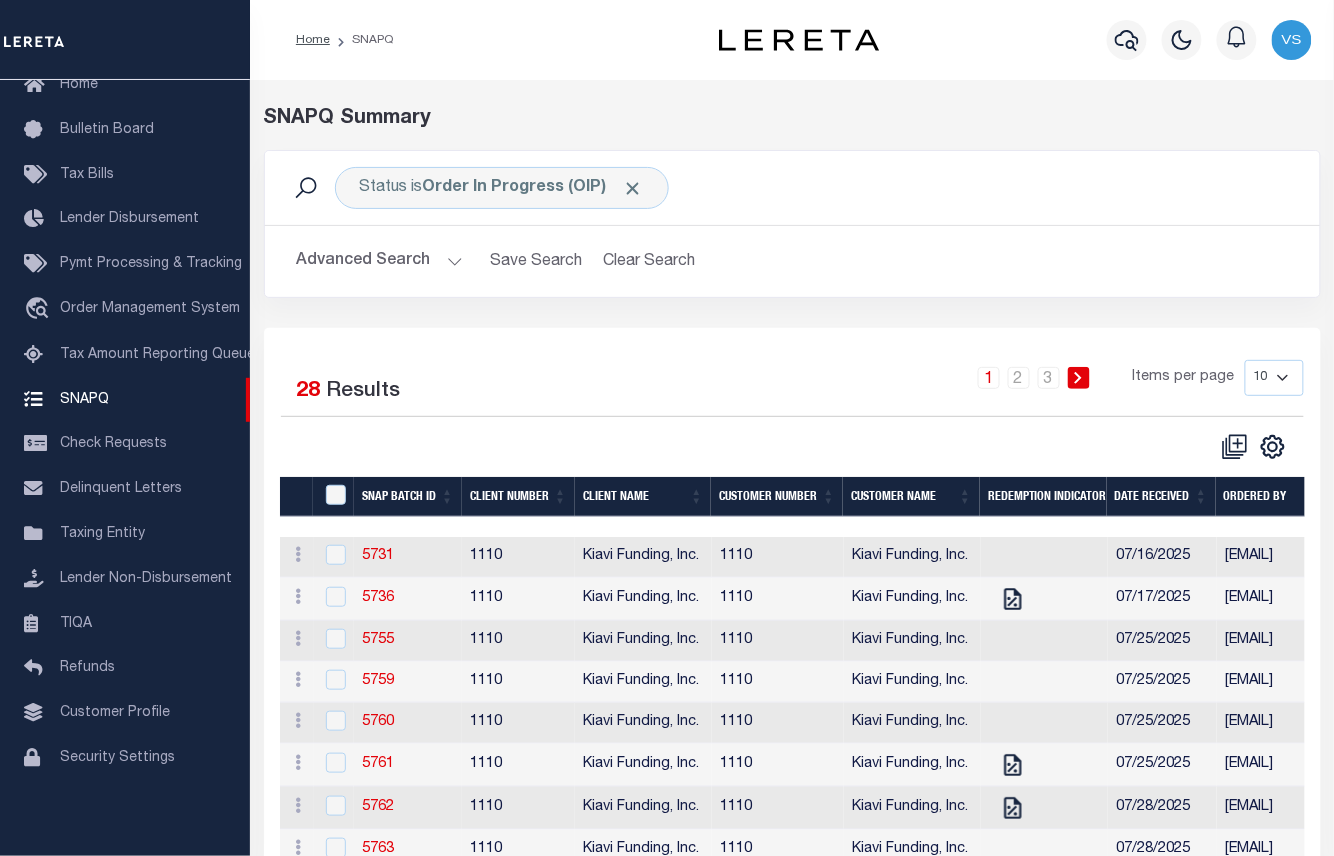 click on "10 25 50 100" at bounding box center [1274, 378] 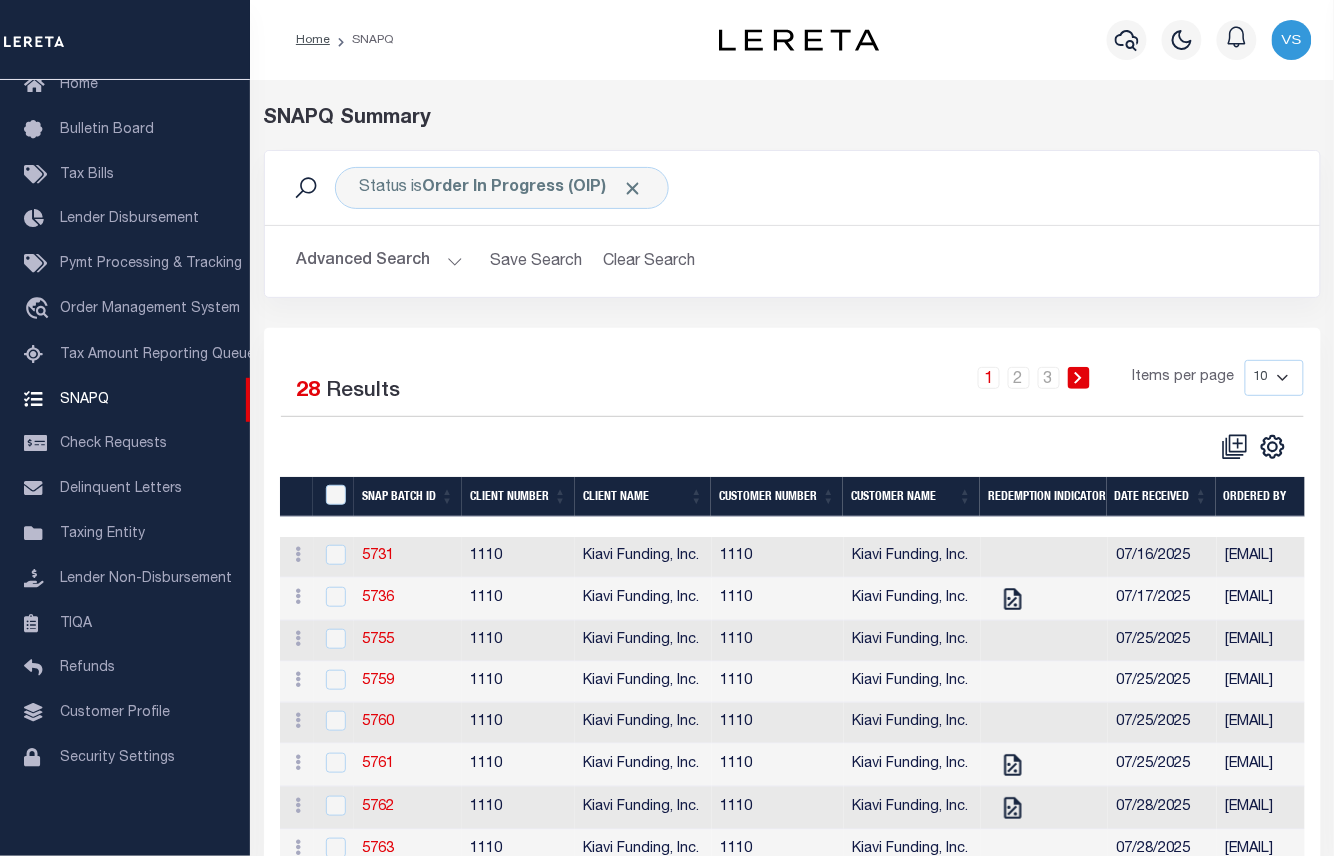 select on "100" 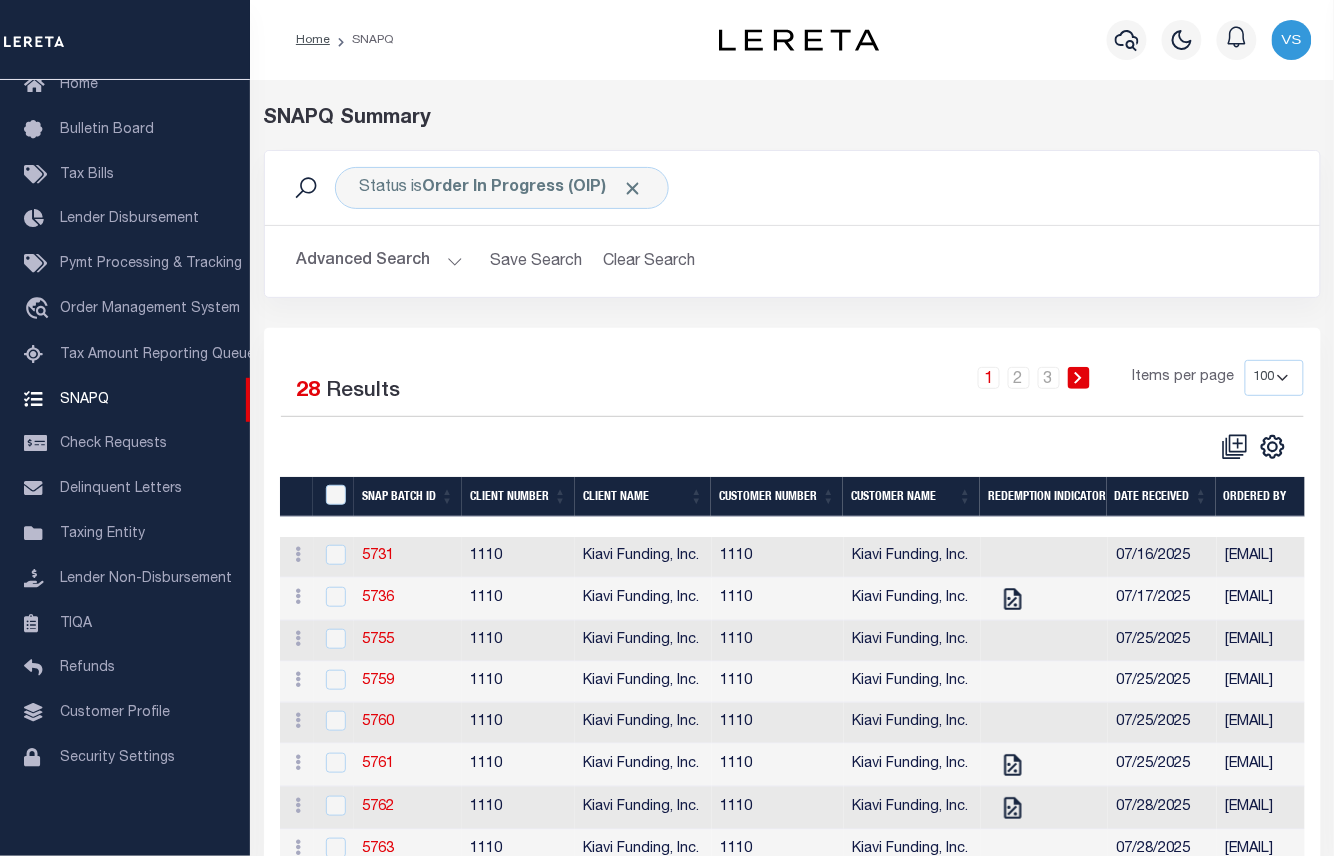 click on "10 25 50 100" at bounding box center [1274, 378] 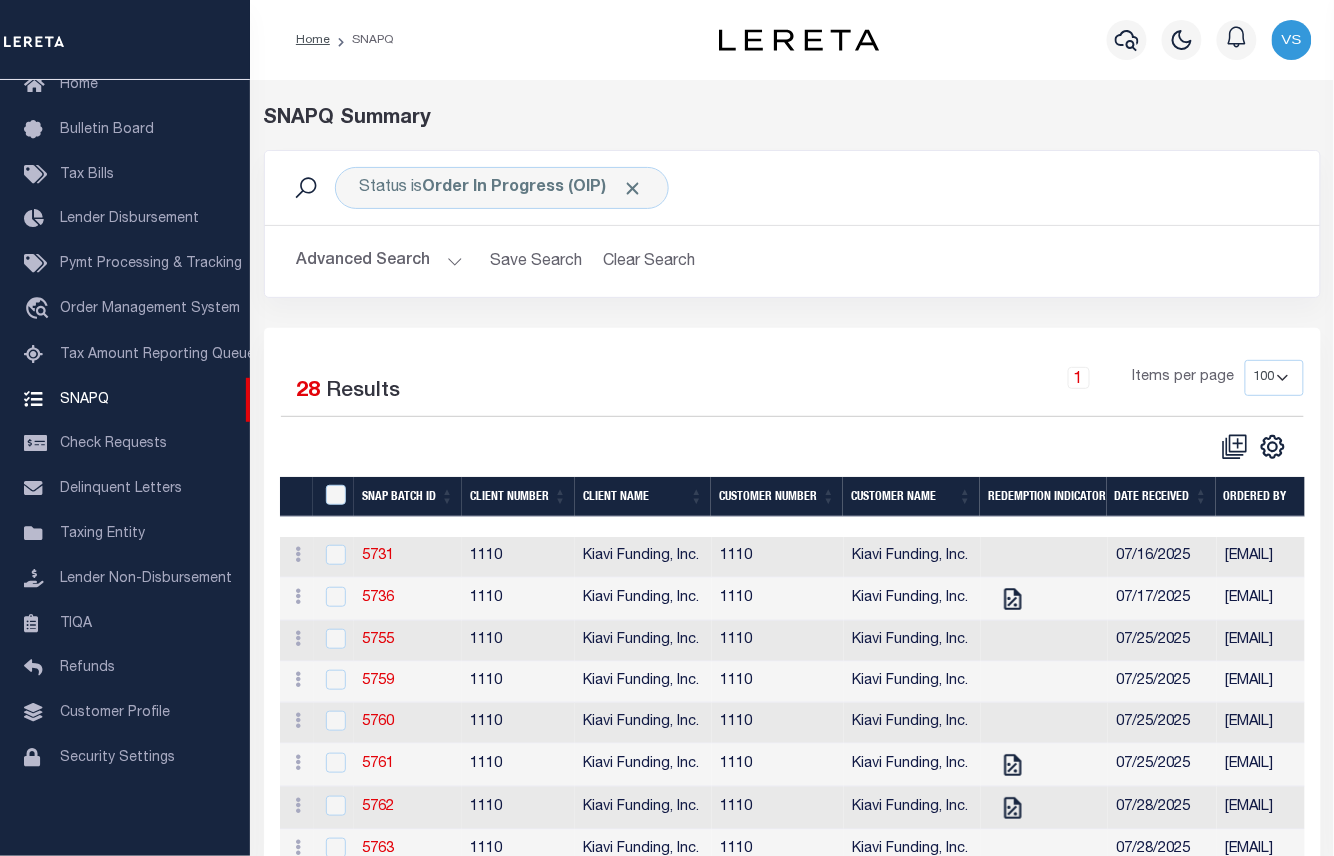 click on "1
Items per page   10 25 50 100" at bounding box center [924, 386] 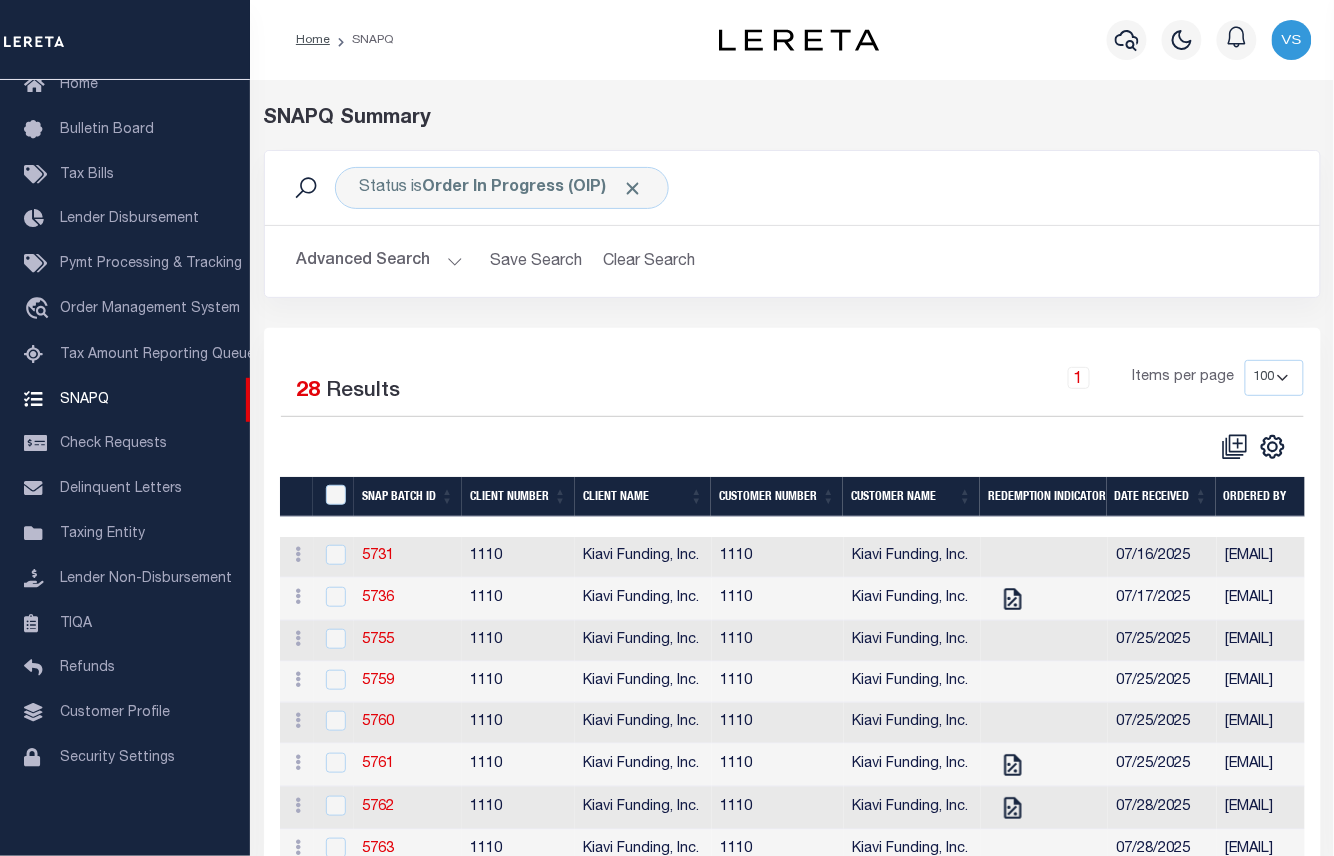 scroll, scrollTop: 400, scrollLeft: 0, axis: vertical 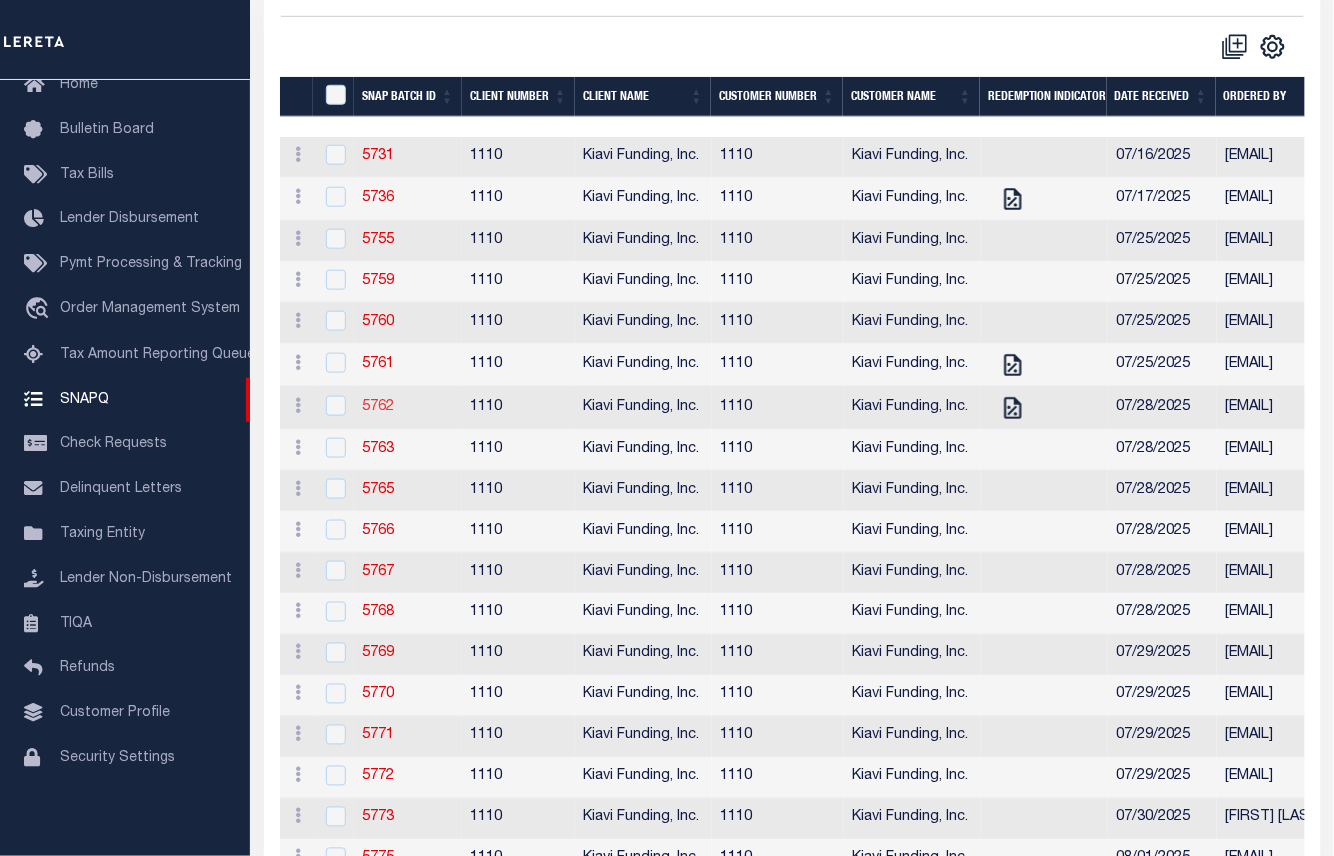 click on "5762" at bounding box center (378, 407) 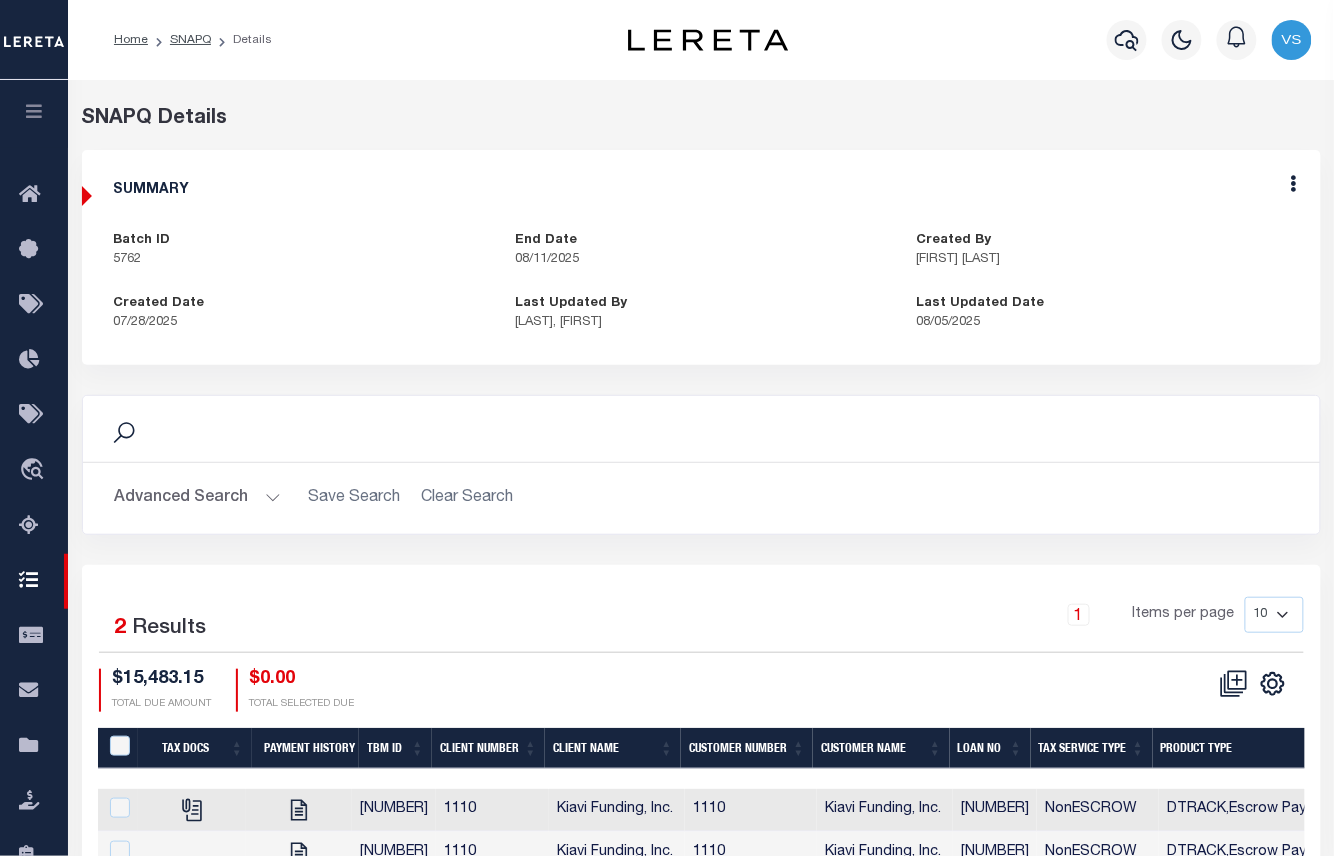 scroll, scrollTop: 204, scrollLeft: 0, axis: vertical 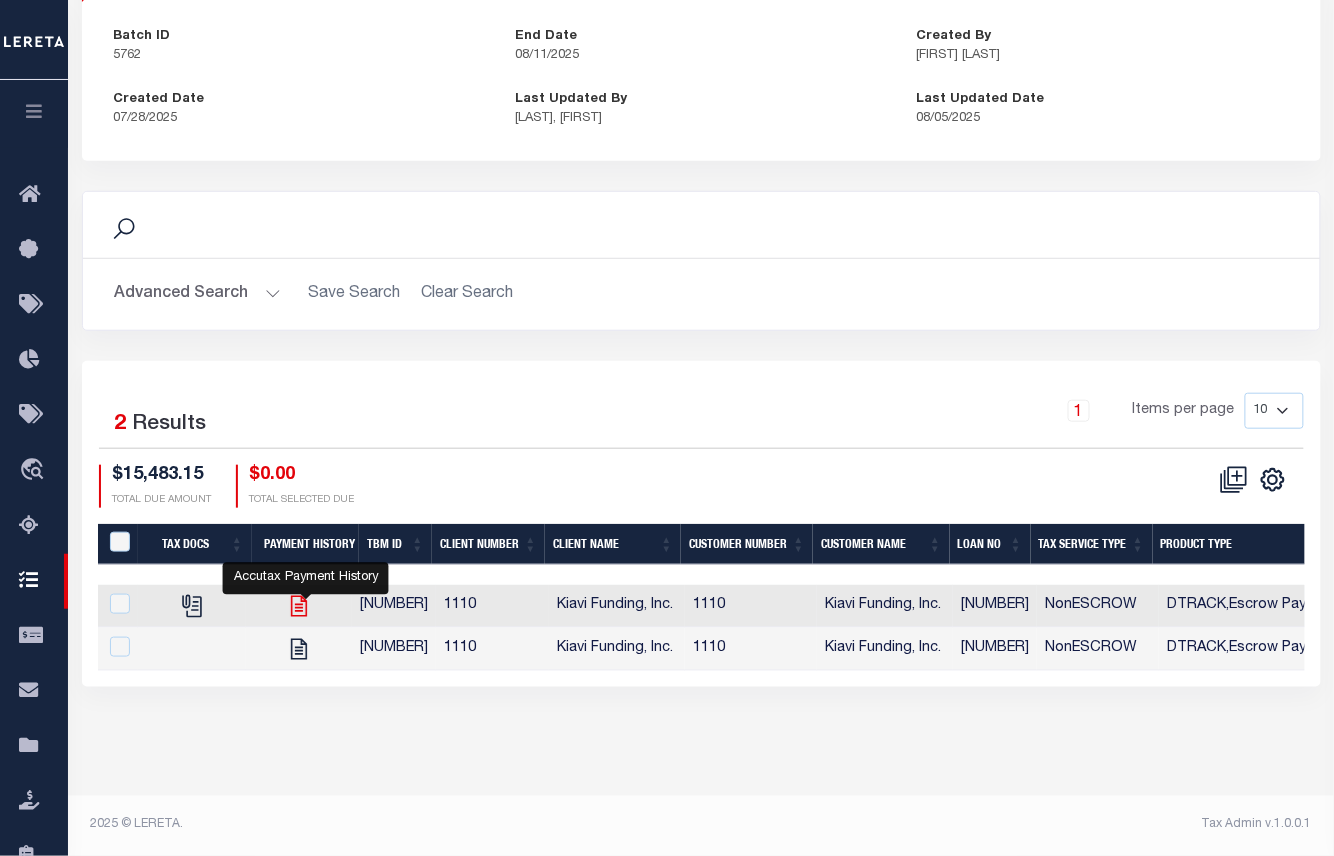 click 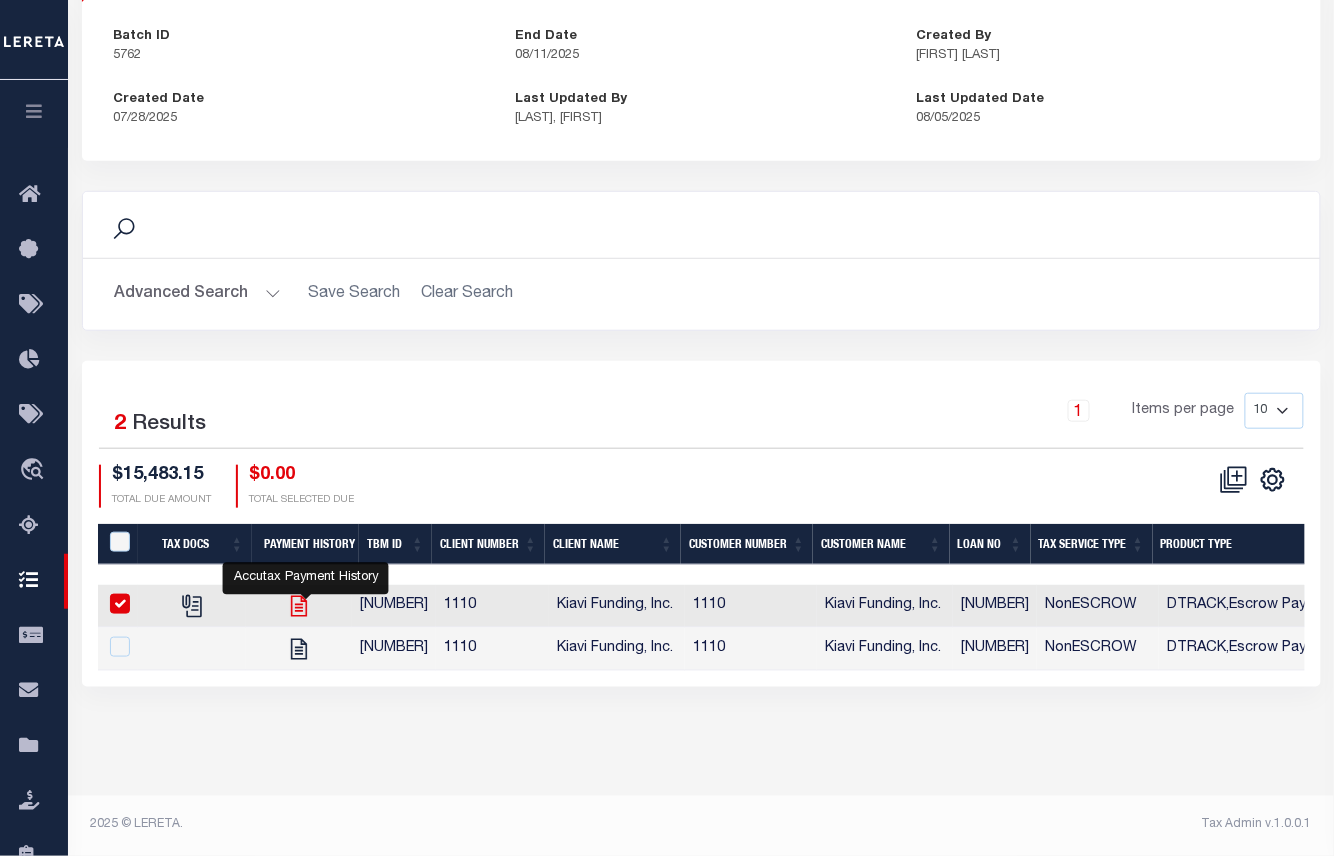 checkbox on "true" 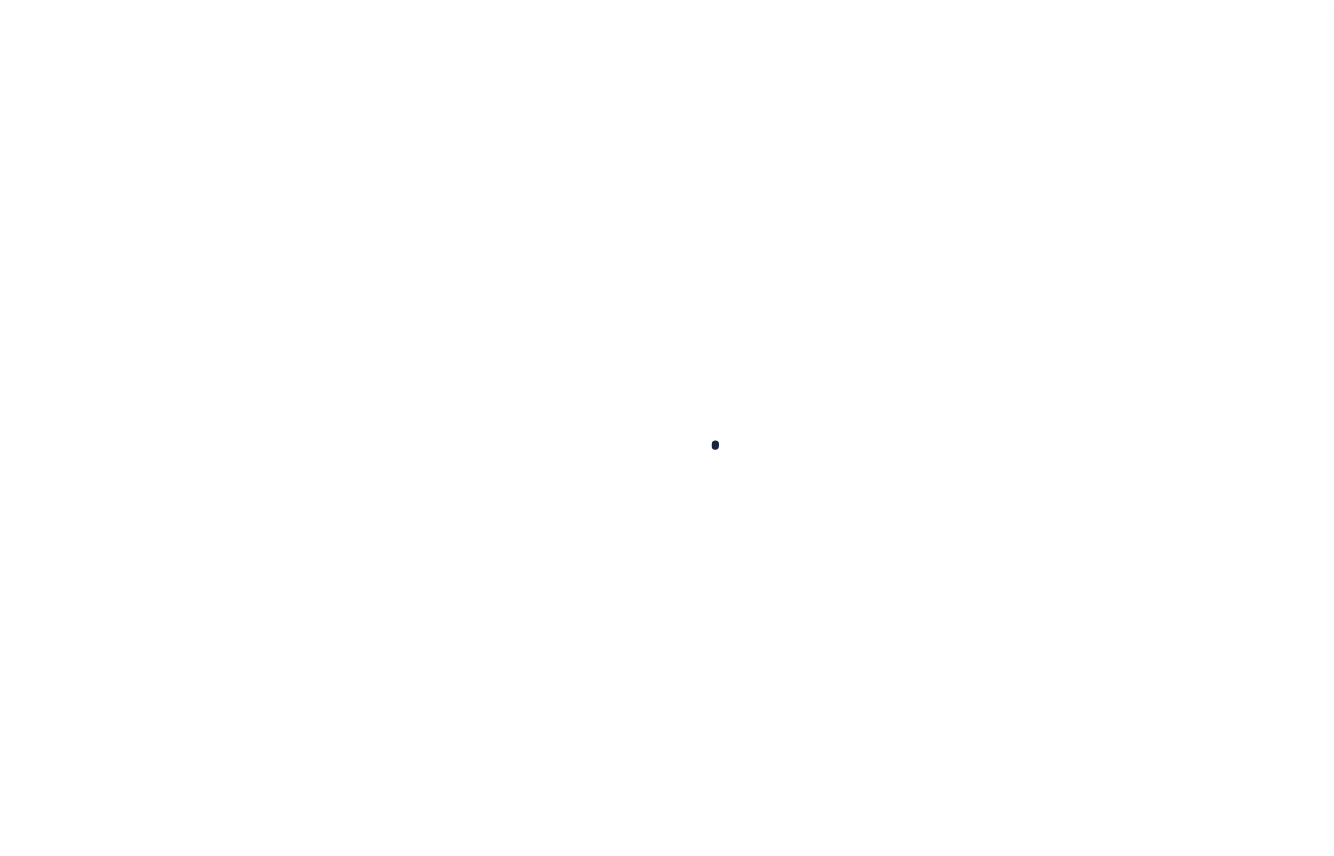 scroll, scrollTop: 0, scrollLeft: 0, axis: both 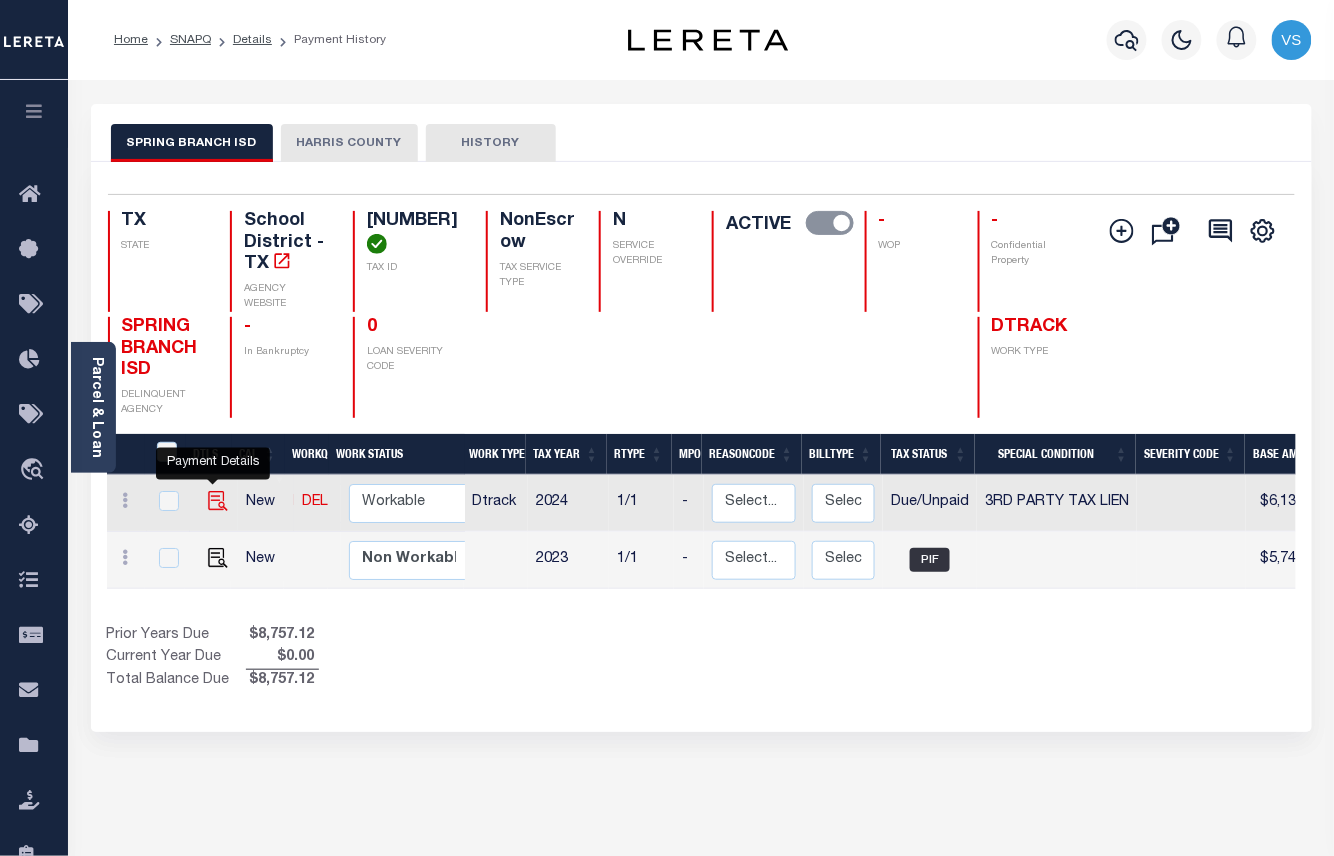 click at bounding box center (218, 501) 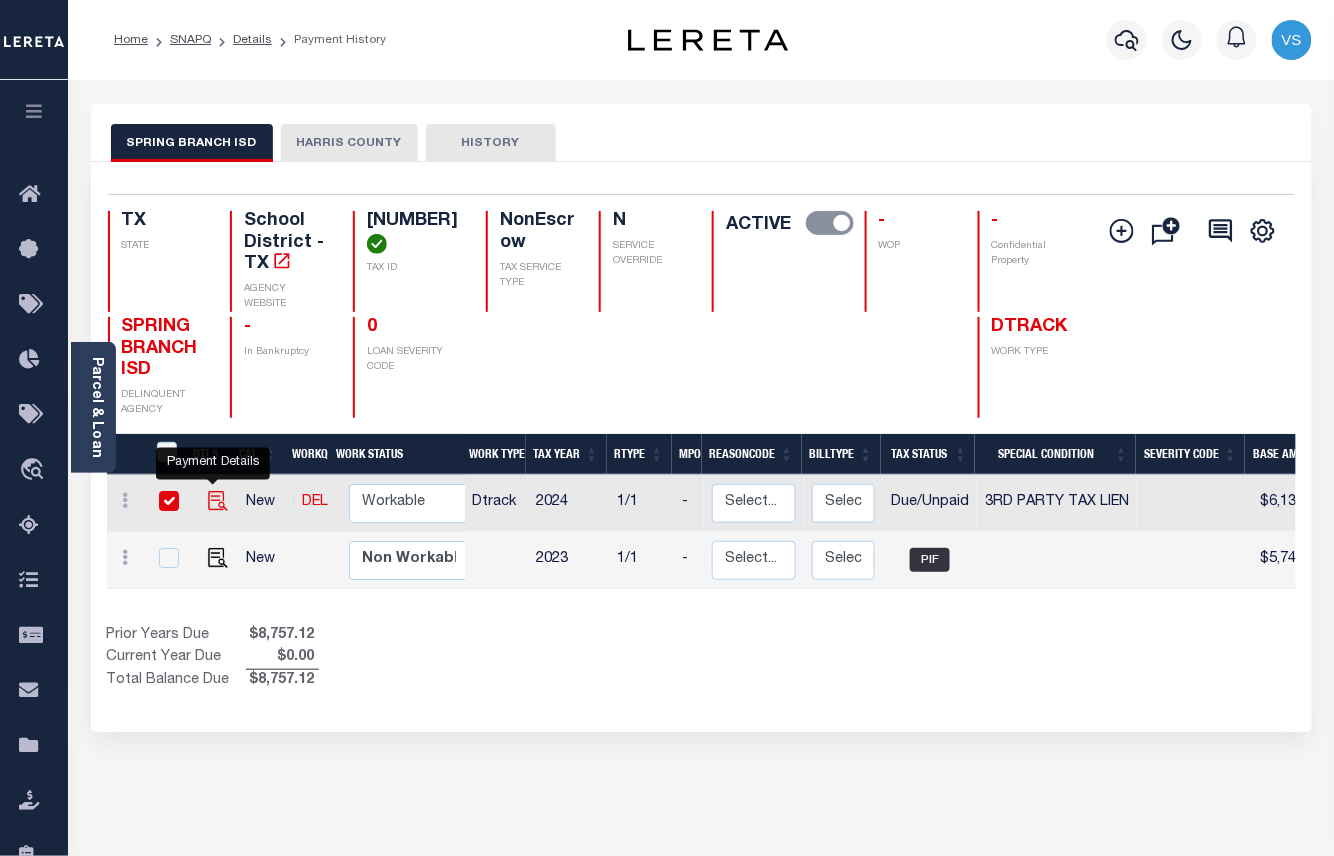 checkbox on "true" 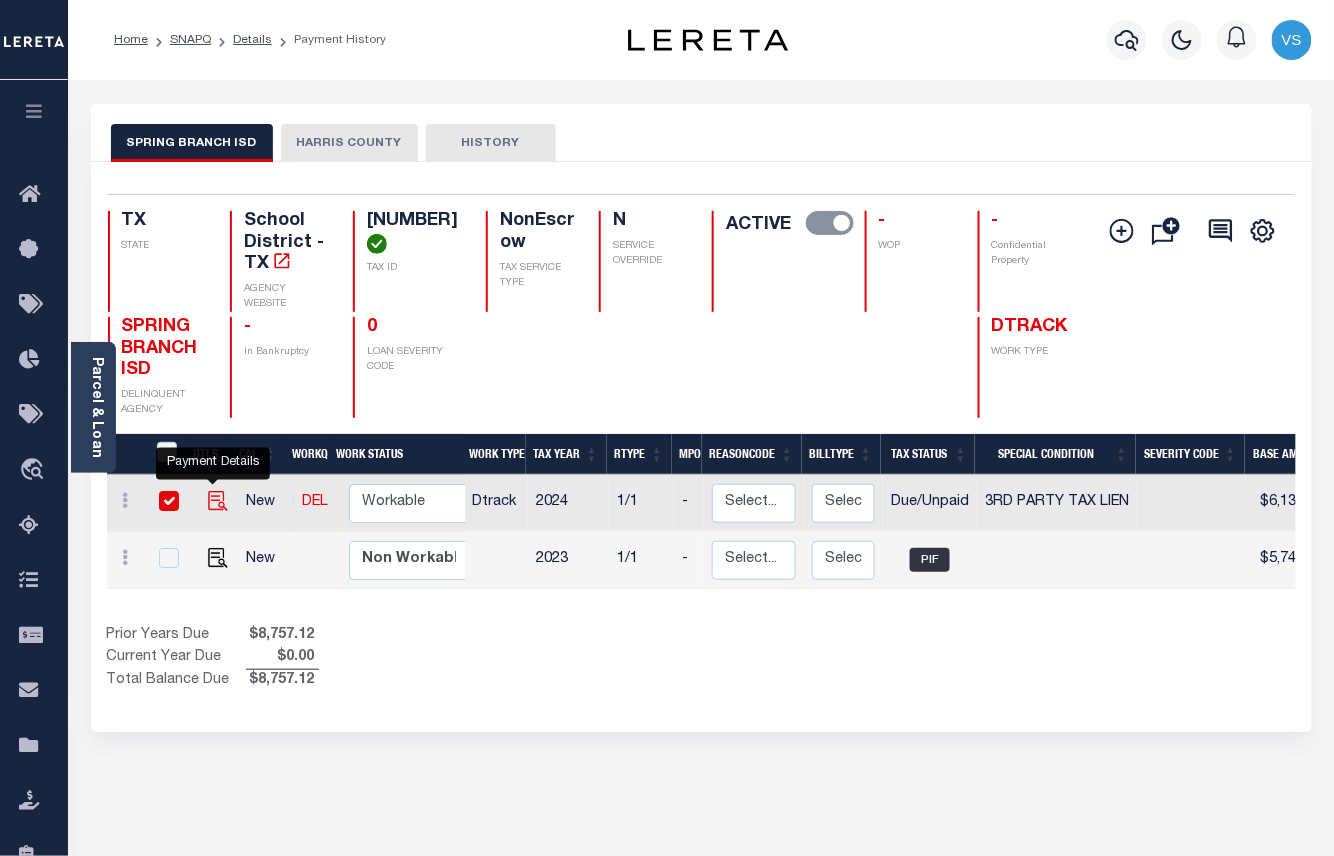 checkbox on "true" 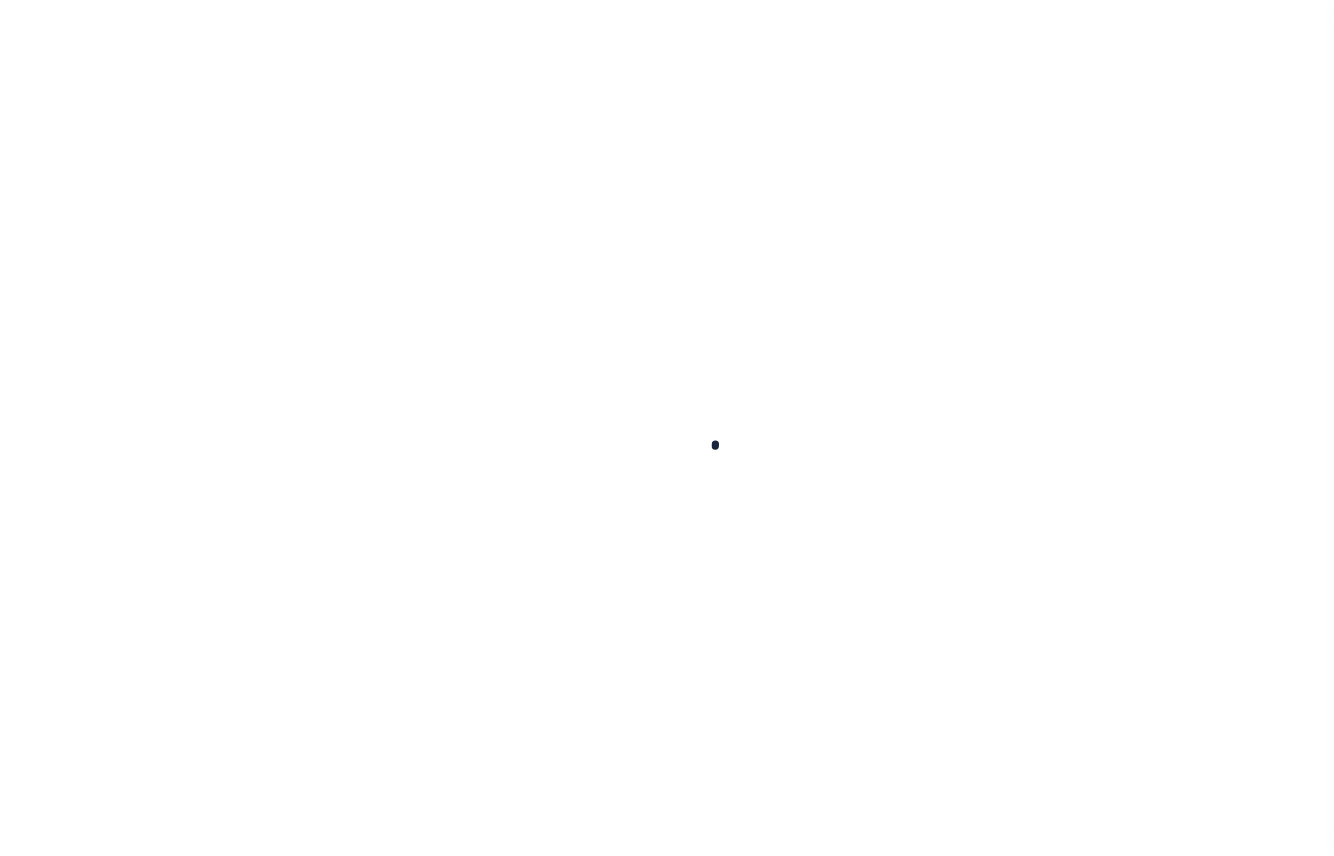 scroll, scrollTop: 0, scrollLeft: 0, axis: both 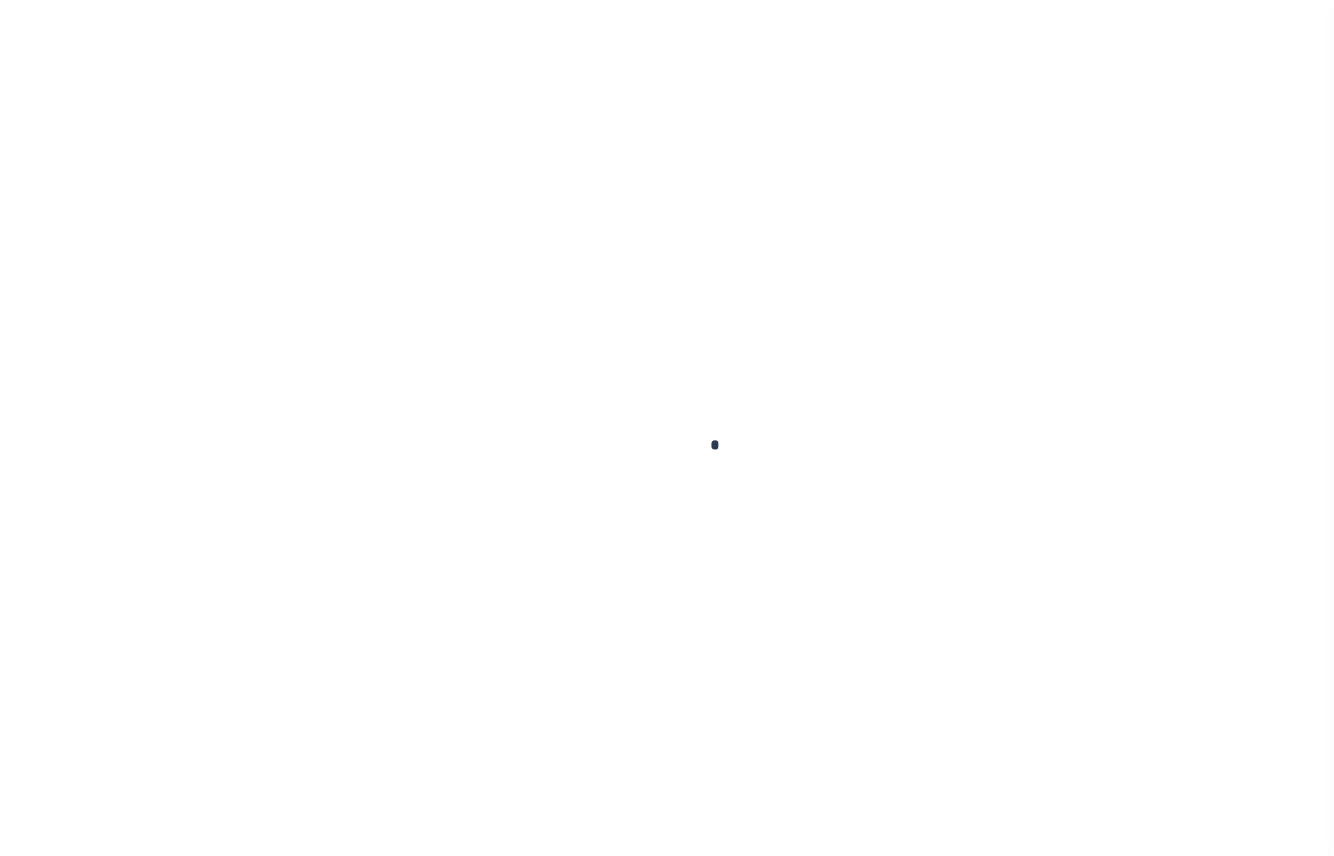 checkbox on "false" 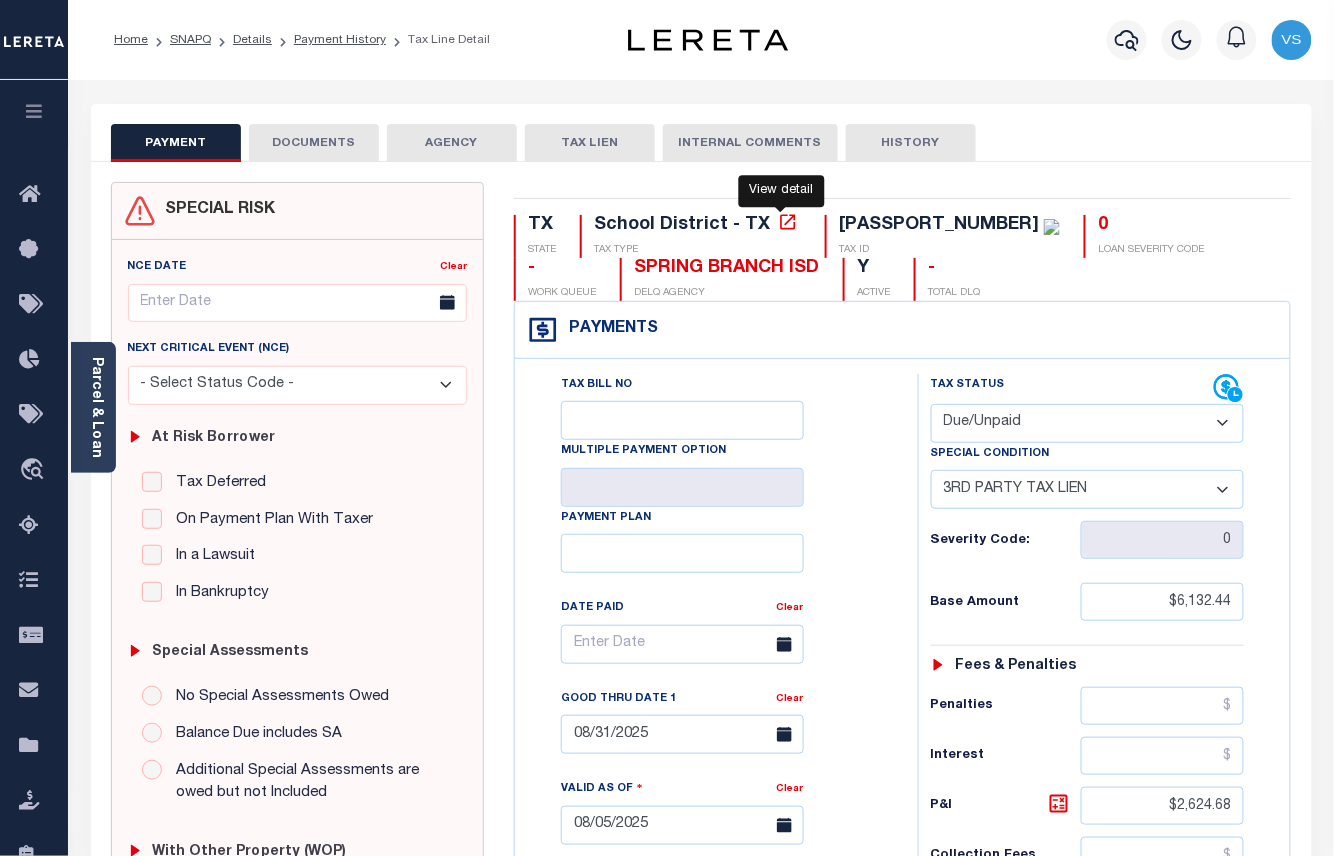 click 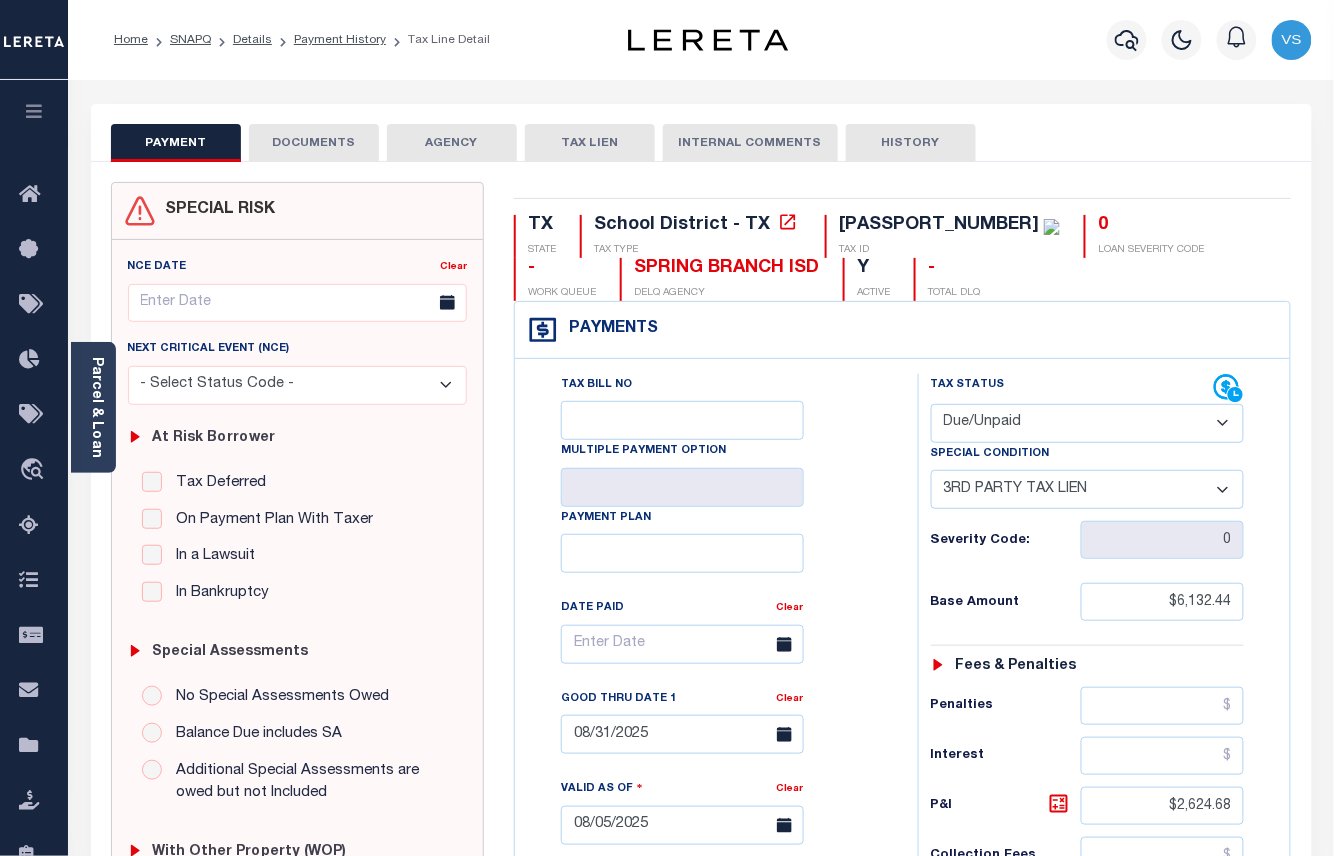 click on "[PHONE]" at bounding box center (939, 225) 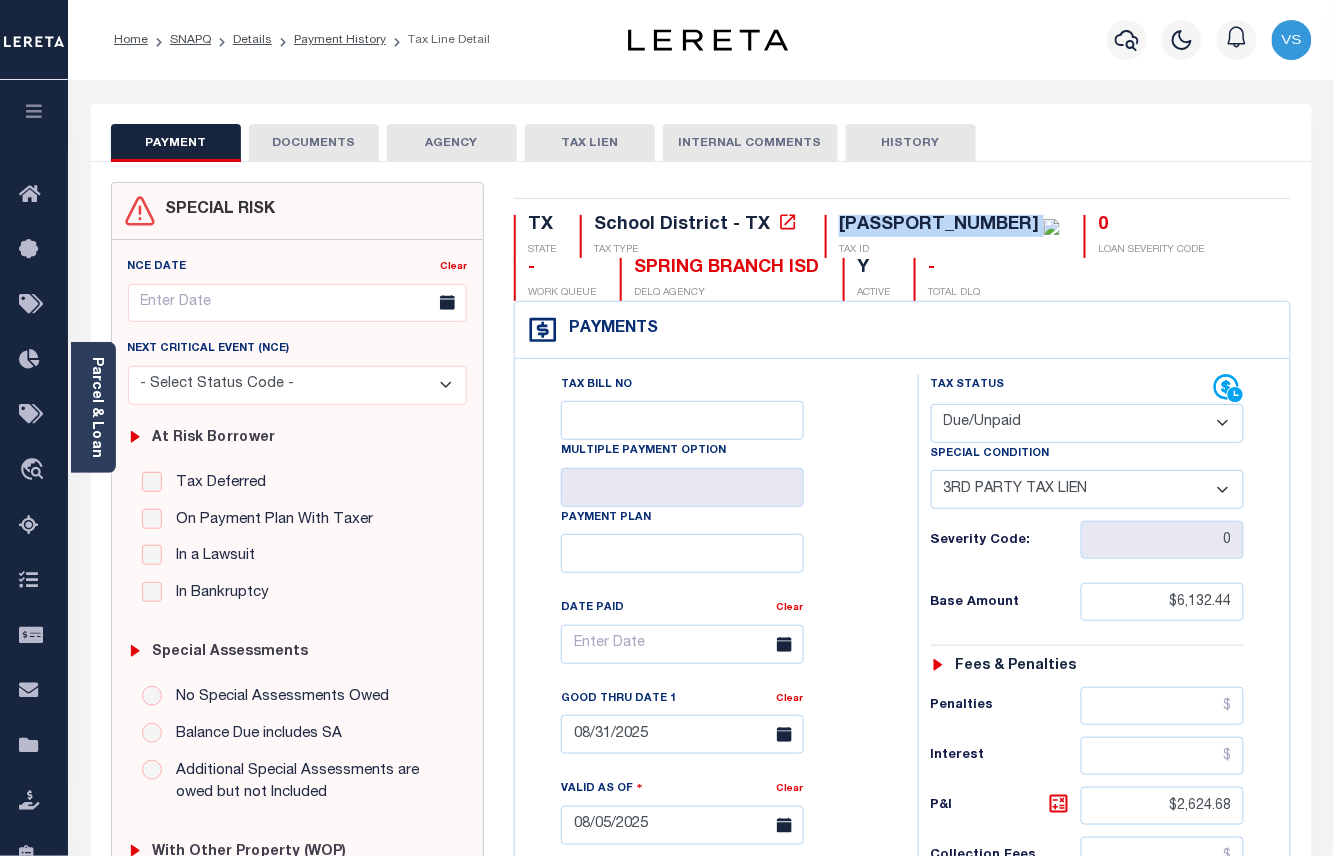 copy on "[PHONE]" 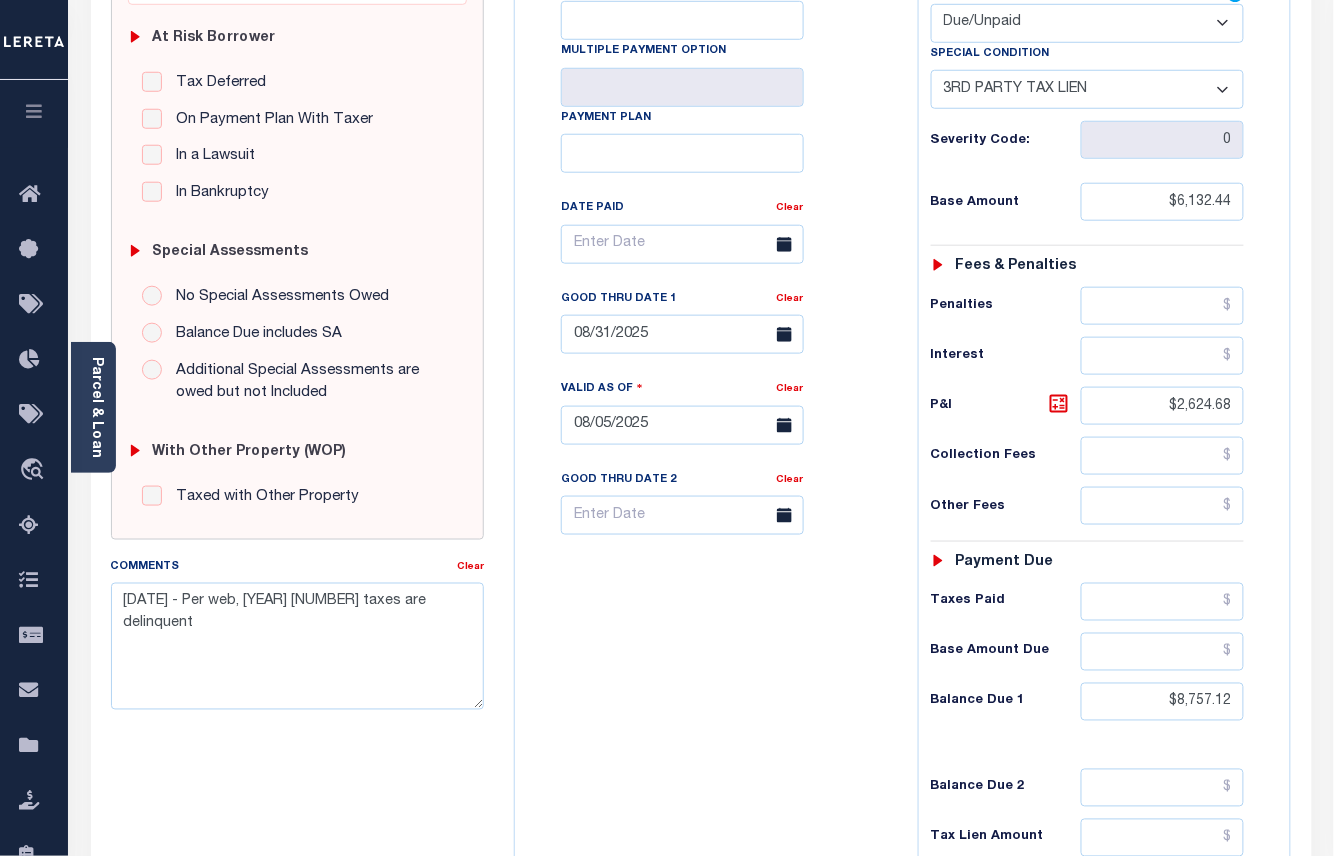 click on "Tax Bill No
Multiple Payment Option
Payment Plan
Clear" at bounding box center (711, 254) 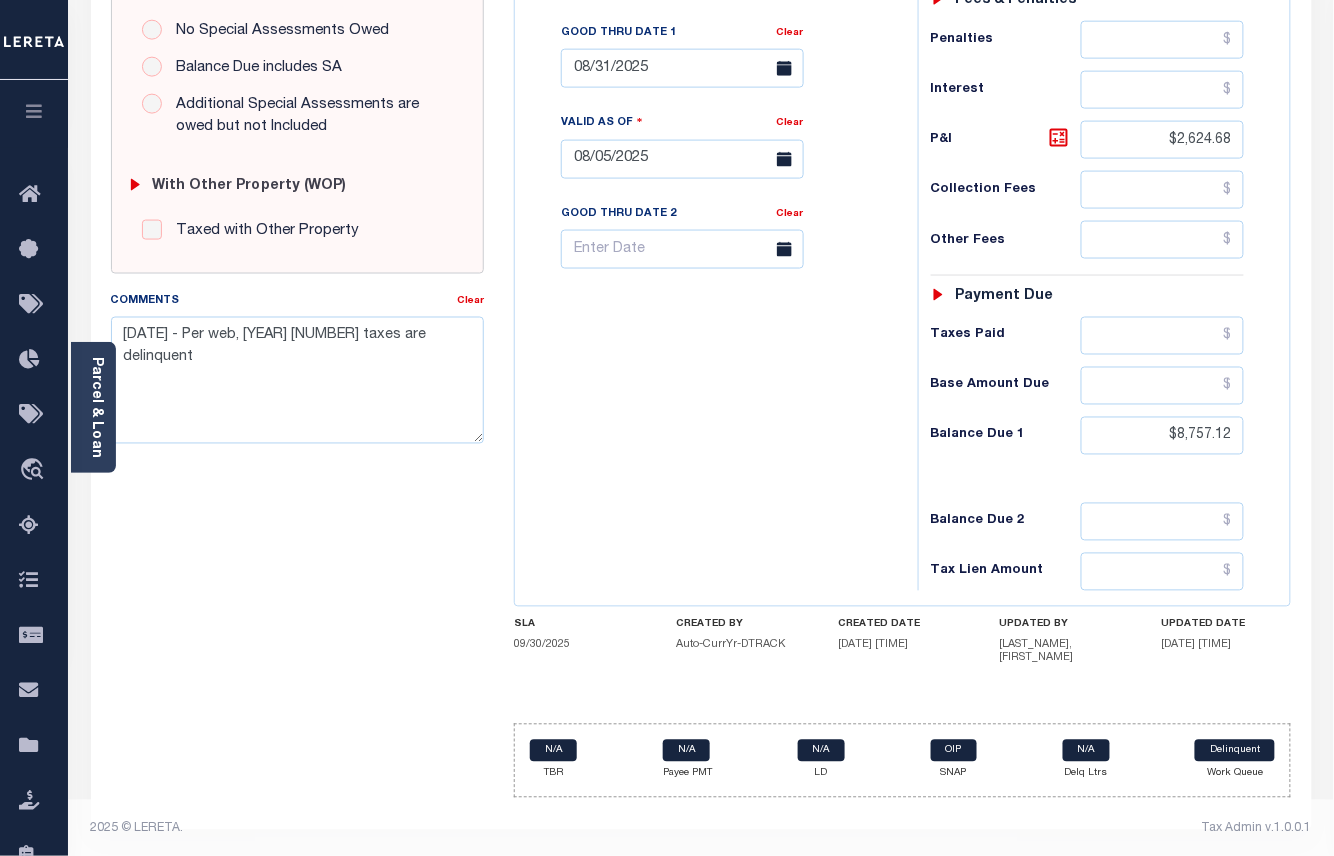 scroll, scrollTop: 400, scrollLeft: 0, axis: vertical 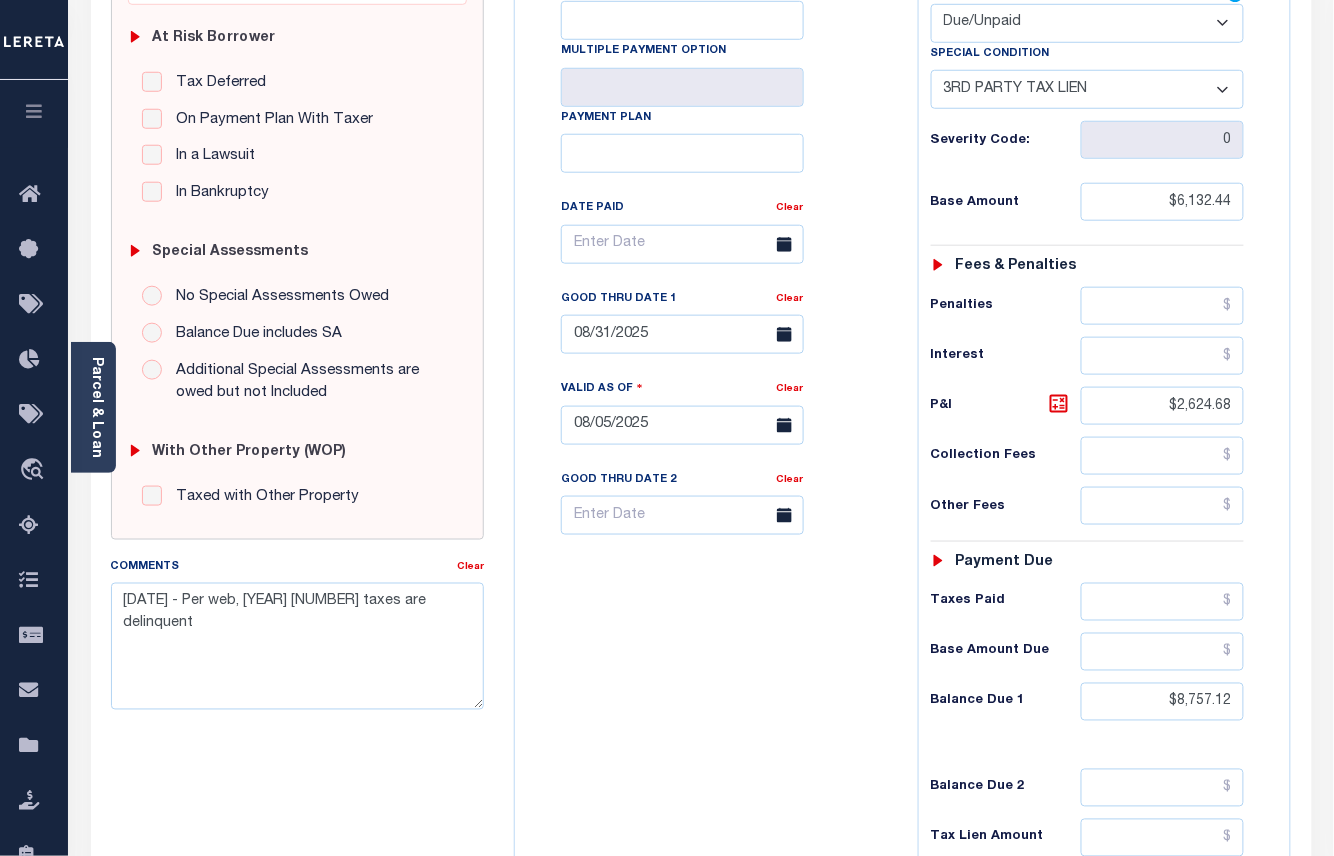 click on "Tax Bill No
Multiple Payment Option
Payment Plan
Clear" at bounding box center [711, 254] 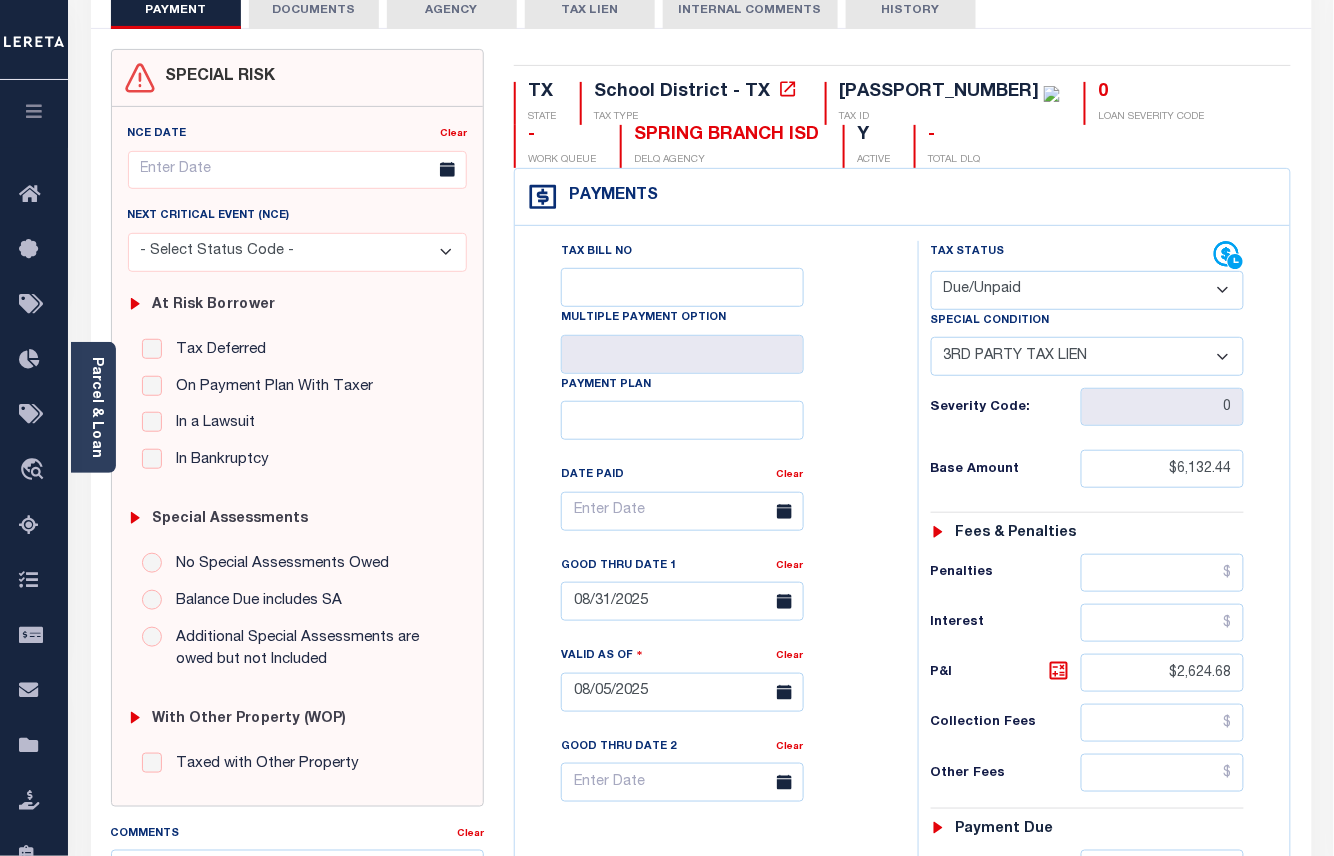 scroll, scrollTop: 0, scrollLeft: 0, axis: both 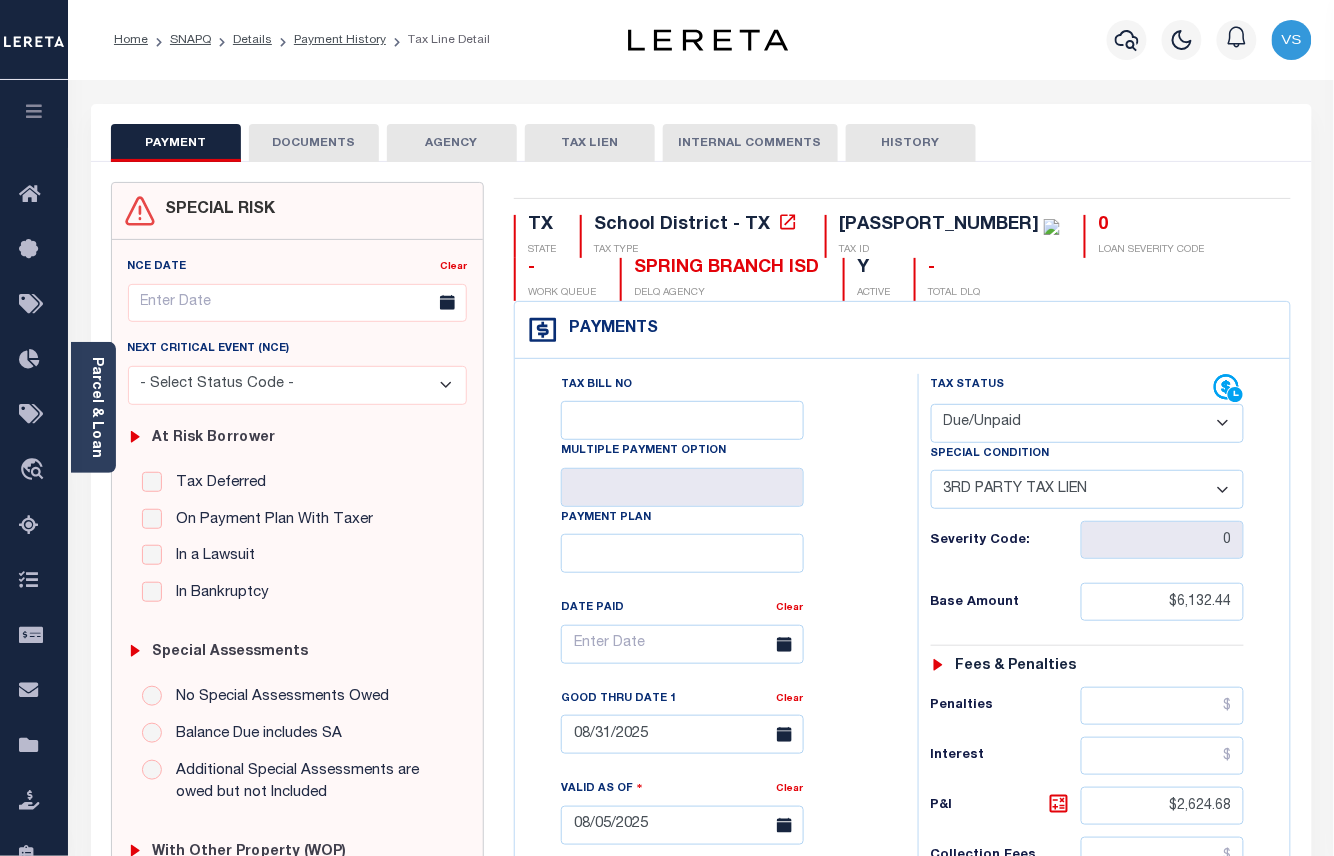 click on "DOCUMENTS" at bounding box center (314, 143) 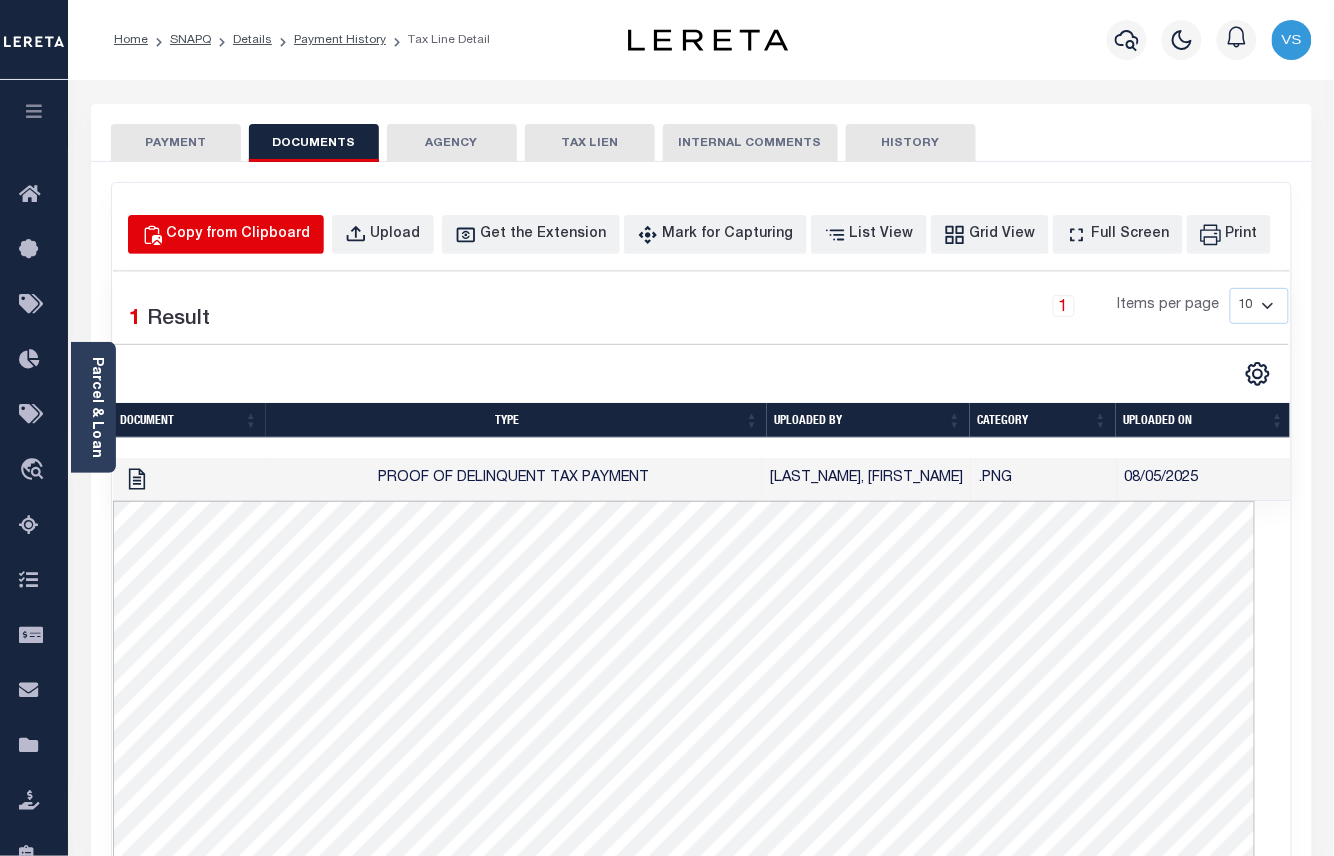 click on "Copy from Clipboard" at bounding box center (239, 235) 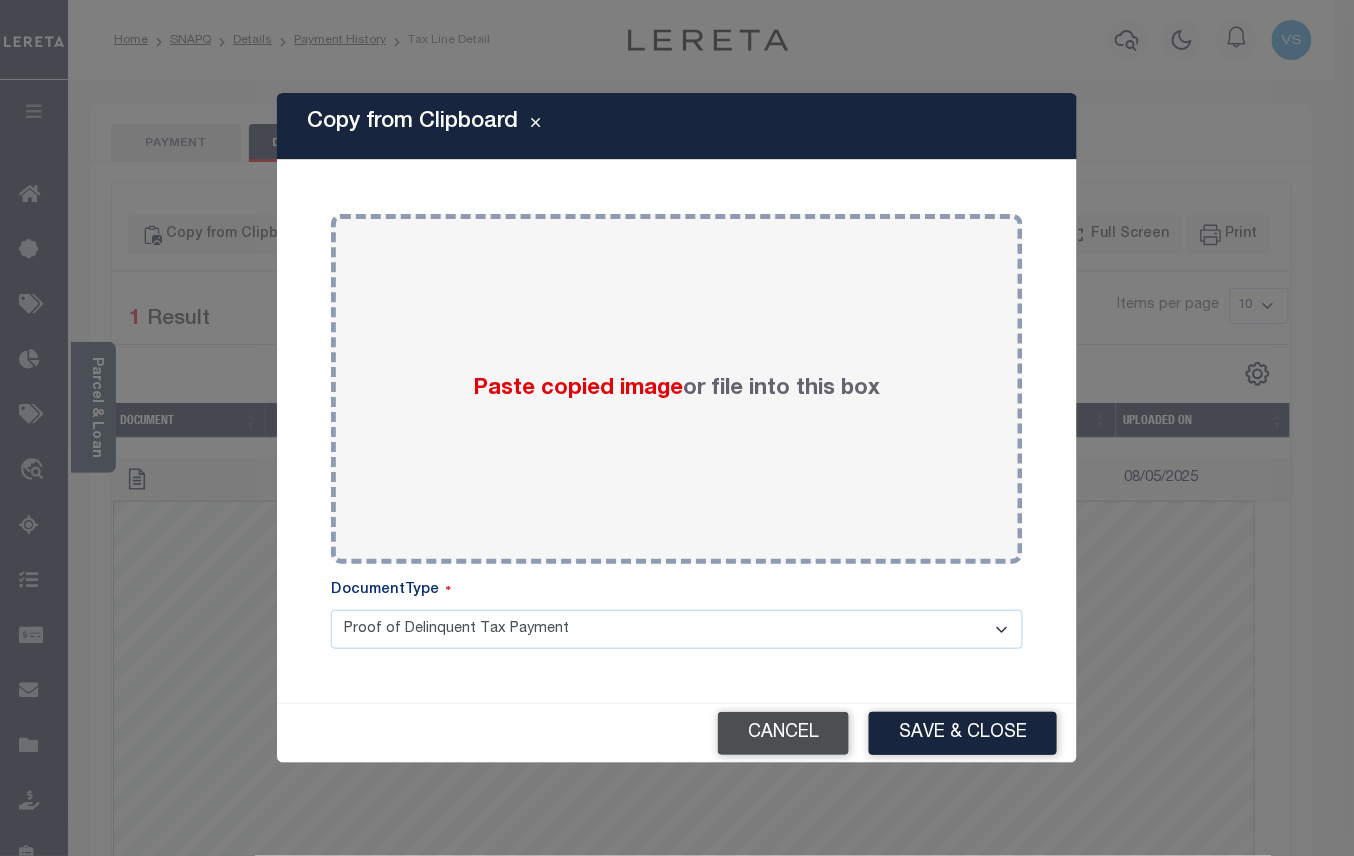 click on "Cancel" at bounding box center (783, 733) 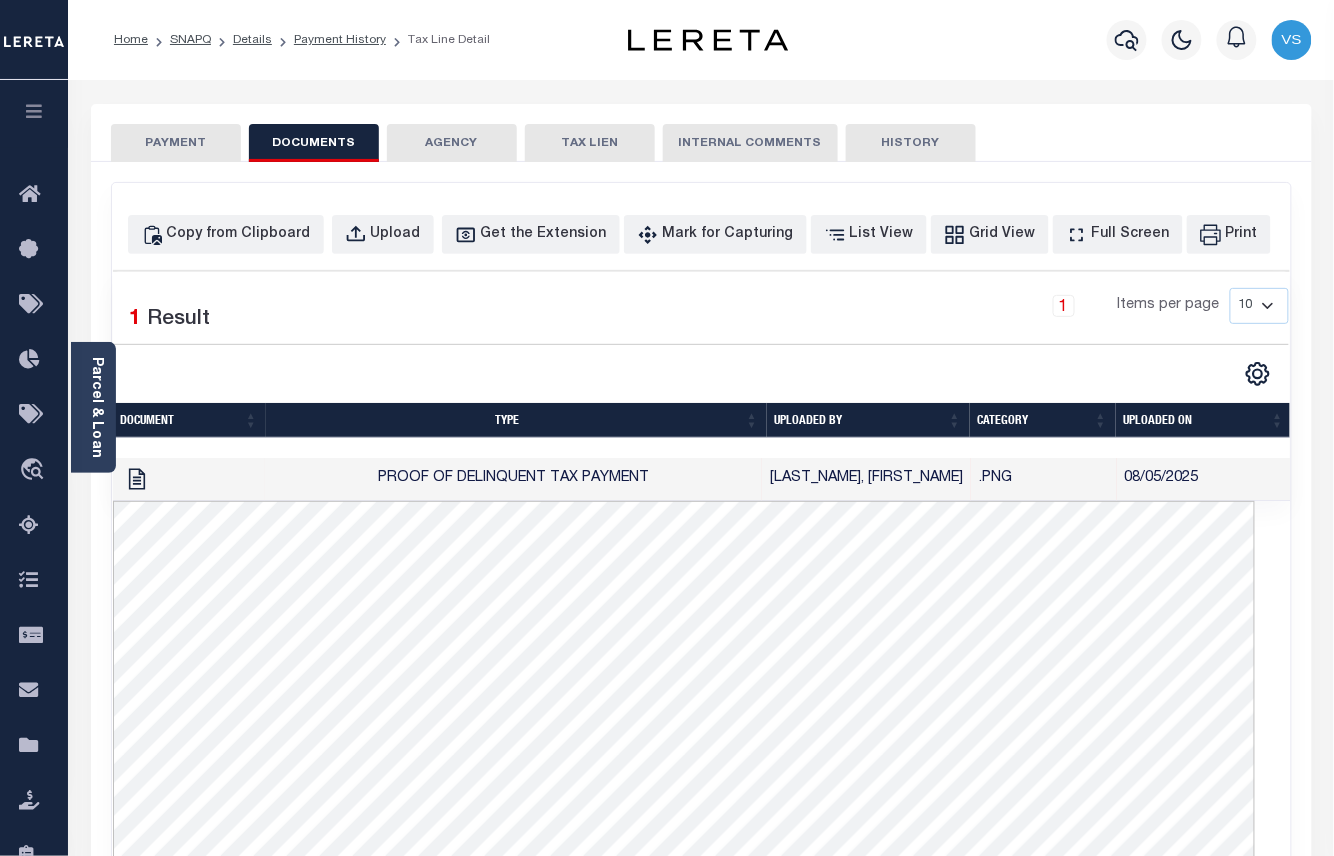 scroll, scrollTop: 206, scrollLeft: 0, axis: vertical 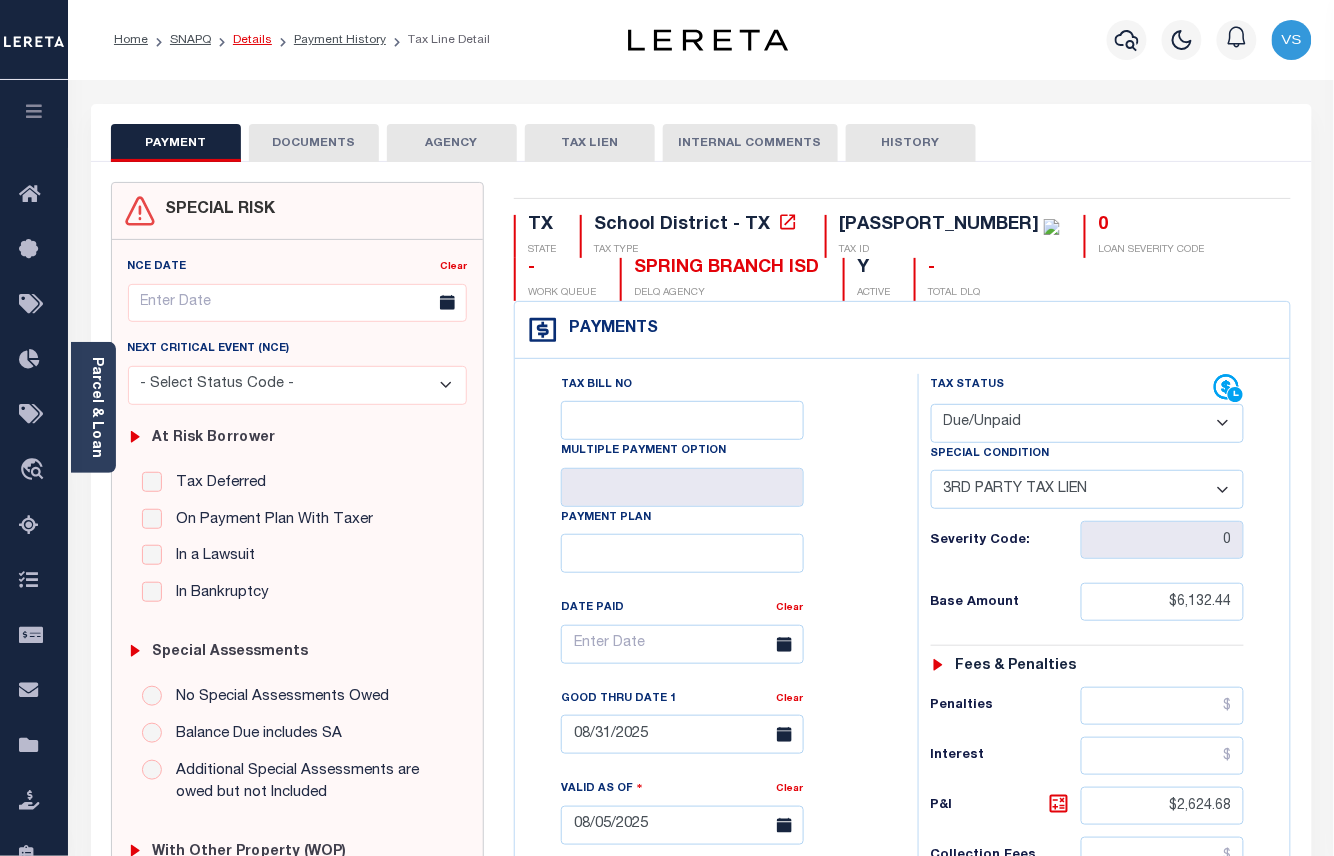 click on "Details" at bounding box center (252, 40) 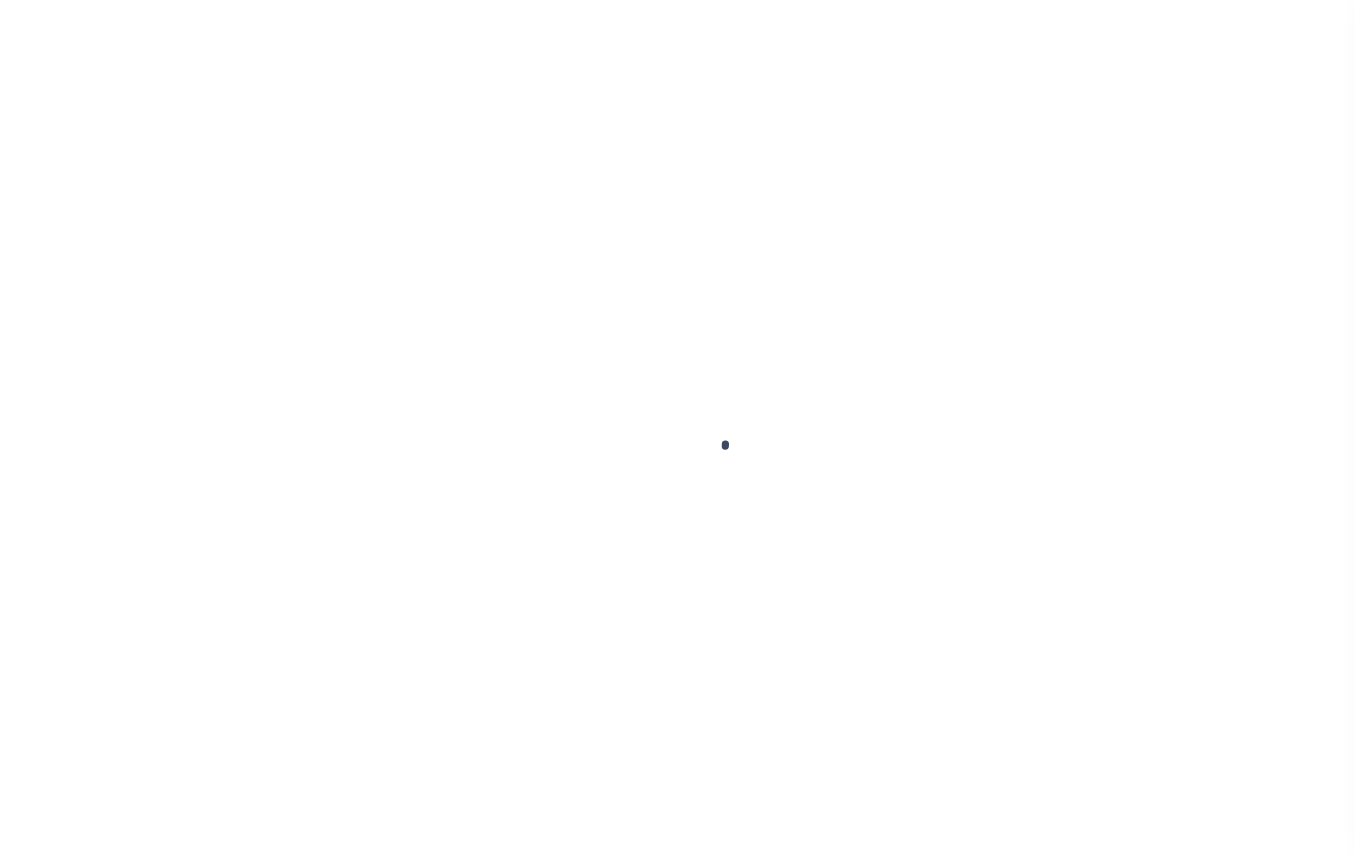 scroll, scrollTop: 0, scrollLeft: 0, axis: both 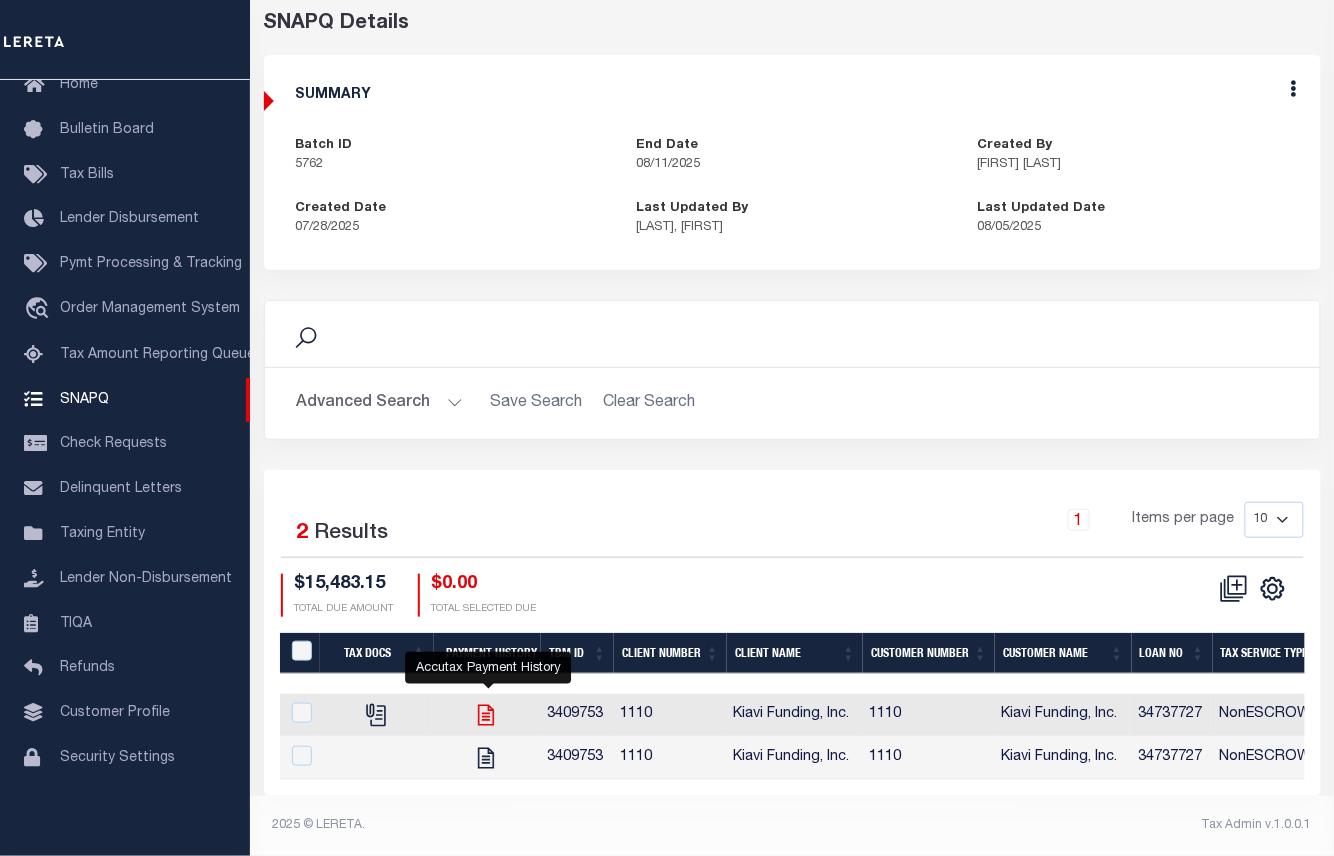 click 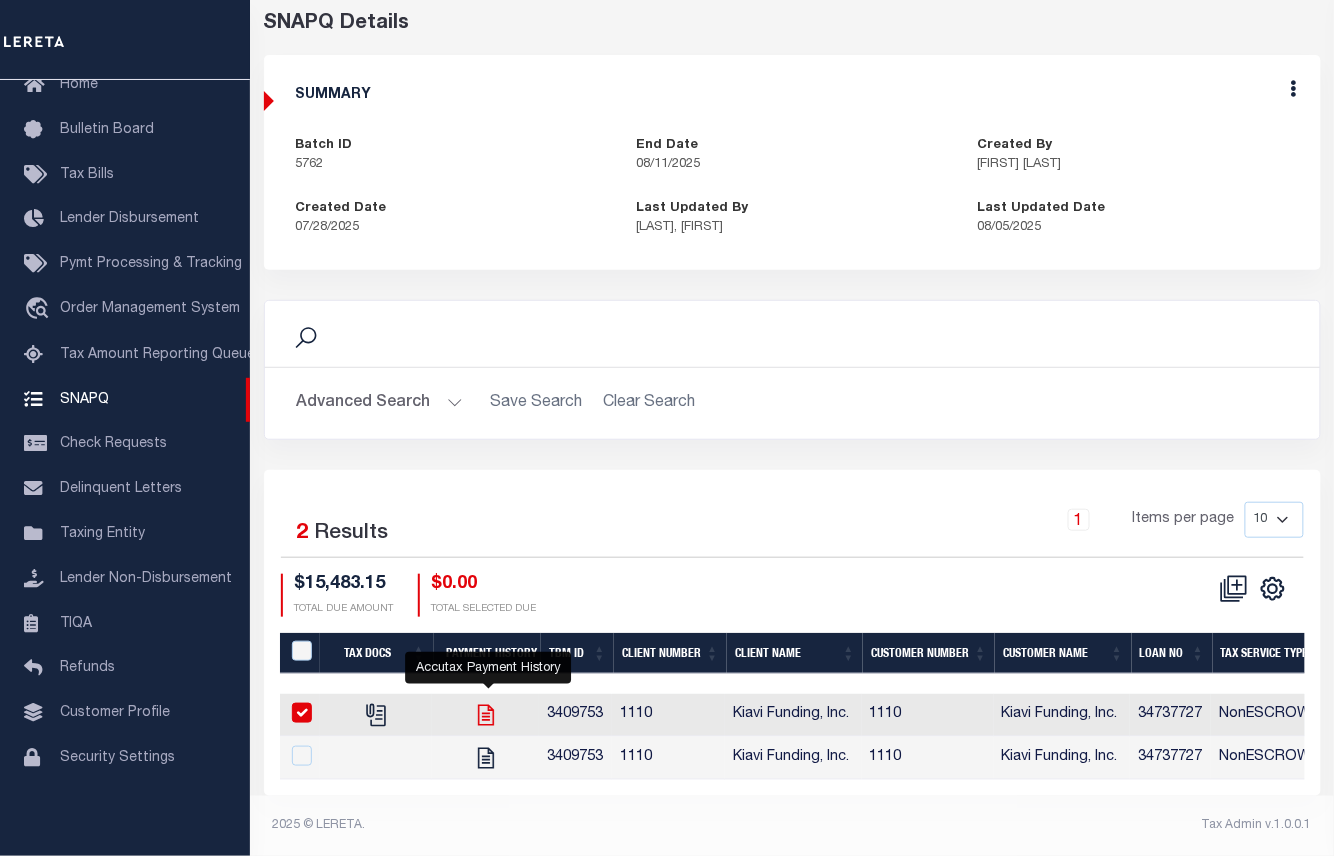 checkbox on "true" 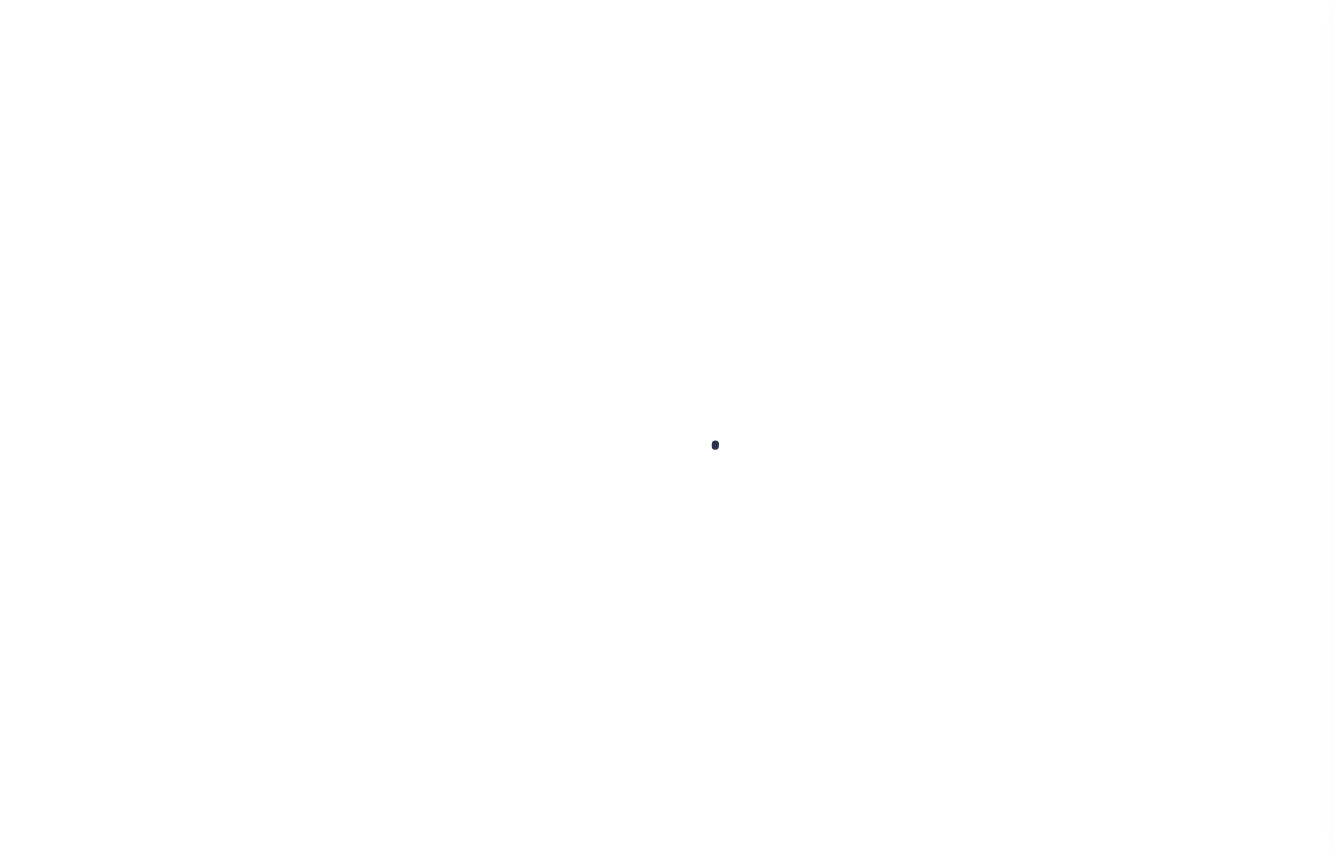 scroll, scrollTop: 0, scrollLeft: 0, axis: both 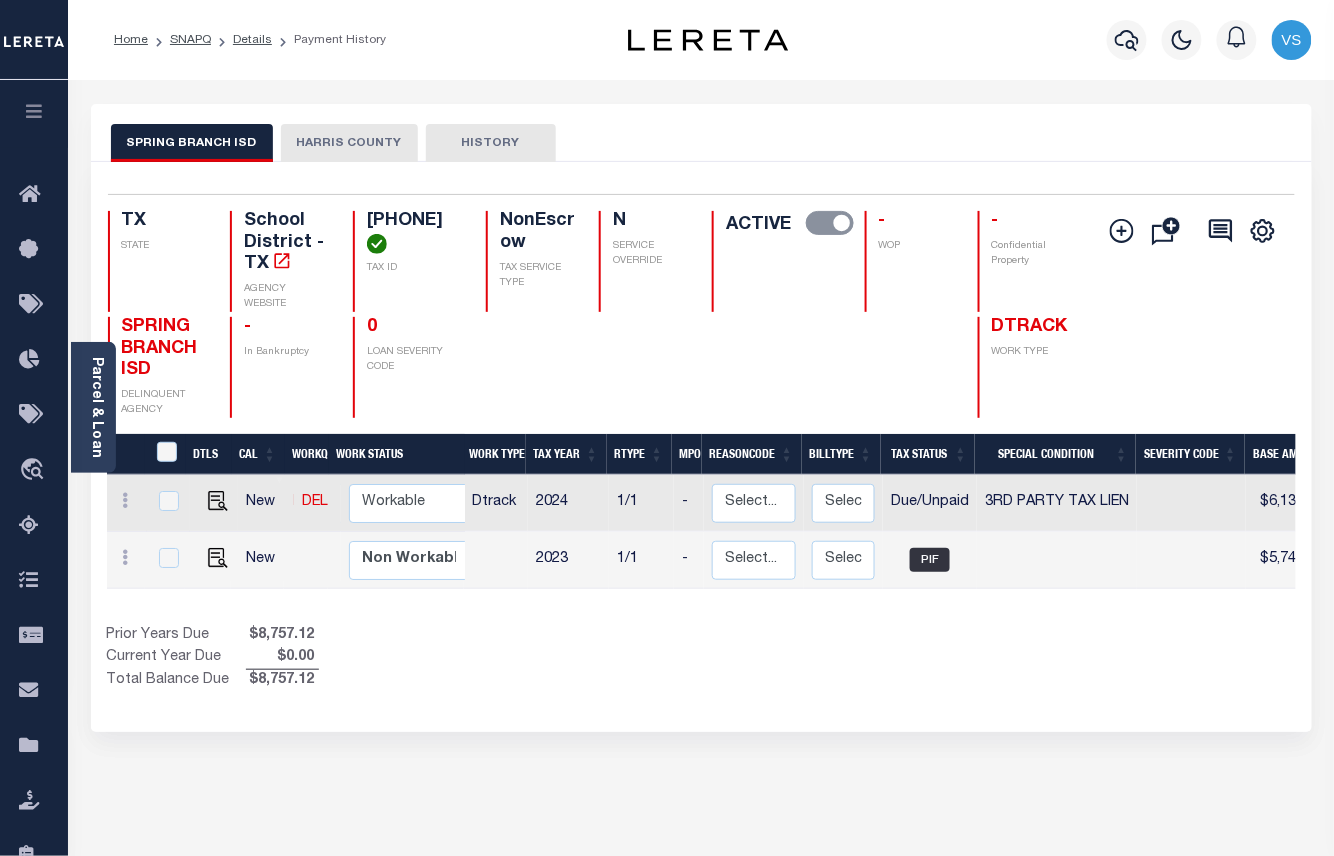 click on "HARRIS COUNTY" at bounding box center (349, 143) 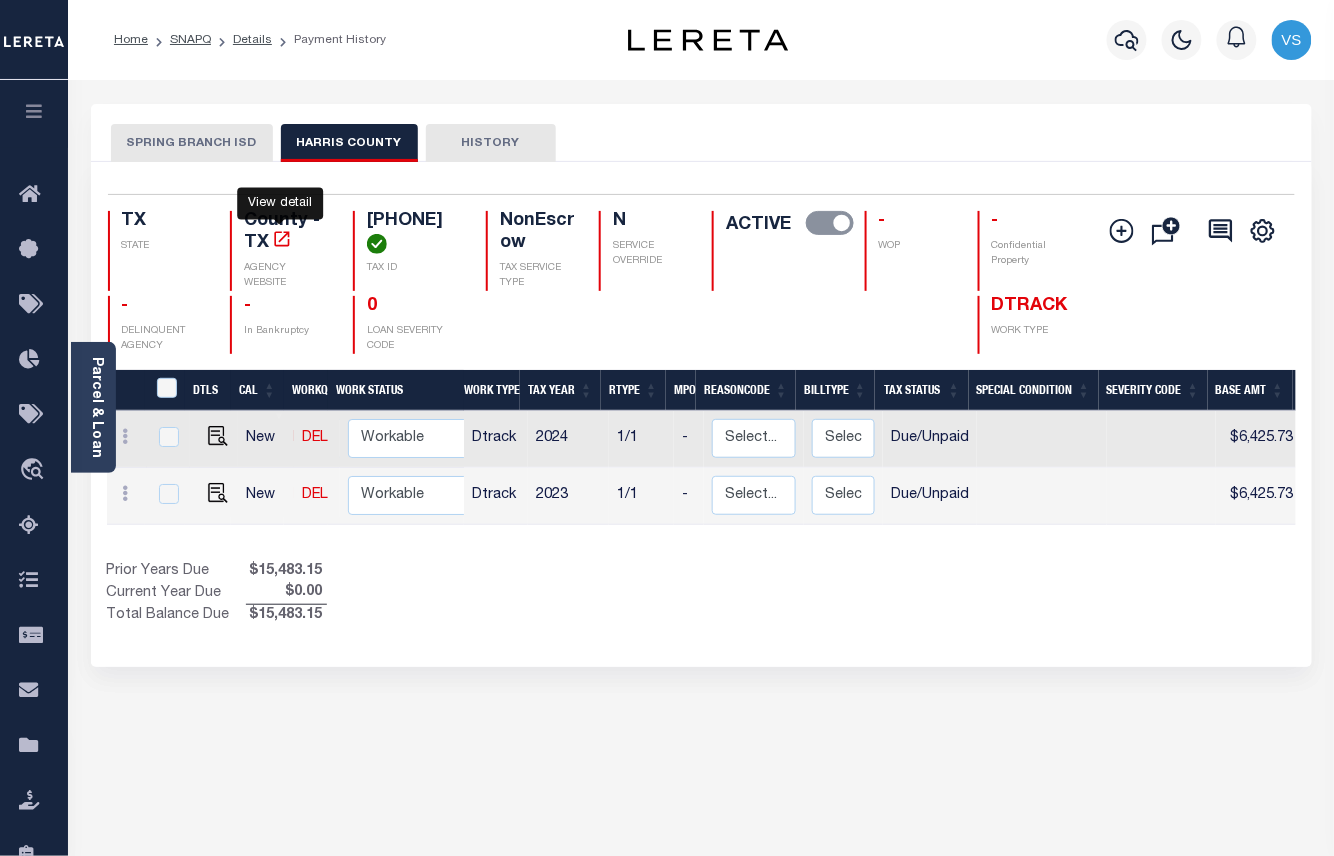 click 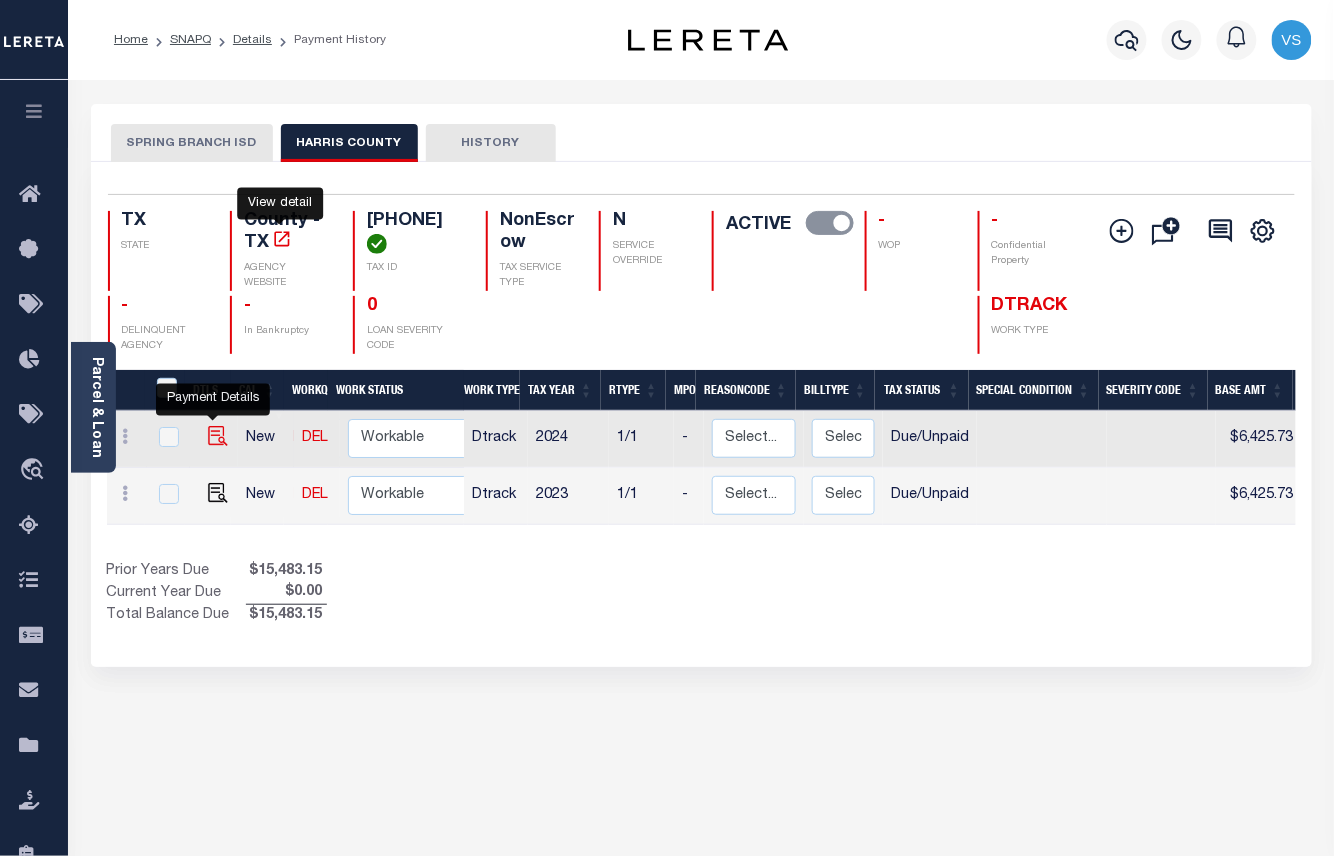 click at bounding box center [218, 436] 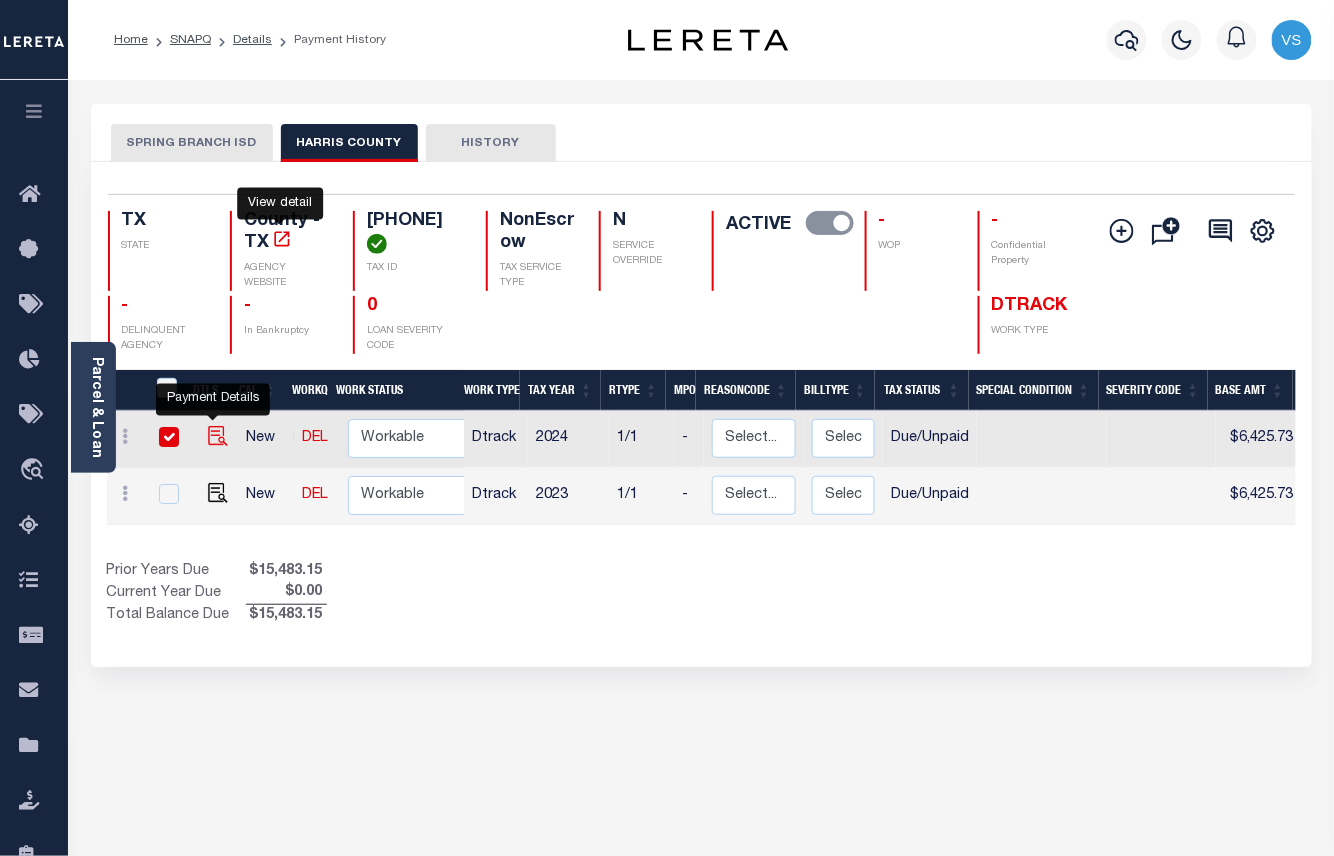 checkbox on "true" 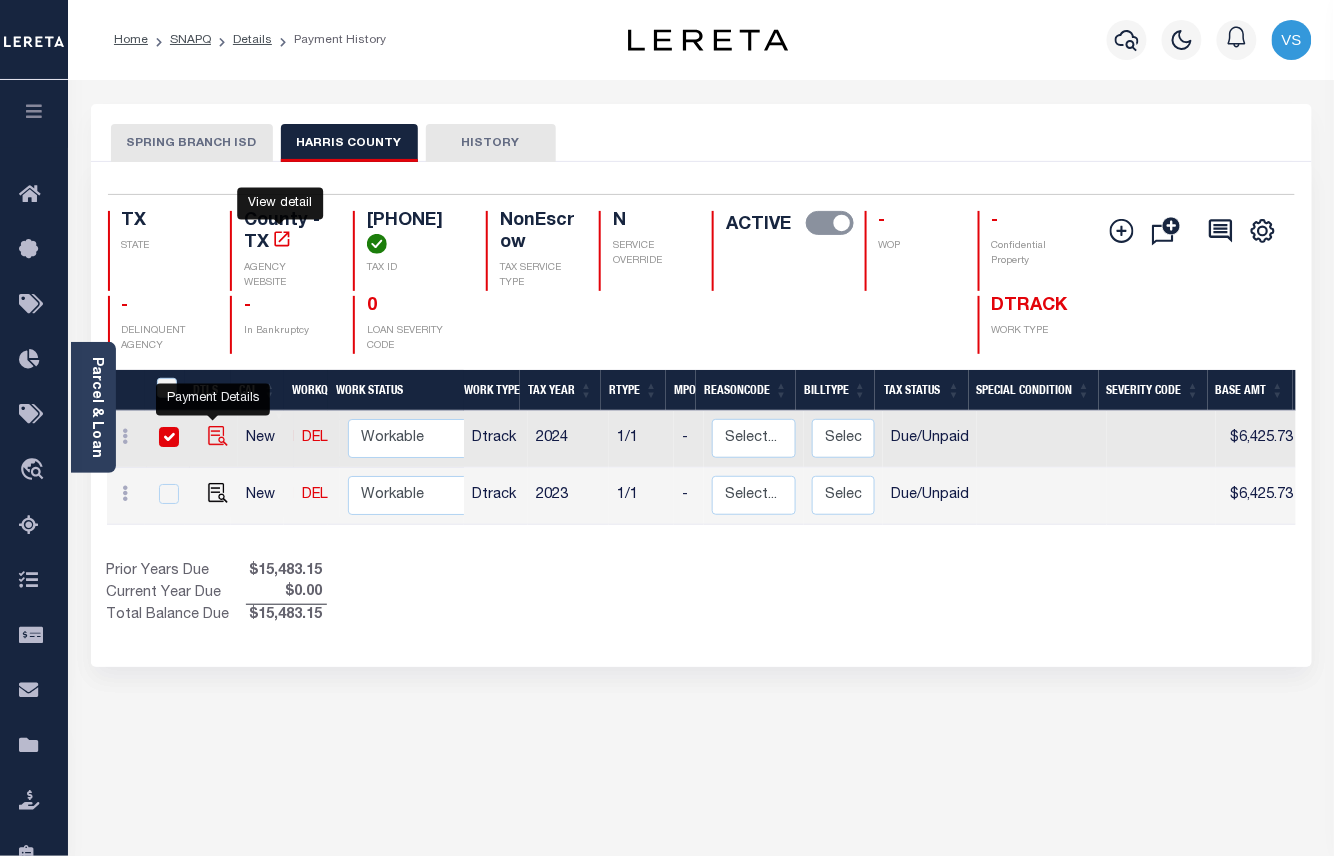 checkbox on "true" 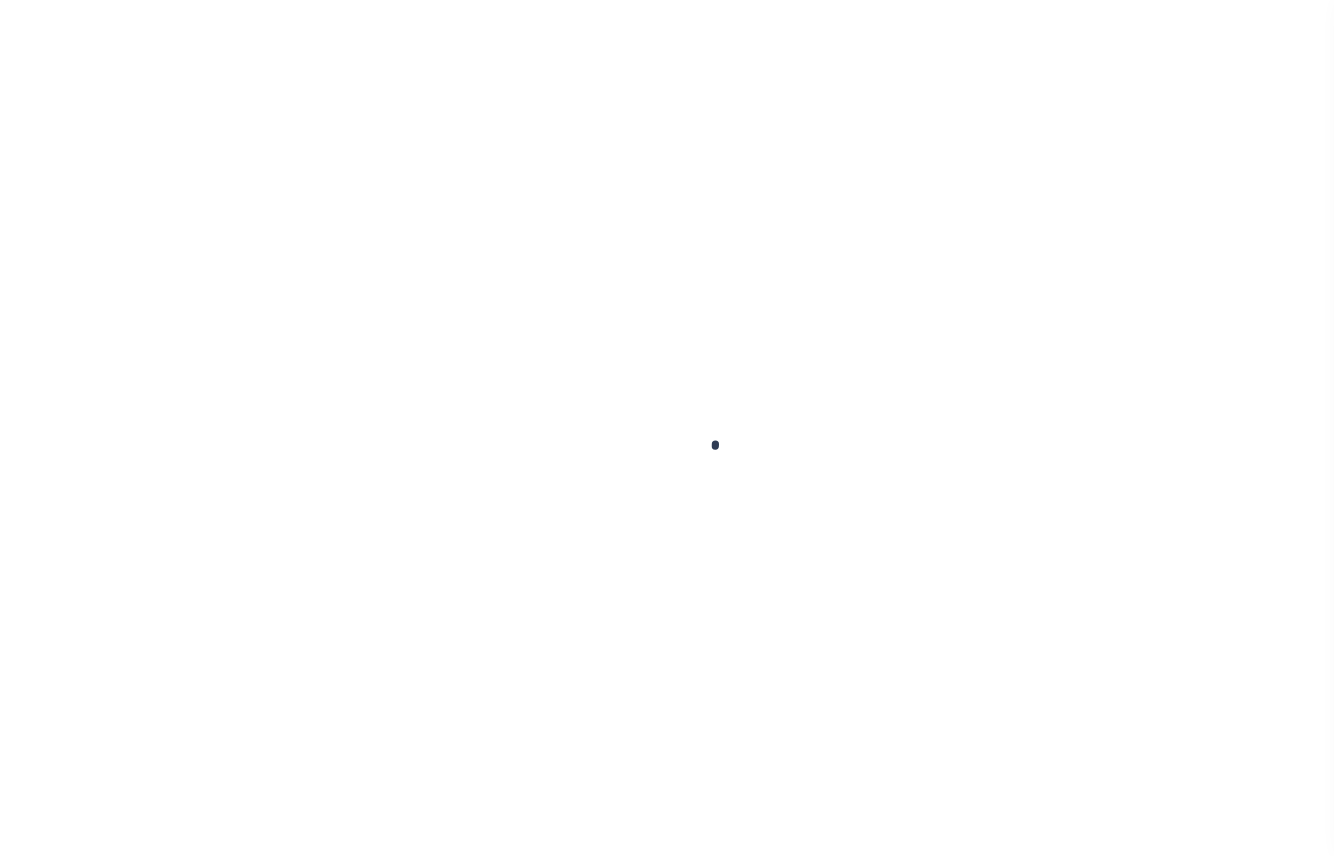 scroll, scrollTop: 0, scrollLeft: 0, axis: both 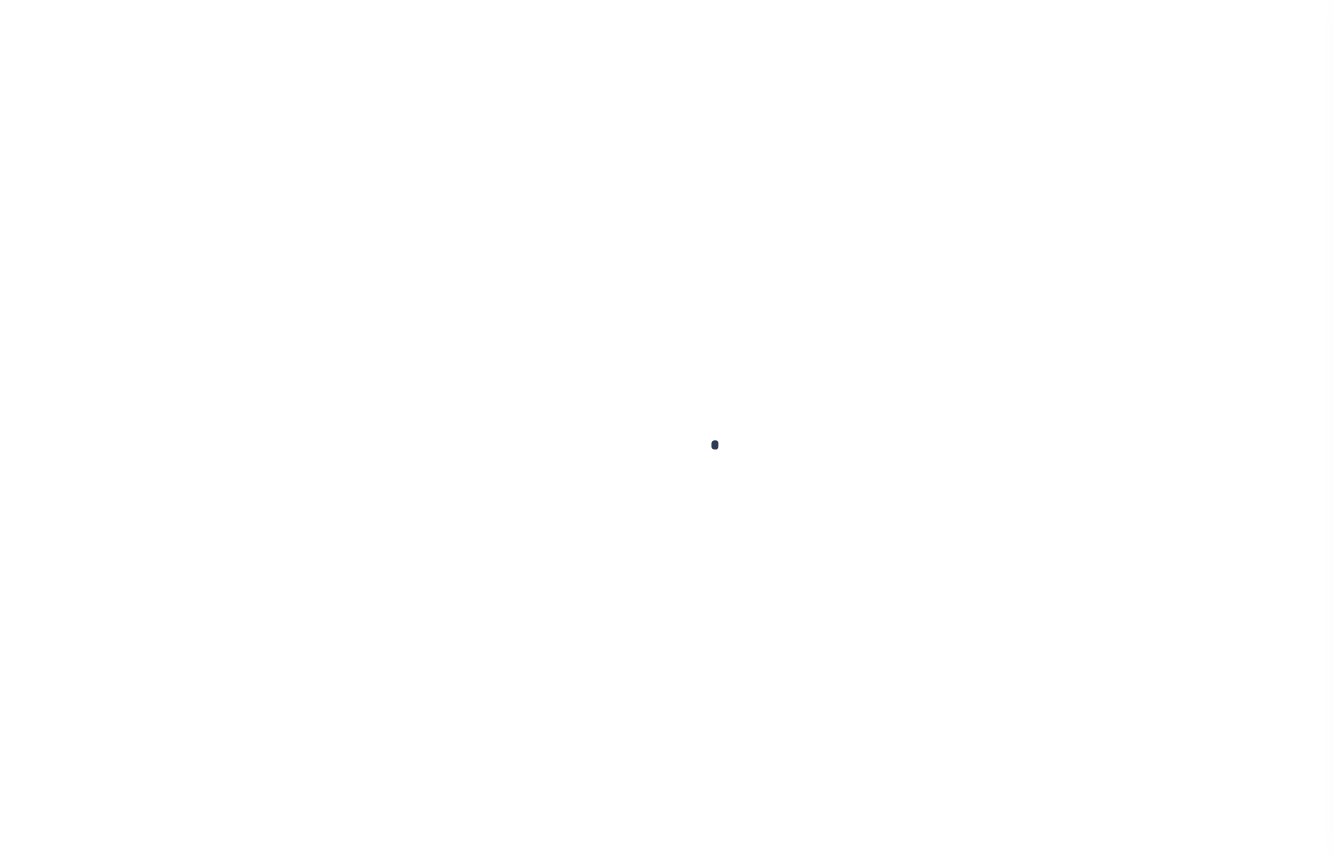 checkbox on "false" 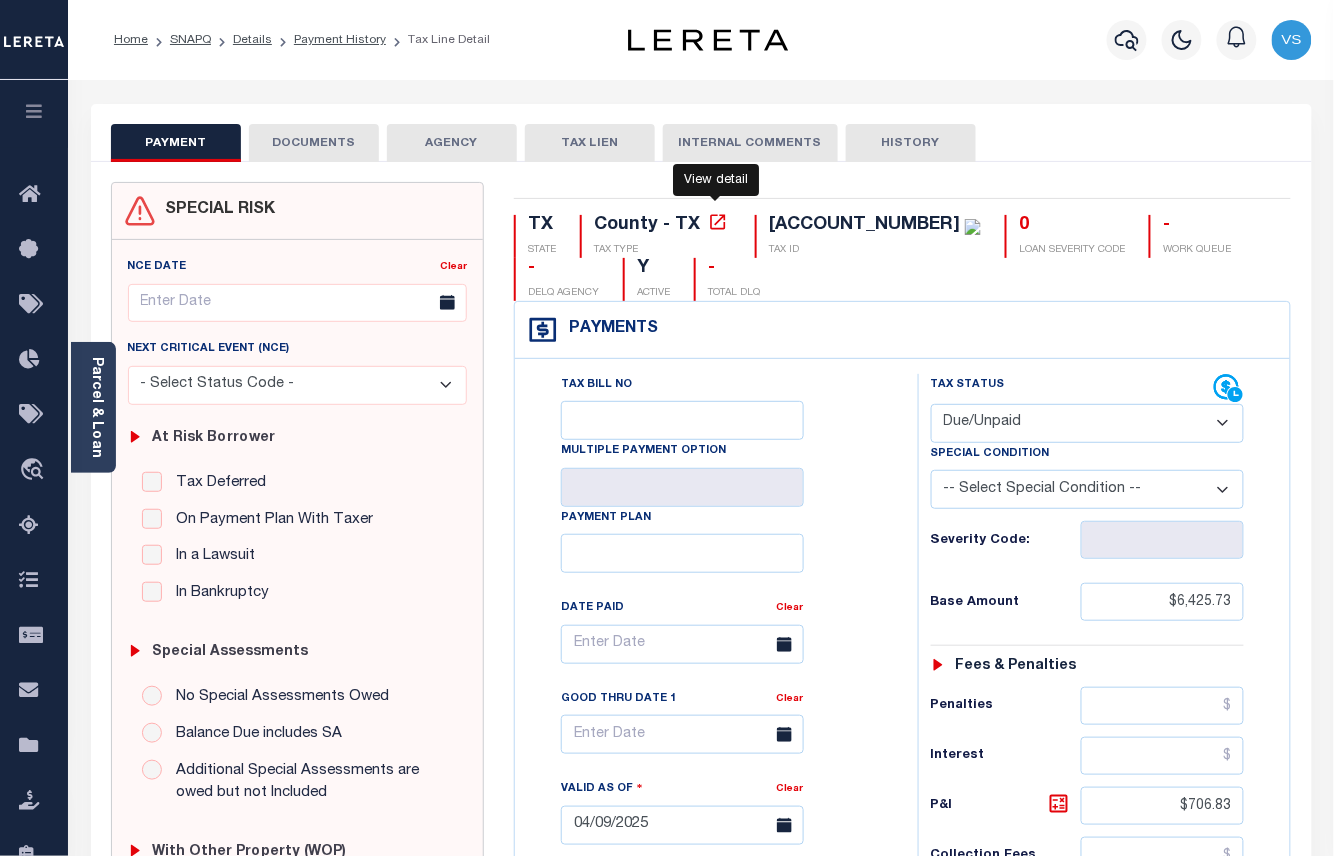 click 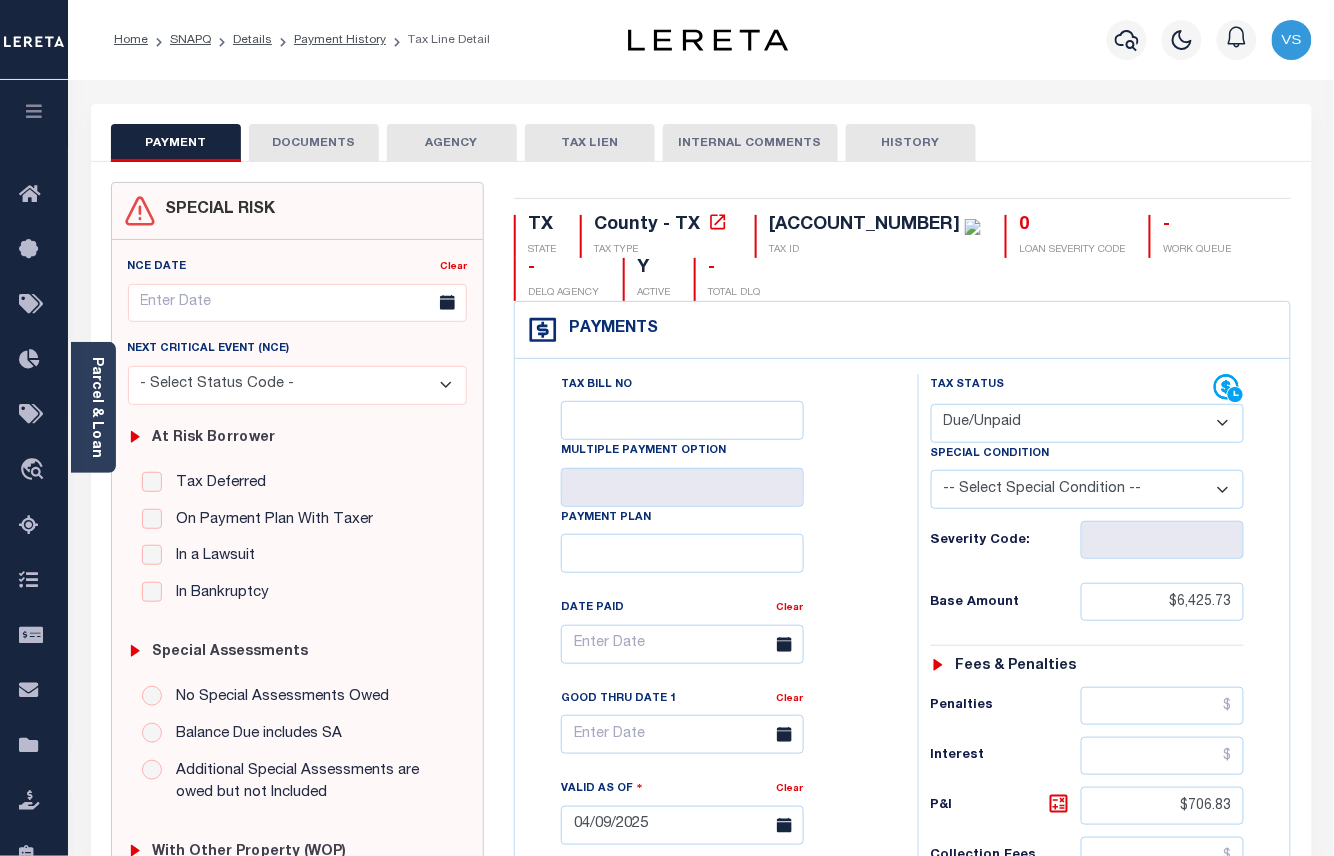 click on "[NUMBER]" at bounding box center [864, 225] 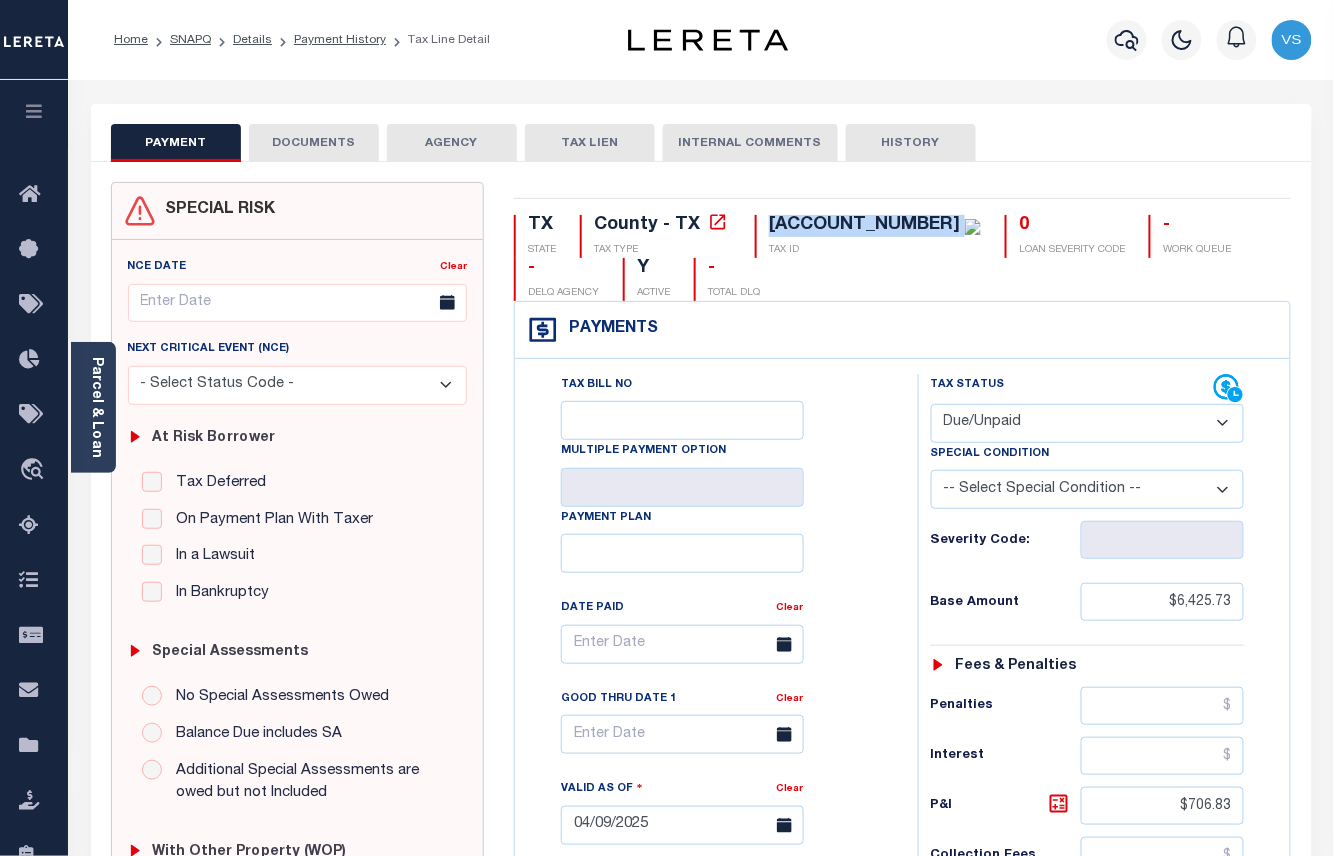copy on "0954060000022" 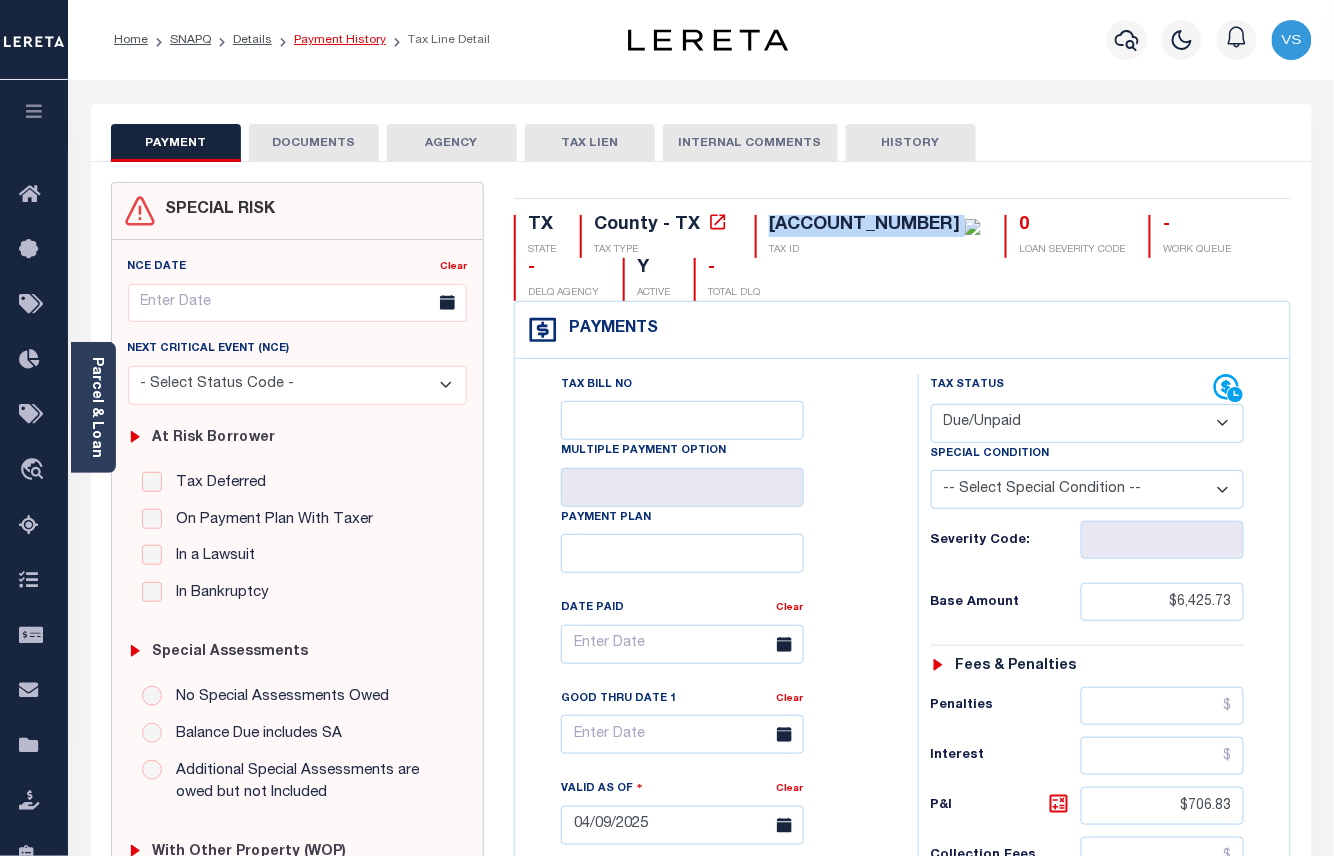 click on "Payment History" at bounding box center (340, 40) 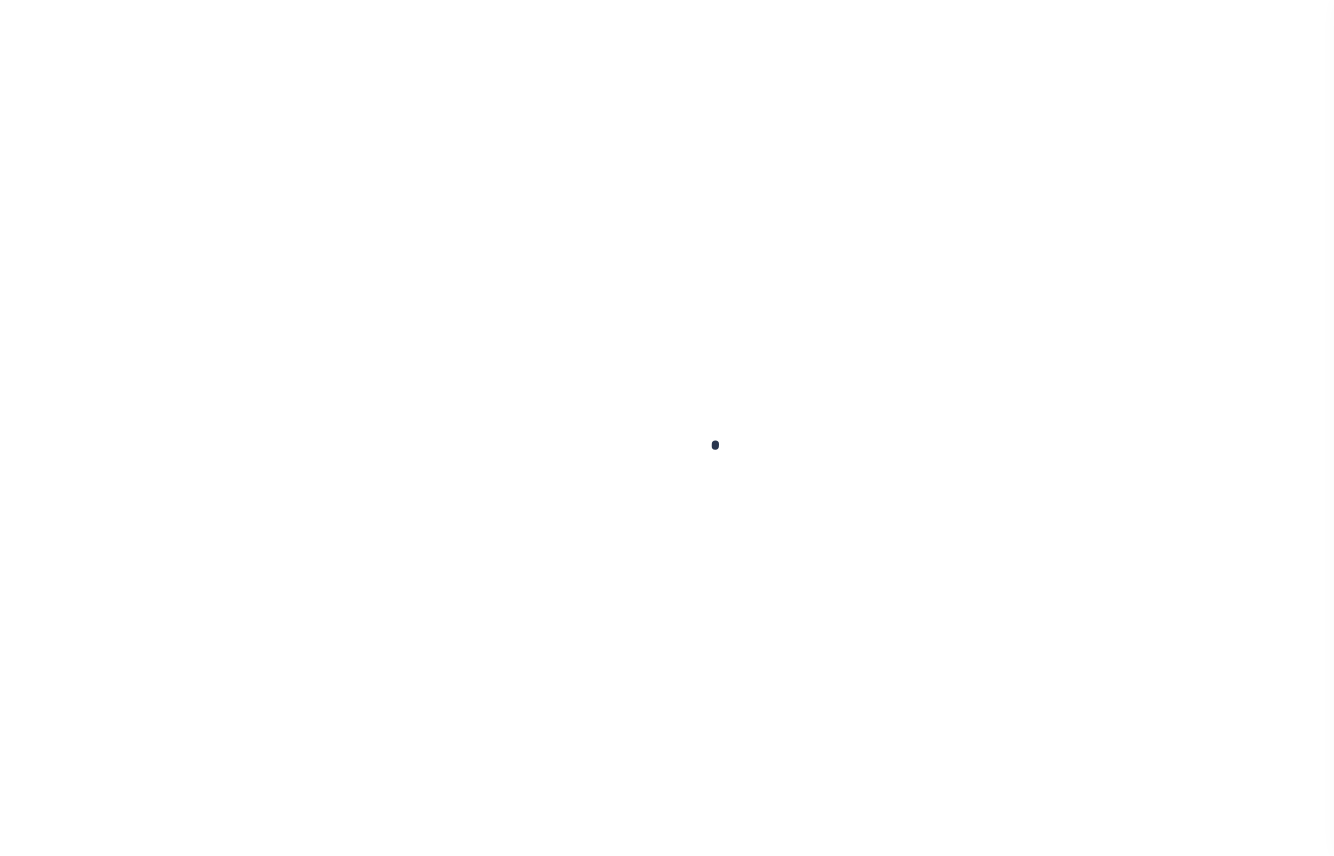 scroll, scrollTop: 0, scrollLeft: 0, axis: both 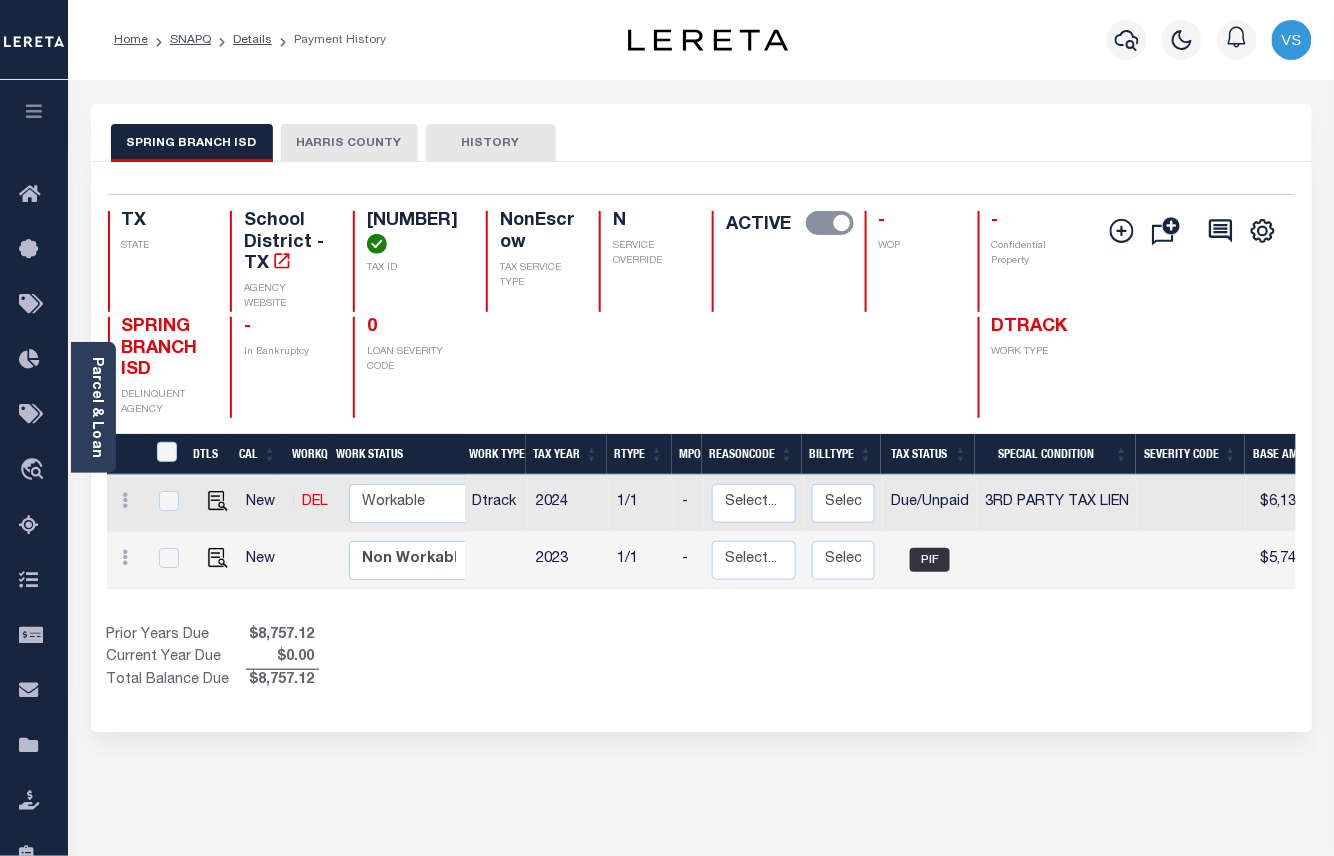 click on "HARRIS COUNTY" at bounding box center (349, 143) 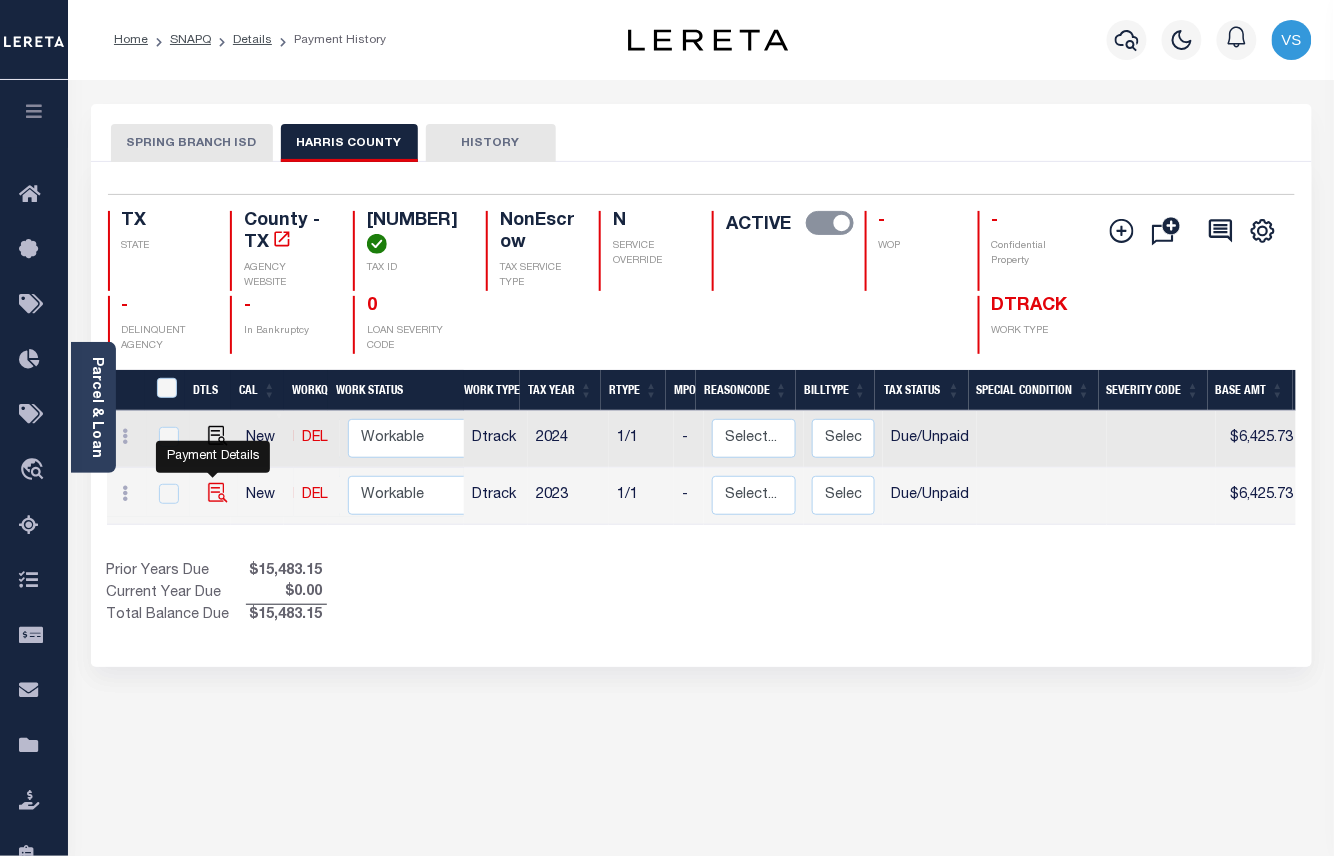 click at bounding box center (218, 493) 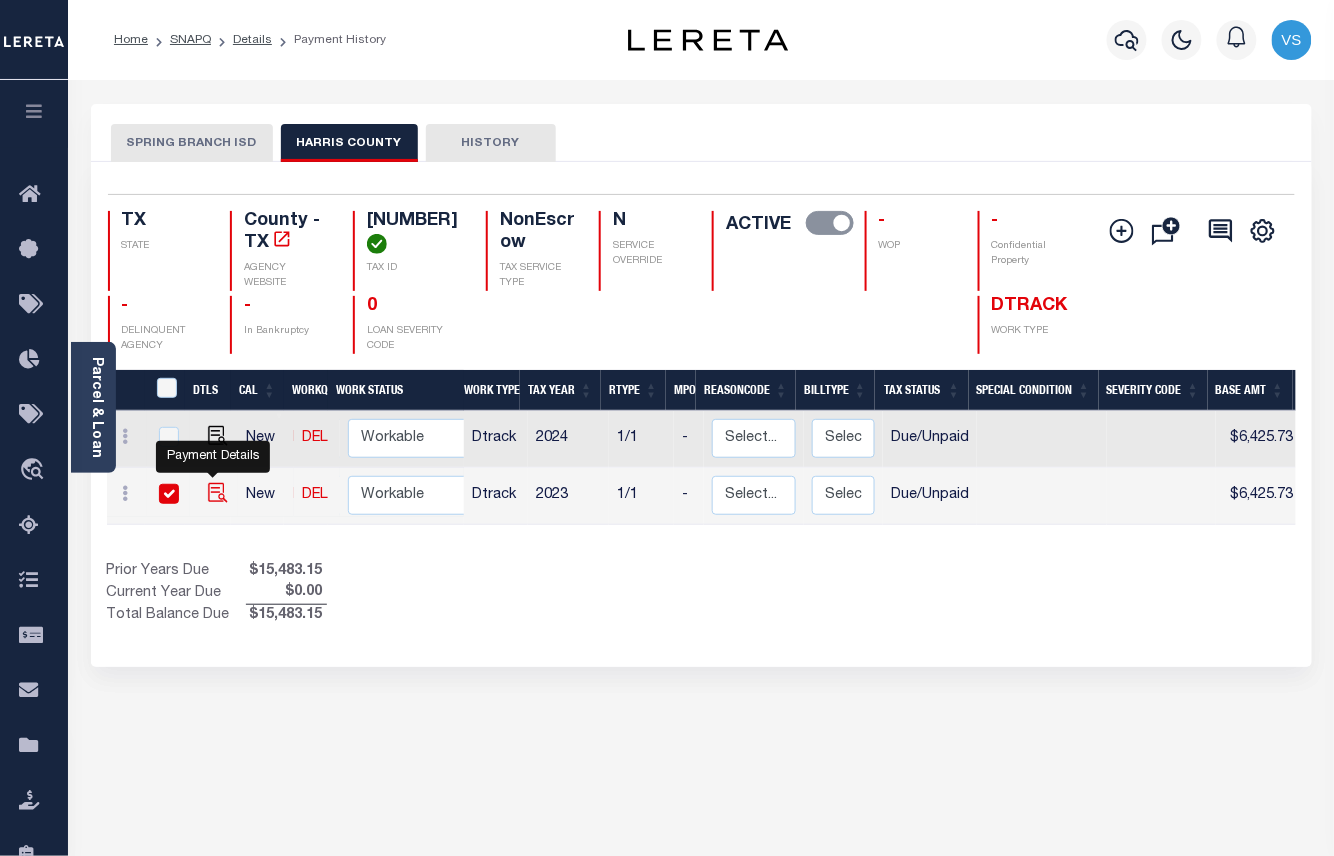 checkbox on "true" 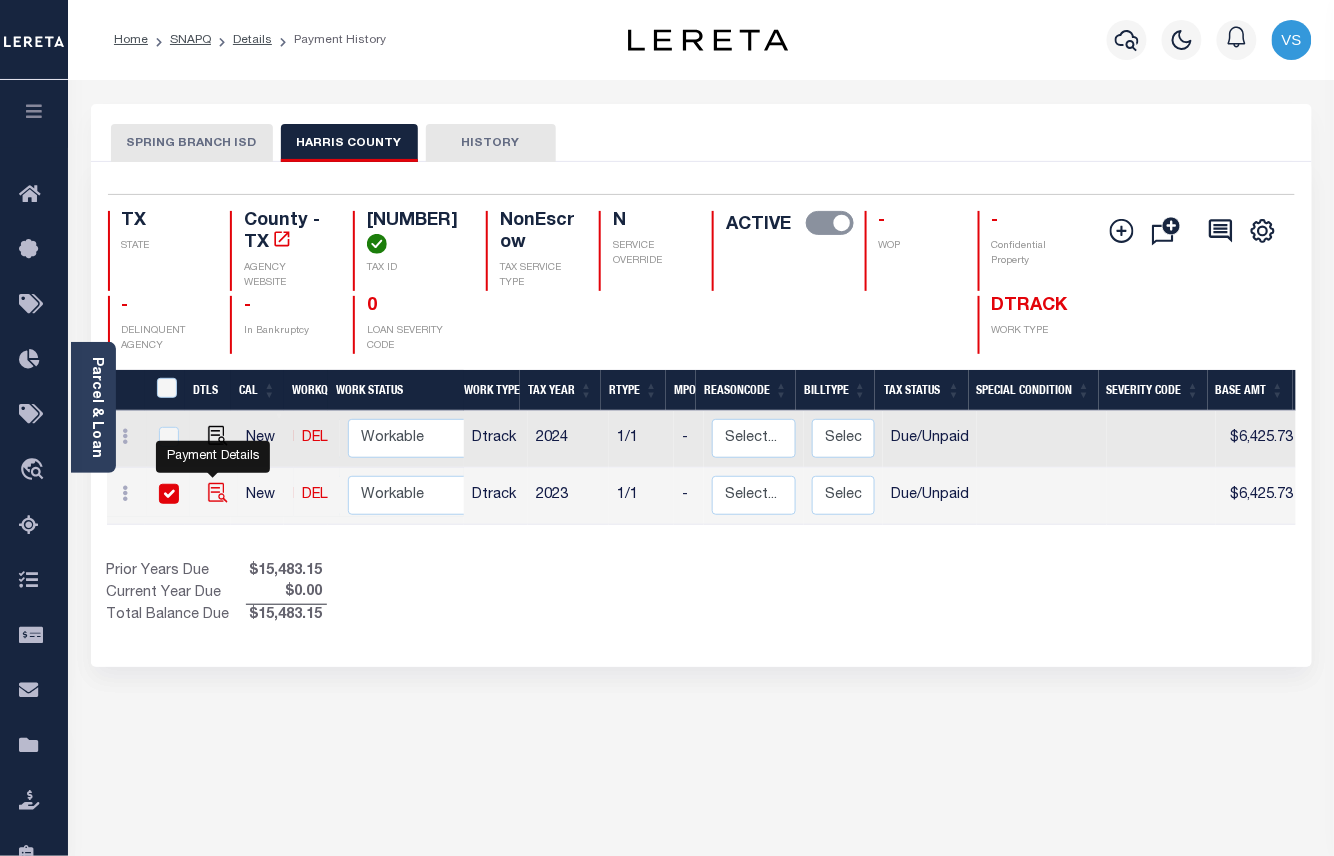 checkbox on "true" 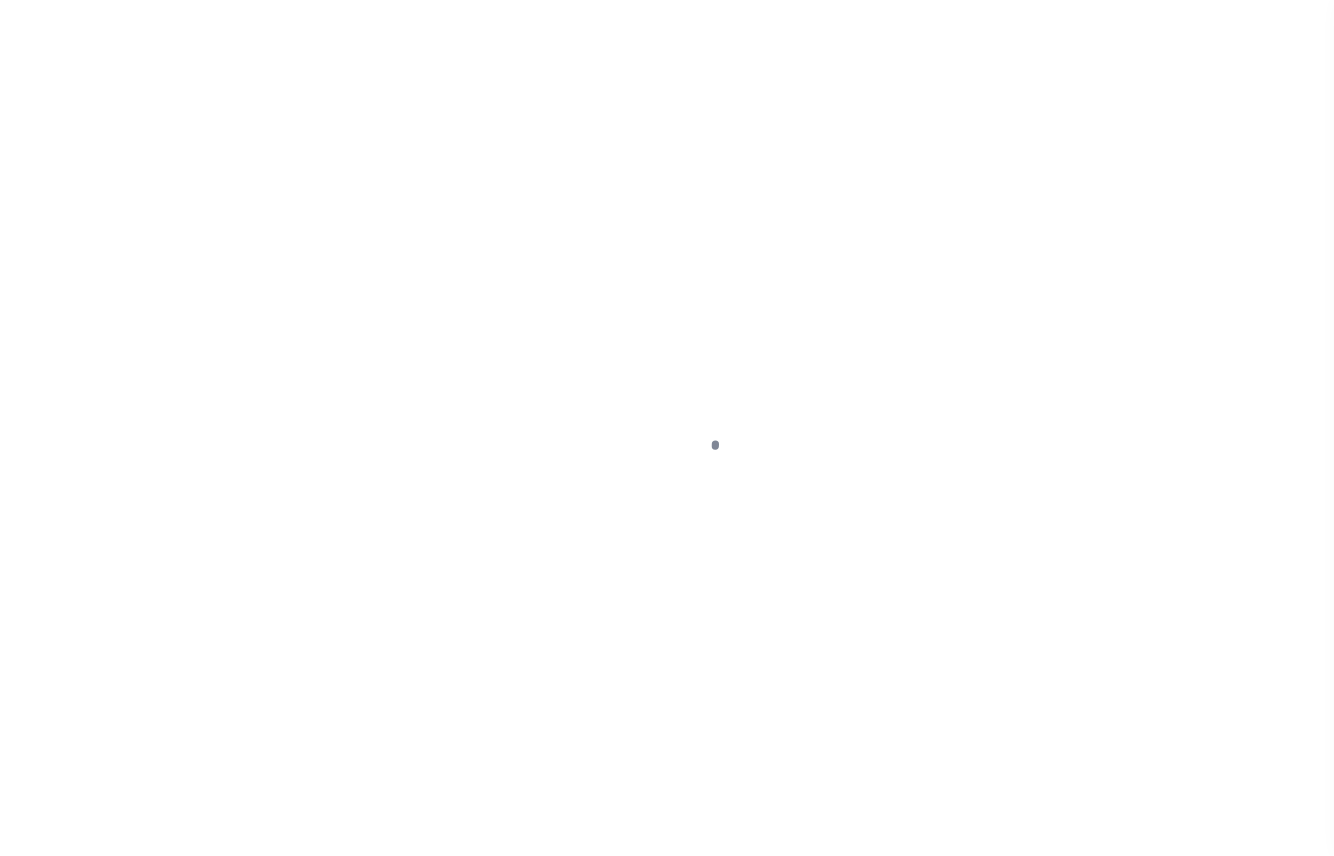 select on "DUE" 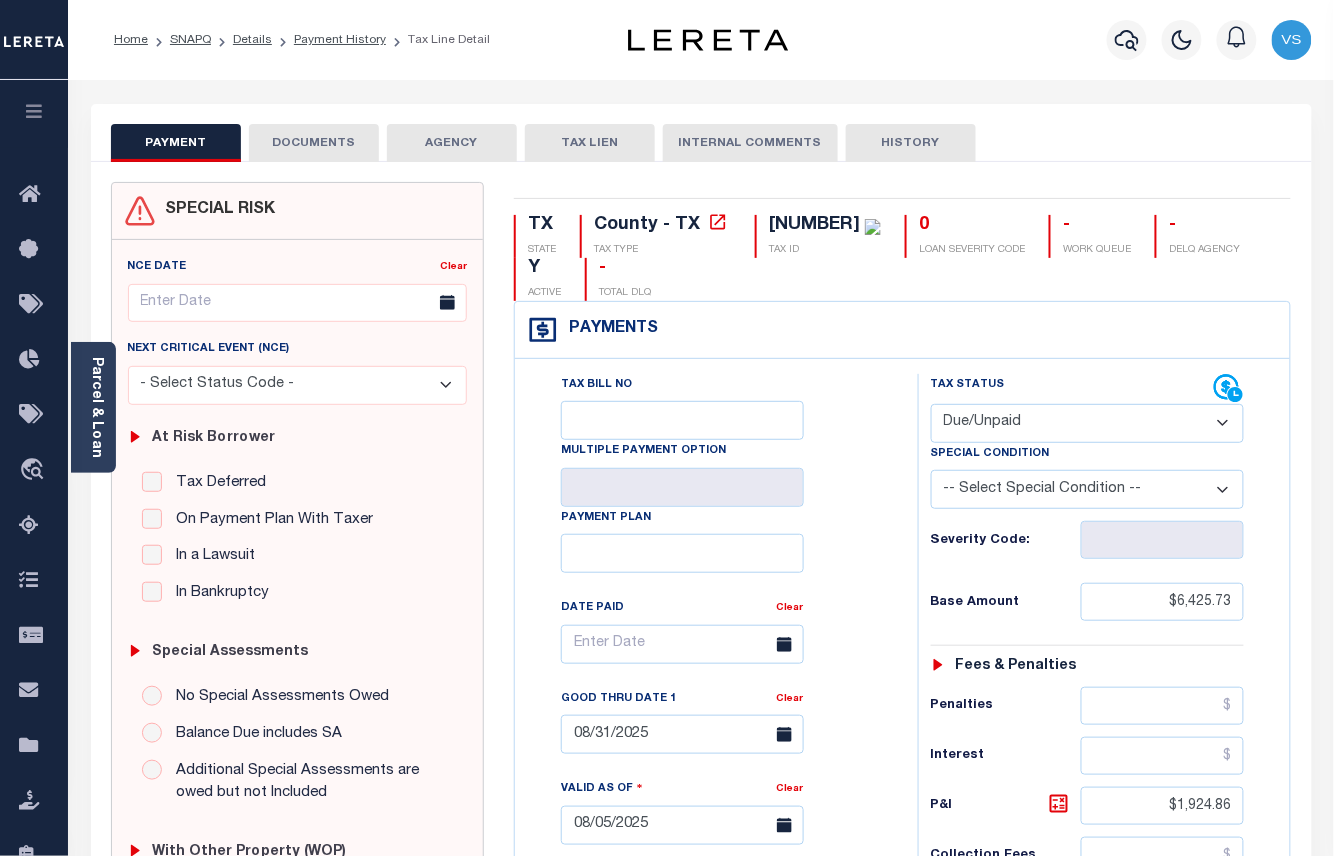 scroll, scrollTop: 400, scrollLeft: 0, axis: vertical 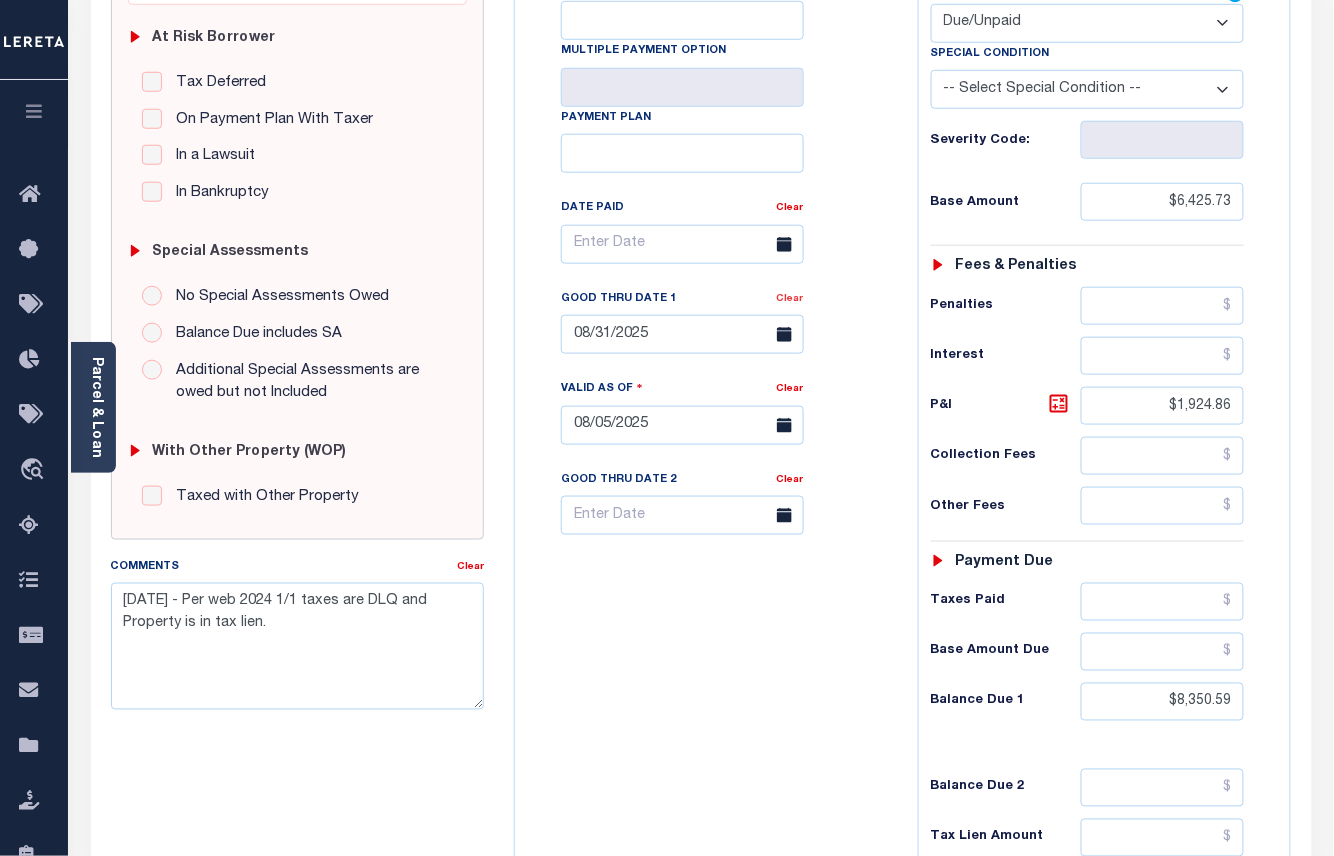 click on "Clear" at bounding box center (790, 299) 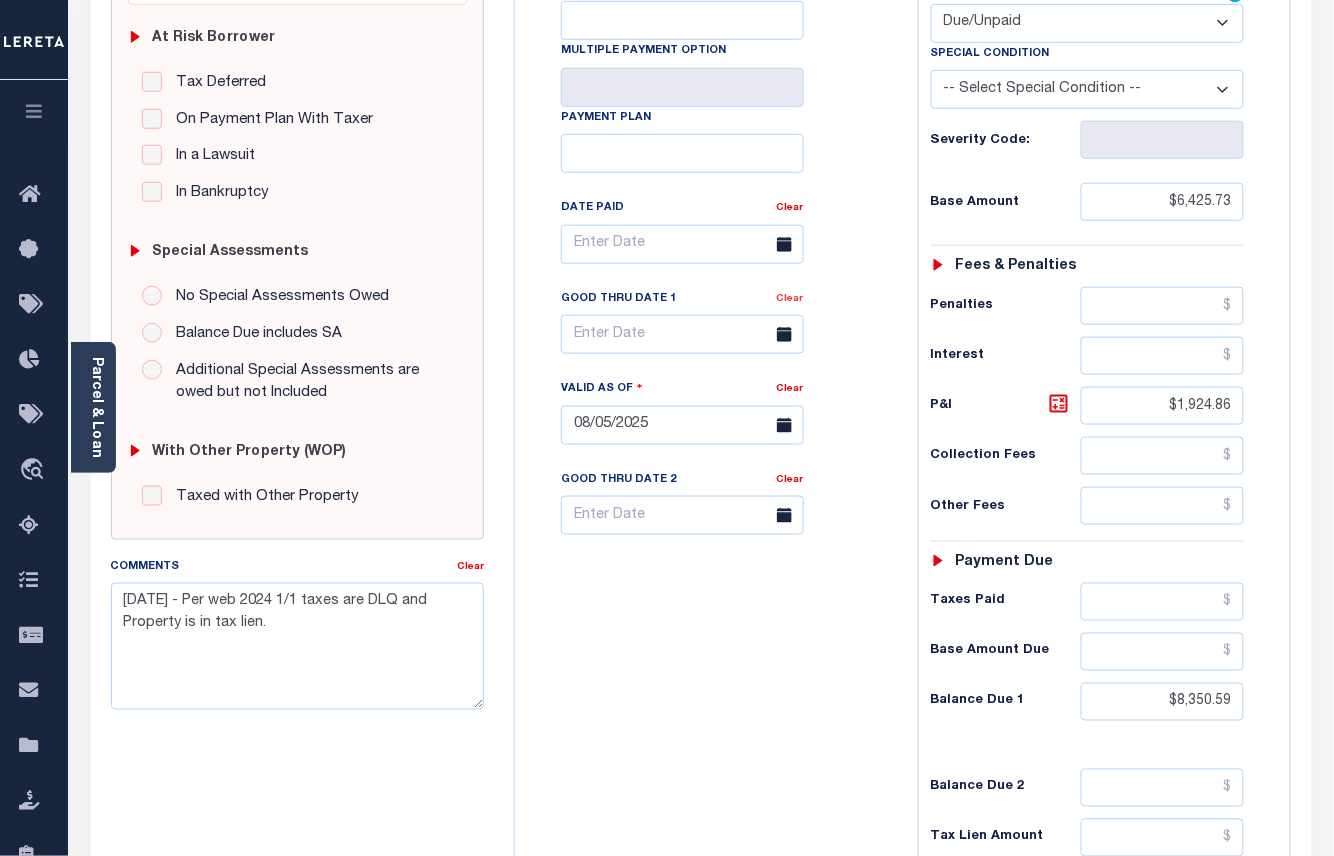 type on "08/06/2025" 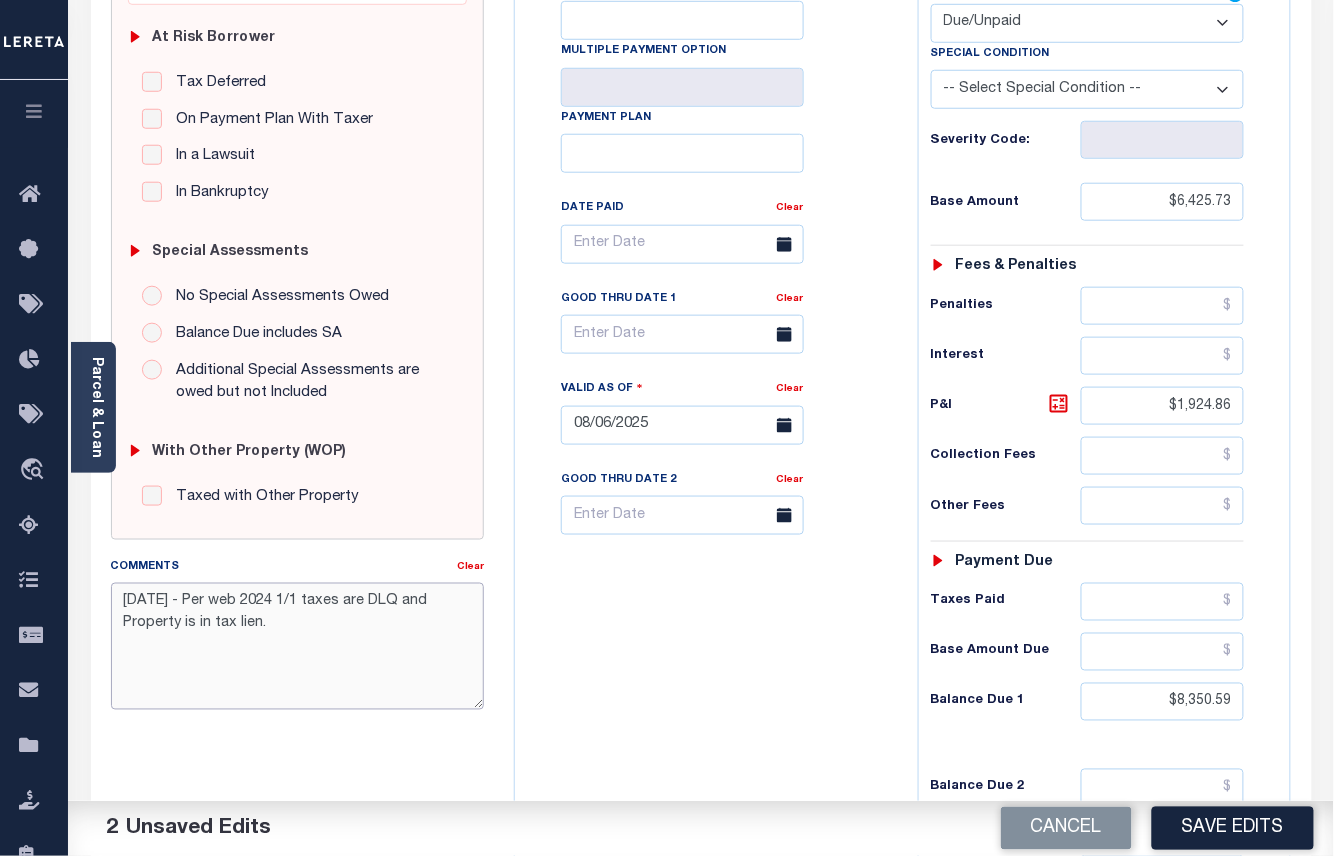 drag, startPoint x: 298, startPoint y: 634, endPoint x: 105, endPoint y: 598, distance: 196.32881 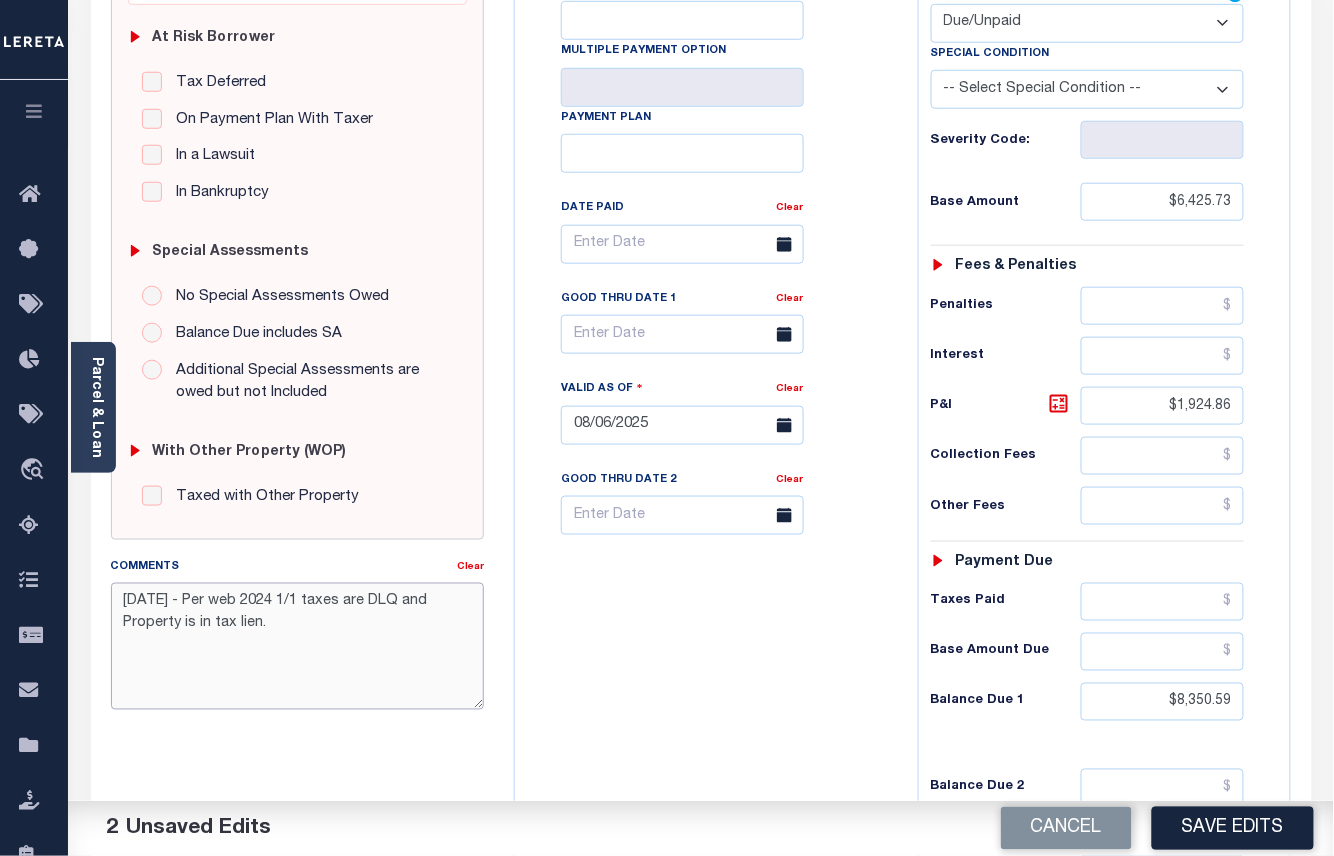 click on "Comments
Clear
8/5/25 - Per web 2024 1/1 taxes are DLQ and Property is in tax lien." at bounding box center (298, 641) 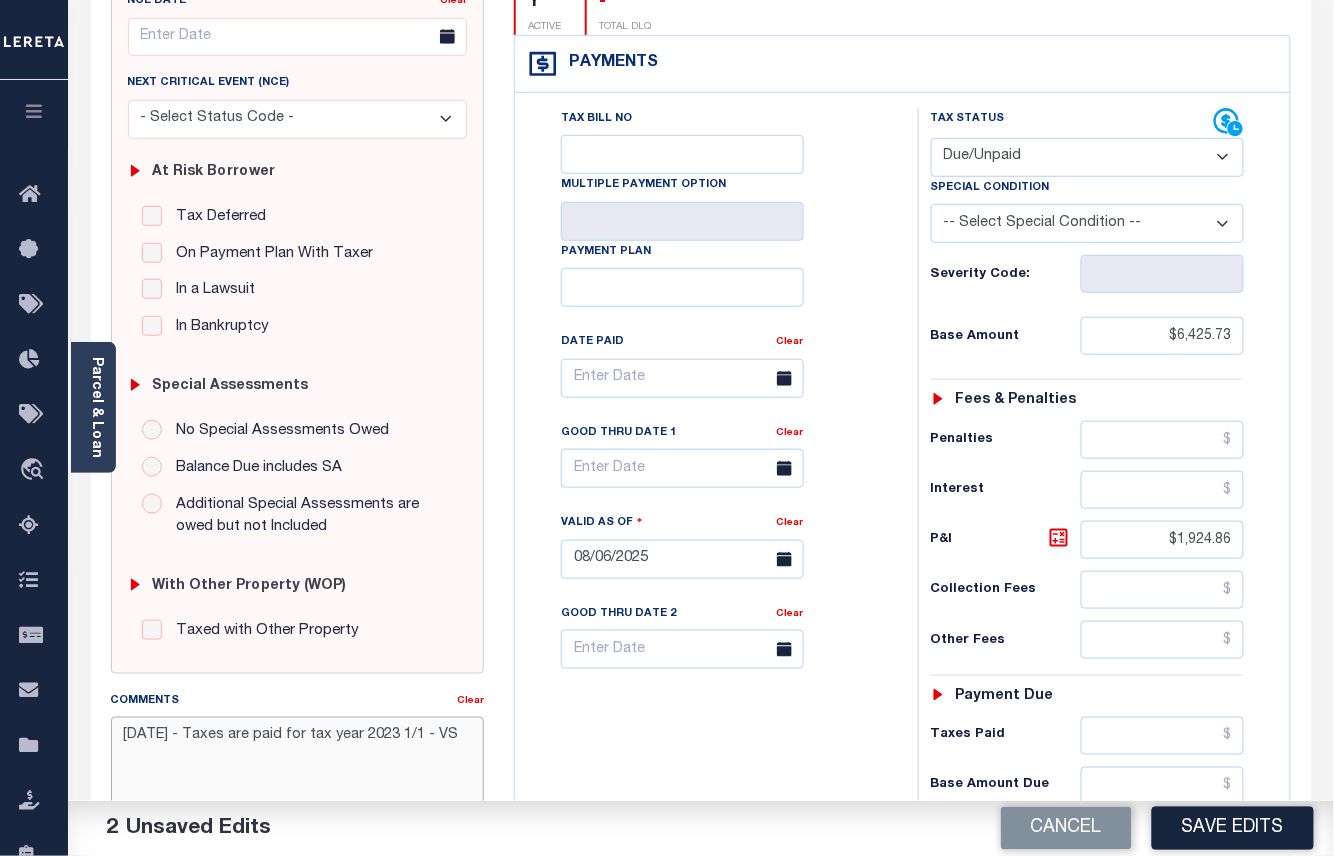 scroll, scrollTop: 0, scrollLeft: 0, axis: both 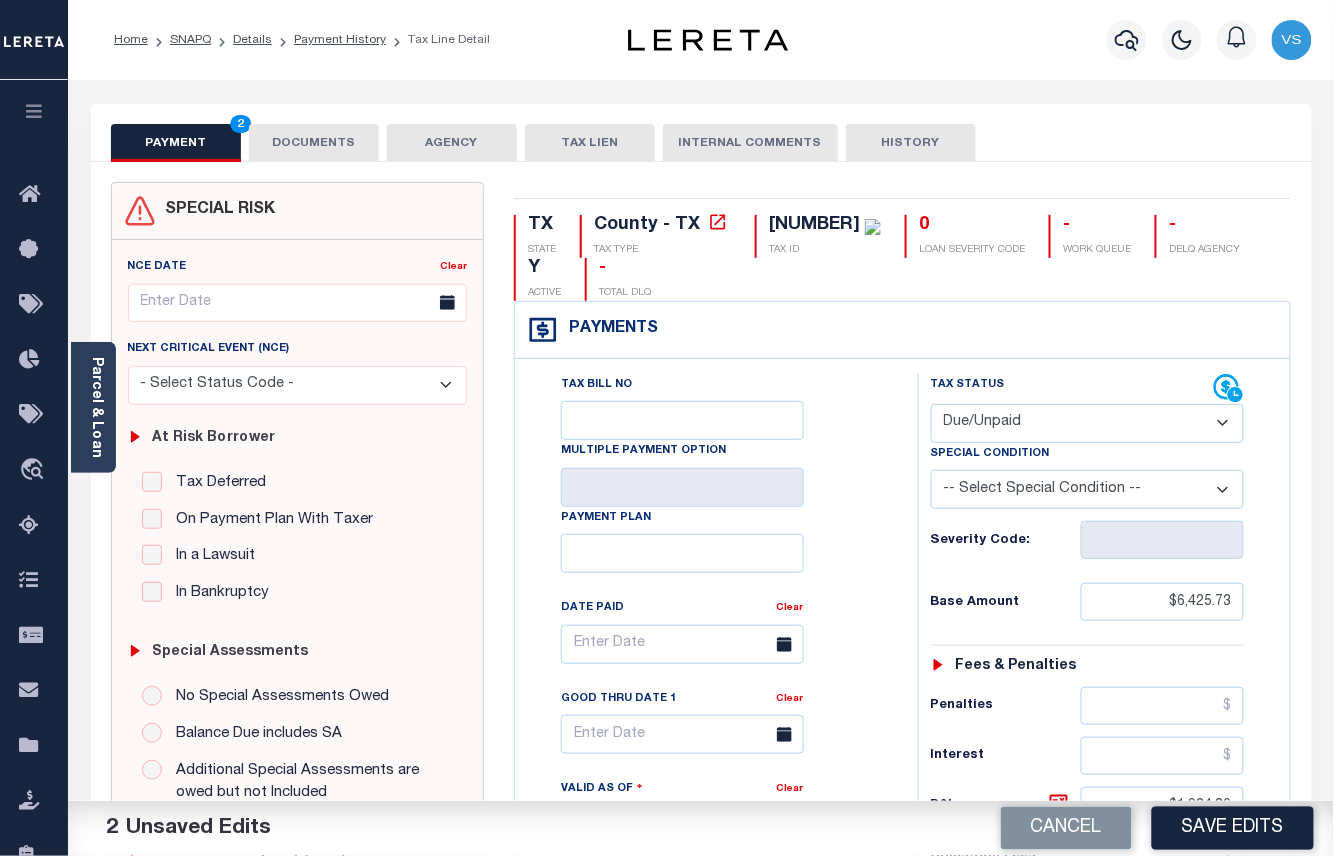 type on "8/5/25 - Taxes are paid for tax year 2023 1/1 - VS" 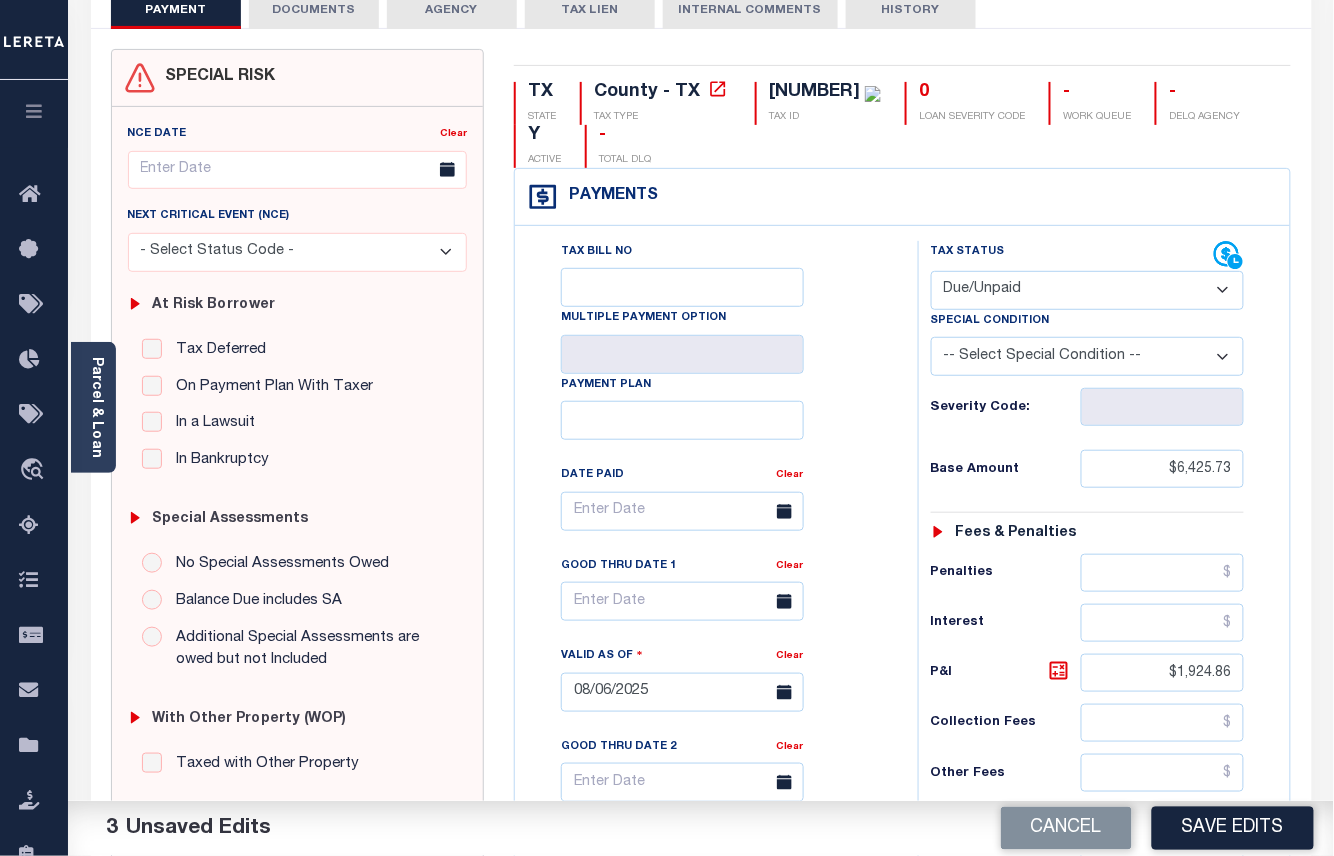 scroll, scrollTop: 0, scrollLeft: 0, axis: both 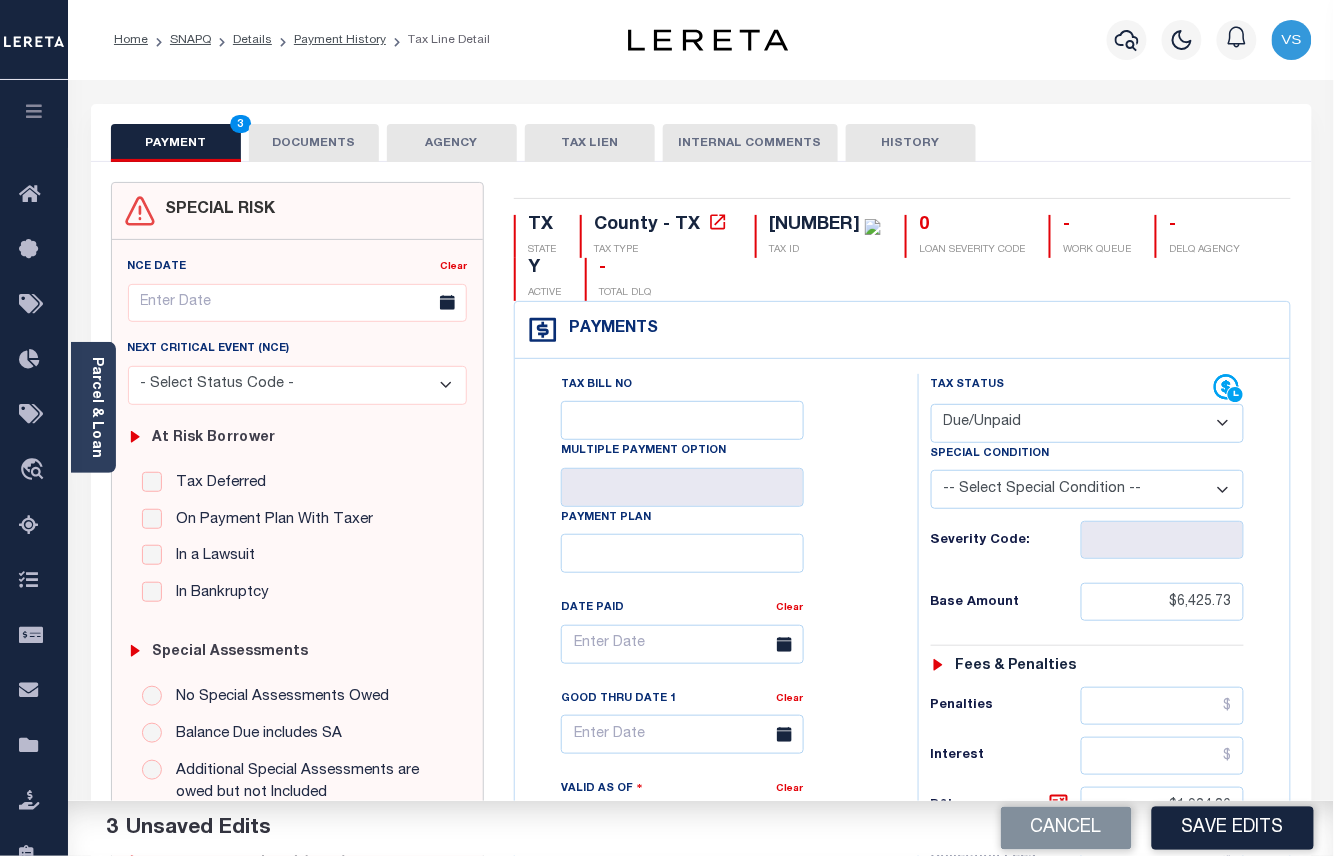 click on "DOCUMENTS" at bounding box center (314, 143) 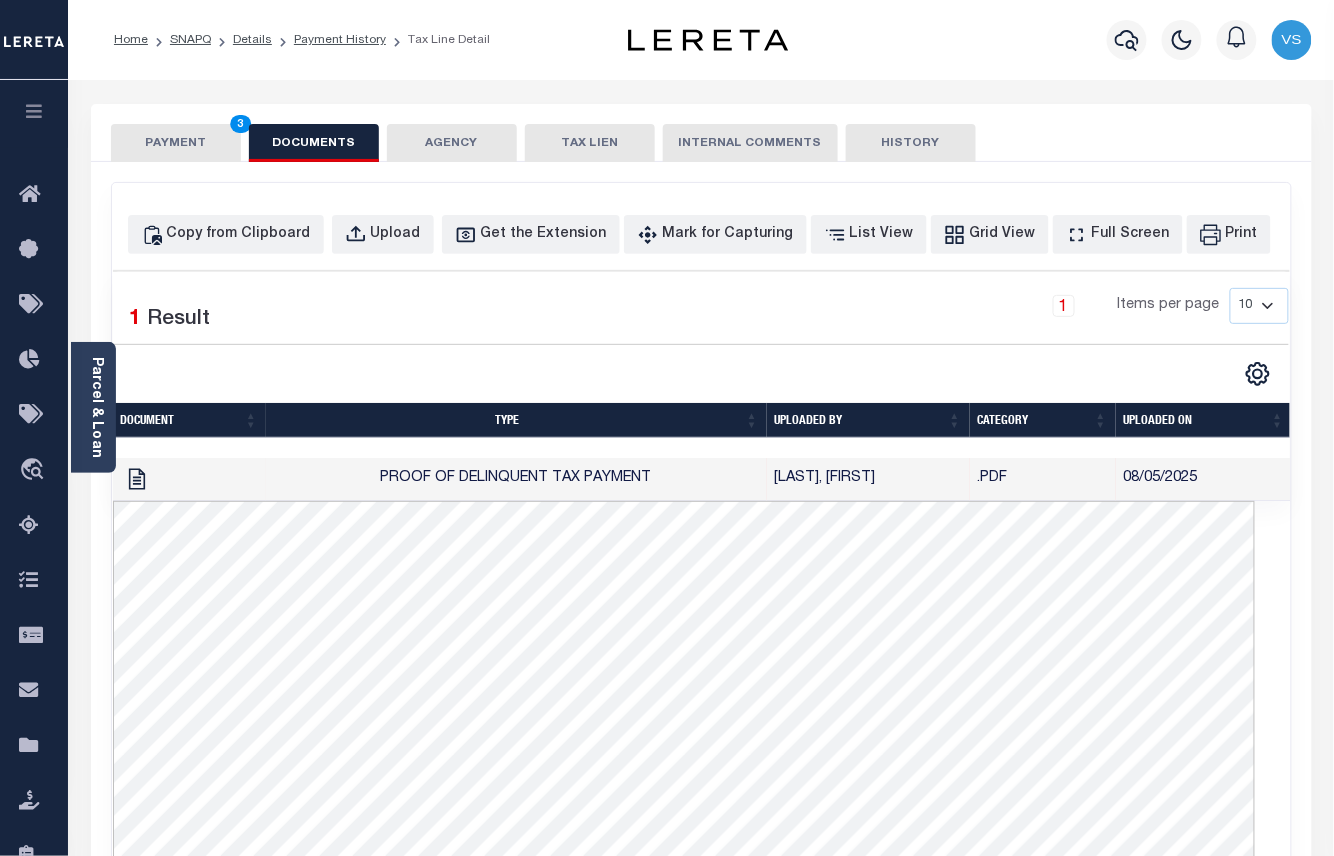 click on "PAYMENT
3" at bounding box center (176, 143) 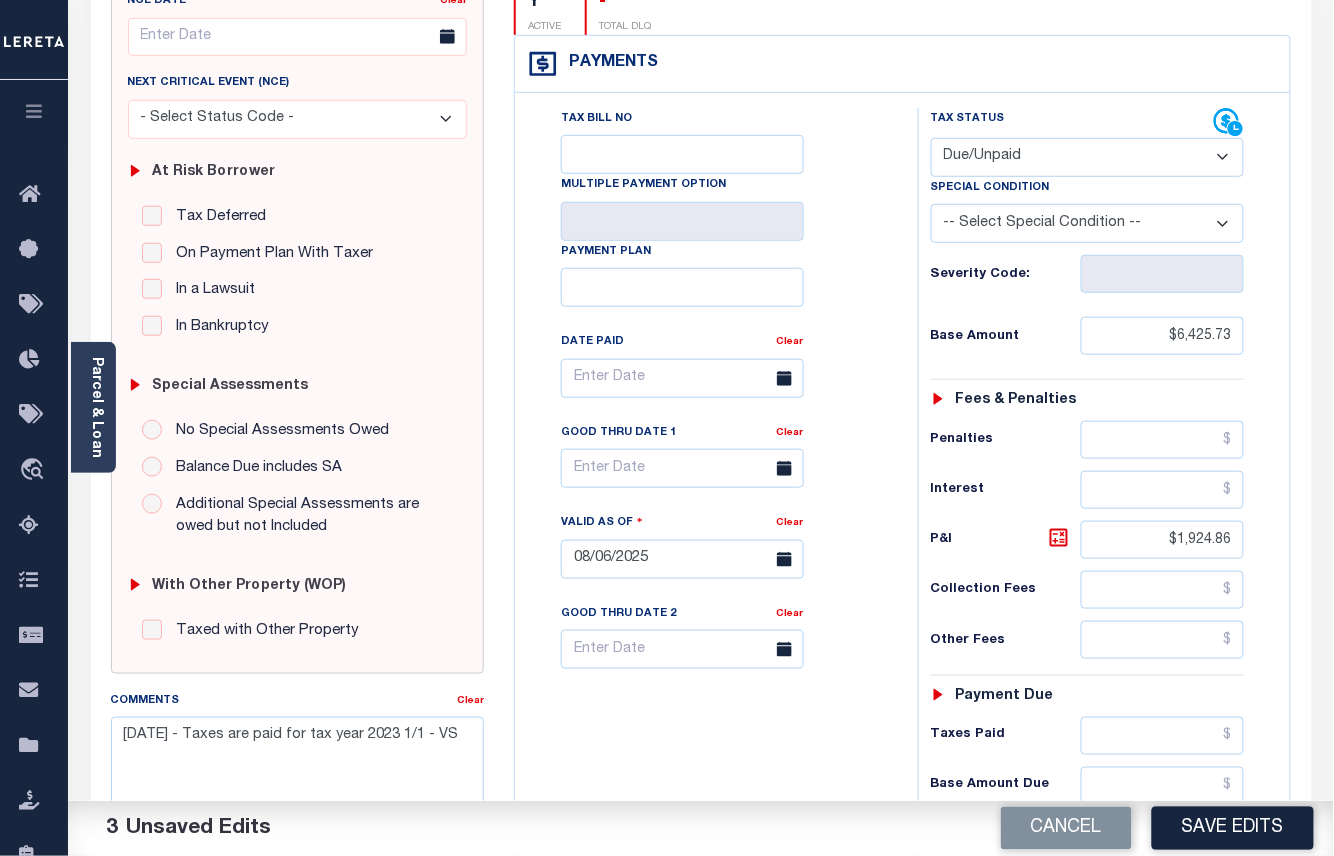 scroll, scrollTop: 665, scrollLeft: 0, axis: vertical 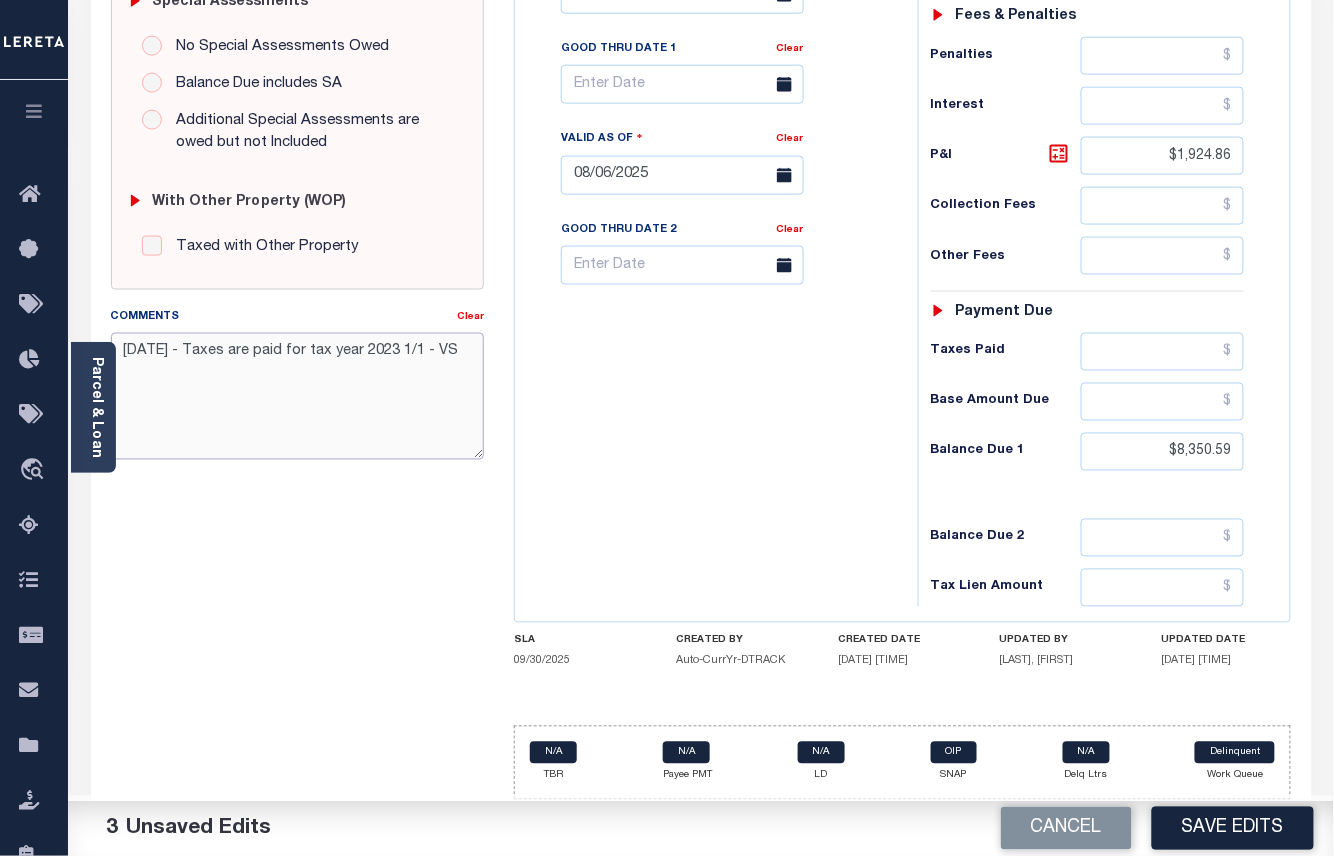 click on "8/5/25 - Taxes are paid for tax year 2023 1/1 - VS" at bounding box center [298, 396] 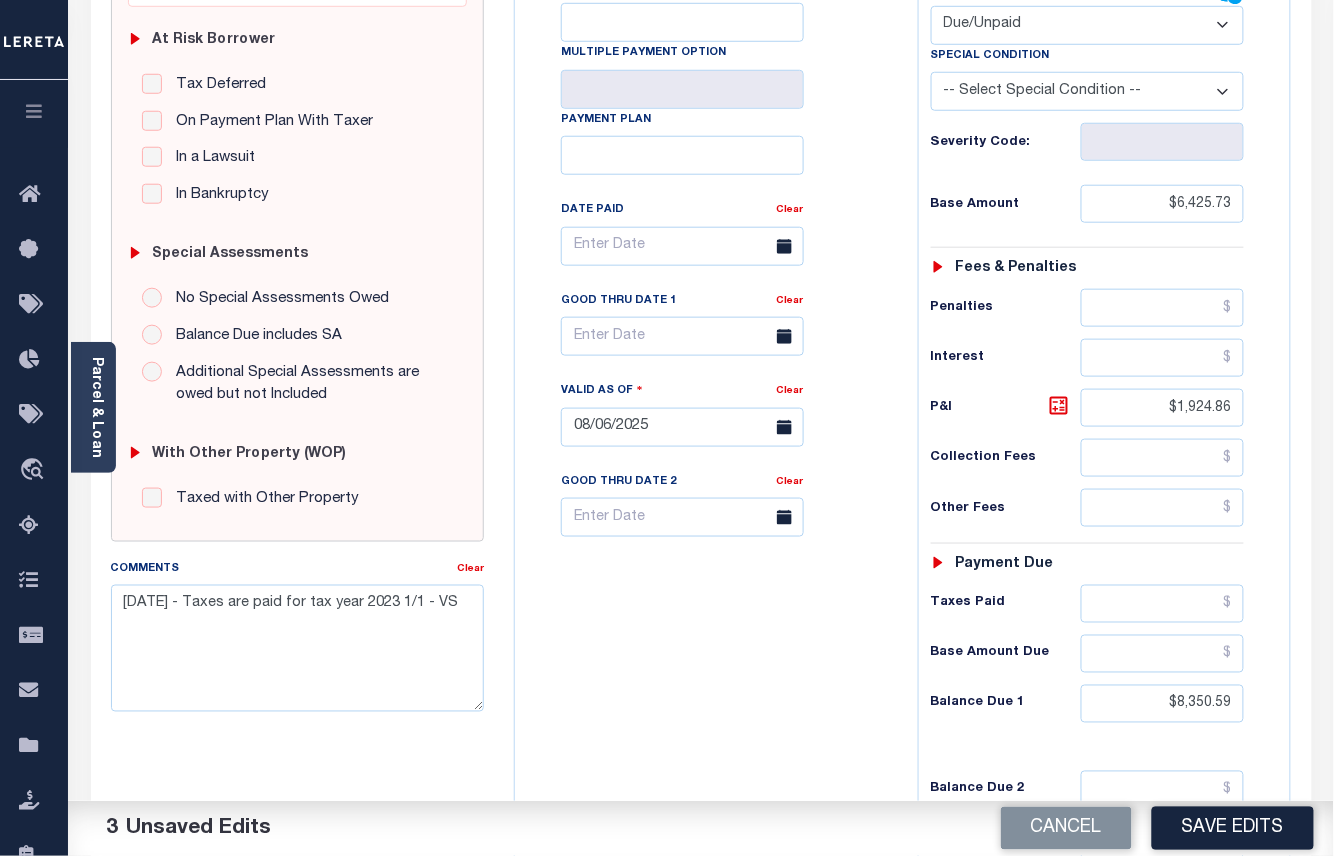 scroll, scrollTop: 132, scrollLeft: 0, axis: vertical 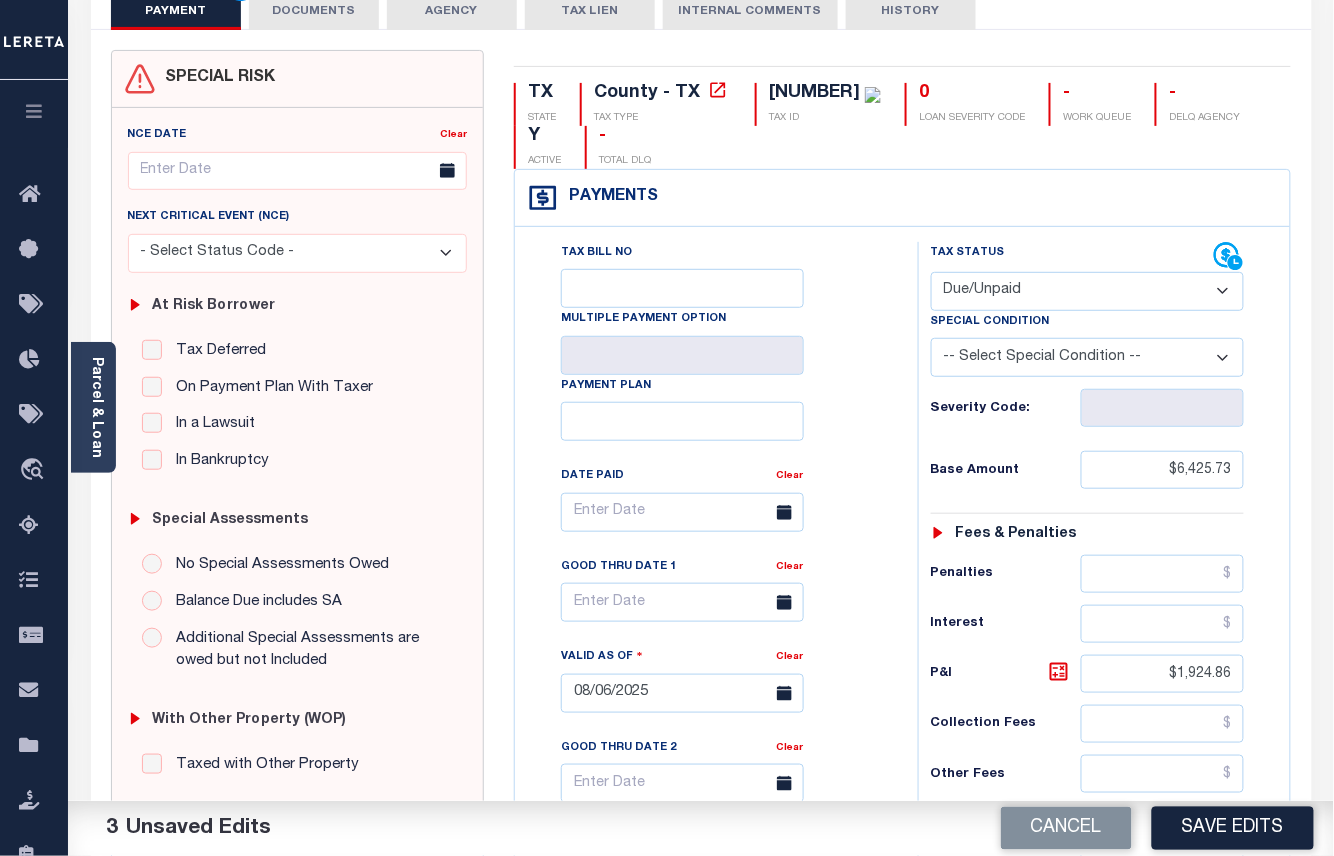 click on "0954060000022" at bounding box center [814, 93] 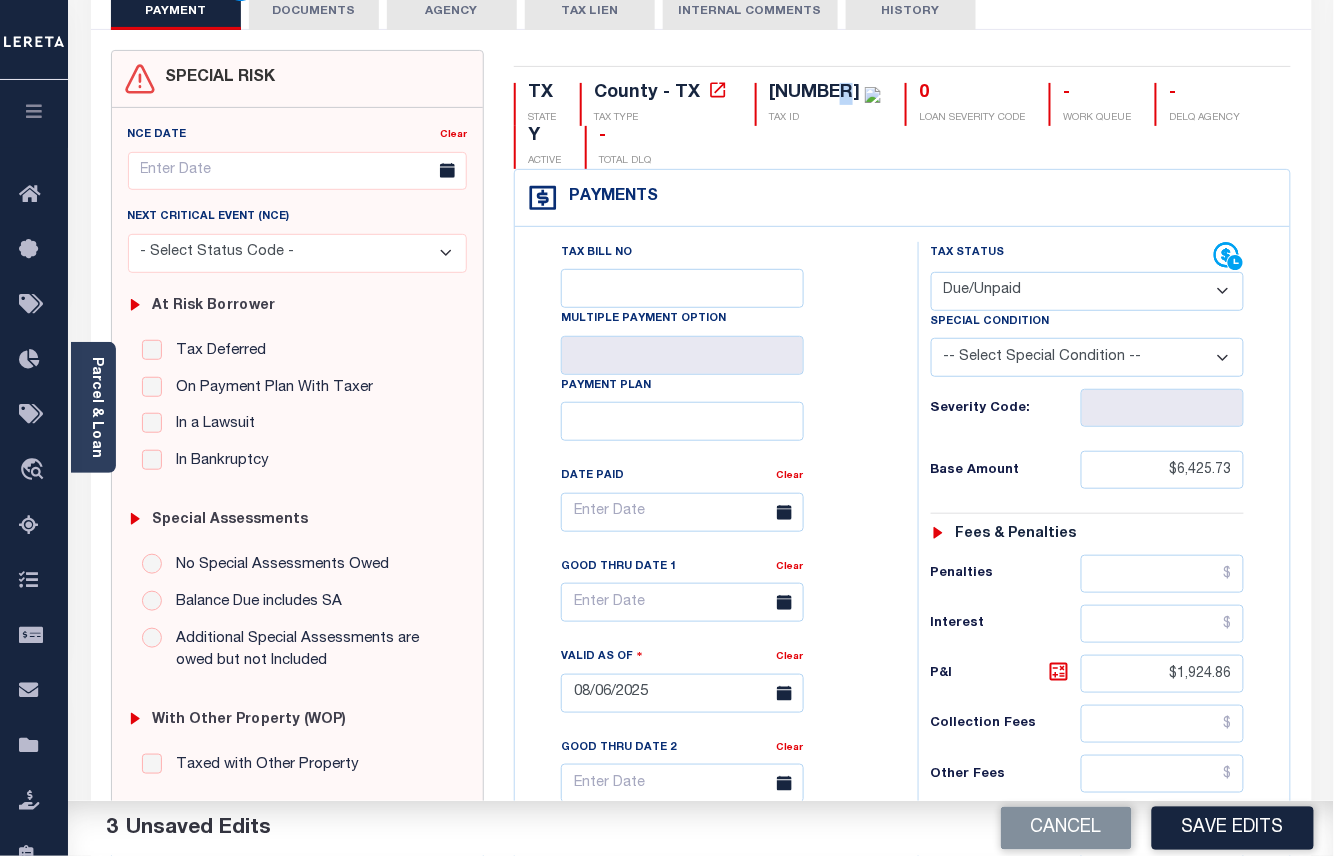 click on "0954060000022" at bounding box center (814, 93) 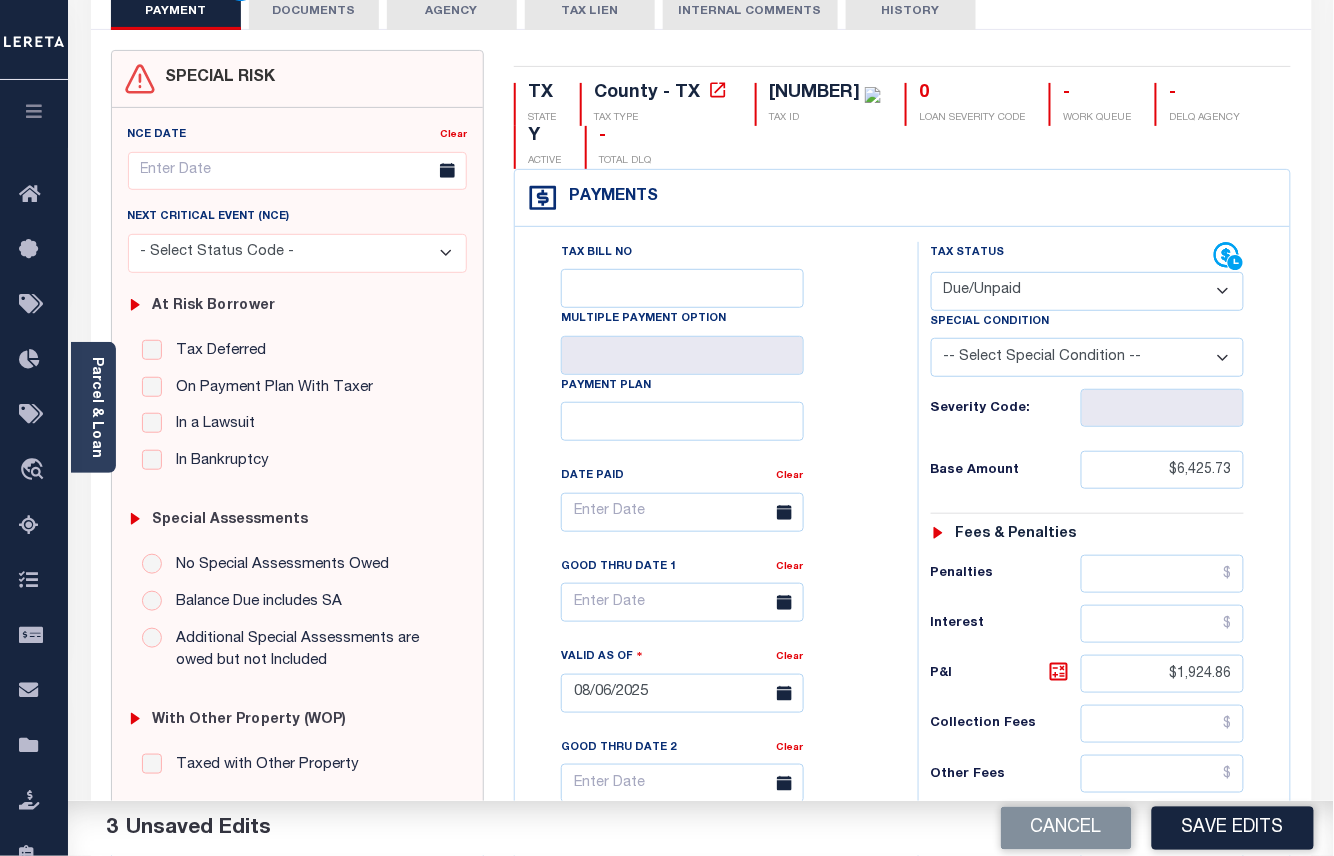 click on "0954060000022" at bounding box center [814, 93] 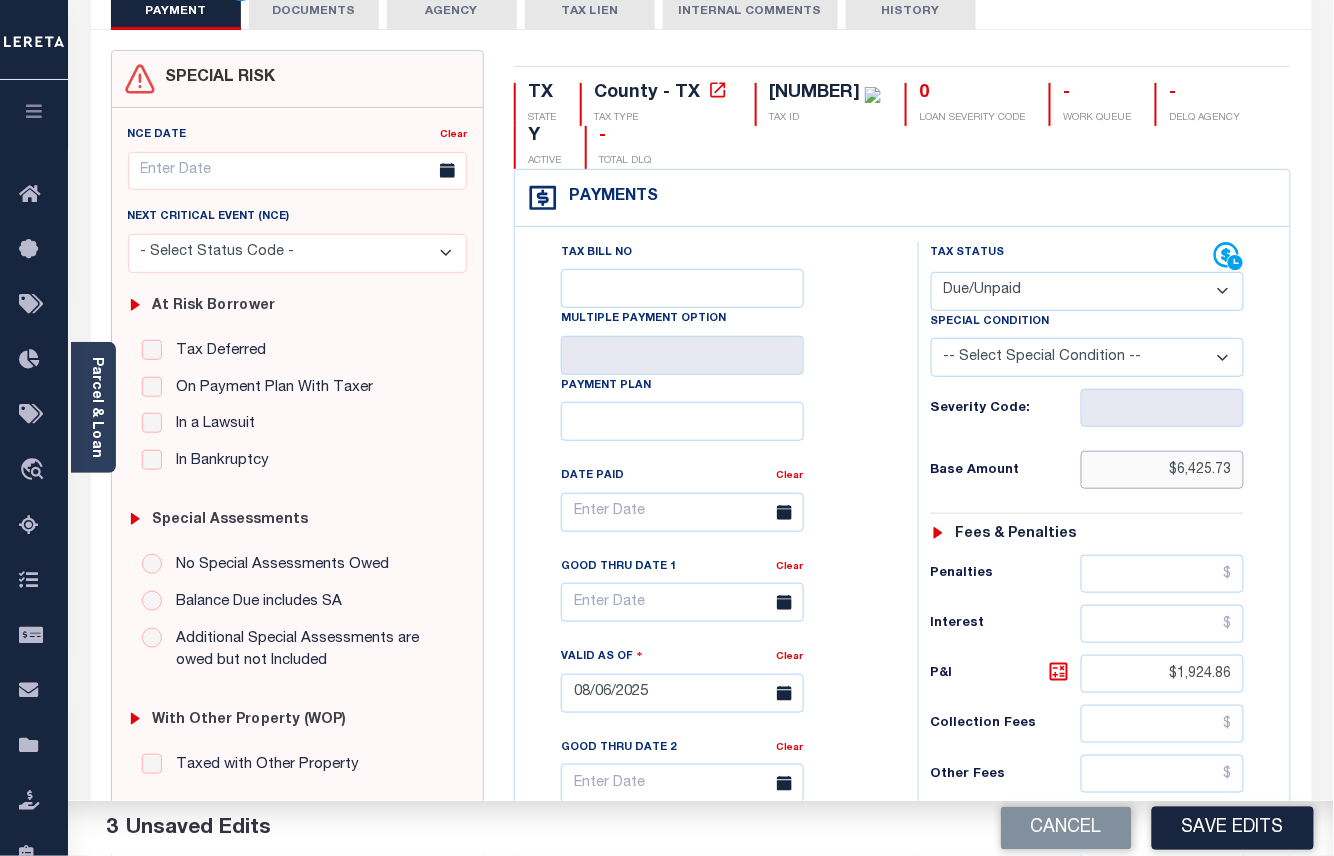 click on "$6,425.73" at bounding box center [1163, 470] 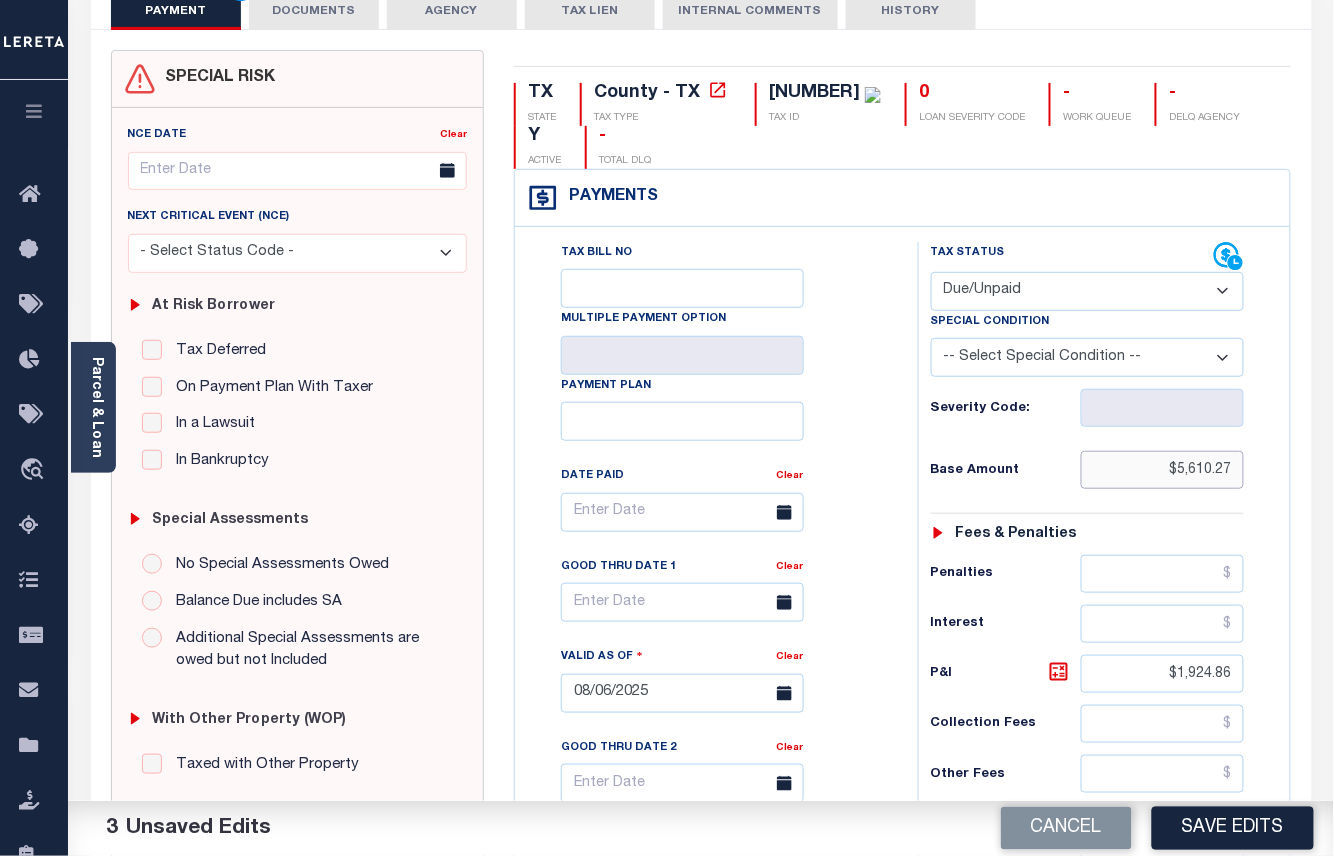 type on "$5,610.27" 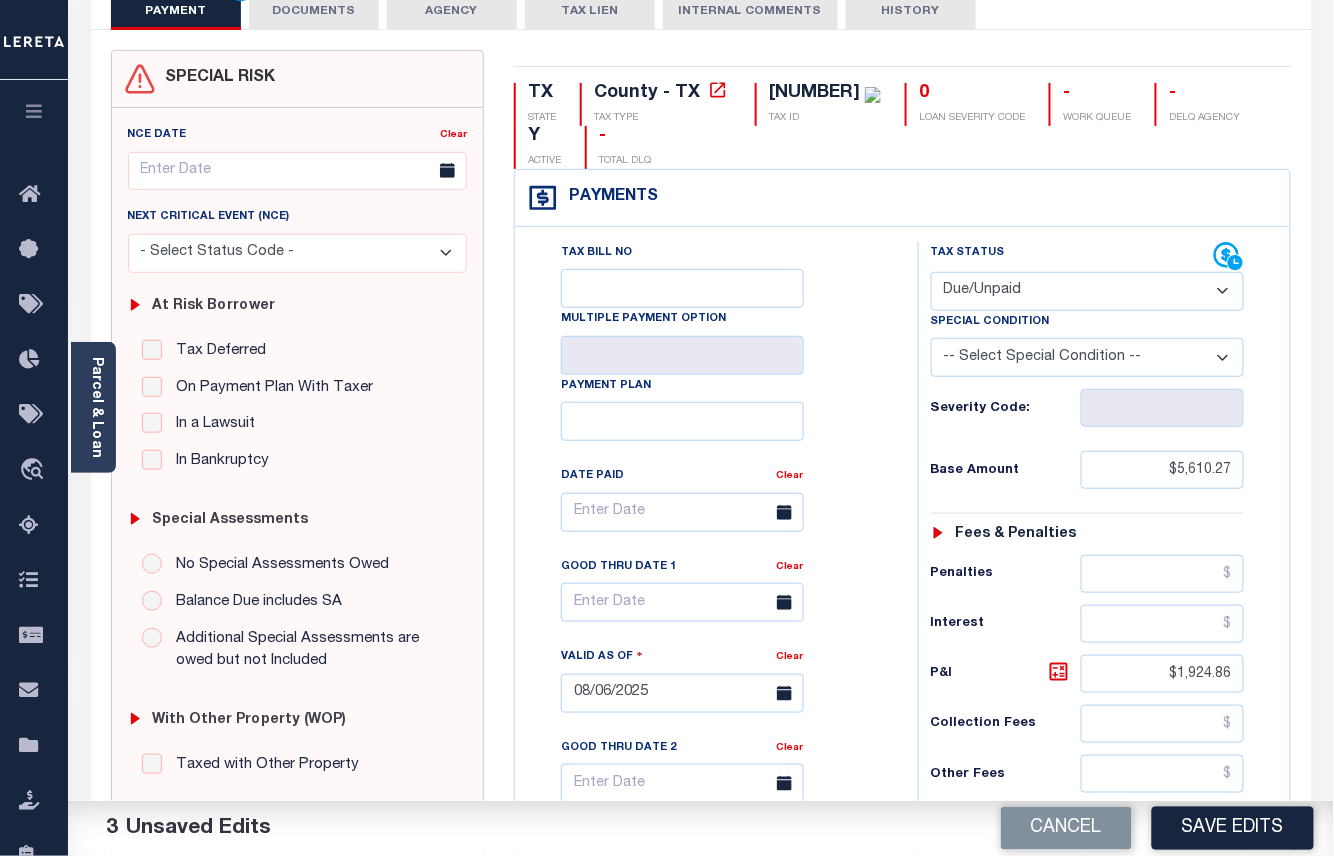 click on "- Select Status Code -
Open
Due/Unpaid
Paid
Incomplete
No Tax Due
Internal Refund Processed
New" at bounding box center (1088, 291) 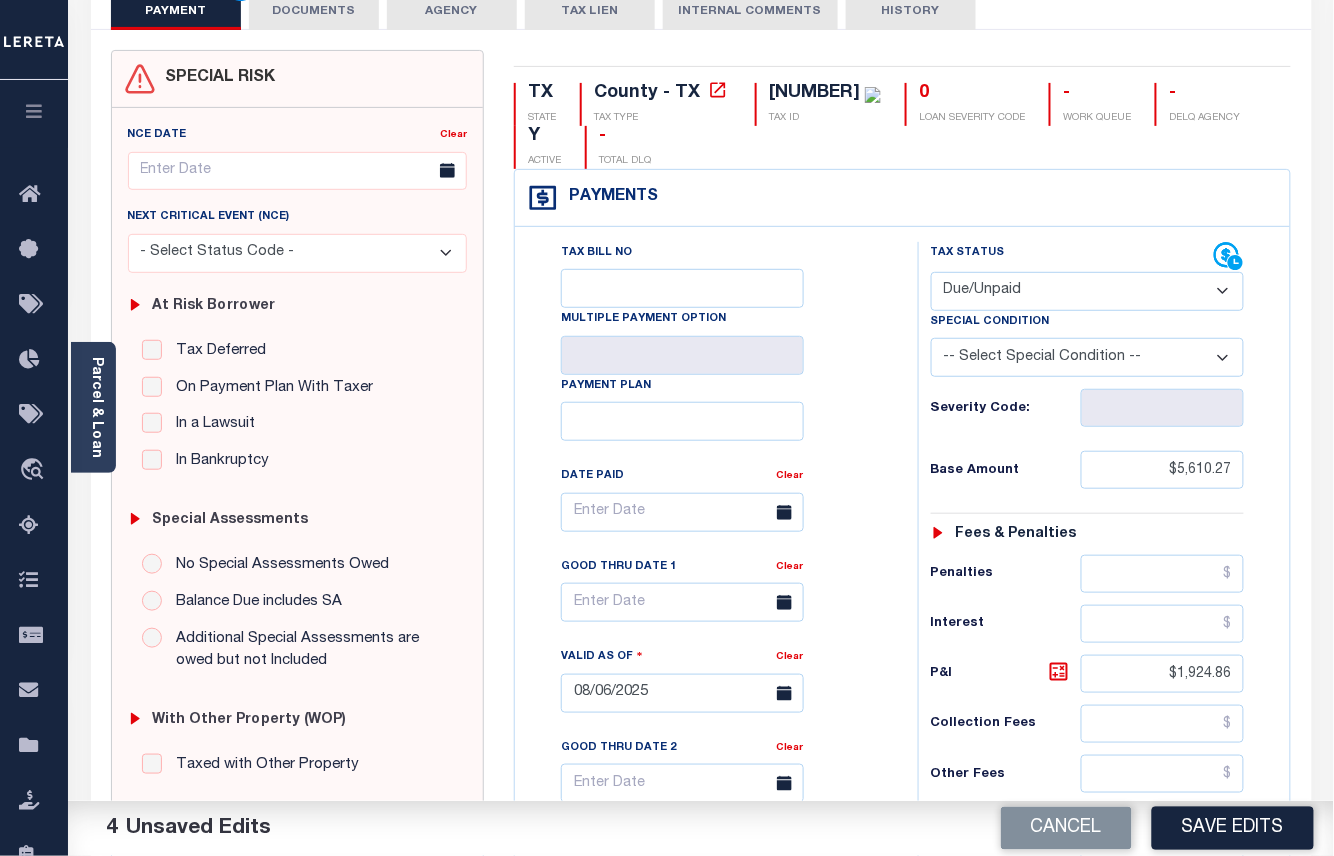 select on "PYD" 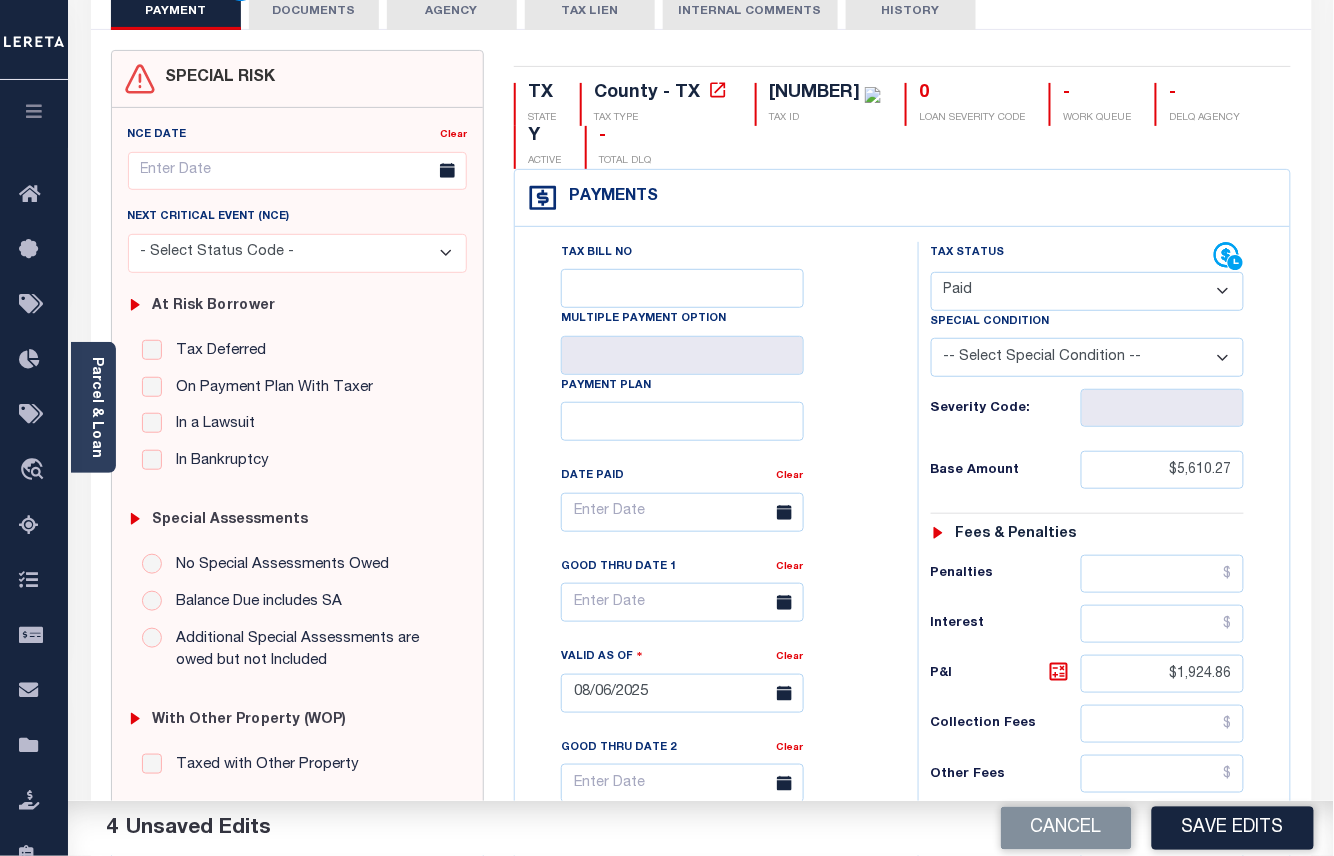 click on "- Select Status Code -
Open
Due/Unpaid
Paid
Incomplete
No Tax Due
Internal Refund Processed
New" at bounding box center (1088, 291) 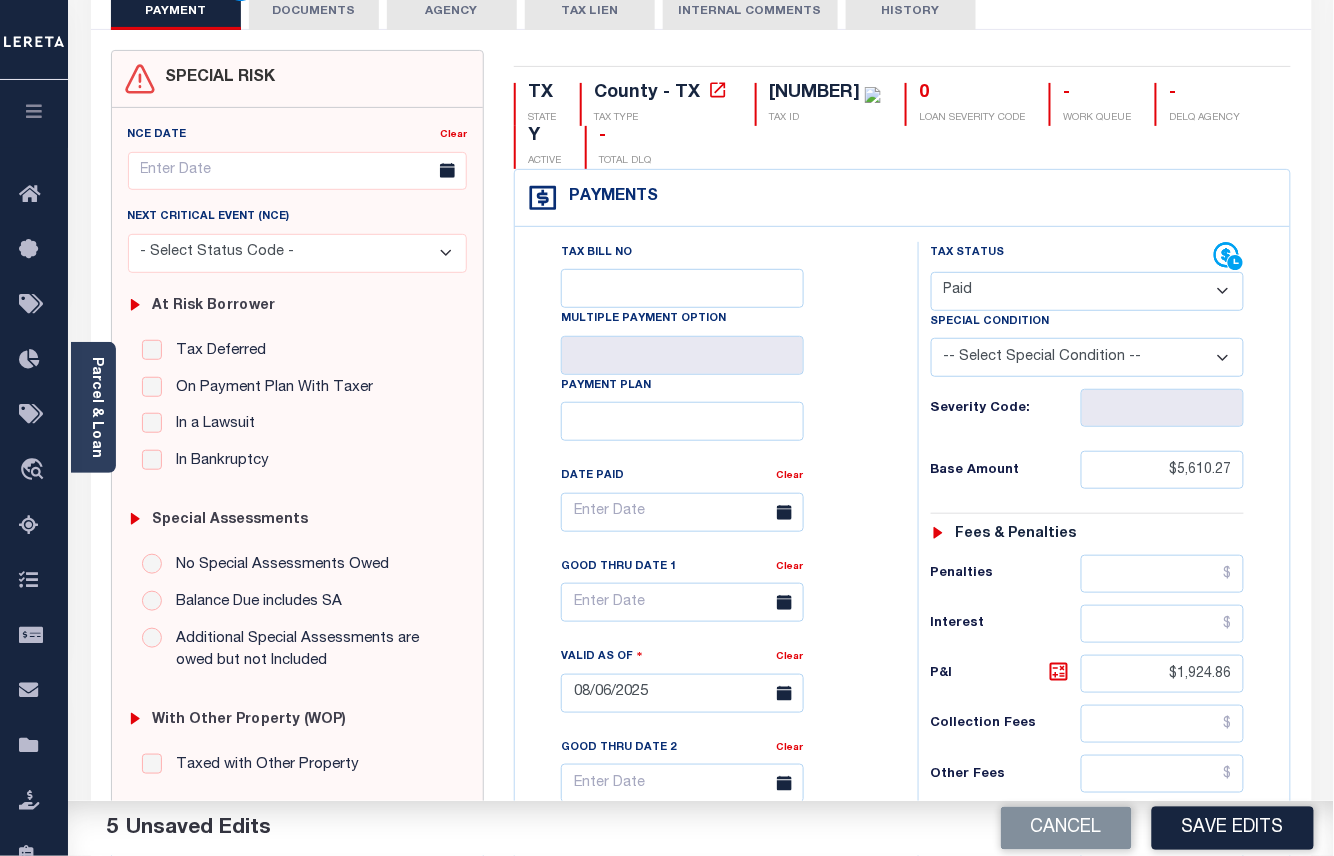 scroll, scrollTop: 398, scrollLeft: 0, axis: vertical 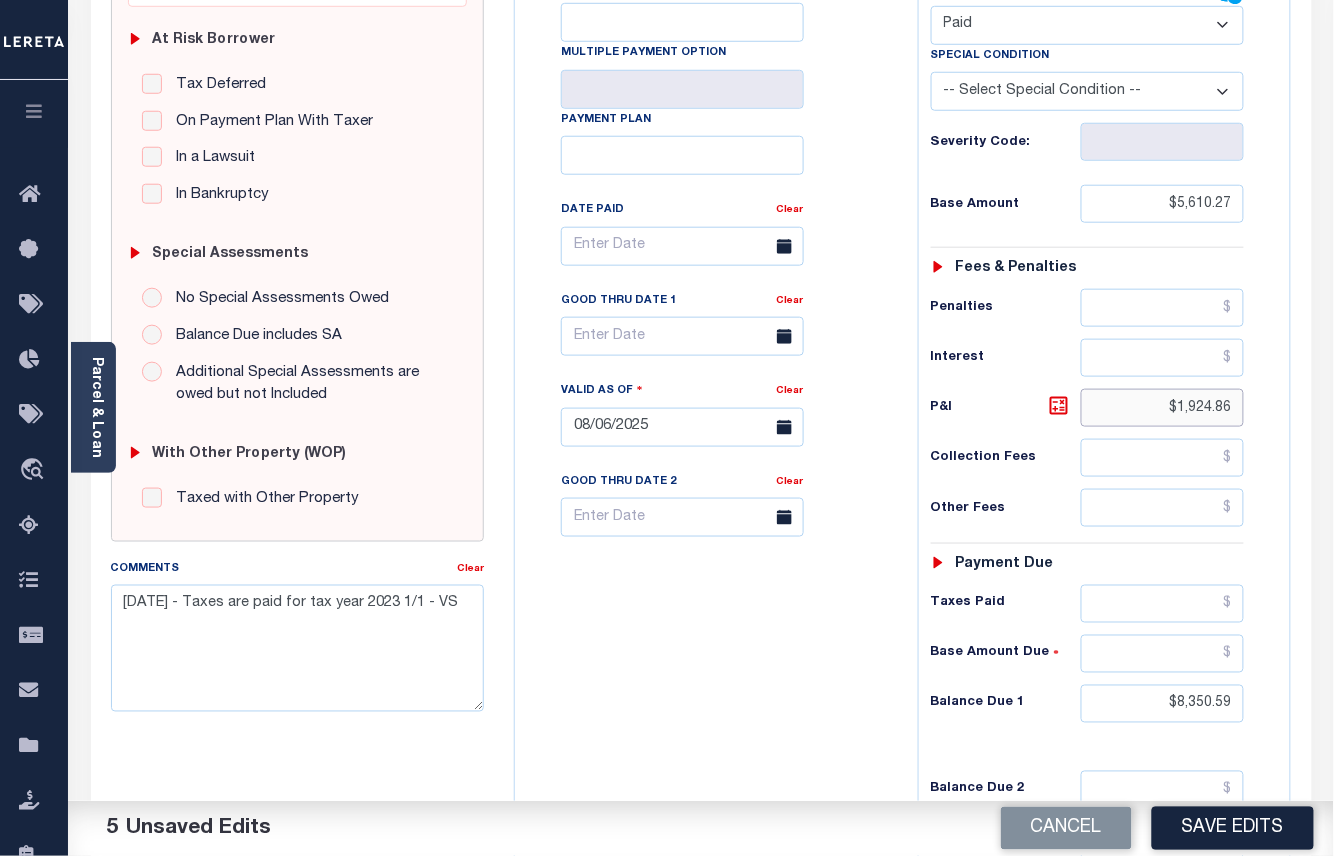 drag, startPoint x: 1240, startPoint y: 406, endPoint x: 1114, endPoint y: 412, distance: 126.14278 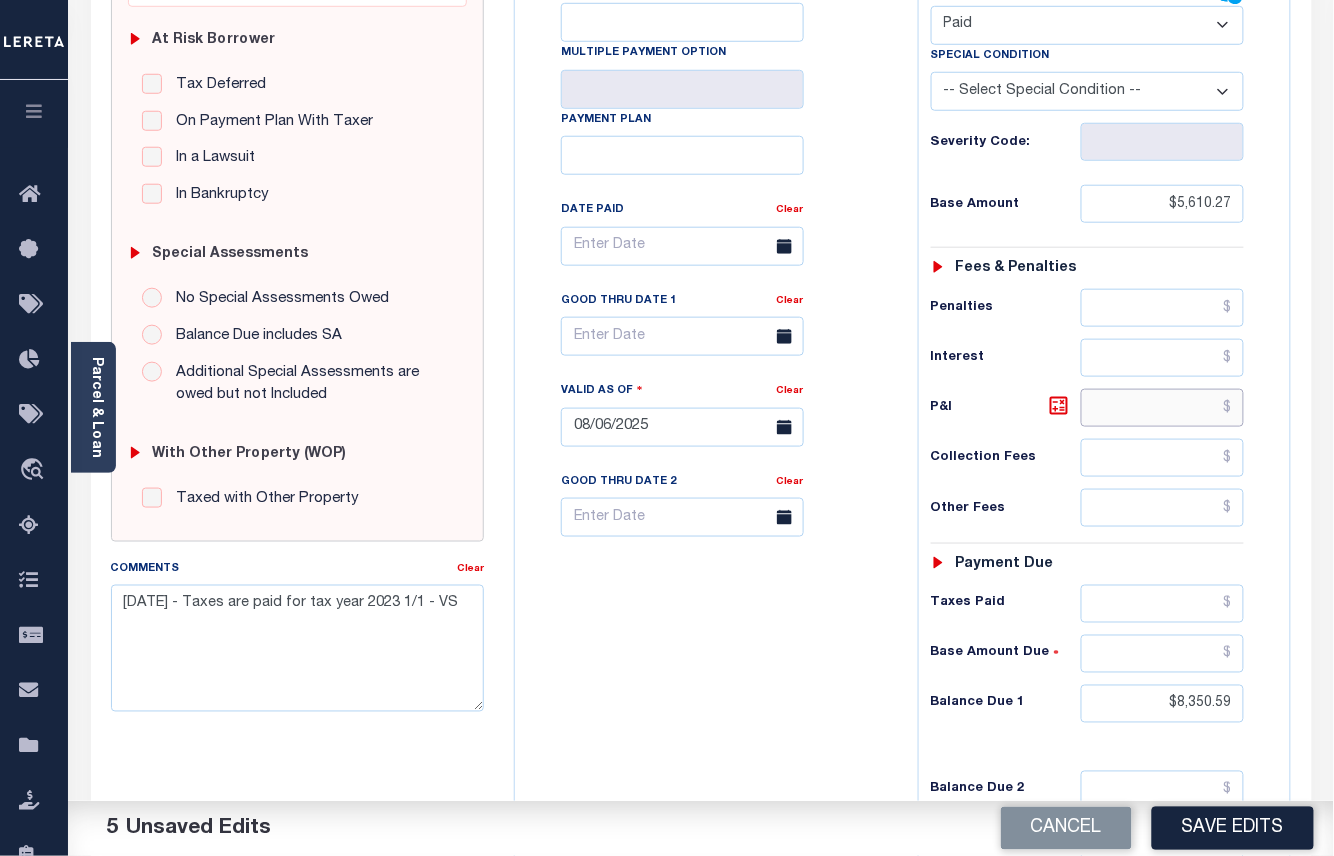 type 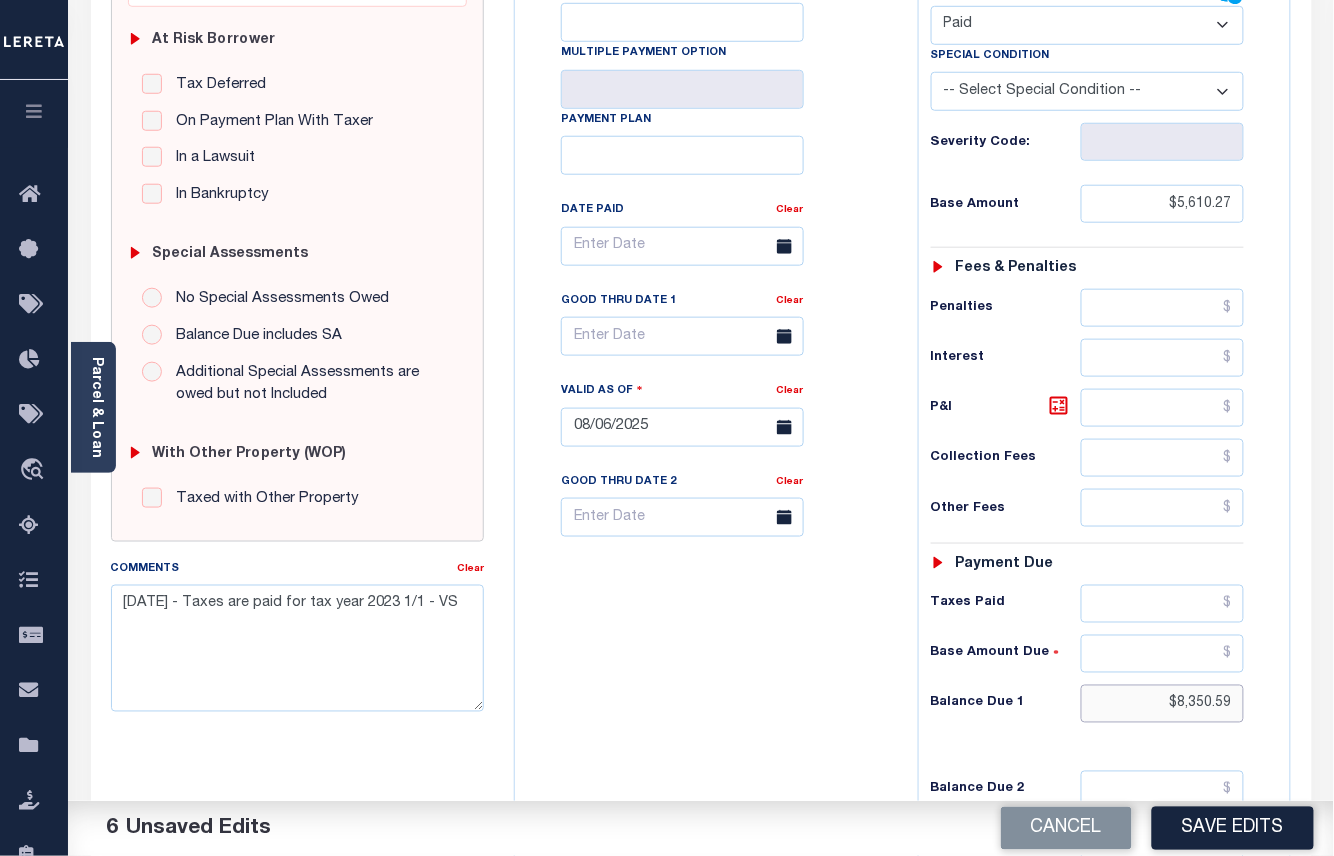 drag, startPoint x: 1232, startPoint y: 714, endPoint x: 1117, endPoint y: 713, distance: 115.00435 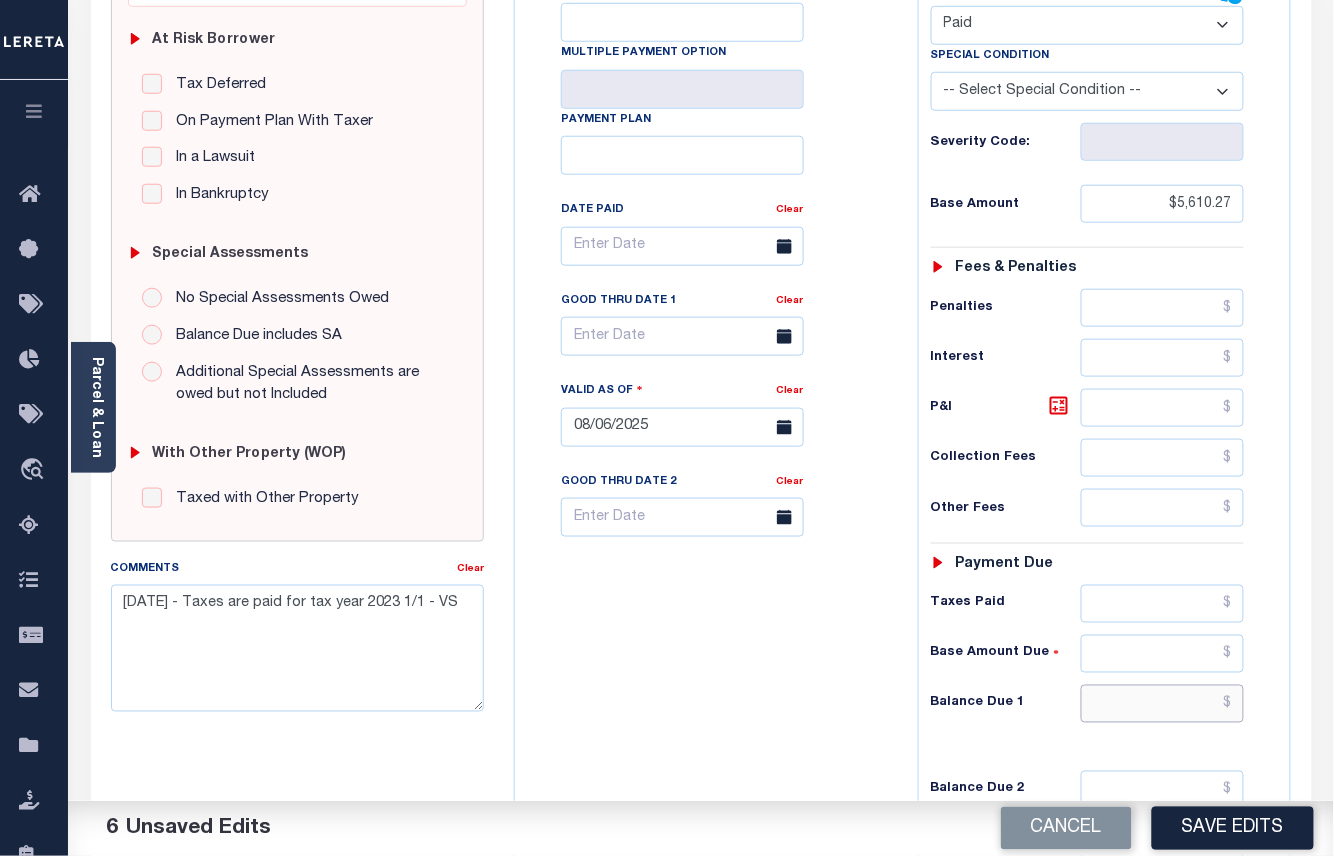 type 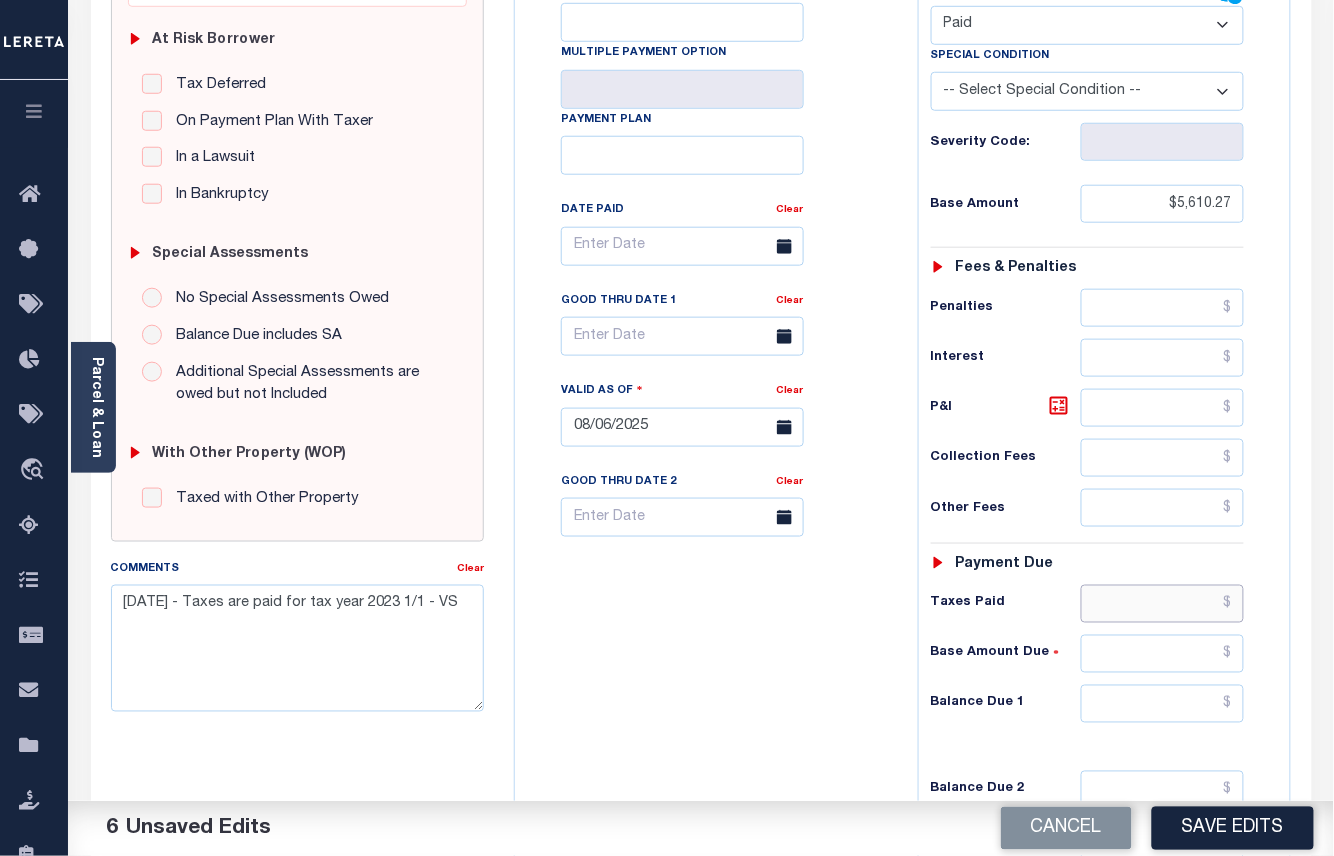 click at bounding box center (1163, 604) 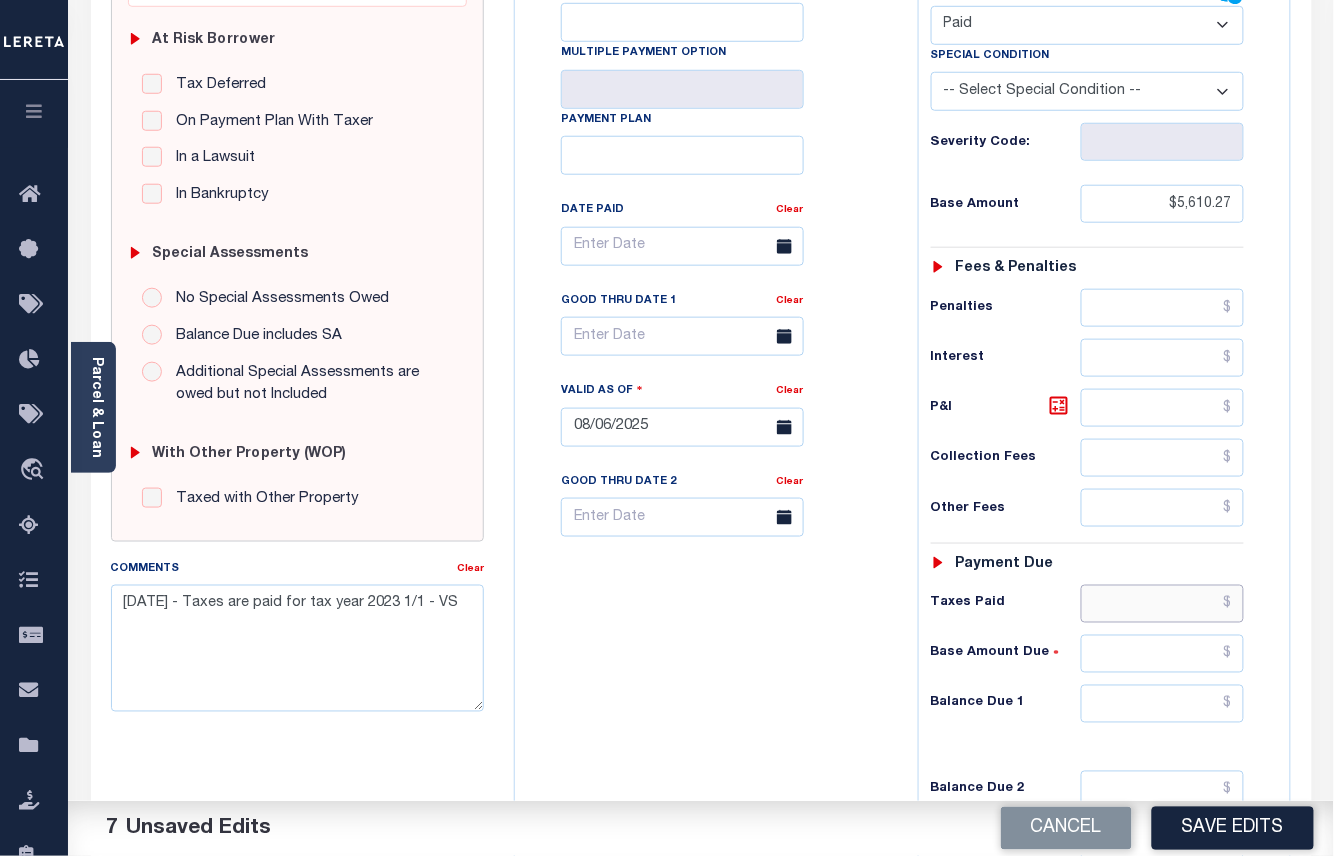 paste on "5610.27" 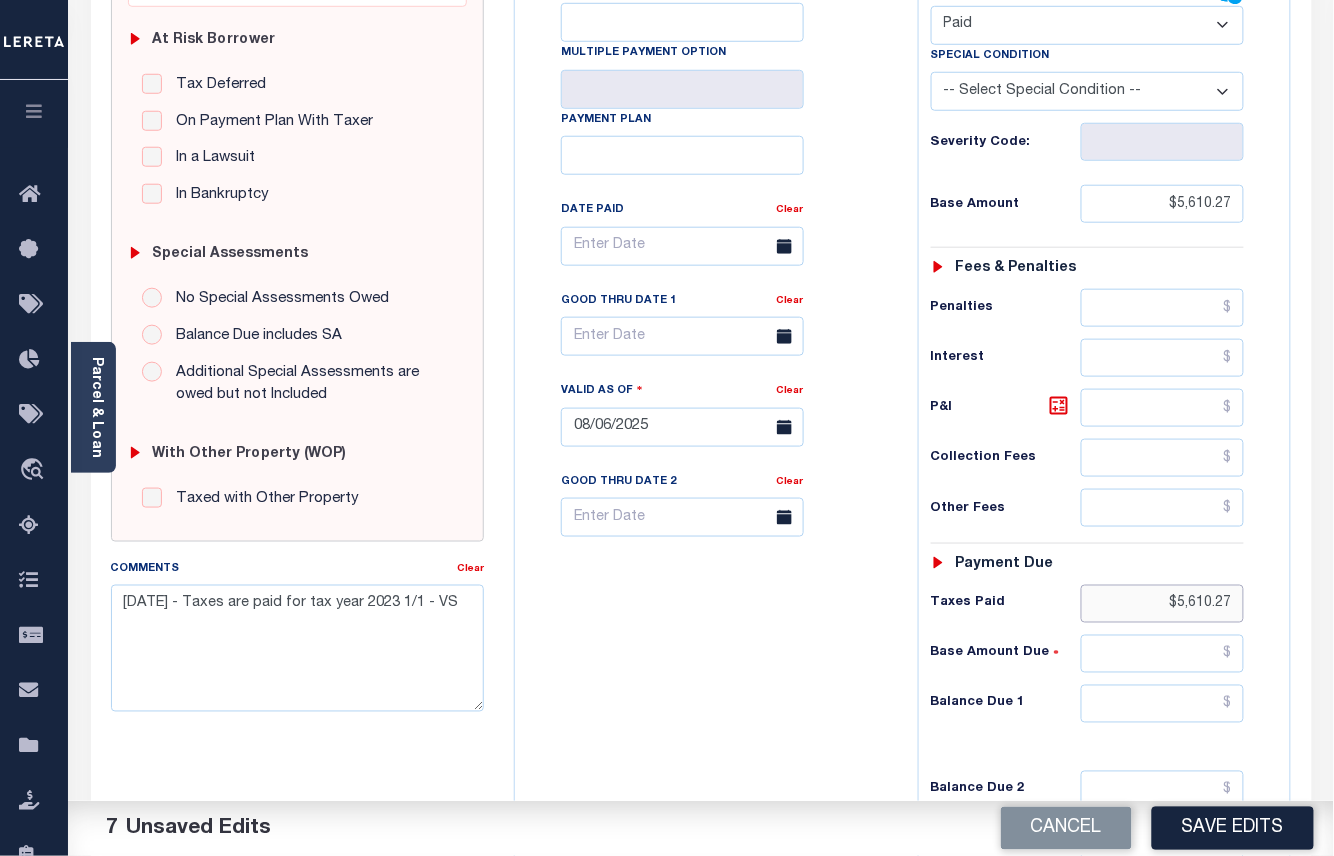 scroll, scrollTop: 0, scrollLeft: 0, axis: both 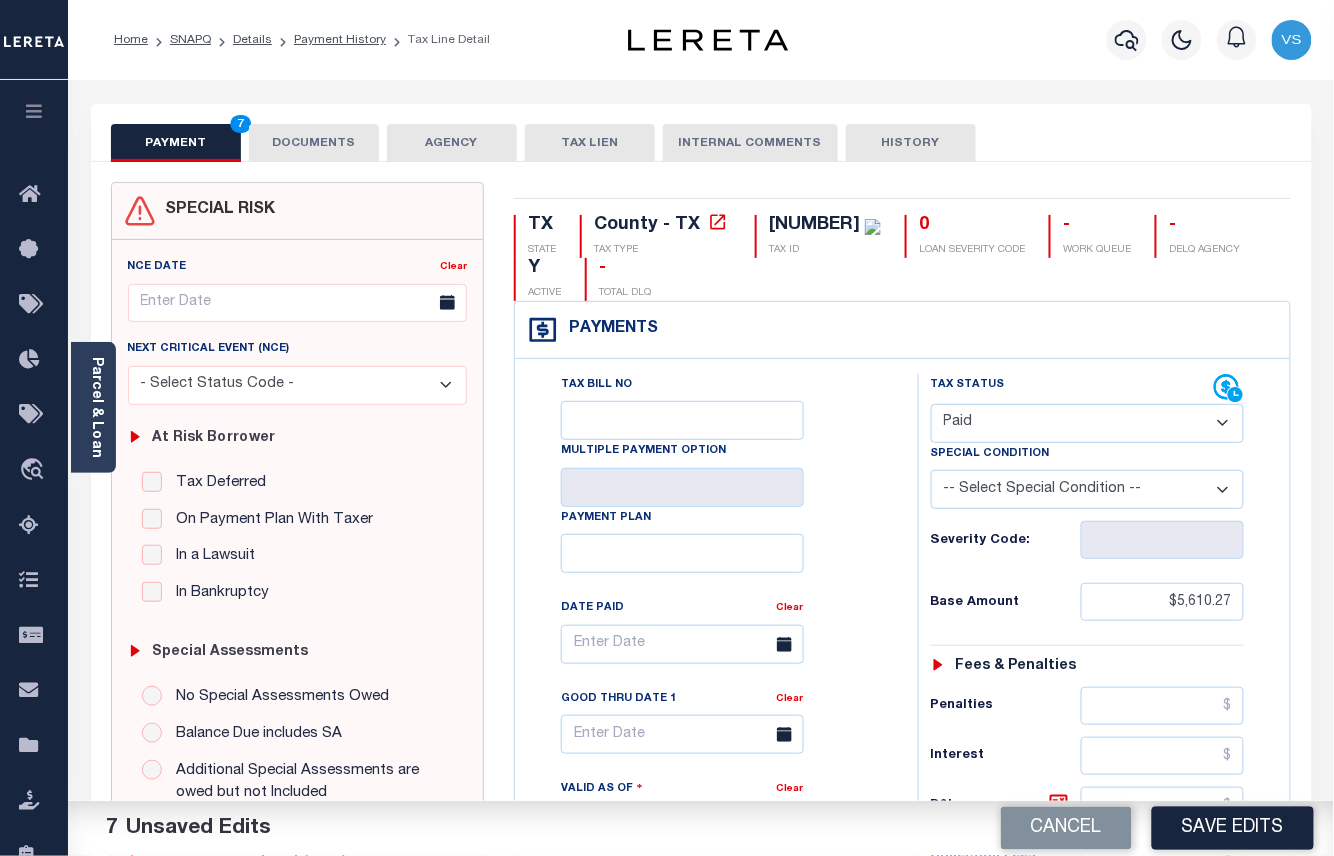 type on "$5,610.27" 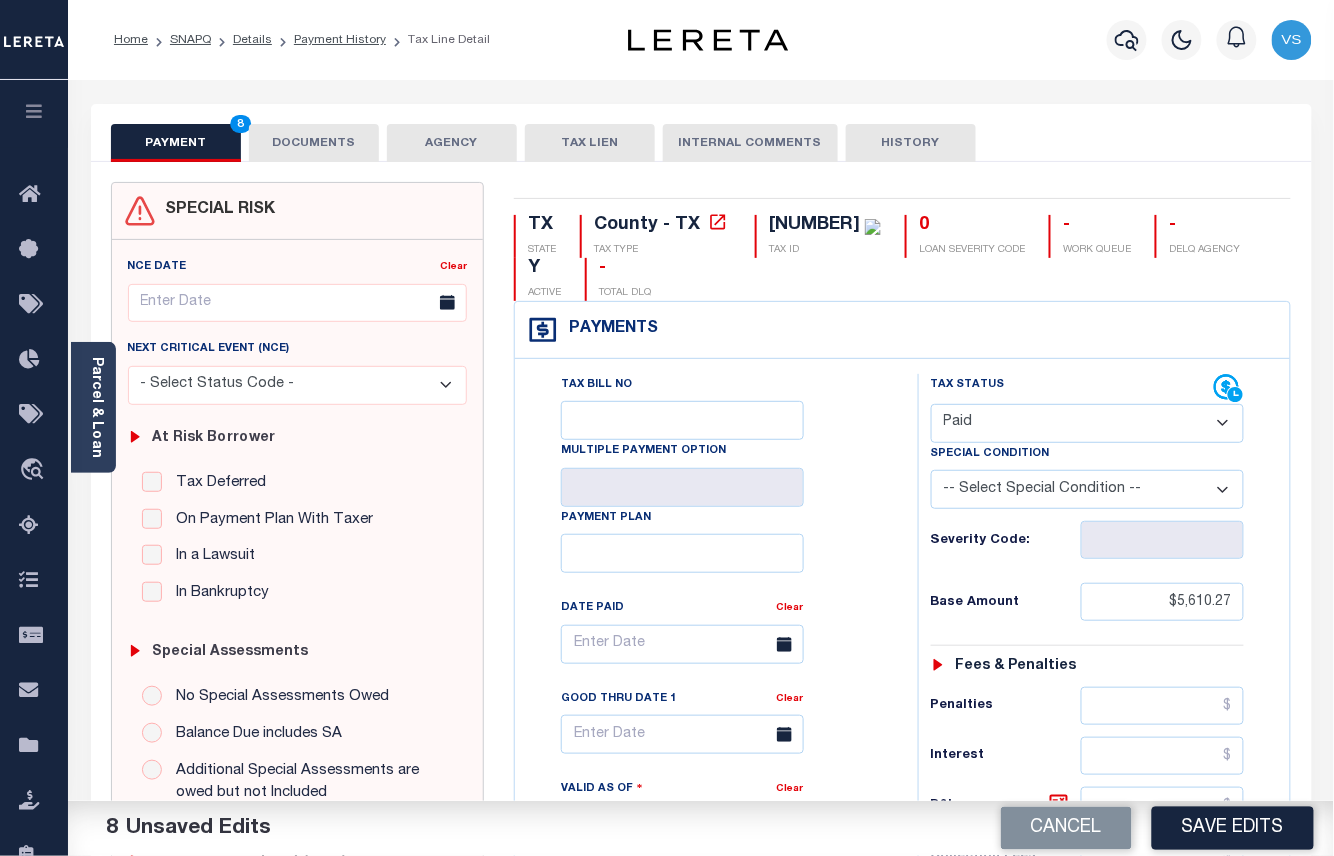 click on "DOCUMENTS" at bounding box center (314, 143) 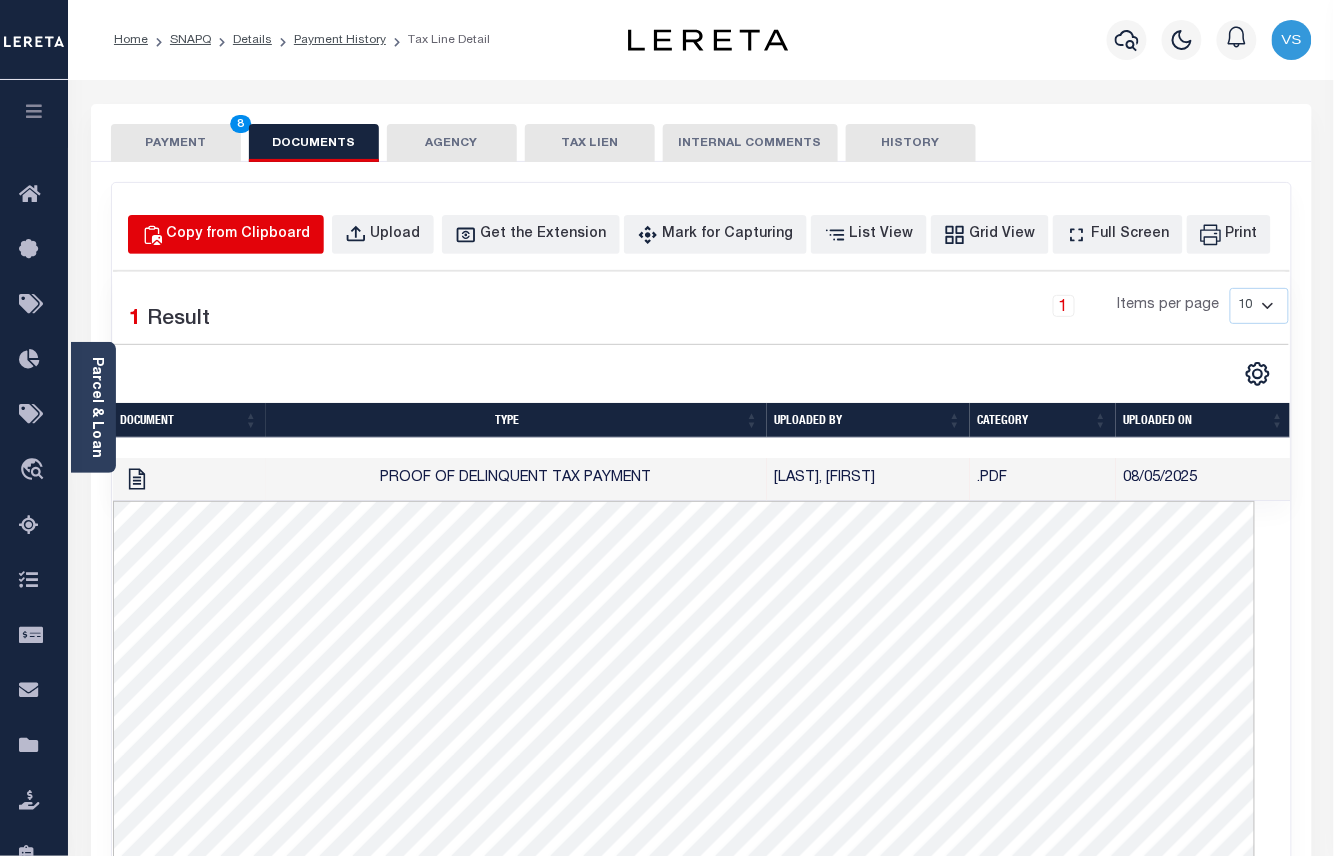 click on "Copy from Clipboard" at bounding box center [239, 235] 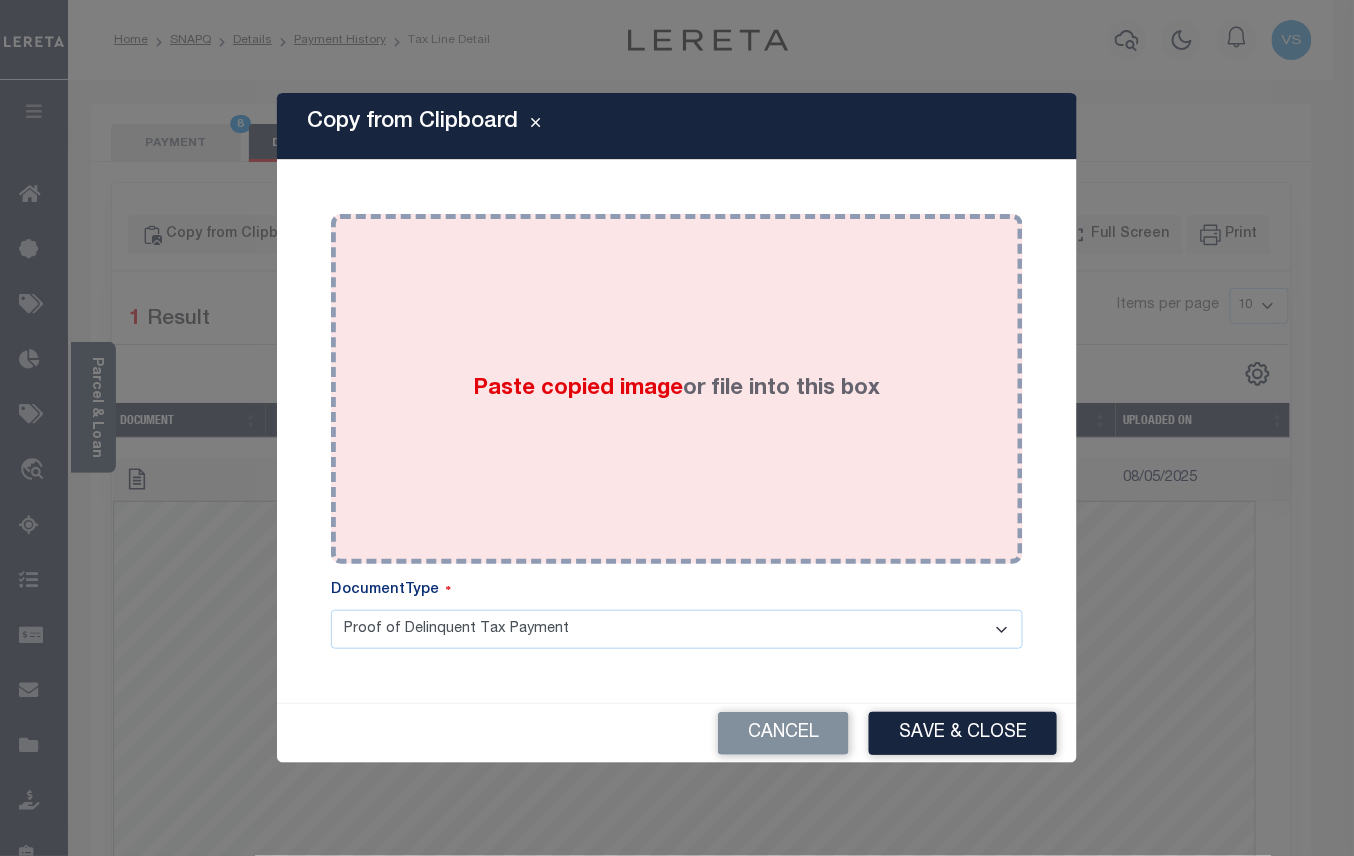 click on "Paste copied image  or file into this box" at bounding box center [677, 389] 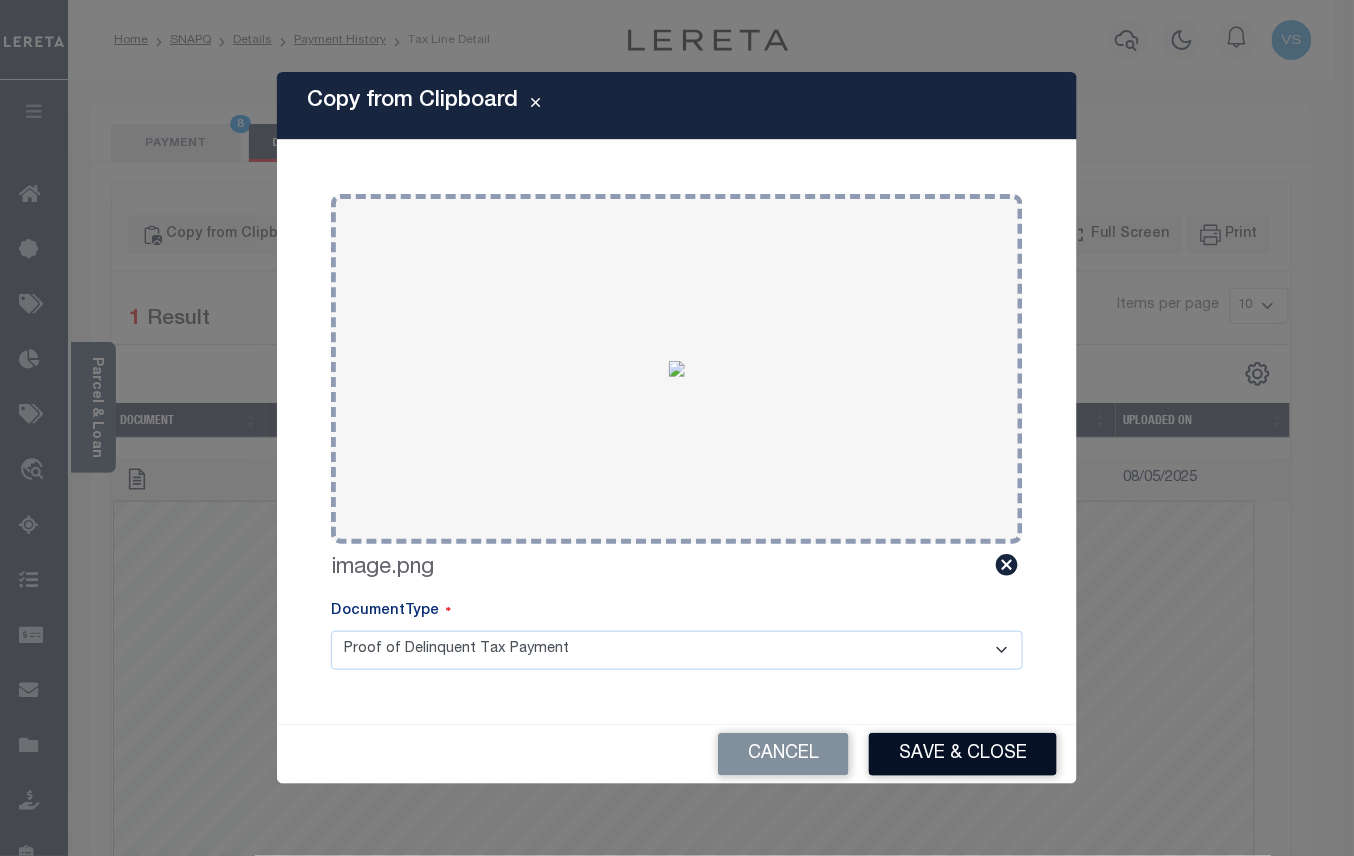 click on "Save & Close" at bounding box center [963, 754] 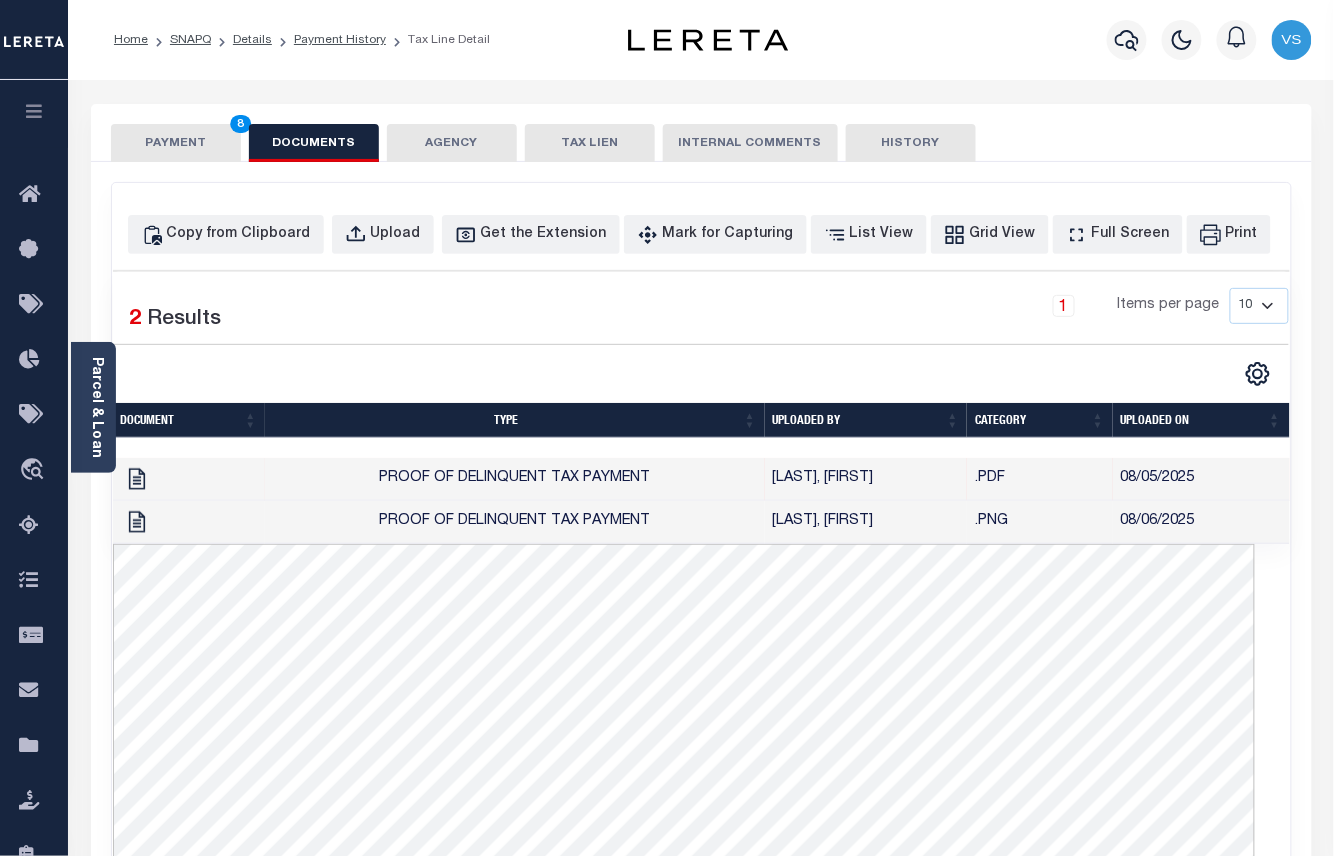 click on "PAYMENT
8" at bounding box center (176, 143) 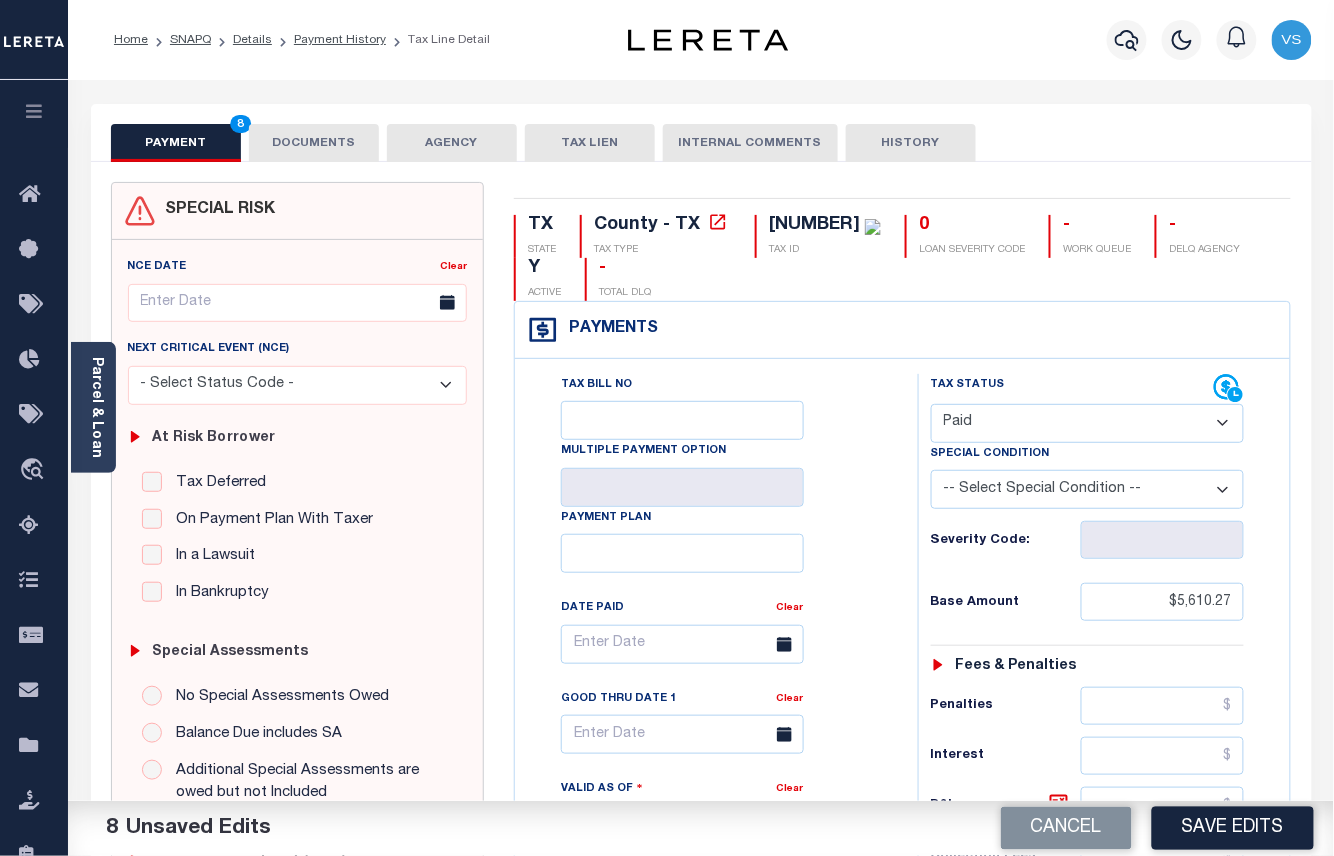 scroll, scrollTop: 400, scrollLeft: 0, axis: vertical 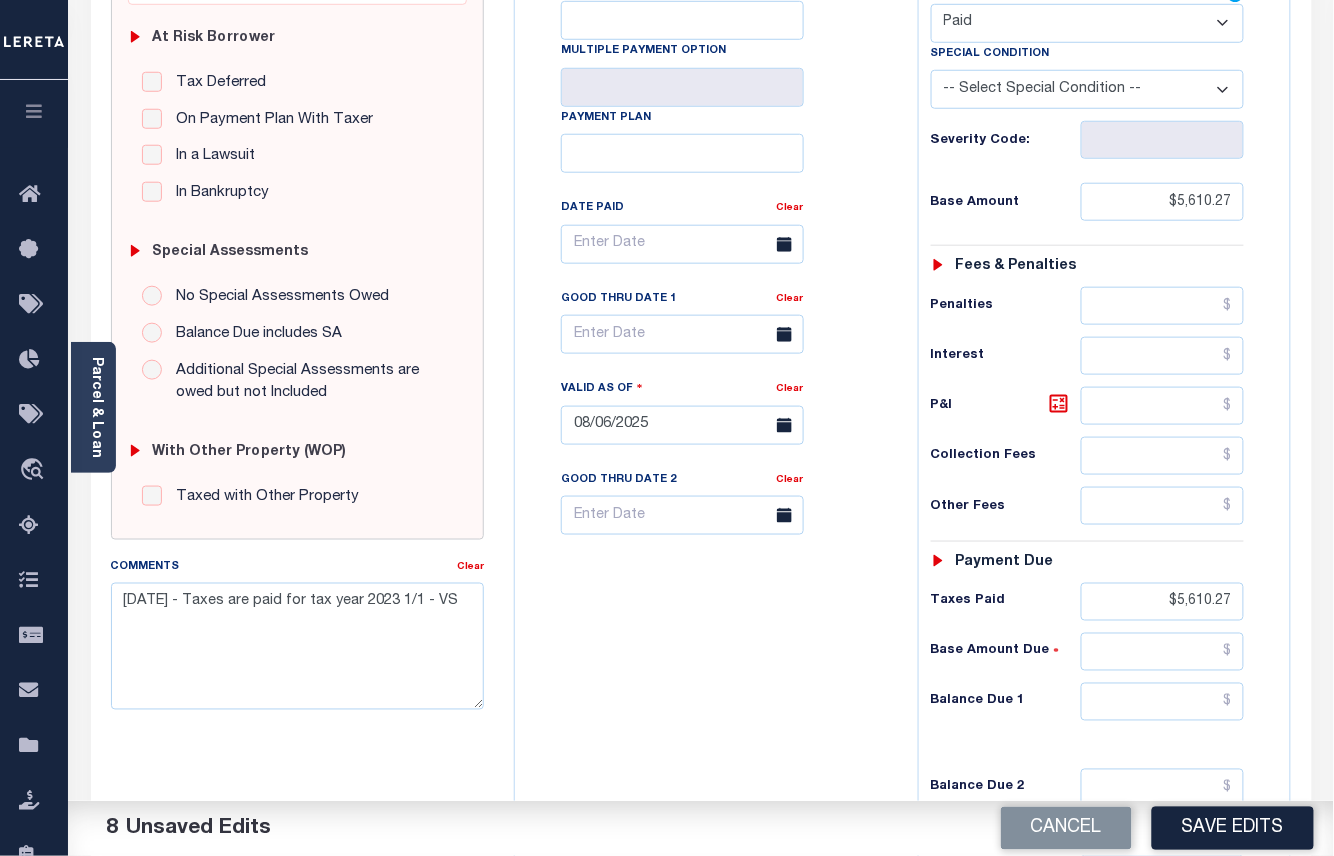 drag, startPoint x: 1217, startPoint y: 830, endPoint x: 1282, endPoint y: 642, distance: 198.91959 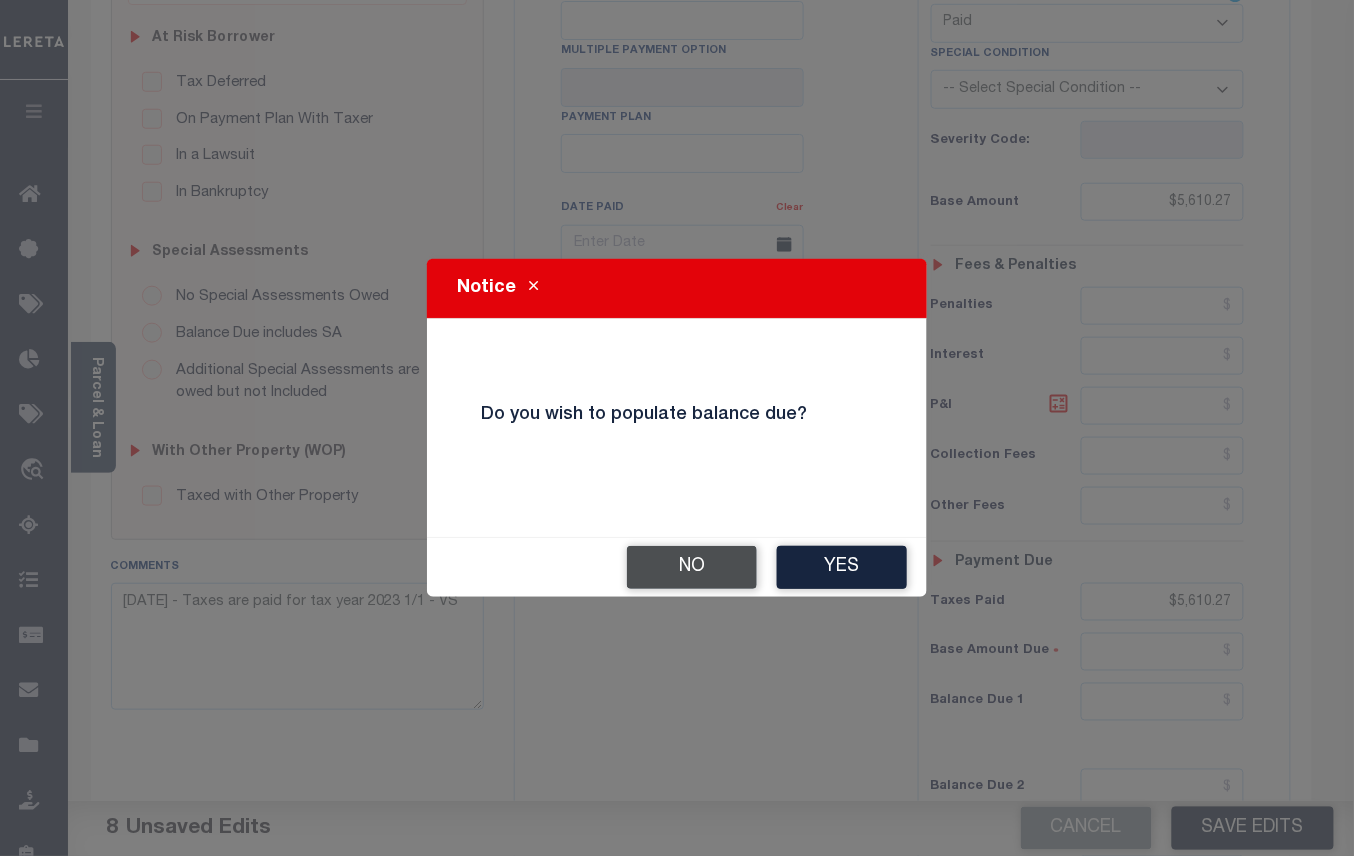 click on "No" at bounding box center [692, 567] 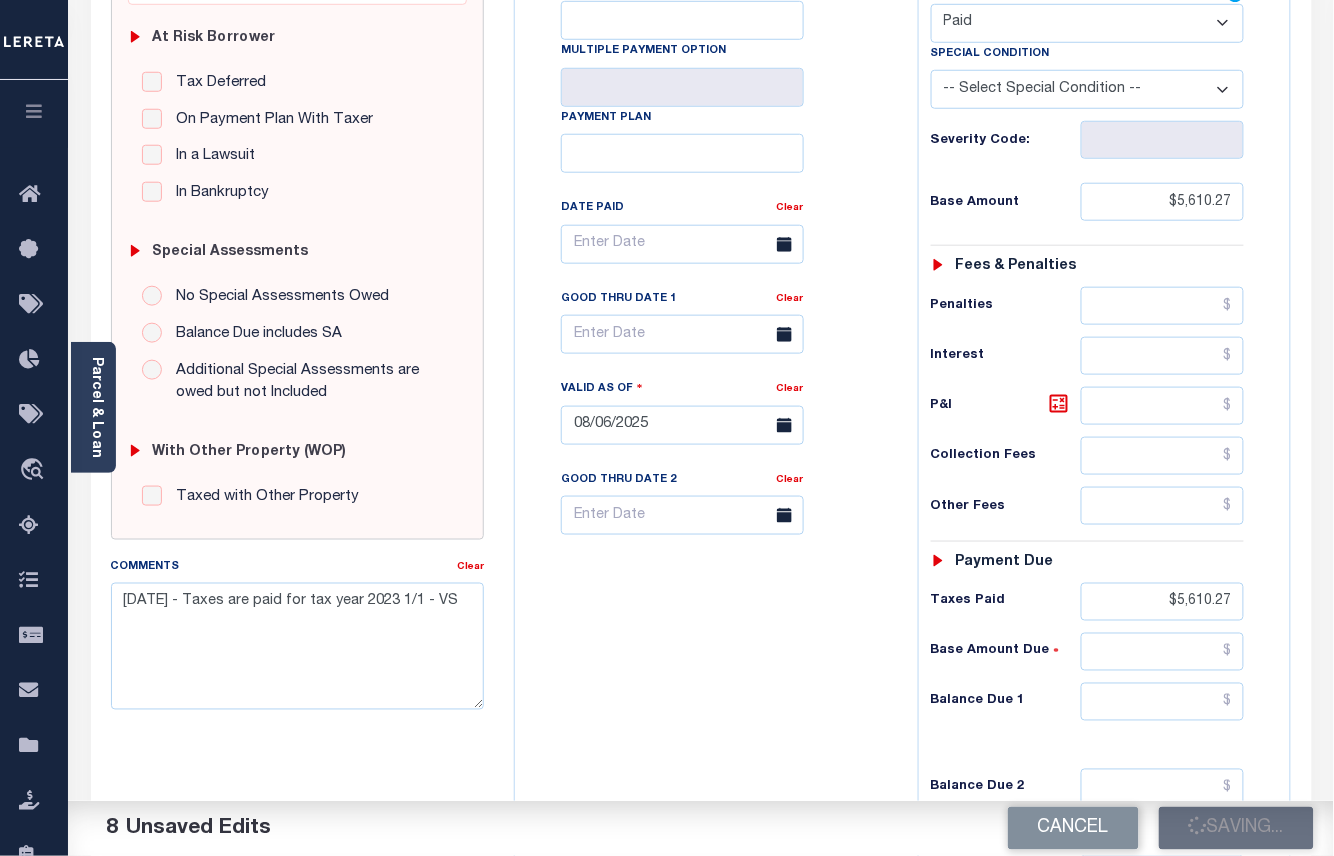 checkbox on "false" 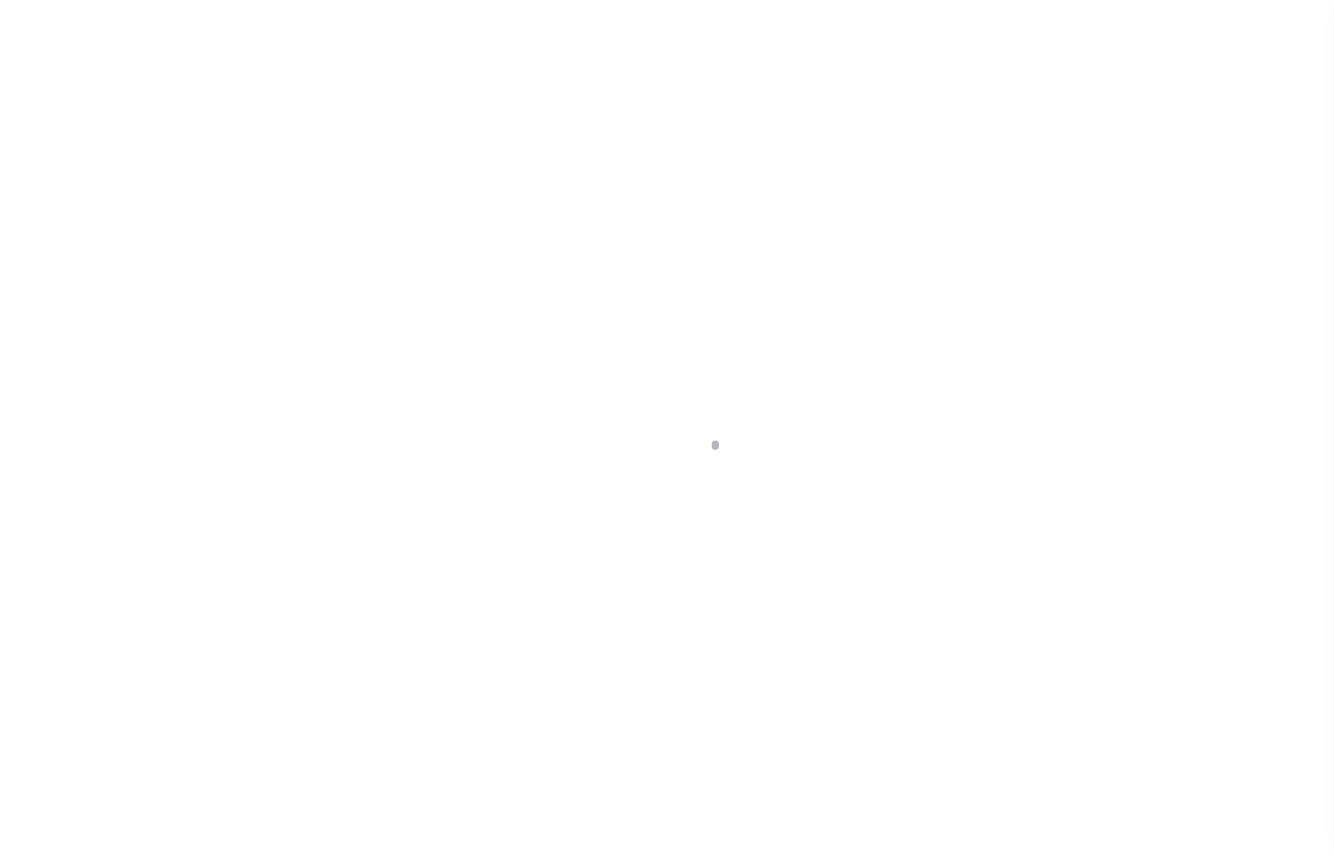 scroll, scrollTop: 0, scrollLeft: 0, axis: both 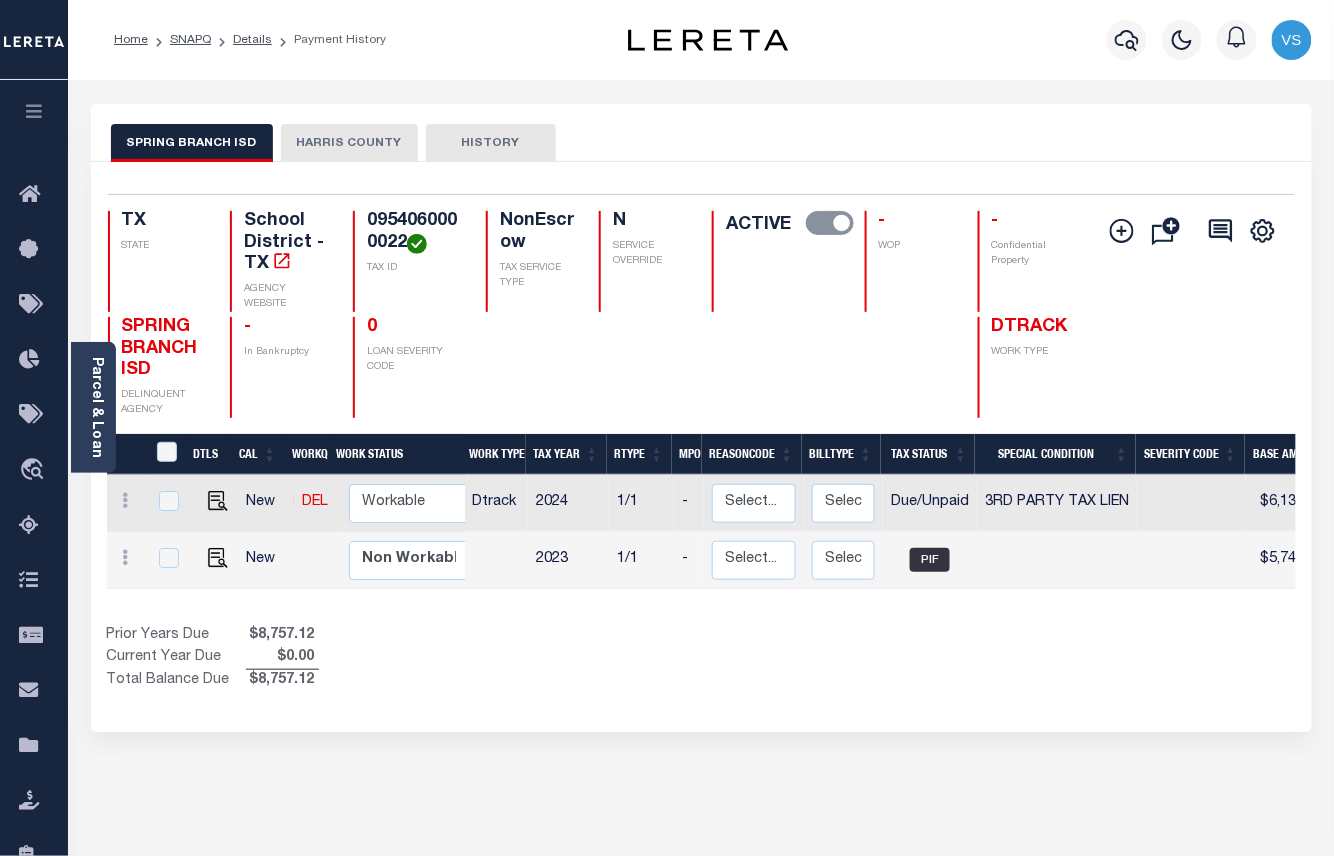 click on "HARRIS COUNTY" at bounding box center [349, 143] 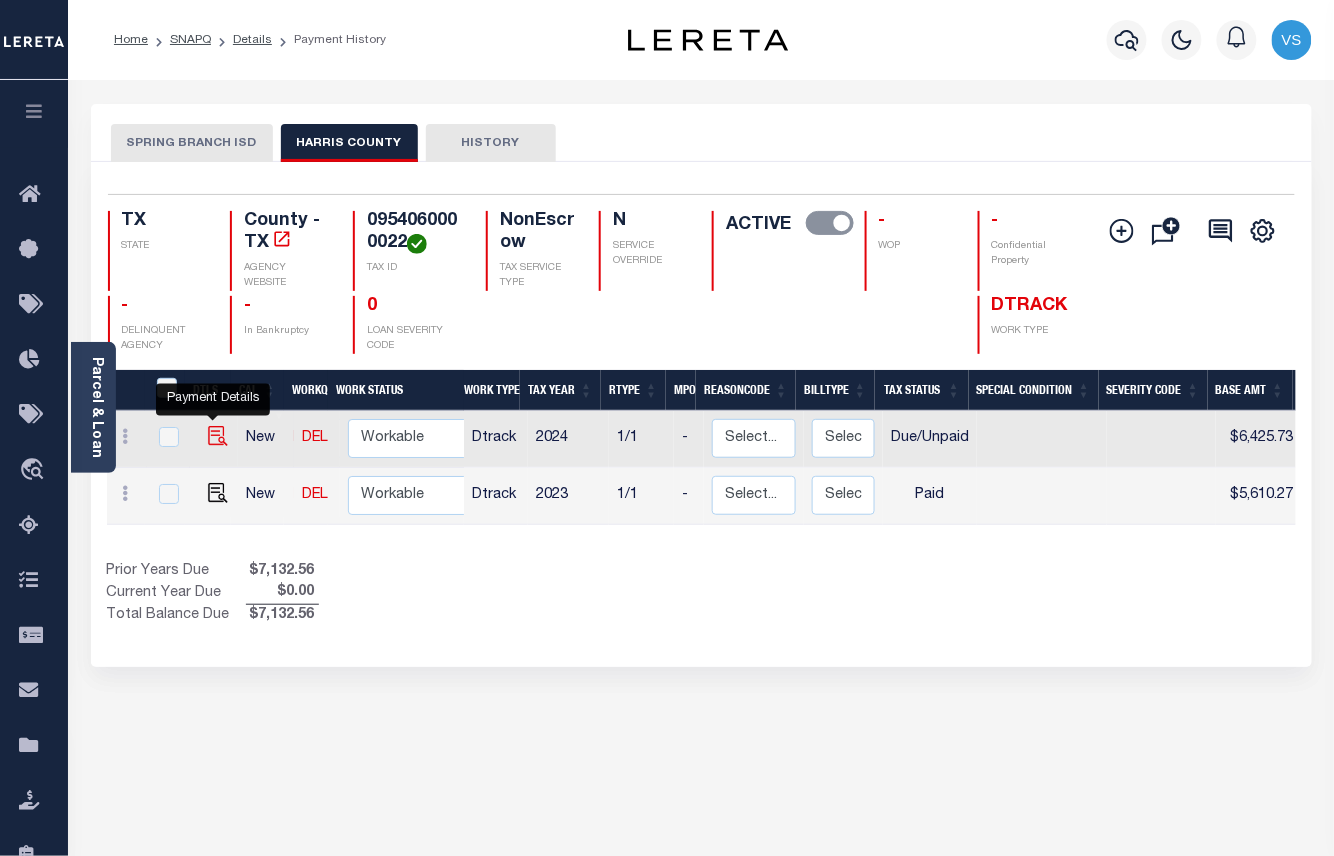 click at bounding box center (218, 436) 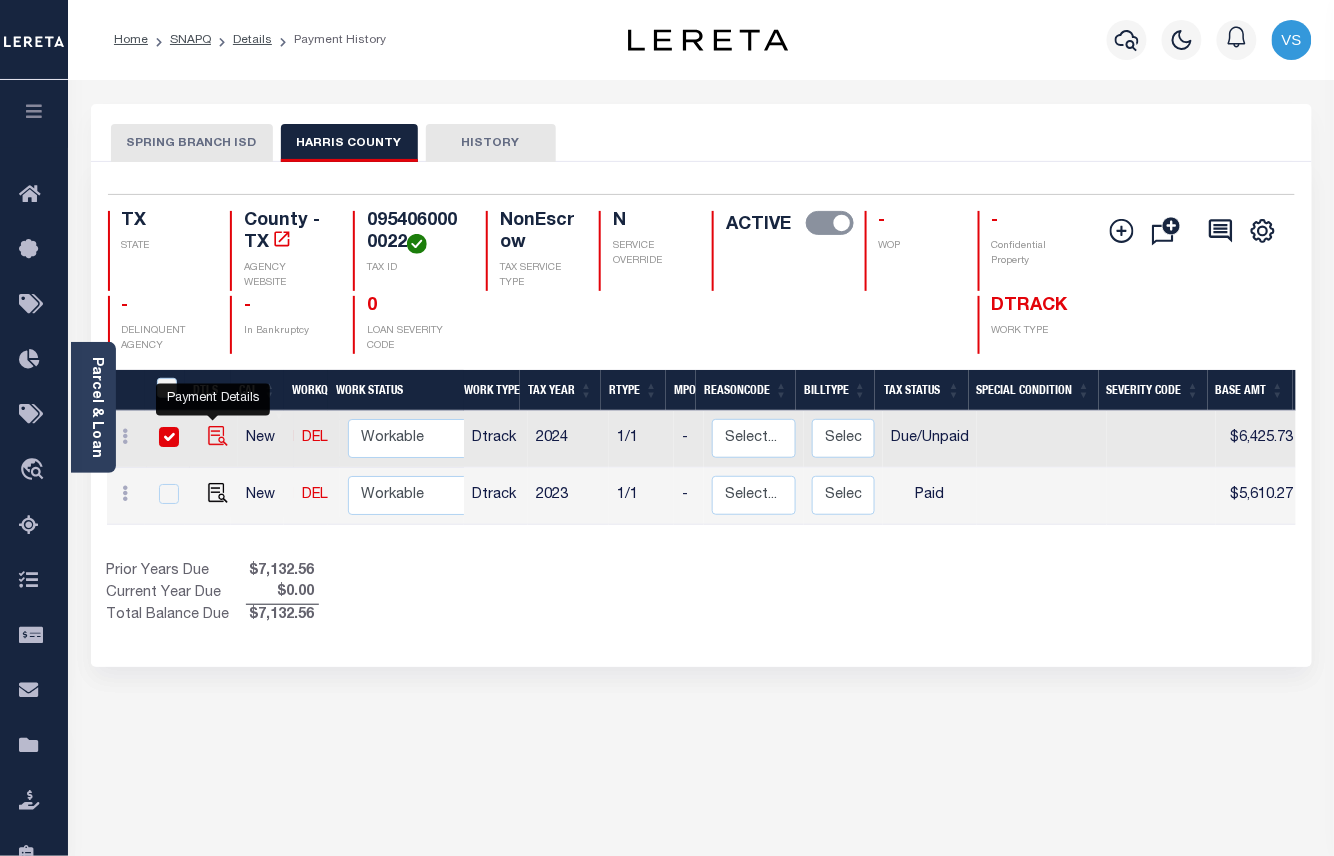 checkbox on "true" 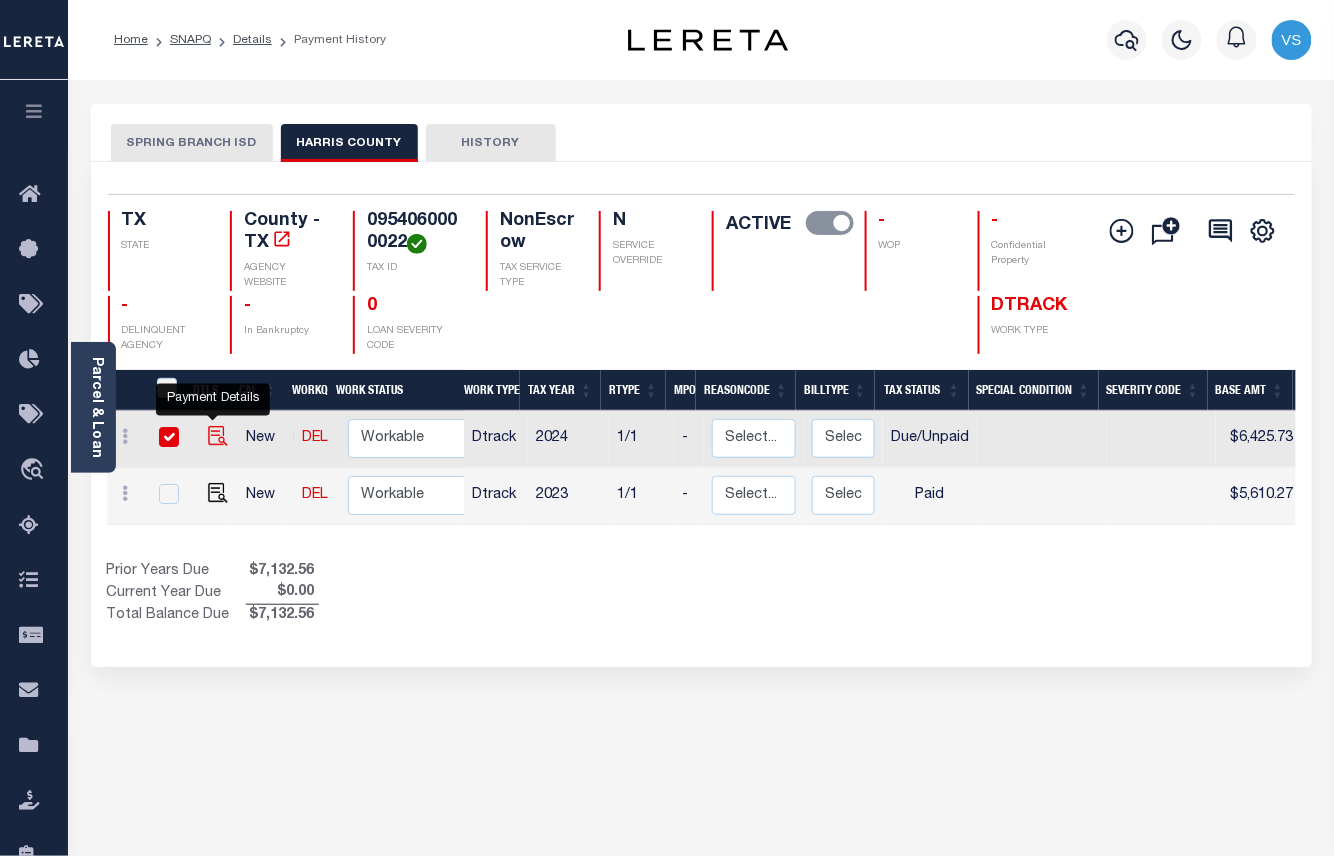 checkbox on "true" 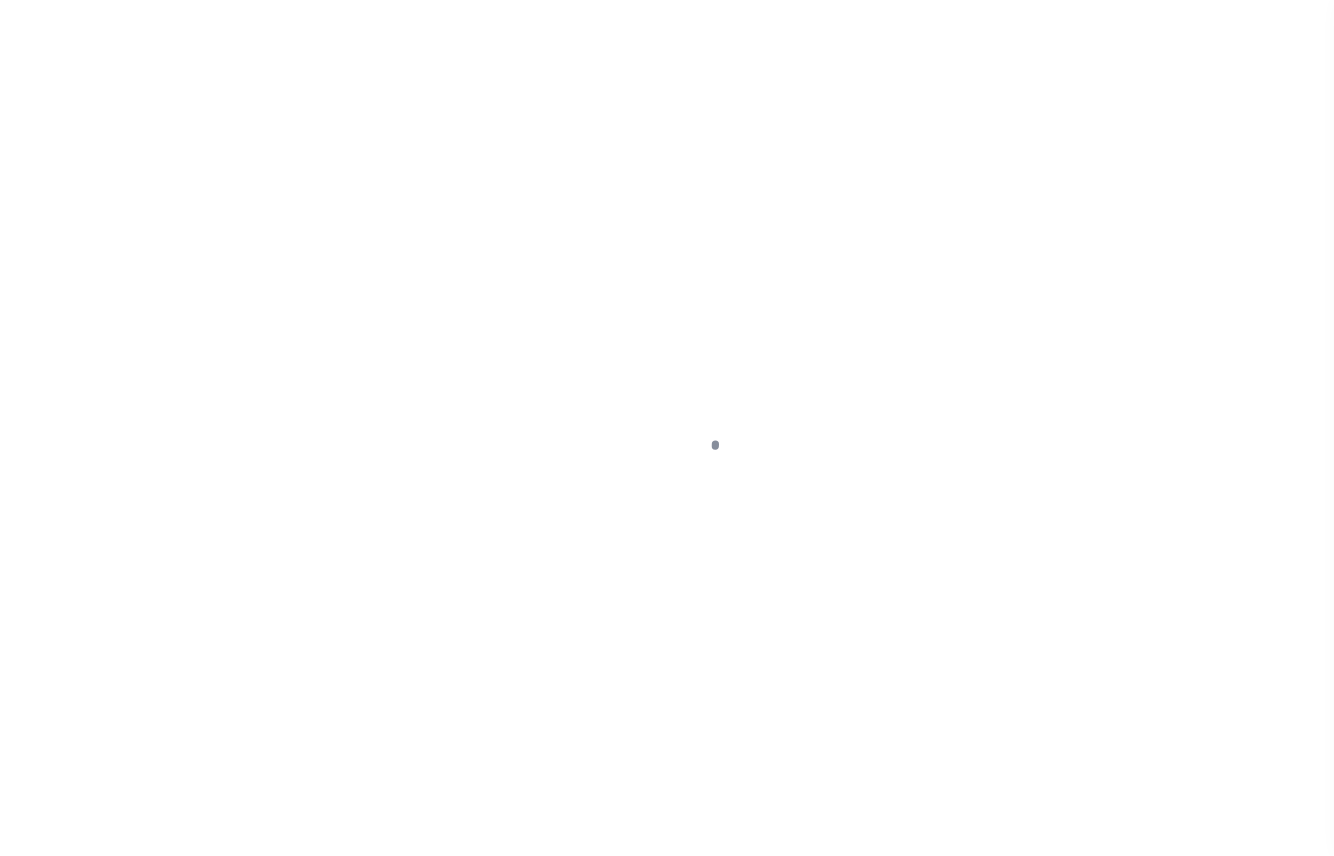 select on "DUE" 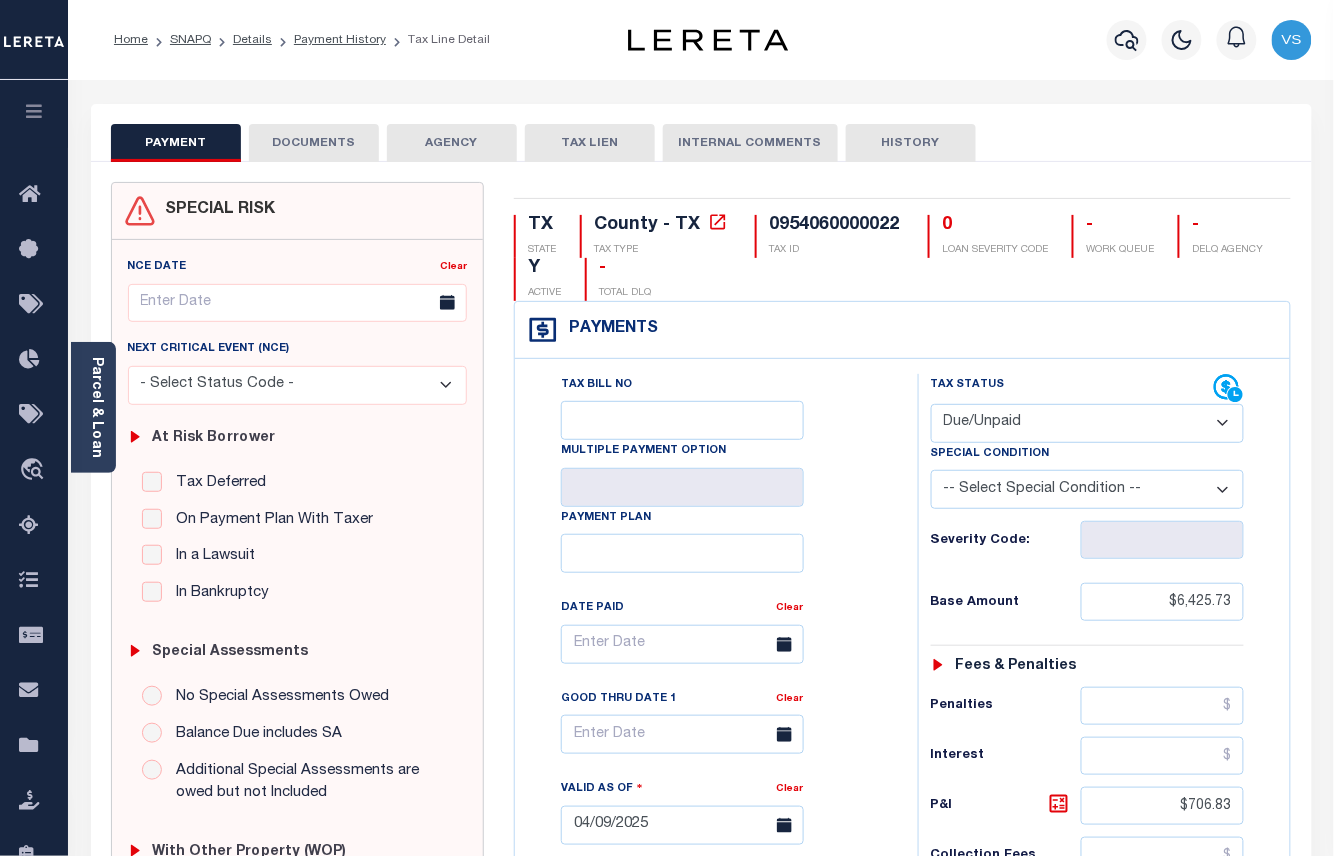 scroll, scrollTop: 266, scrollLeft: 0, axis: vertical 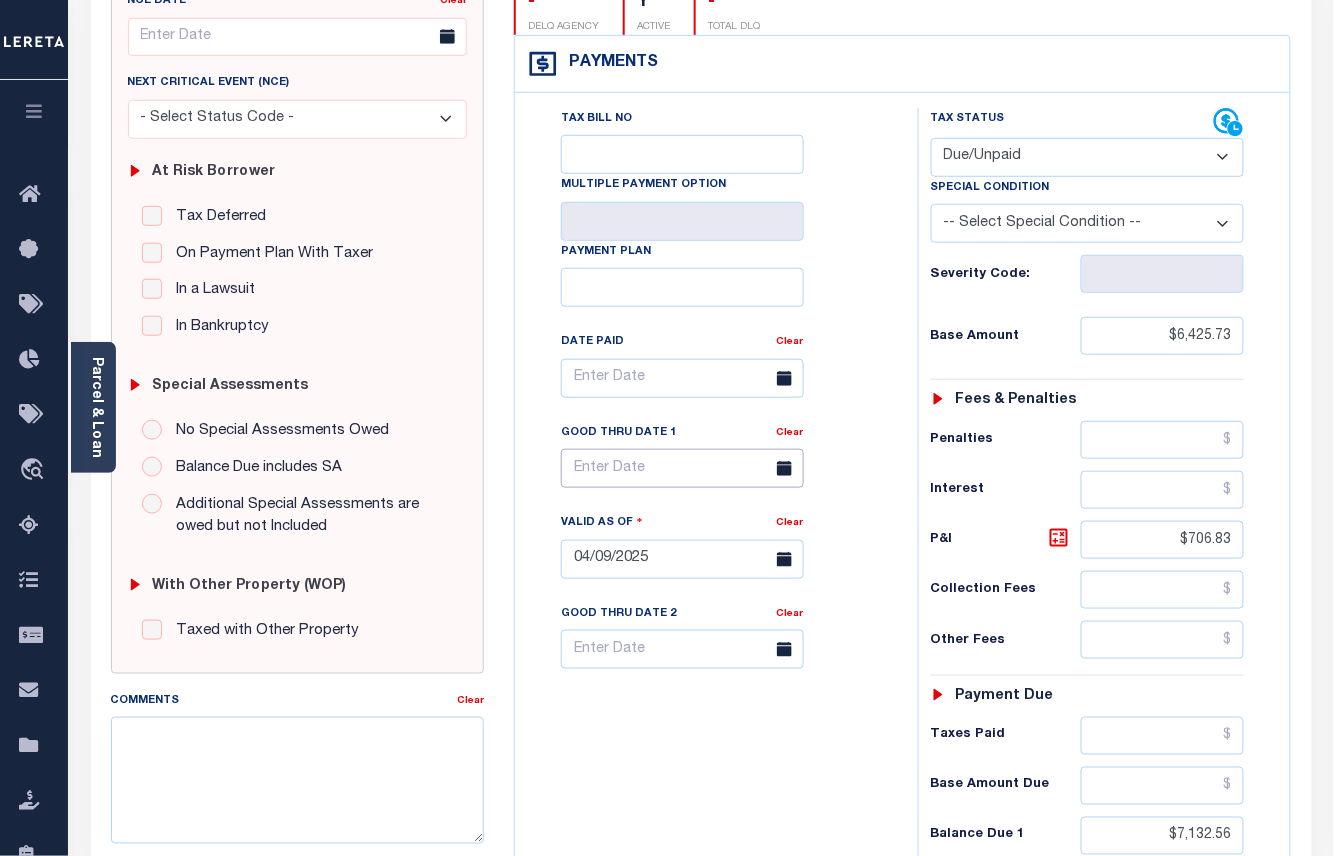 click at bounding box center (682, 468) 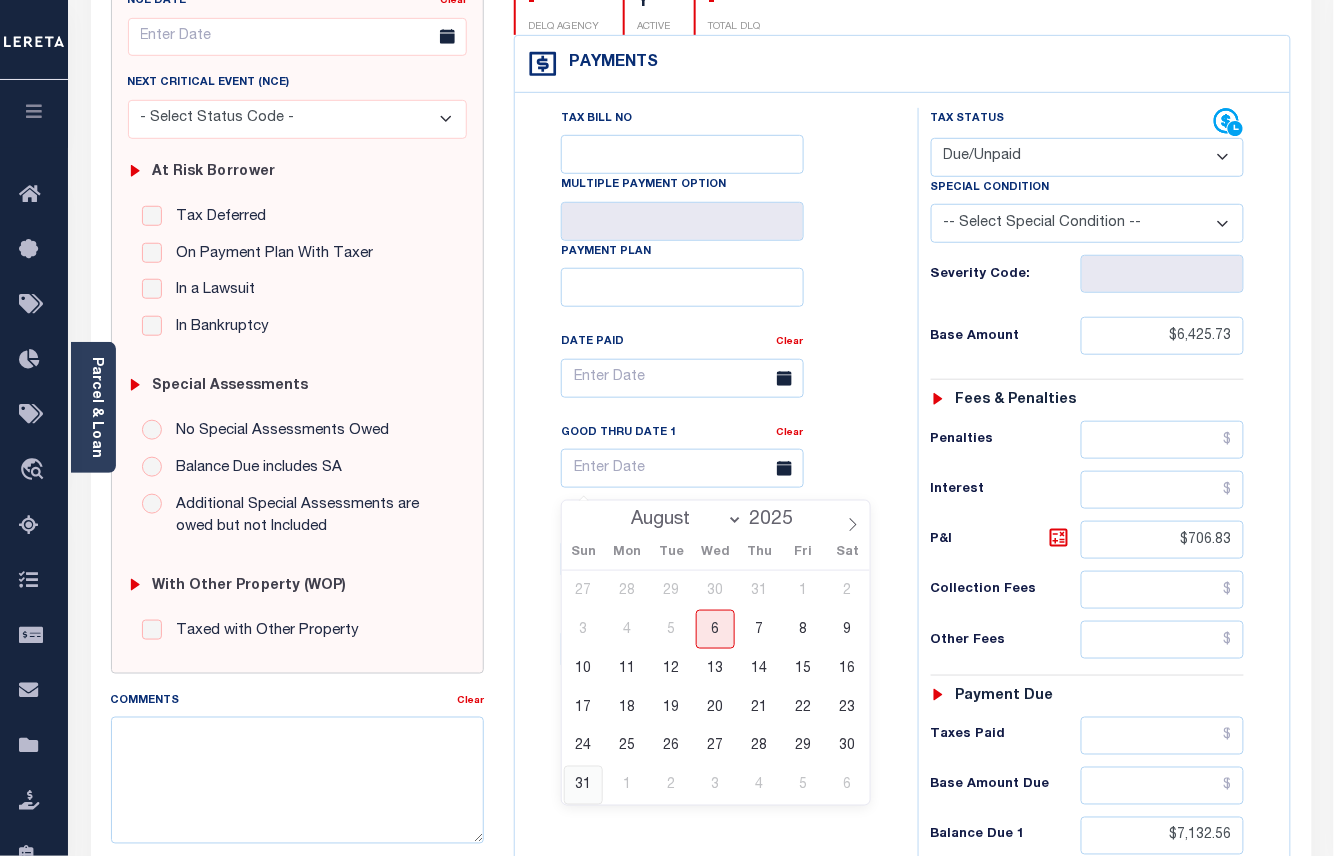 click on "31" at bounding box center (583, 785) 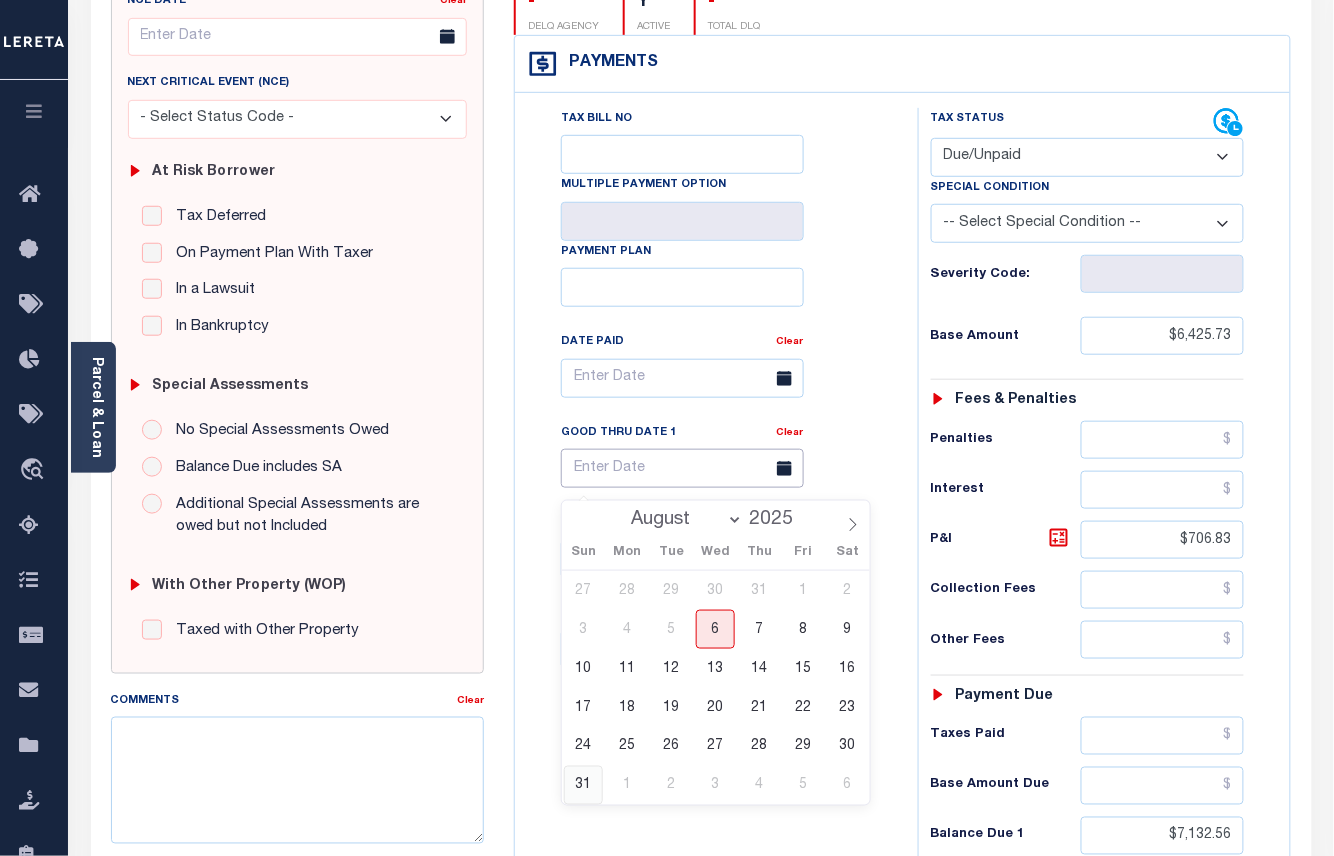 type on "08/31/2025" 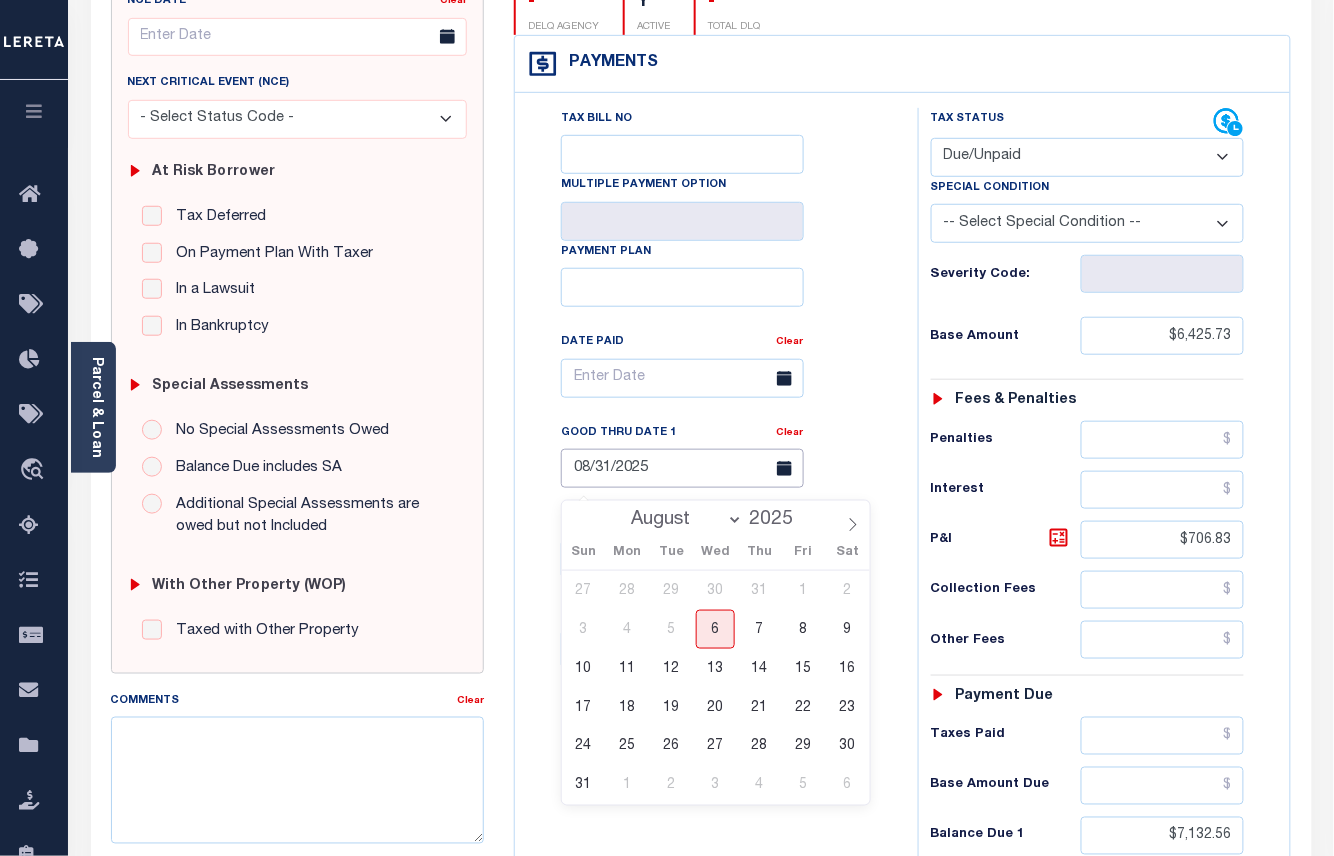 type on "08/06/2025" 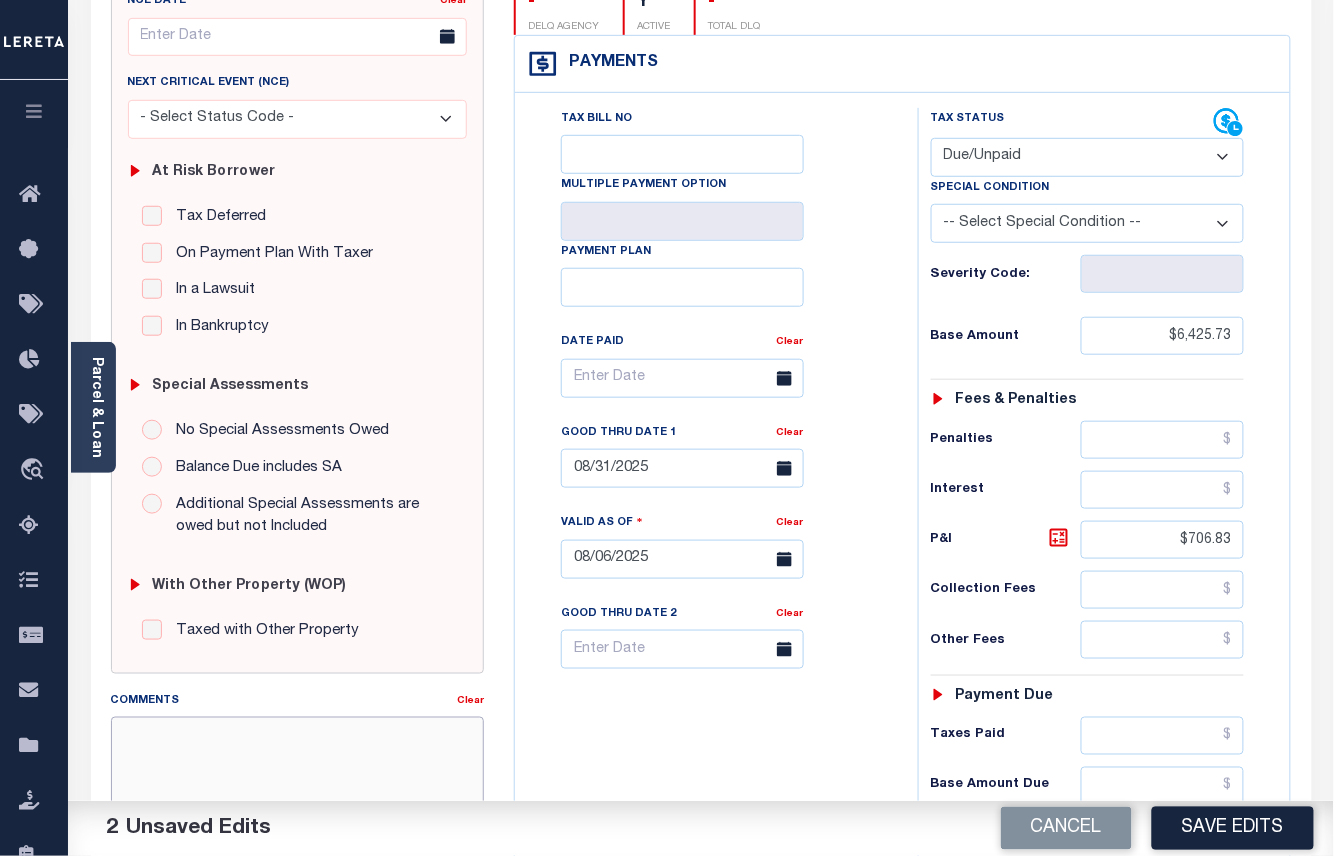 click on "Comments" at bounding box center (298, 780) 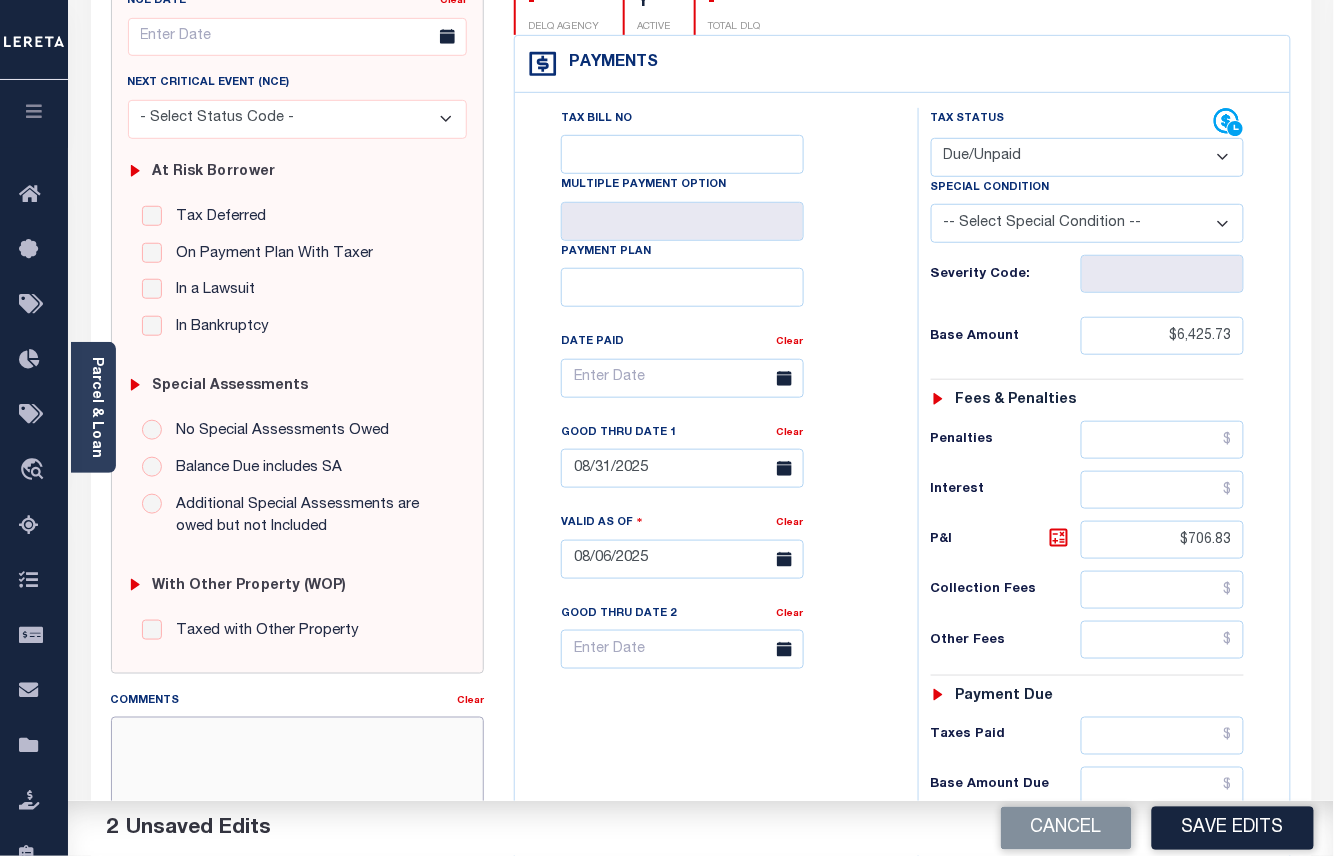 scroll, scrollTop: 0, scrollLeft: 0, axis: both 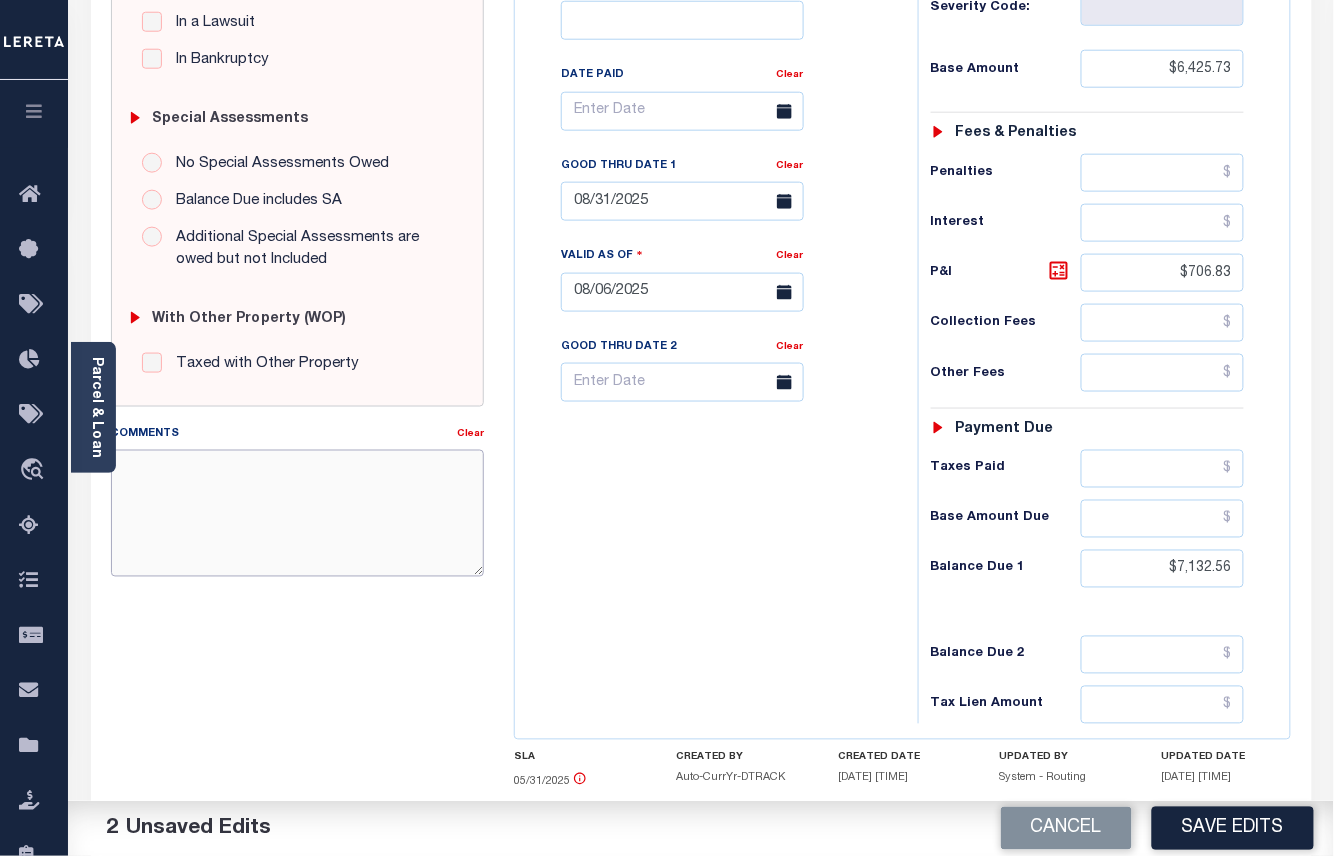 click on "Comments" at bounding box center (298, 513) 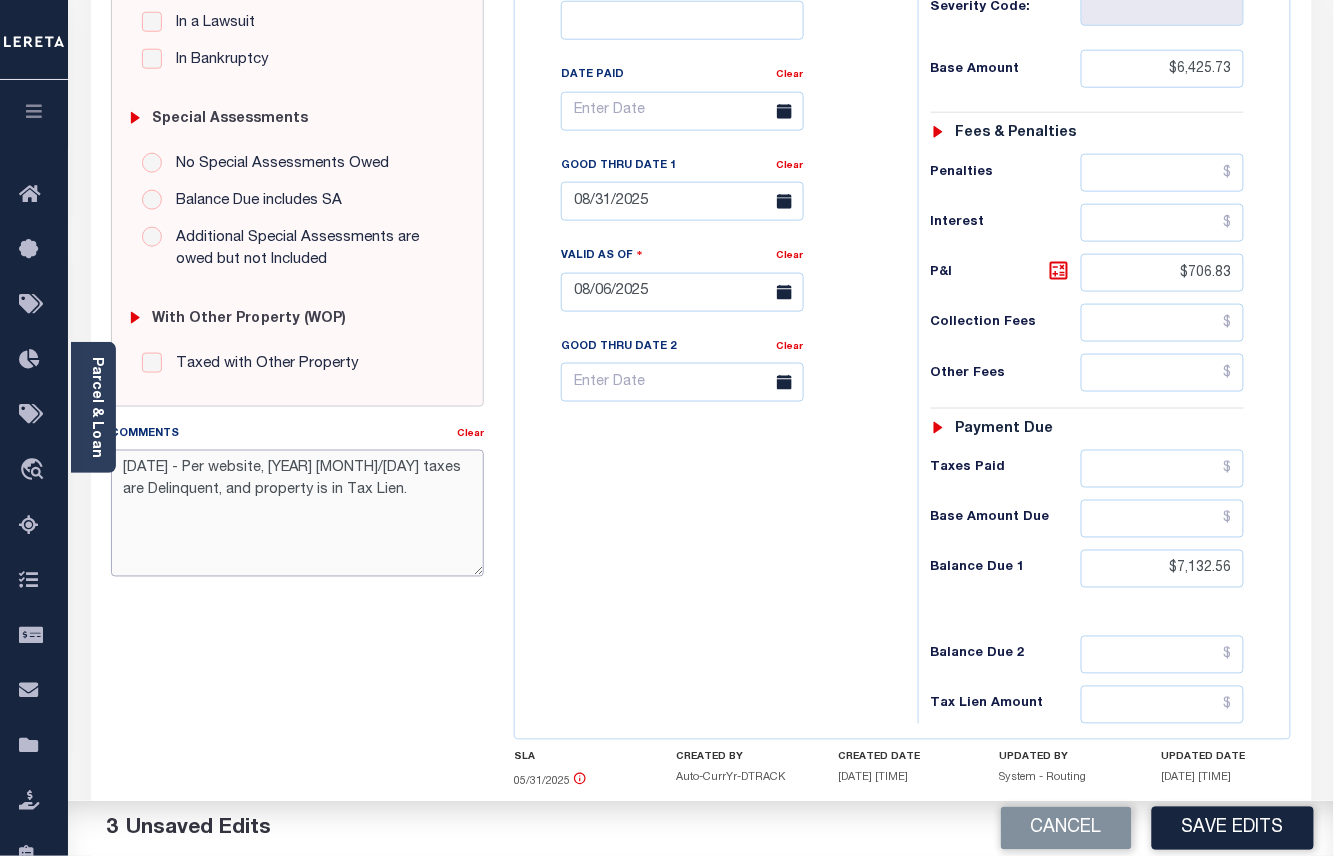 type on "8/5/25 - Per website, 2024 1/1 taxes are Delinquent, and property is in Tax Lien." 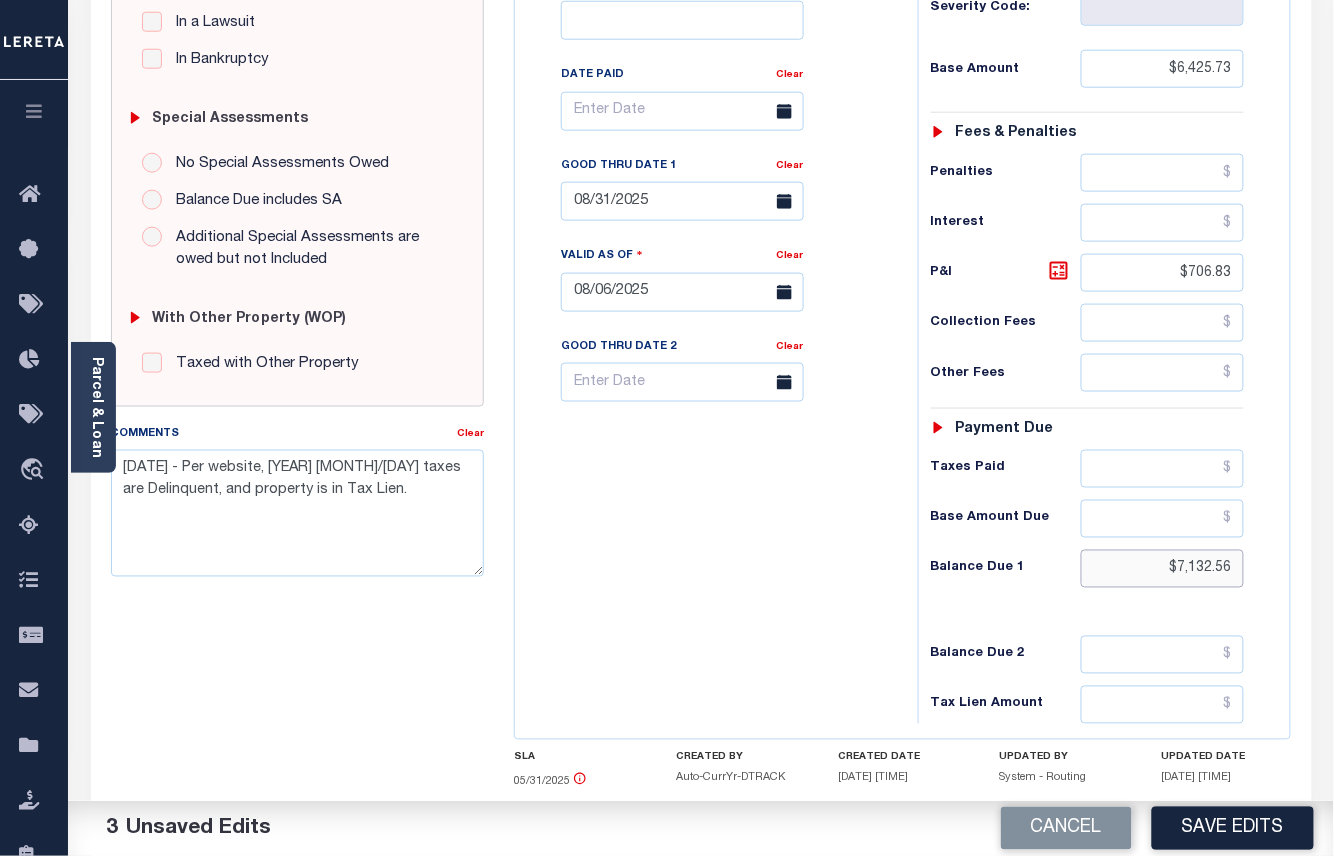 drag, startPoint x: 1232, startPoint y: 578, endPoint x: 1160, endPoint y: 580, distance: 72.02777 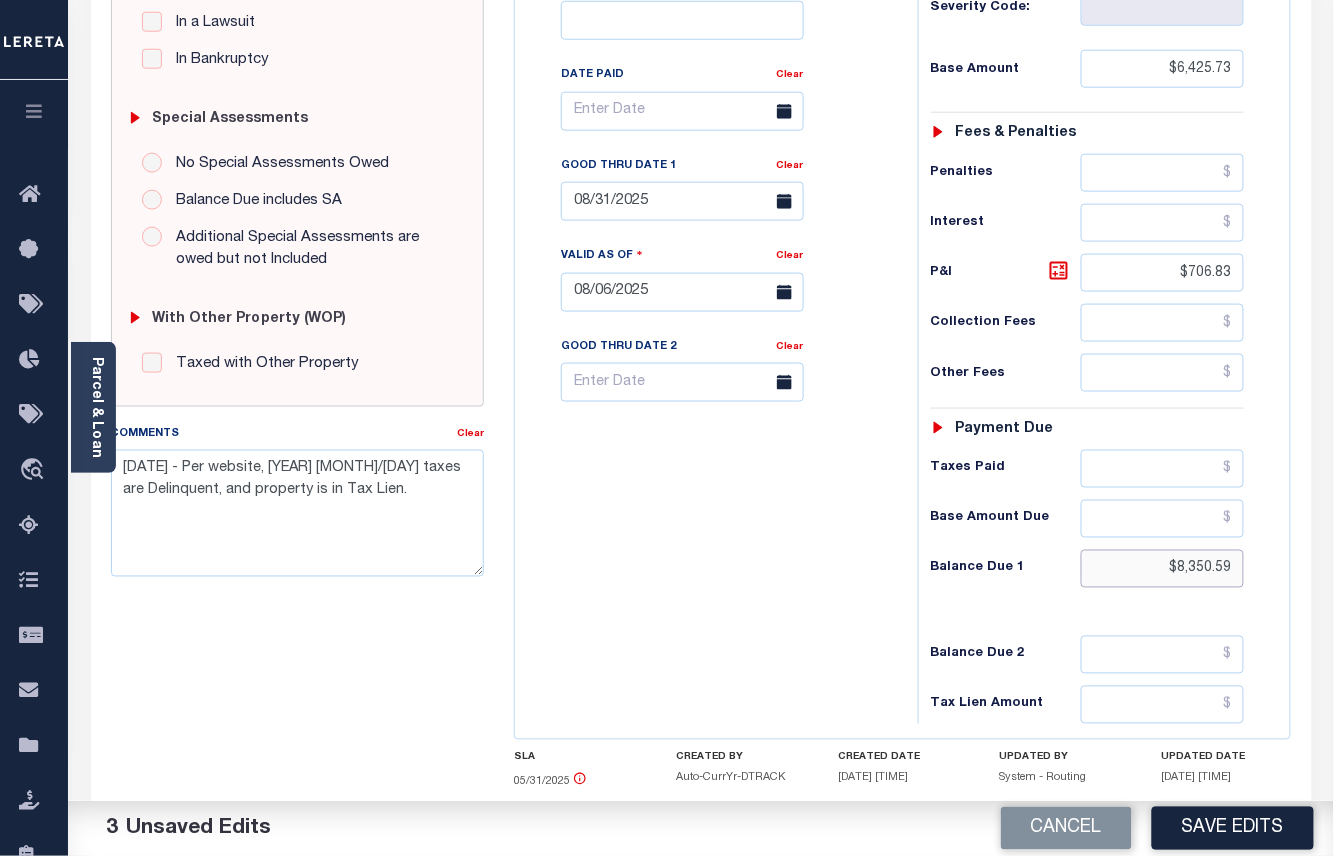 type on "$8,350.59" 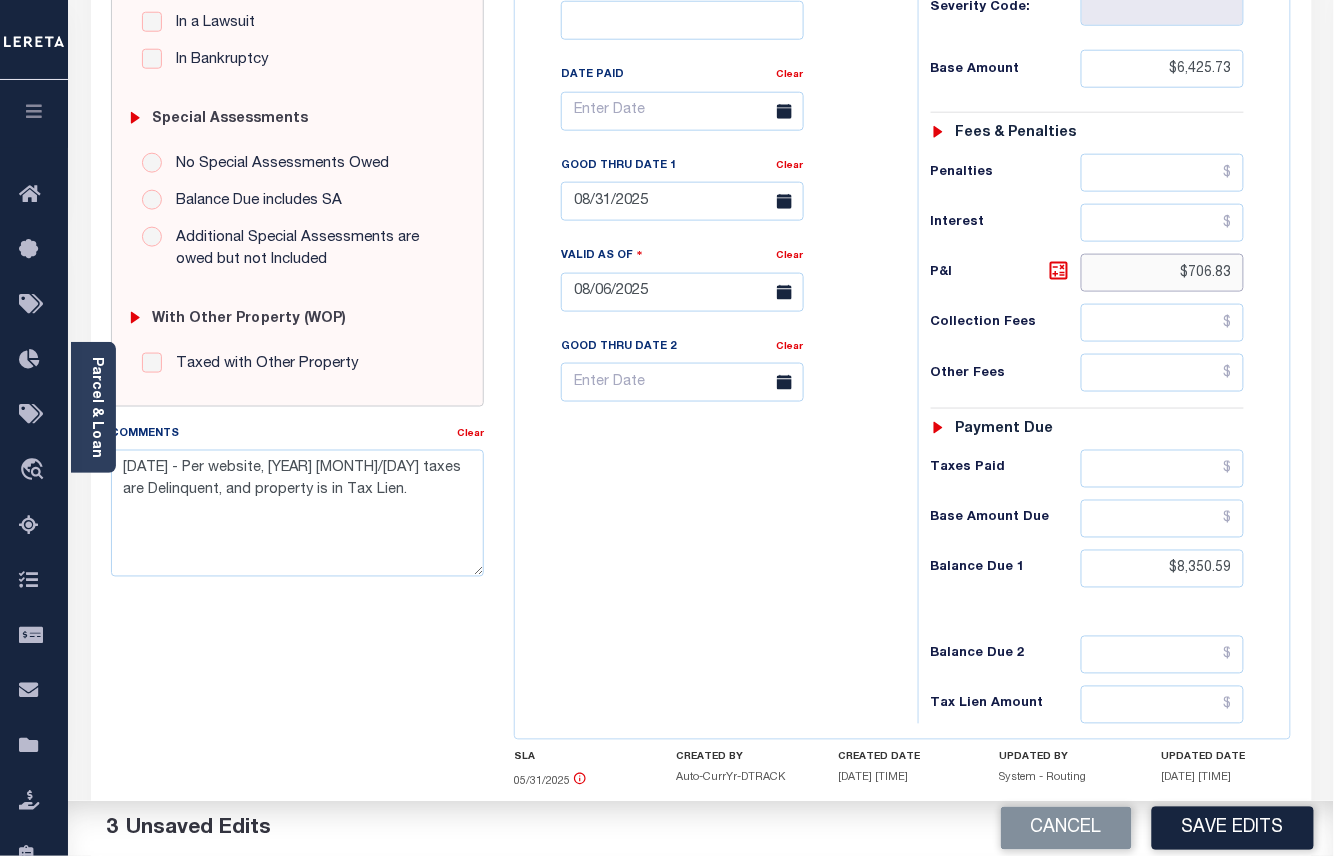 click on "$706.83" at bounding box center [1163, 273] 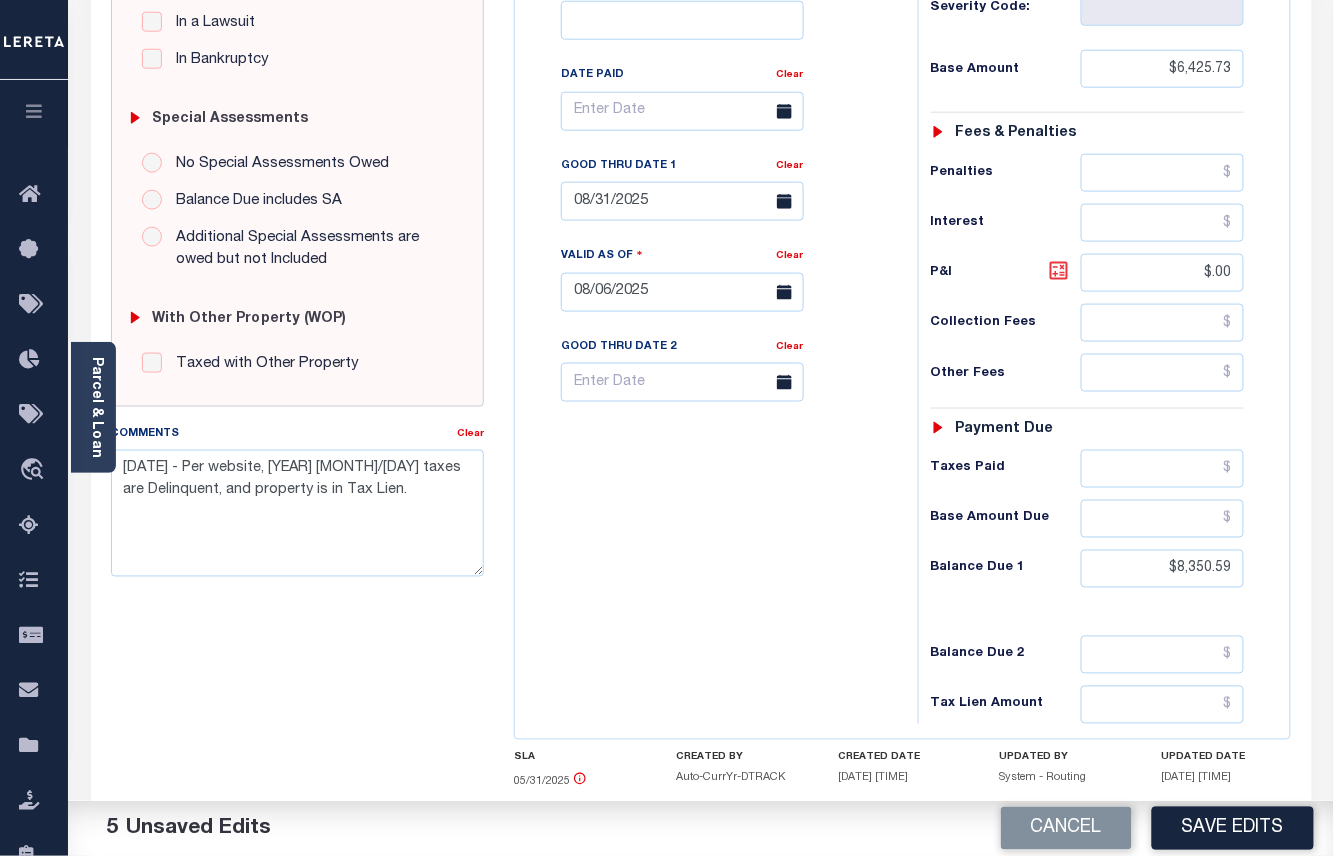 click 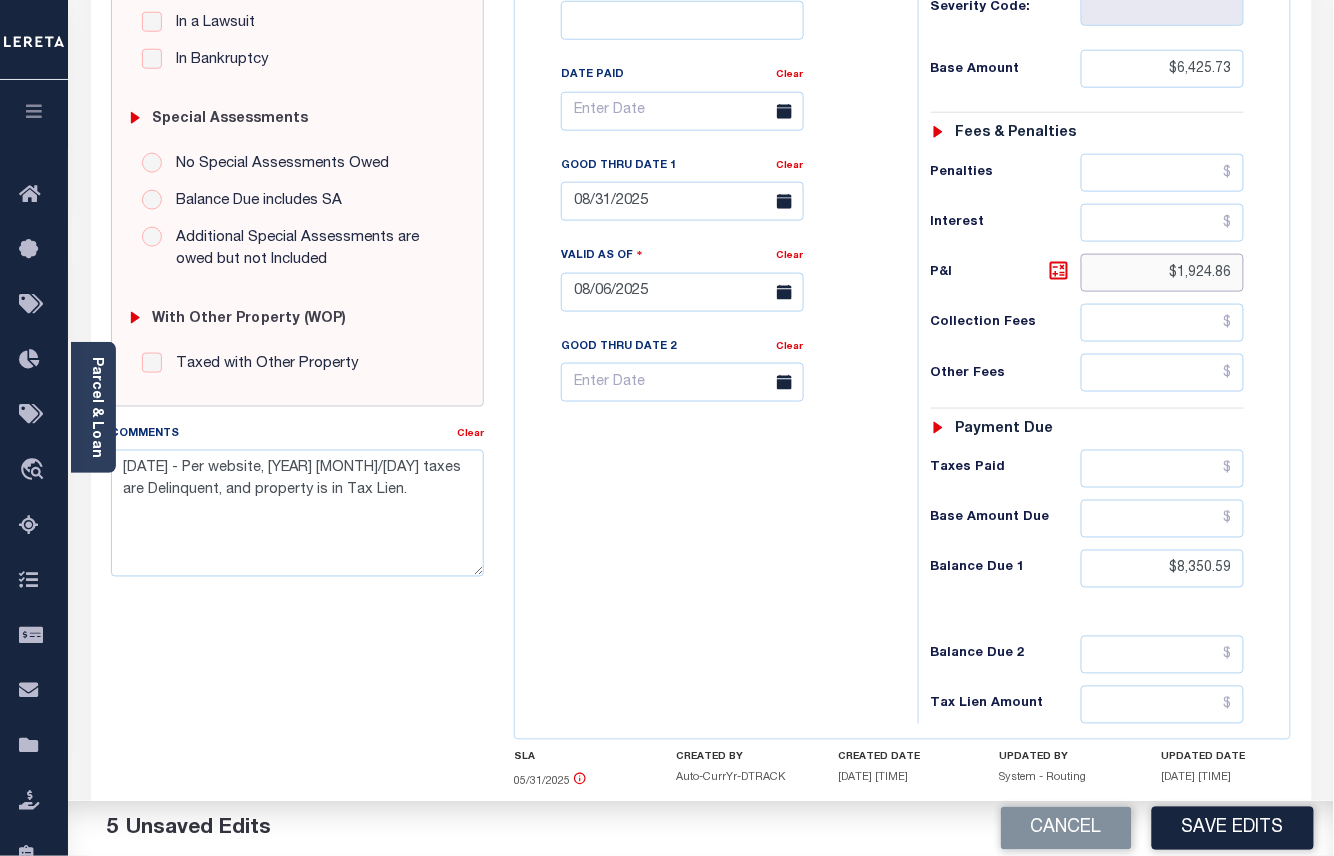 click on "$1,924.86" at bounding box center (1163, 273) 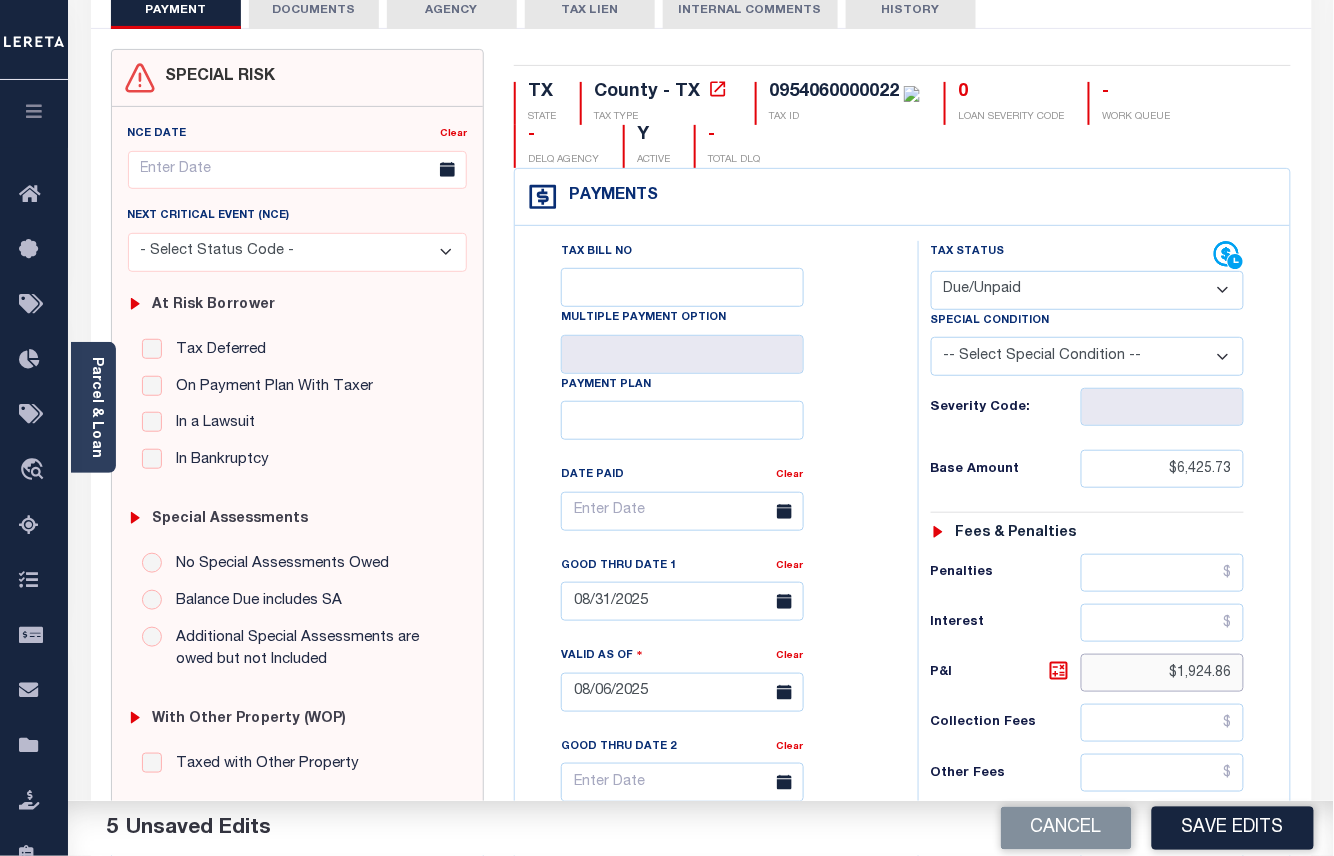 scroll, scrollTop: 0, scrollLeft: 0, axis: both 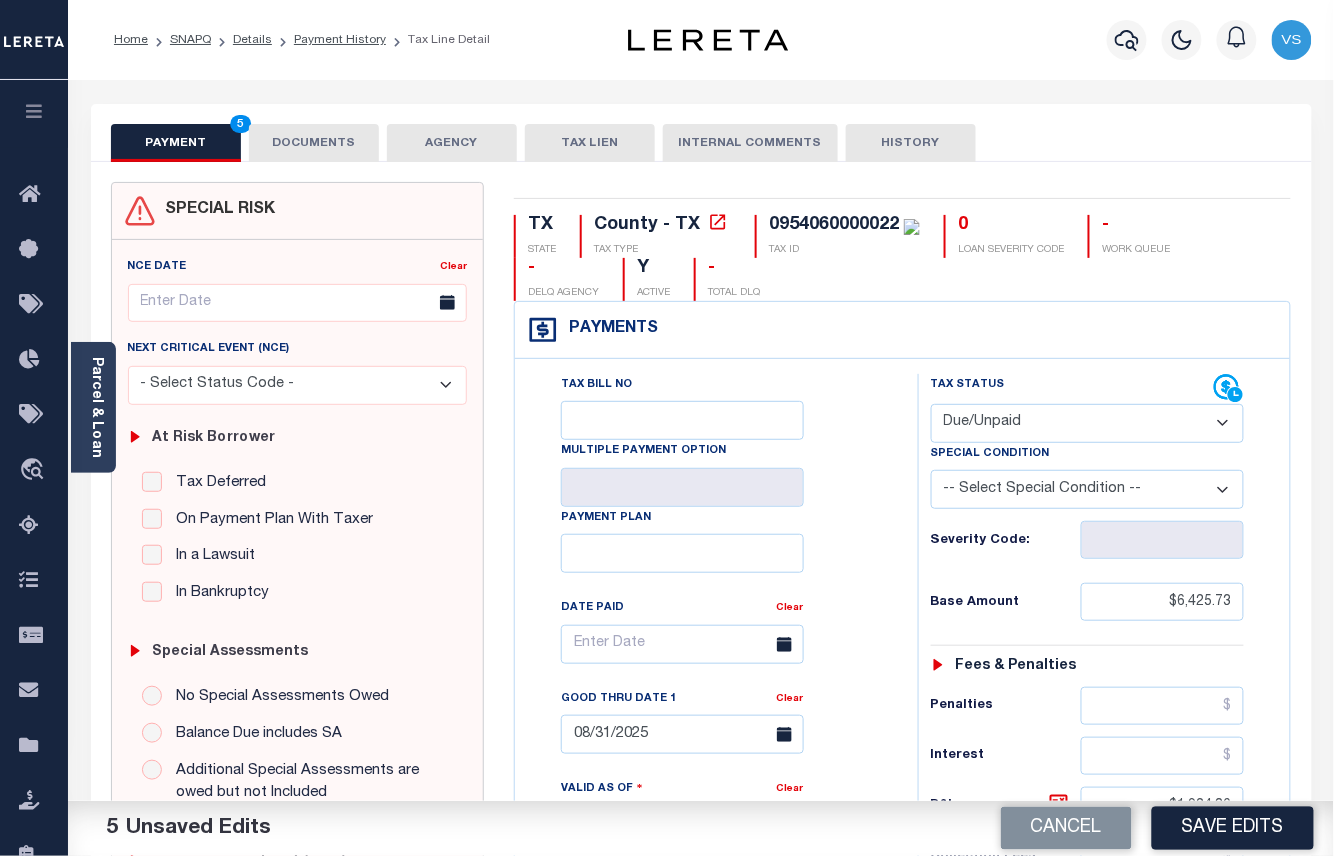 click on "DOCUMENTS" at bounding box center [314, 143] 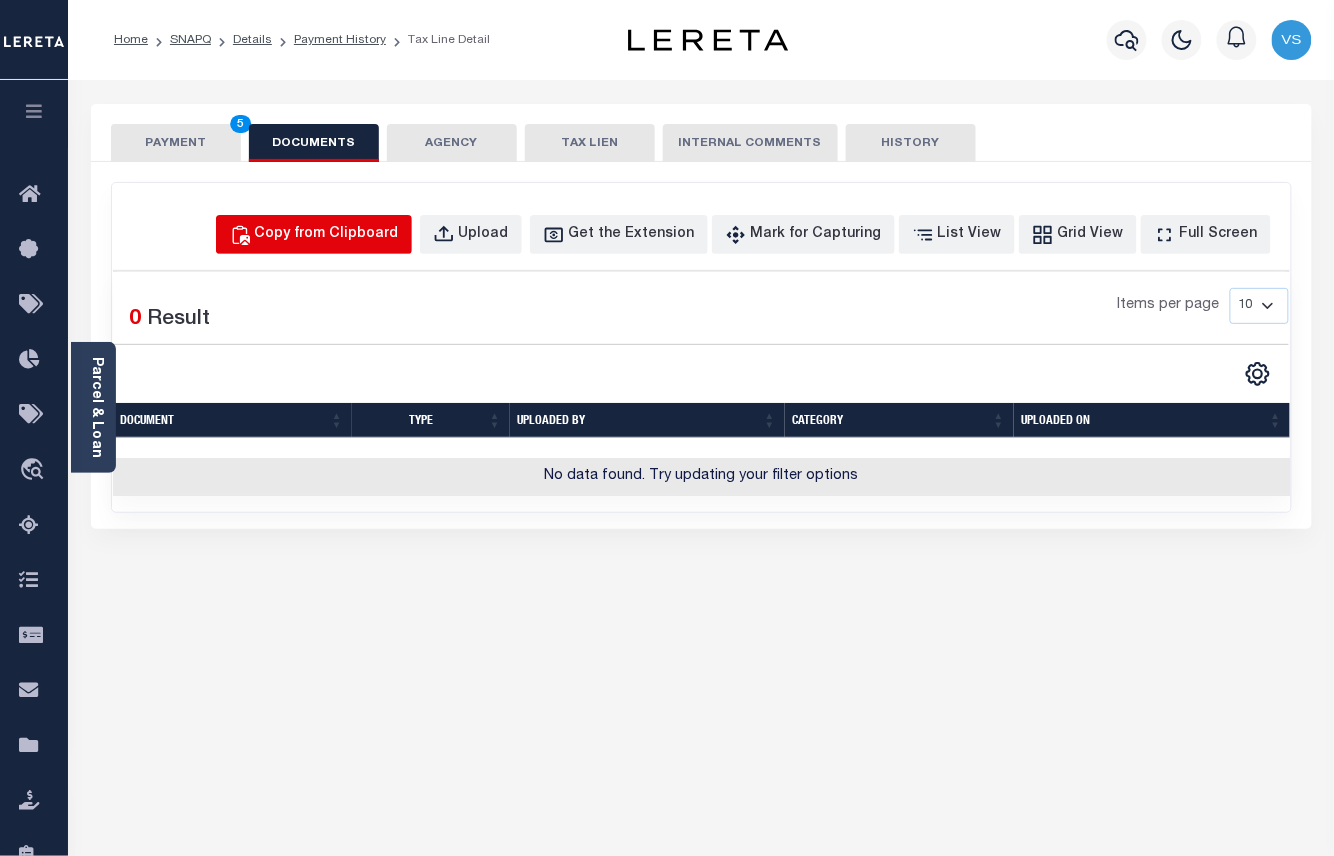 click on "Copy from Clipboard" at bounding box center (327, 235) 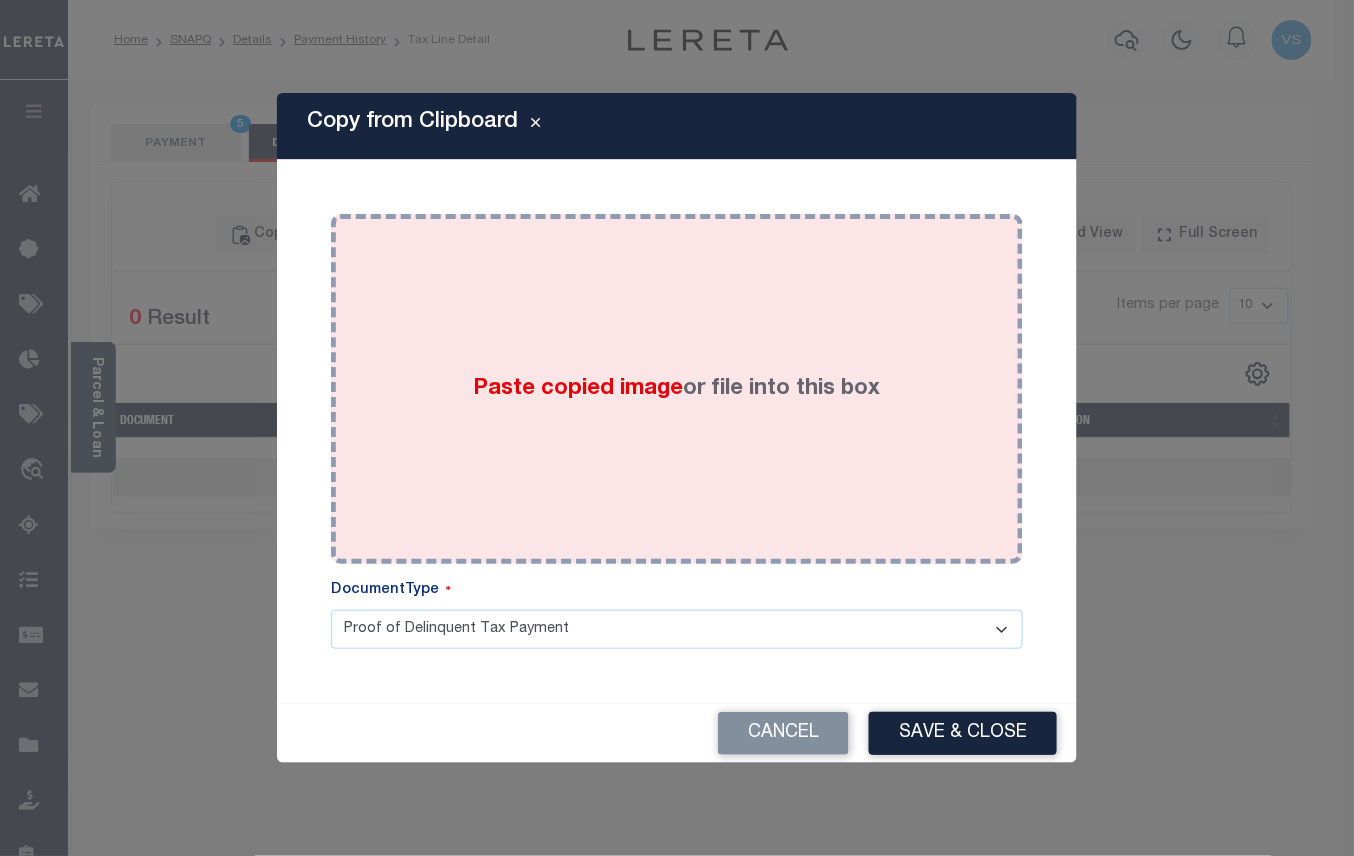 click on "Paste copied image  or file into this box" at bounding box center [677, 389] 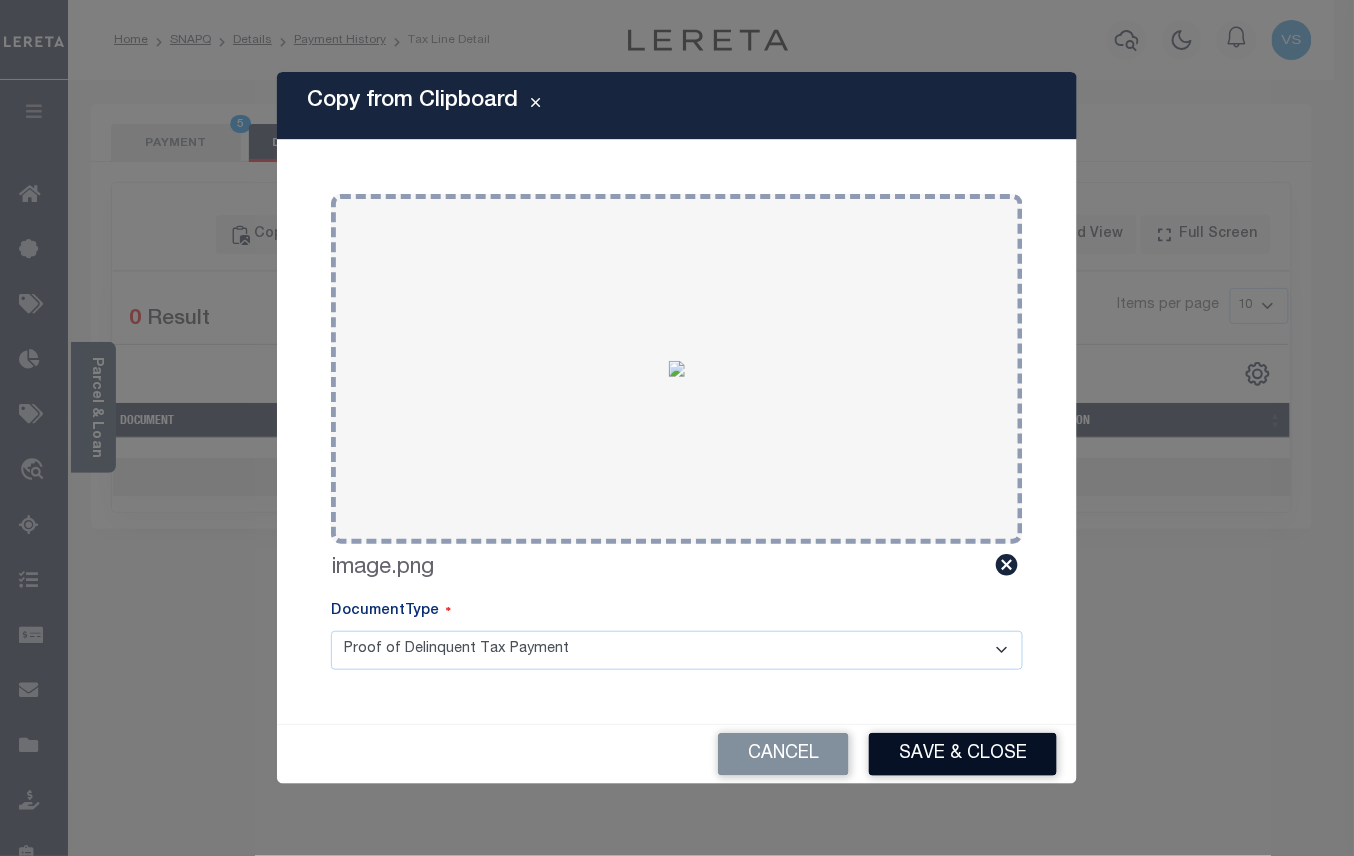 click on "Save & Close" at bounding box center [963, 754] 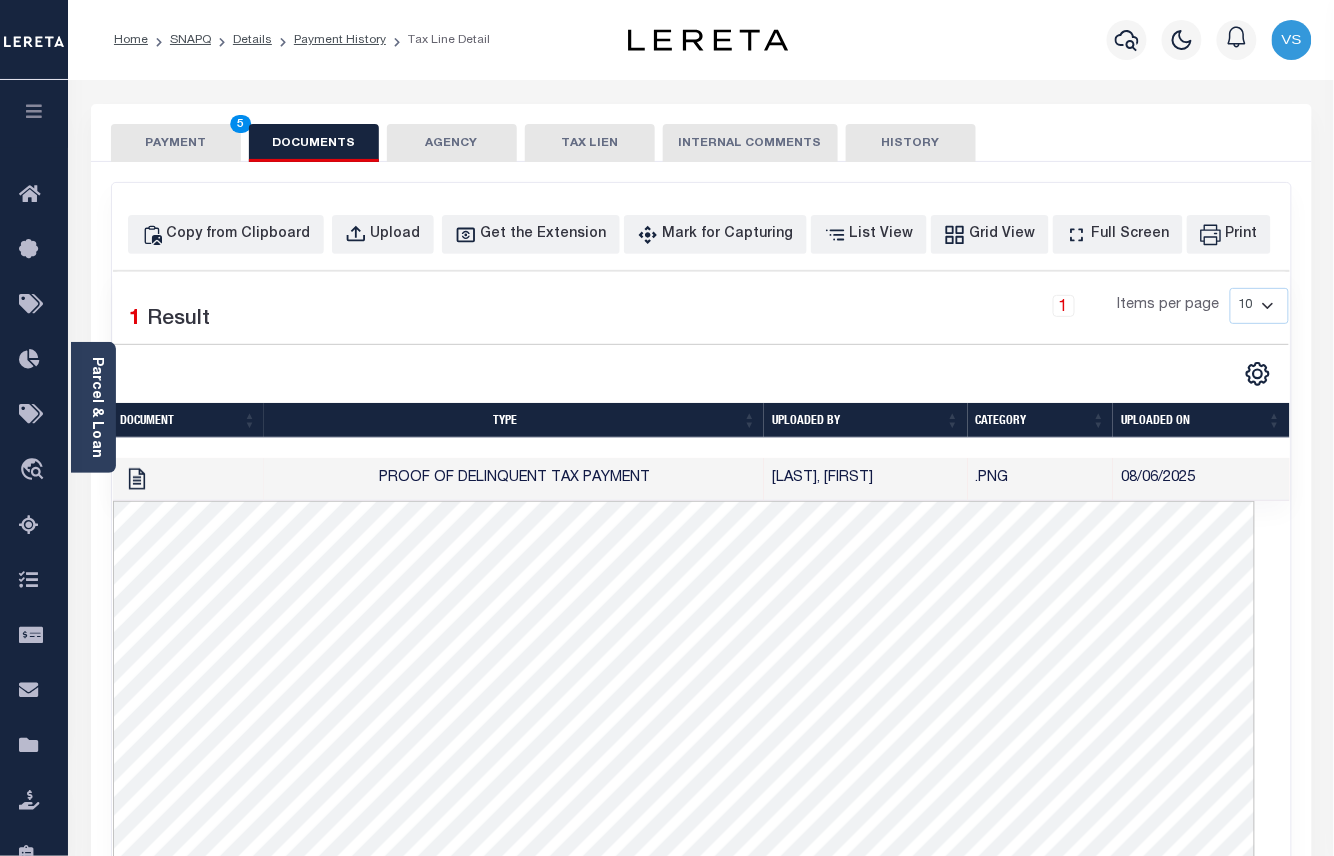 click on "PAYMENT
5" at bounding box center (176, 143) 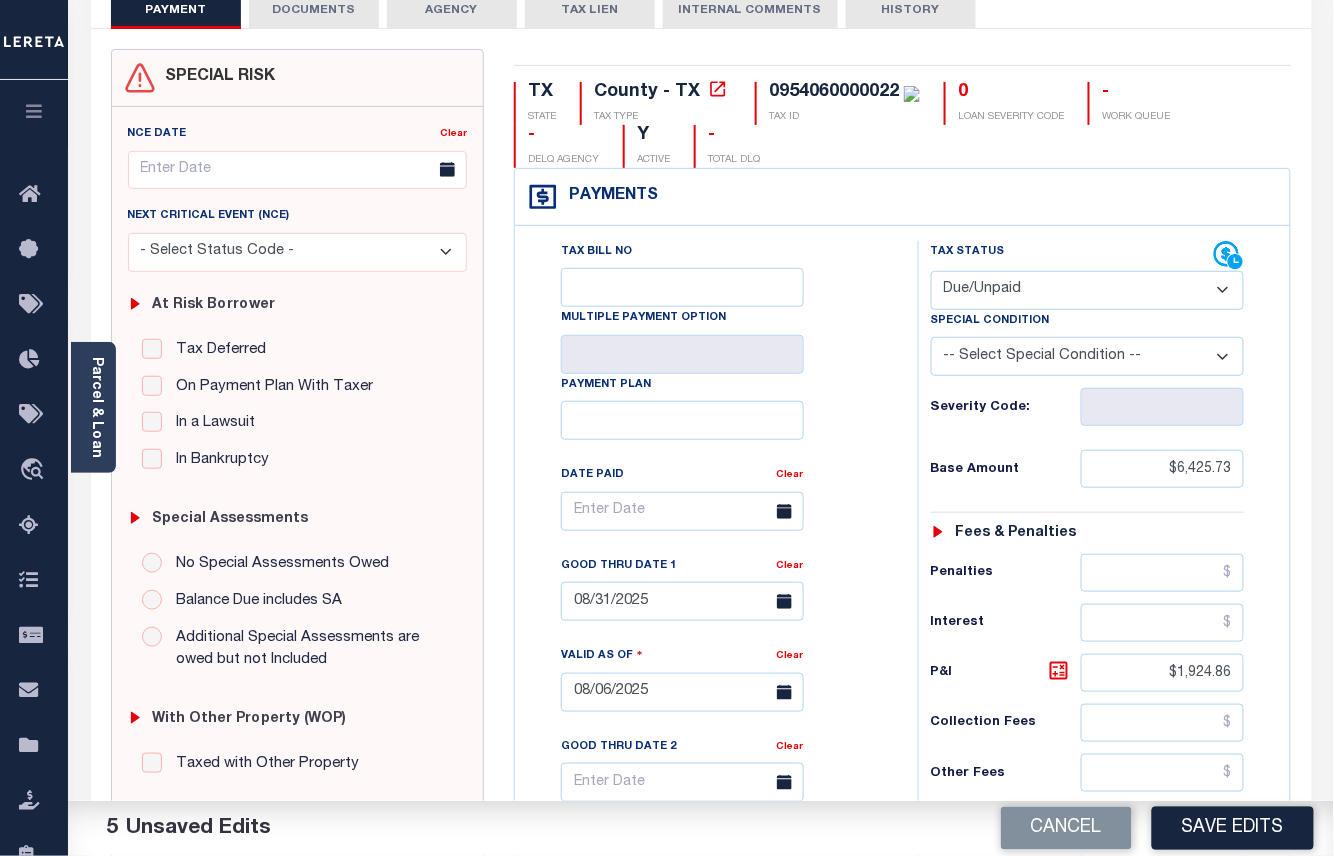 scroll, scrollTop: 0, scrollLeft: 0, axis: both 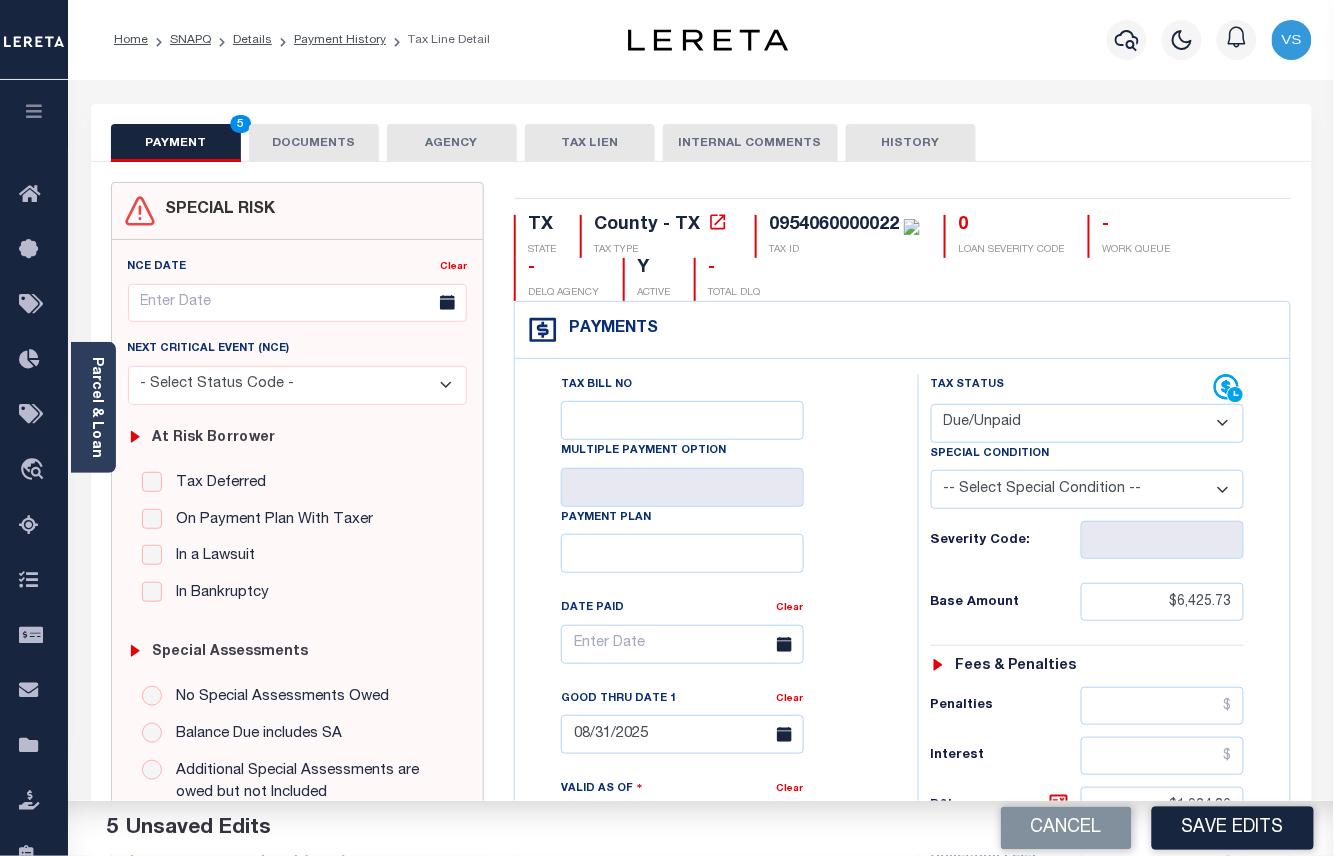 click on "DOCUMENTS" at bounding box center (314, 143) 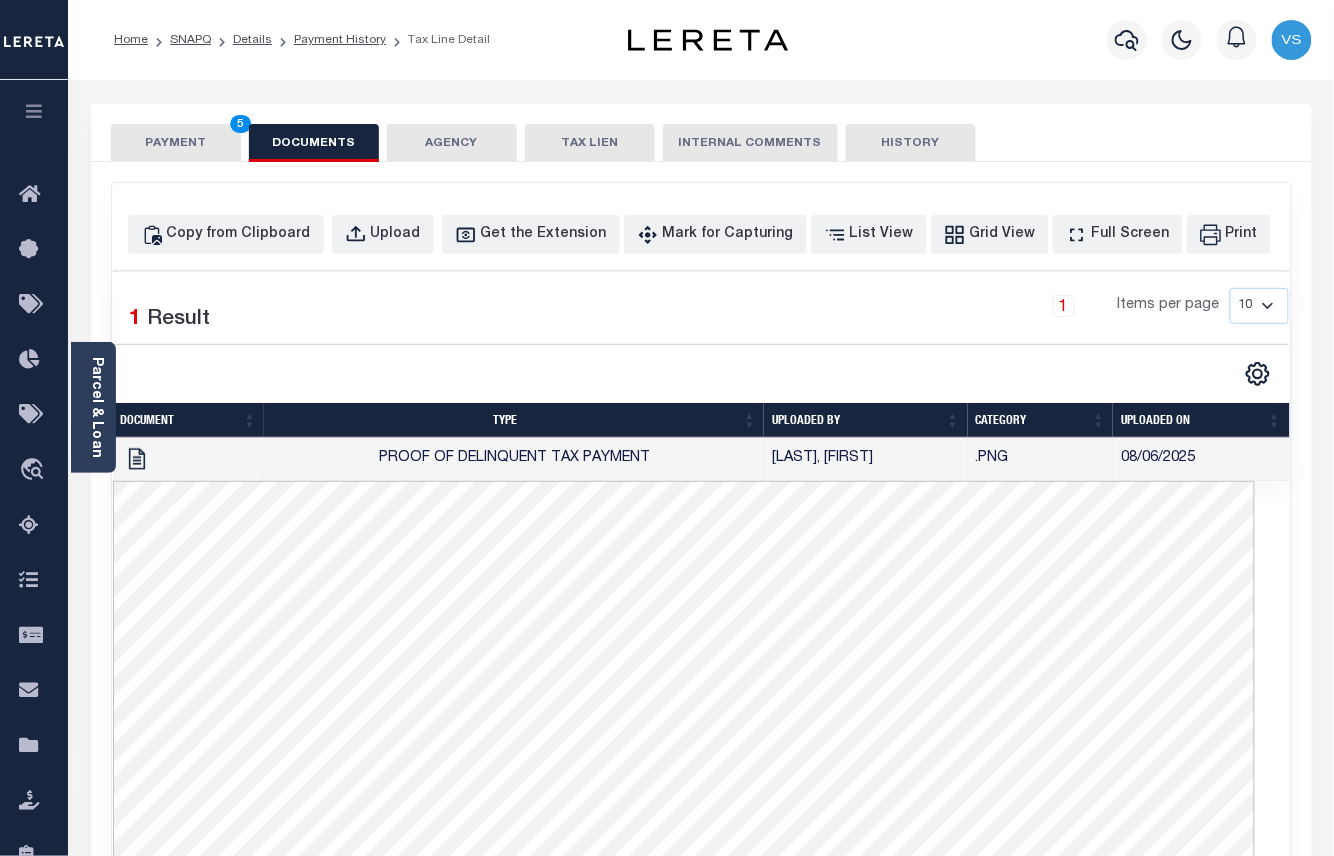 click on "PAYMENT
5" at bounding box center [176, 143] 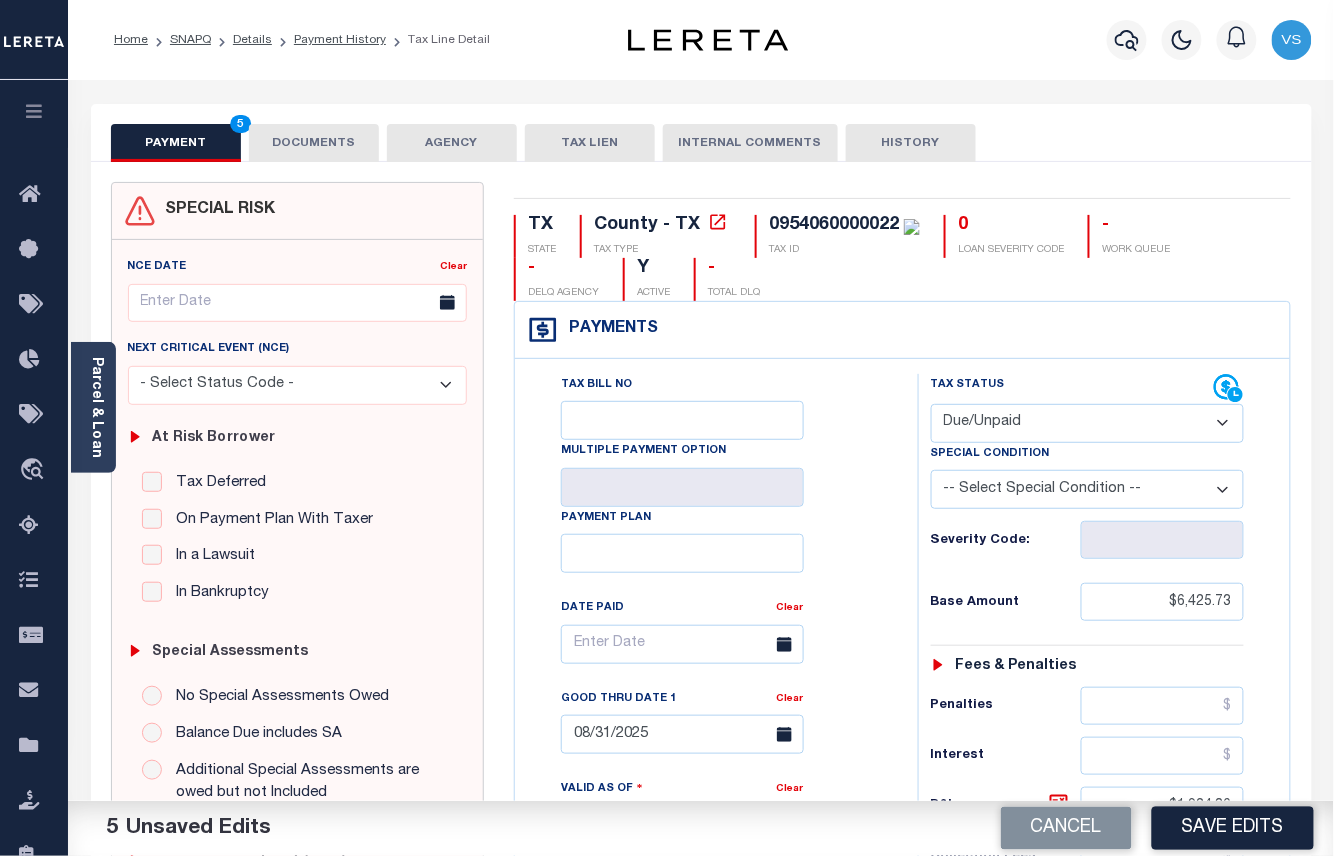 scroll, scrollTop: 400, scrollLeft: 0, axis: vertical 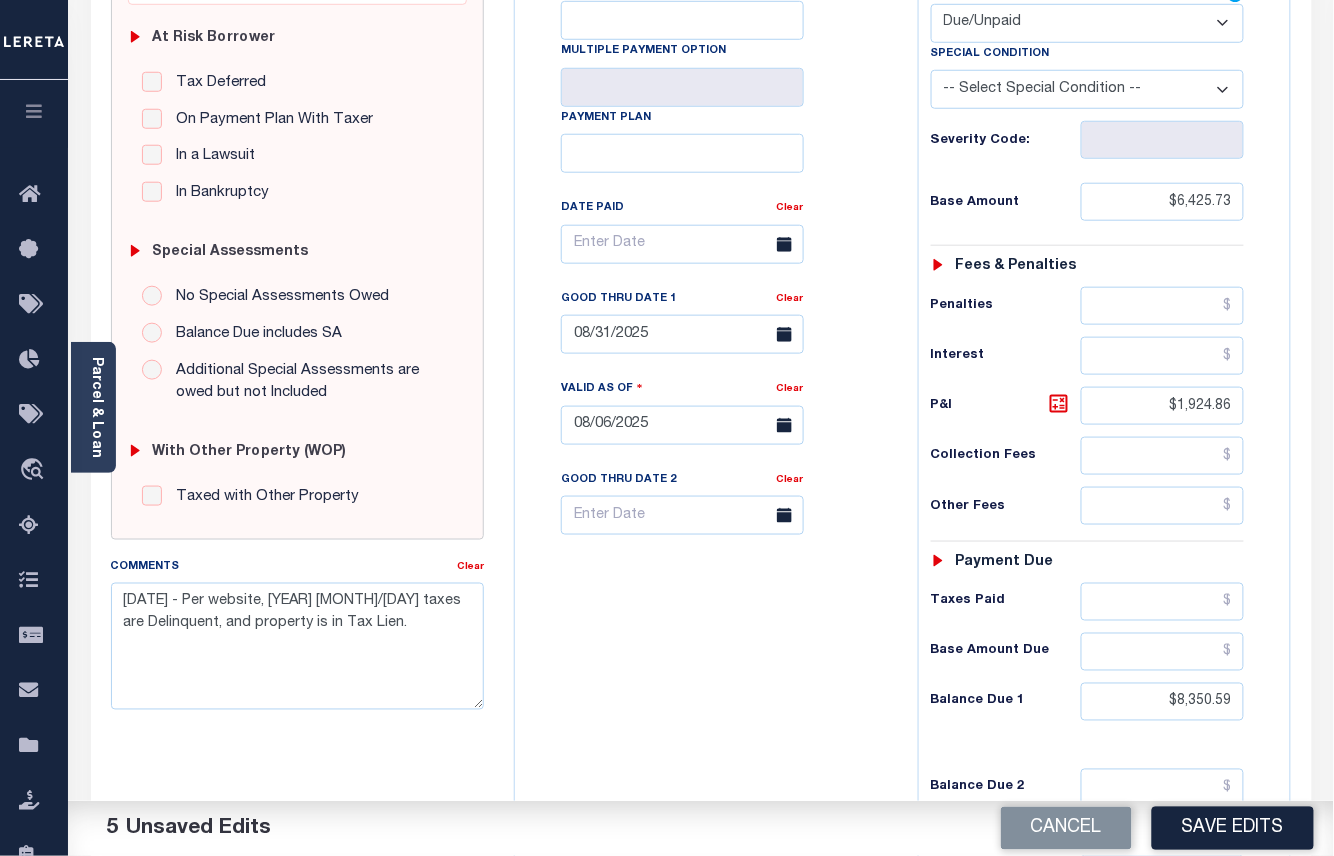 click on "-- Select Special Condition --
3RD PARTY TAX LIEN
AGENCY TAX LIEN (A.K.A Inside Lien)
BALANCE FORWARD
BANKRUPTCY
BILL W/ OTHER PARCEL
CONFIDENTIAL ACCOUNT
DEFERRED
DELAYED BILLING
DELQ CURRENT TAX YEAR INSTALLMENT(S) EXIST
DELQ PRIOR YEAR(S) EXIST
EXEMPT
HOMEOWNER AUTHORIZATION
IN DISPUTE/UNDER PROTEST
INCLUDES PRIOR UNPAID
INCLUDES RE-LEVIED TAX
INSTALLMENT PLAN
LITIGATION
LOST PROPERTY (FORECLOSED/DEEDED)
LOW ASSESSMENT
LOW TAX THRESHOLD
MULTIPLE TAXIDS
NEW PROPERTY
NOT ASSESSED
NOT CERTIFIED
OTHER FEES INVOLVED
OVERPAYMENT - POSSIBLE REFUND DUE
PARTIAL PAYMENT MAY EXIST
Pay Plan
RE-LEVIED TO ANOTHER AGENCY
REDEMP AMTS NOT AVAILABLE
REPORTED ON LEGACY RTYPE
SUBJECT TO FORECLOSURE
TAX LIEN RELEASED
TAX SALE-SUBJECT TO POWER TO SELL" at bounding box center [1088, 89] 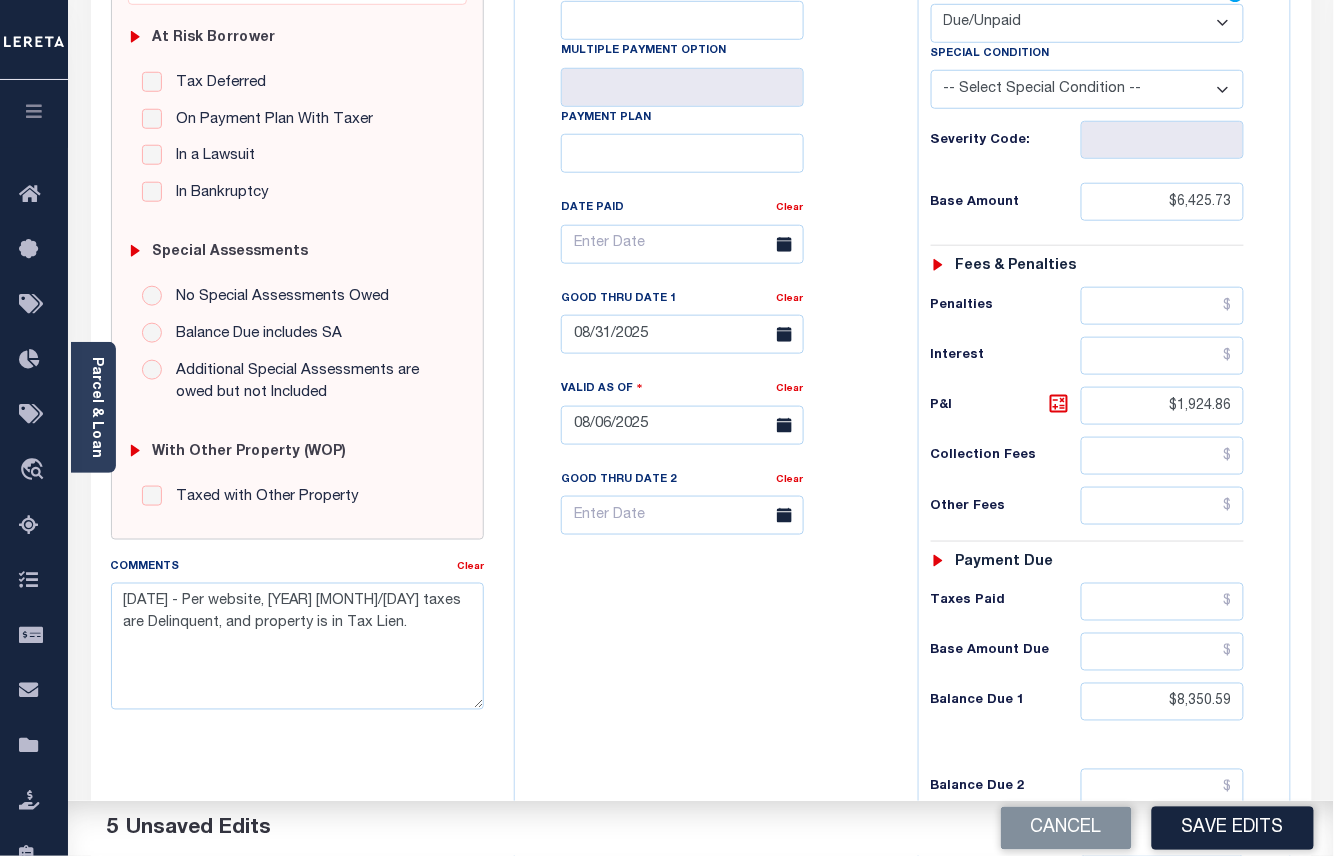select on "20" 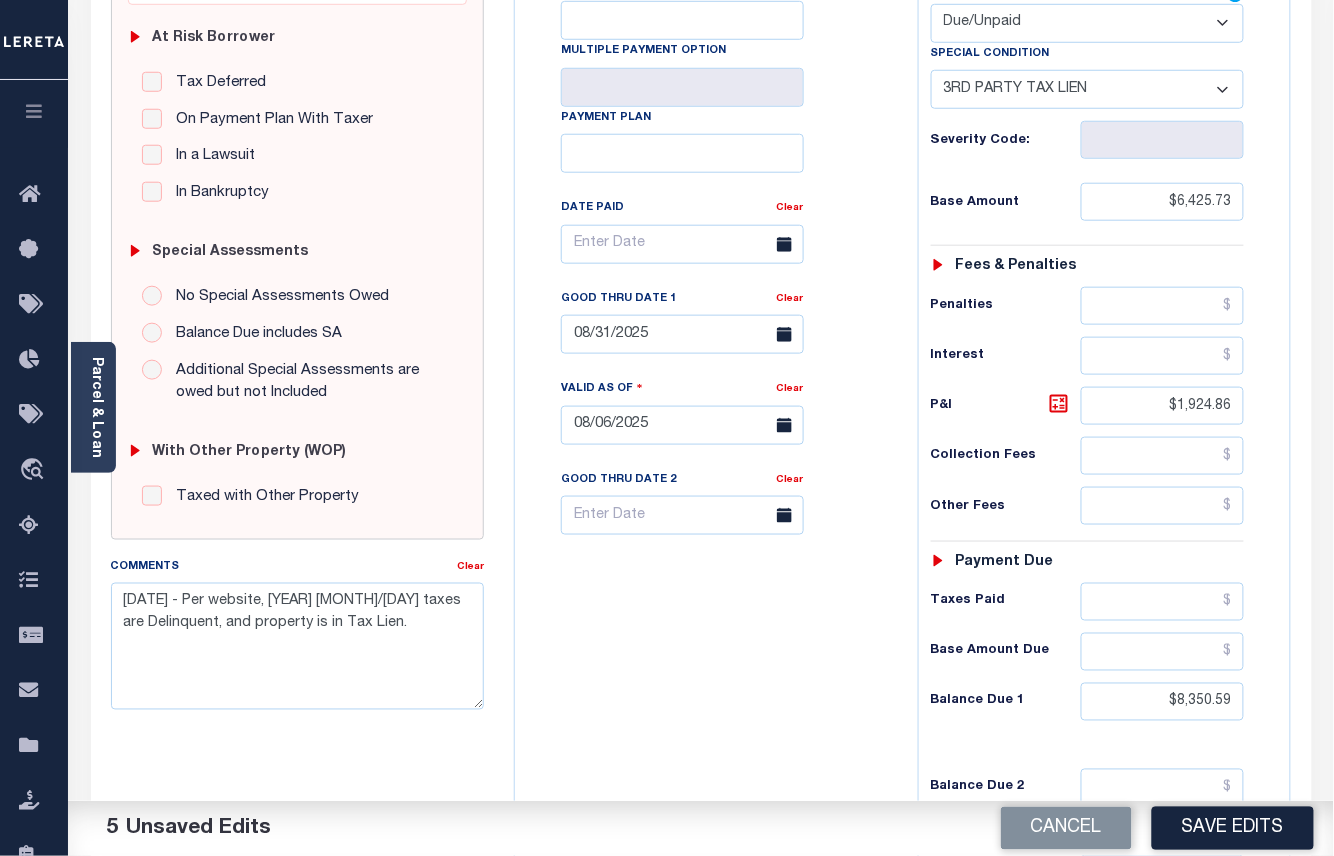 click on "-- Select Special Condition --
3RD PARTY TAX LIEN
AGENCY TAX LIEN (A.K.A Inside Lien)
BALANCE FORWARD
BANKRUPTCY
BILL W/ OTHER PARCEL
CONFIDENTIAL ACCOUNT
DEFERRED
DELAYED BILLING
DELQ CURRENT TAX YEAR INSTALLMENT(S) EXIST
DELQ PRIOR YEAR(S) EXIST
EXEMPT
HOMEOWNER AUTHORIZATION
IN DISPUTE/UNDER PROTEST
INCLUDES PRIOR UNPAID
INCLUDES RE-LEVIED TAX
INSTALLMENT PLAN
LITIGATION
LOST PROPERTY (FORECLOSED/DEEDED)
LOW ASSESSMENT
LOW TAX THRESHOLD
MULTIPLE TAXIDS
NEW PROPERTY
NOT ASSESSED
NOT CERTIFIED
OTHER FEES INVOLVED
OVERPAYMENT - POSSIBLE REFUND DUE
PARTIAL PAYMENT MAY EXIST
Pay Plan
RE-LEVIED TO ANOTHER AGENCY
REDEMP AMTS NOT AVAILABLE
REPORTED ON LEGACY RTYPE
SUBJECT TO FORECLOSURE
TAX LIEN RELEASED
TAX SALE-SUBJECT TO POWER TO SELL" at bounding box center [1088, 89] 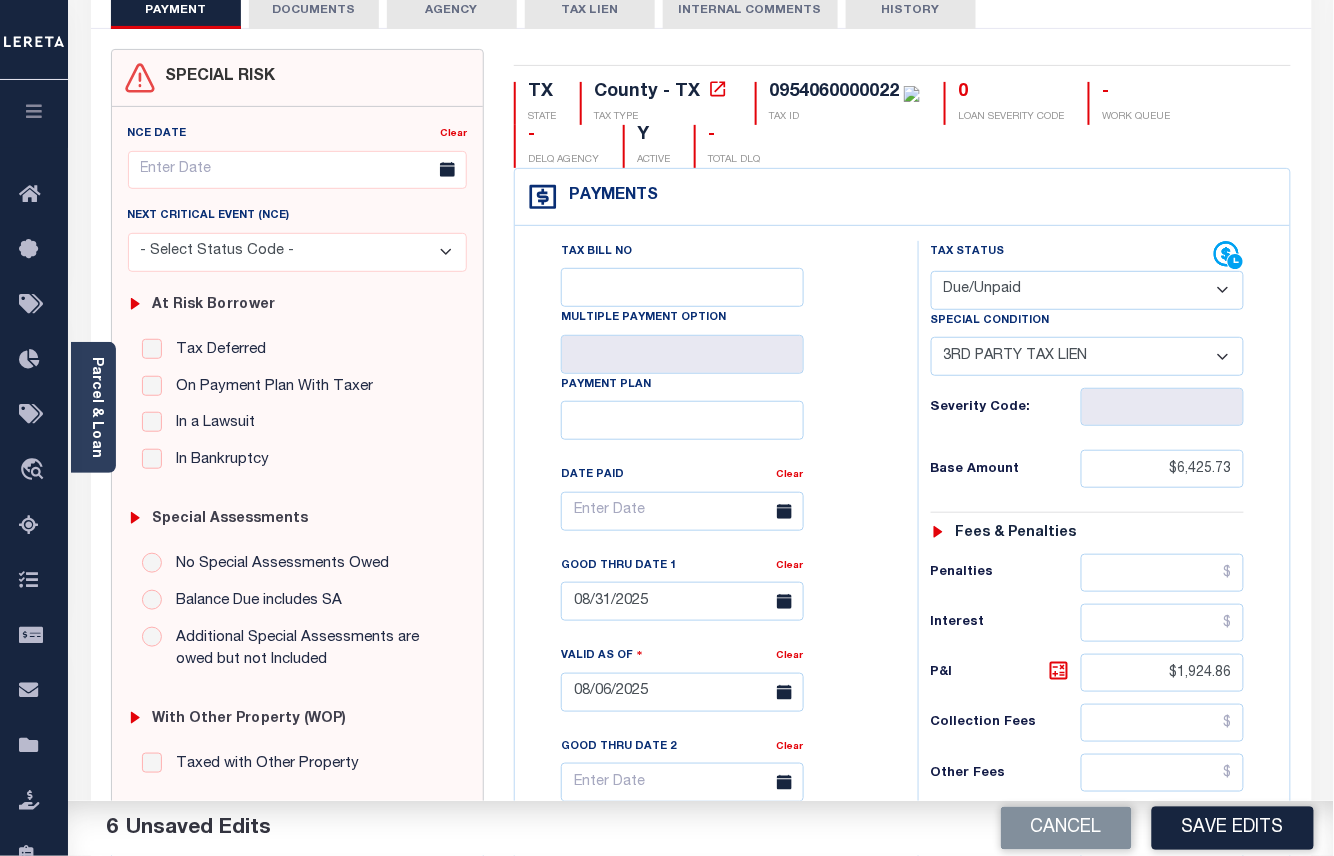 scroll, scrollTop: 400, scrollLeft: 0, axis: vertical 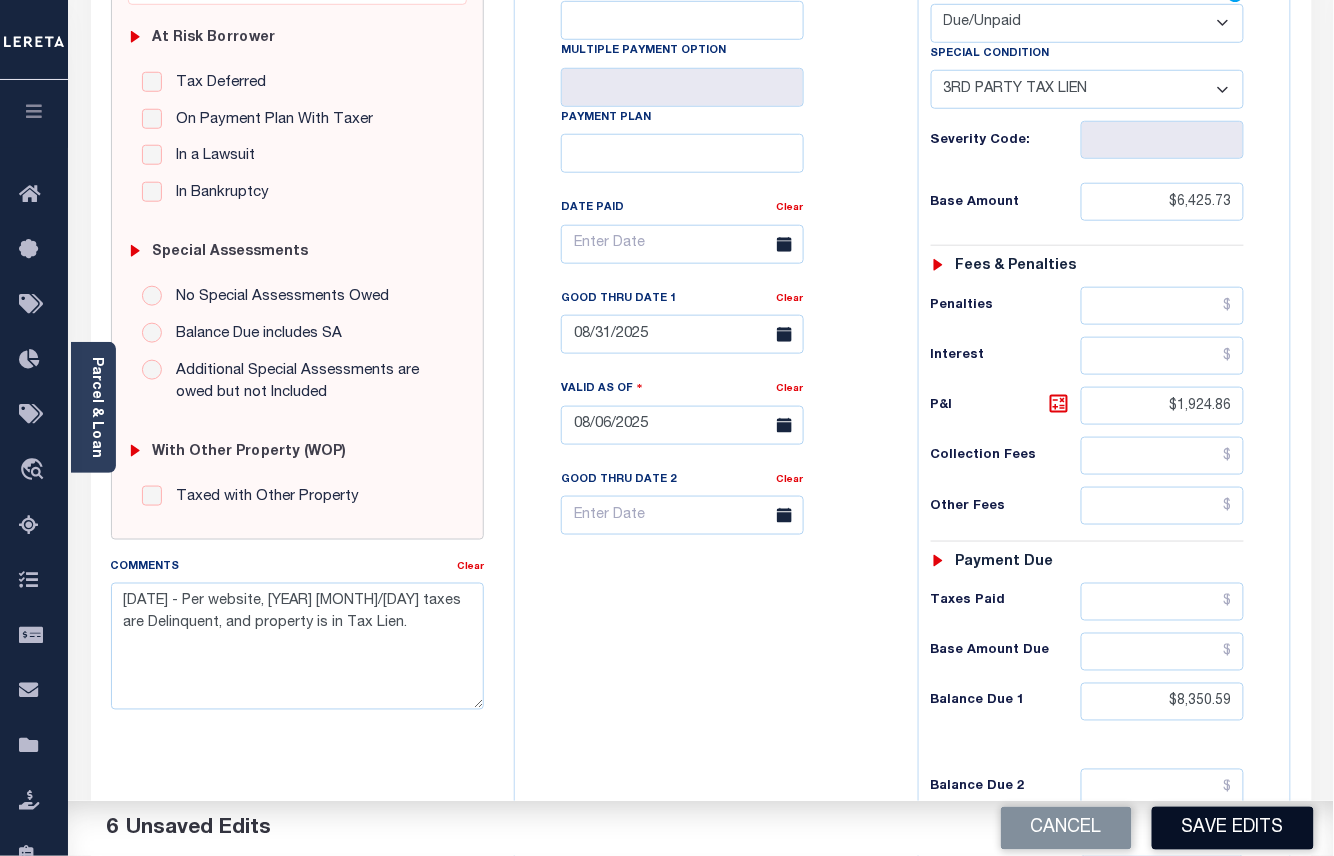 click on "Save Edits" at bounding box center (1233, 828) 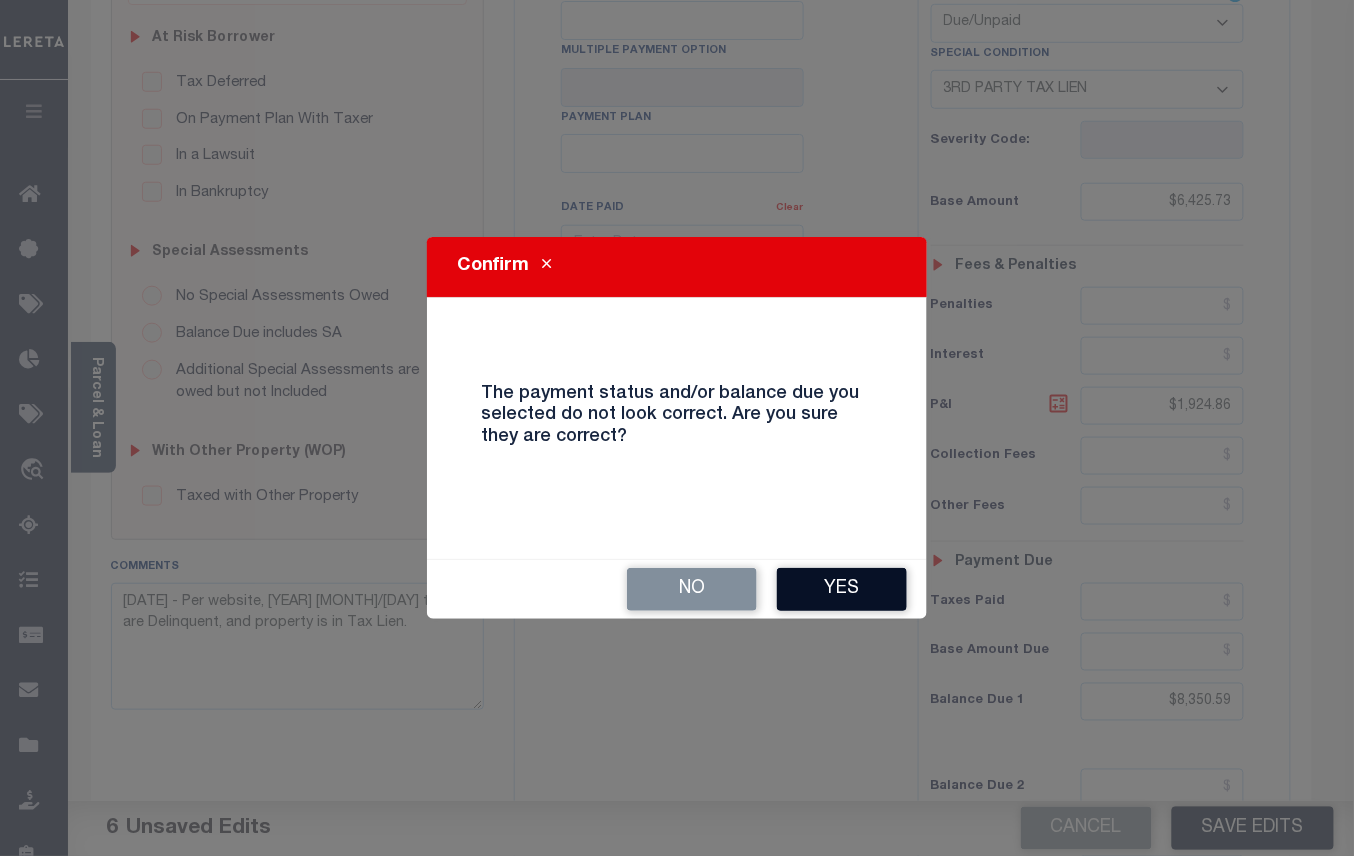 click on "Yes" at bounding box center [842, 589] 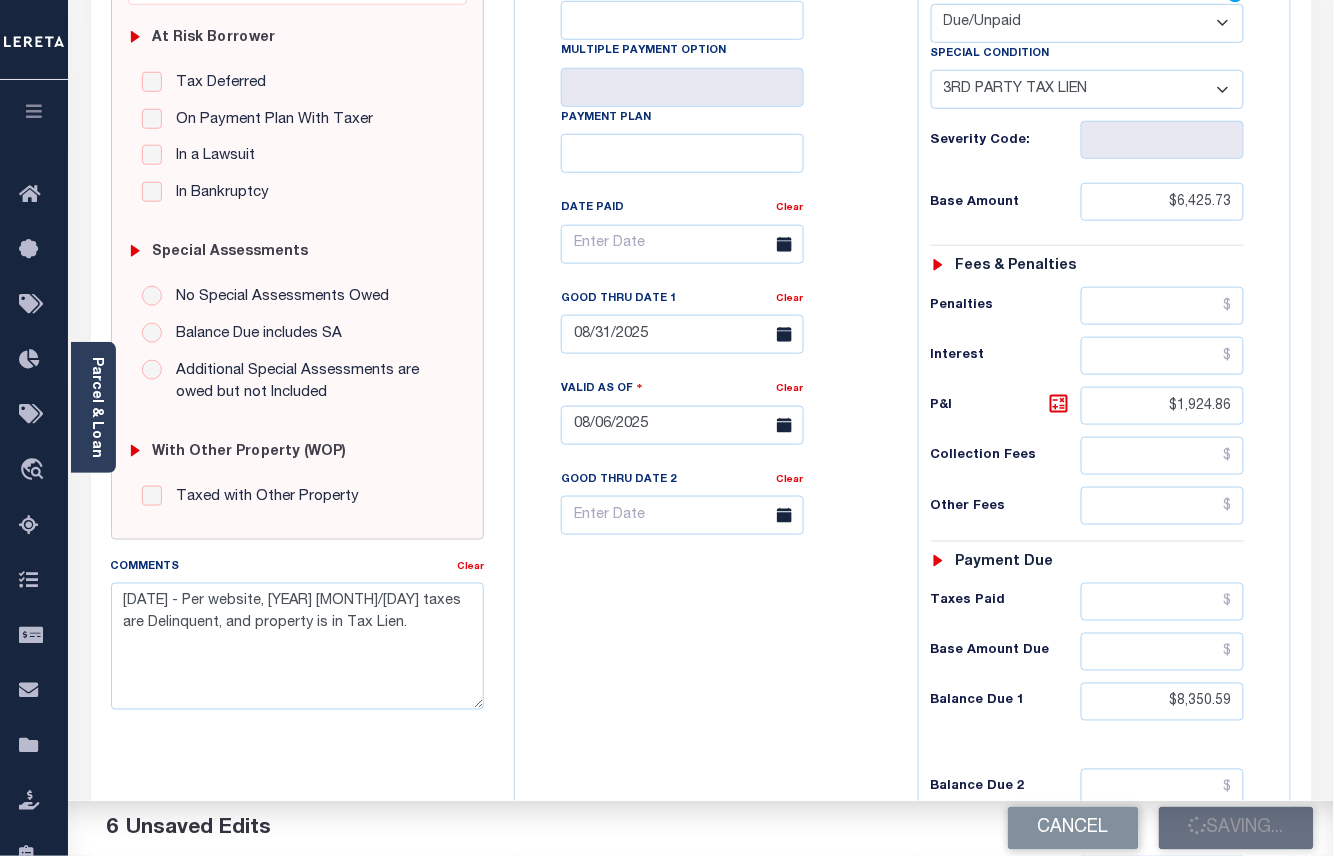 checkbox on "false" 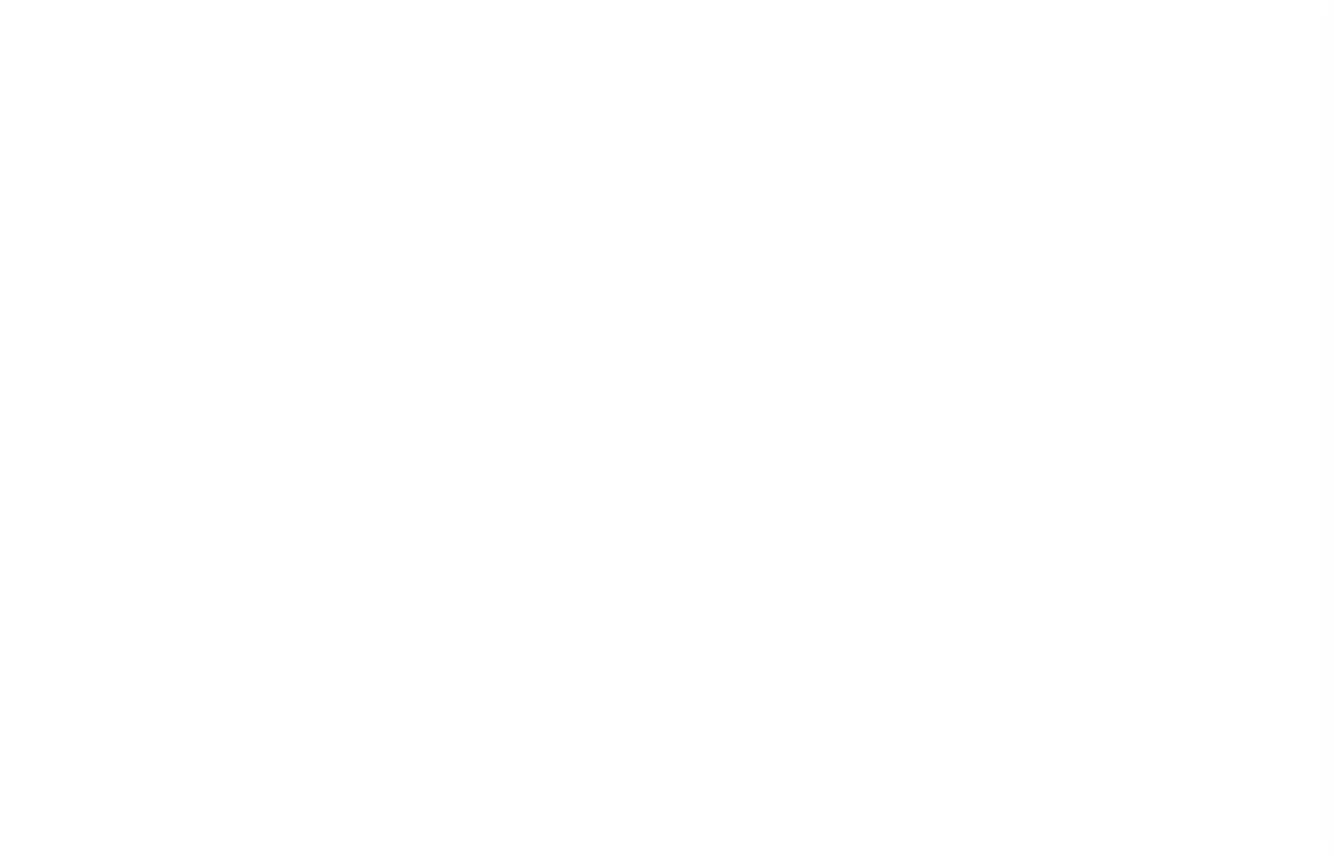 scroll, scrollTop: 0, scrollLeft: 0, axis: both 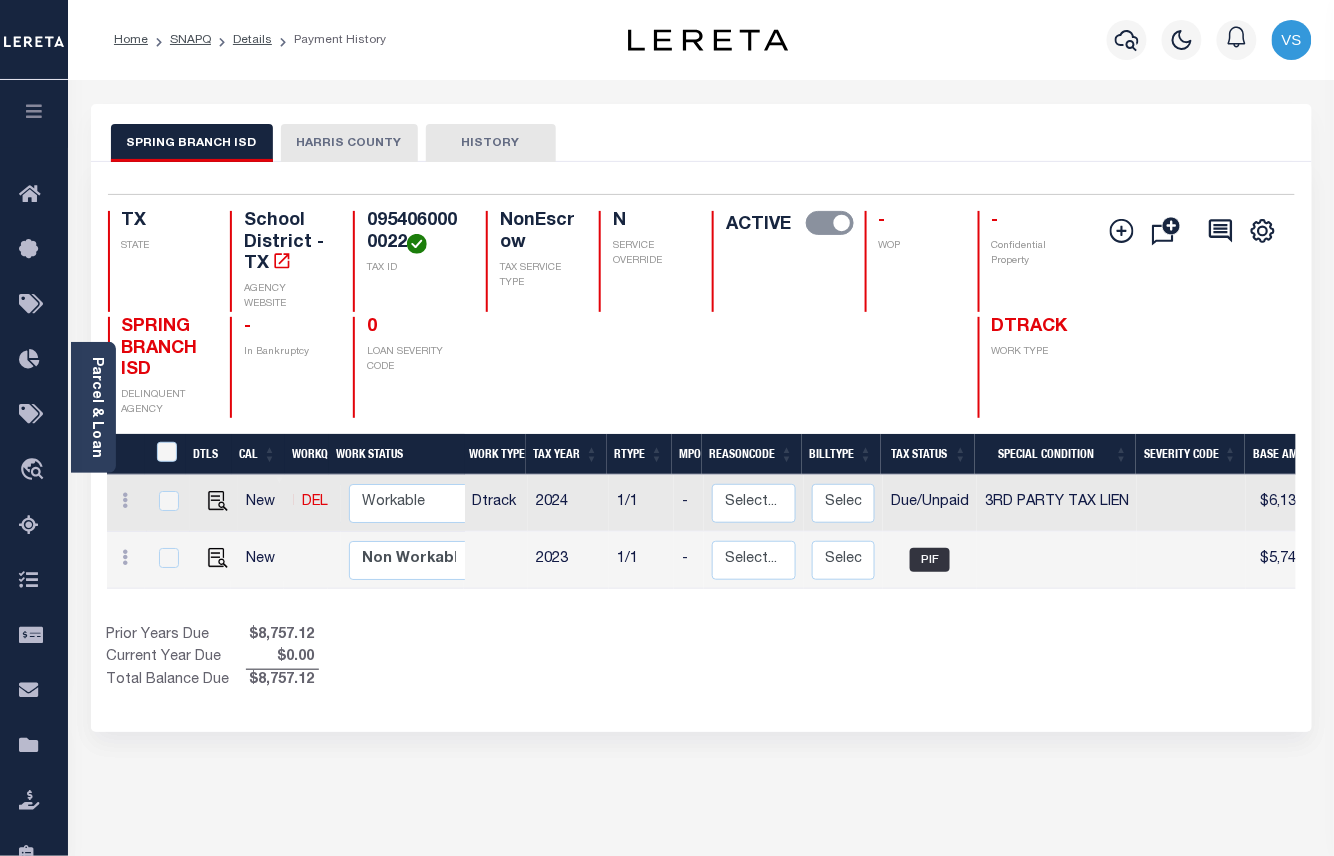 click on "HARRIS COUNTY" at bounding box center [349, 143] 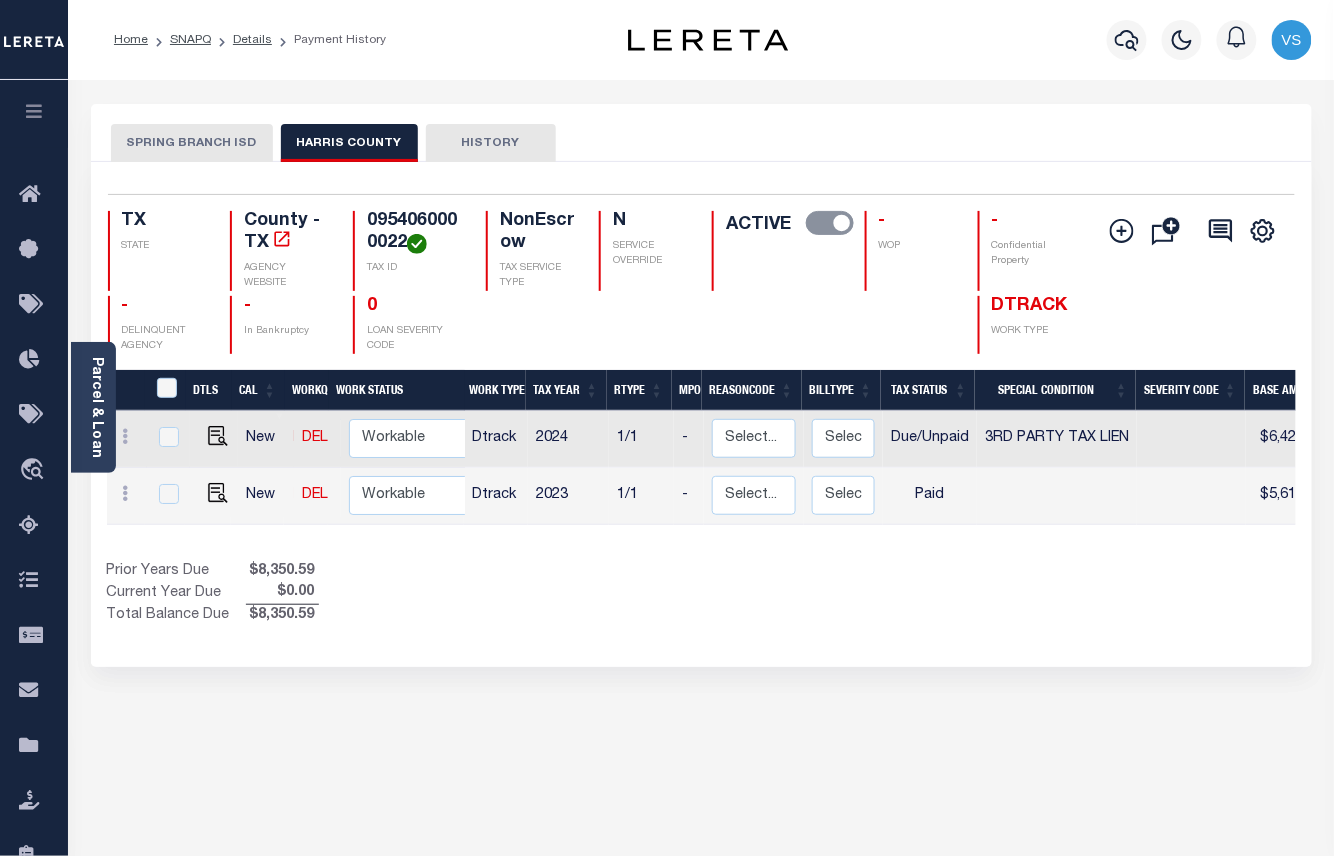 scroll, scrollTop: 0, scrollLeft: 350, axis: horizontal 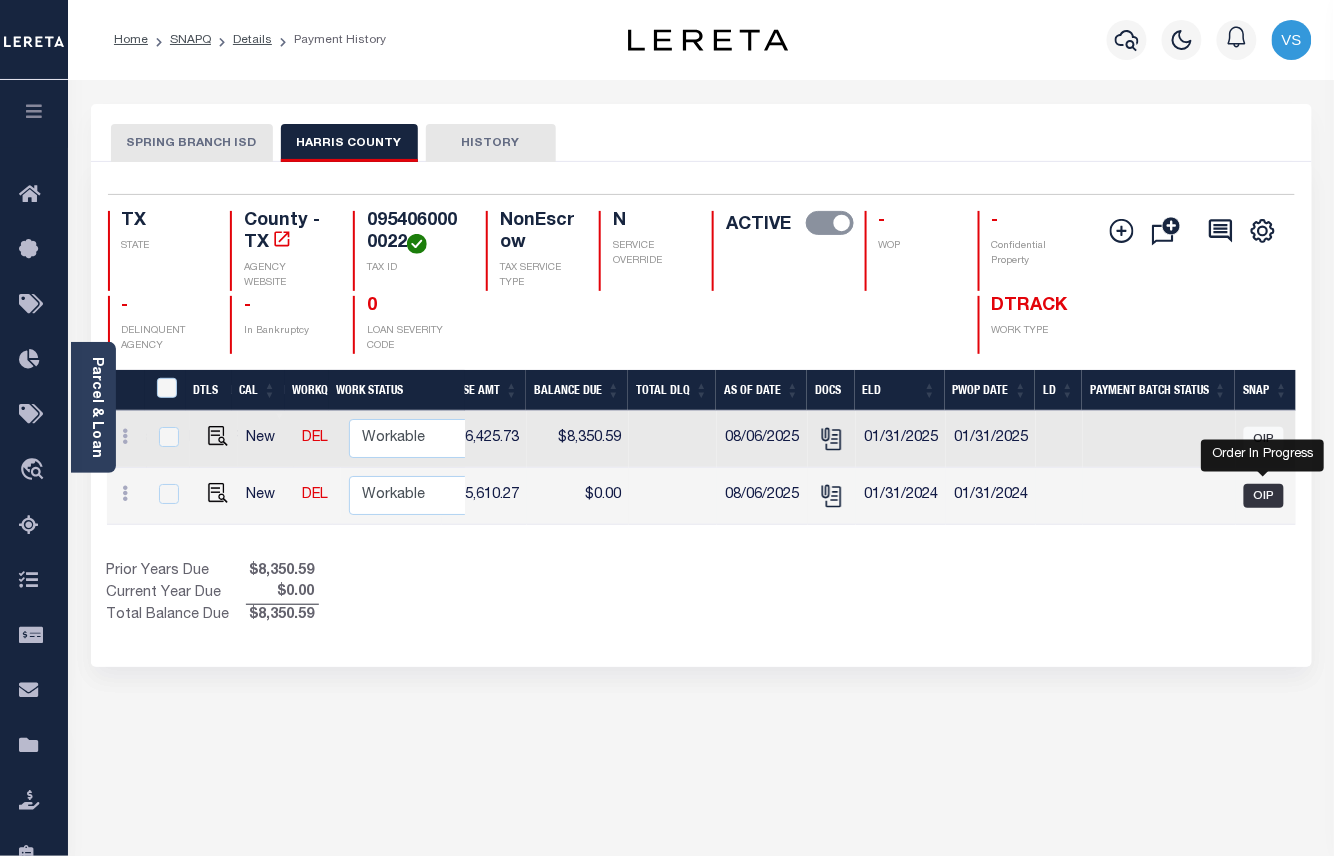 click on "OIP" at bounding box center (1264, 496) 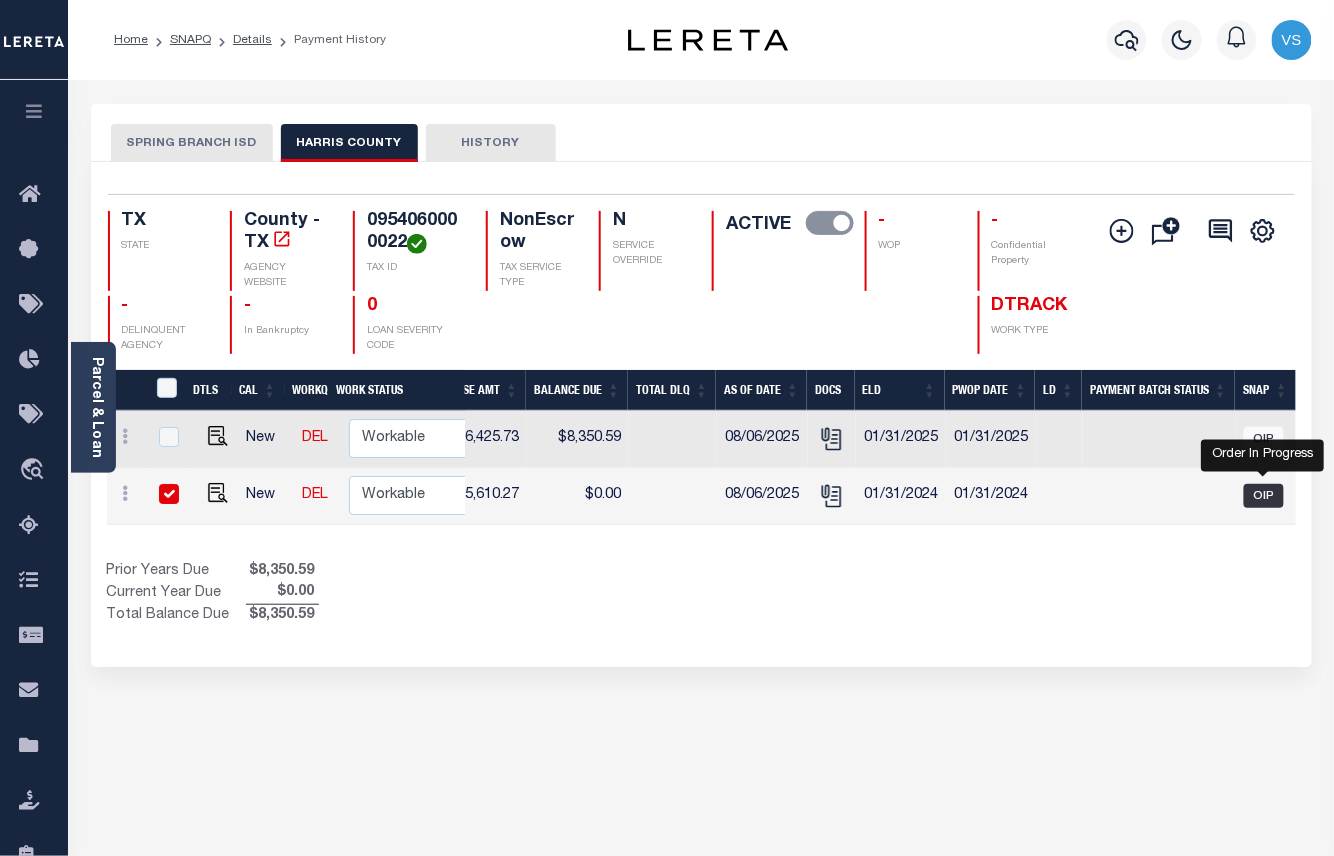 checkbox on "true" 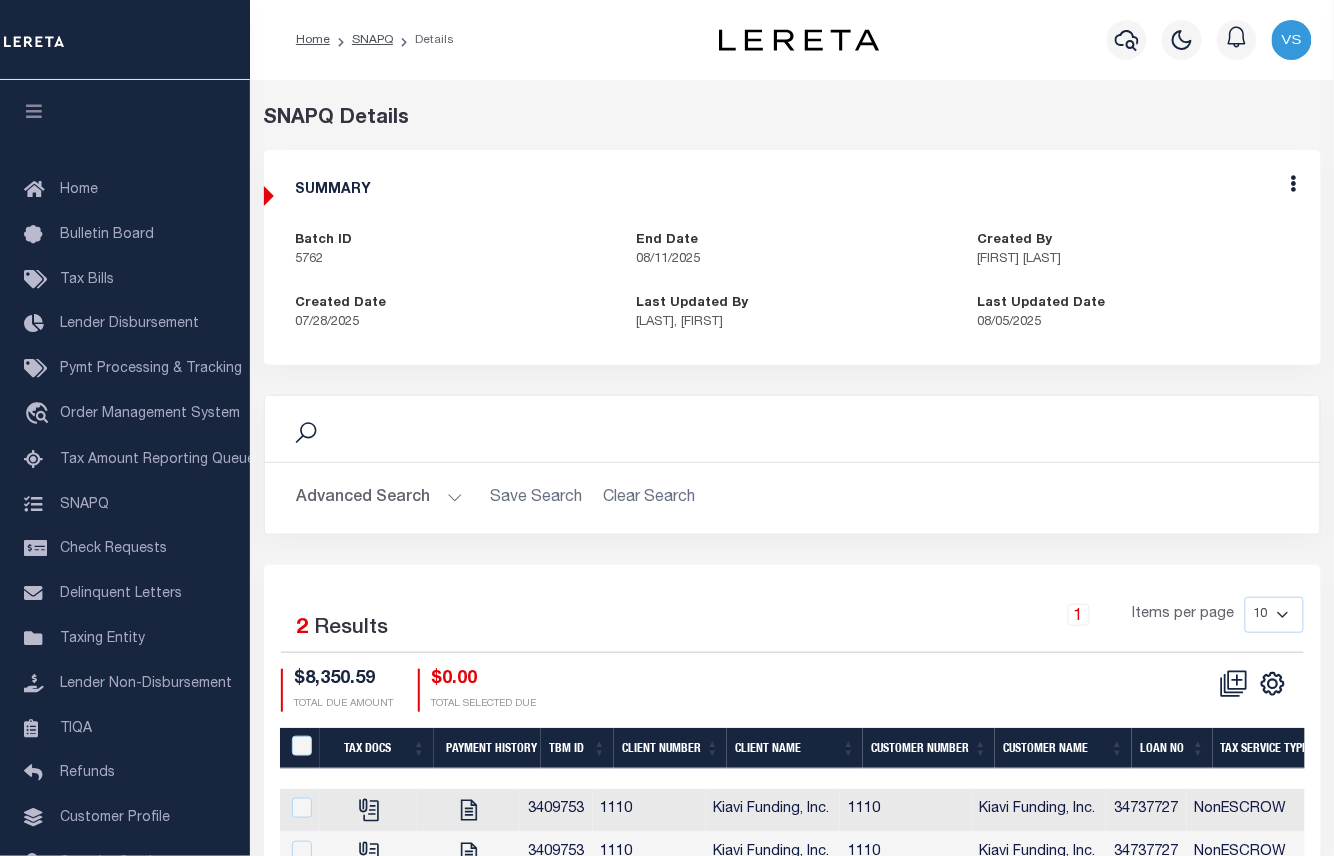 scroll, scrollTop: 114, scrollLeft: 0, axis: vertical 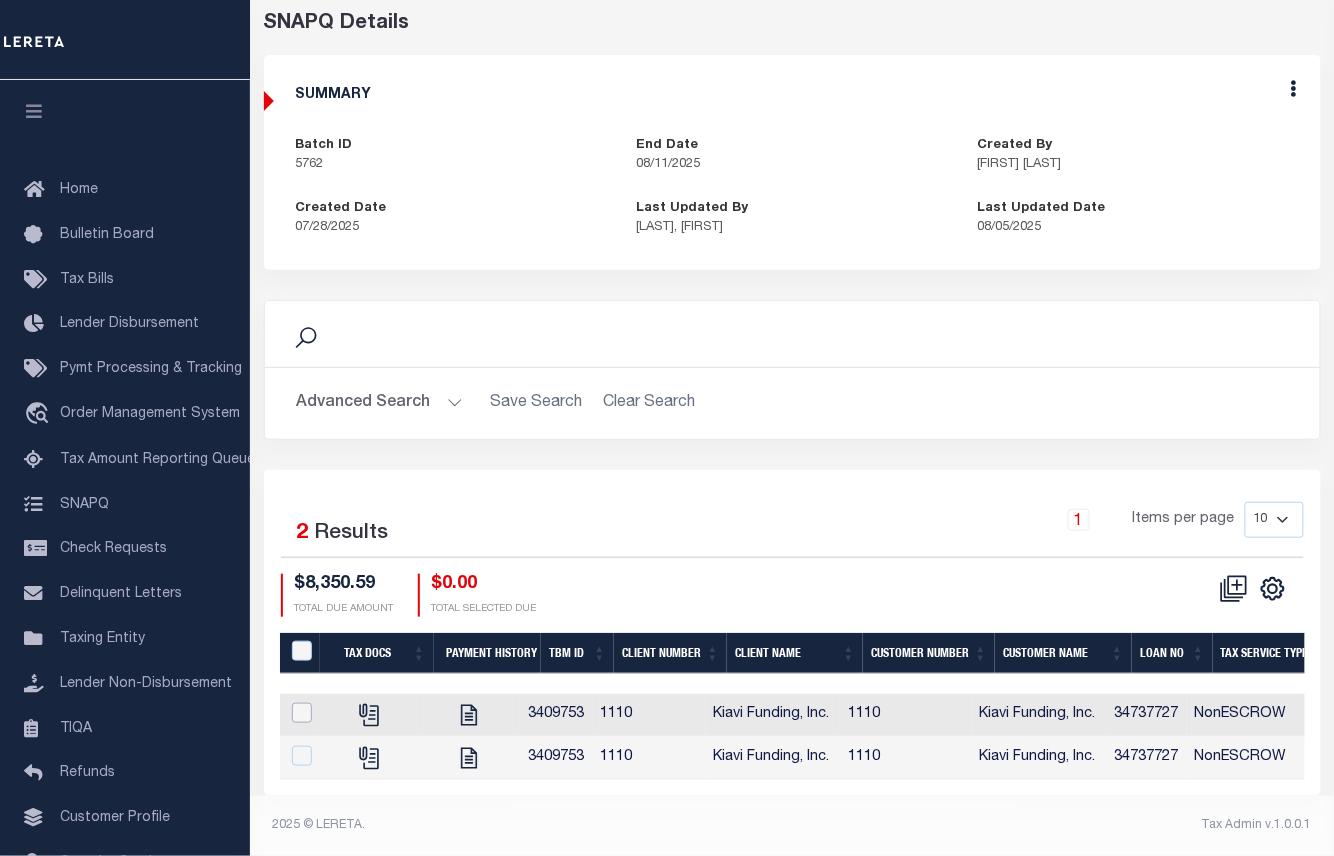 click at bounding box center [302, 713] 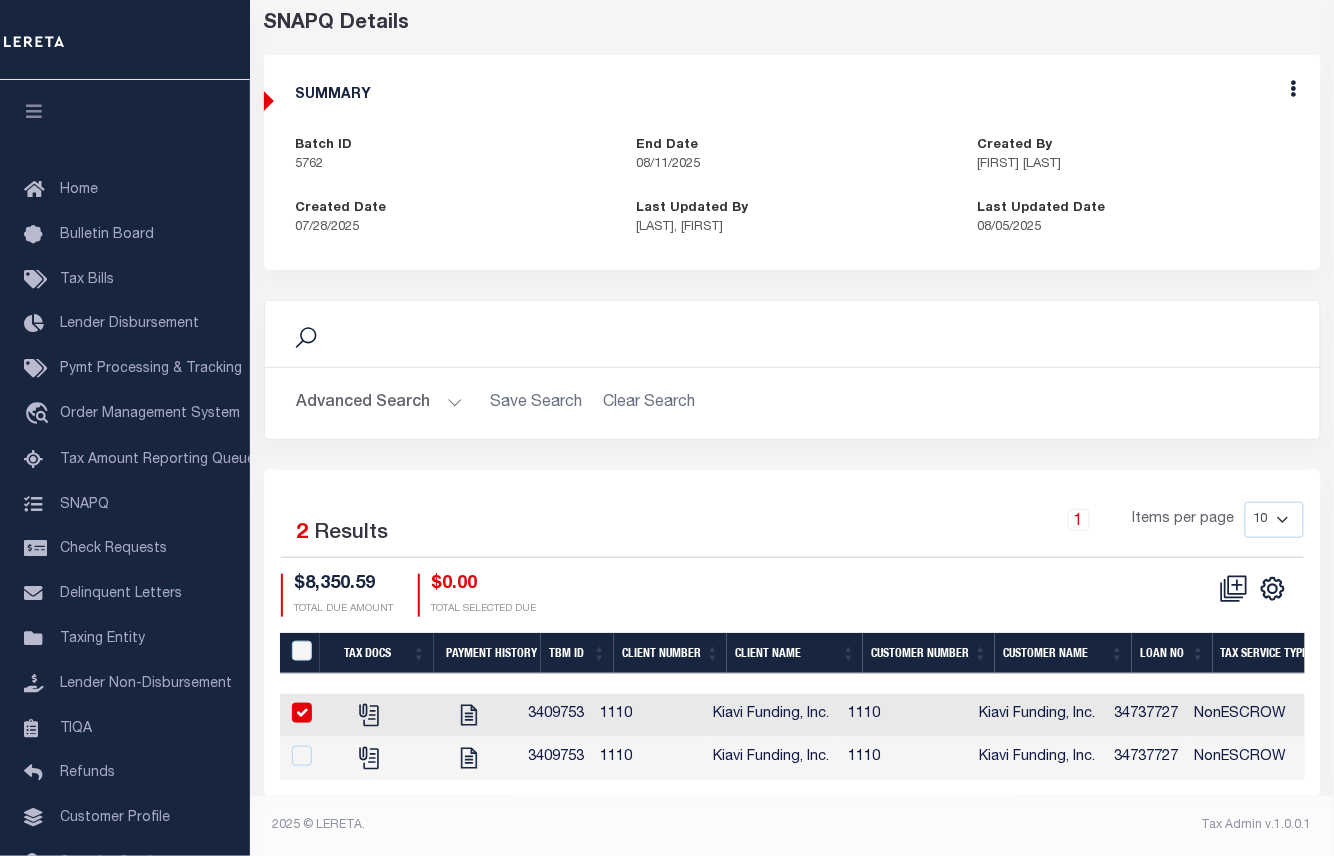 checkbox on "true" 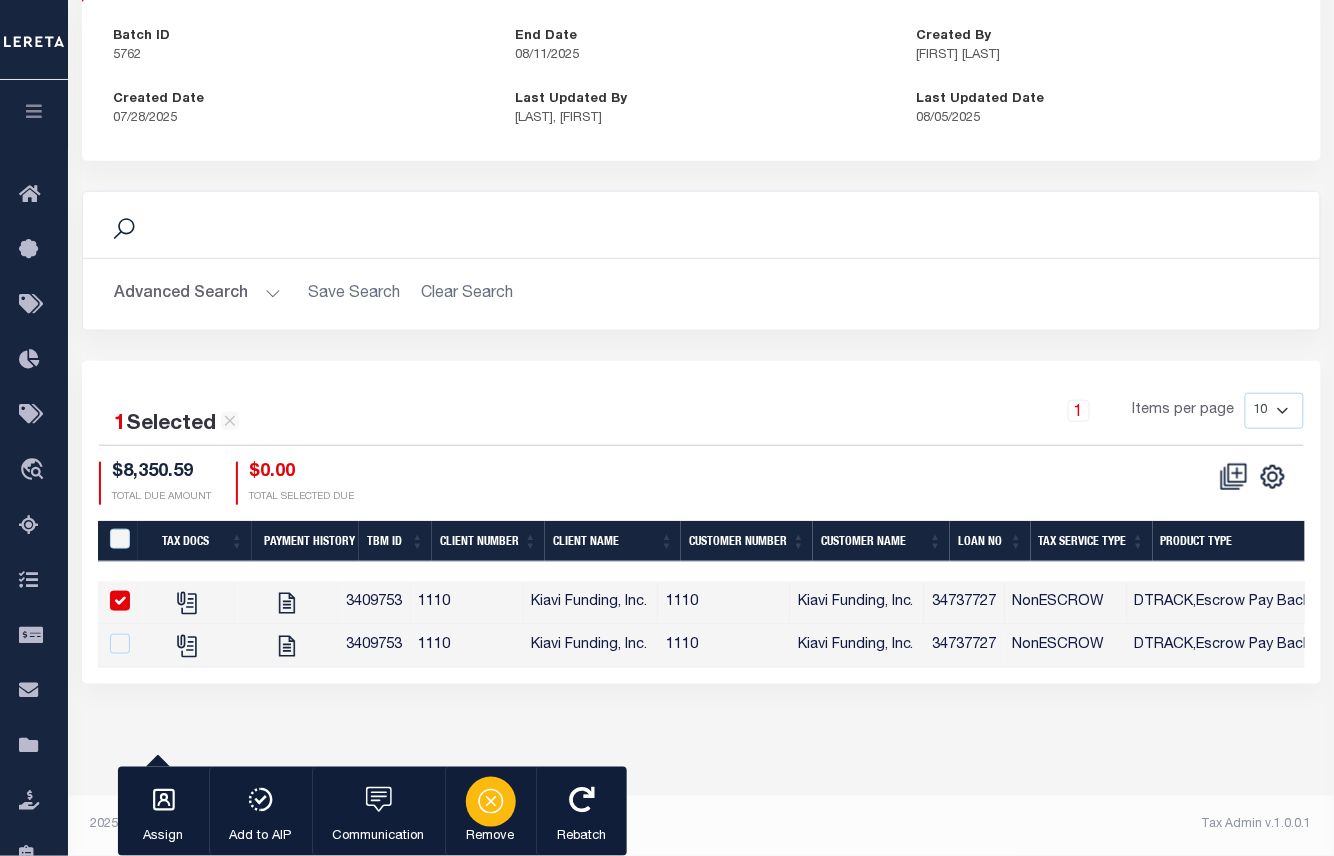 click 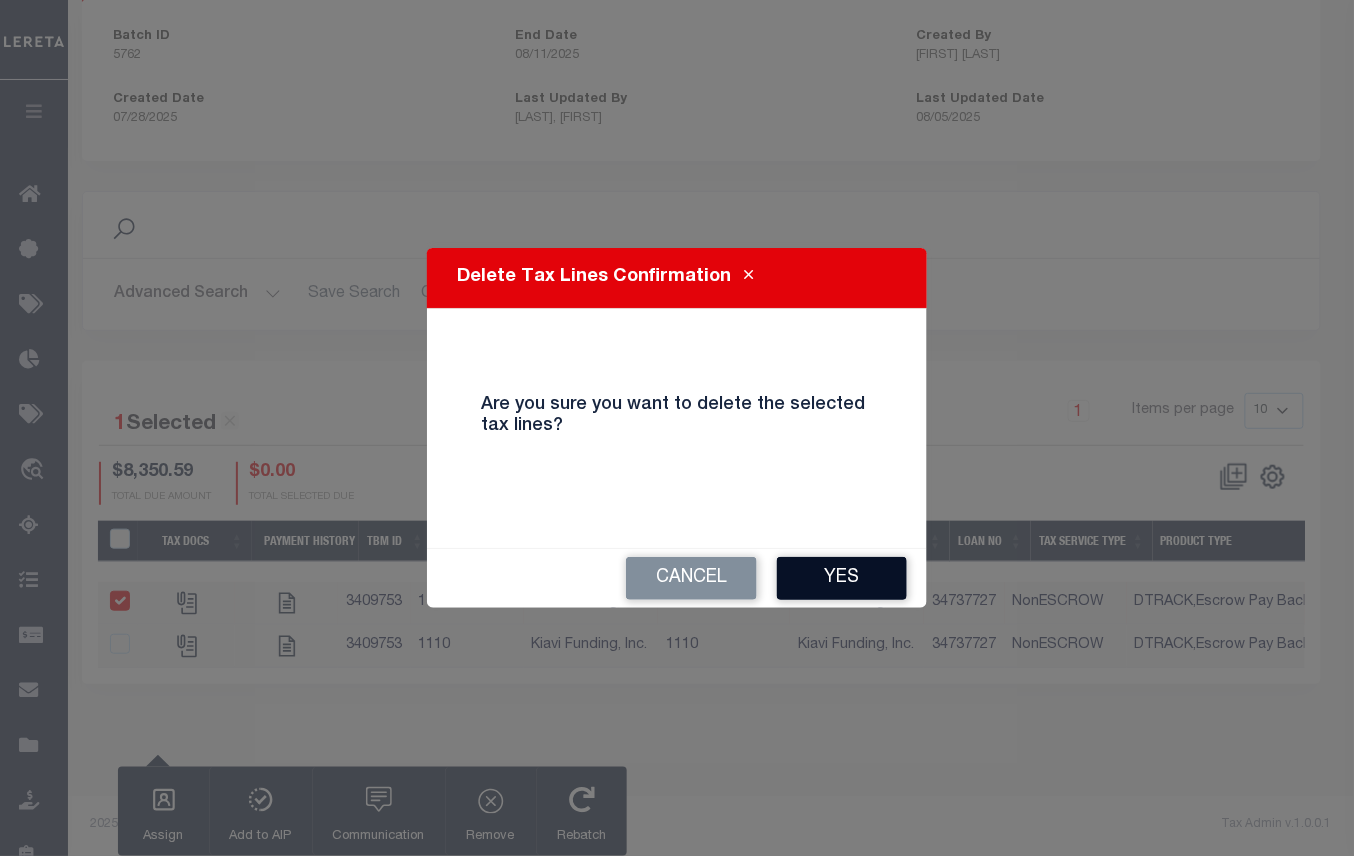 click on "Yes" at bounding box center [842, 578] 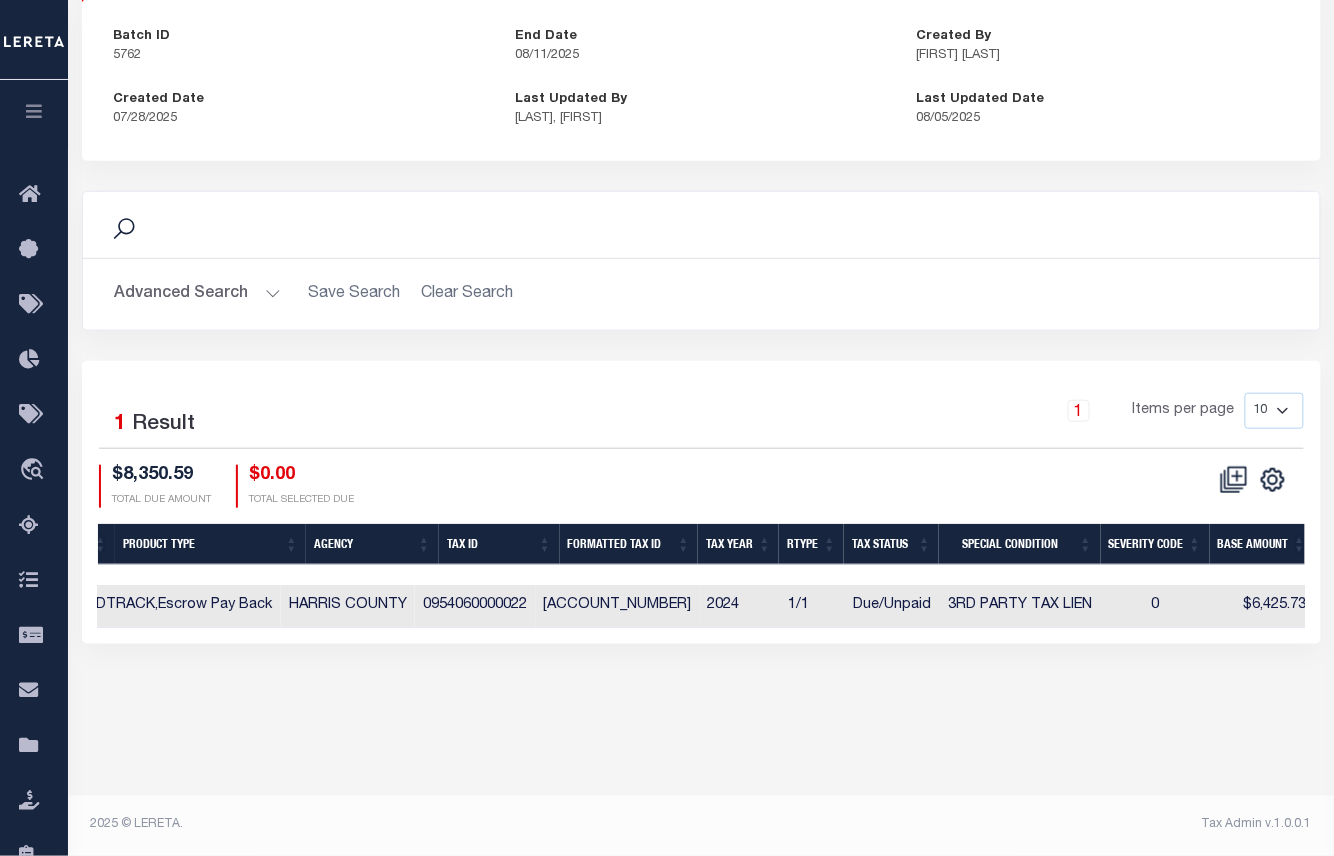 drag, startPoint x: 544, startPoint y: 645, endPoint x: 216, endPoint y: 662, distance: 328.44025 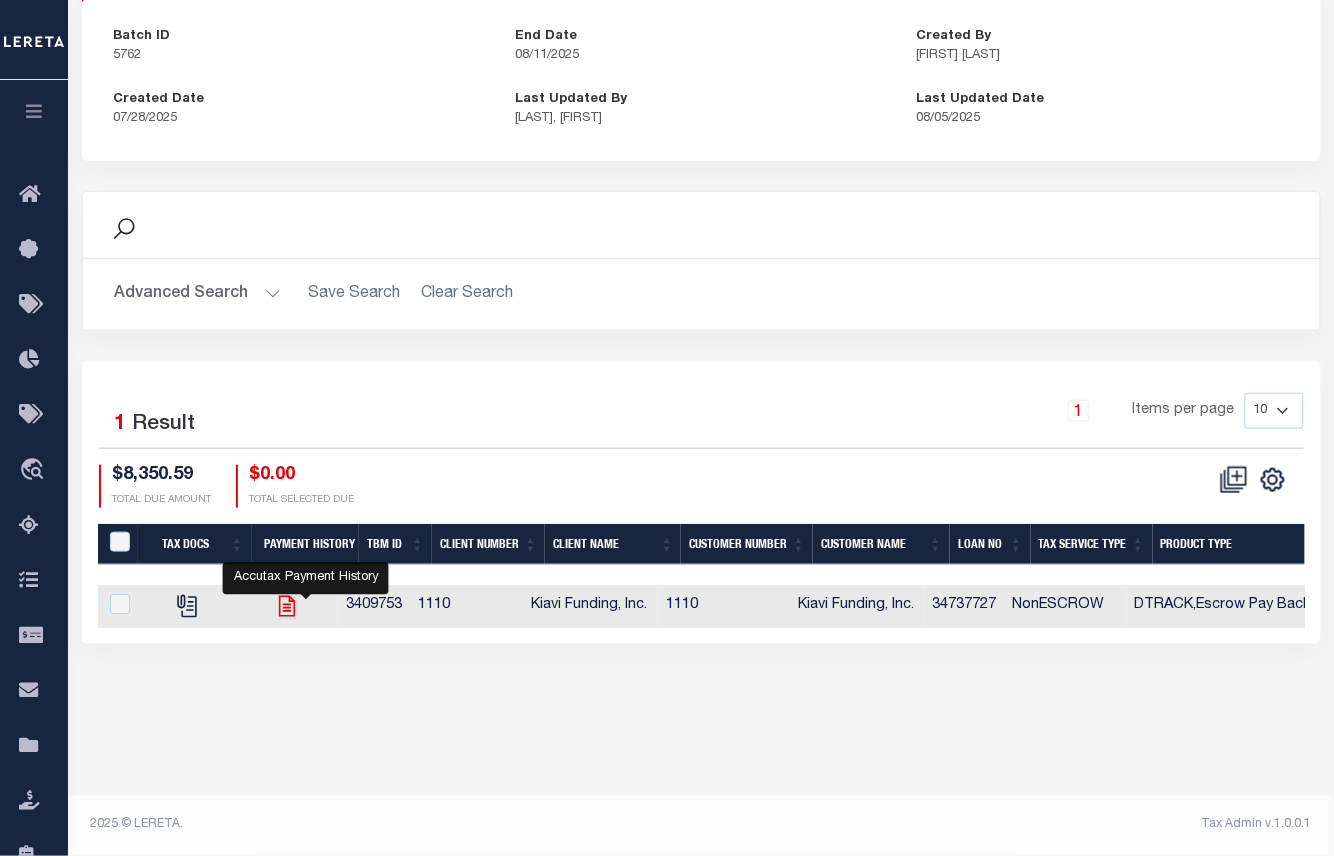 click 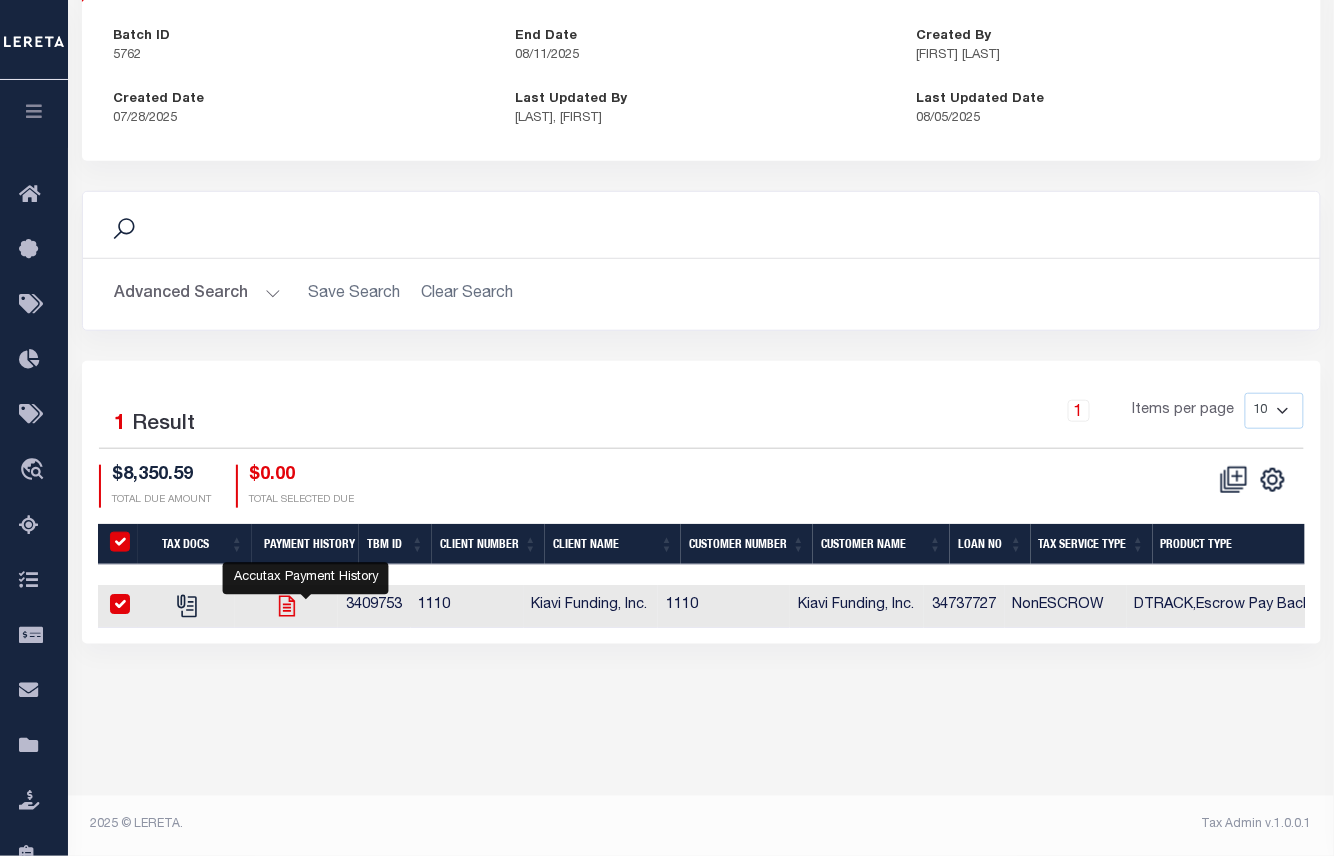 checkbox on "true" 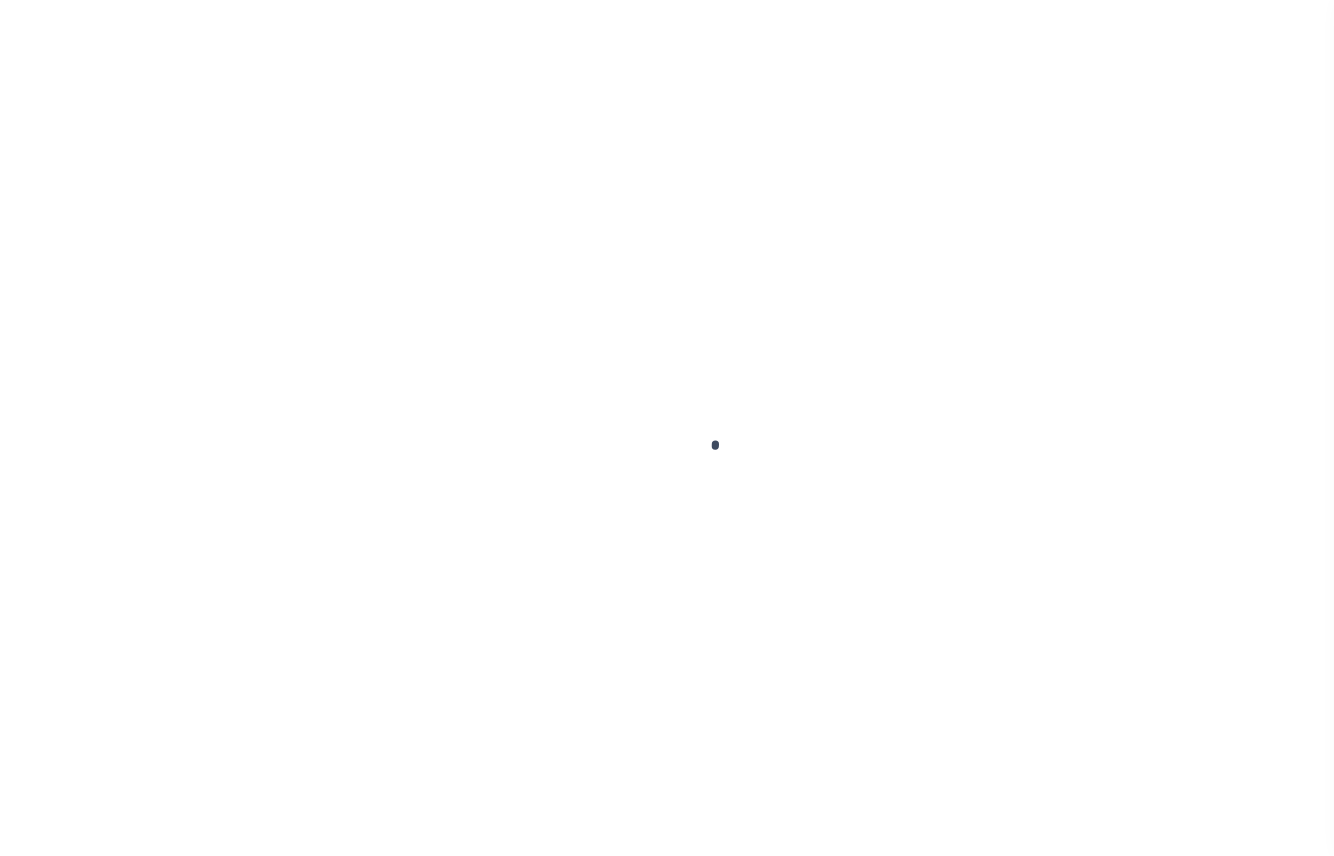 scroll, scrollTop: 0, scrollLeft: 0, axis: both 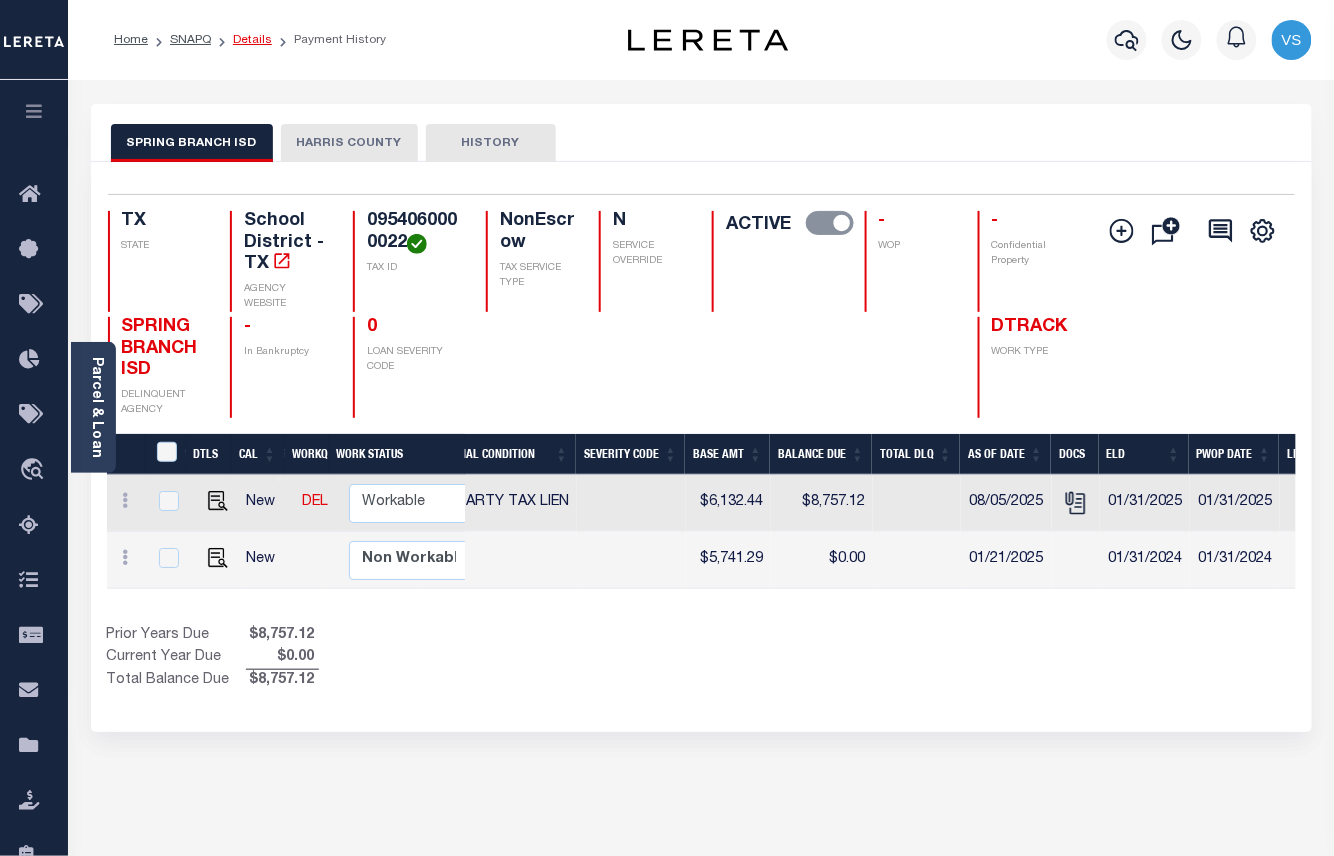 click on "Details" at bounding box center [252, 40] 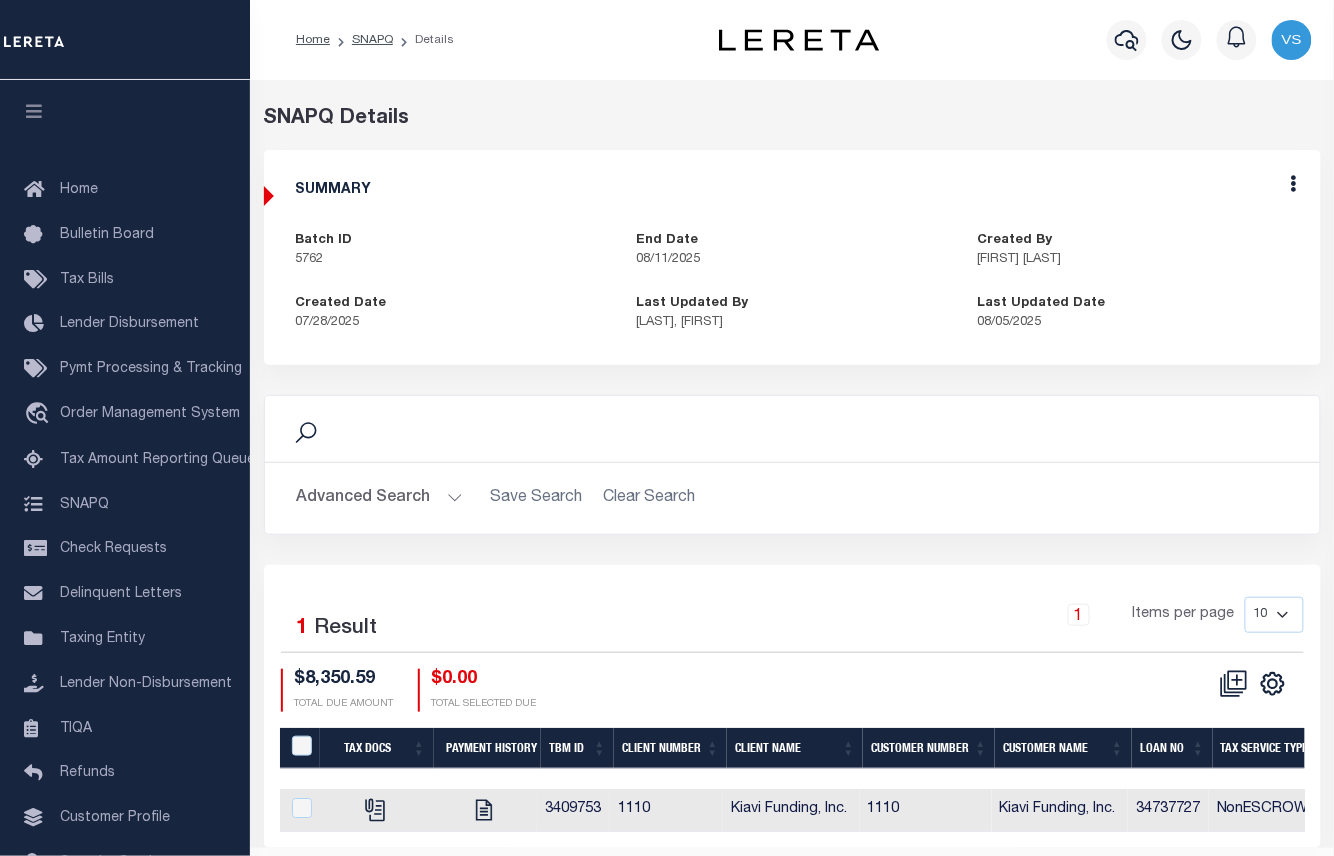 scroll, scrollTop: 70, scrollLeft: 0, axis: vertical 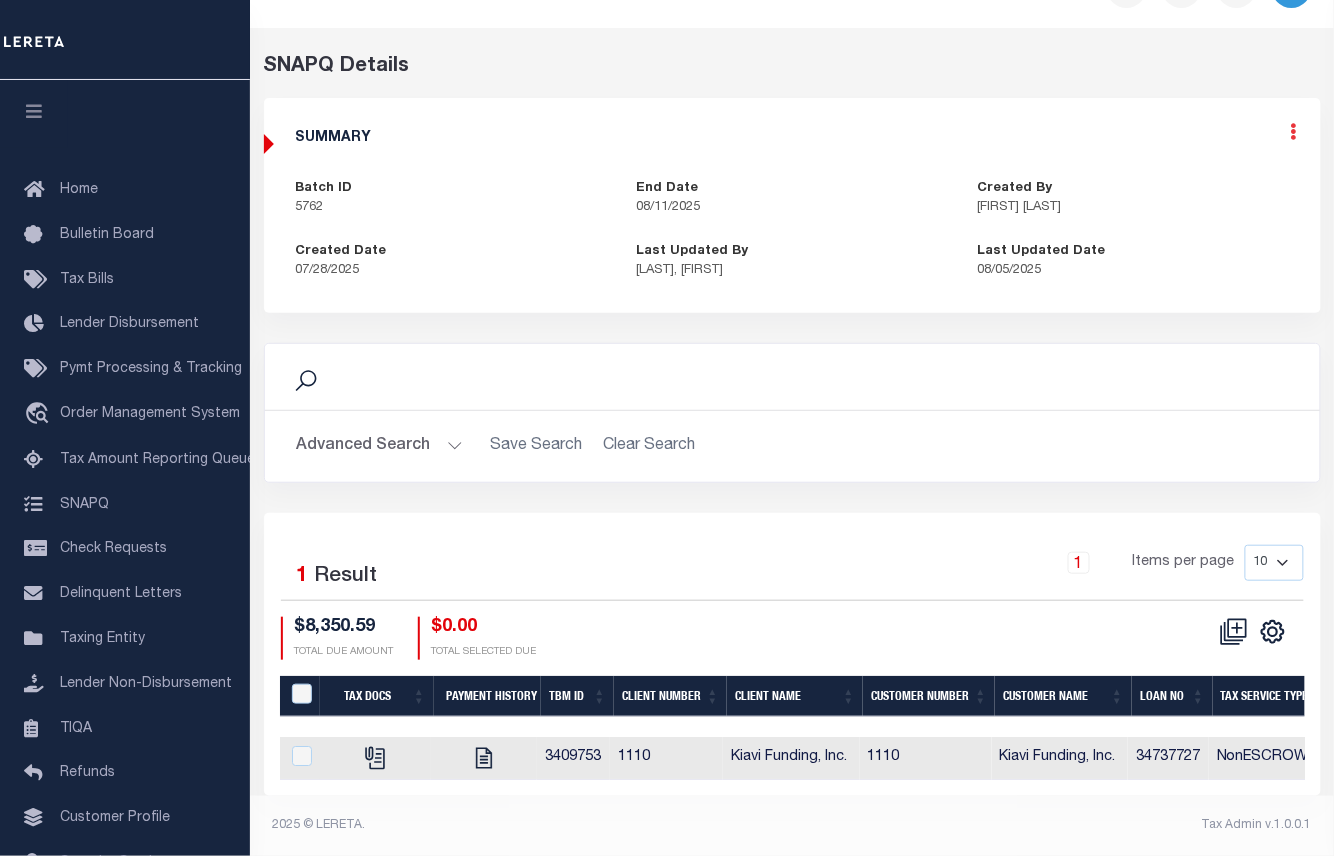 click at bounding box center [1294, 131] 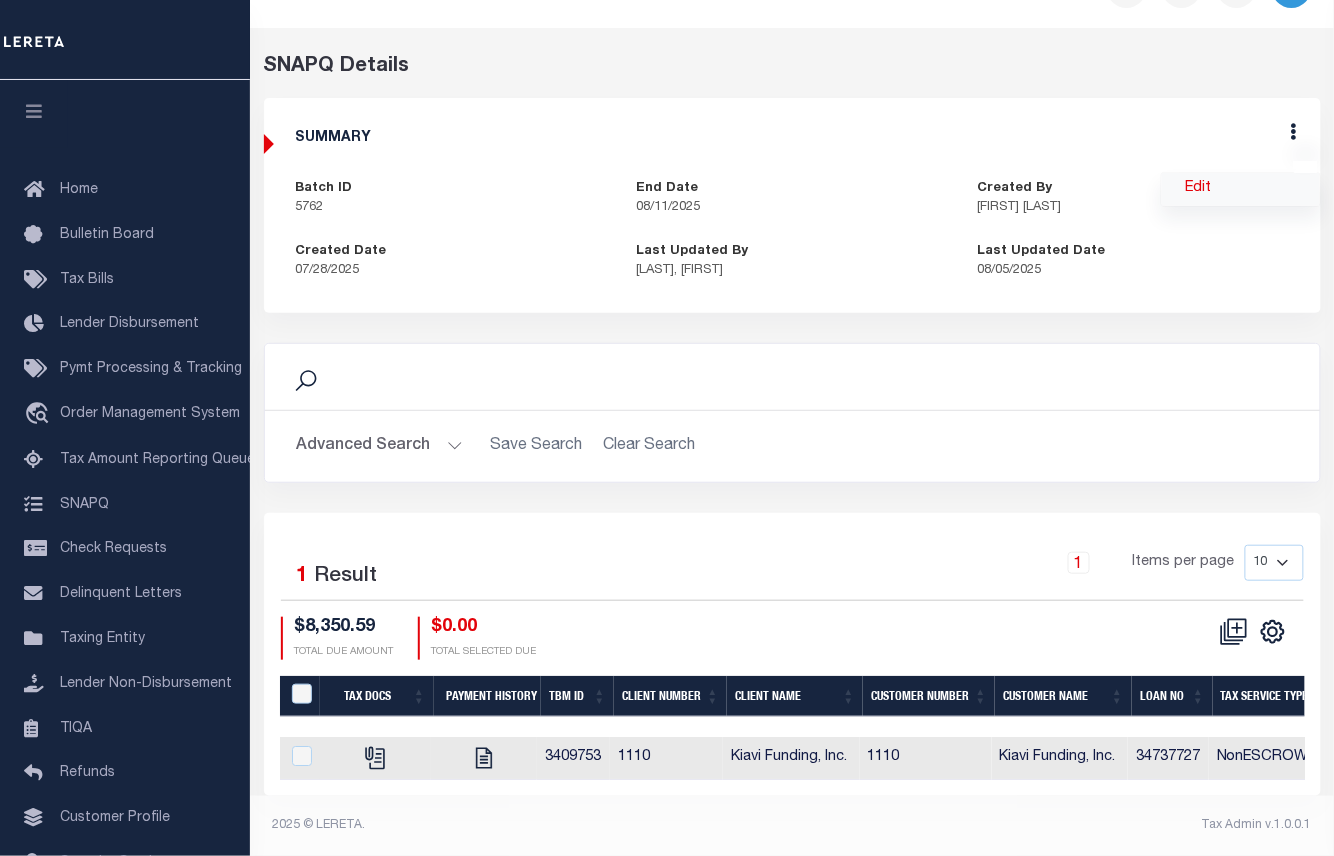 click on "Edit" at bounding box center (1241, 189) 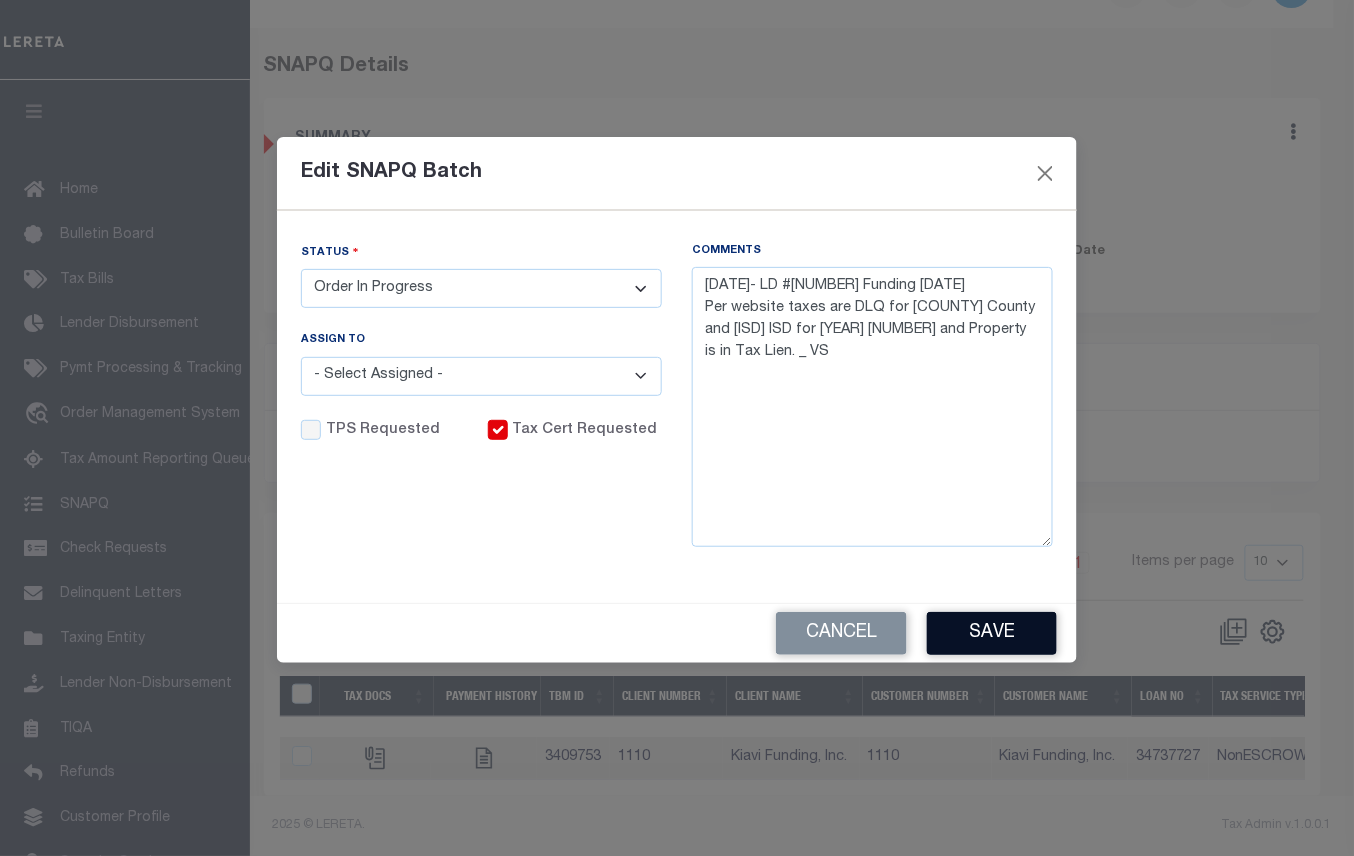 click on "Save" at bounding box center (992, 633) 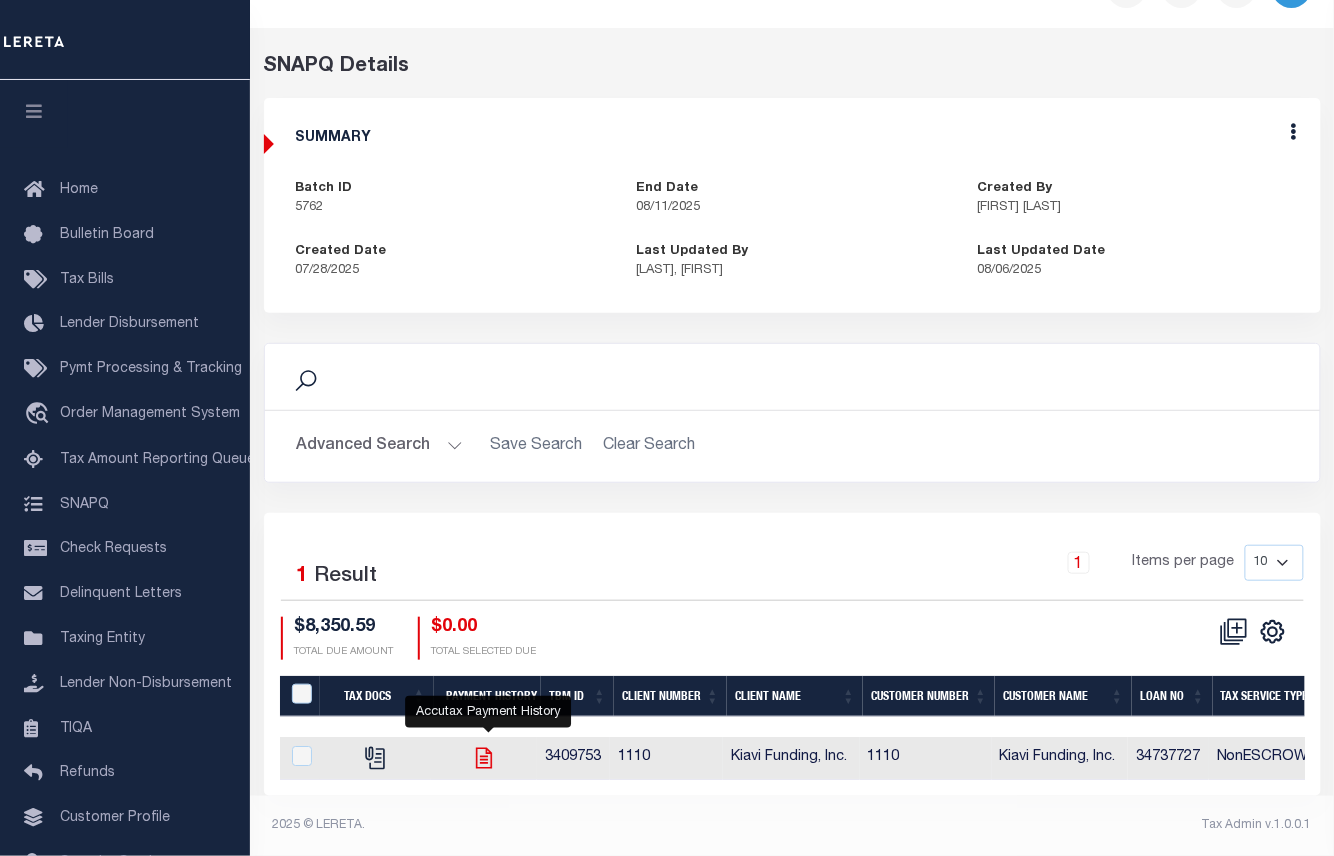 click 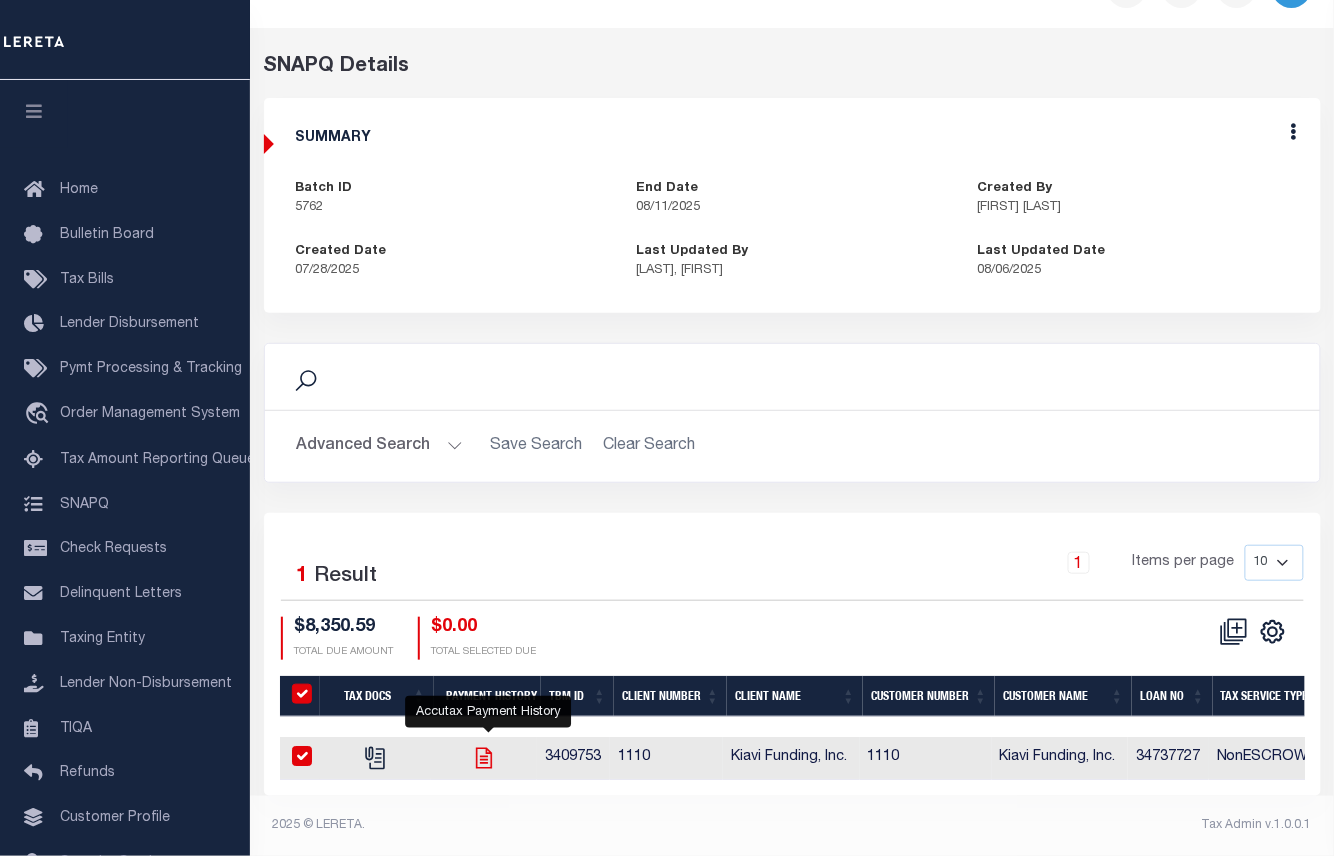 checkbox on "true" 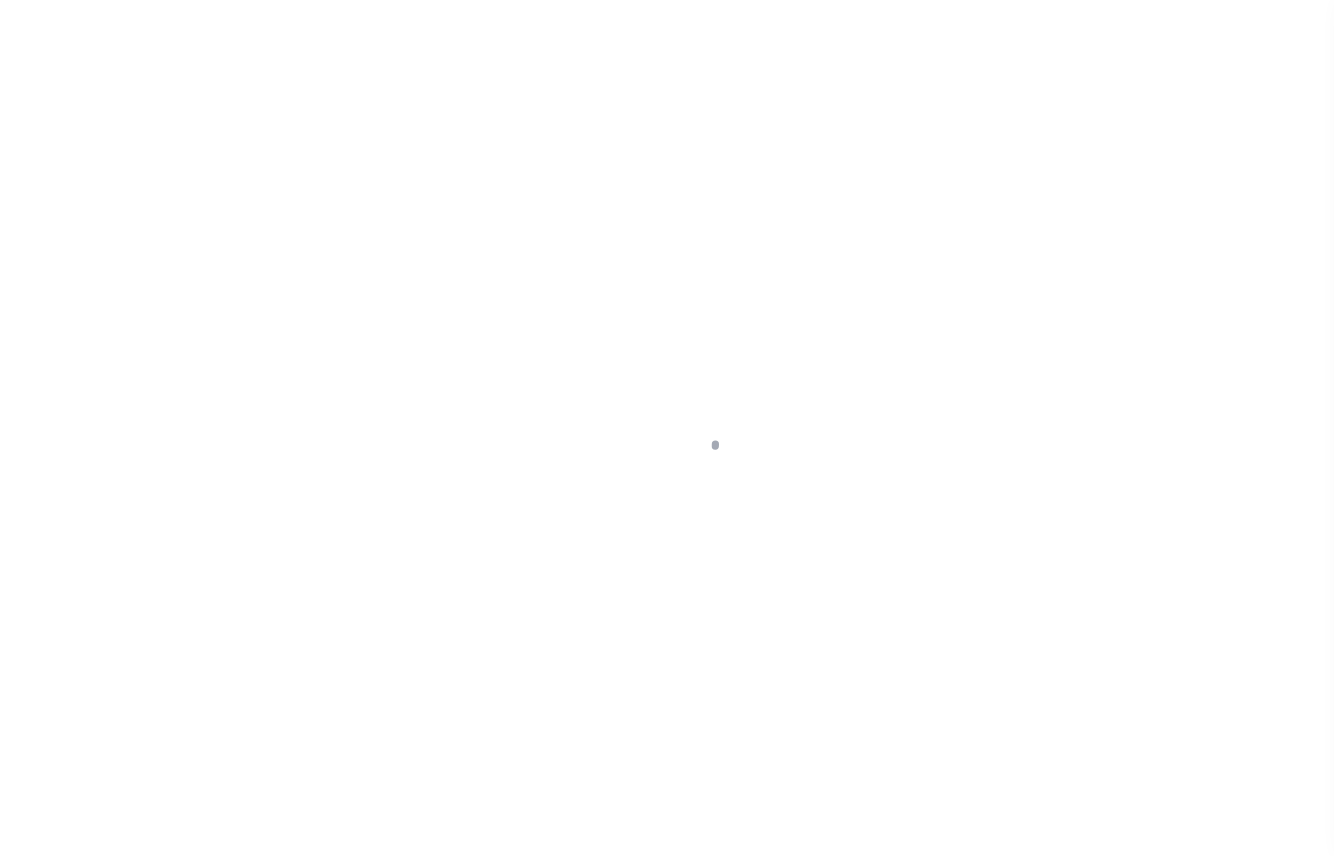 scroll, scrollTop: 0, scrollLeft: 0, axis: both 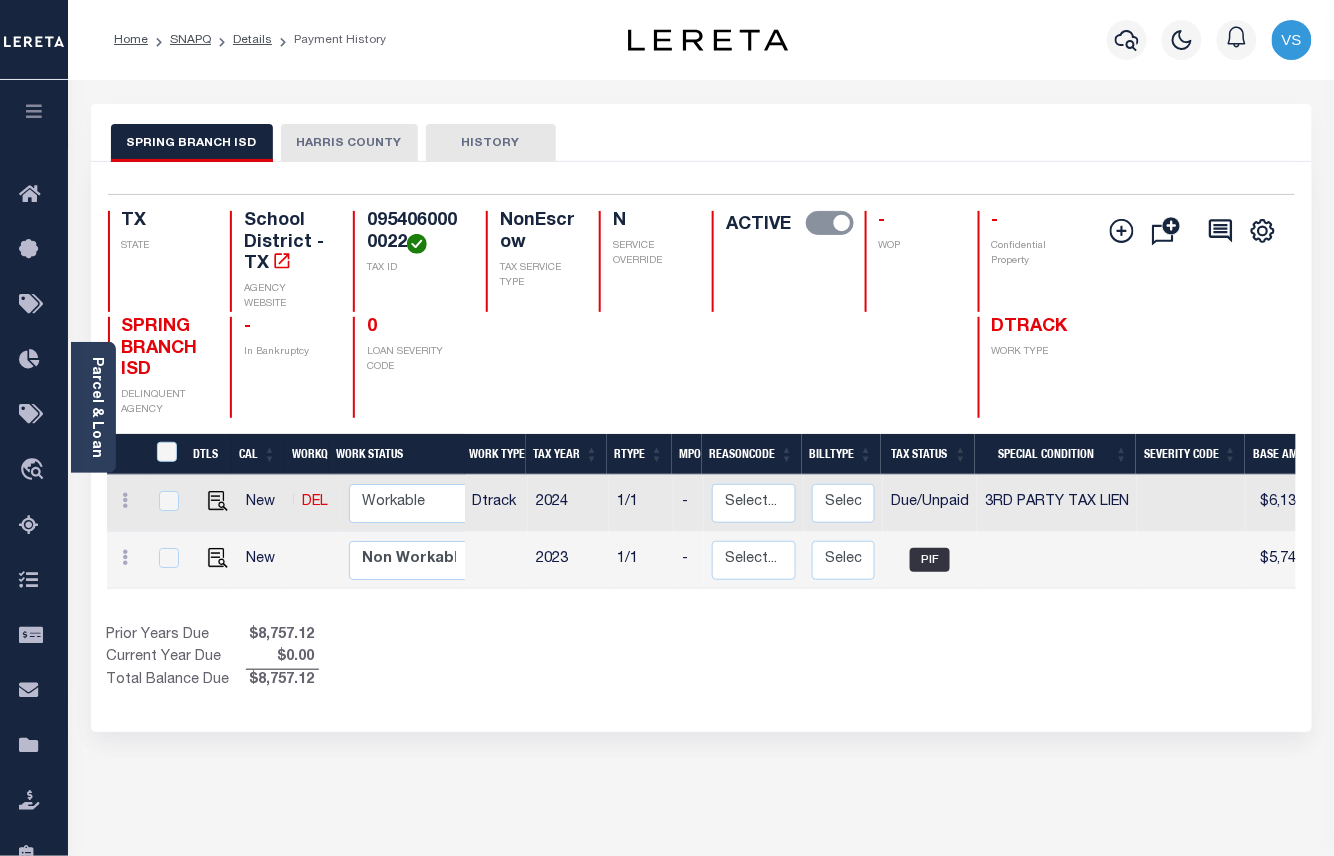 click on "HARRIS COUNTY" at bounding box center [349, 143] 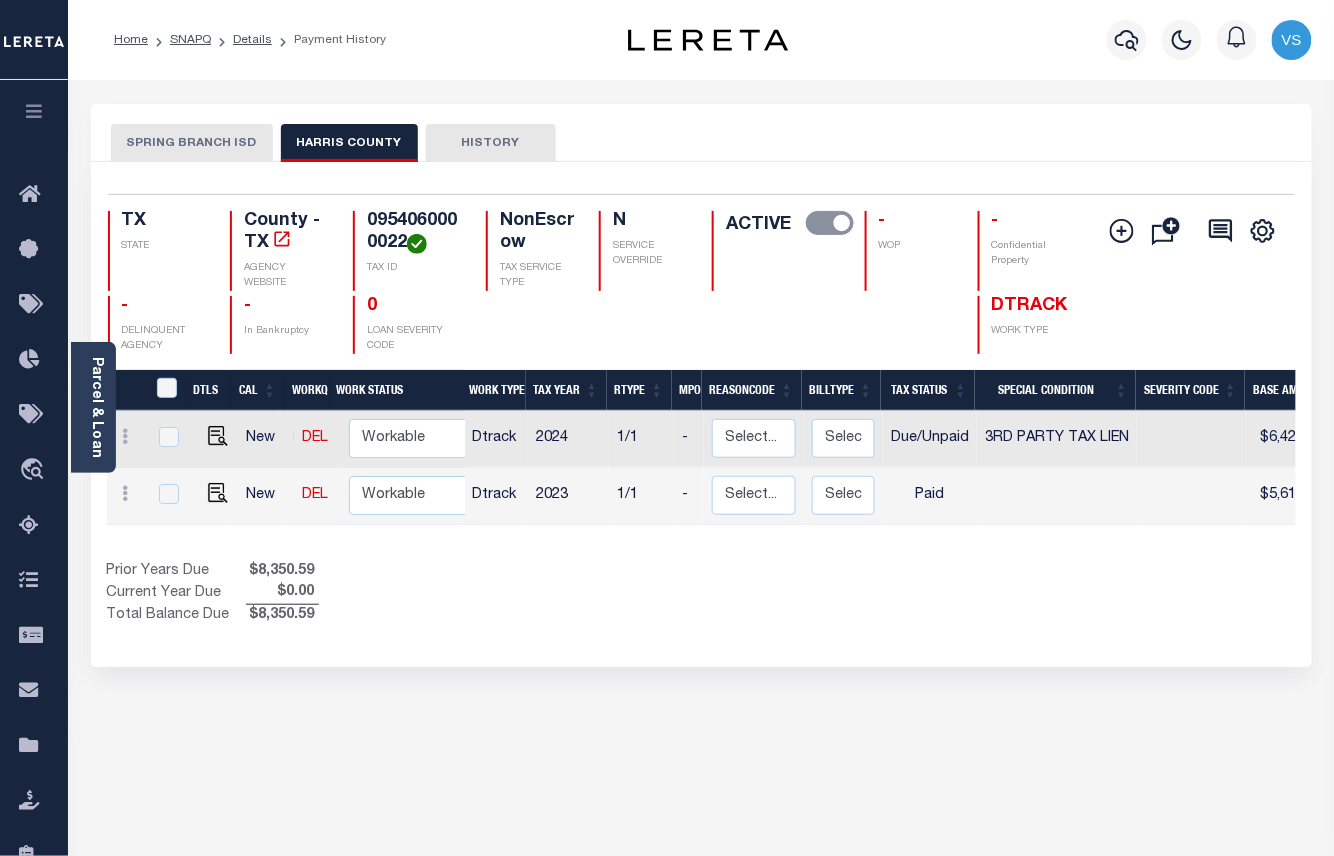 scroll, scrollTop: 0, scrollLeft: 208, axis: horizontal 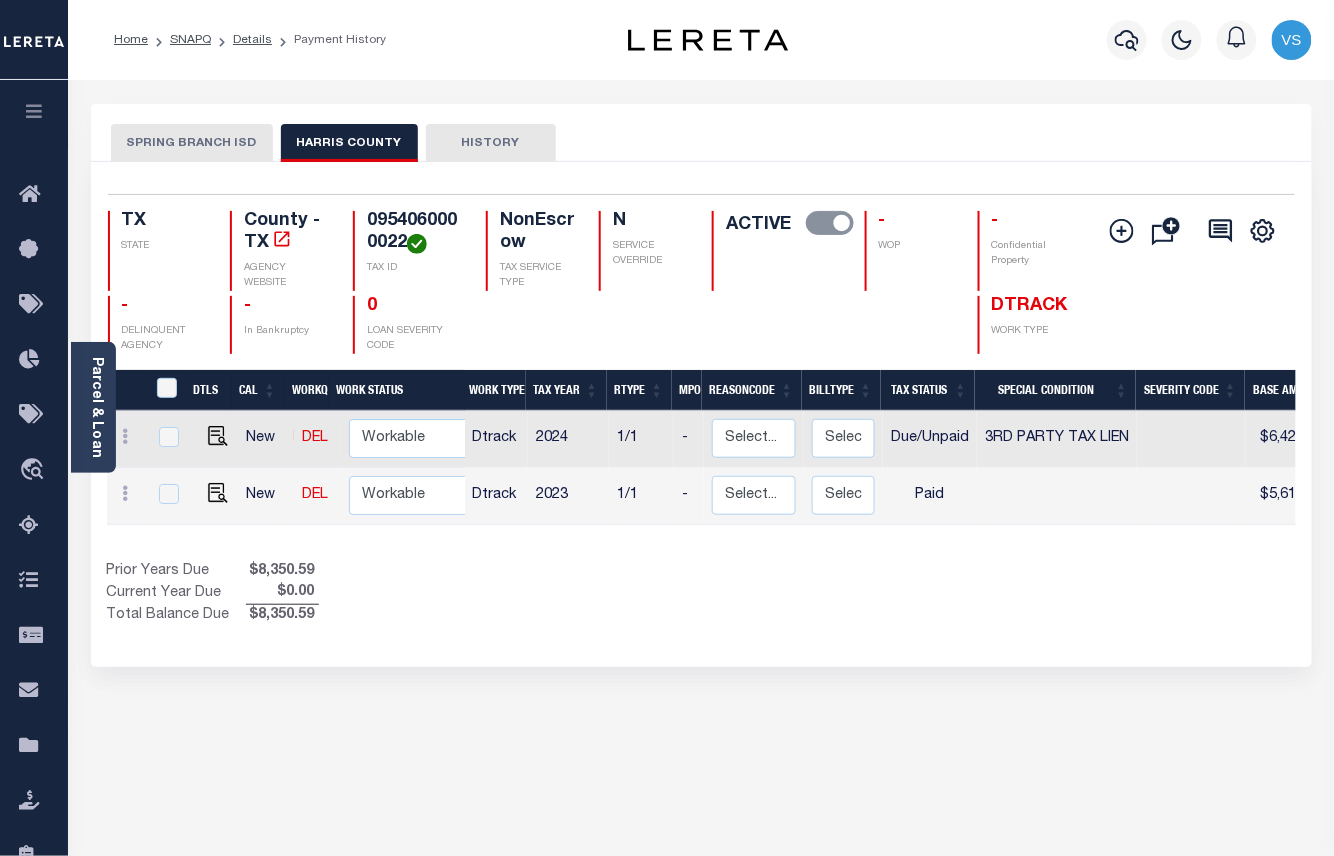 click on "SPRING BRANCH ISD" at bounding box center (192, 143) 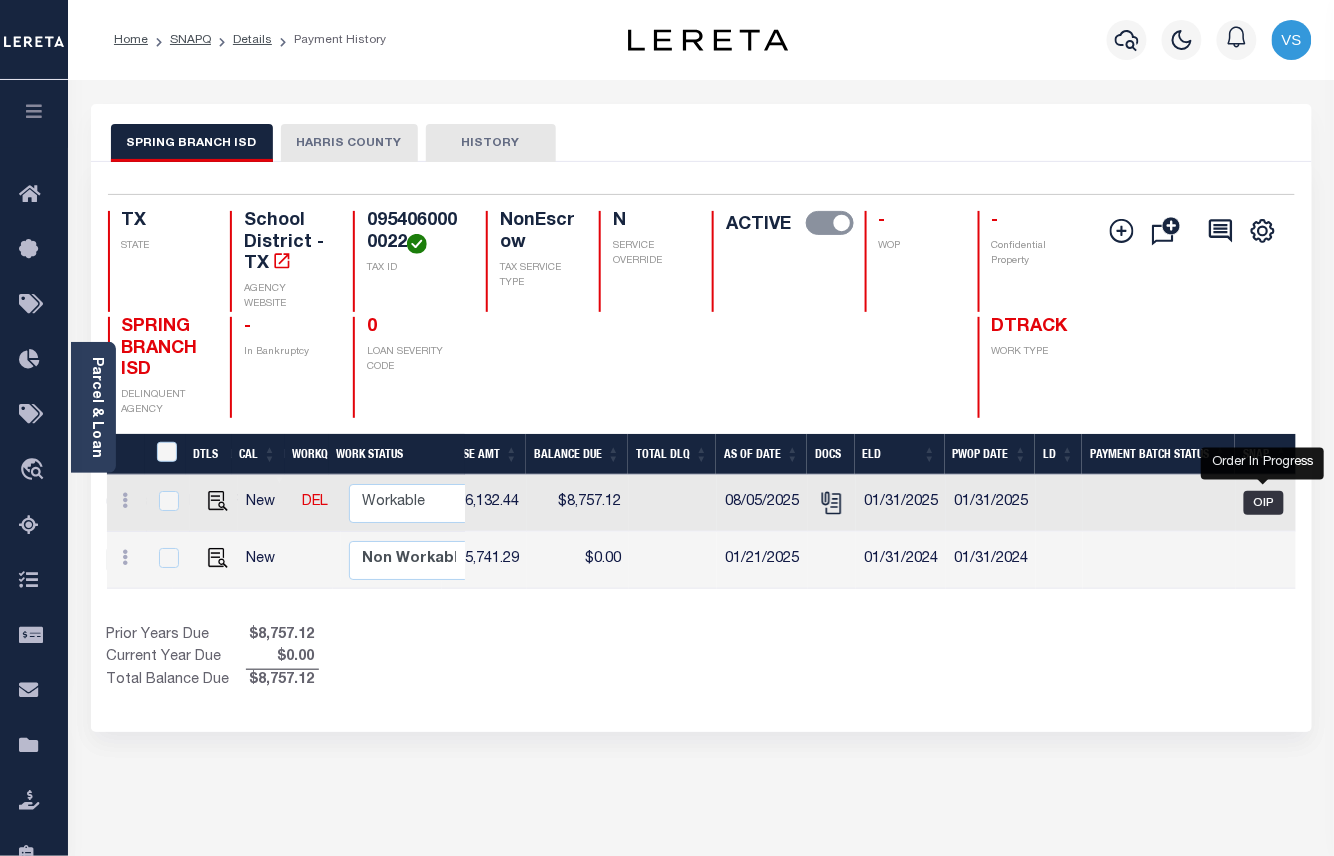 click on "OIP" at bounding box center [1264, 503] 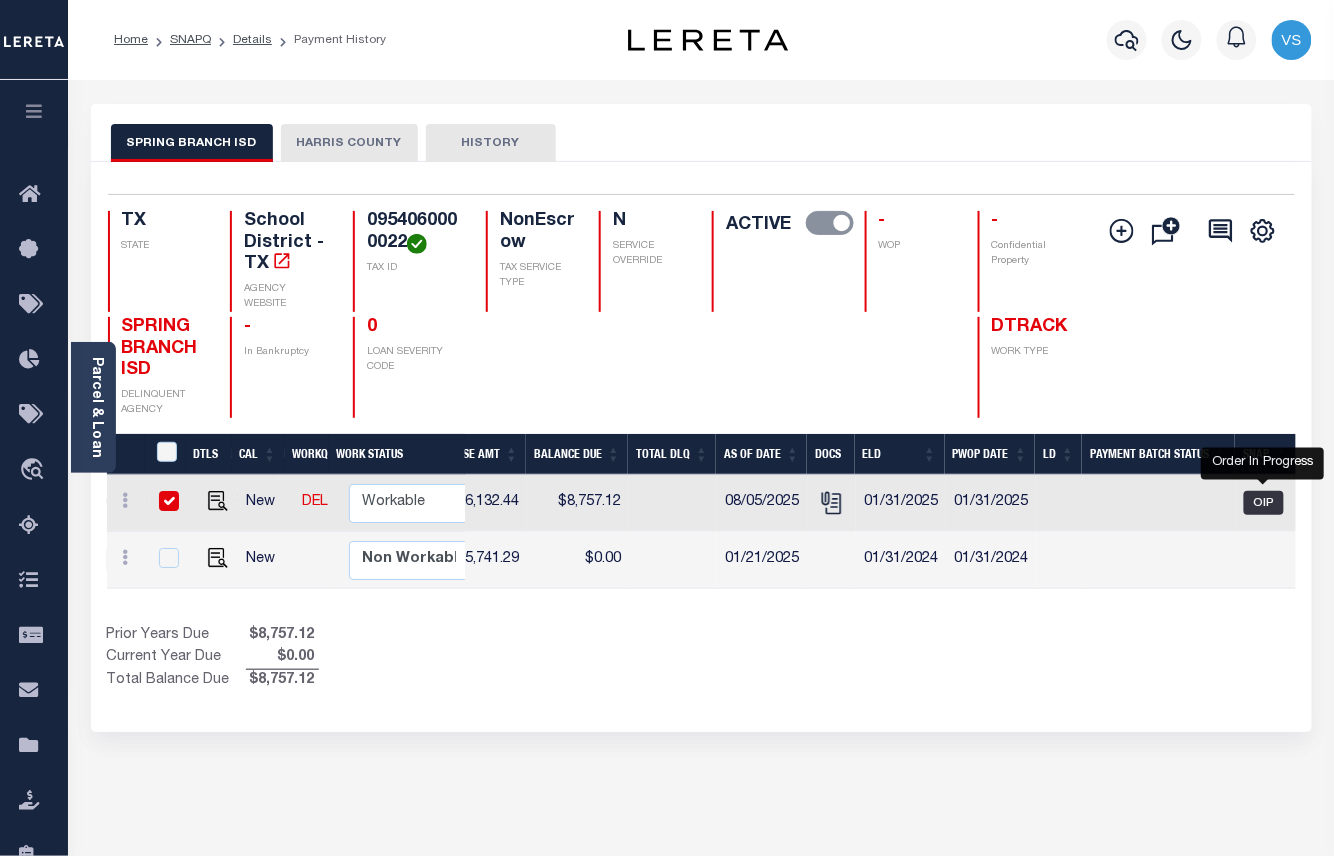 checkbox on "true" 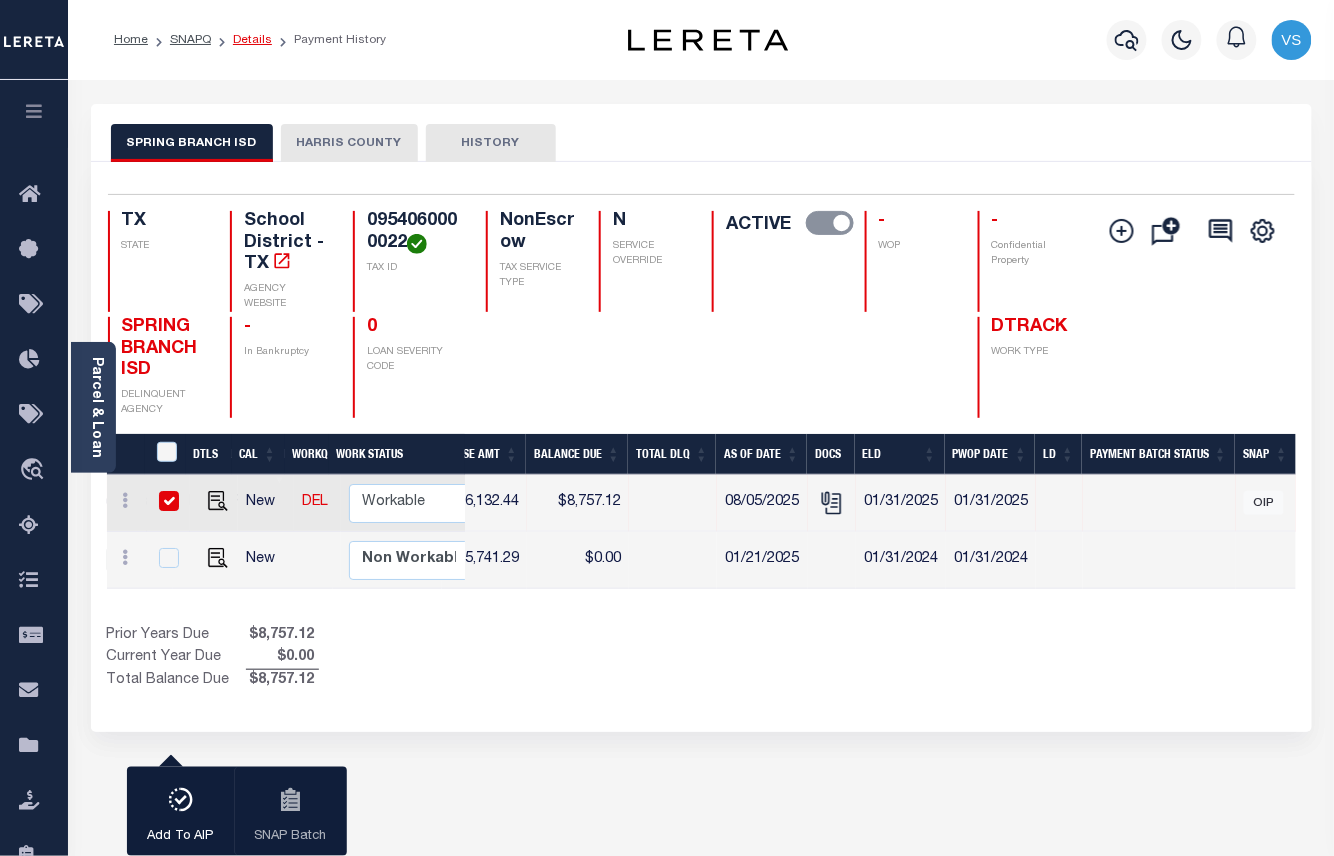 click on "Details" at bounding box center [252, 40] 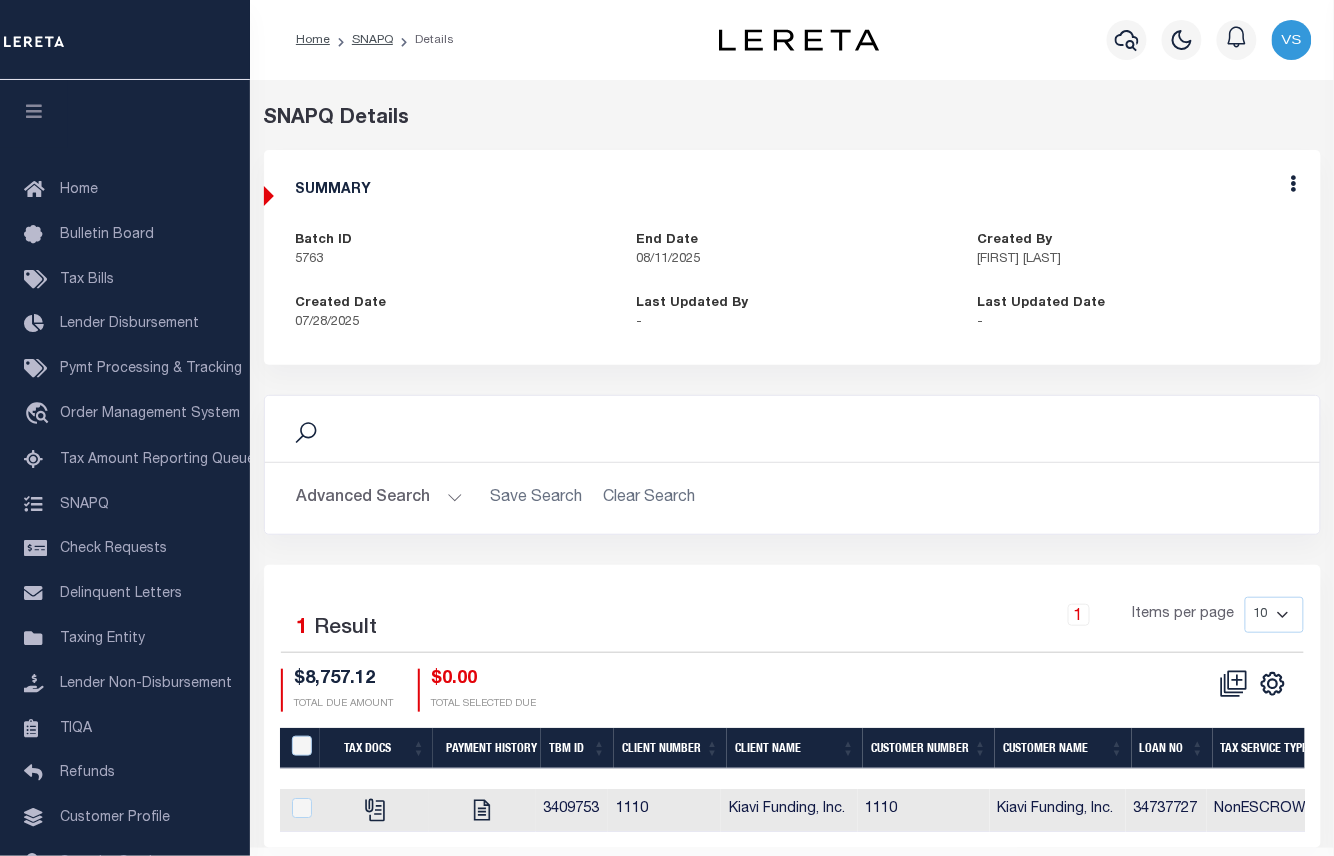 scroll, scrollTop: 70, scrollLeft: 0, axis: vertical 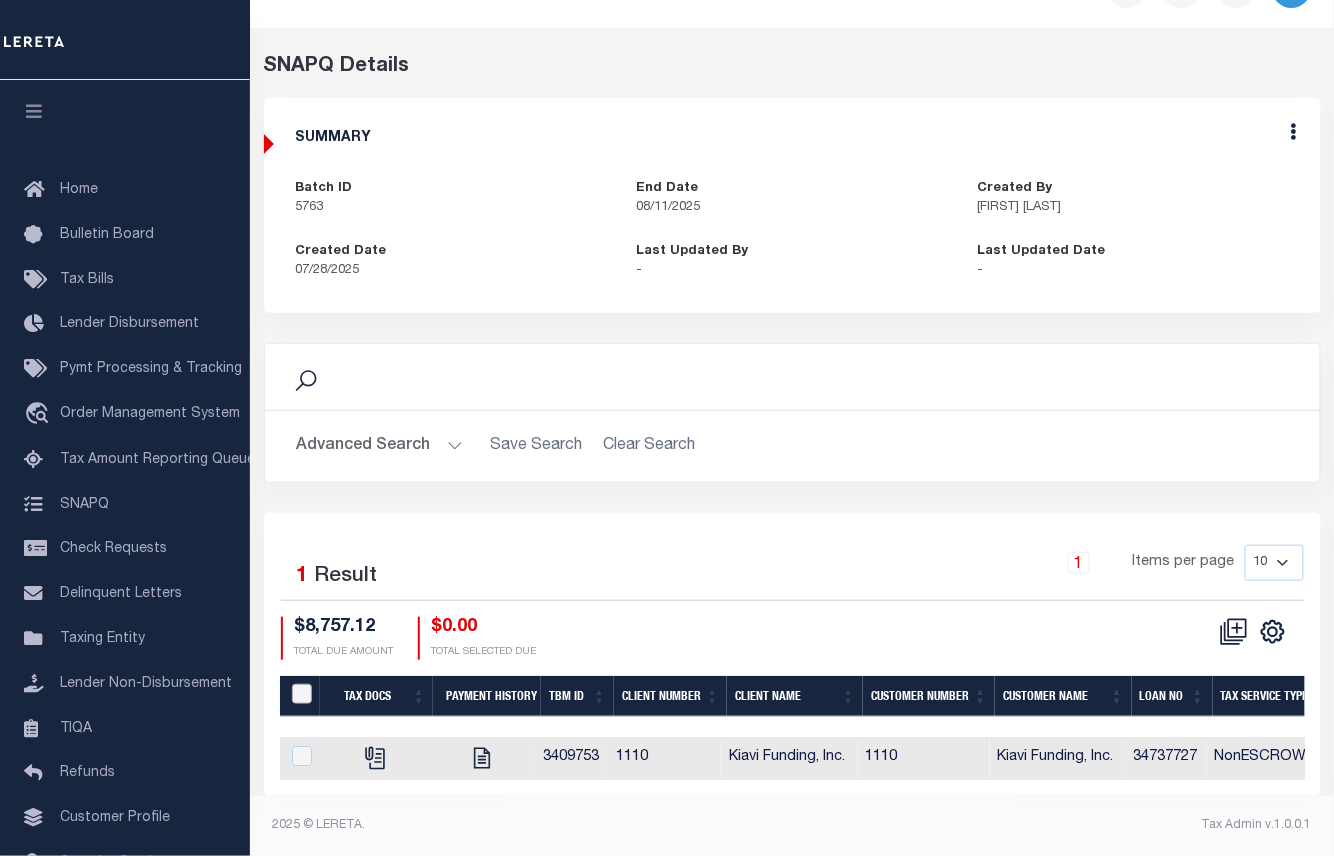 drag, startPoint x: 304, startPoint y: 678, endPoint x: 409, endPoint y: 645, distance: 110.06362 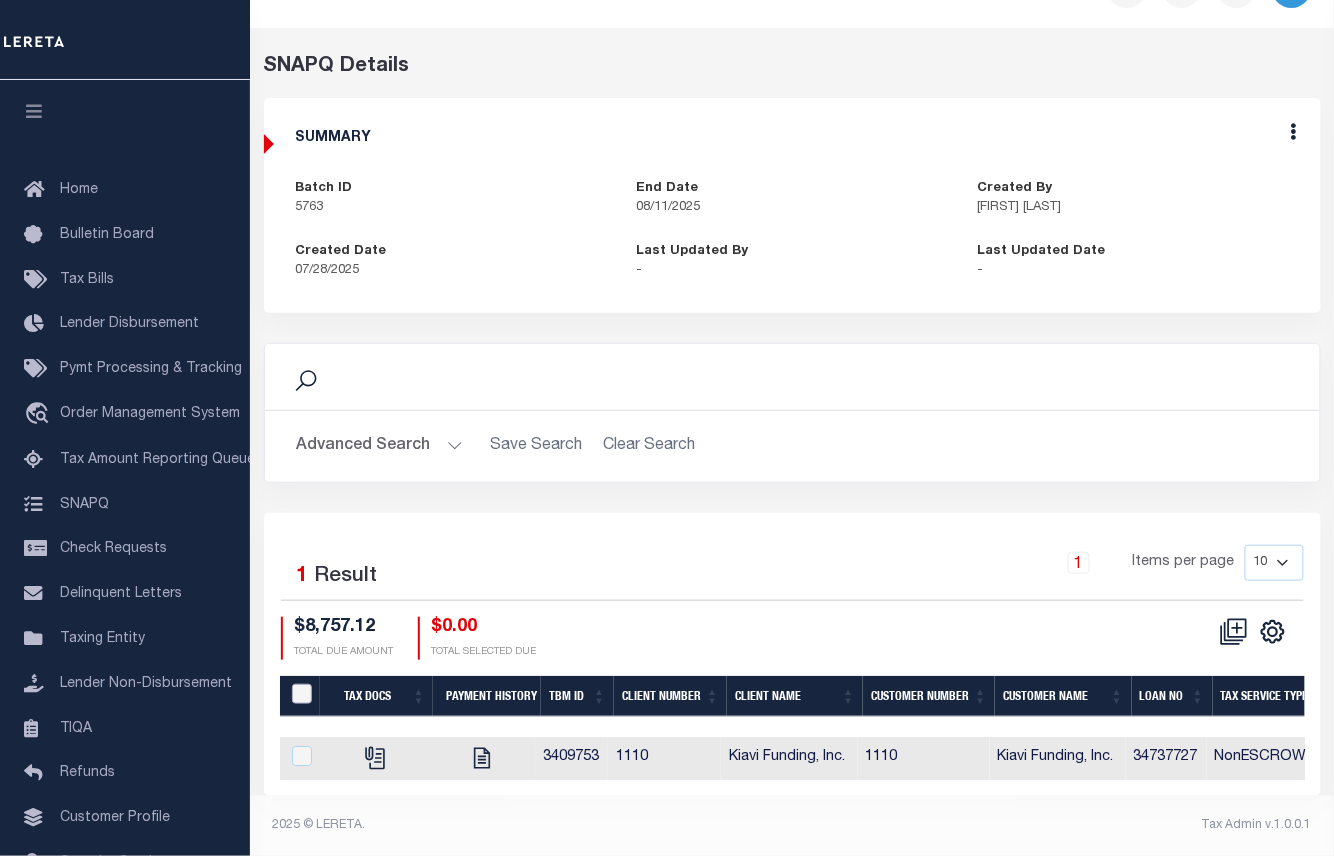 click at bounding box center [302, 694] 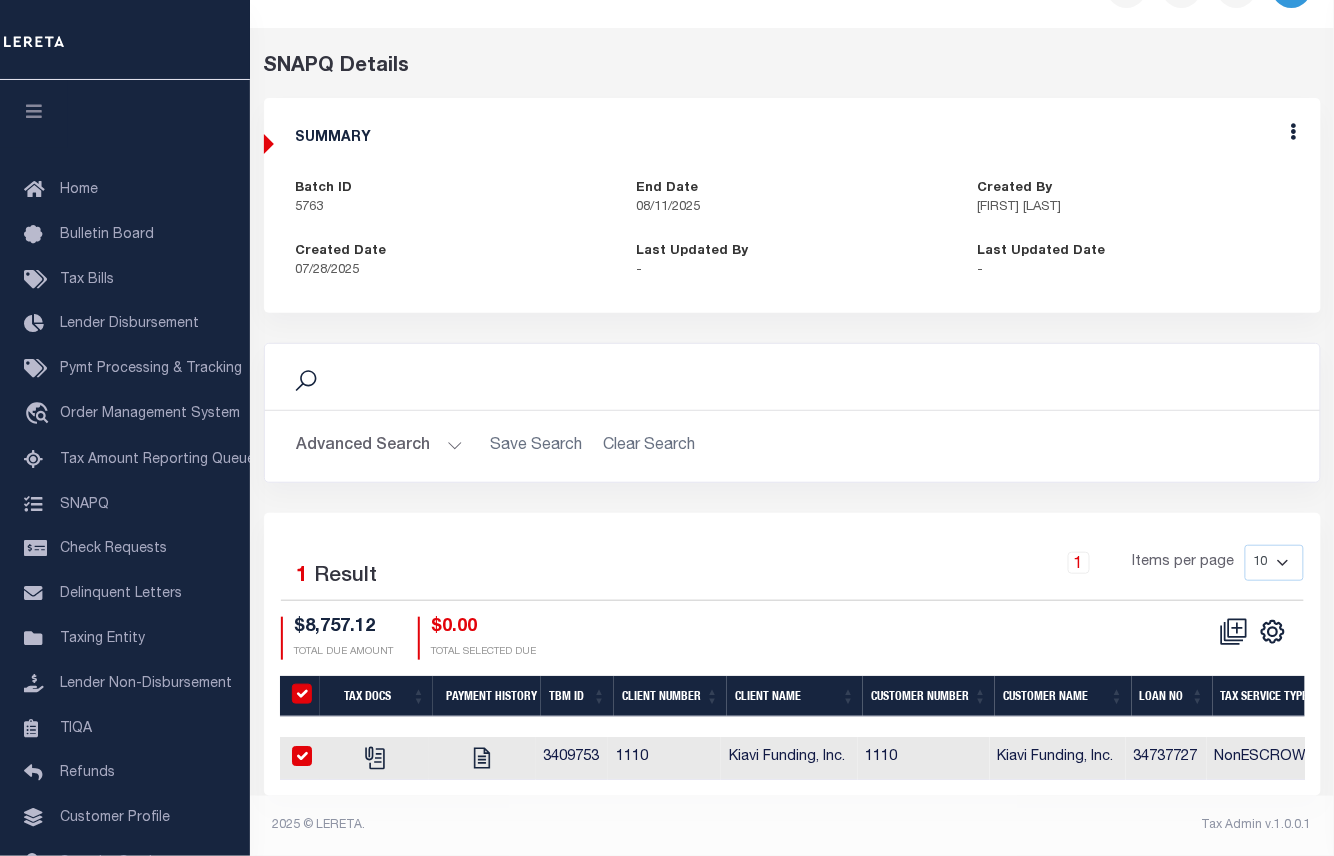 checkbox on "true" 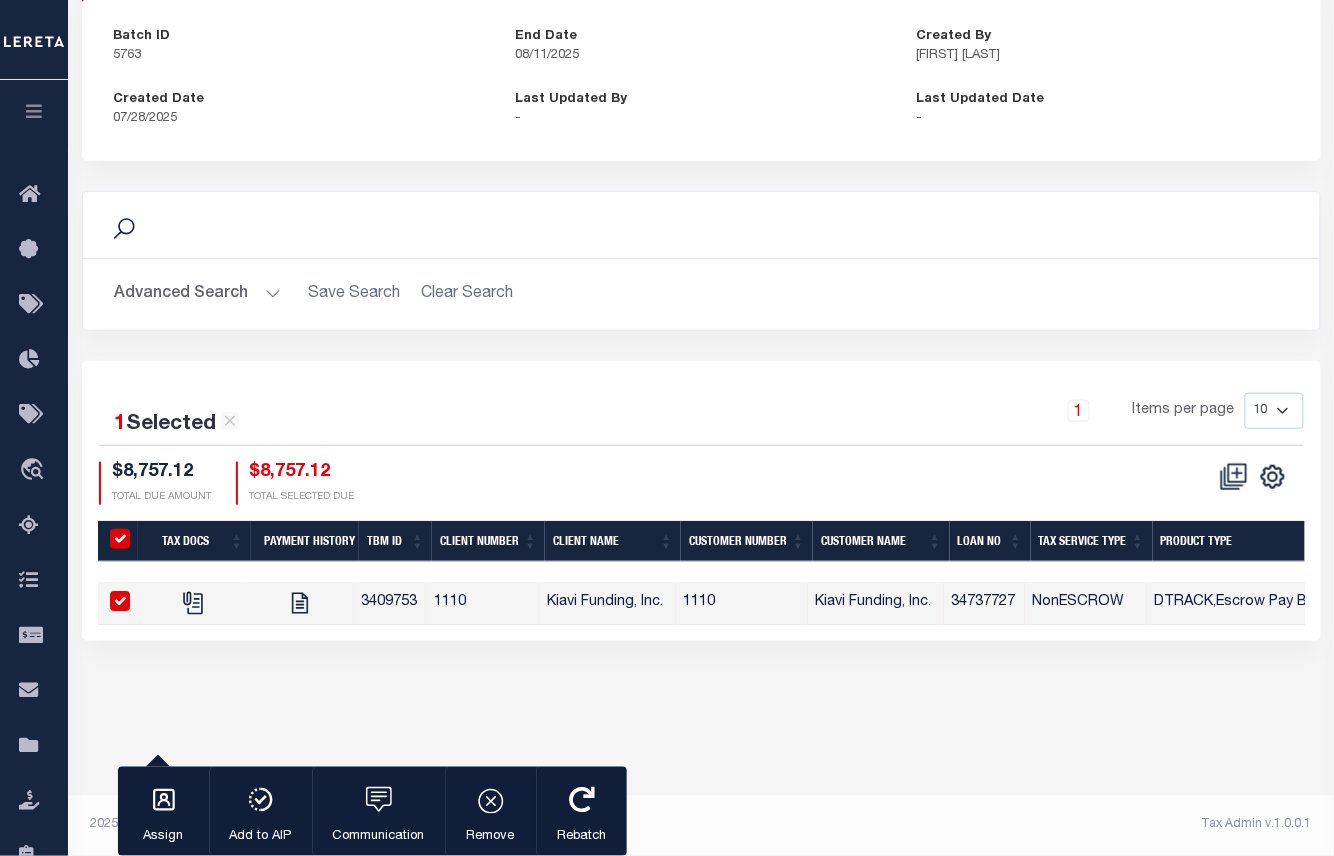click on "SNAPQ Details
SUMMARY
Batch ID
5763
End Date
08/11/2025" at bounding box center (701, 288) 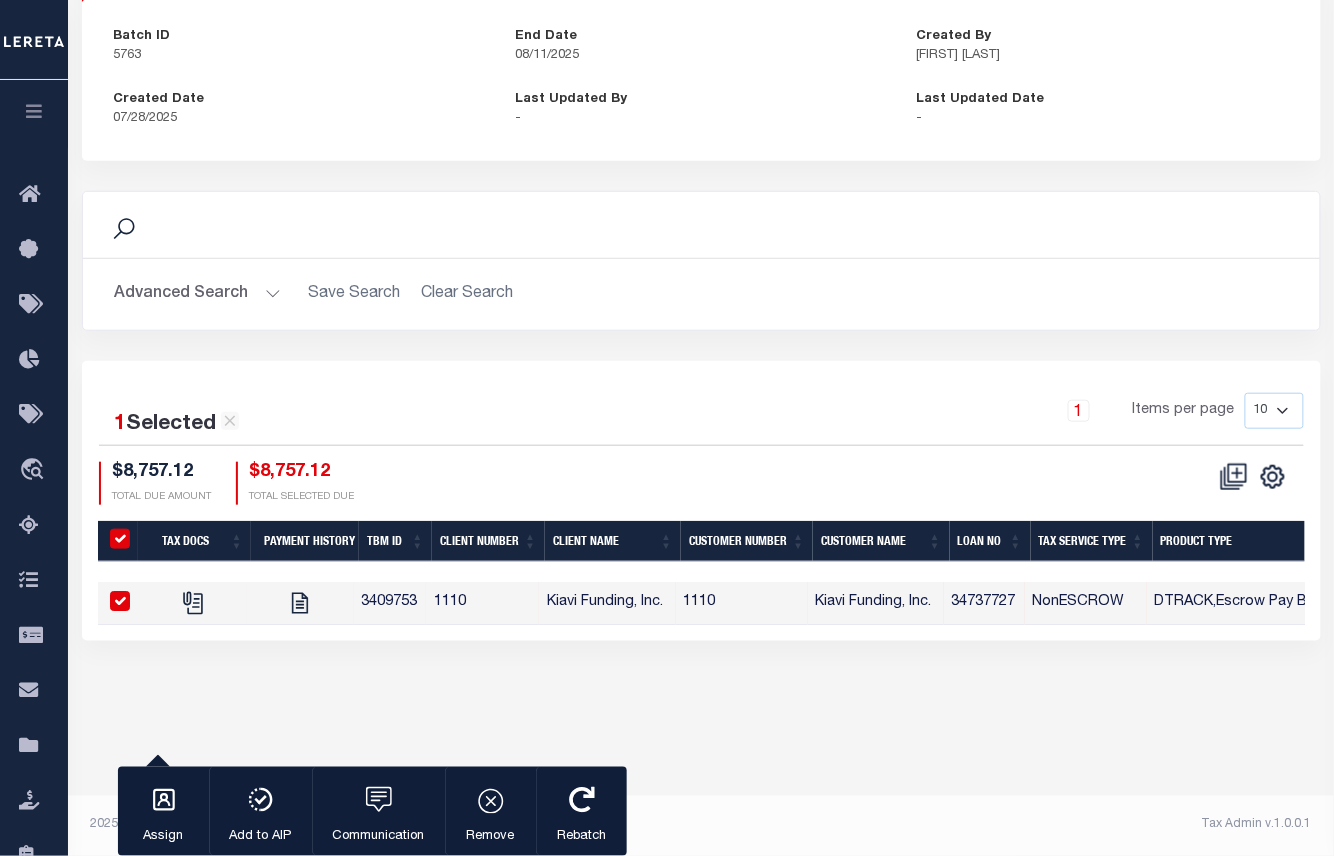 click at bounding box center (120, 539) 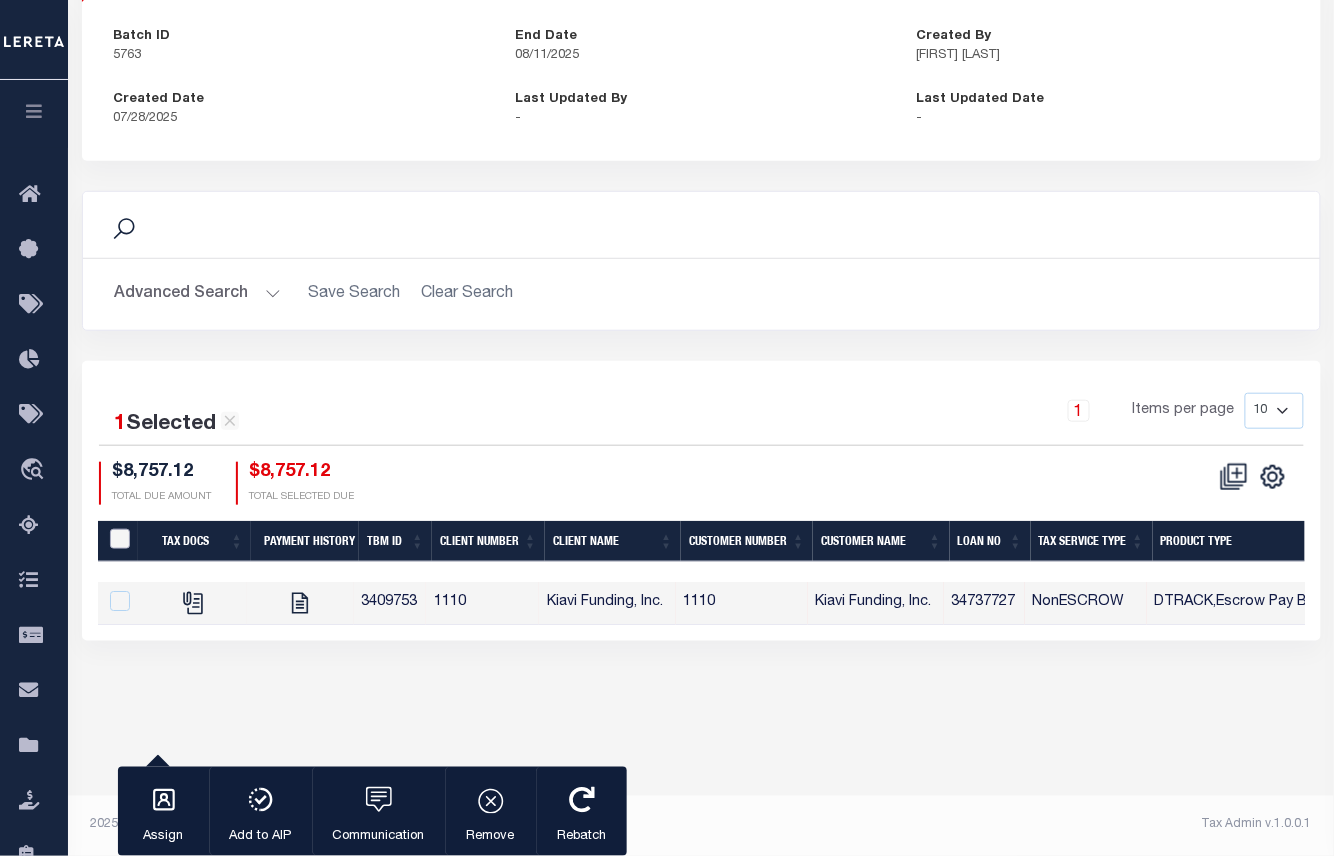 checkbox on "false" 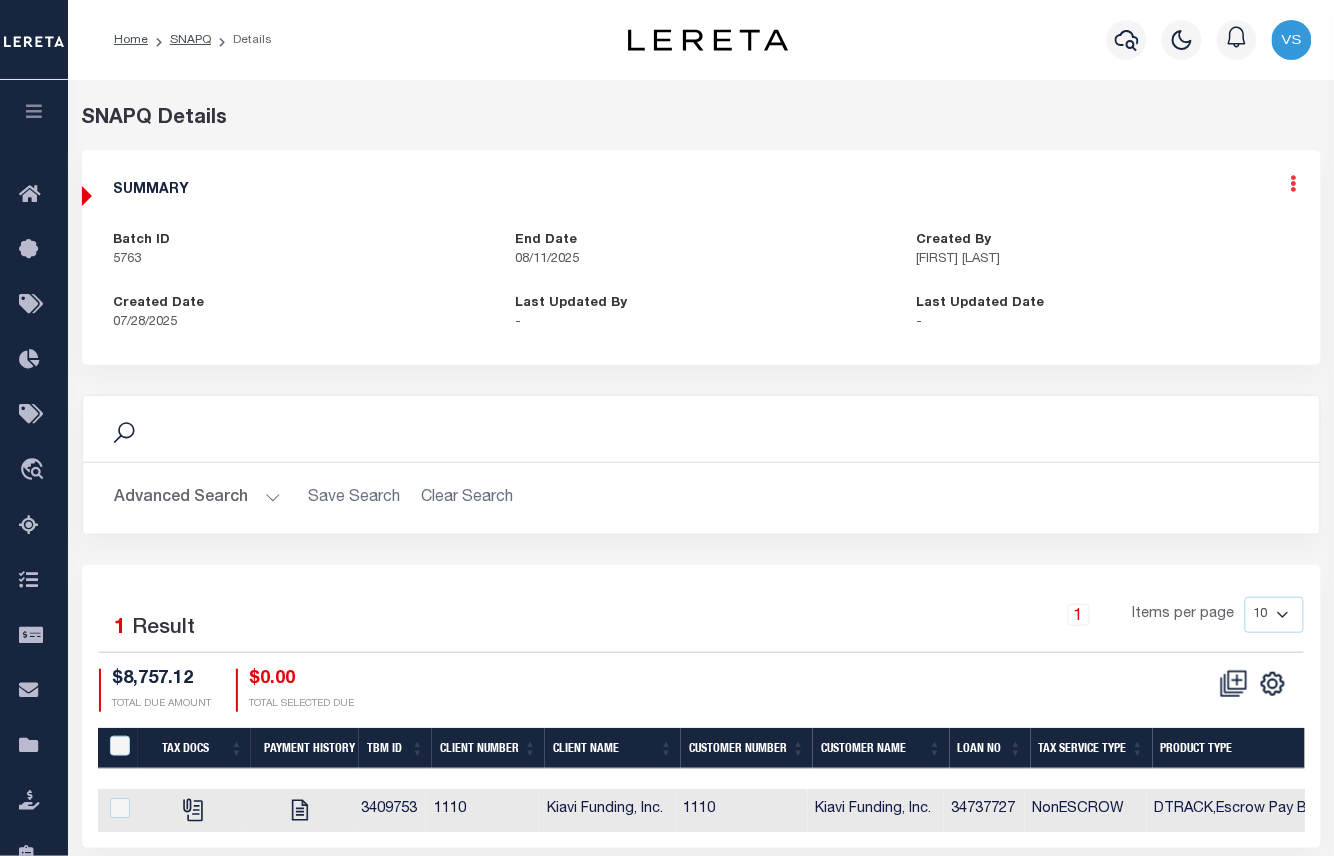 click at bounding box center [1294, 183] 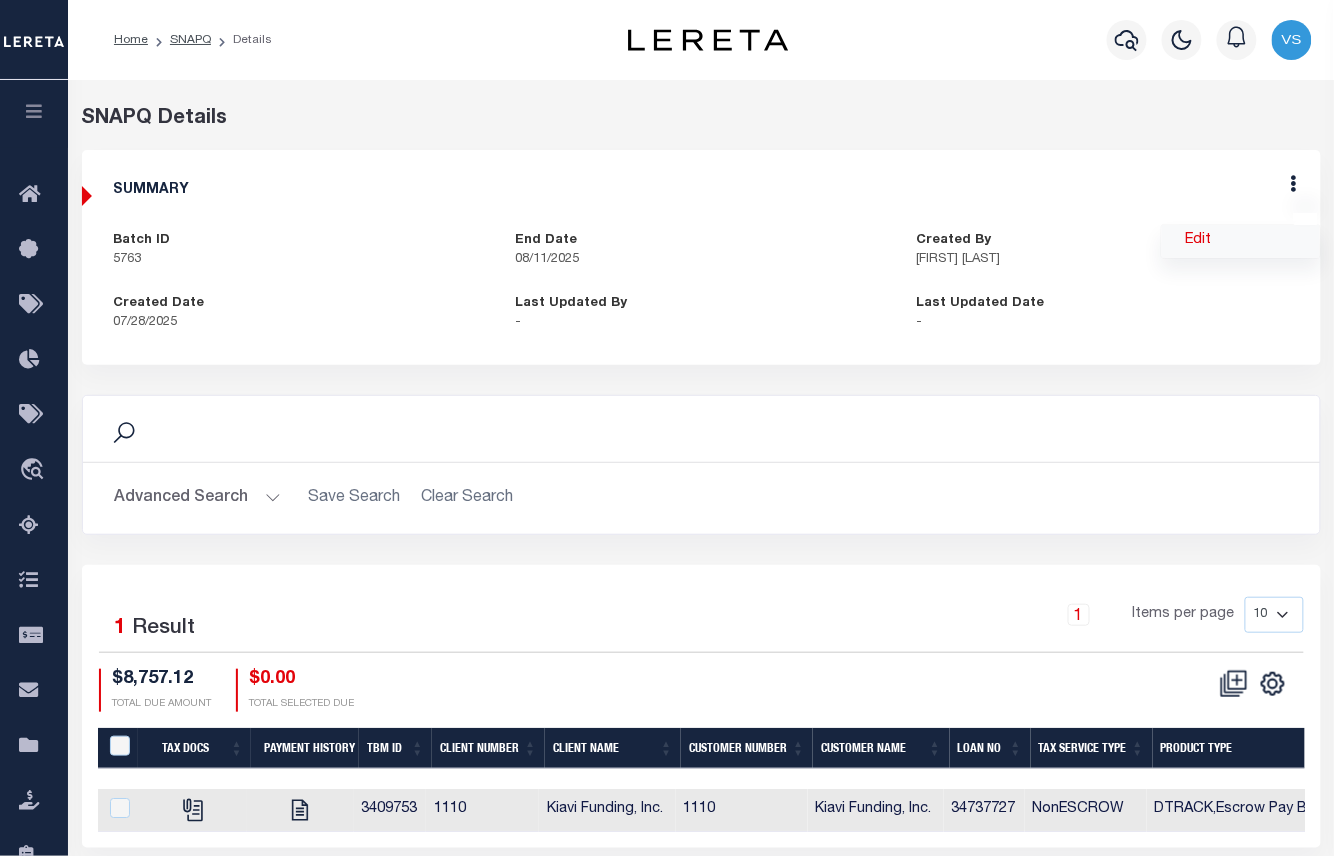 click on "Edit" at bounding box center (1241, 241) 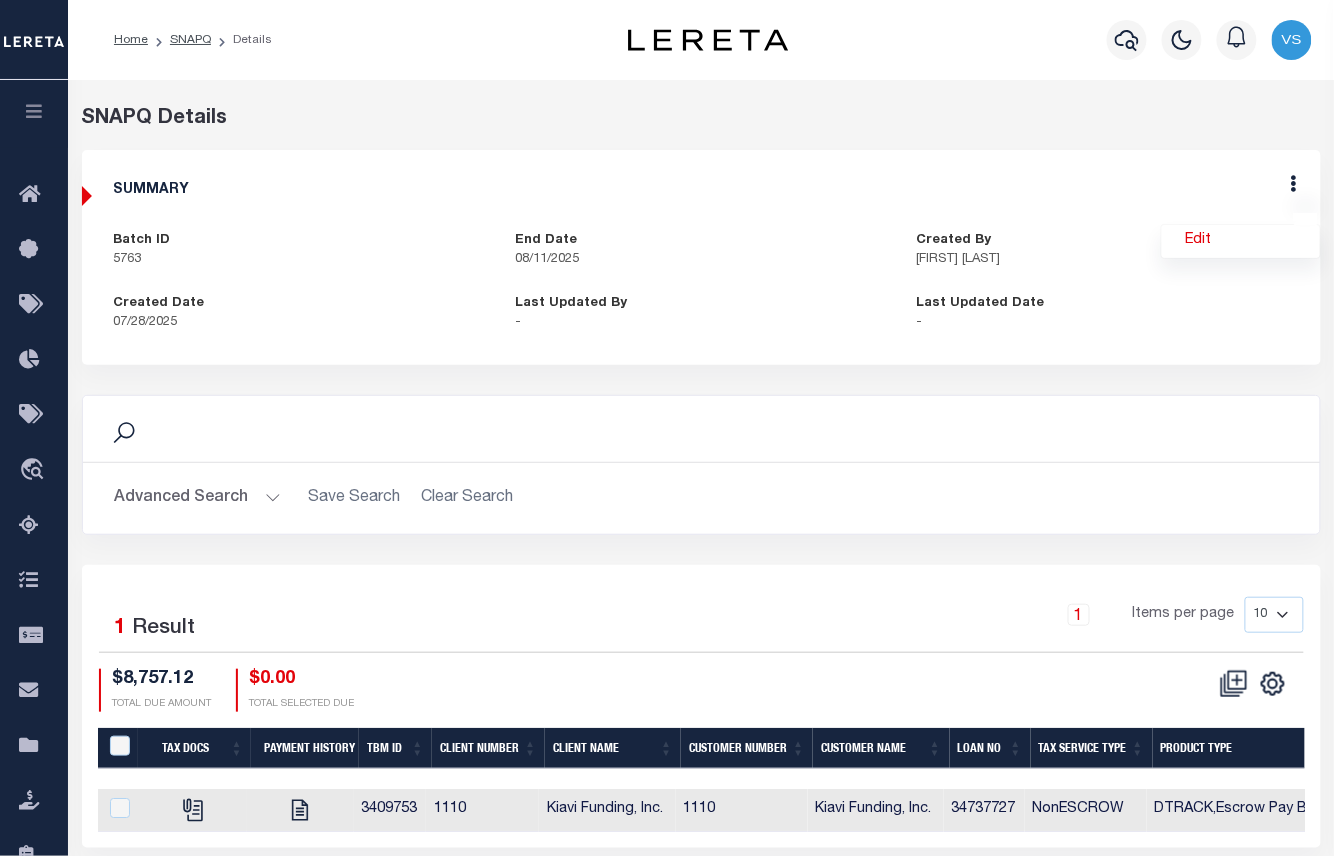 select on "OIP" 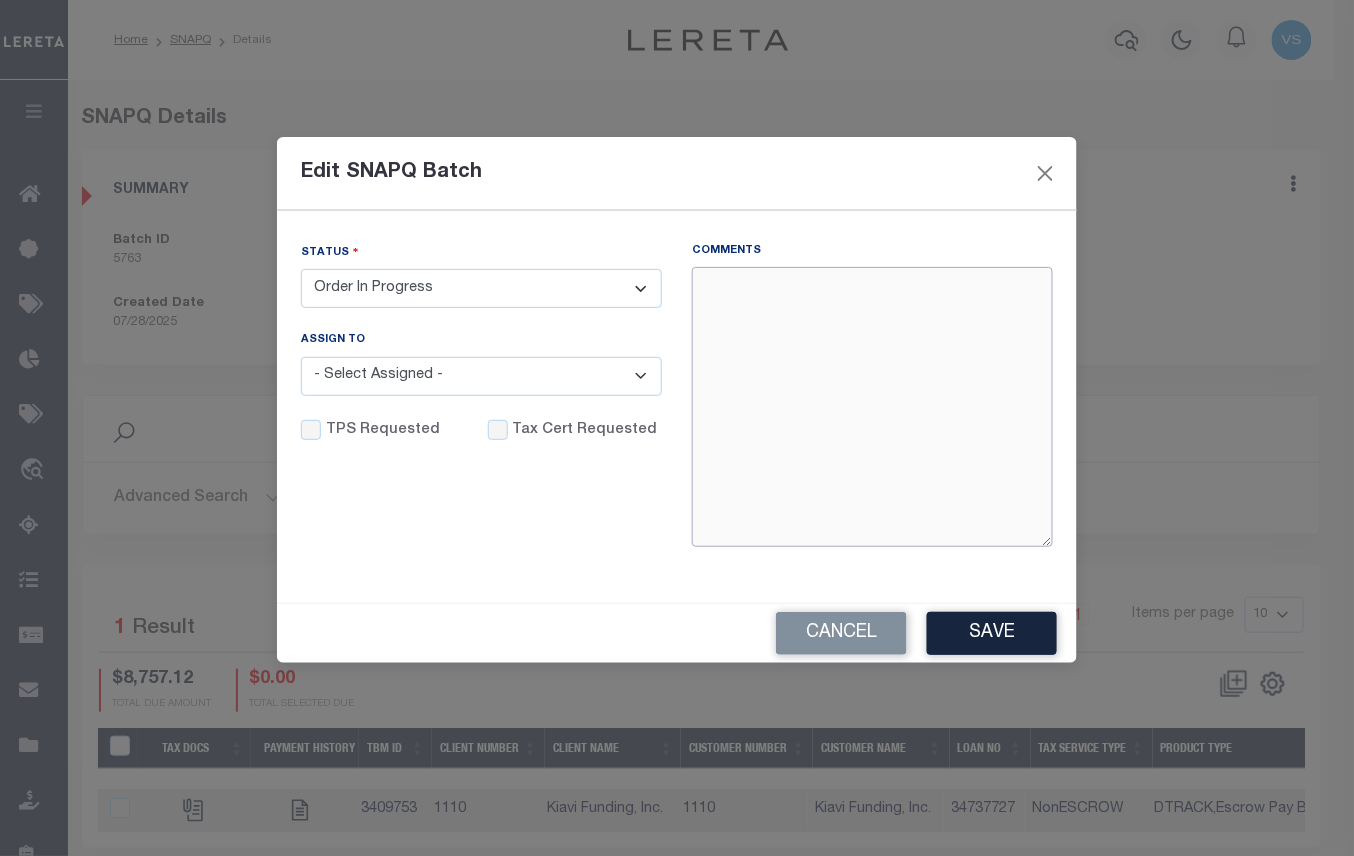 click on "Comments" at bounding box center (872, 407) 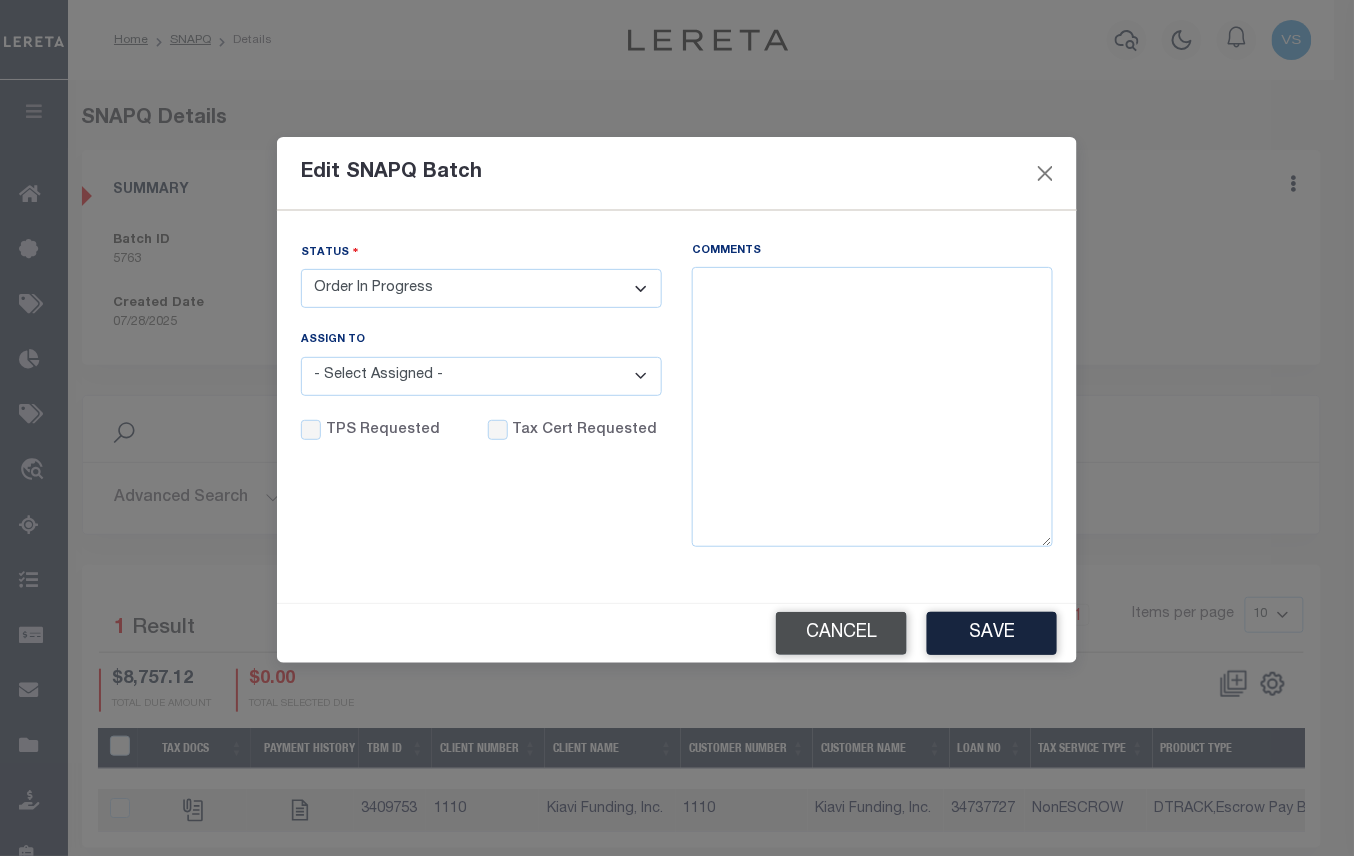 click on "Cancel" at bounding box center [841, 633] 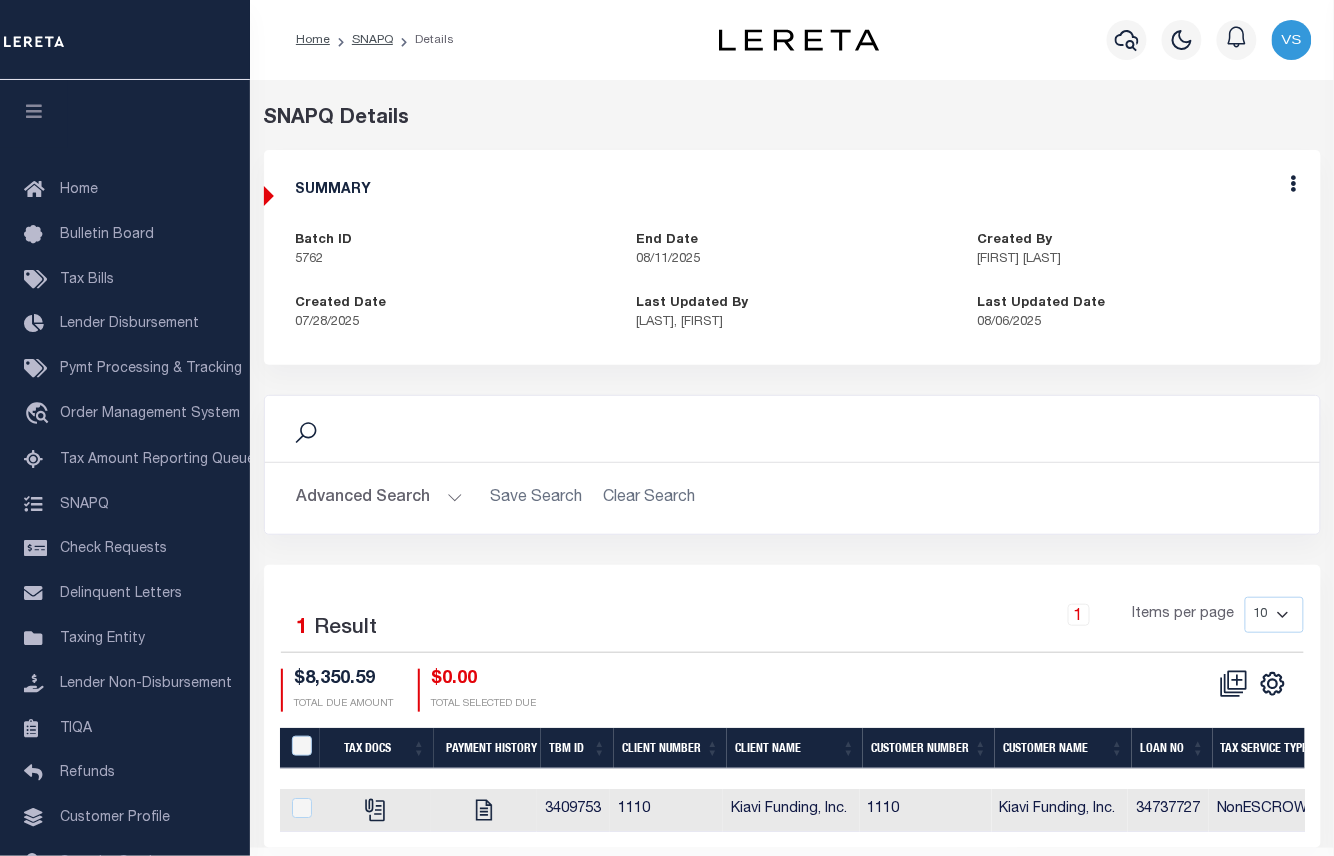 scroll, scrollTop: 70, scrollLeft: 0, axis: vertical 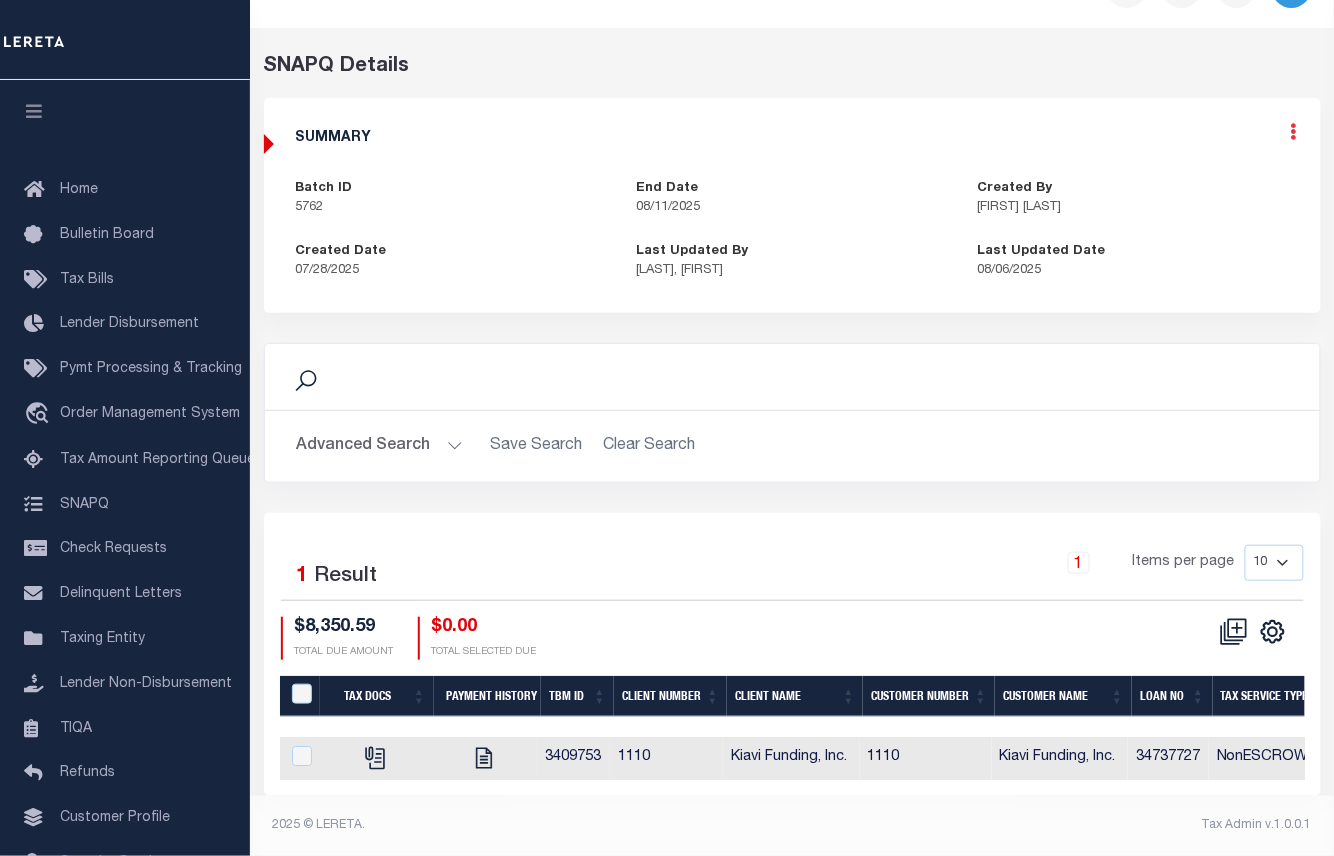 click at bounding box center (1294, 131) 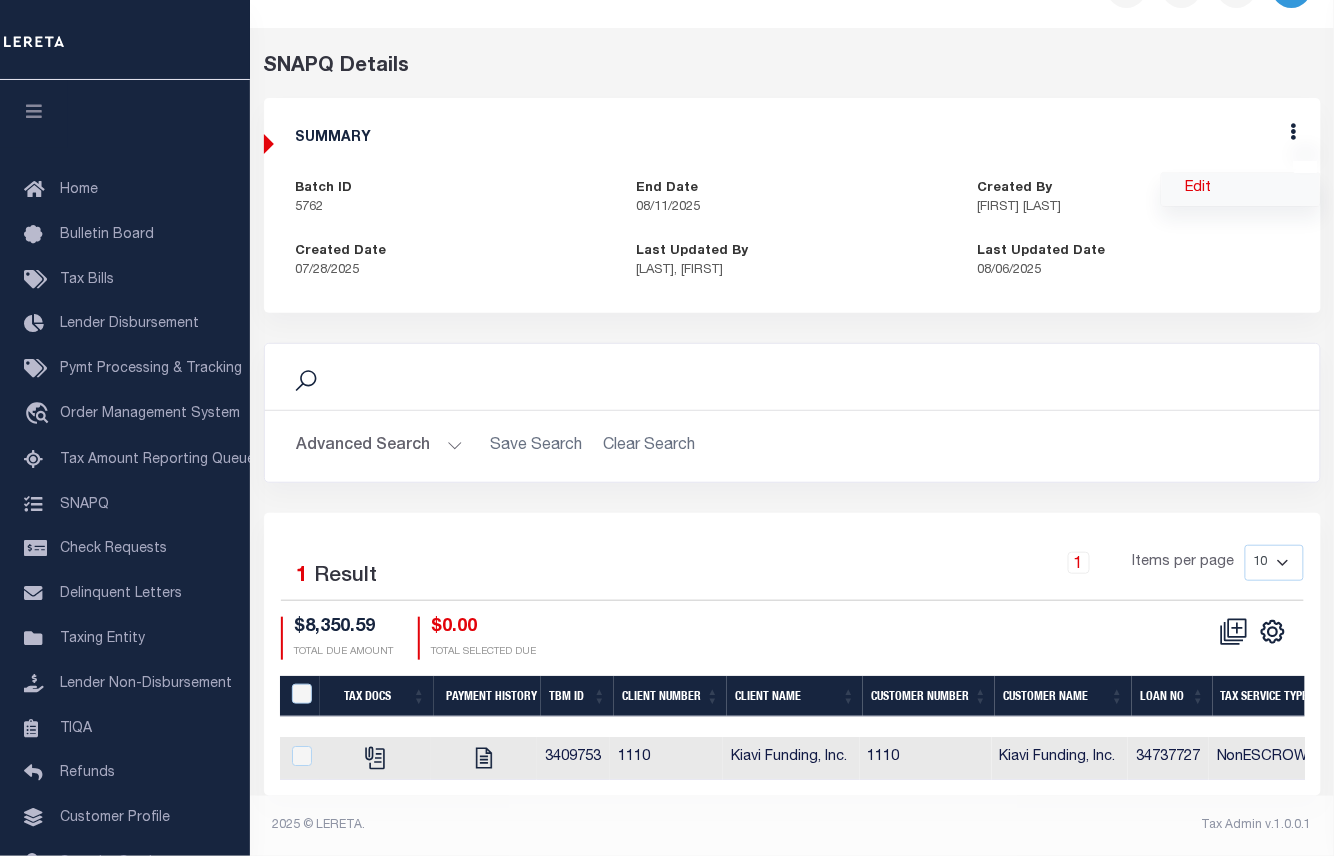 click on "Edit" at bounding box center (1241, 189) 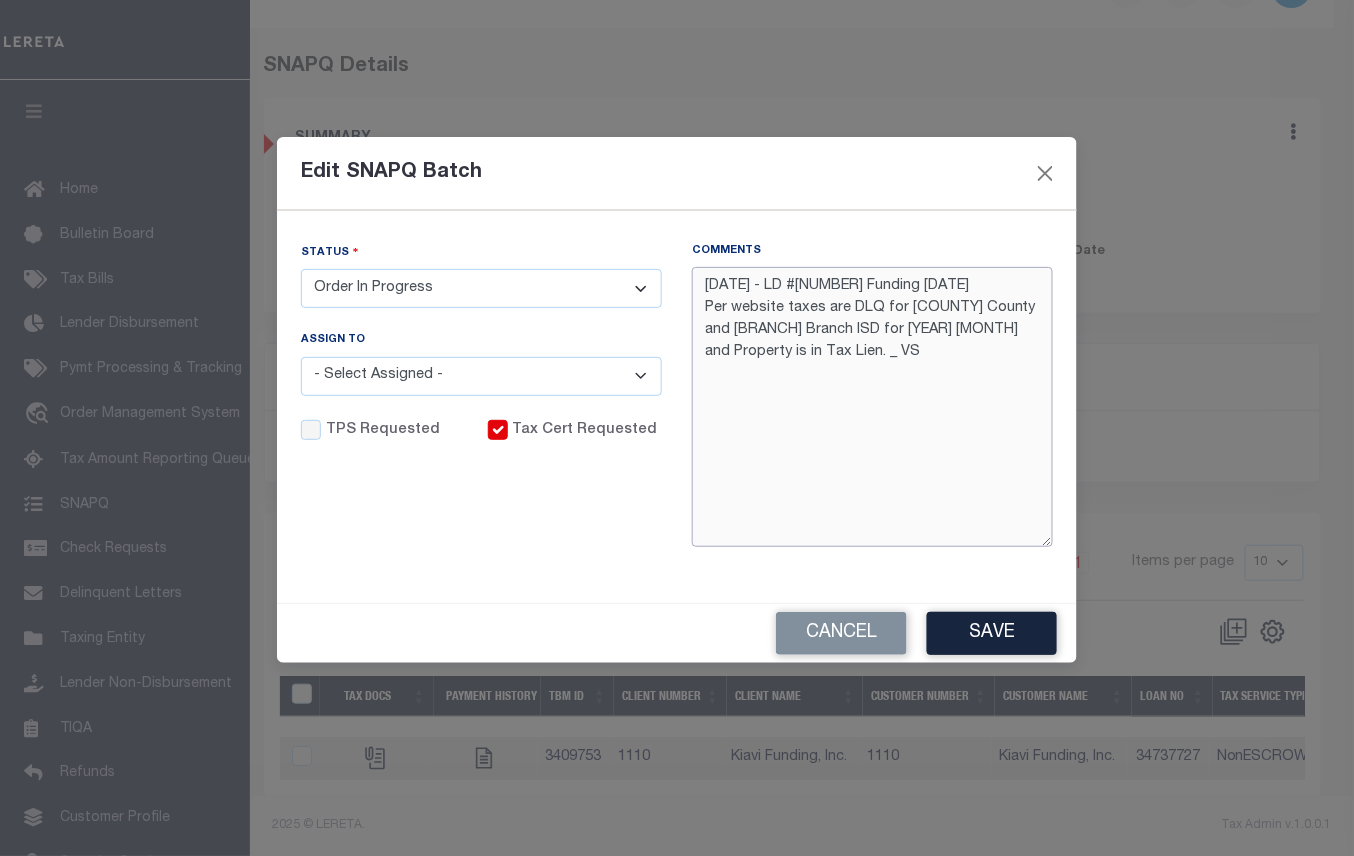 click on "[DATE] - LD #[NUMBER] Funding [DATE]
Per website taxes are DLQ for [COUNTY] County and [BRANCH] Branch ISD for [YEAR] [MONTH] and Property is in Tax Lien. _ VS" at bounding box center (872, 407) 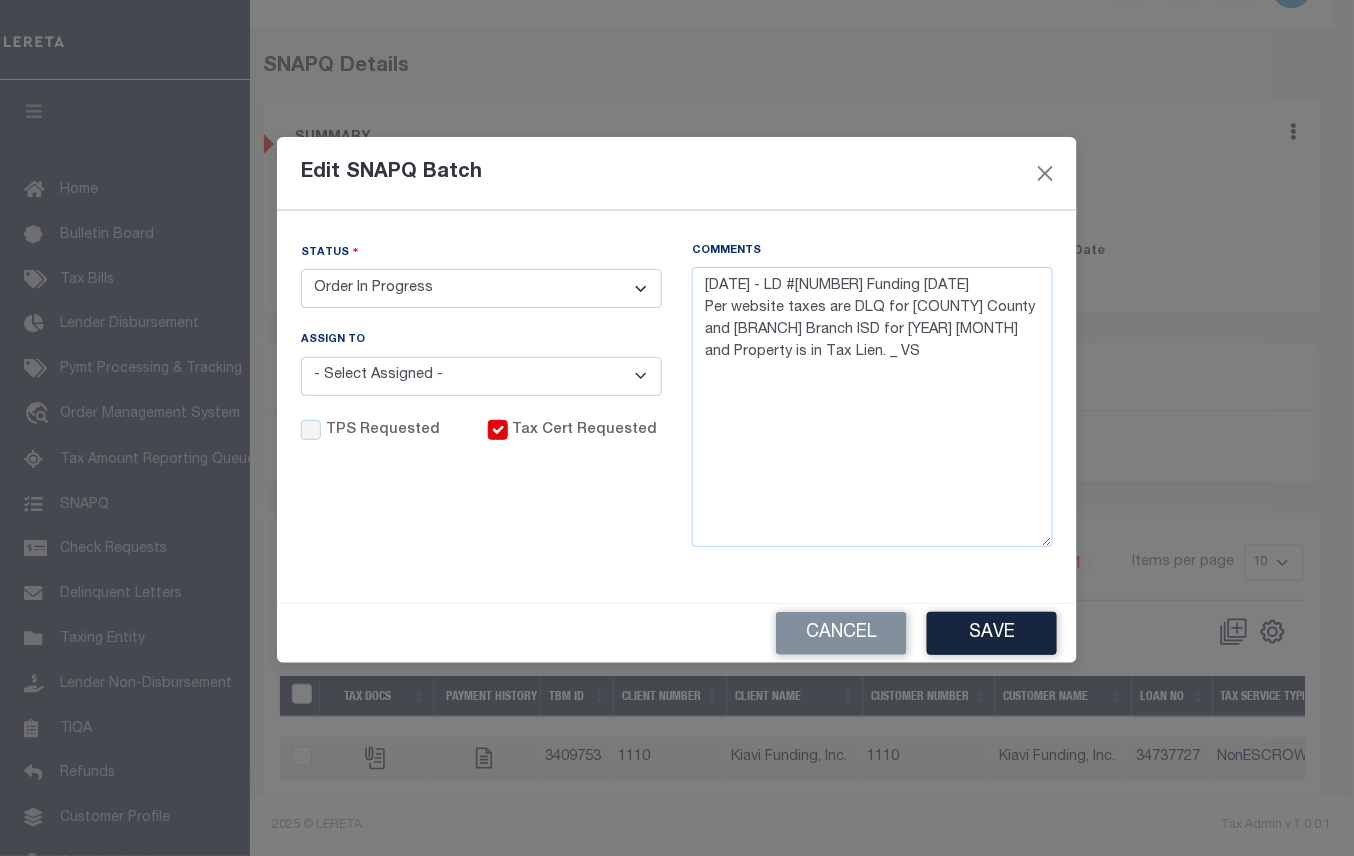 drag, startPoint x: 977, startPoint y: 641, endPoint x: 1089, endPoint y: 476, distance: 199.42166 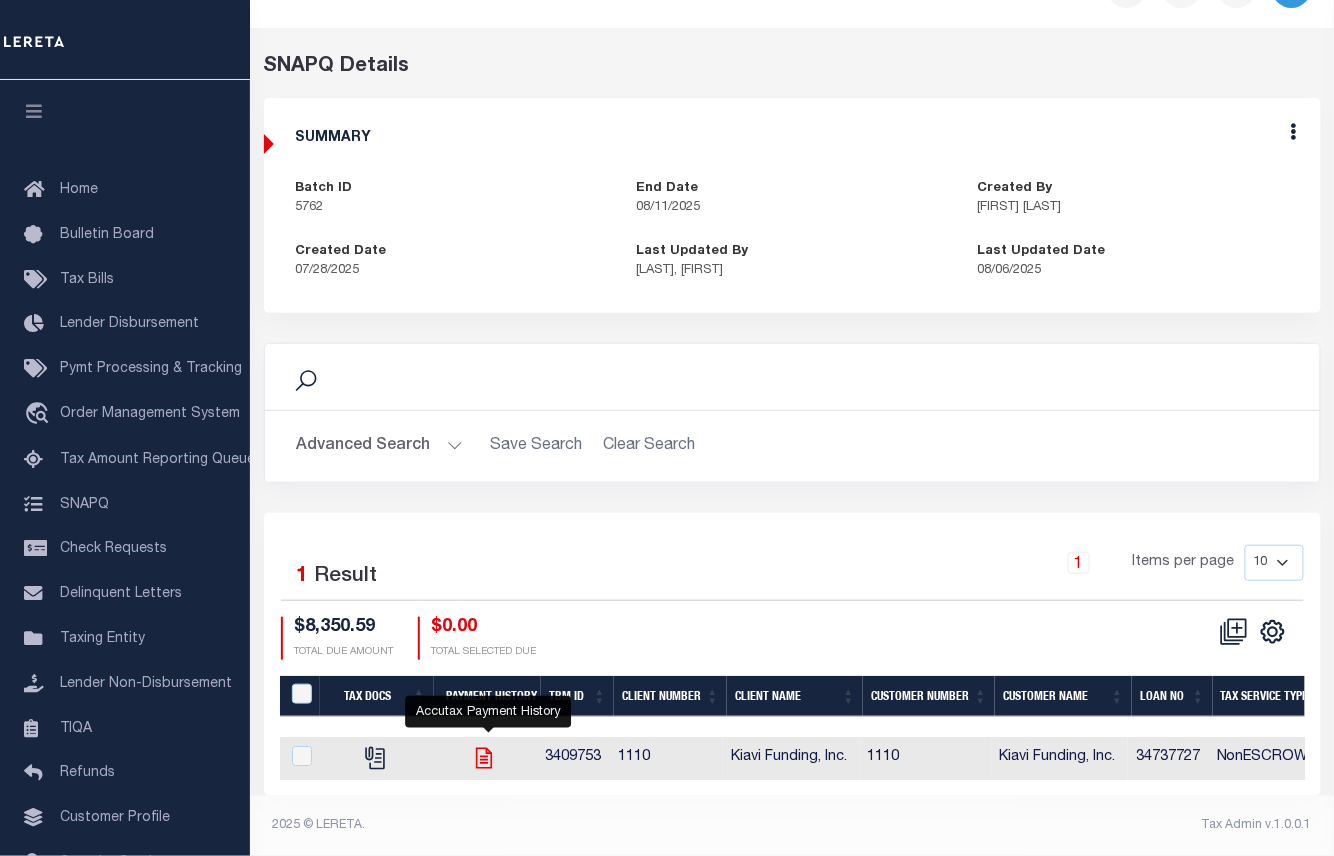 click 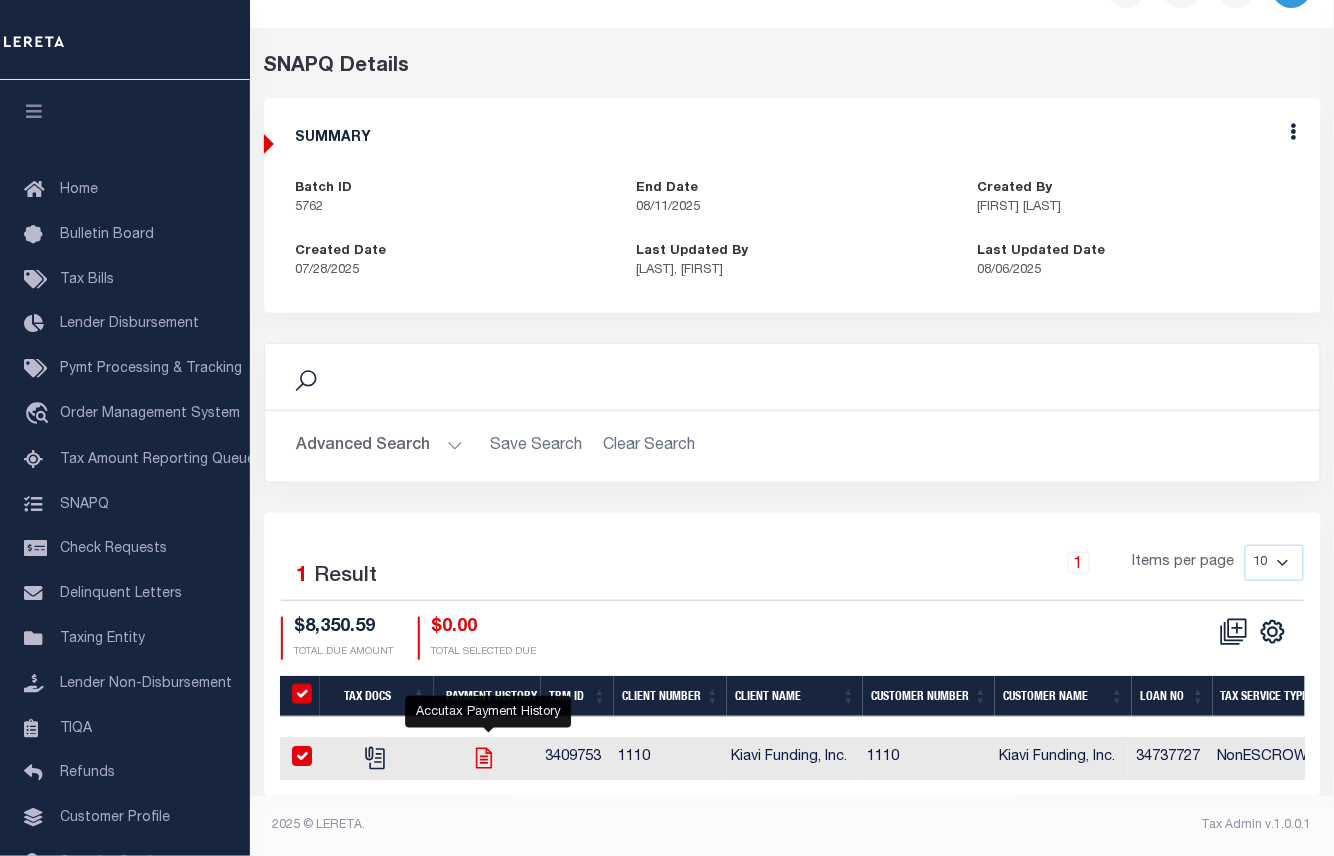 checkbox on "true" 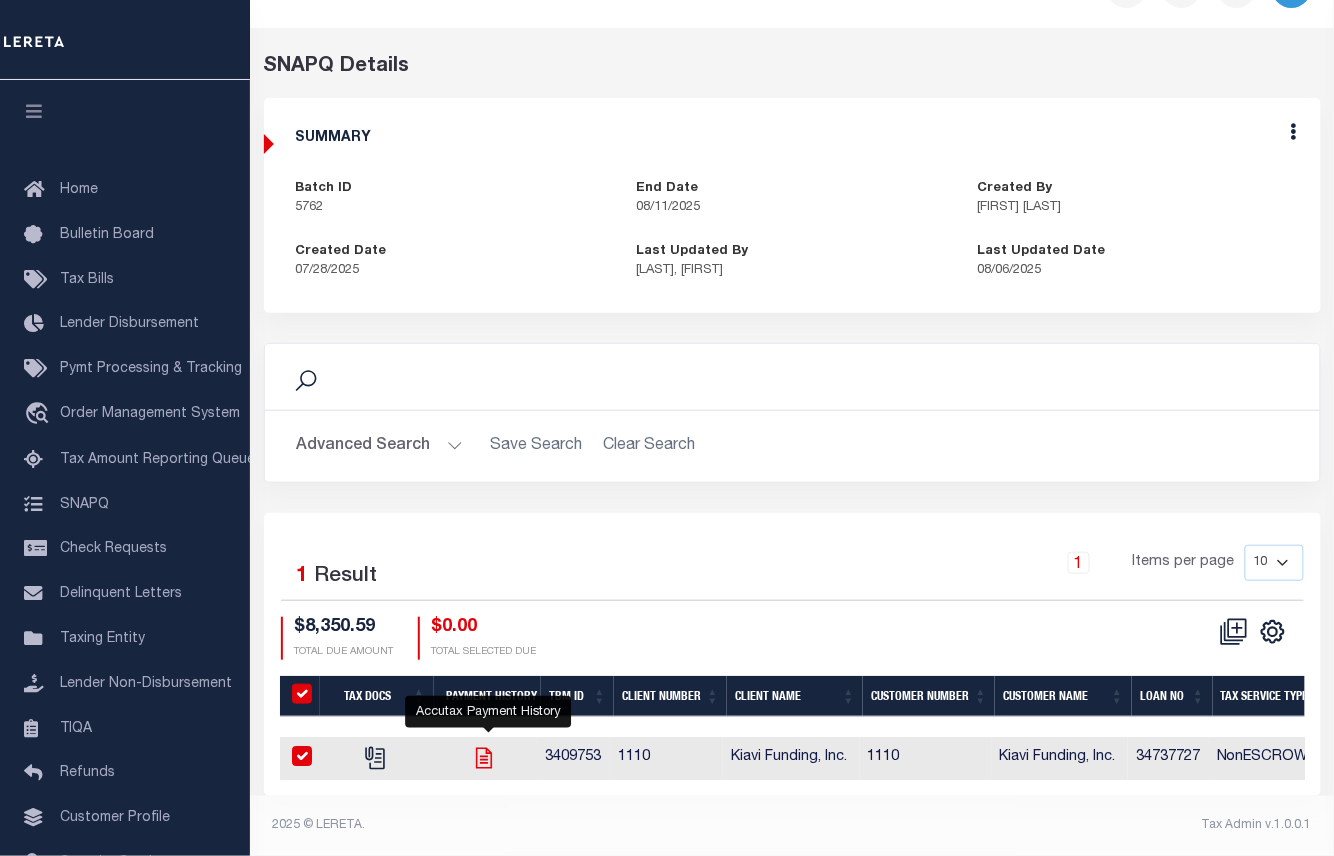 checkbox on "true" 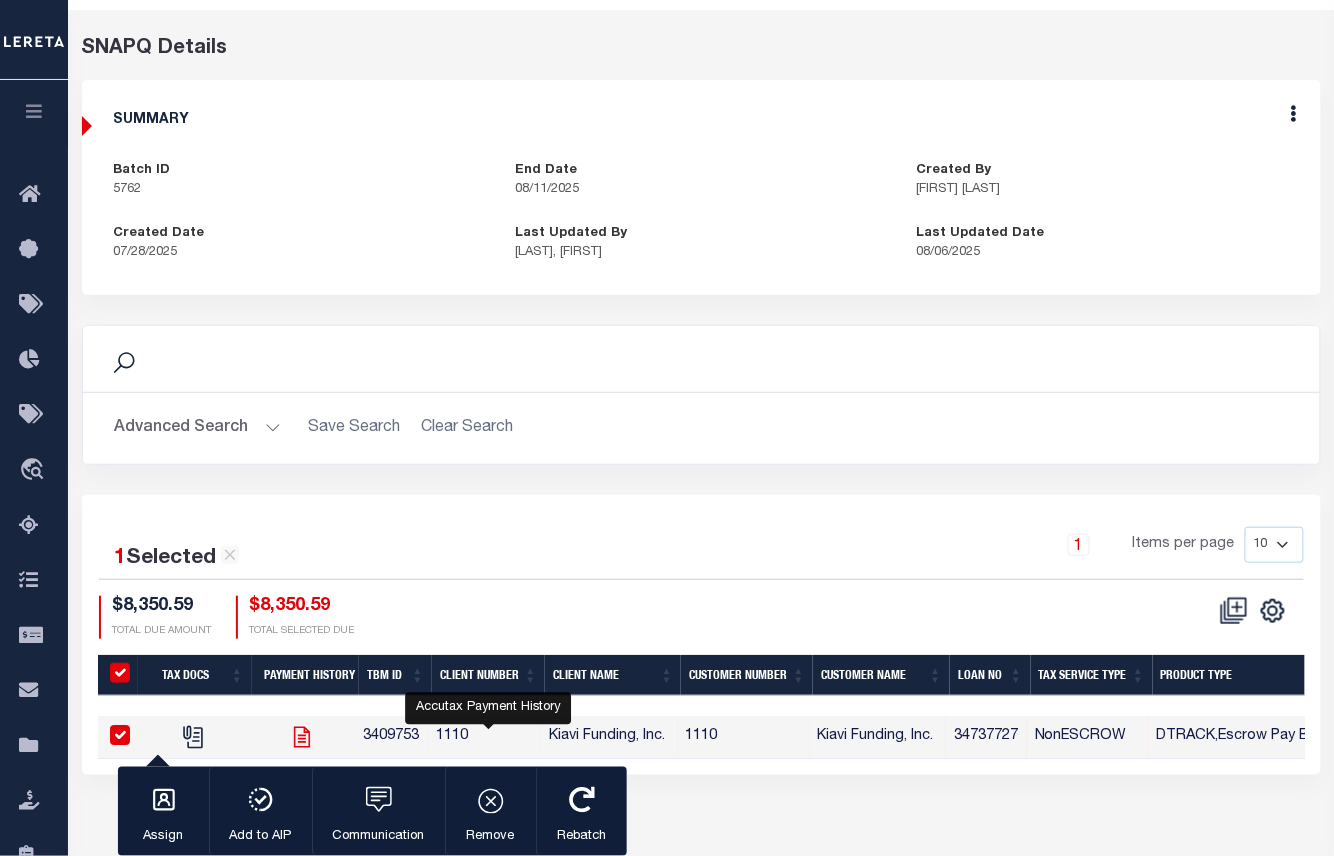 scroll, scrollTop: 66, scrollLeft: 0, axis: vertical 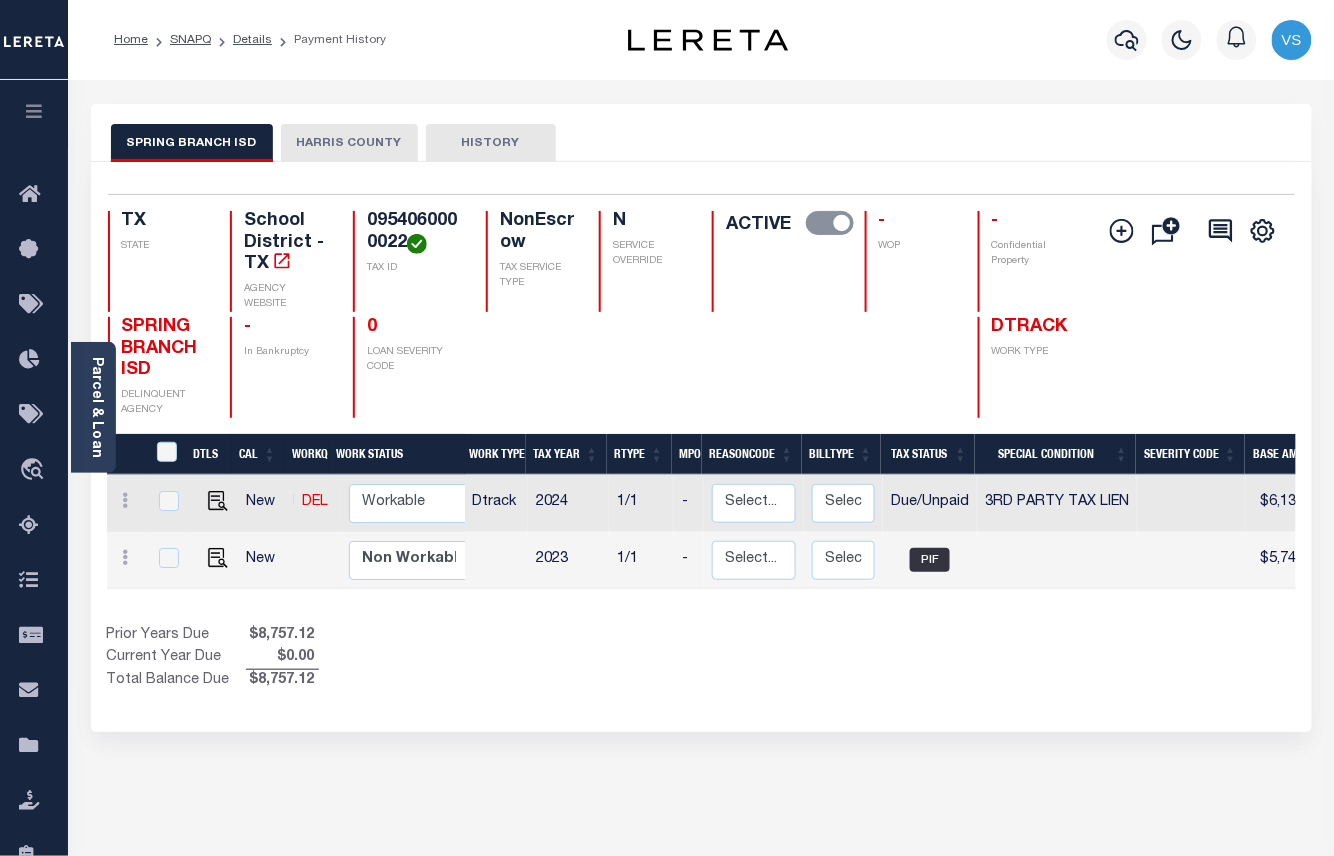 click on "HARRIS COUNTY" at bounding box center (349, 143) 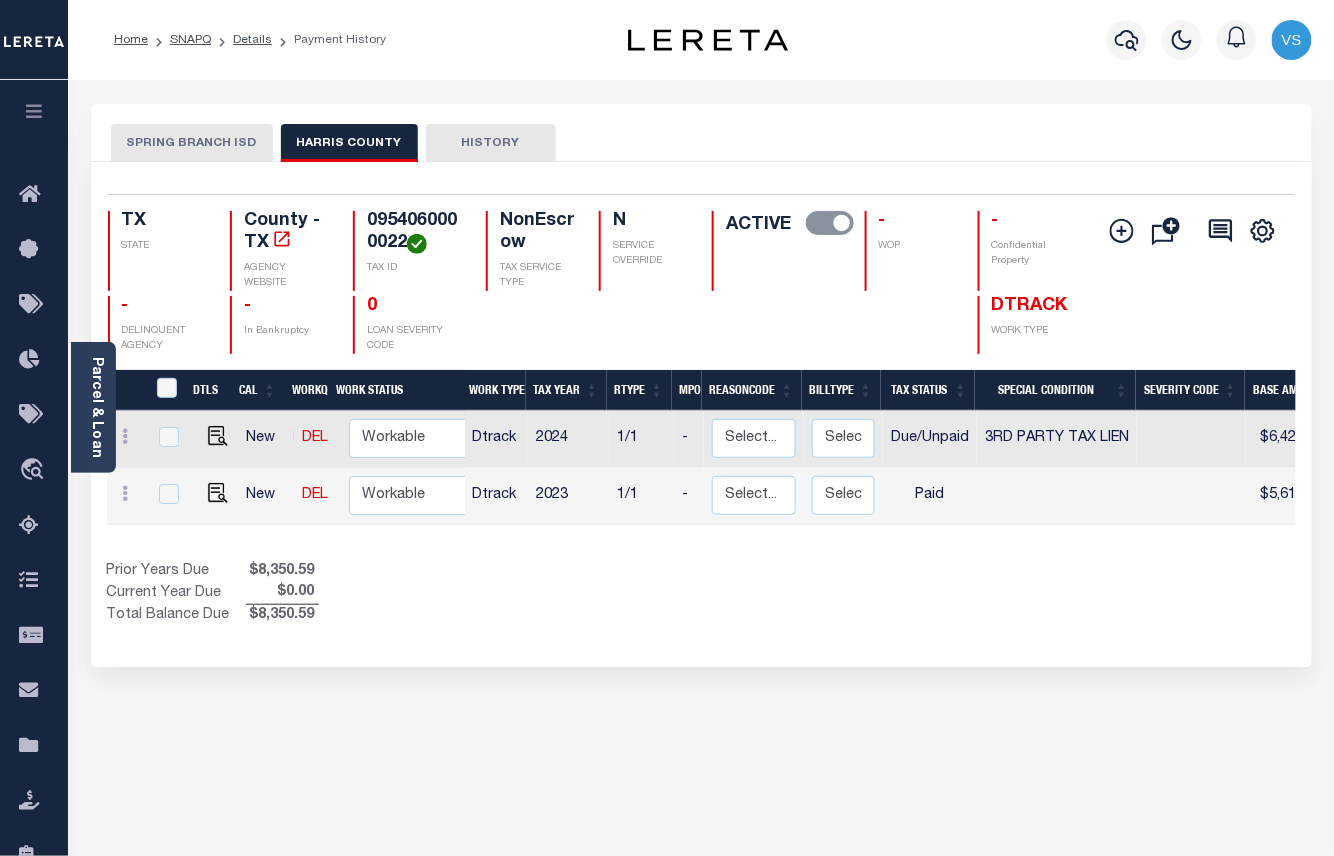 scroll, scrollTop: 0, scrollLeft: 77, axis: horizontal 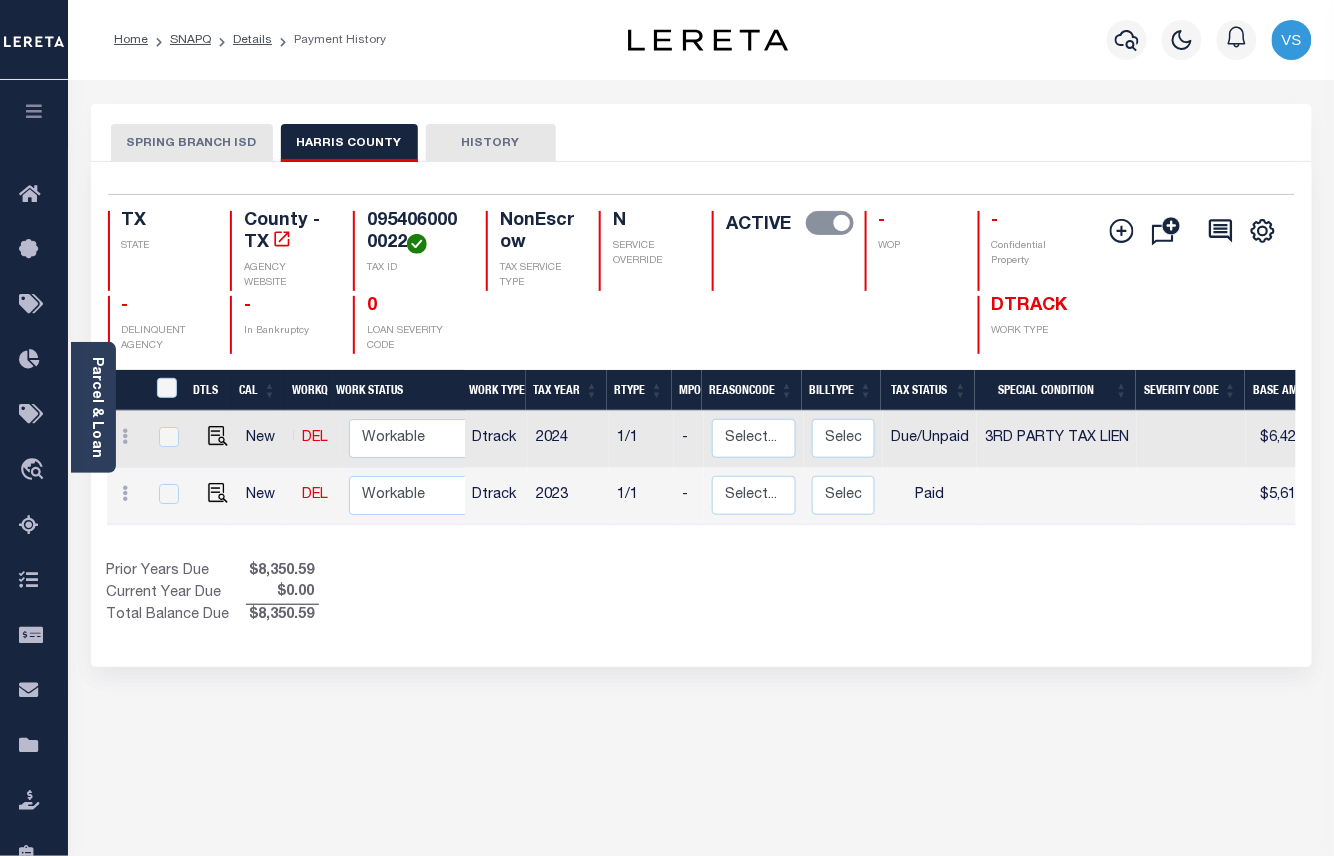 click on "SPRING BRANCH ISD" at bounding box center (192, 143) 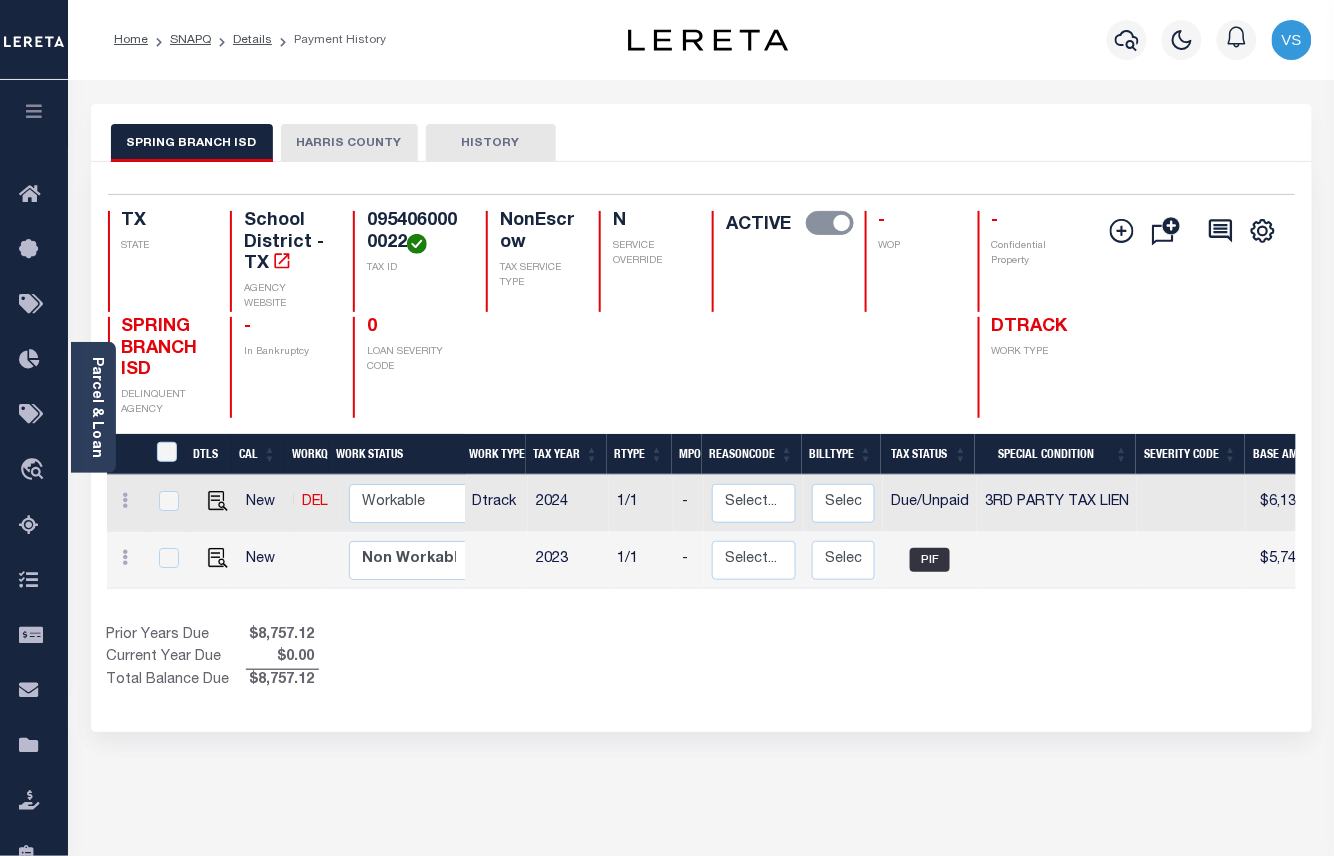 scroll, scrollTop: 0, scrollLeft: 196, axis: horizontal 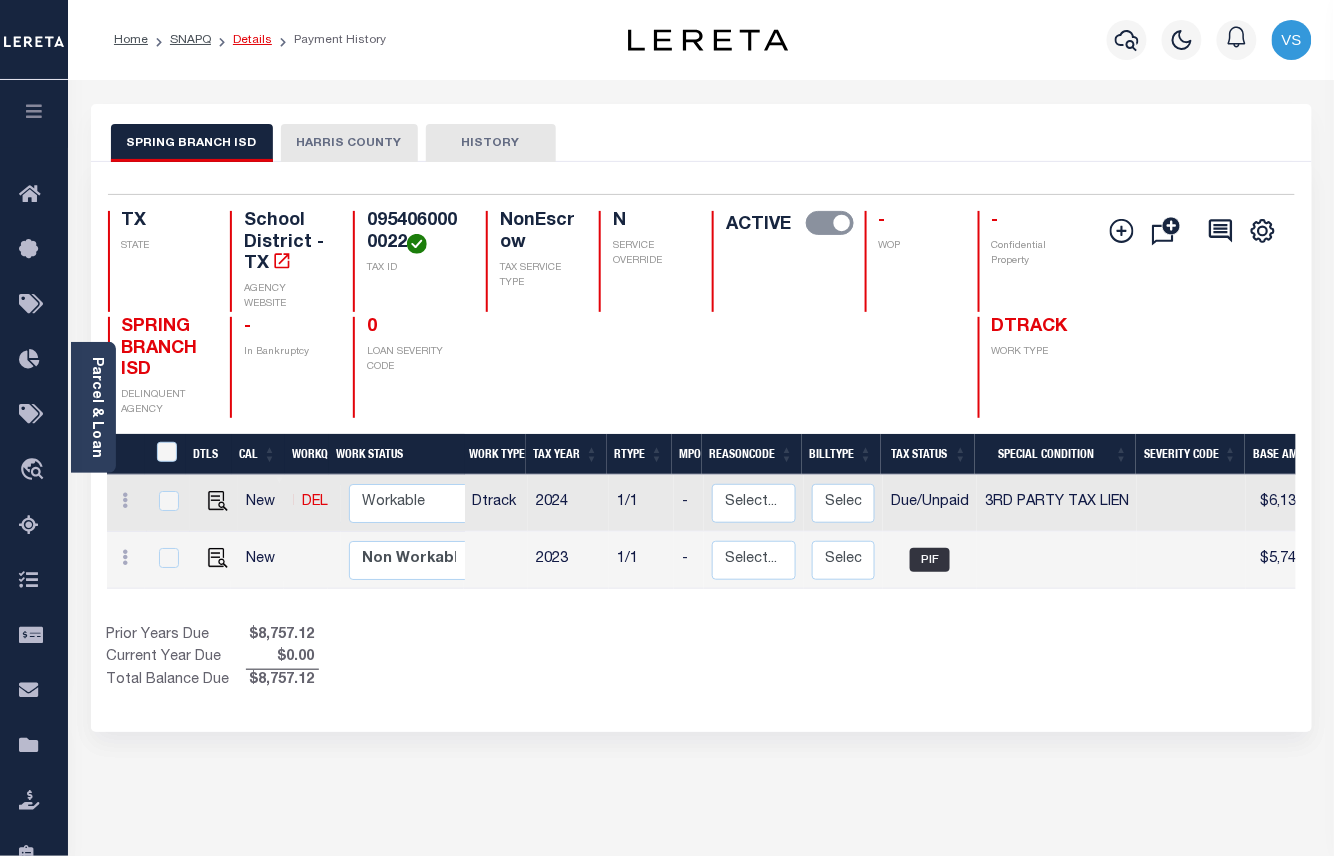 click on "Details" at bounding box center (252, 40) 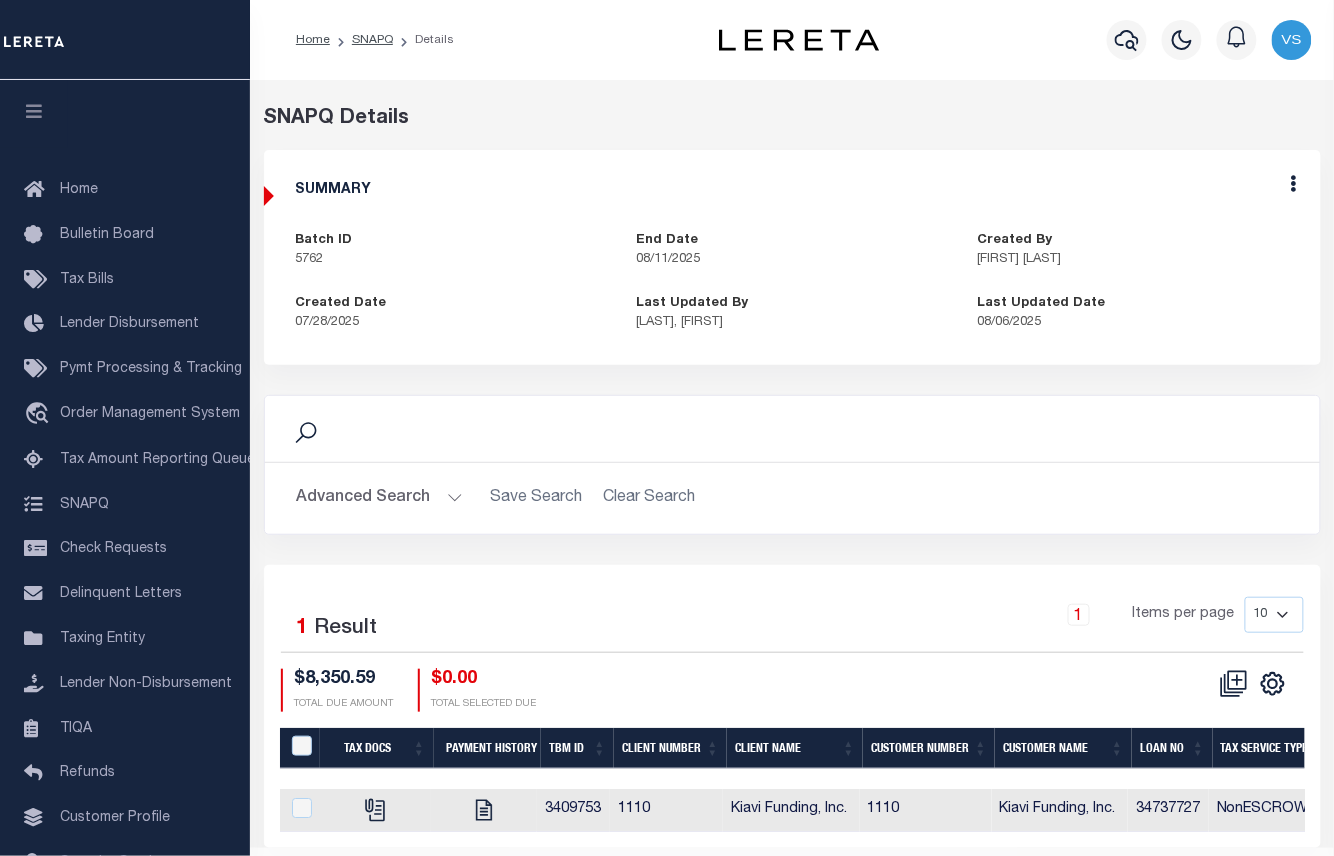 scroll, scrollTop: 70, scrollLeft: 0, axis: vertical 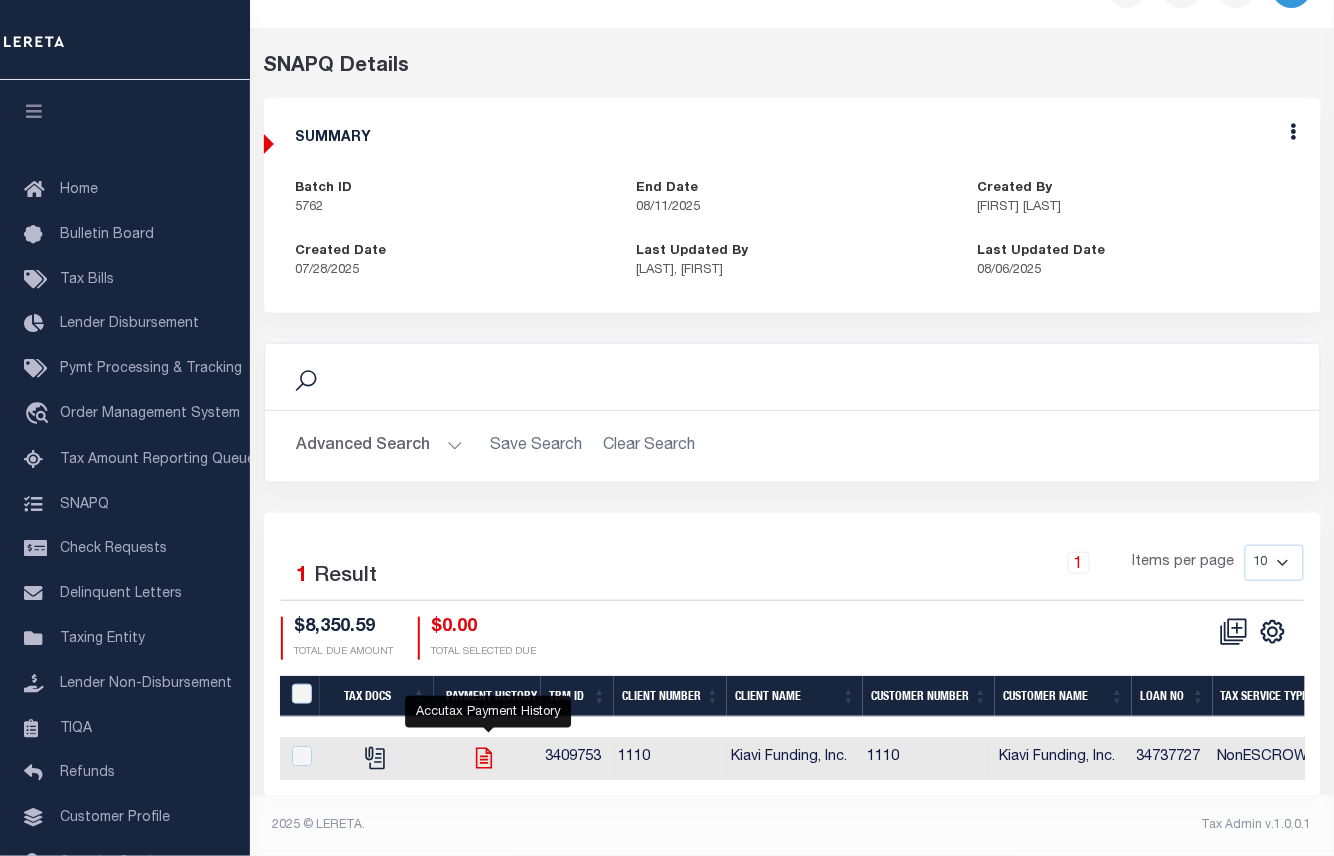 click 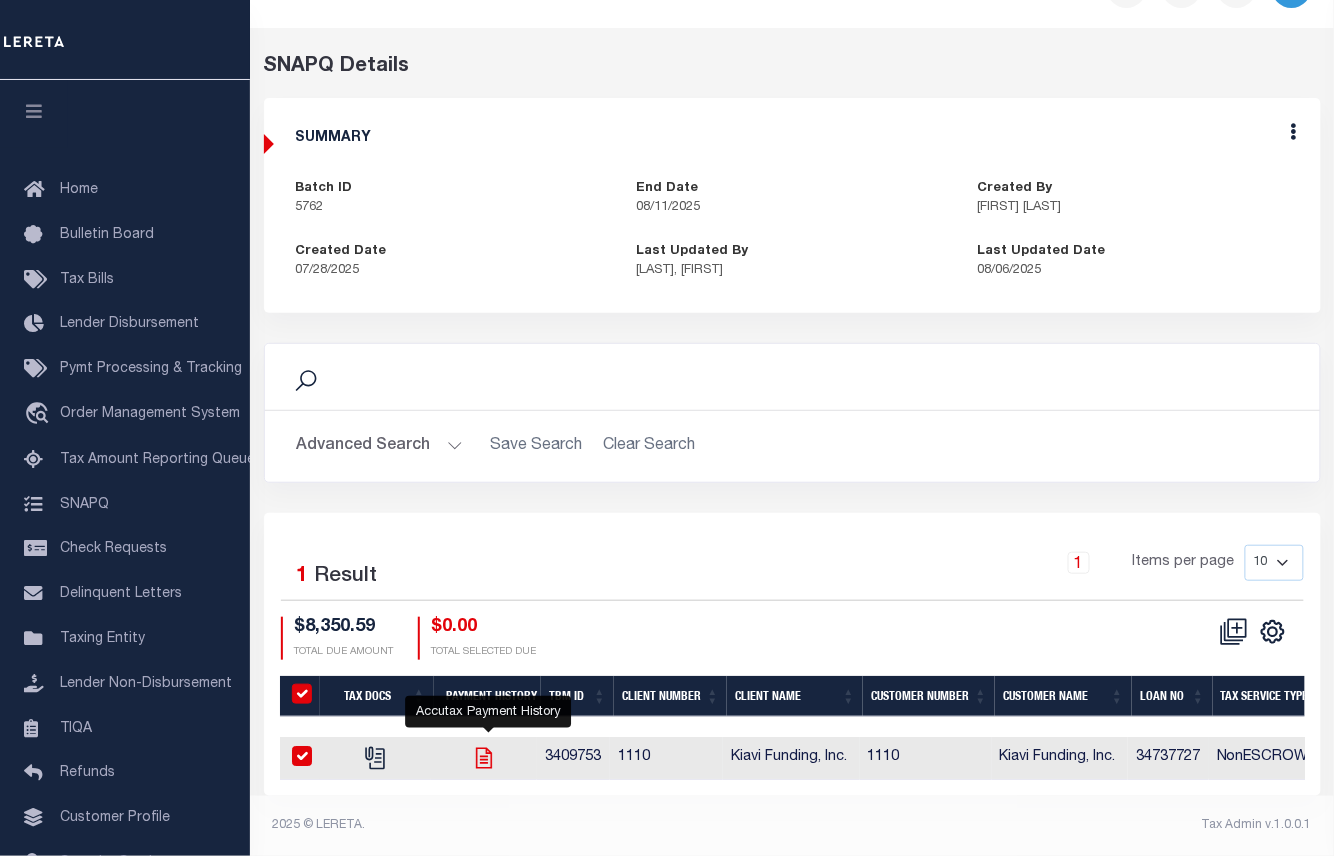 checkbox on "true" 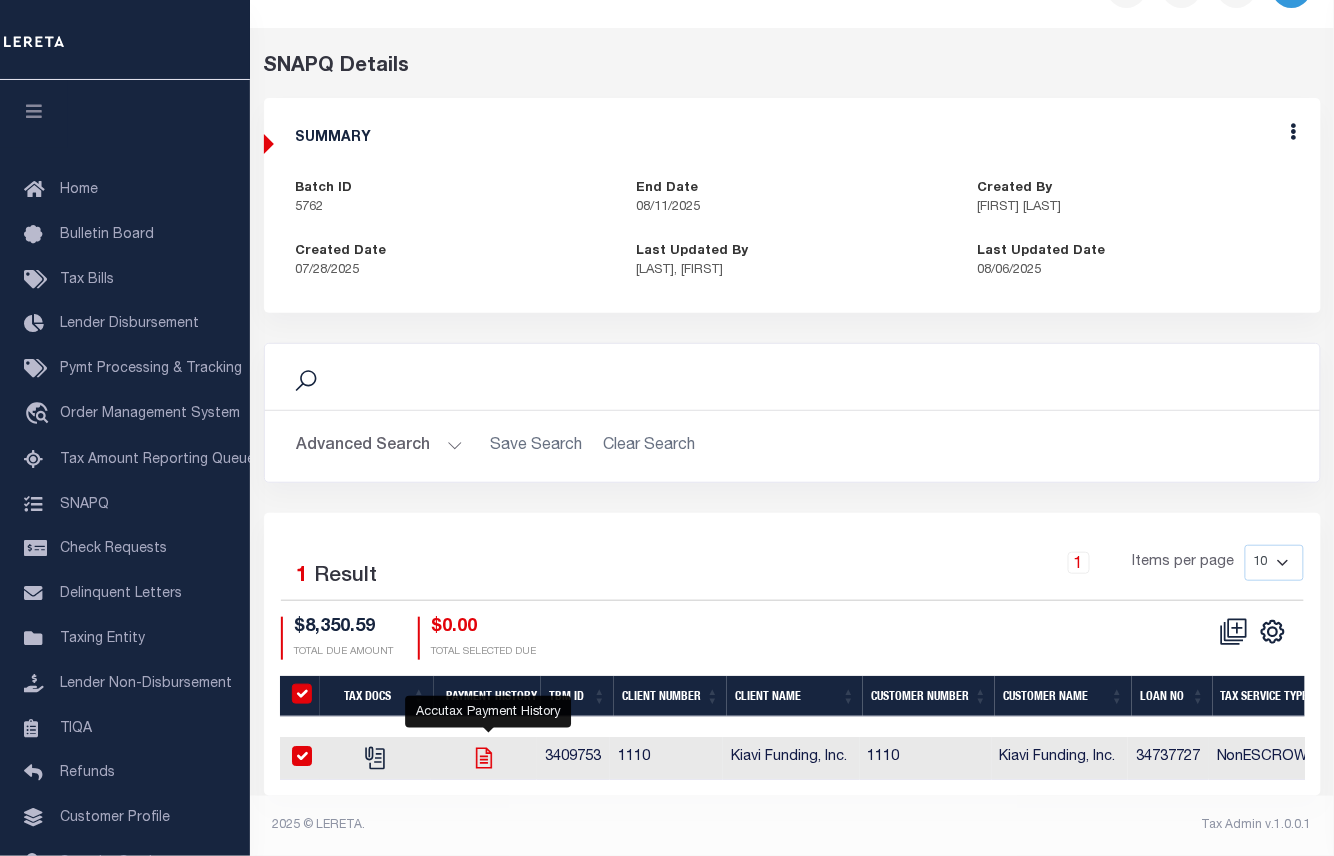 checkbox on "true" 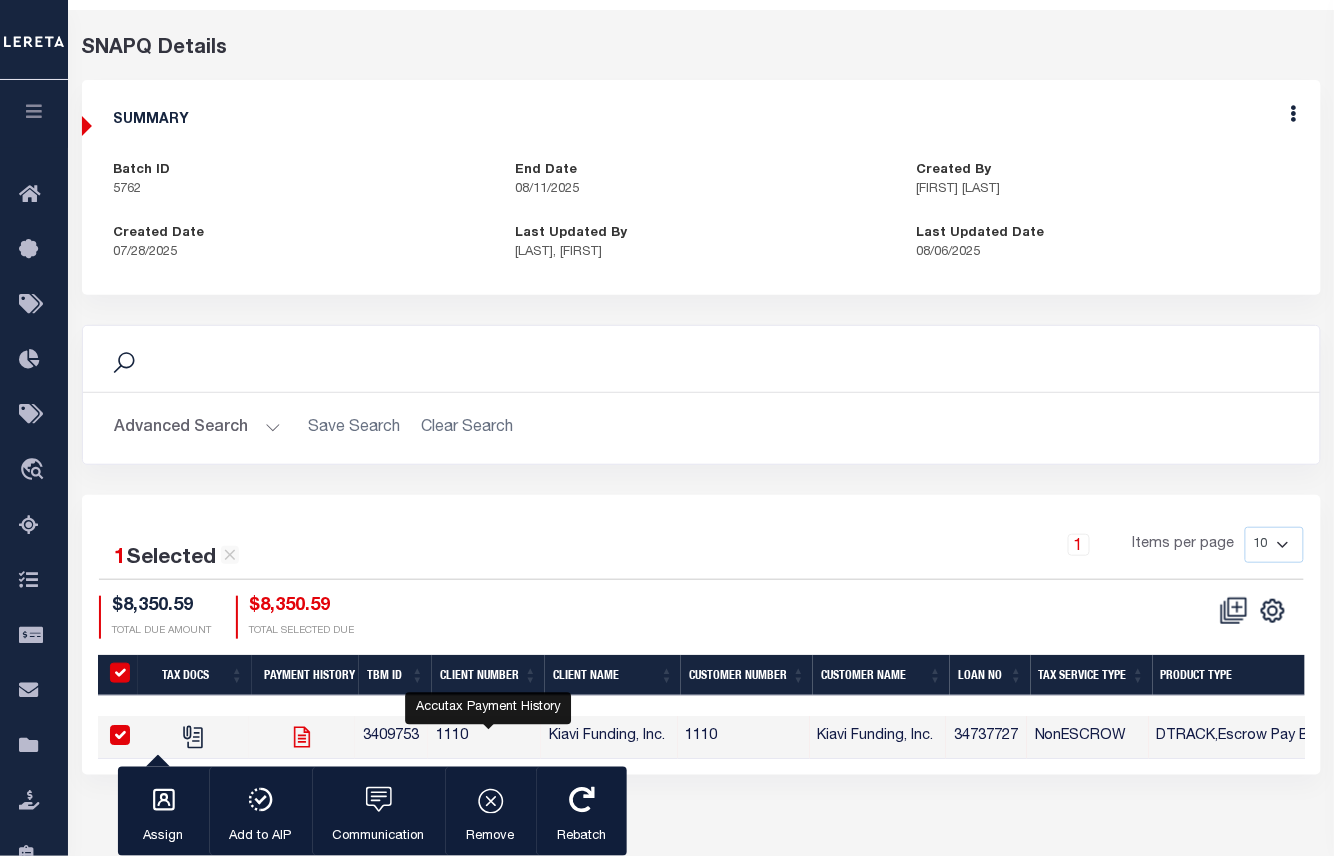 scroll, scrollTop: 66, scrollLeft: 0, axis: vertical 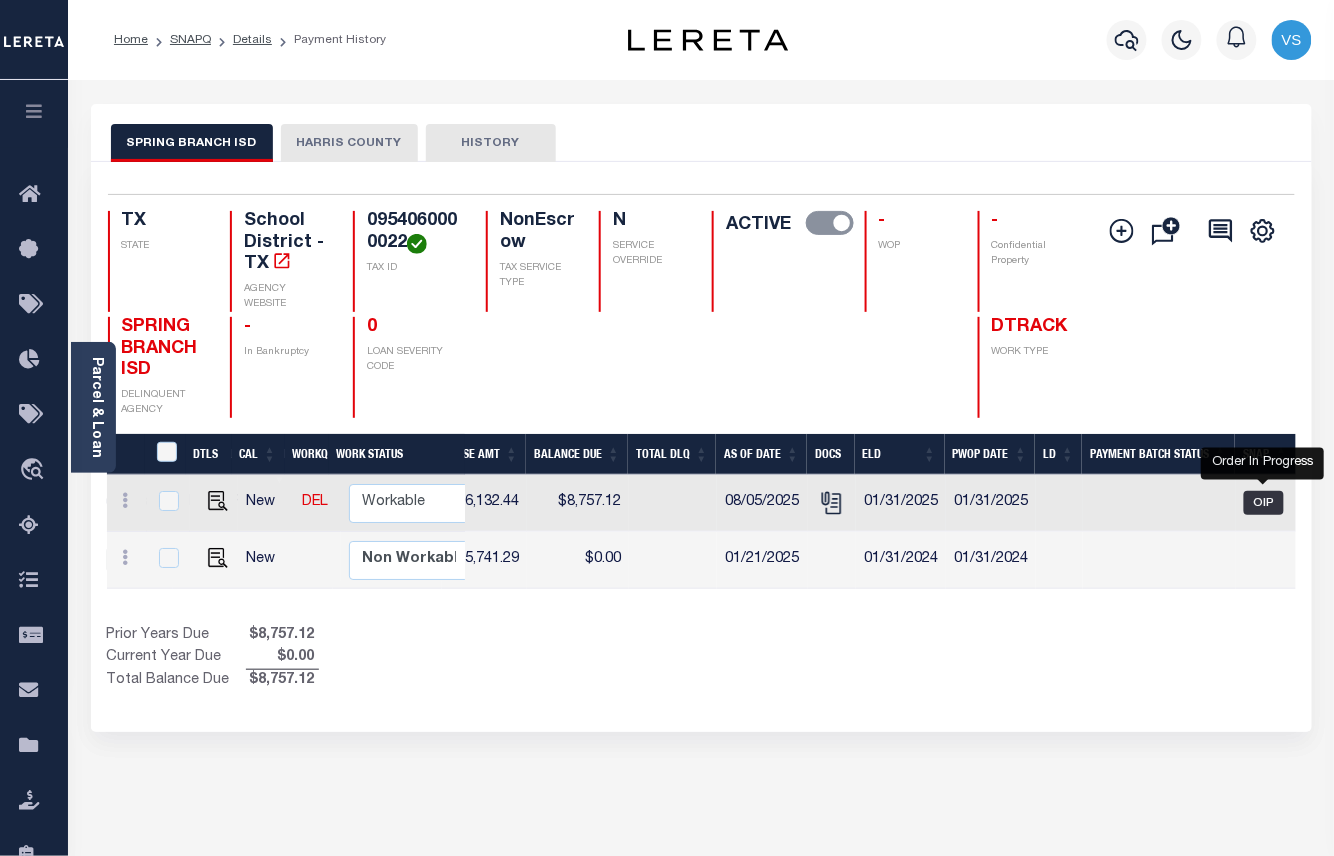click on "OIP" at bounding box center (1264, 503) 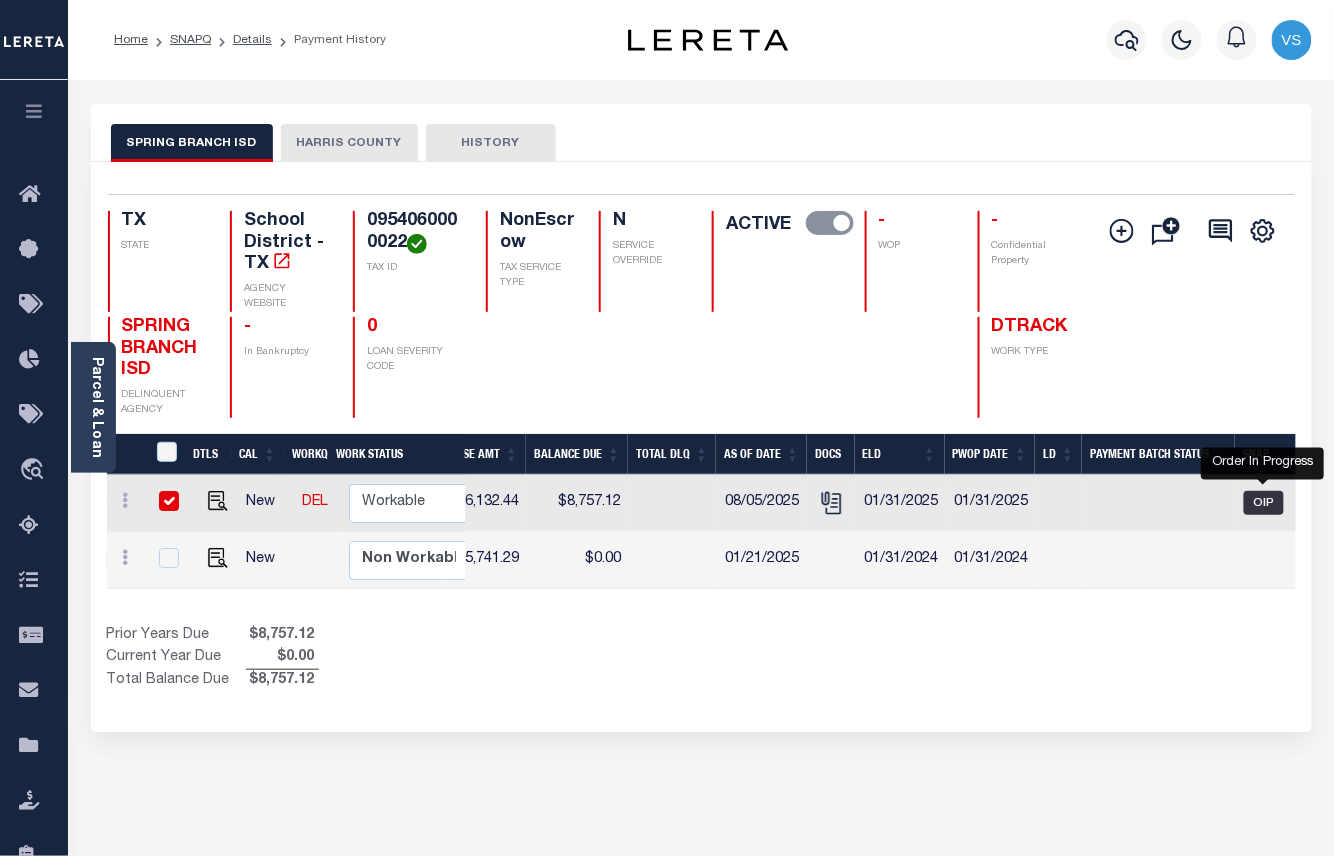 checkbox on "true" 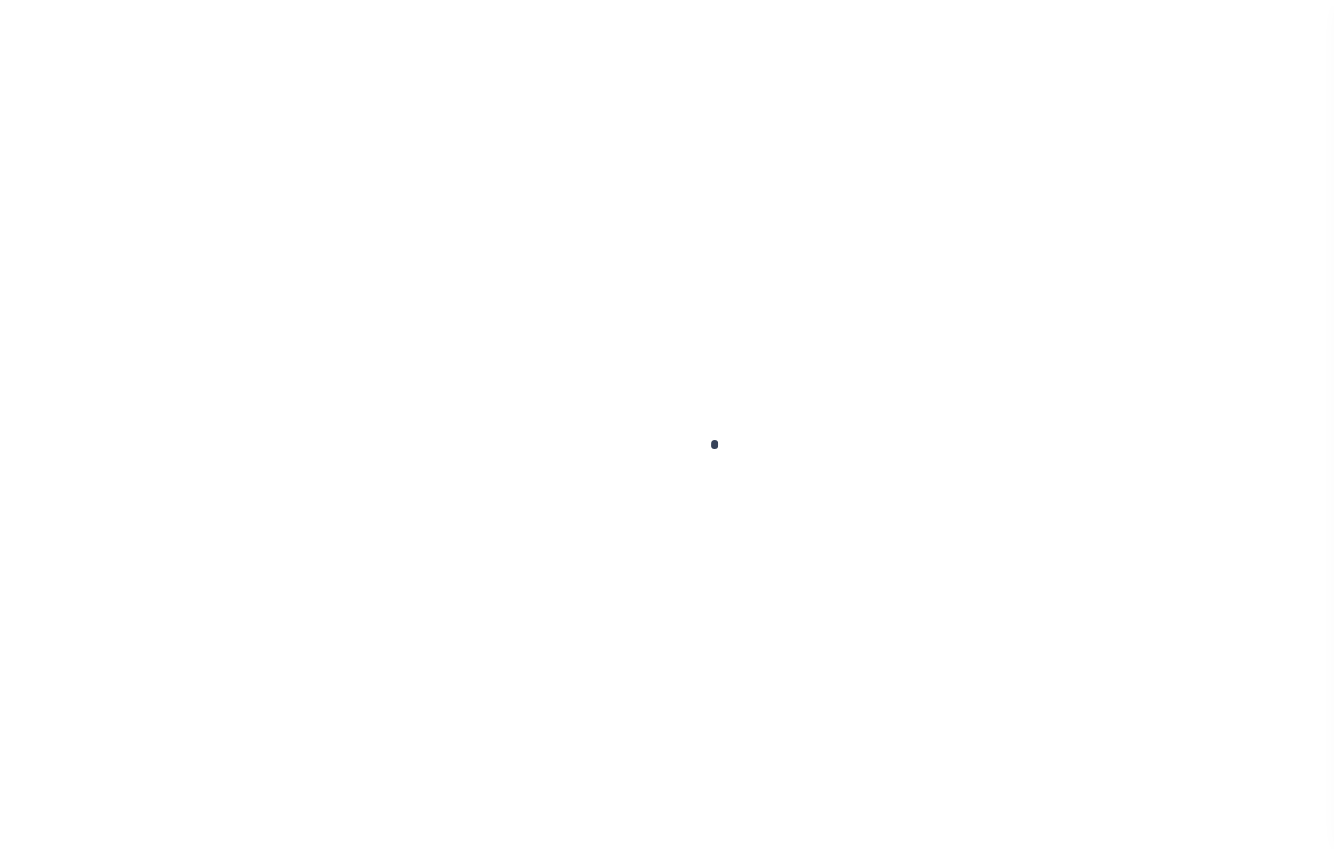 scroll, scrollTop: 0, scrollLeft: 0, axis: both 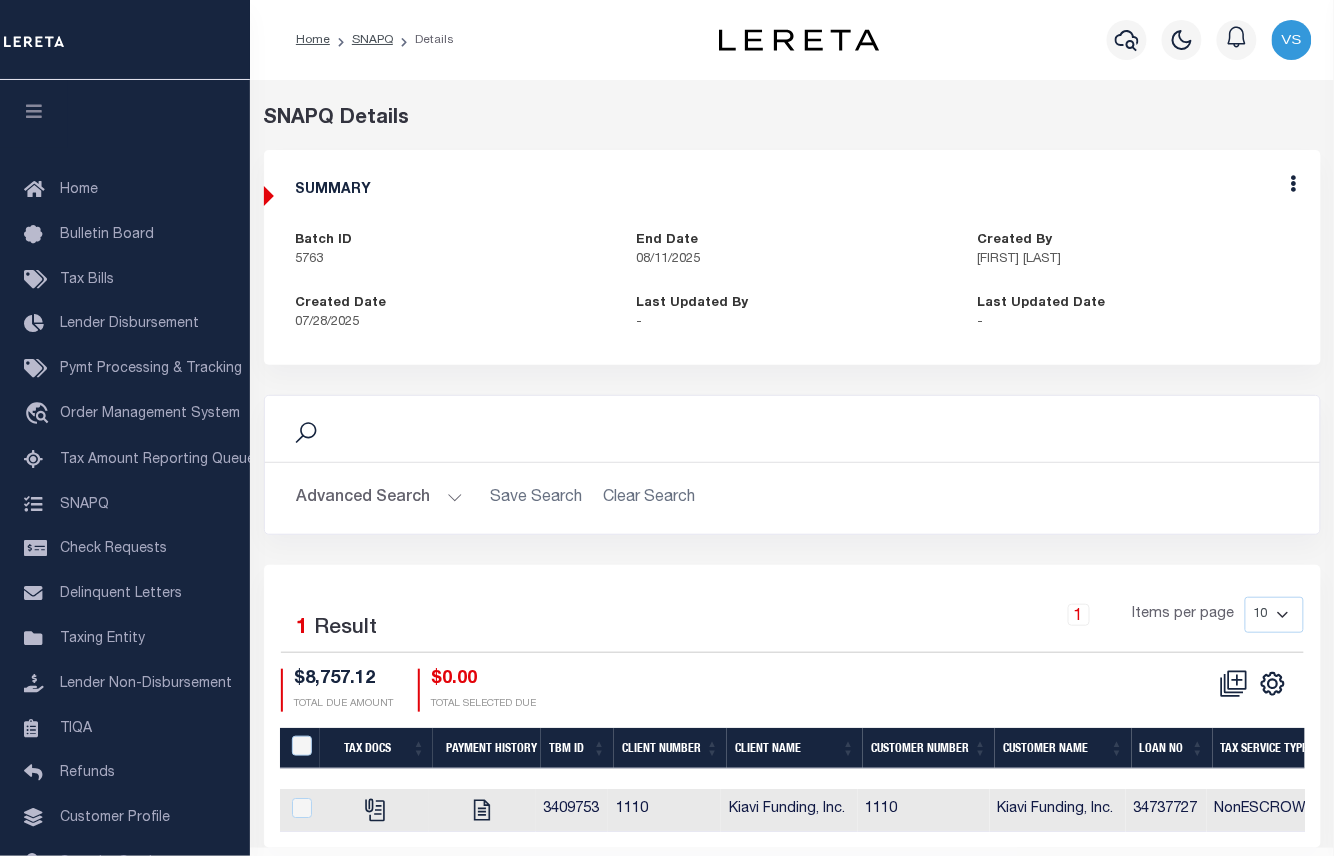click on "Edit" at bounding box center (1294, 187) 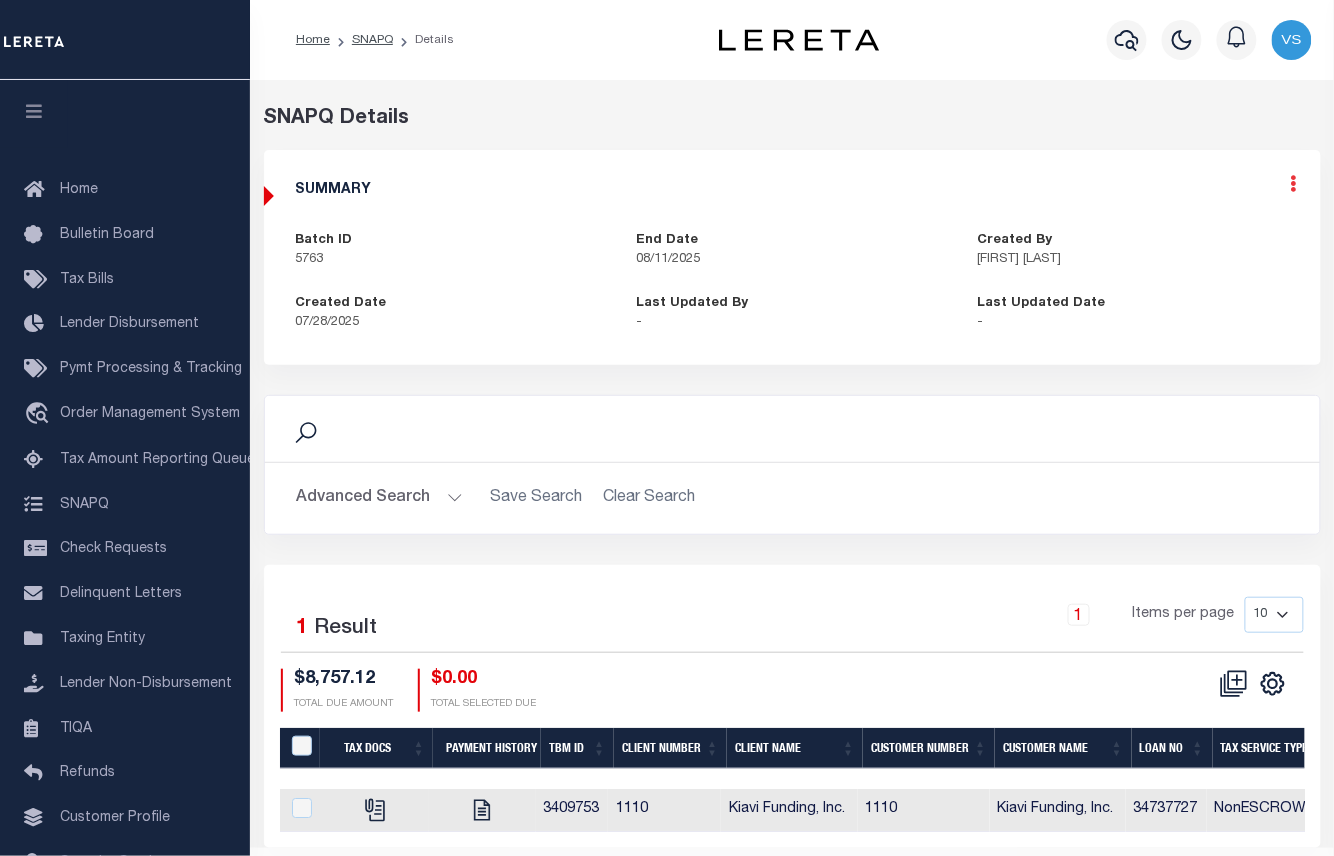 click at bounding box center (1294, 183) 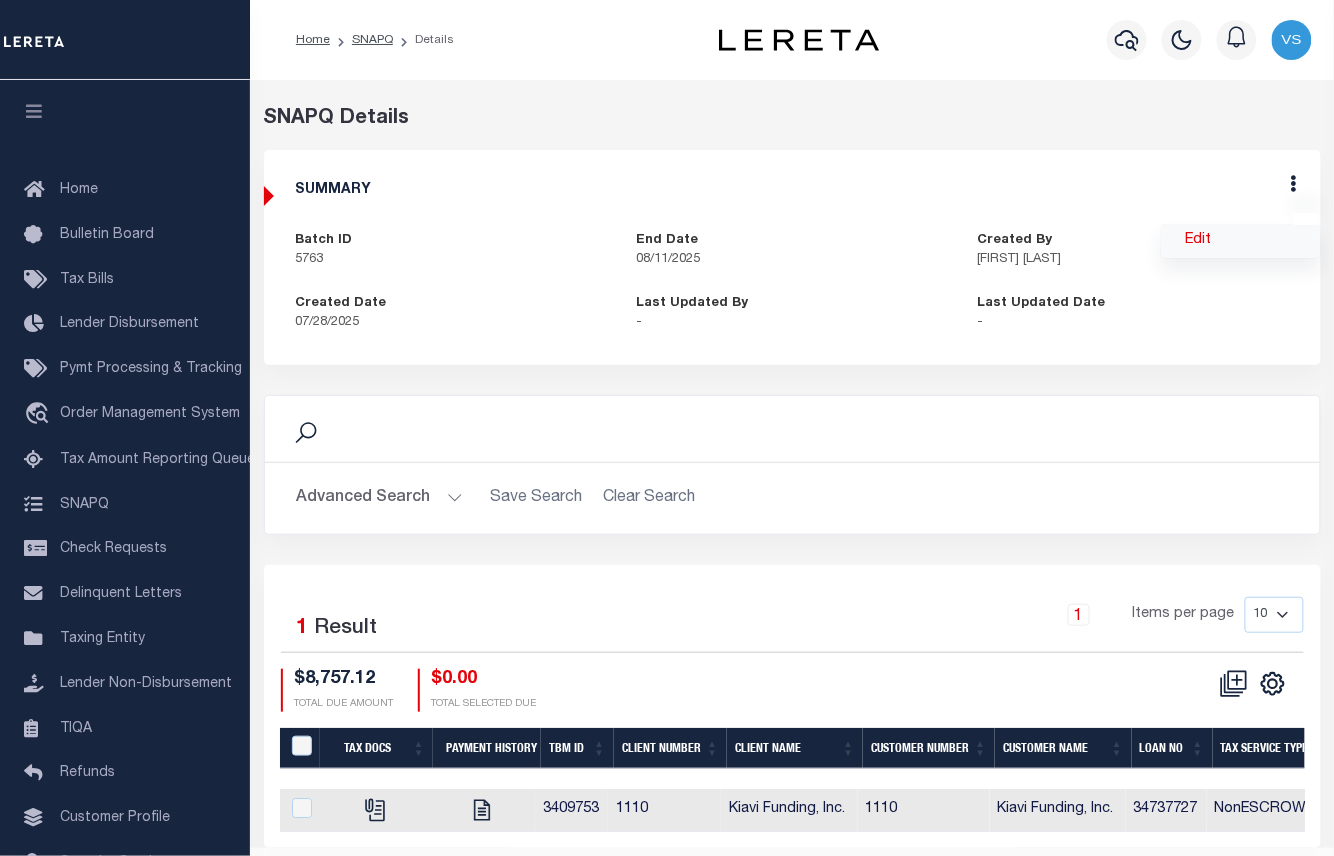 click on "Edit" at bounding box center [1241, 241] 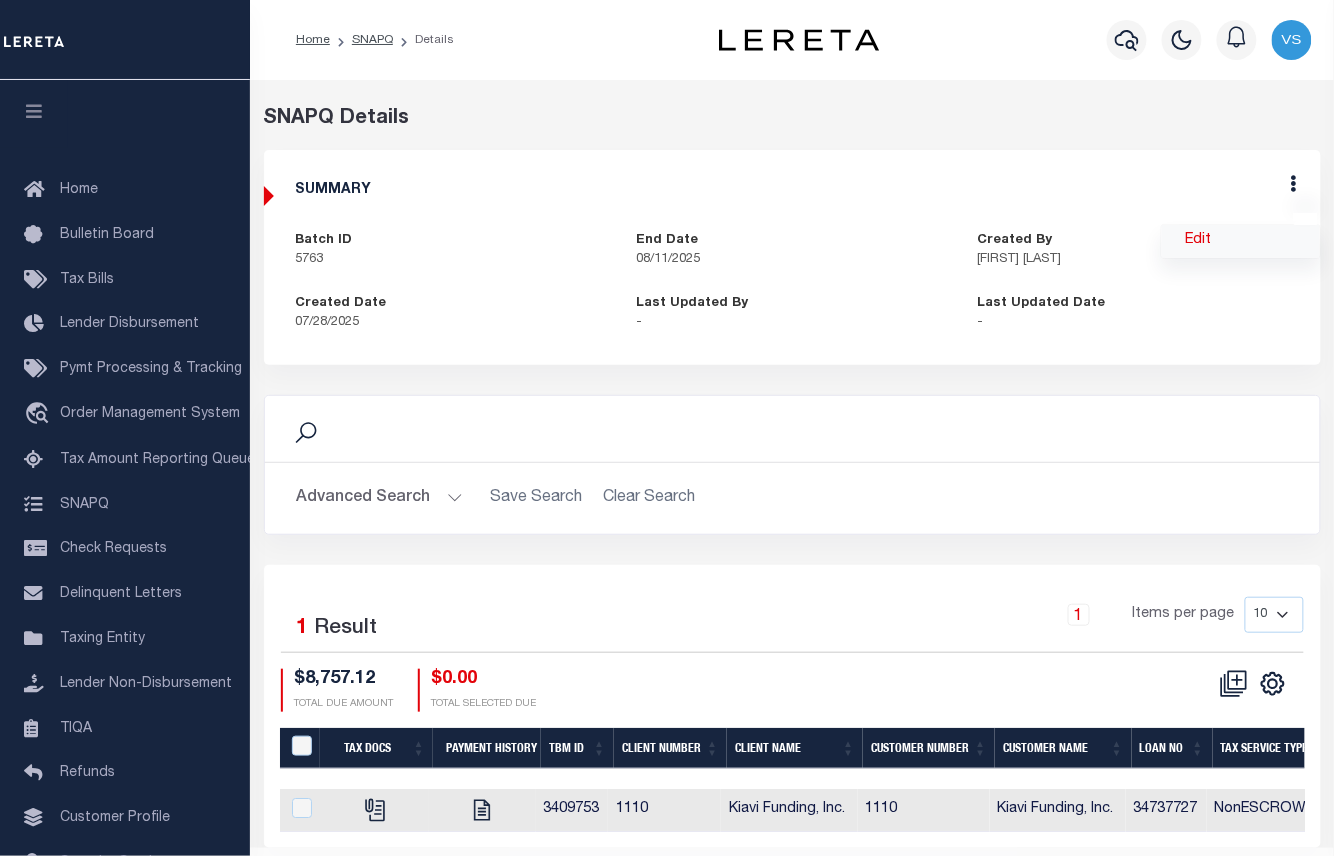 select on "OIP" 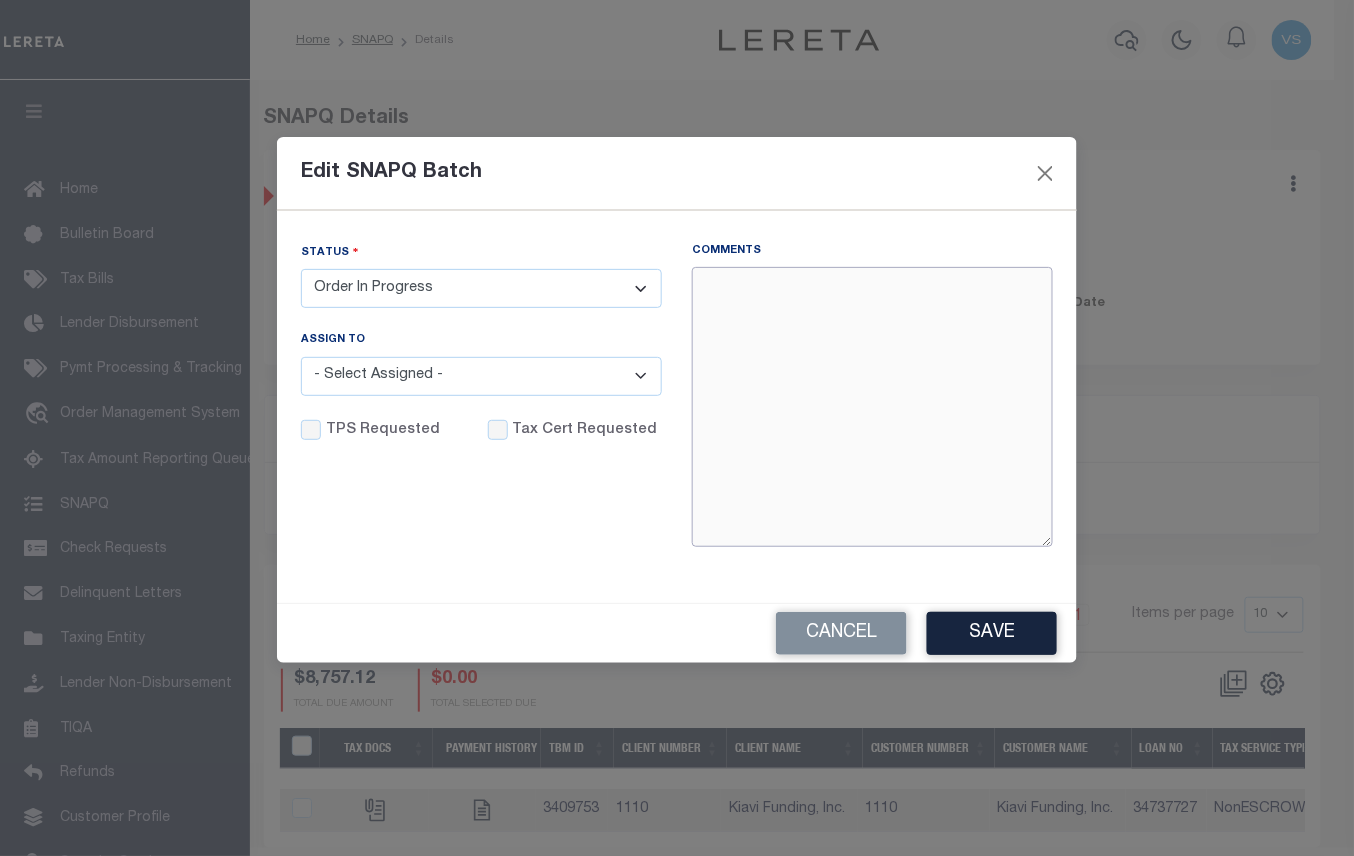 click on "Comments" at bounding box center [872, 407] 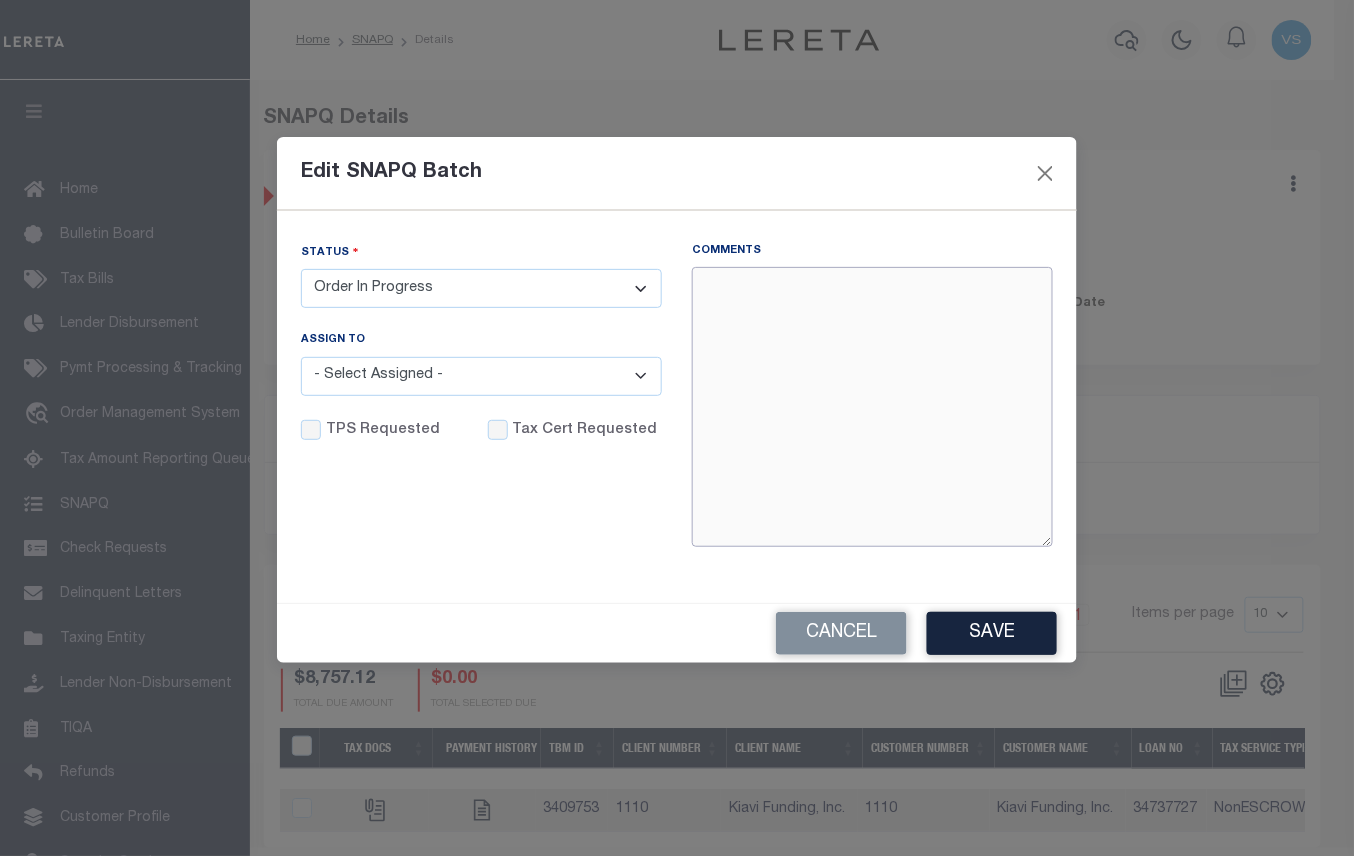 paste on "[DATE]- LD #[NUMBER] Funding [DATE]
Per website taxes are DLQ for [COUNTY] County and [DISTRICT] ISD for 2024 1/1 and Property is in Tax Lien. _ VS" 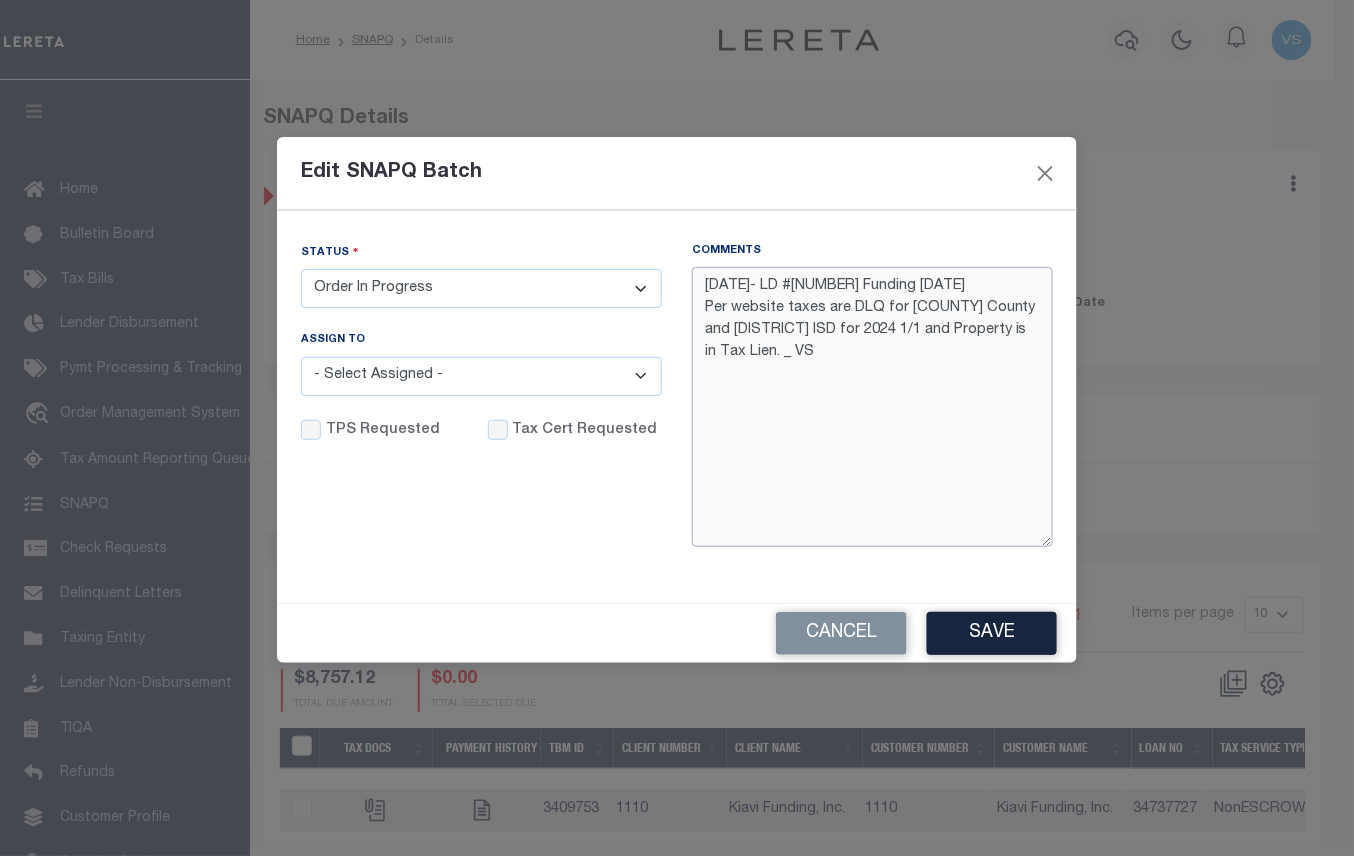 click on "[DATE]- LD #[NUMBER] Funding [DATE]
Per website taxes are DLQ for [COUNTY] County and [DISTRICT] ISD for 2024 1/1 and Property is in Tax Lien. _ VS" at bounding box center (872, 407) 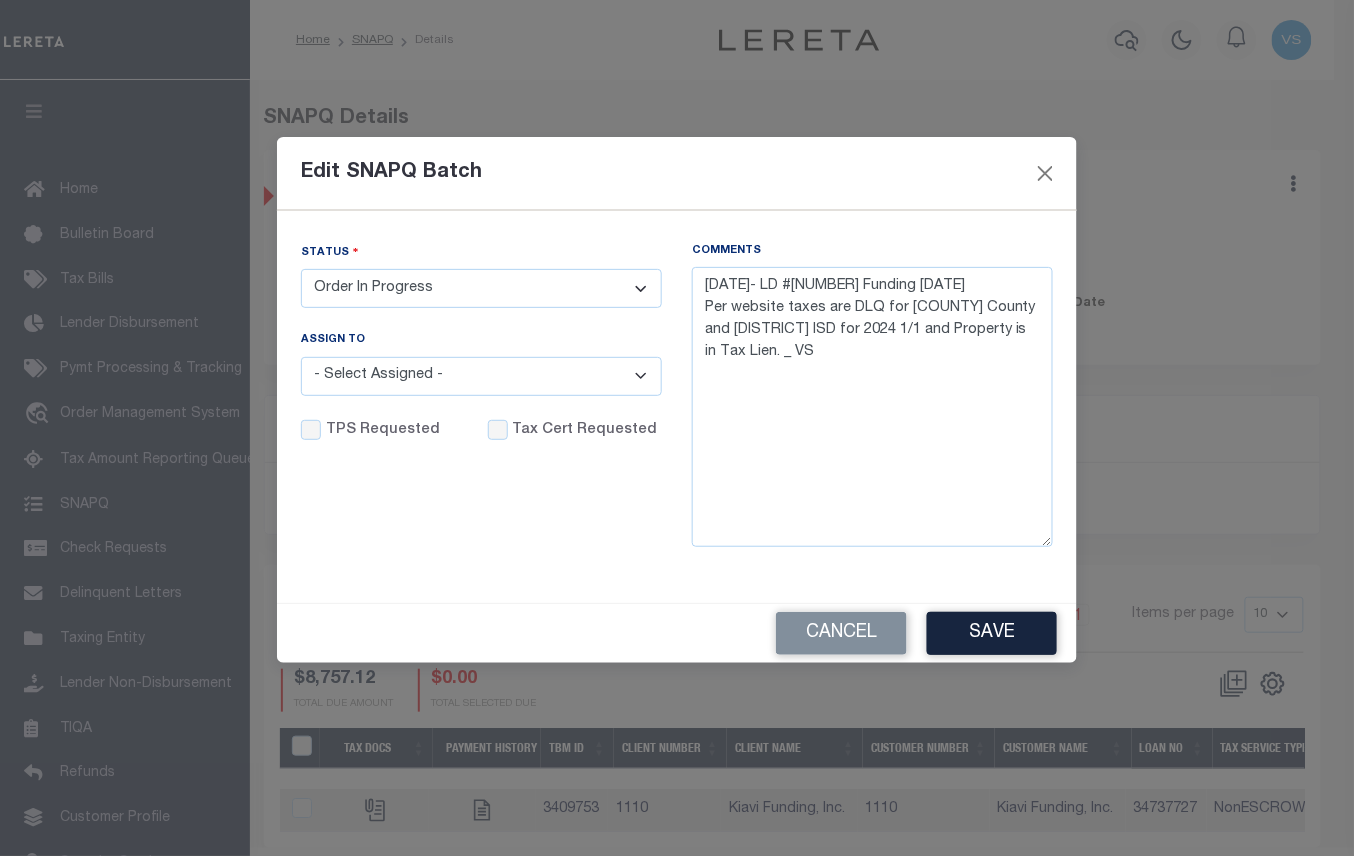 click on "- Select Status -
Order In Progress
Complete" at bounding box center (481, 288) 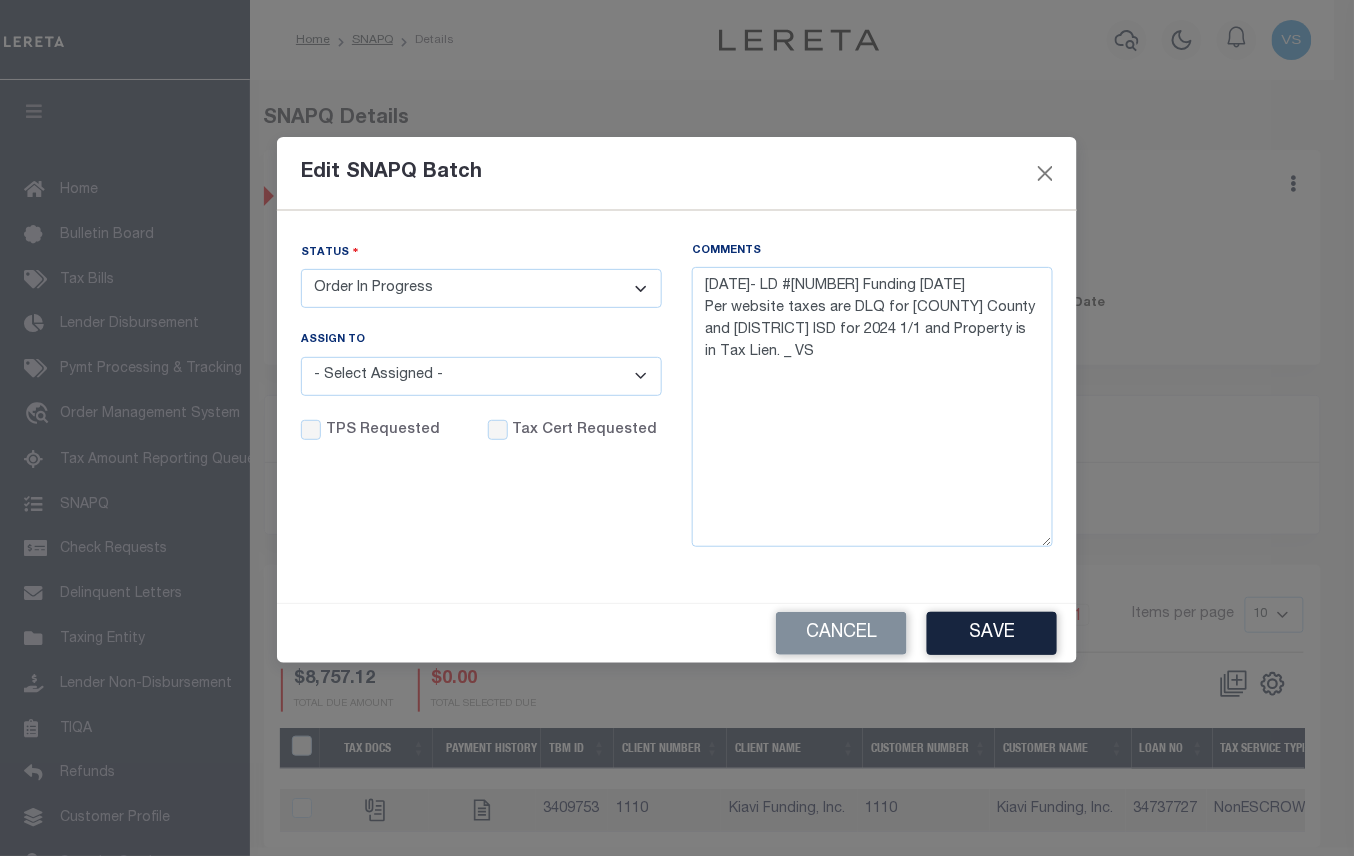 select on "CPT" 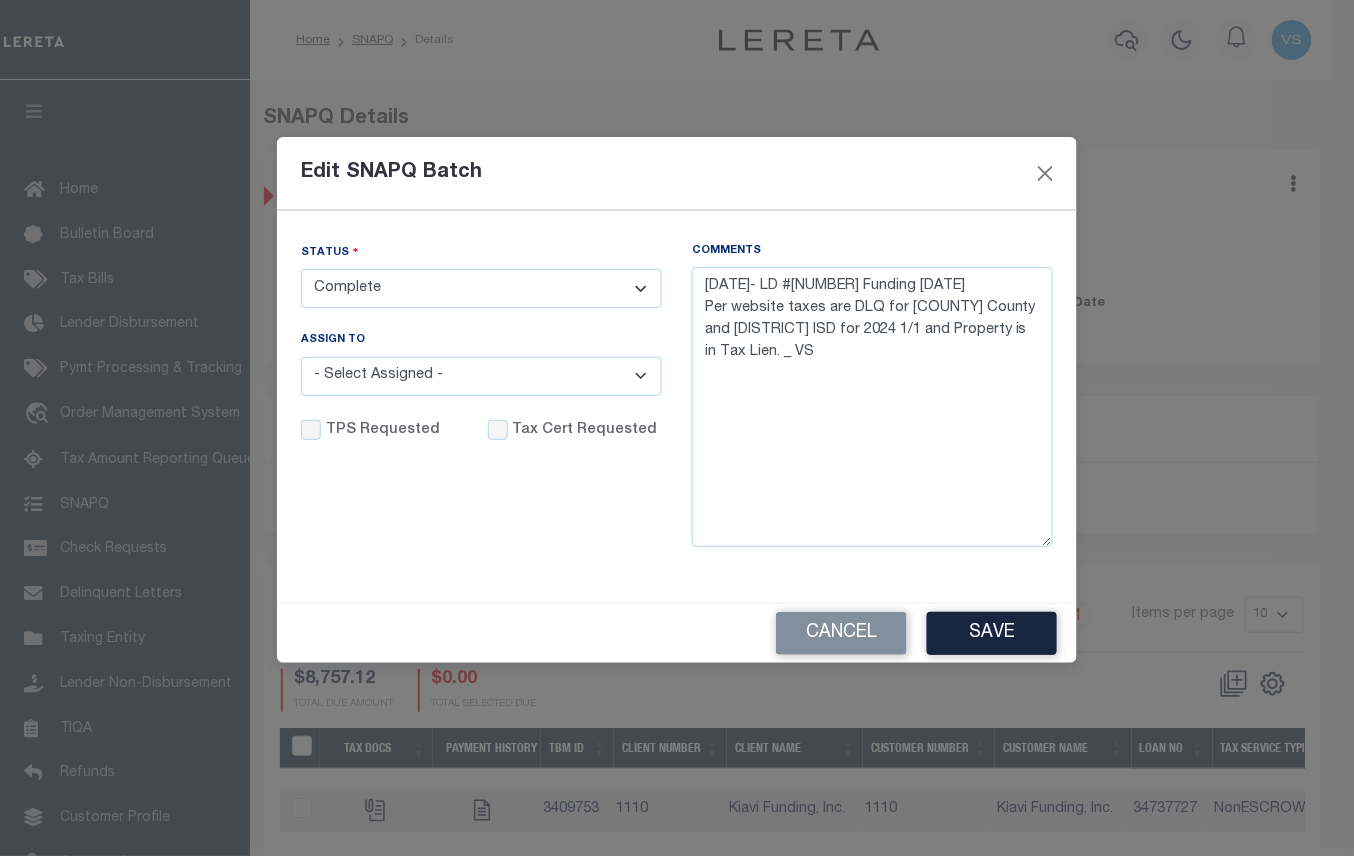 click on "- Select Status -
Order In Progress
Complete" at bounding box center (481, 288) 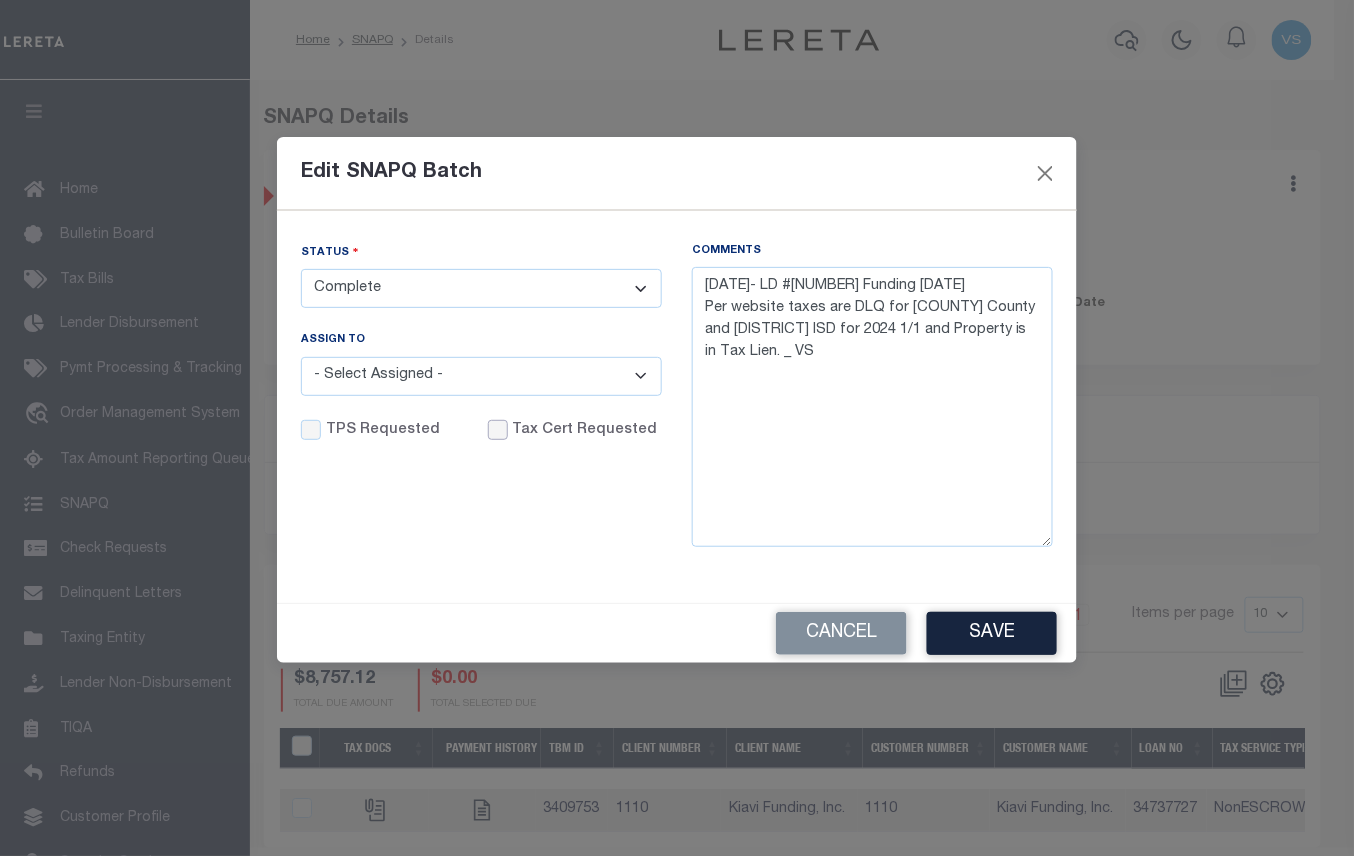 click on "Tax Cert Requested" at bounding box center (498, 430) 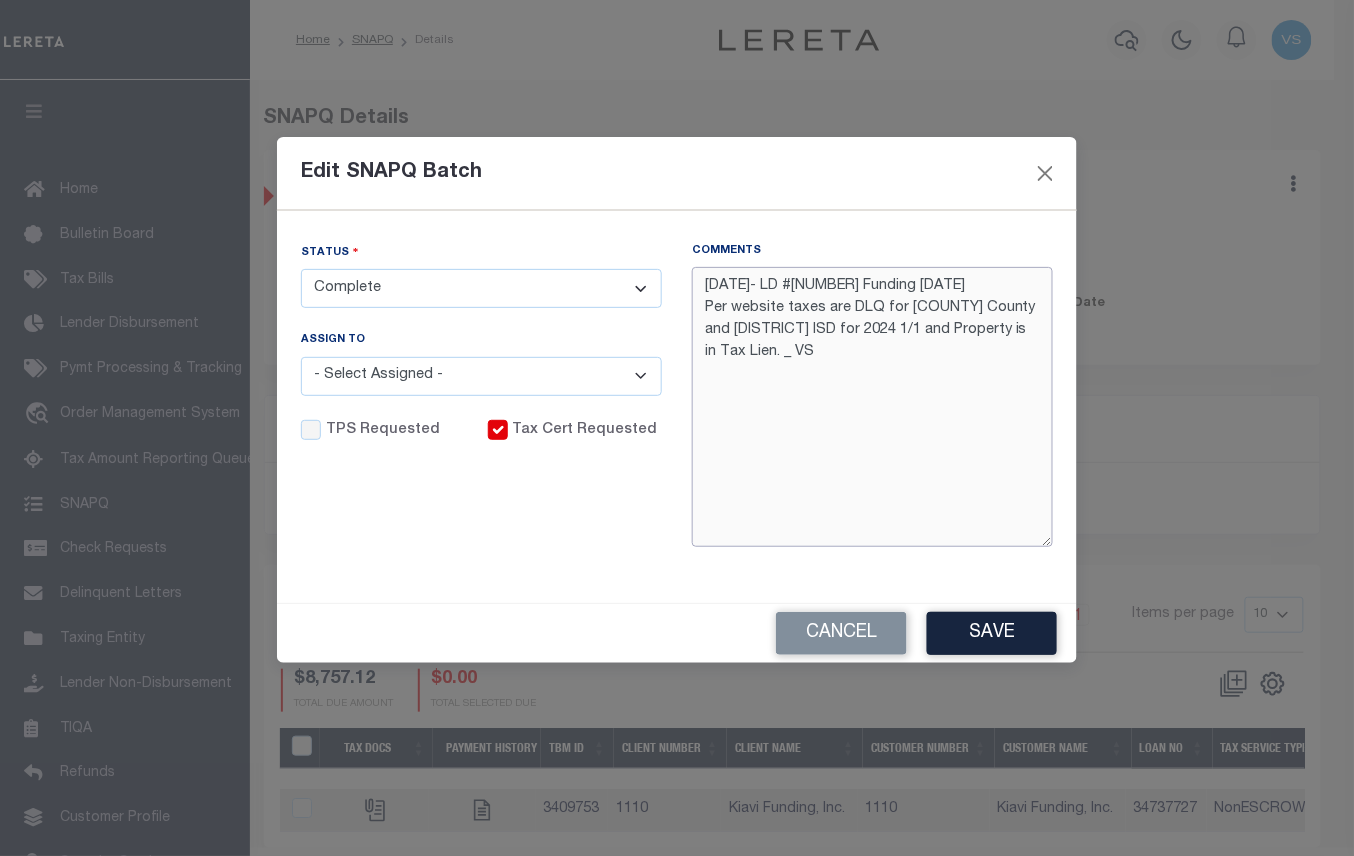 drag, startPoint x: 1034, startPoint y: 313, endPoint x: 902, endPoint y: 314, distance: 132.00378 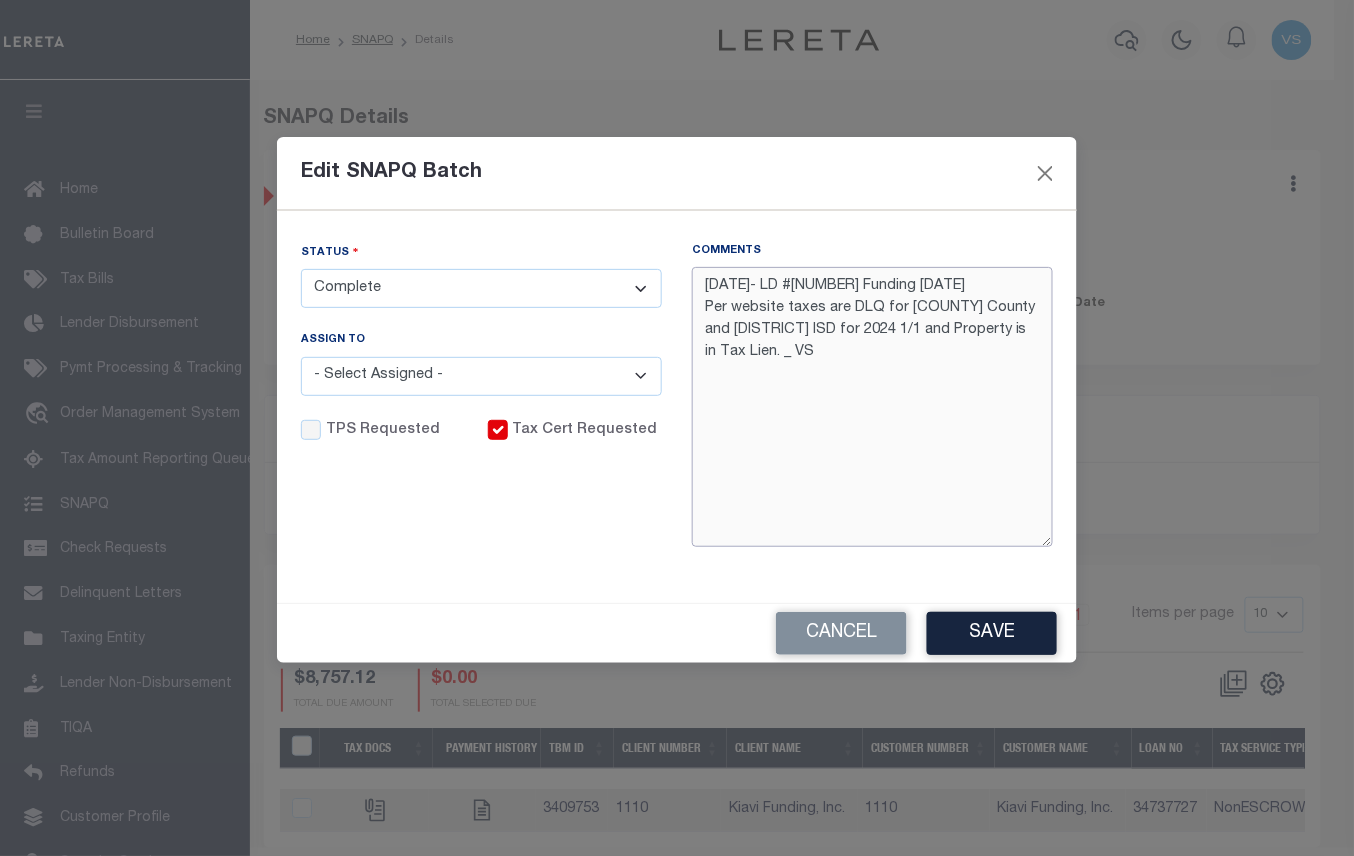 click on "[DATE]- LD #[NUMBER] Funding [DATE]
Per website taxes are DLQ for [COUNTY] County and [DISTRICT] ISD for 2024 1/1 and Property is in Tax Lien. _ VS" at bounding box center (872, 407) 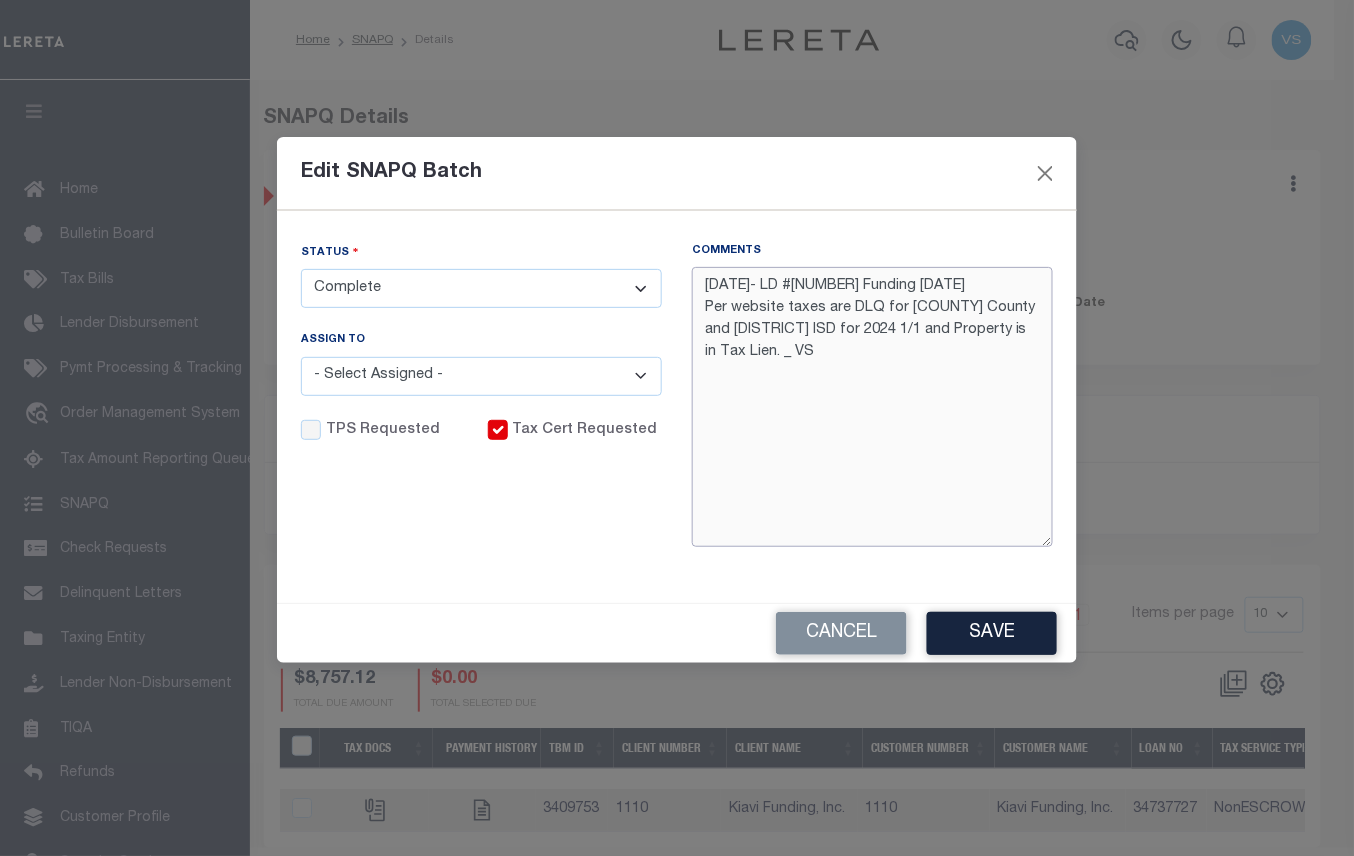 click on "[DATE]- LD #[NUMBER] Funding [DATE]
Per website taxes are DLQ for [COUNTY] County and [DISTRICT] ISD for 2024 1/1 and Property is in Tax Lien. _ VS" at bounding box center [872, 407] 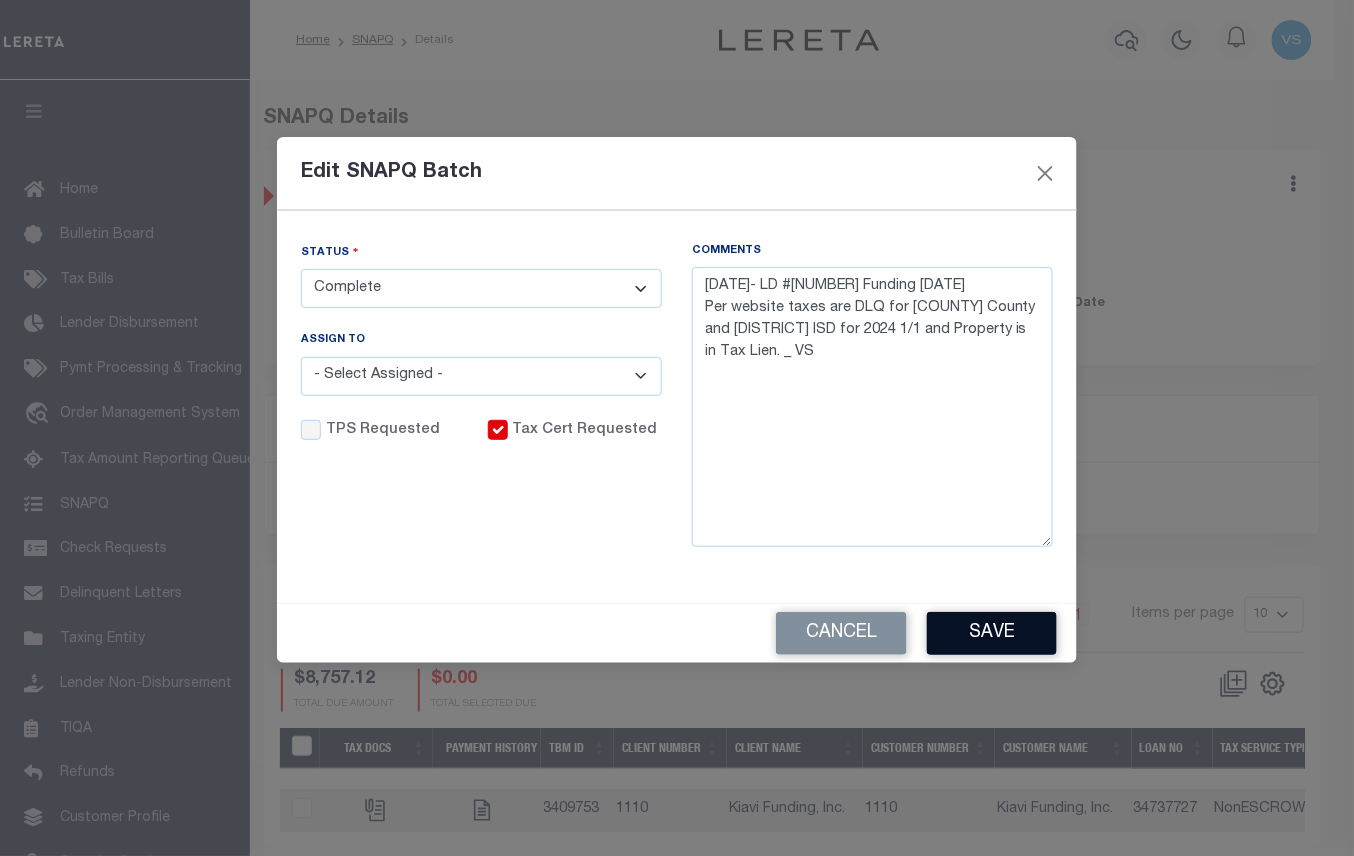 click on "Save" at bounding box center (992, 633) 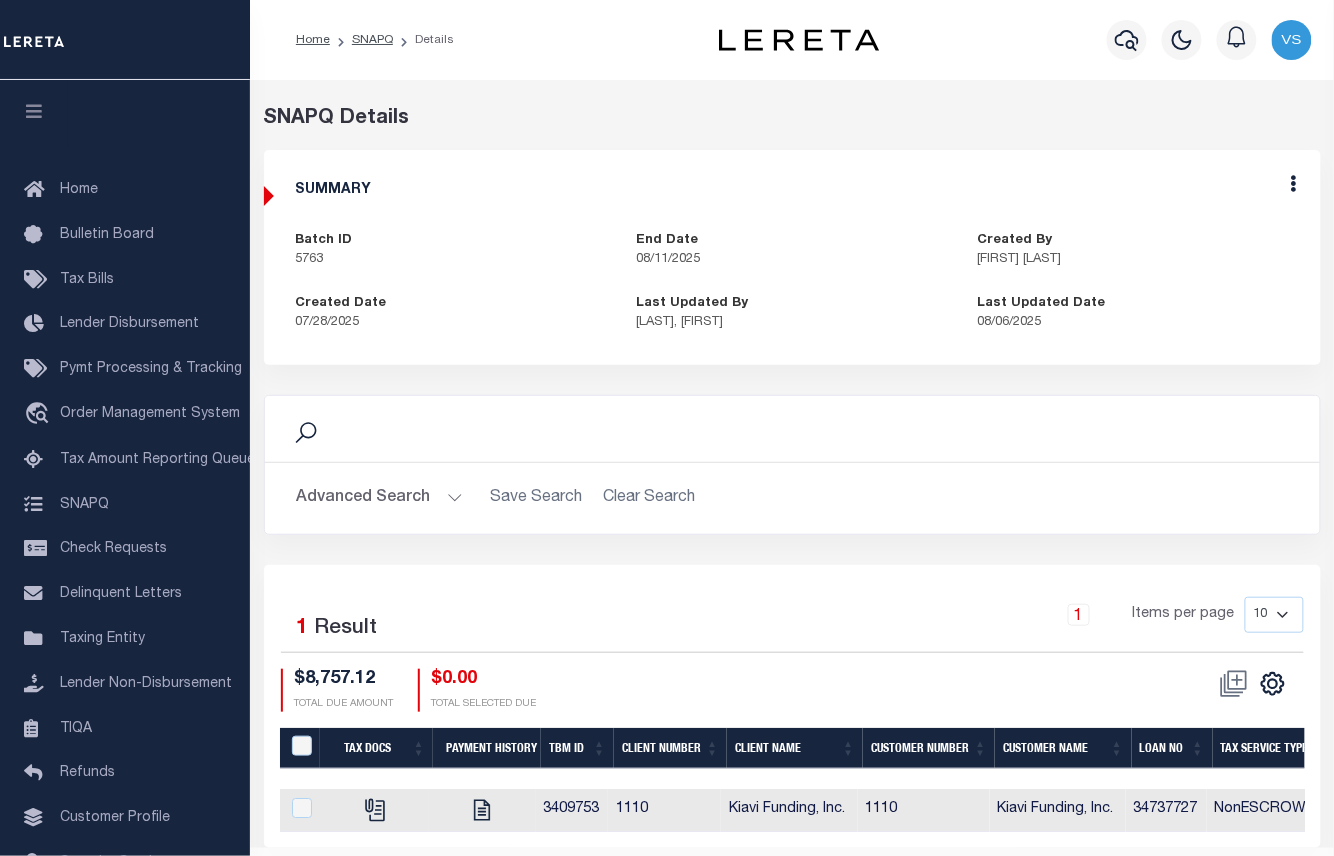scroll, scrollTop: 70, scrollLeft: 0, axis: vertical 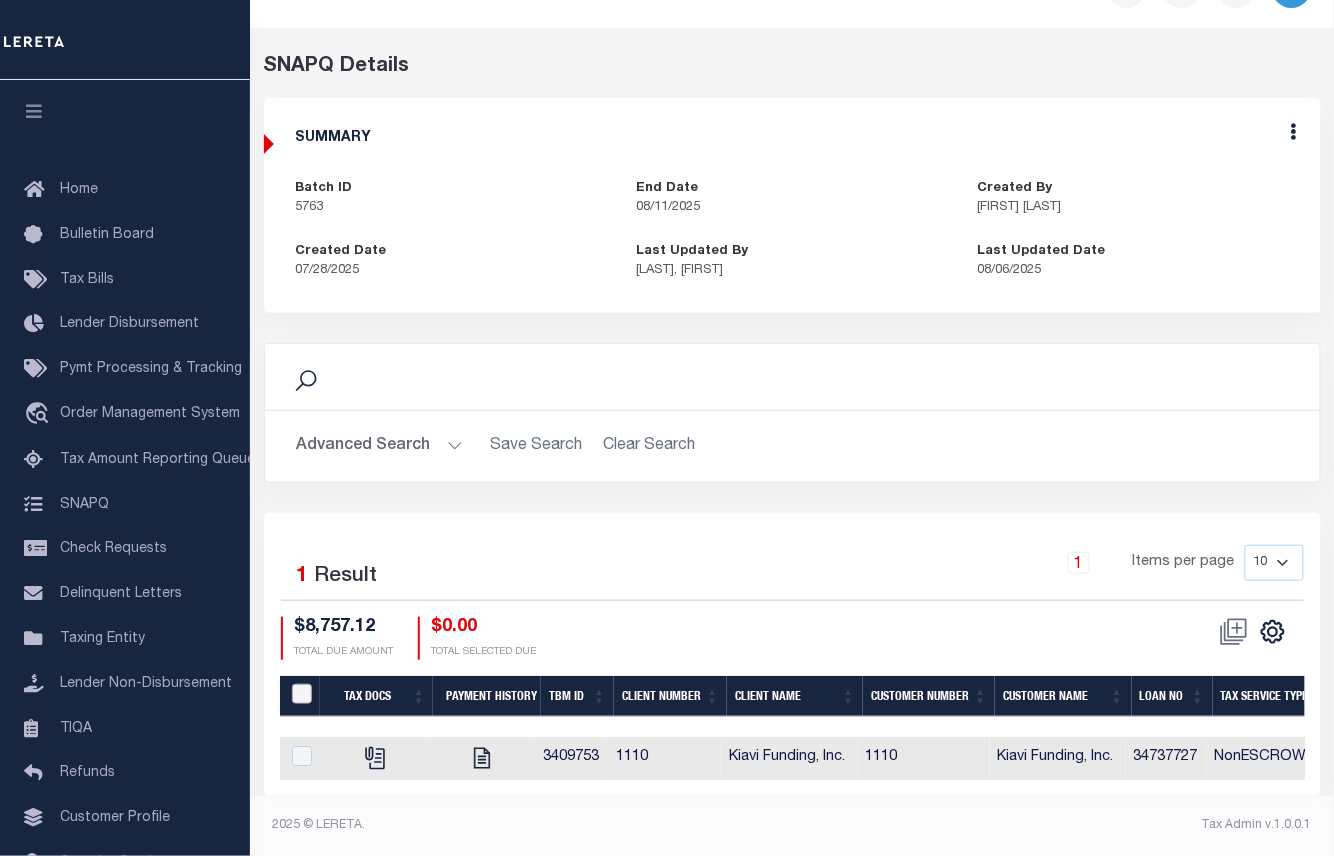 click at bounding box center [302, 694] 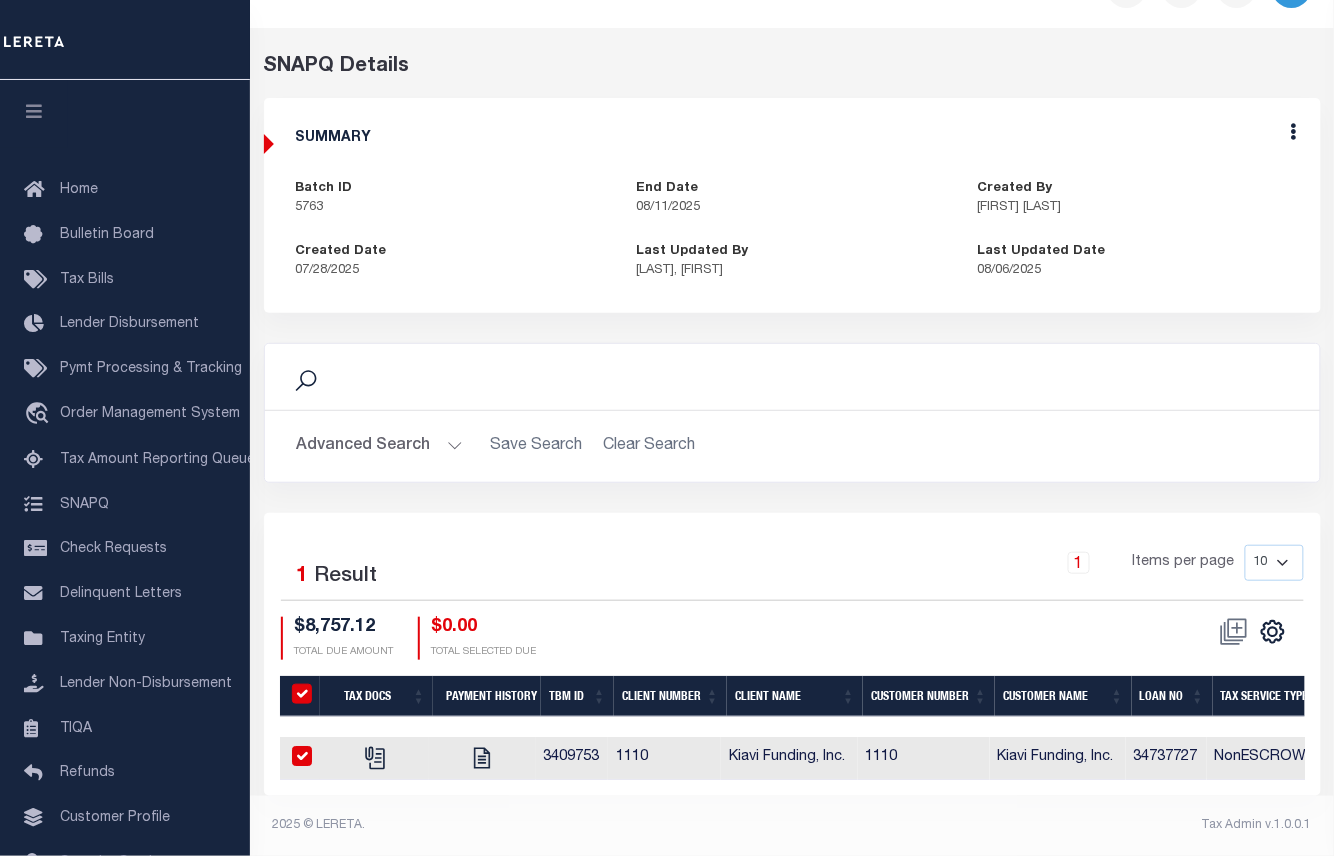 checkbox on "true" 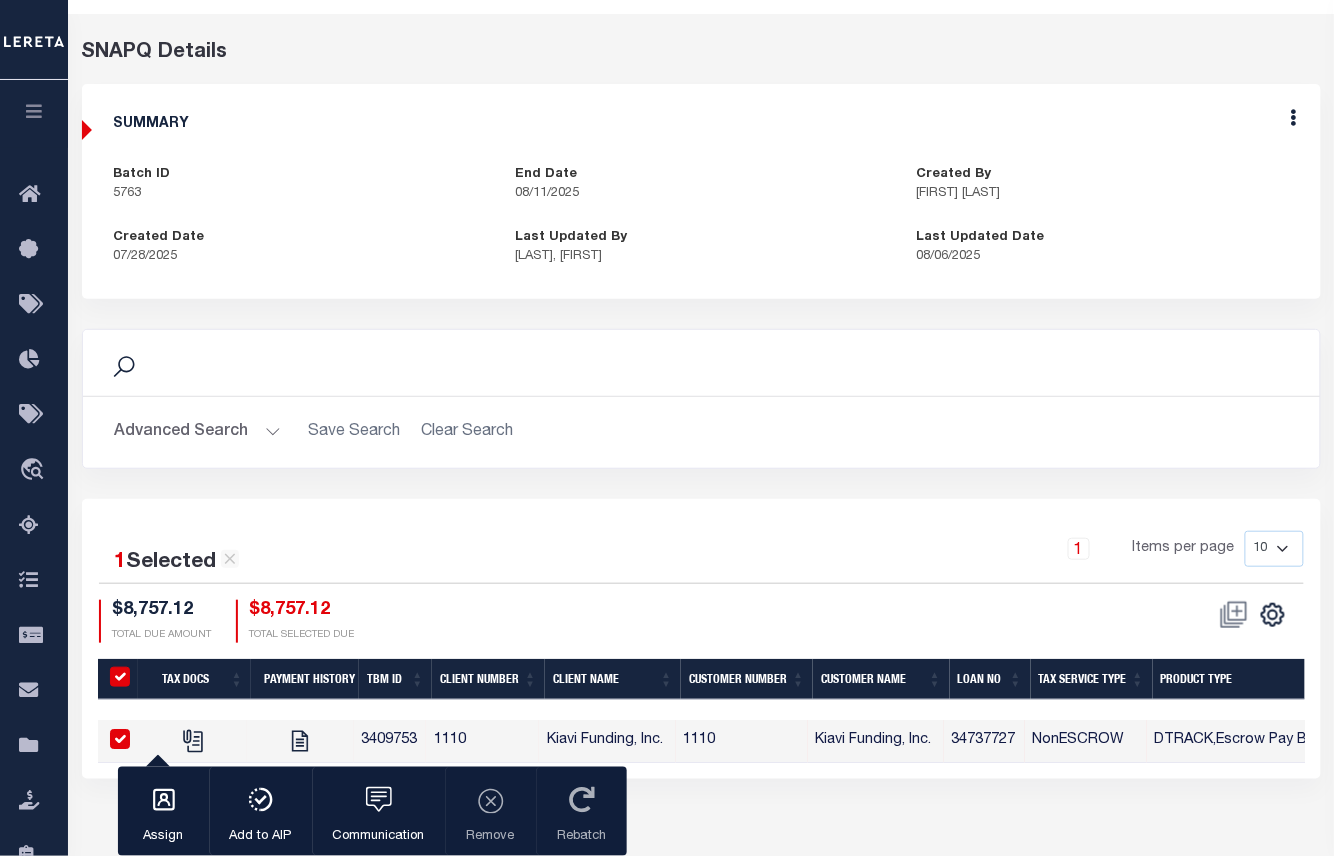 scroll, scrollTop: 204, scrollLeft: 0, axis: vertical 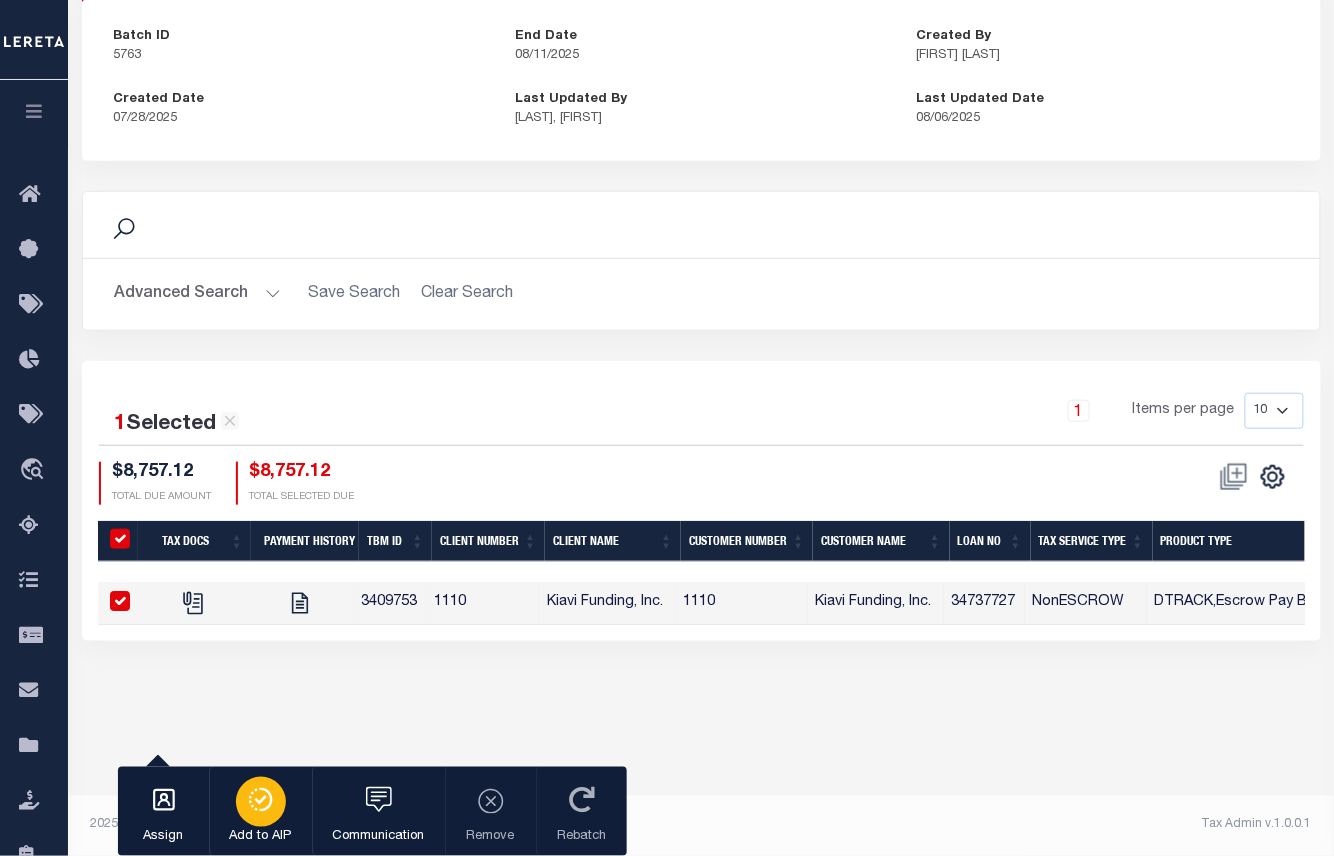 click 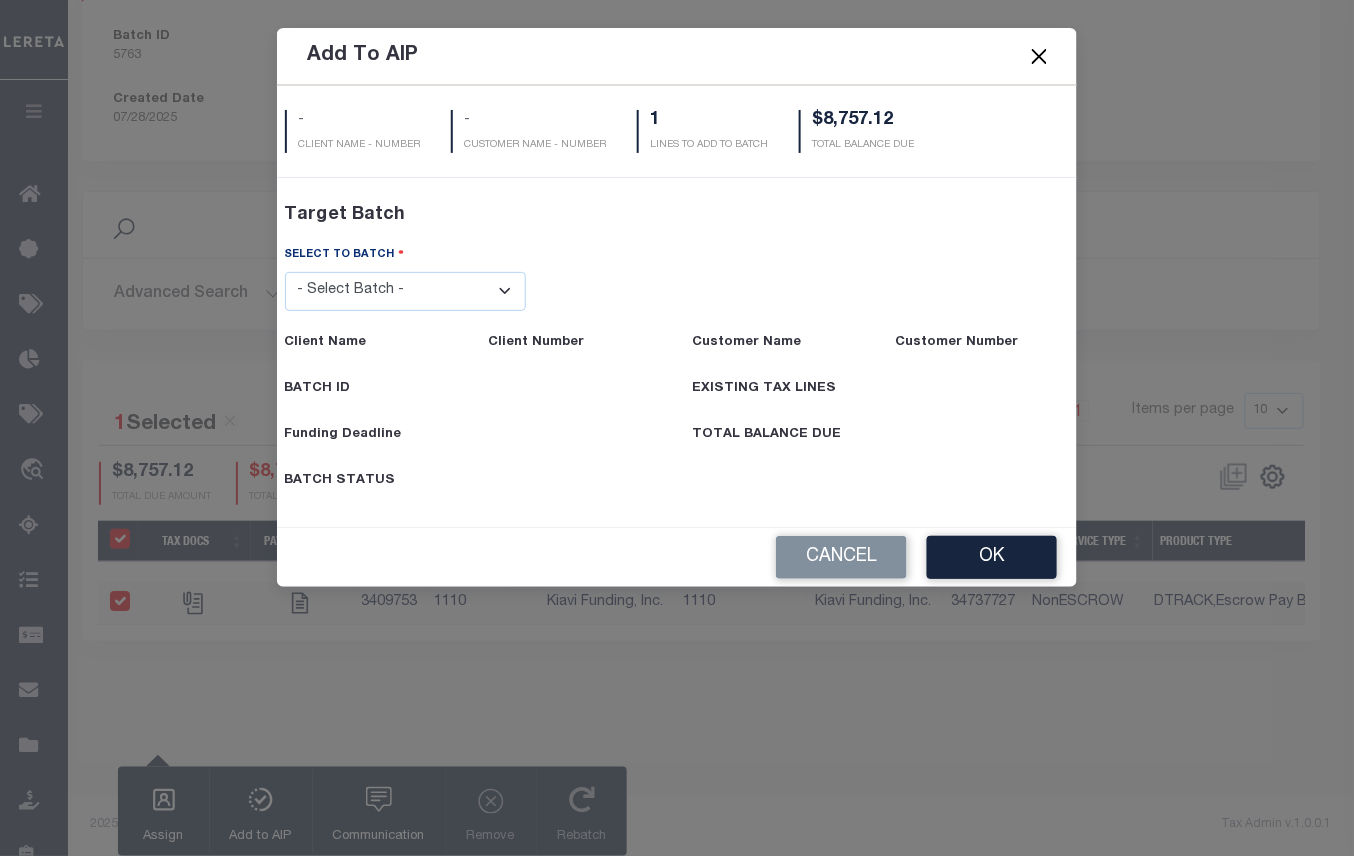 click on "- Select Batch -   40795   41171   41729   41820   42004   42111   42867   43296   45119   45394   45480   45491   45513   45532" at bounding box center (406, 291) 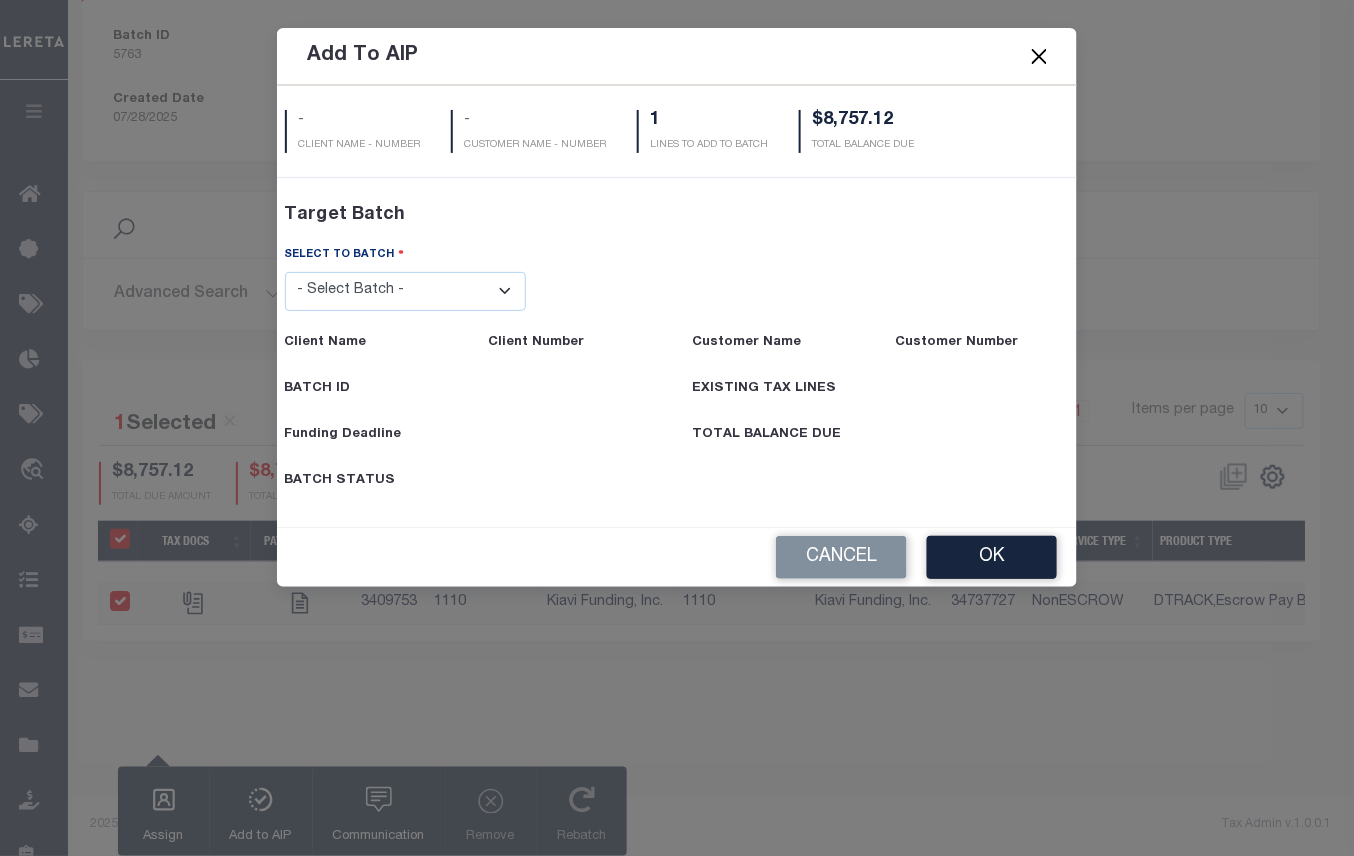 select on "45532" 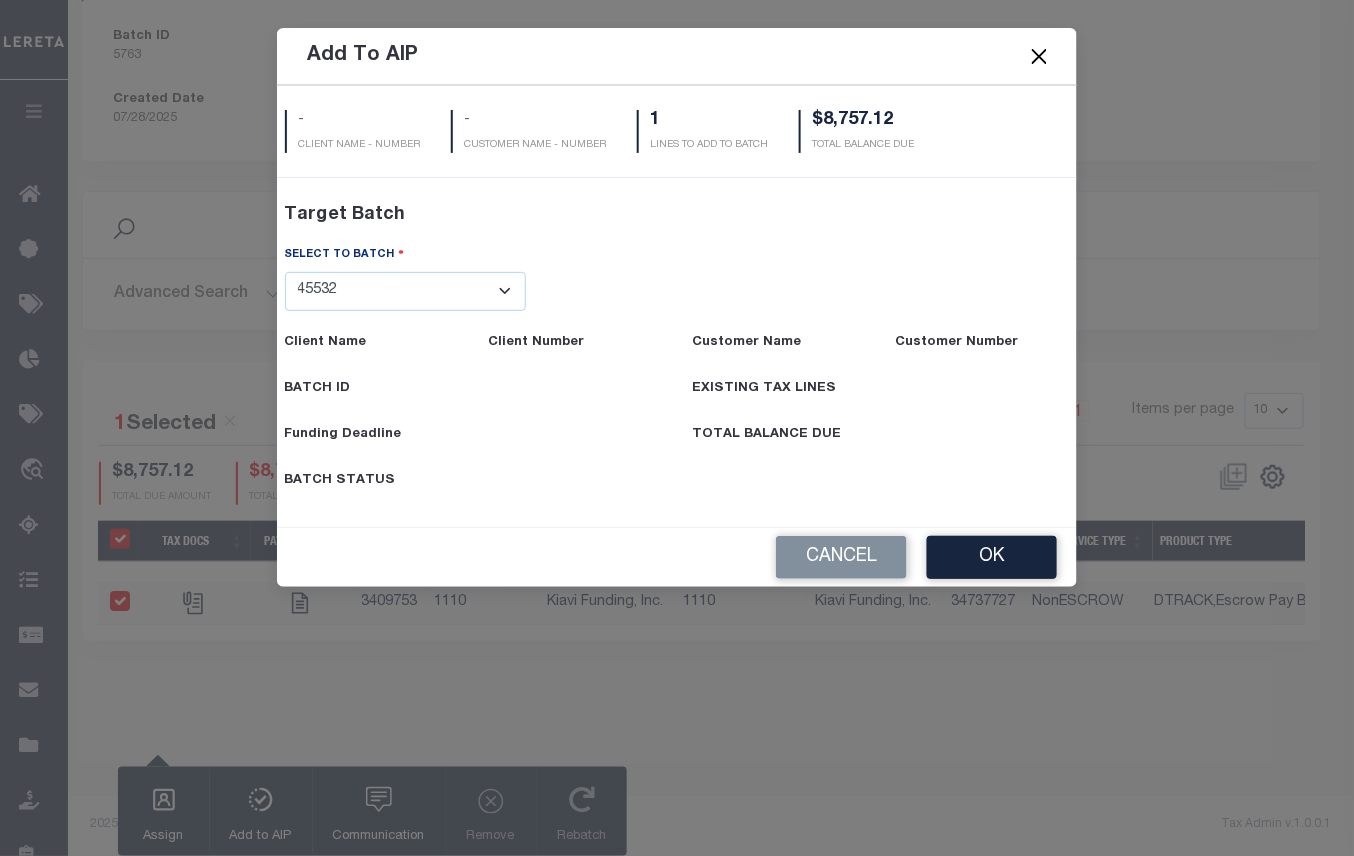 click on "- Select Batch -   40795   41171   41729   41820   42004   42111   42867   43296   45119   45394   45480   45491   45513   45532" at bounding box center [406, 291] 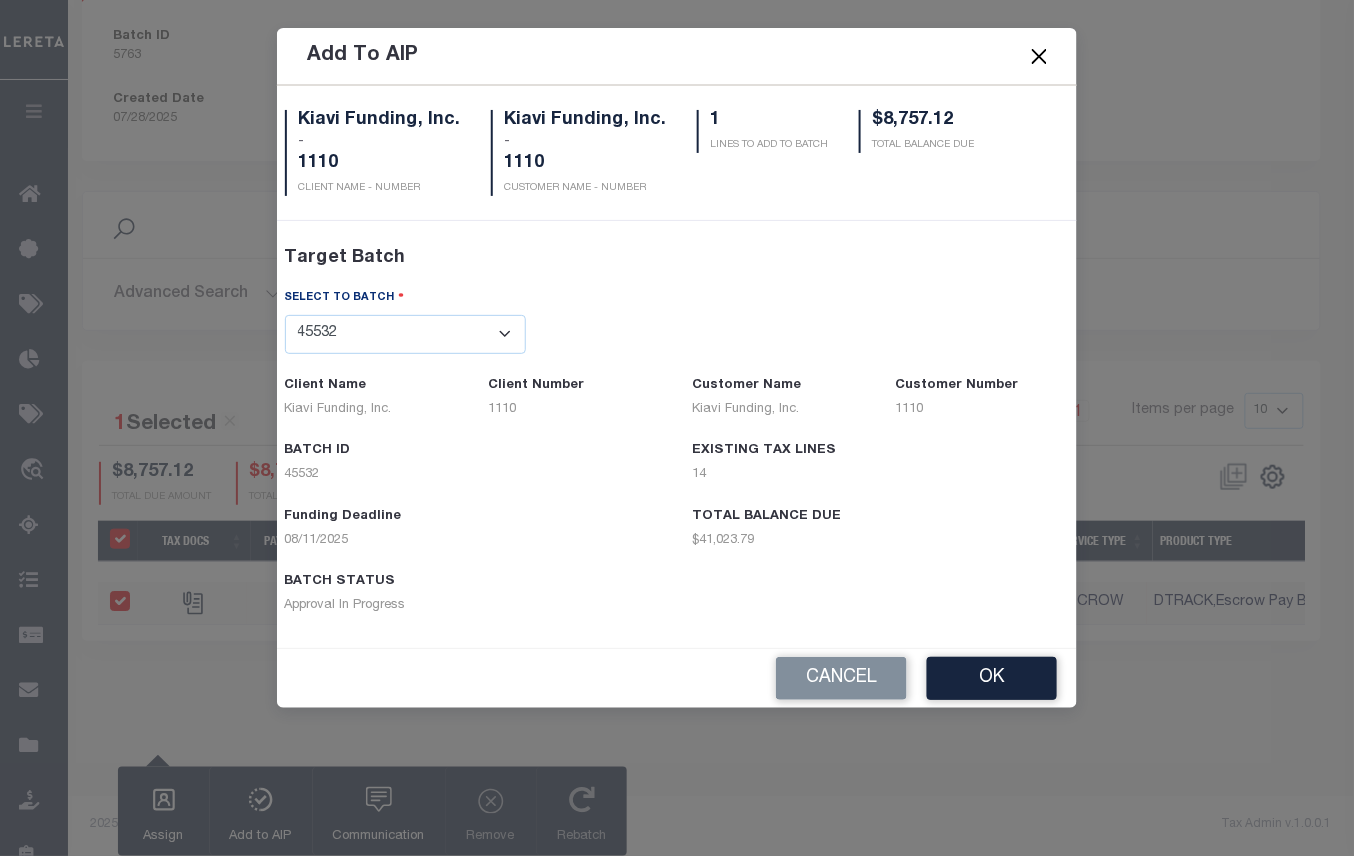 click at bounding box center (812, 320) 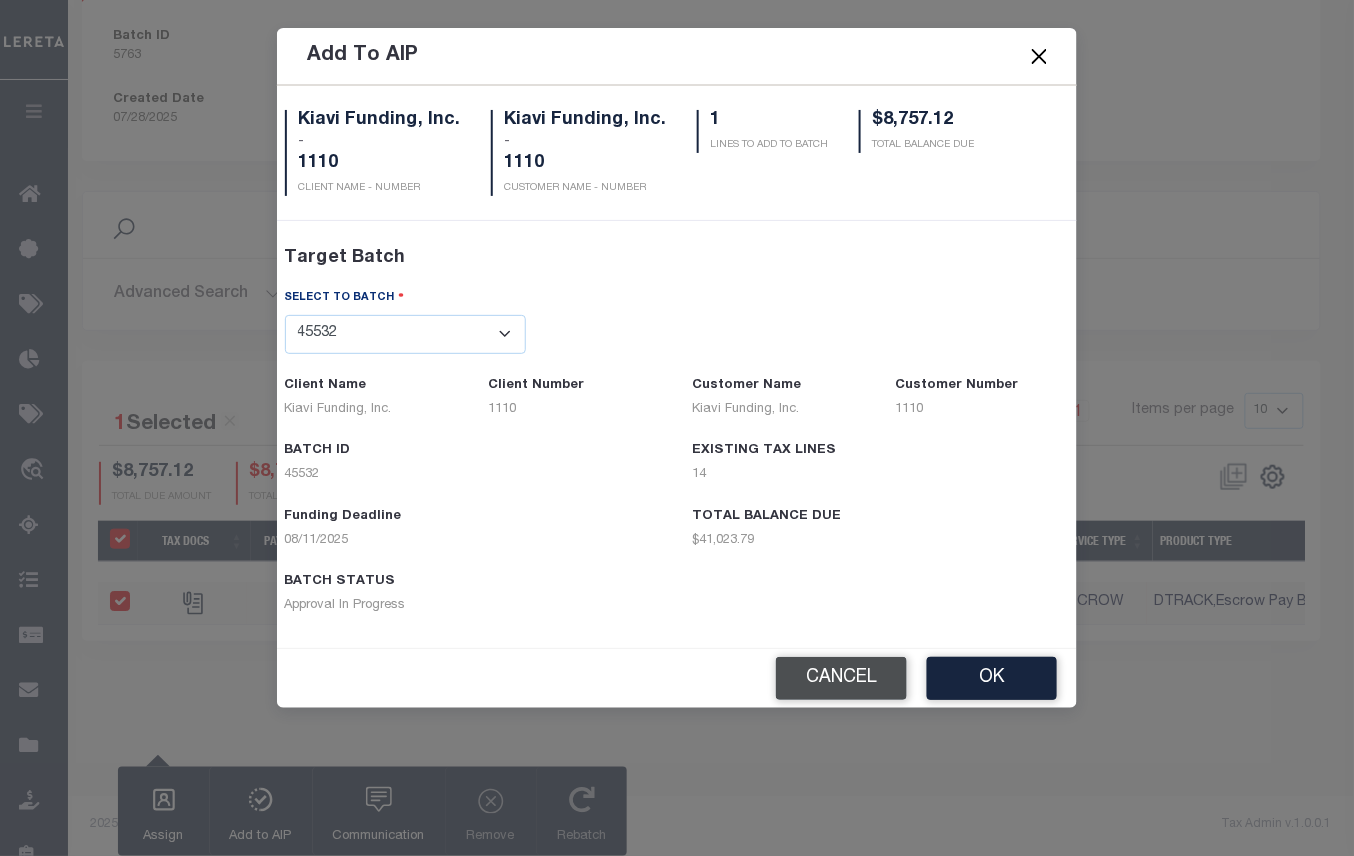 click on "Cancel" at bounding box center [841, 678] 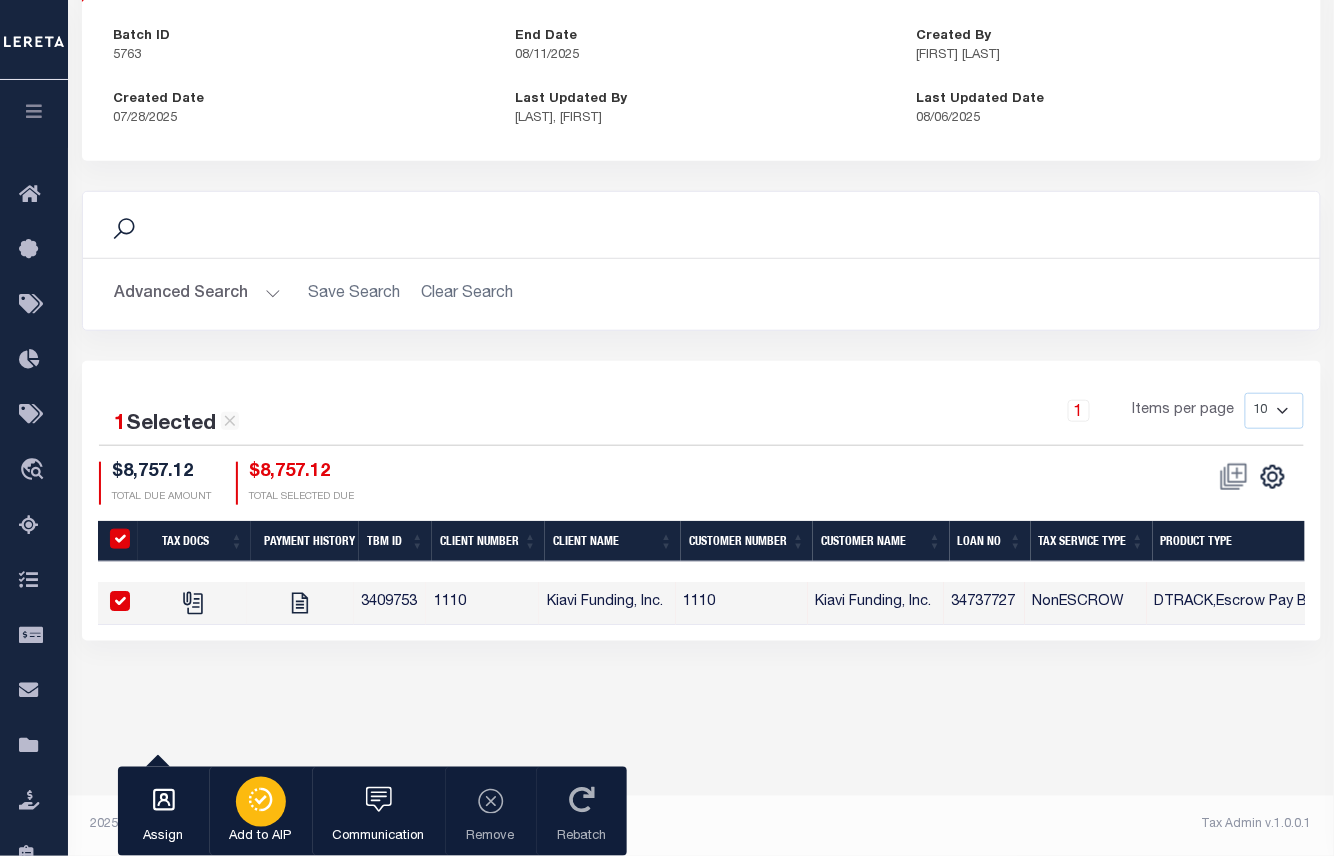 click 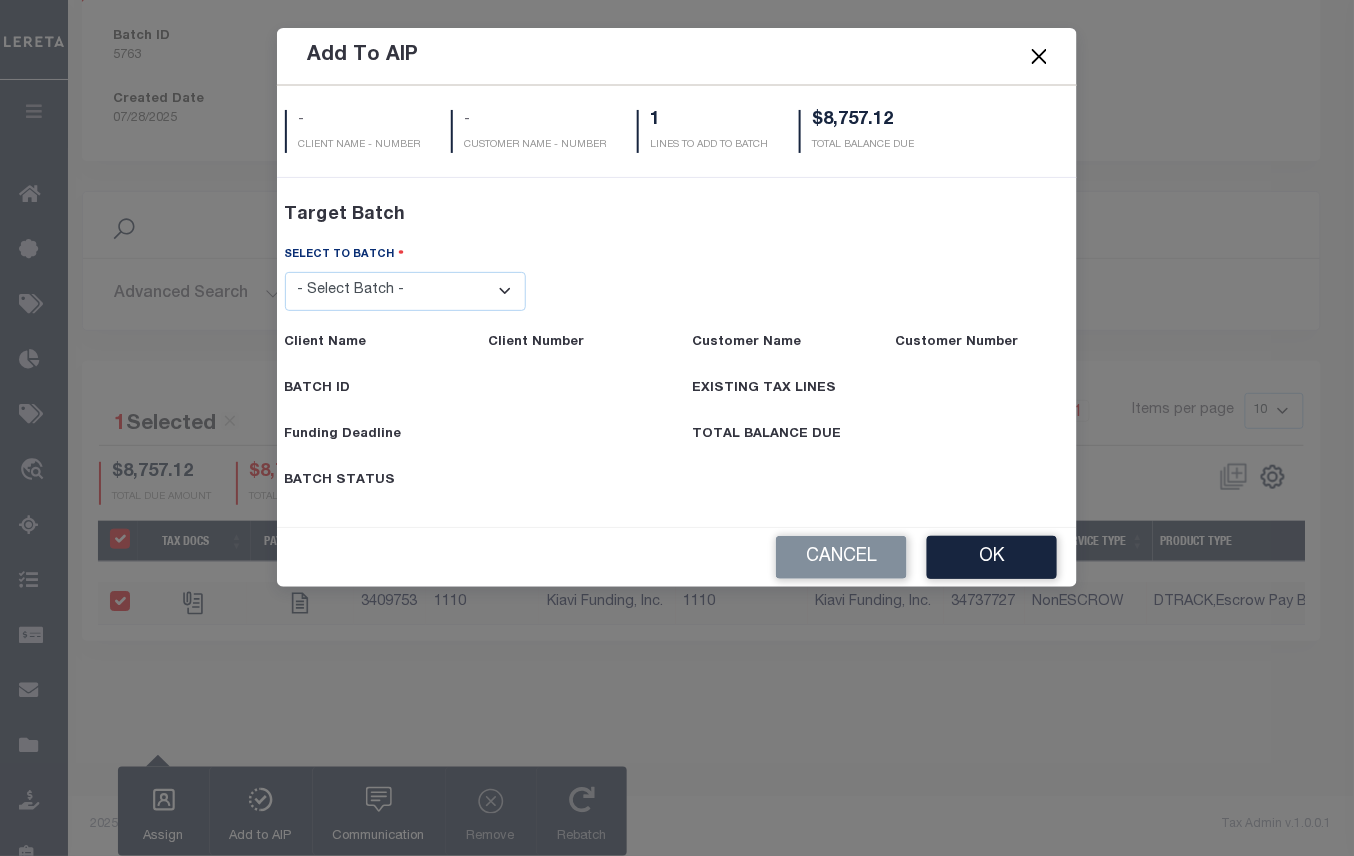 click on "- Select Batch -   40795   41171   41729   41820   42004   42111   42867   43296   45119   45394   45480   45491   45513   45532   45539" at bounding box center [406, 291] 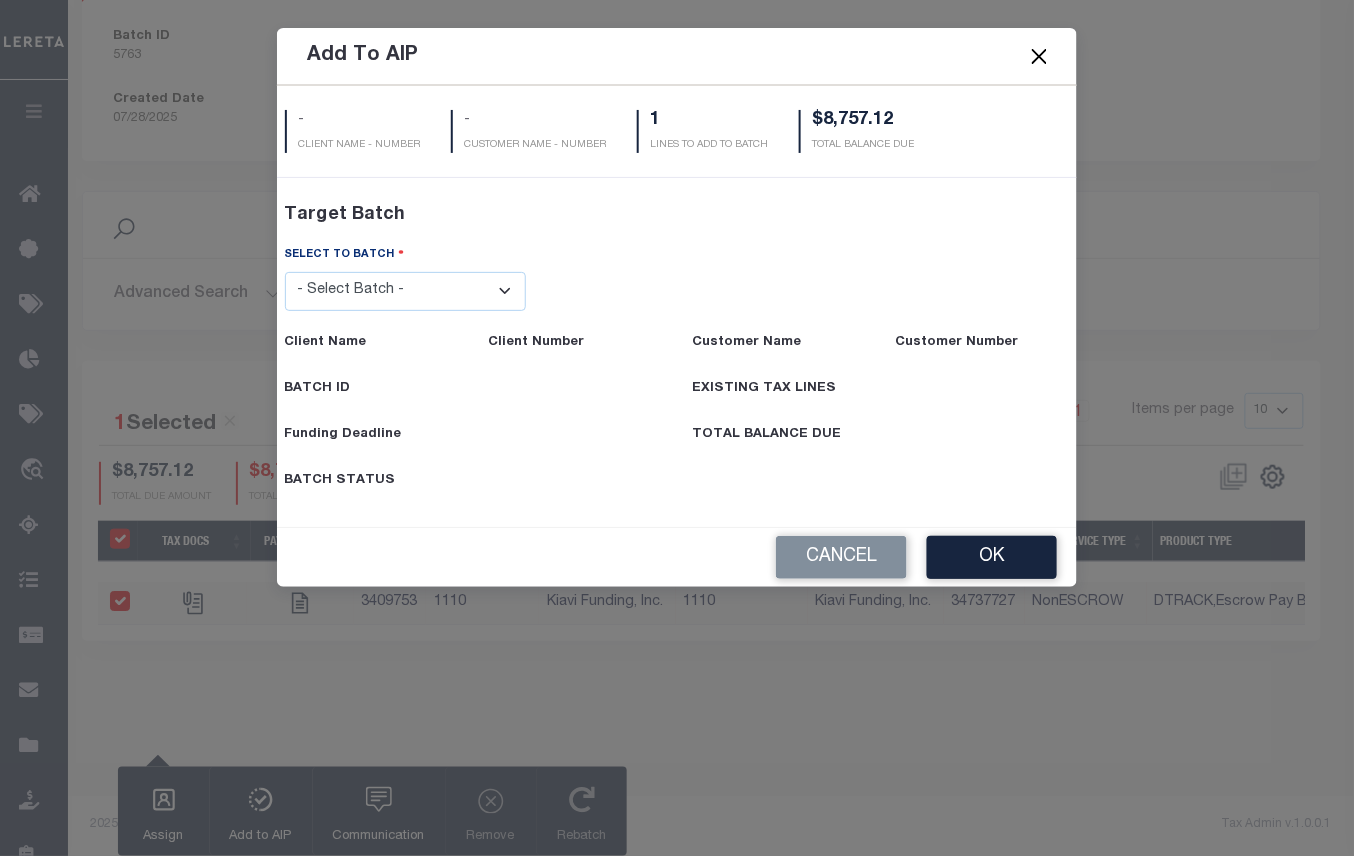 select on "45539" 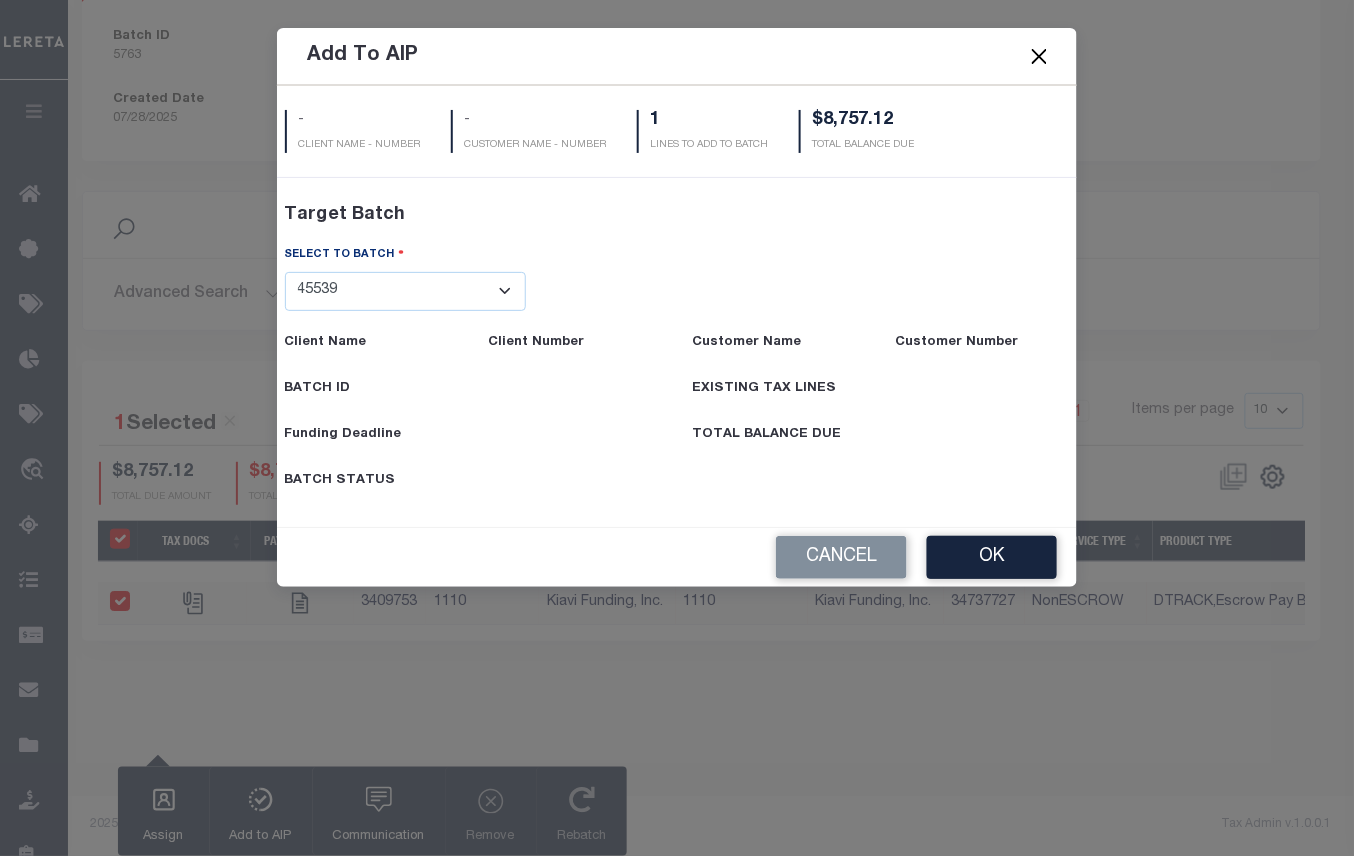 click on "- Select Batch -   40795   41171   41729   41820   42004   42111   42867   43296   45119   45394   45480   45491   45513   45532   45539" at bounding box center [406, 291] 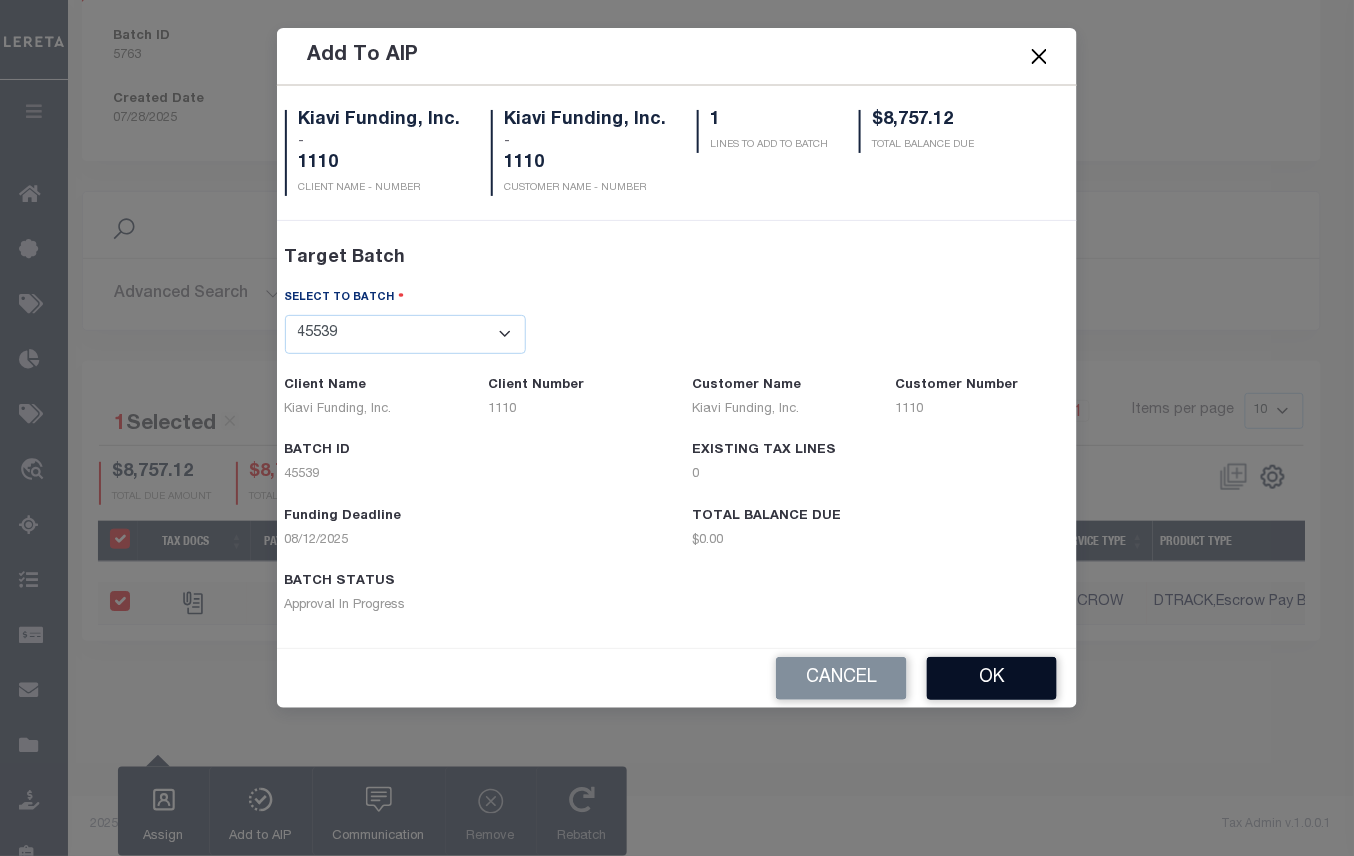 click on "OK" at bounding box center [992, 678] 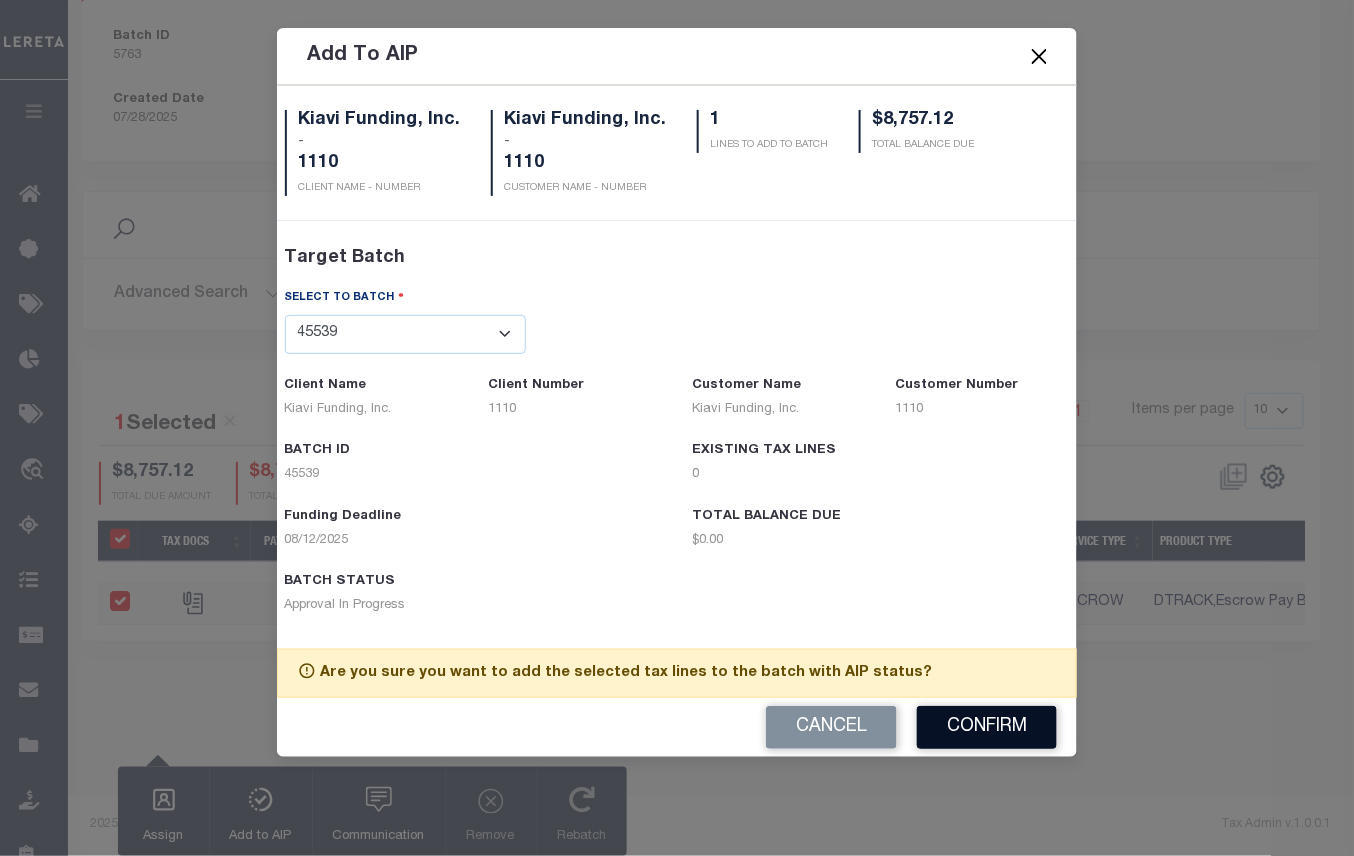 click on "Confirm" at bounding box center (987, 727) 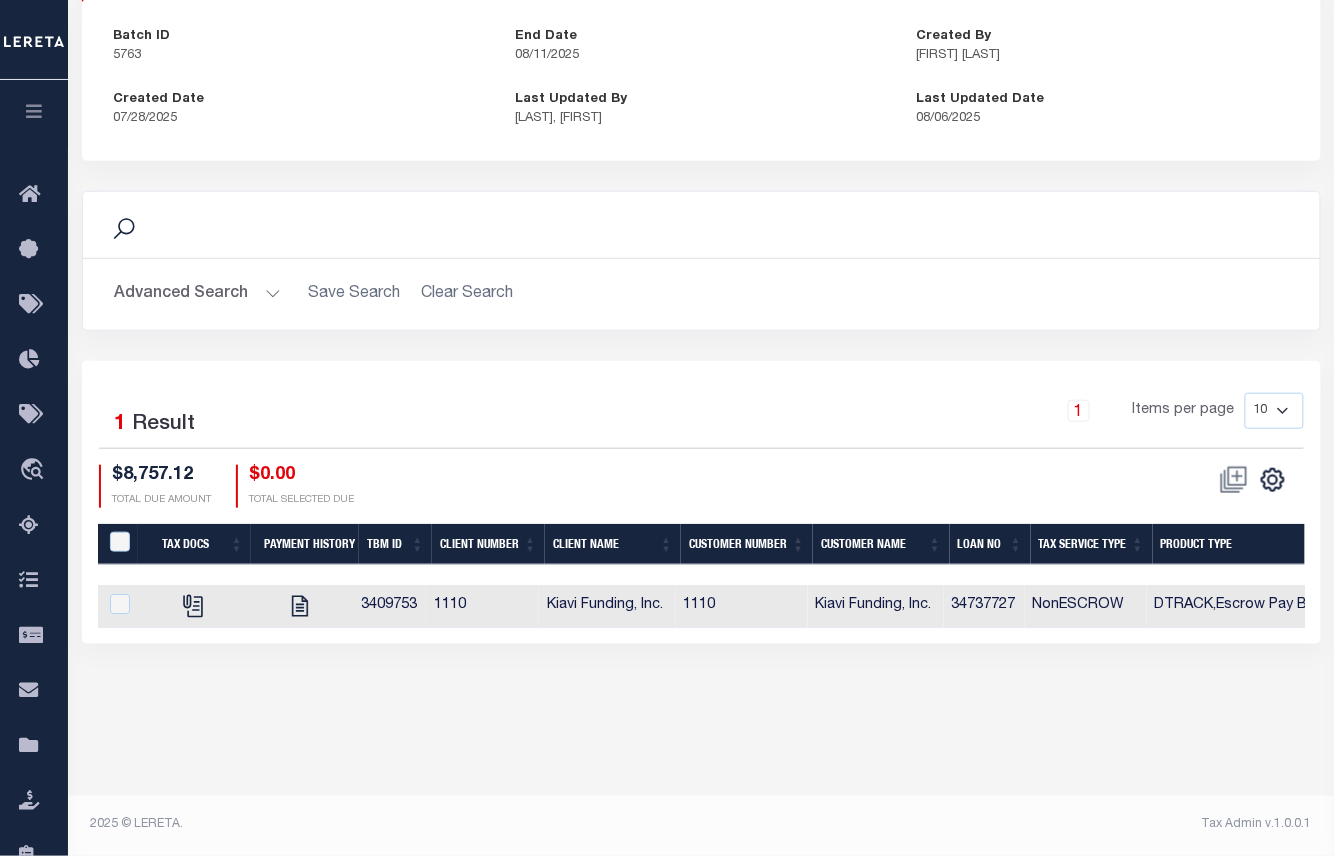 scroll, scrollTop: 0, scrollLeft: 312, axis: horizontal 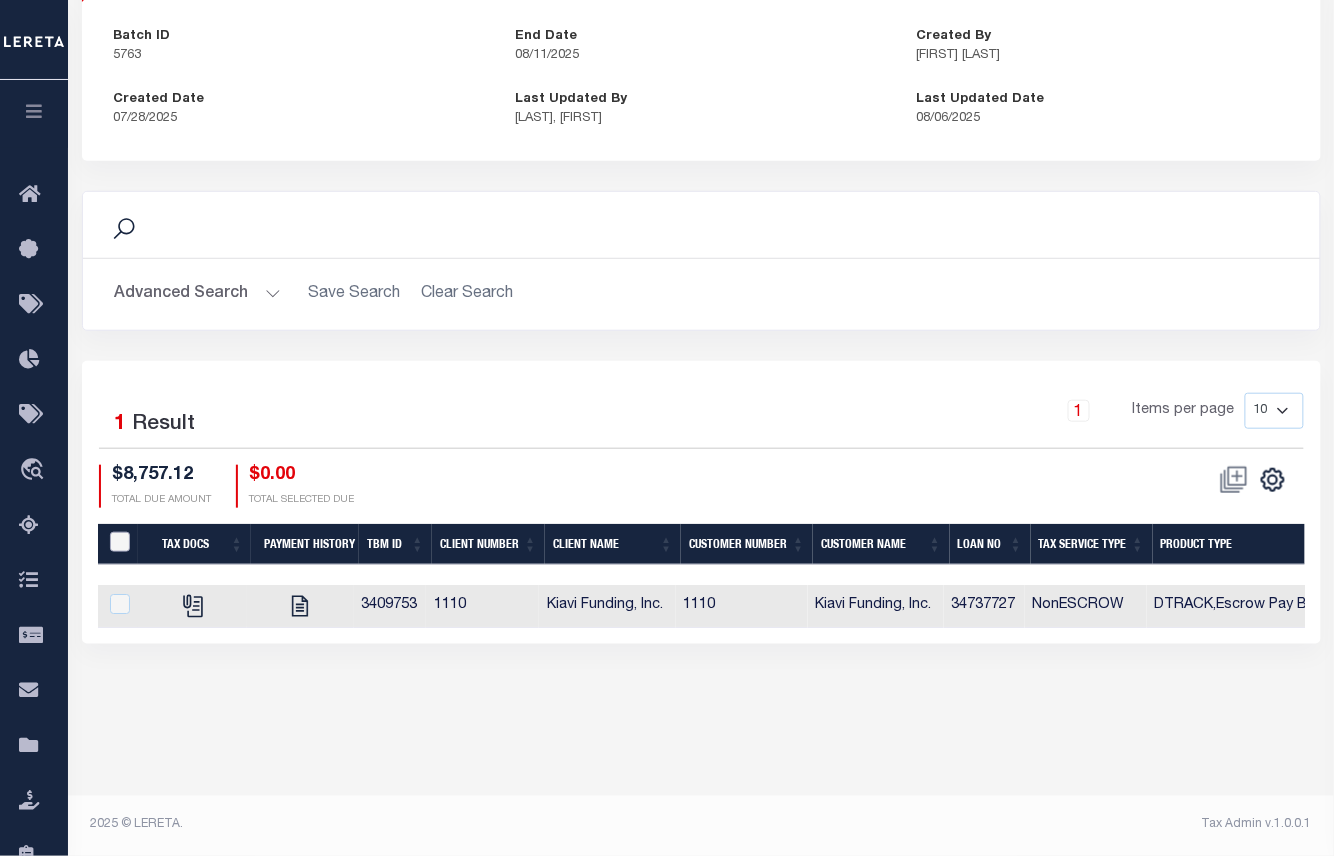 click at bounding box center [120, 542] 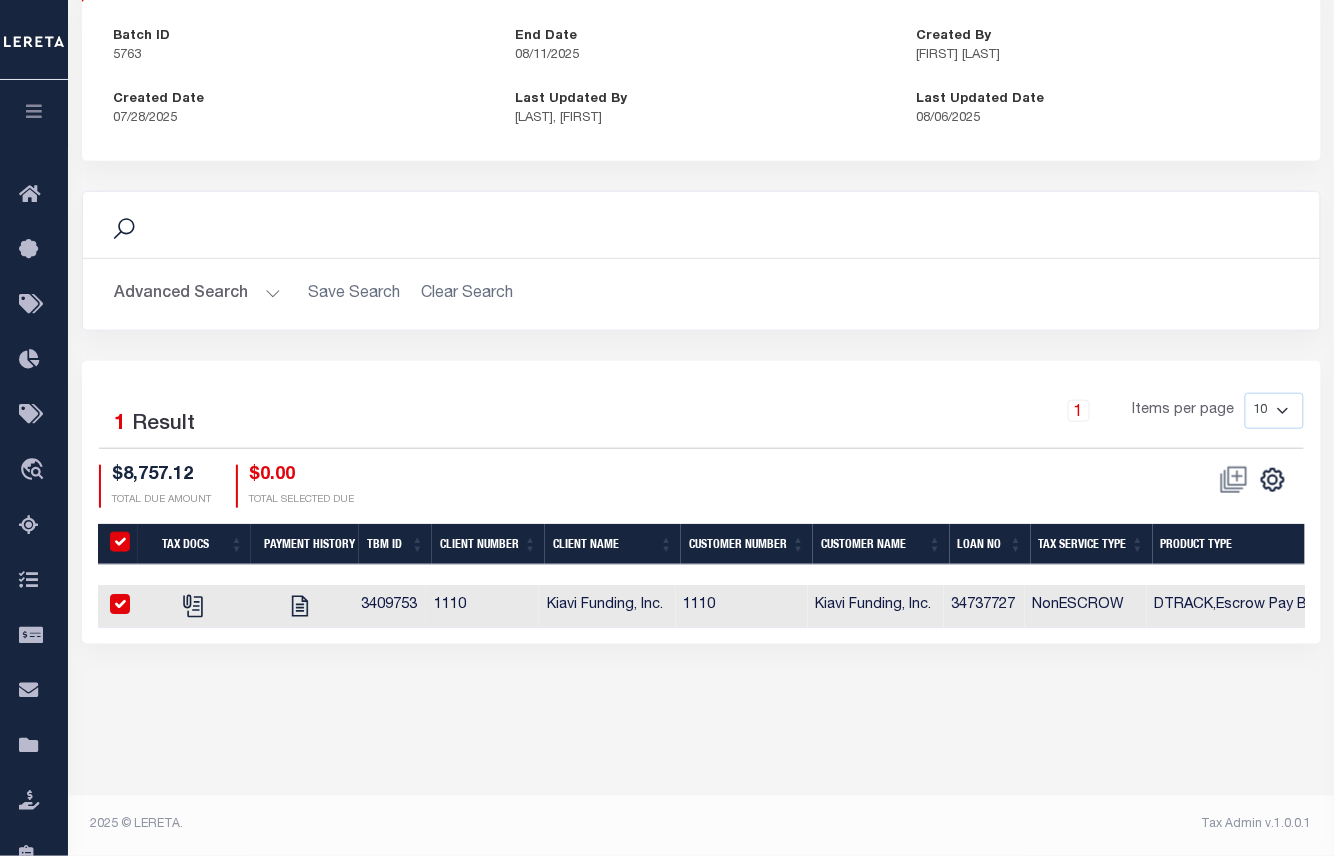 checkbox on "true" 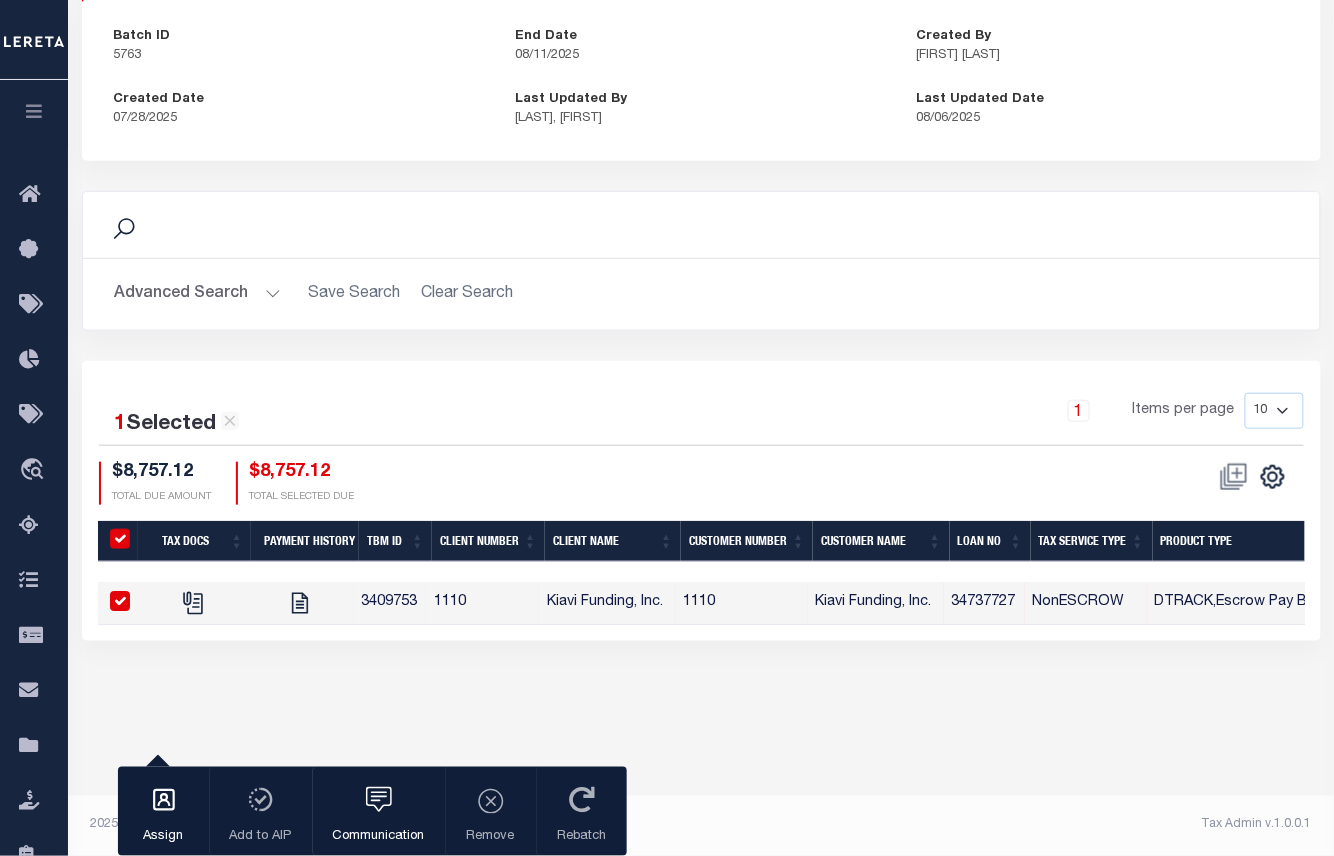 scroll, scrollTop: 0, scrollLeft: 0, axis: both 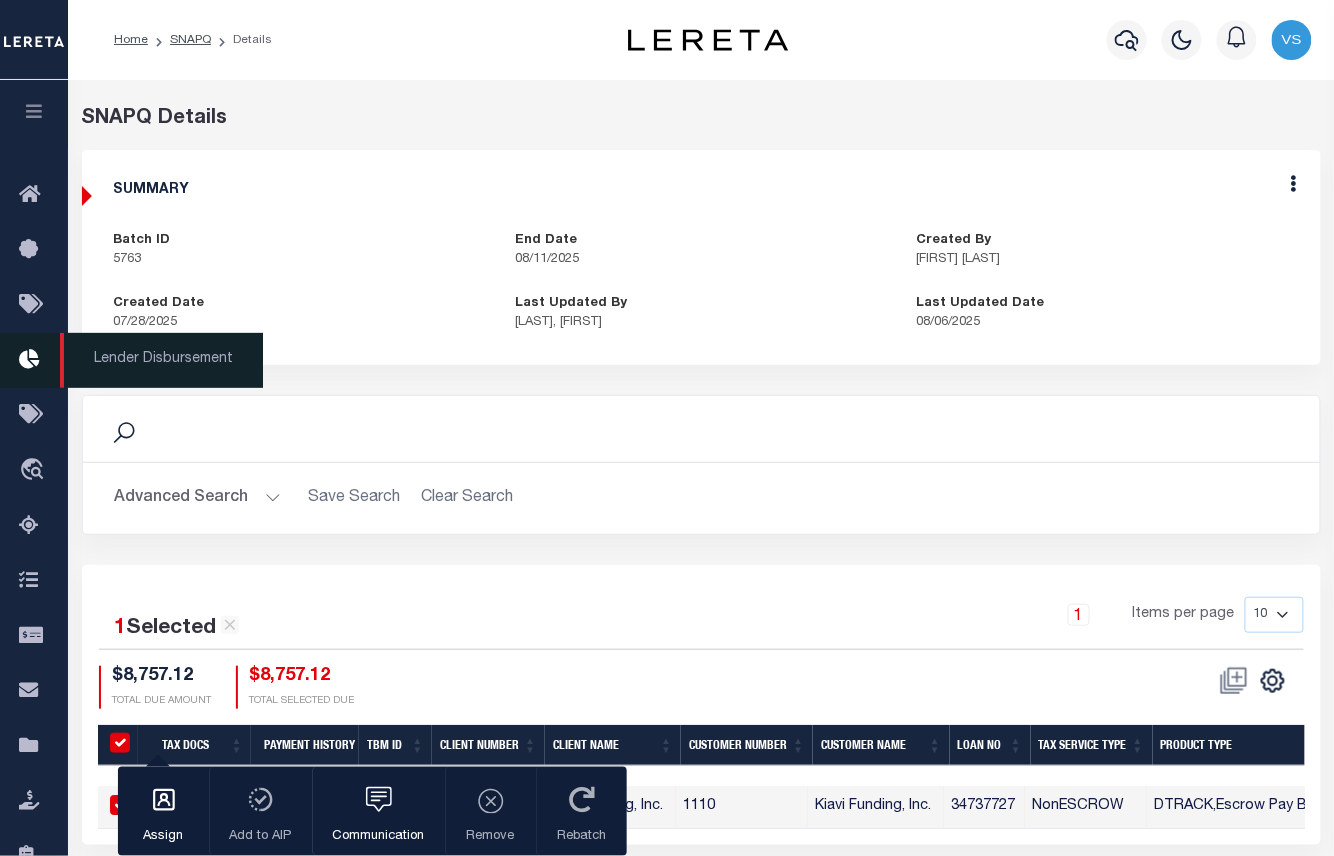 click on "Lender Disbursement" at bounding box center (161, 360) 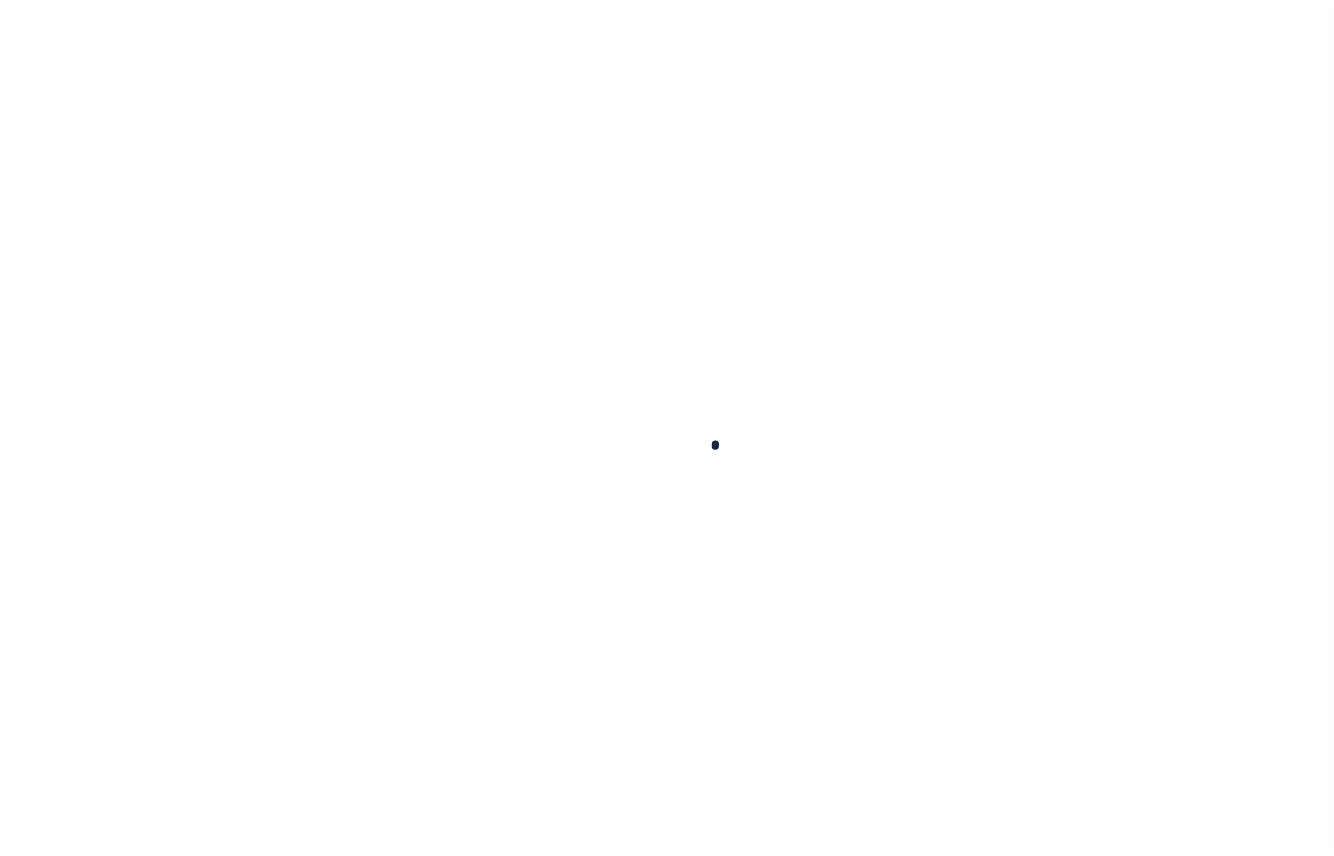 scroll, scrollTop: 0, scrollLeft: 0, axis: both 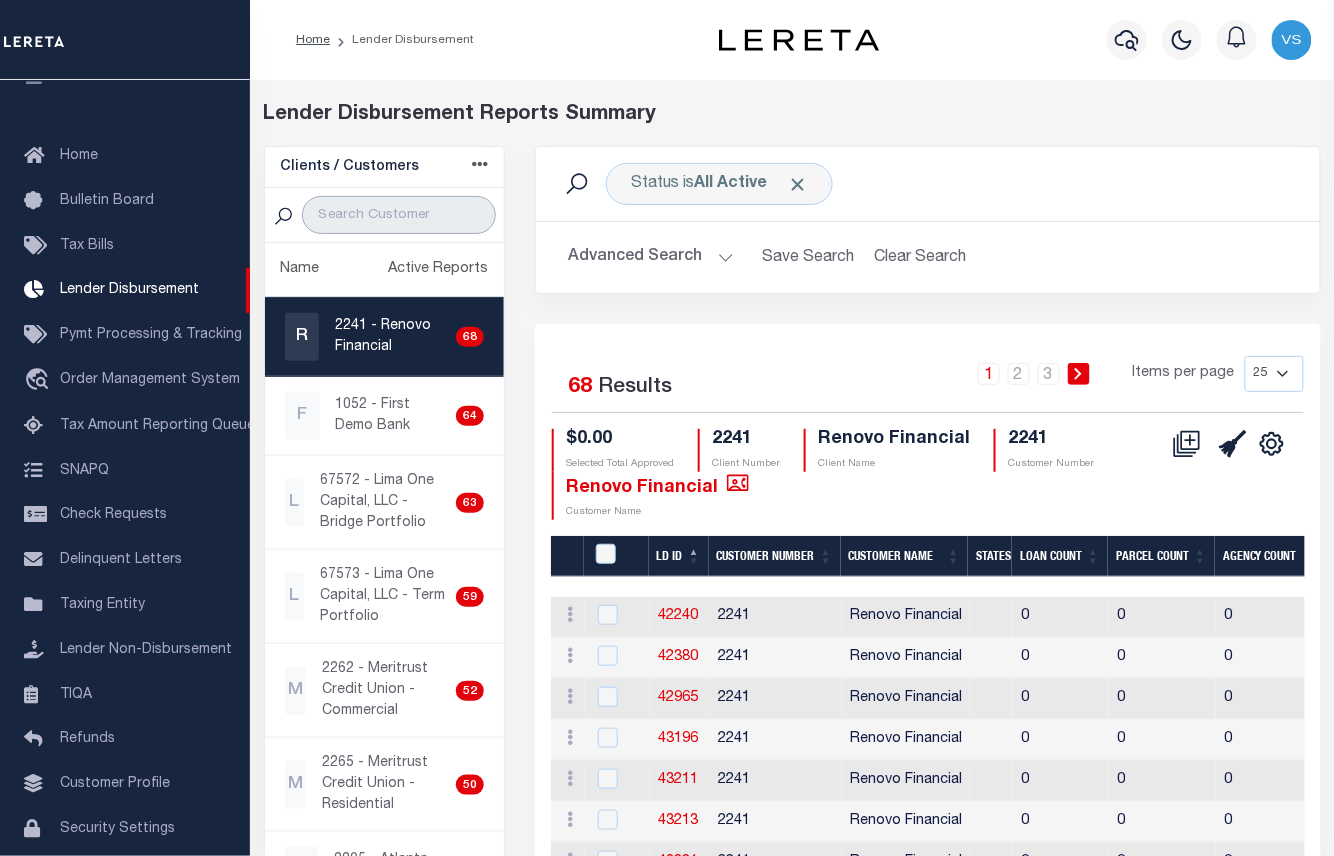 click at bounding box center [399, 215] 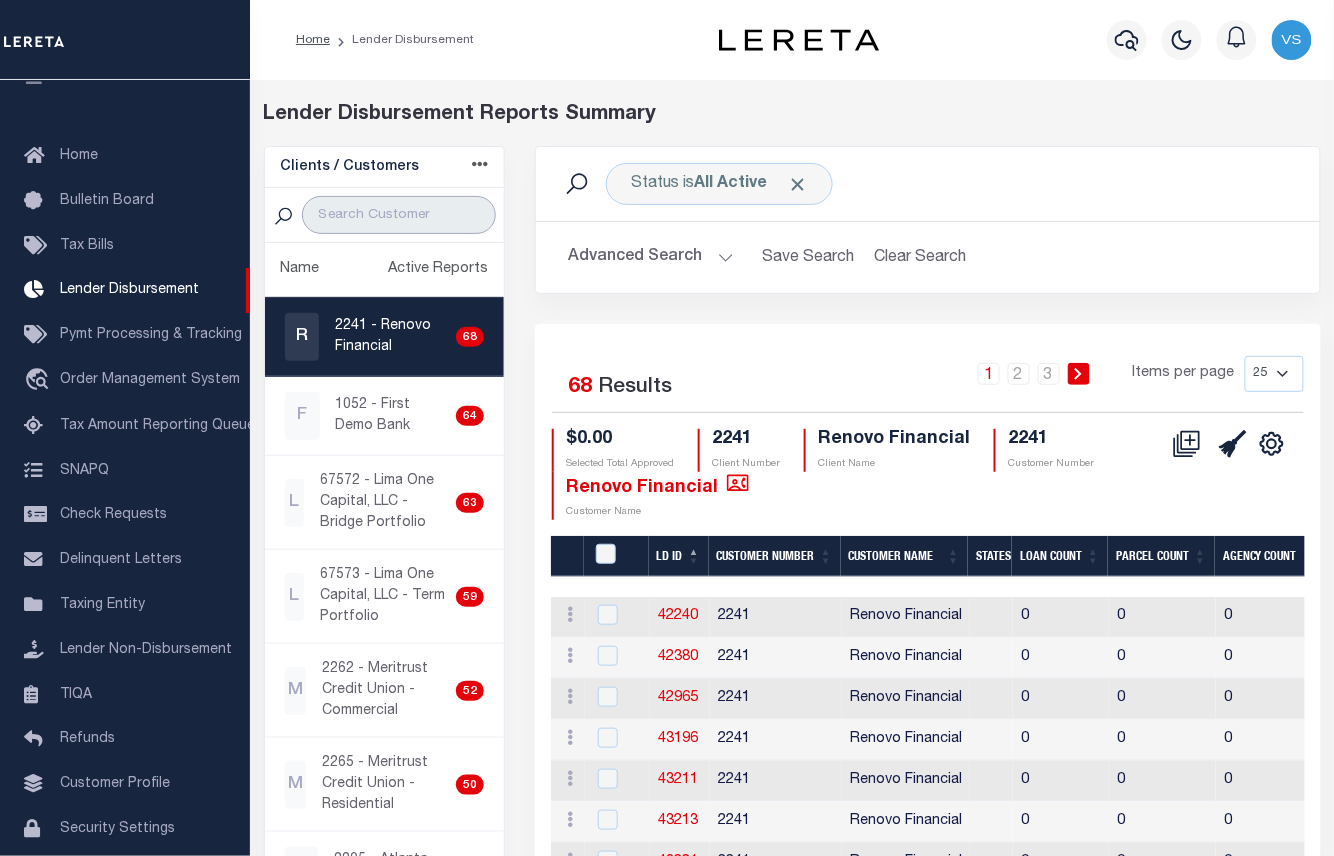 type on "kia" 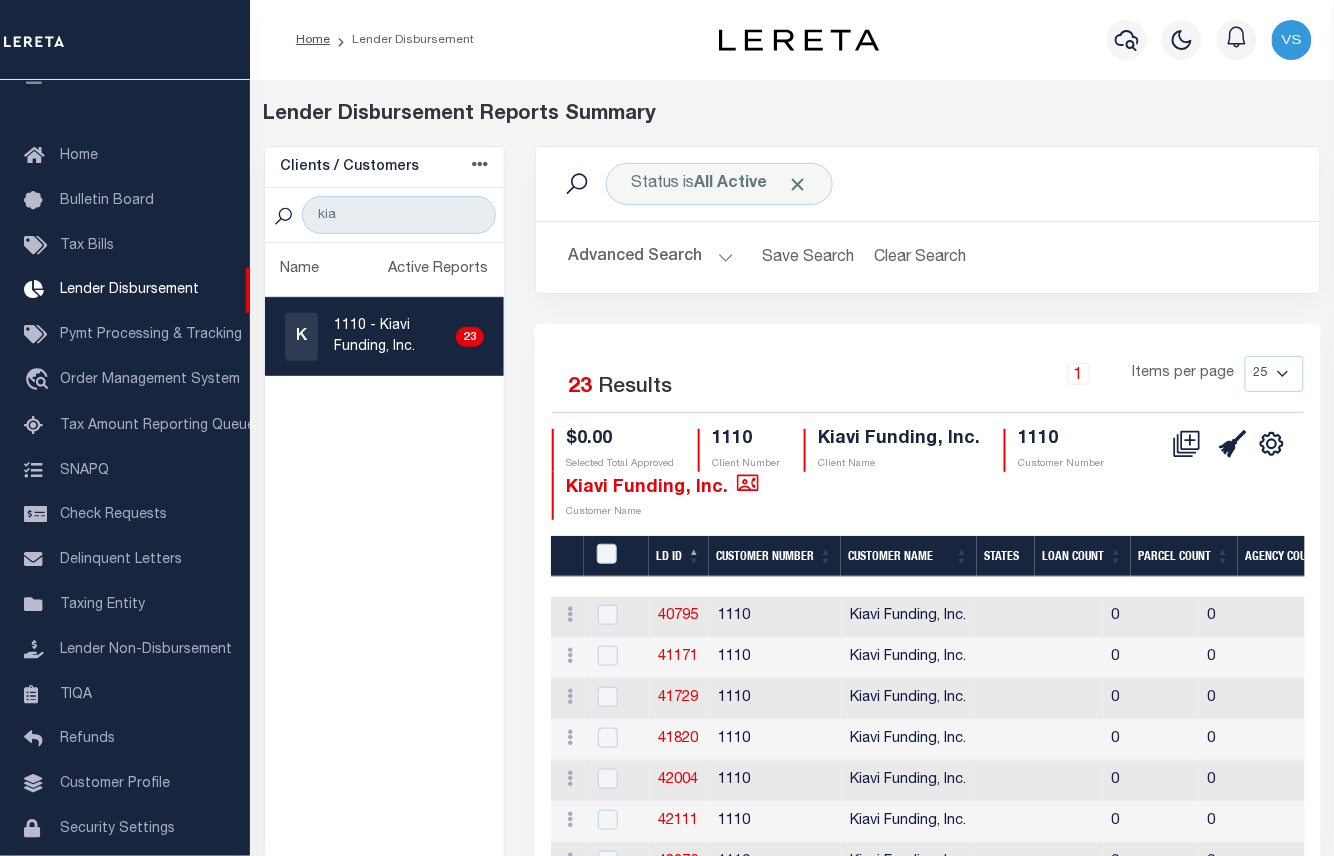 click on "1110 - Kiavi Funding, Inc." at bounding box center [391, 337] 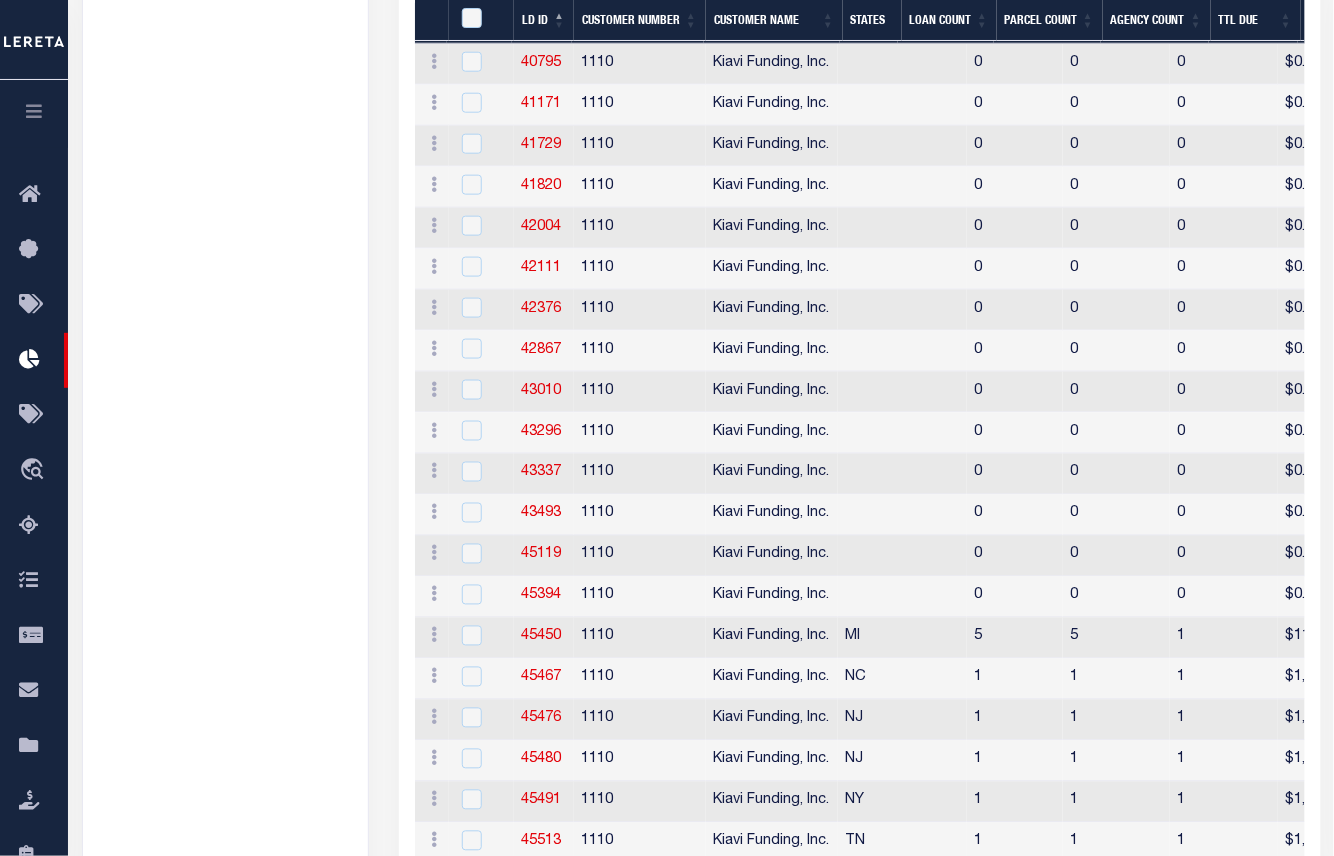 scroll, scrollTop: 792, scrollLeft: 0, axis: vertical 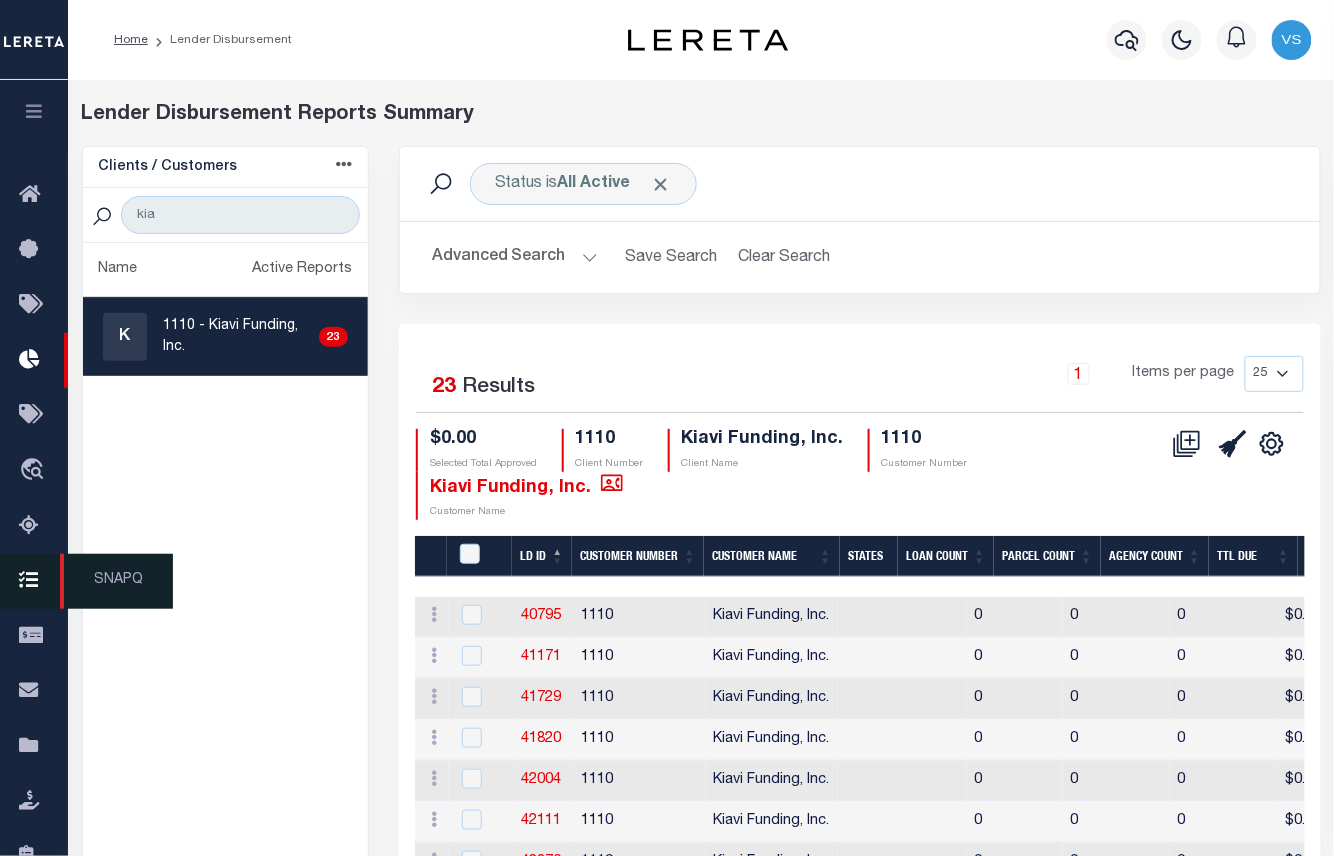 click on "SNAPQ" at bounding box center [116, 581] 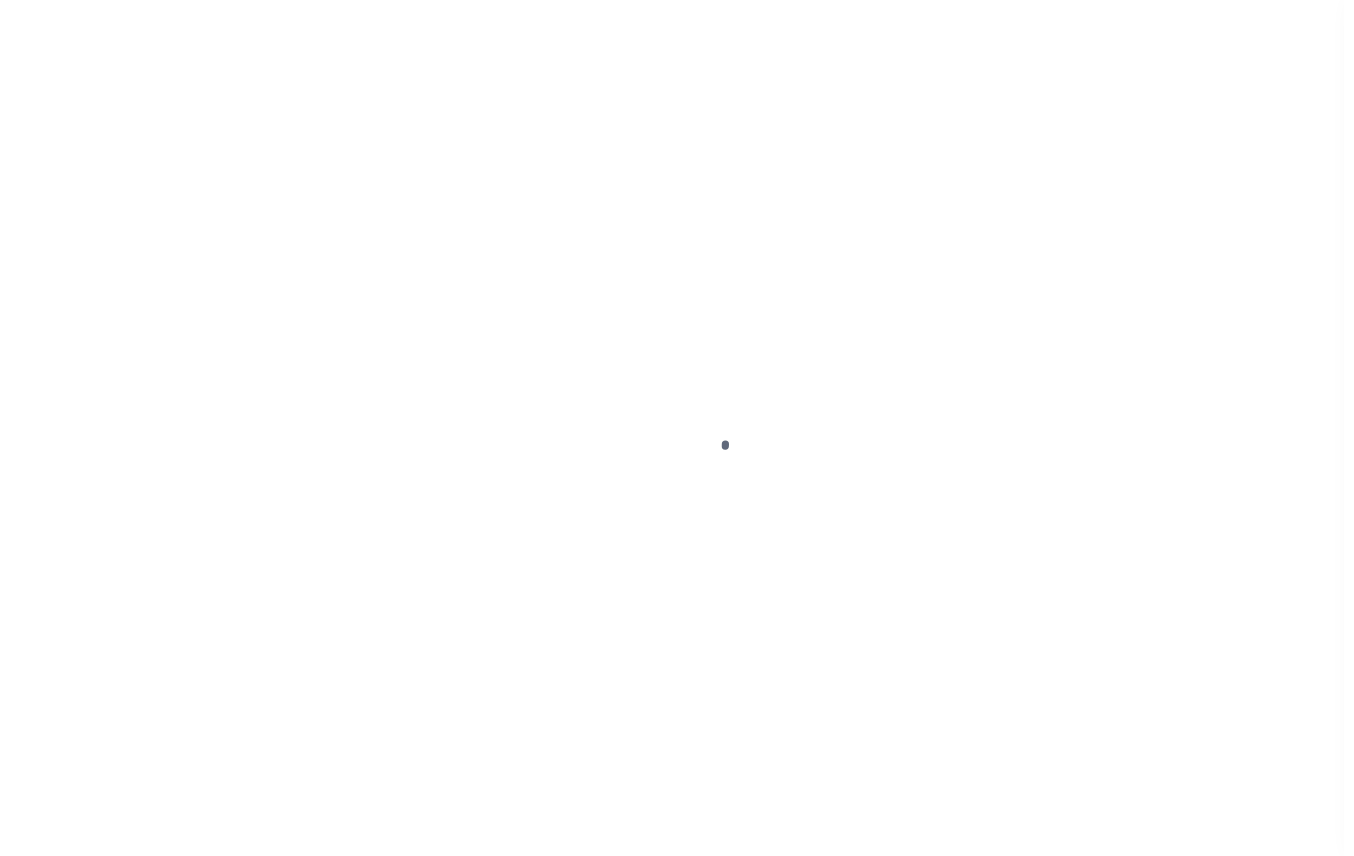scroll, scrollTop: 0, scrollLeft: 0, axis: both 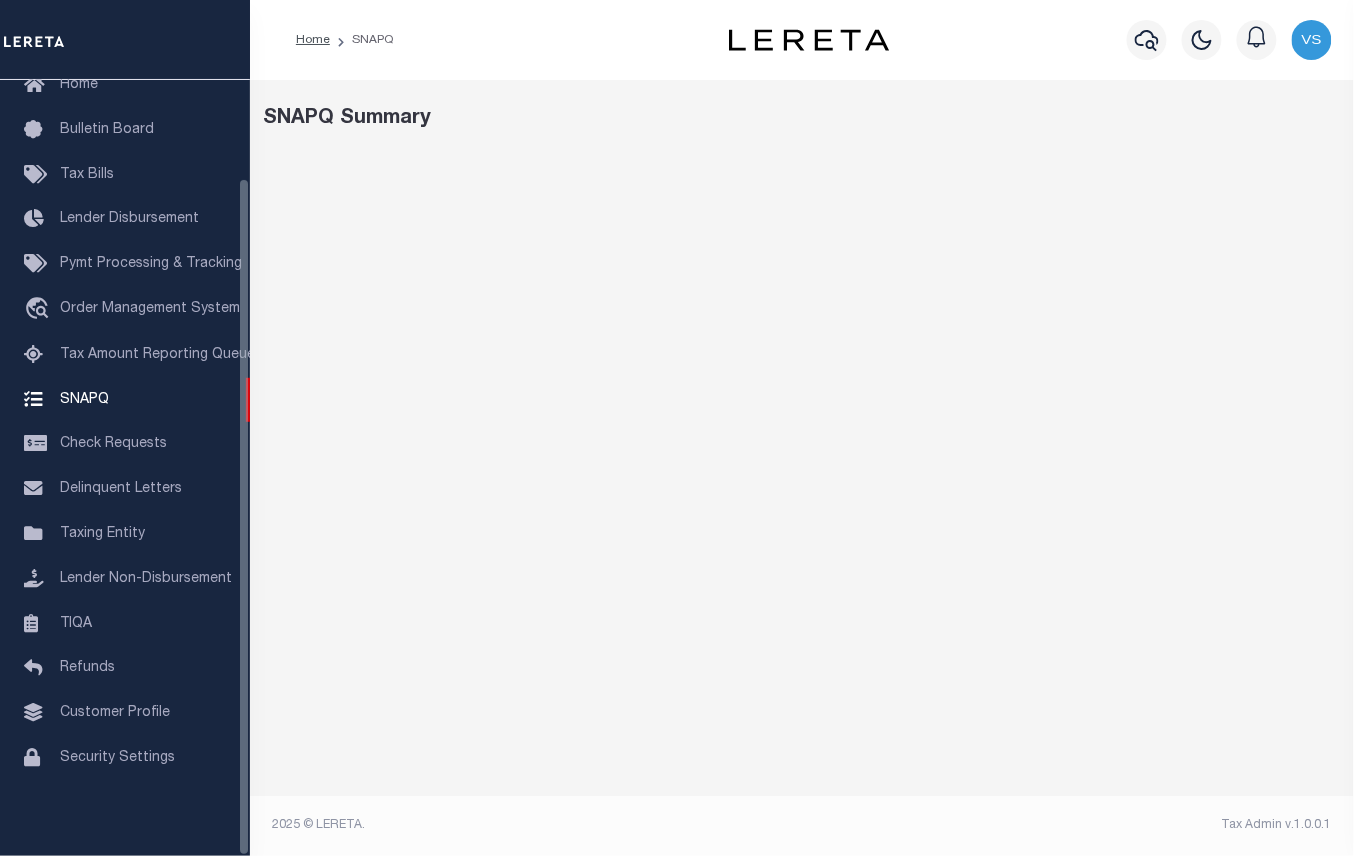 select on "100" 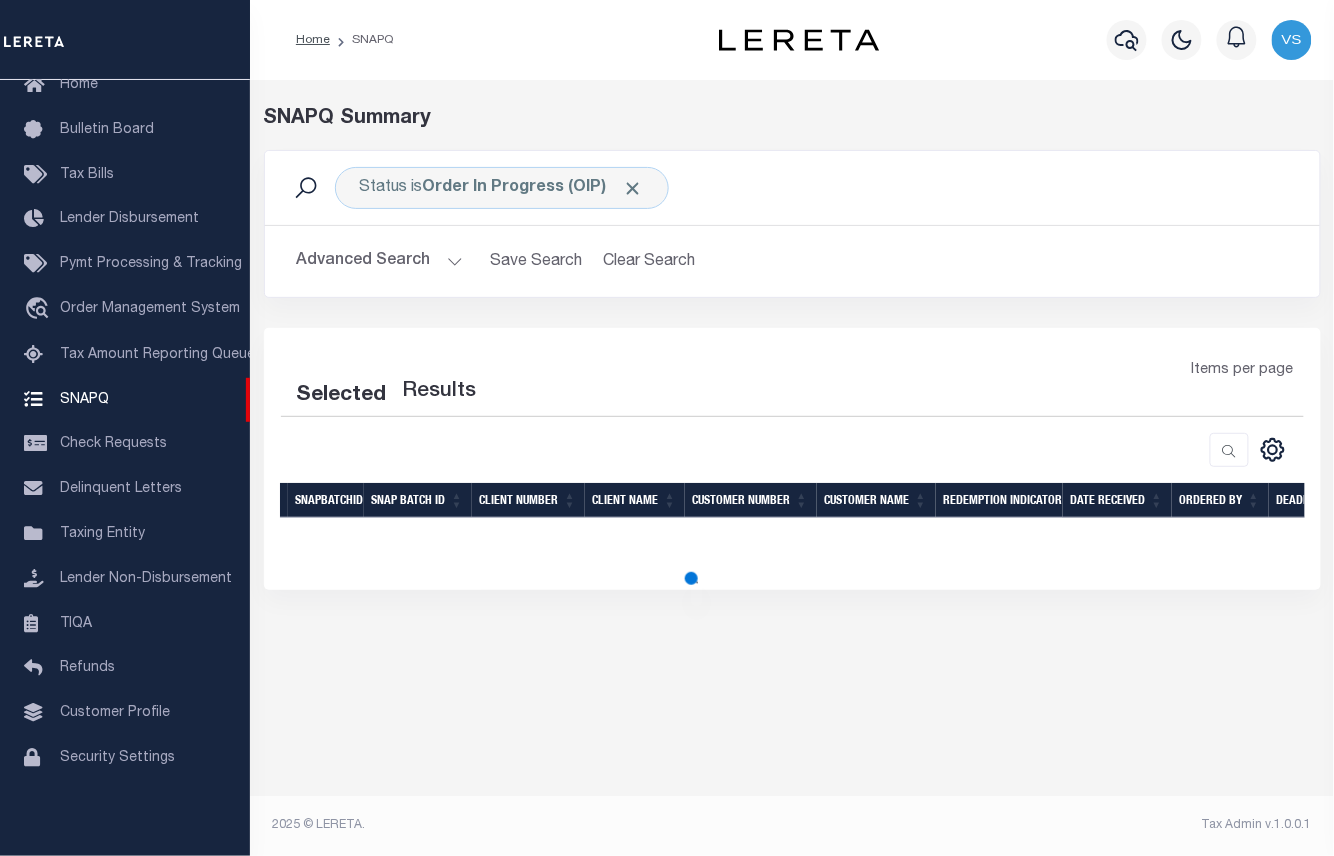 select on "100" 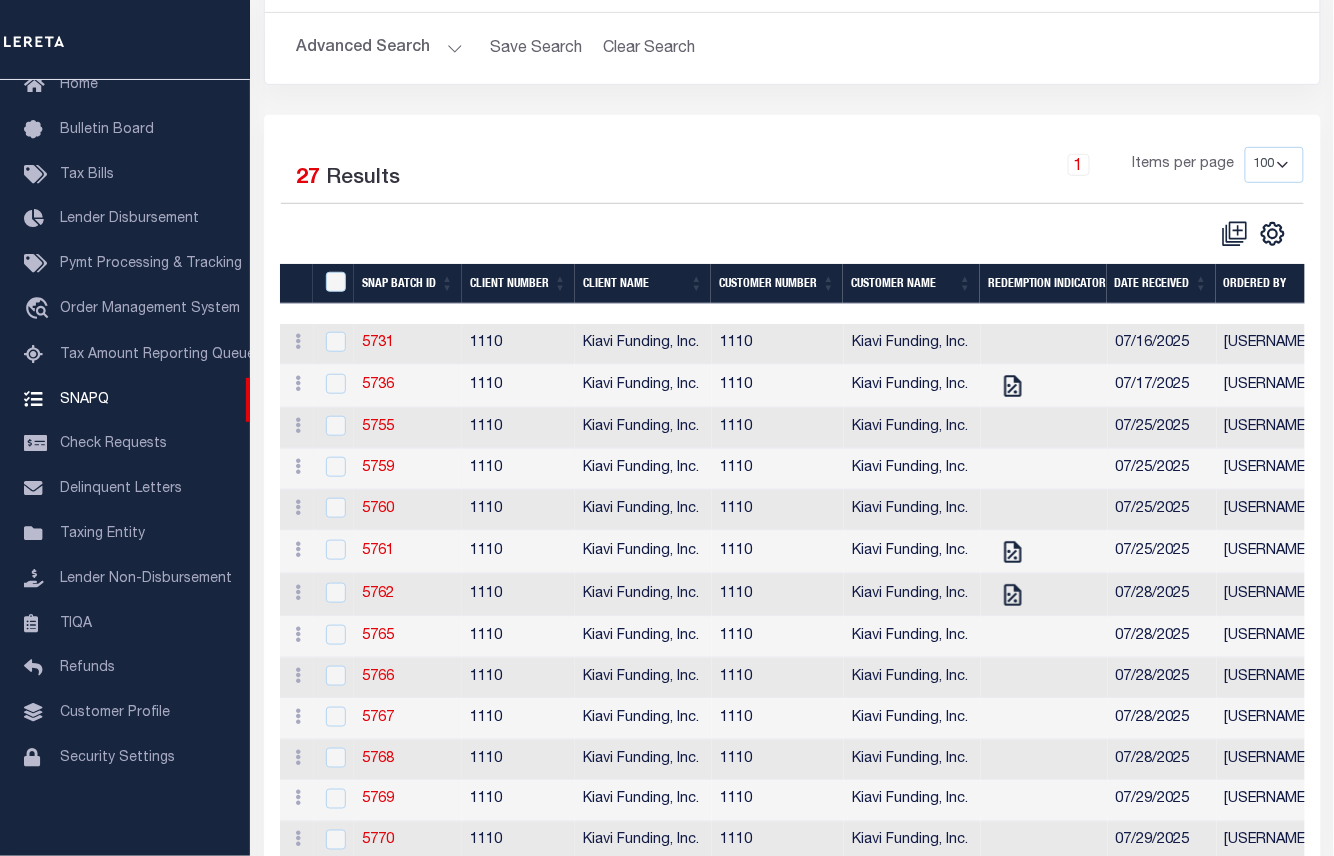 scroll, scrollTop: 0, scrollLeft: 0, axis: both 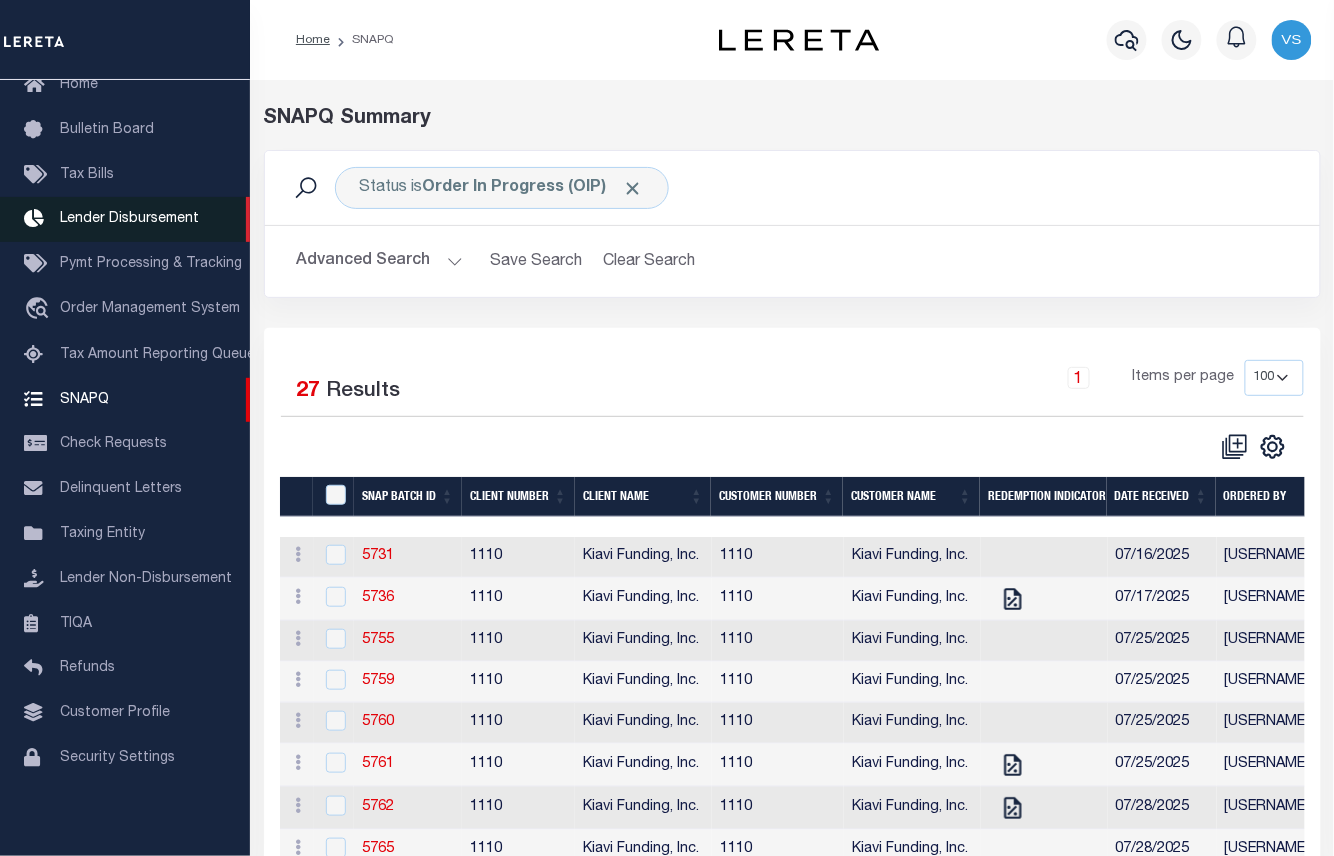 click on "Lender Disbursement" at bounding box center [129, 219] 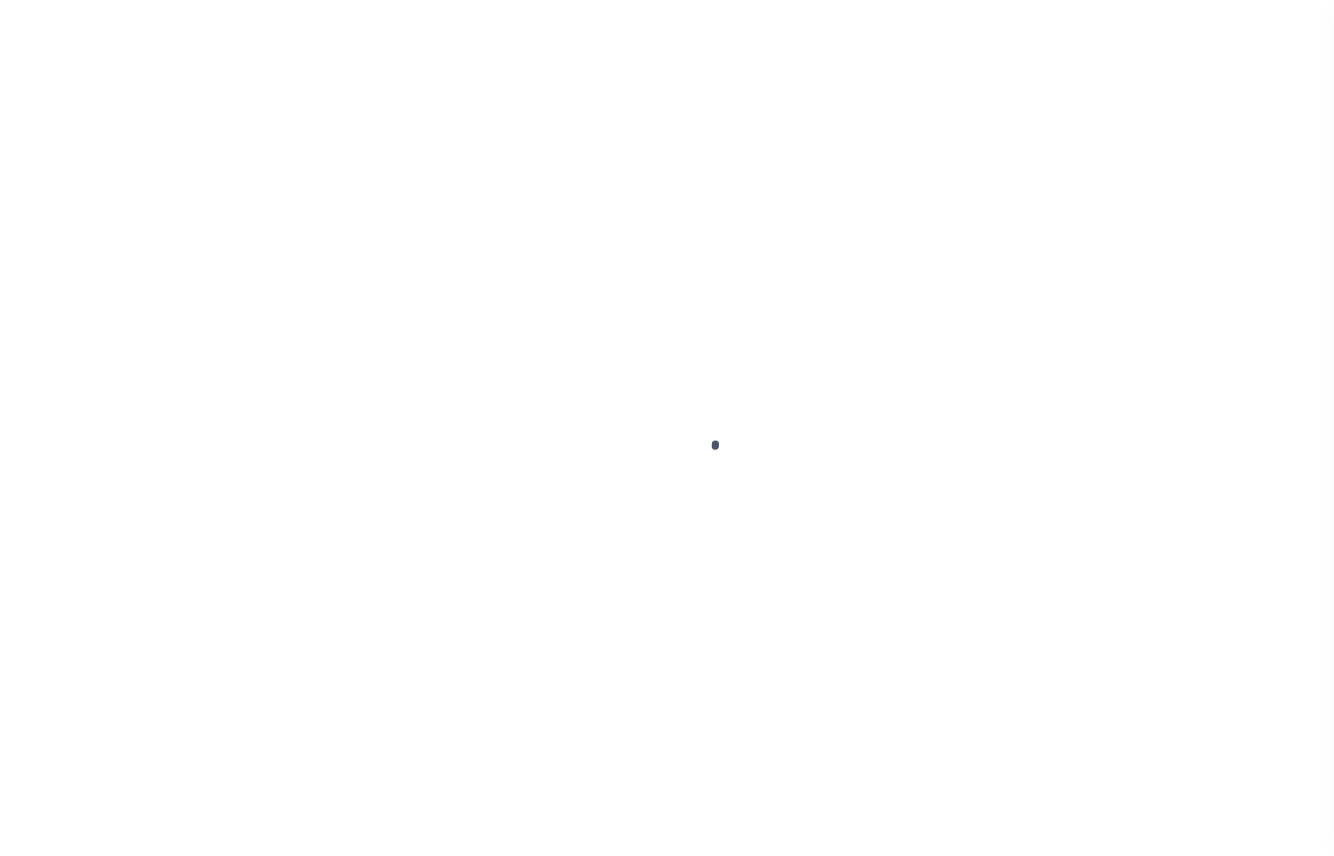 scroll, scrollTop: 0, scrollLeft: 0, axis: both 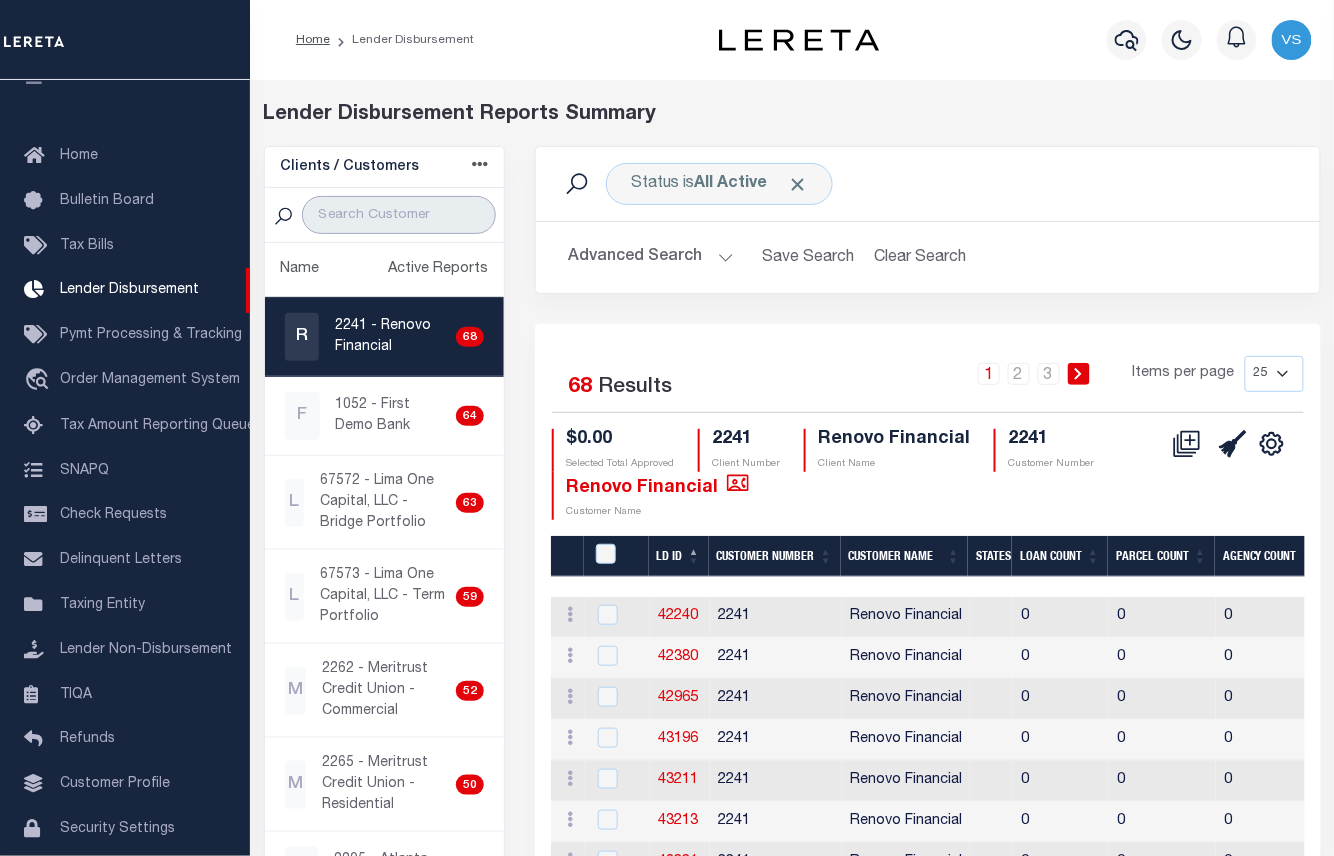 click at bounding box center [399, 215] 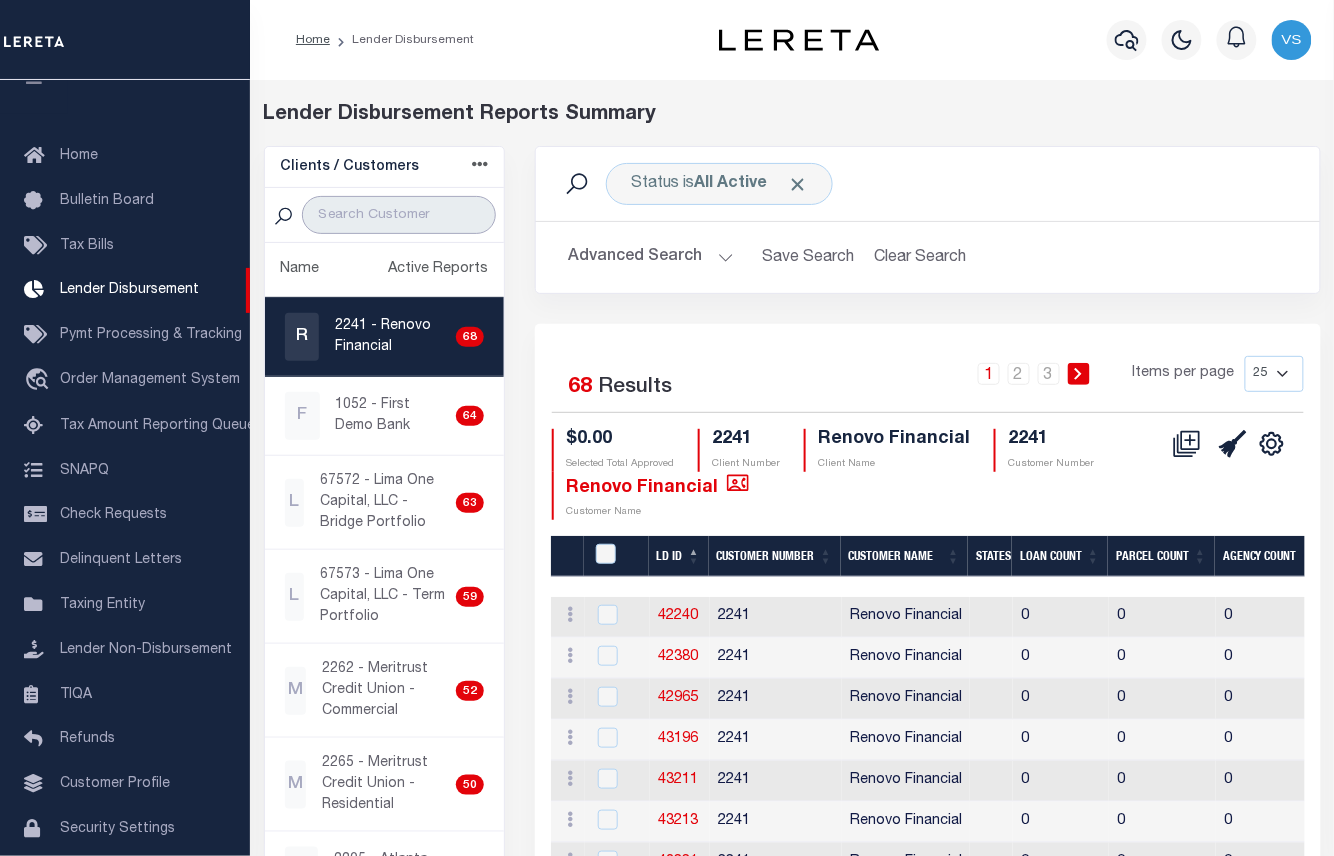 type on "kia" 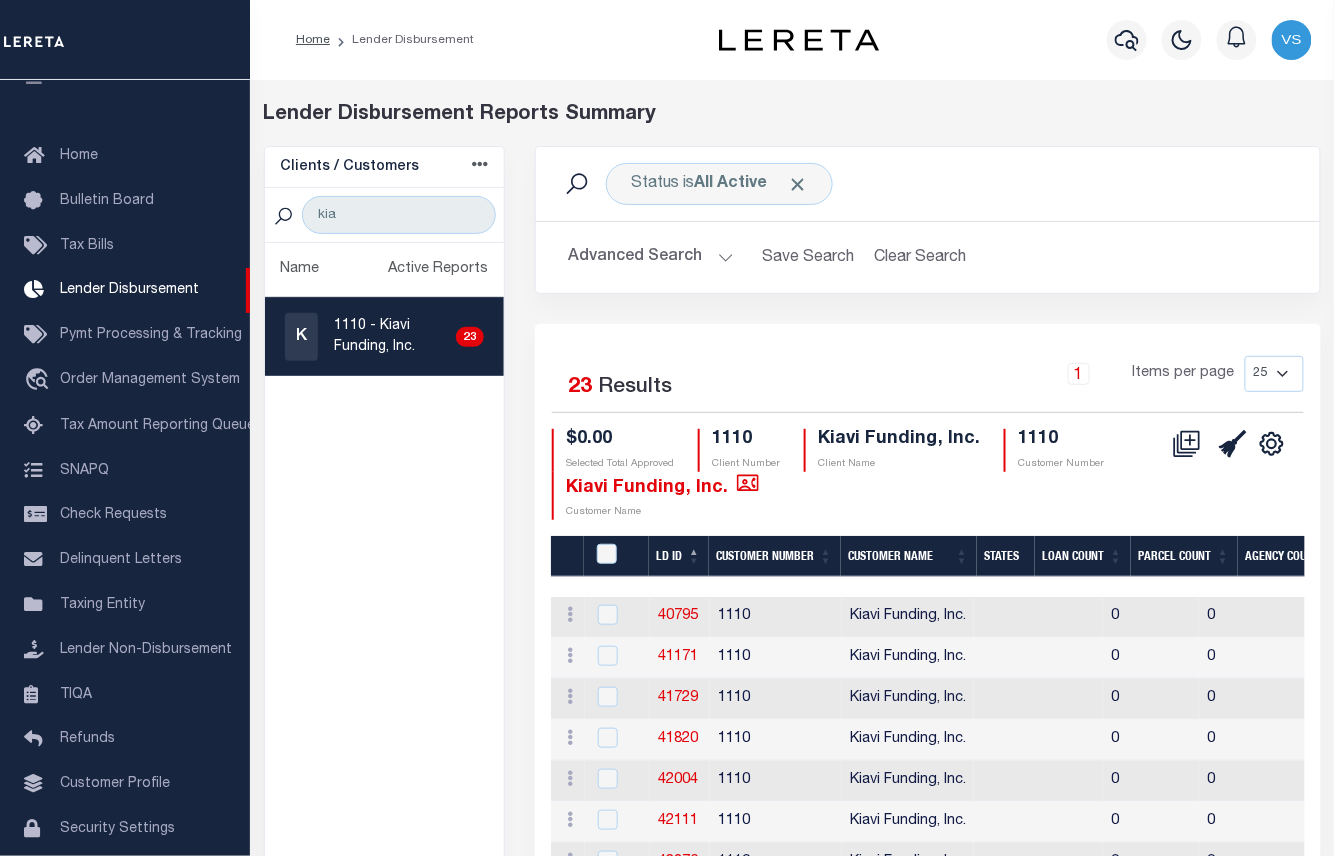 click on "1110 - Kiavi Funding, Inc." at bounding box center (391, 337) 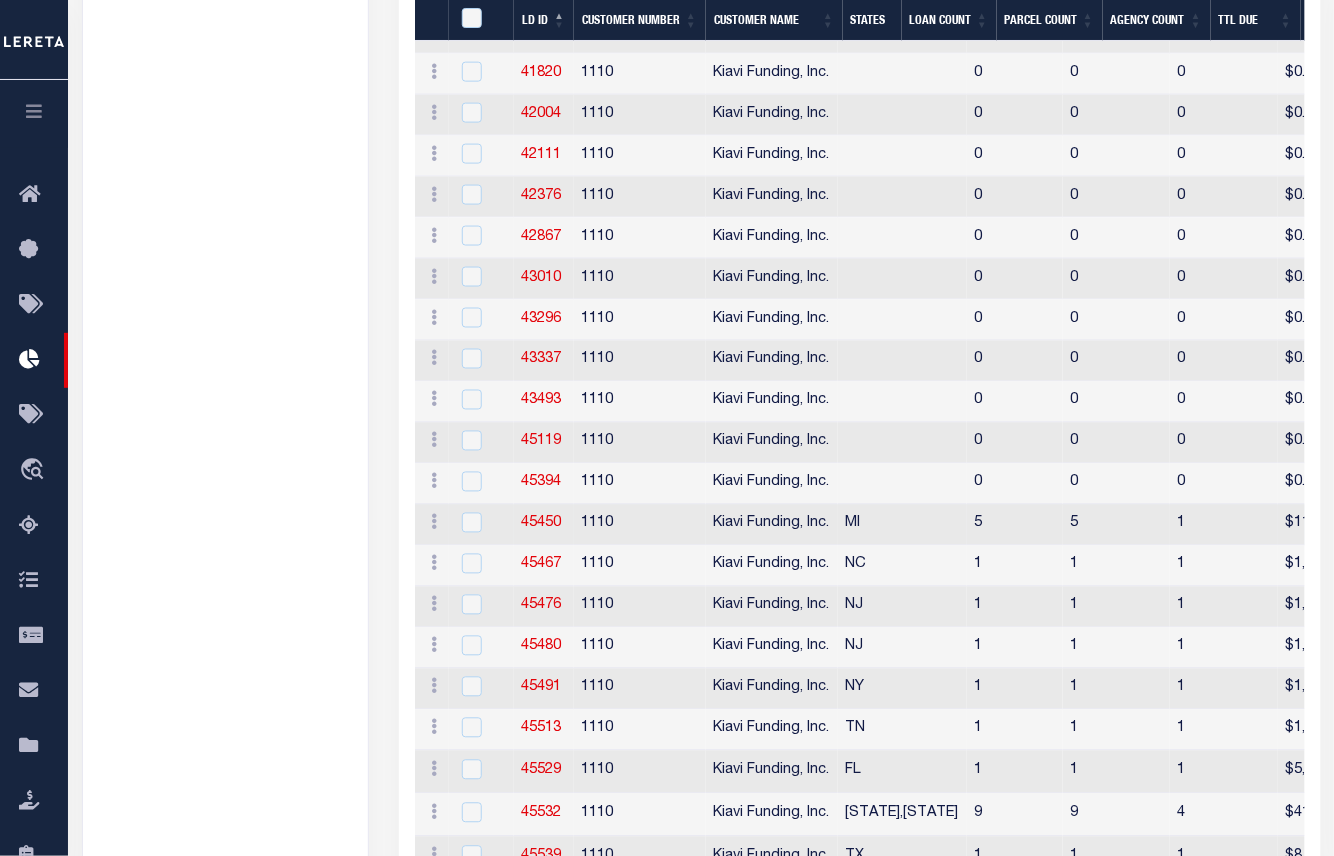 scroll, scrollTop: 792, scrollLeft: 0, axis: vertical 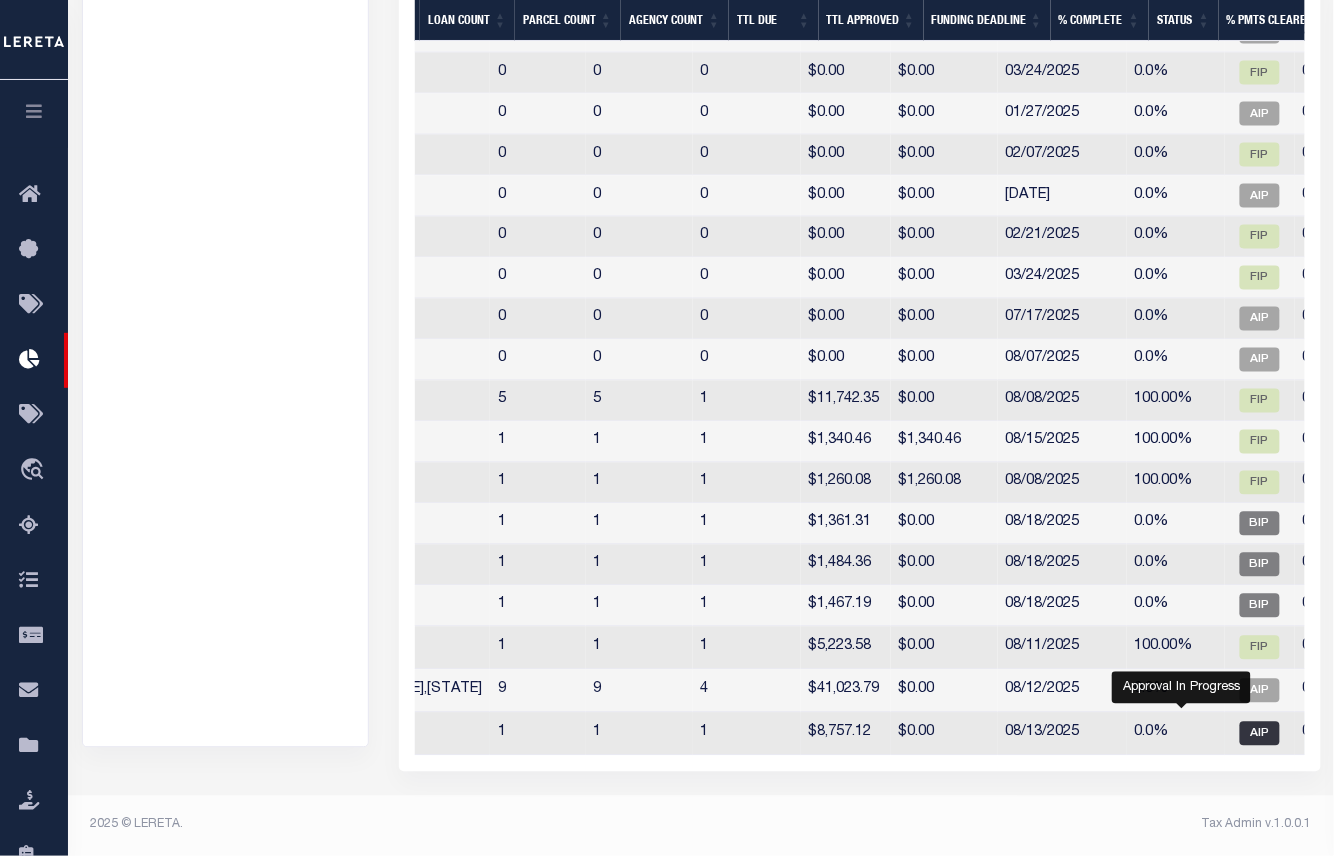 click on "AIP" at bounding box center (1260, 734) 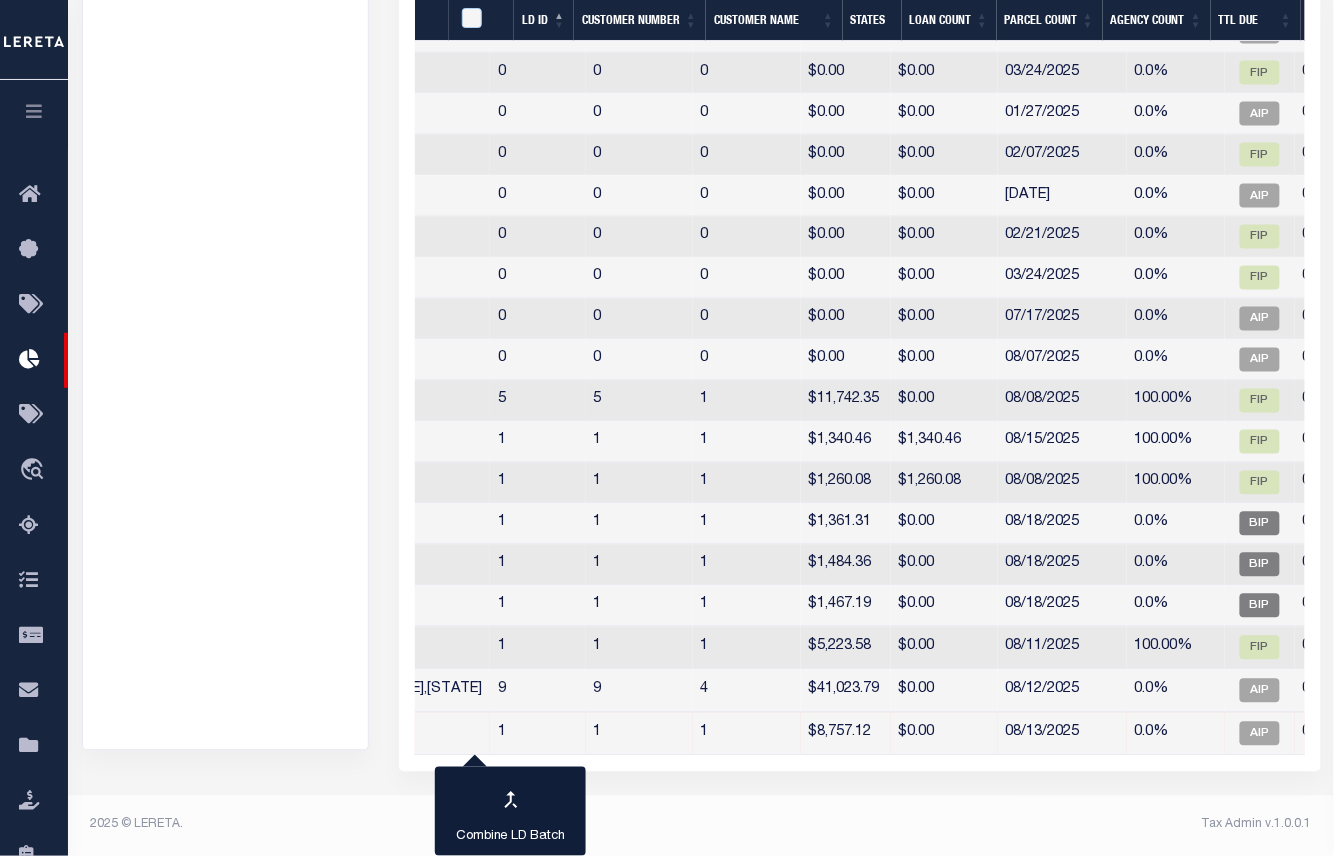 scroll, scrollTop: 748, scrollLeft: 0, axis: vertical 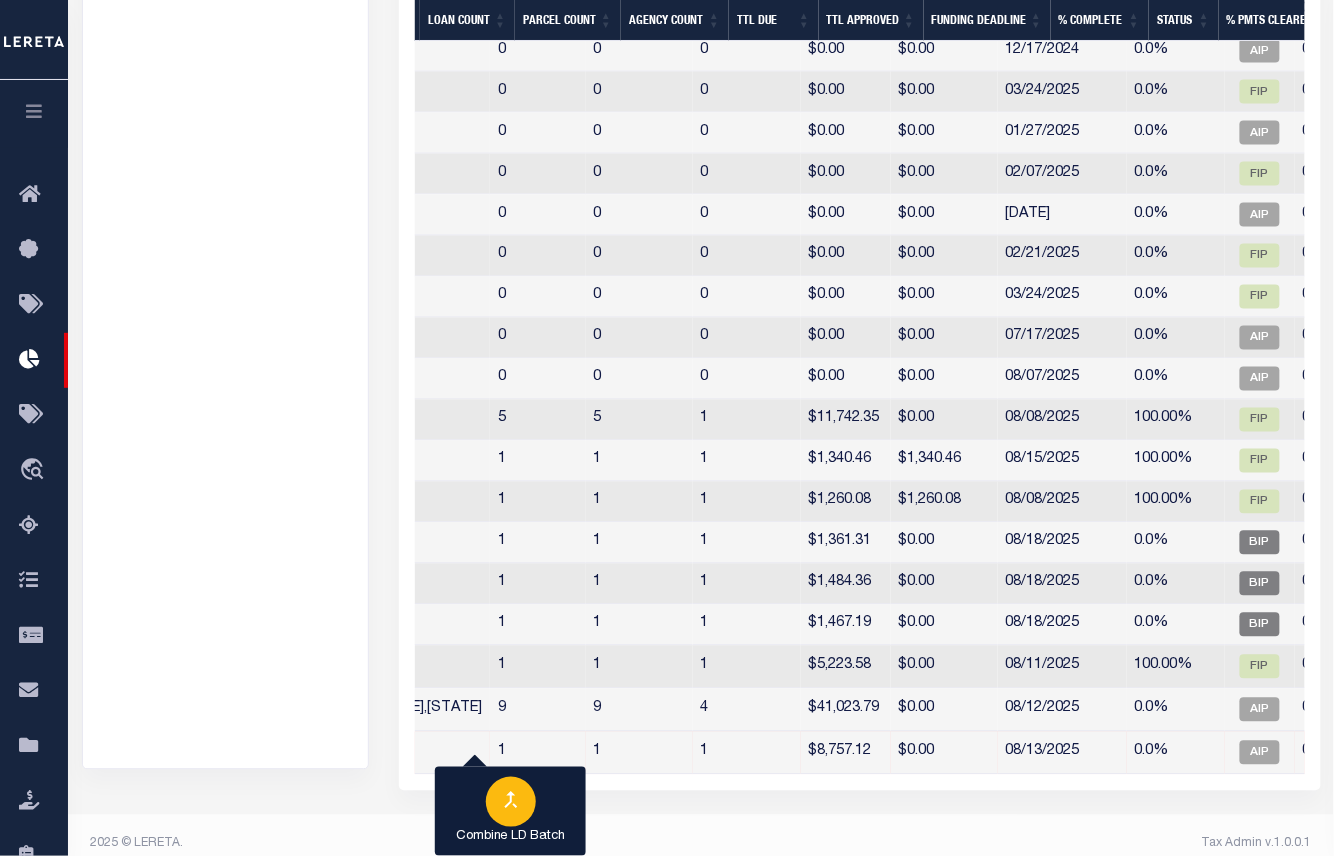 click 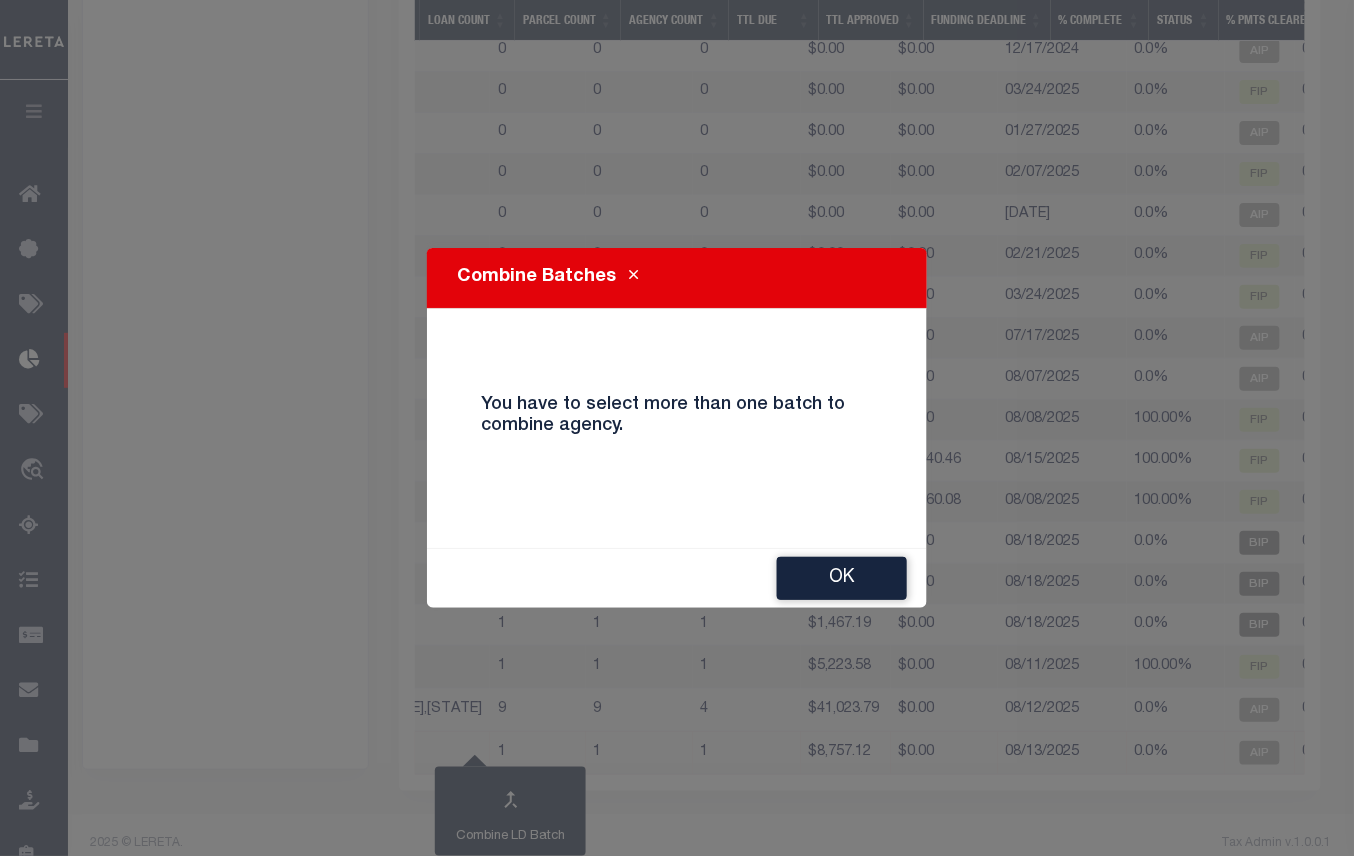 click on "Combine Batches
You have to select more than one batch to combine agency.
Ok" at bounding box center (677, 428) 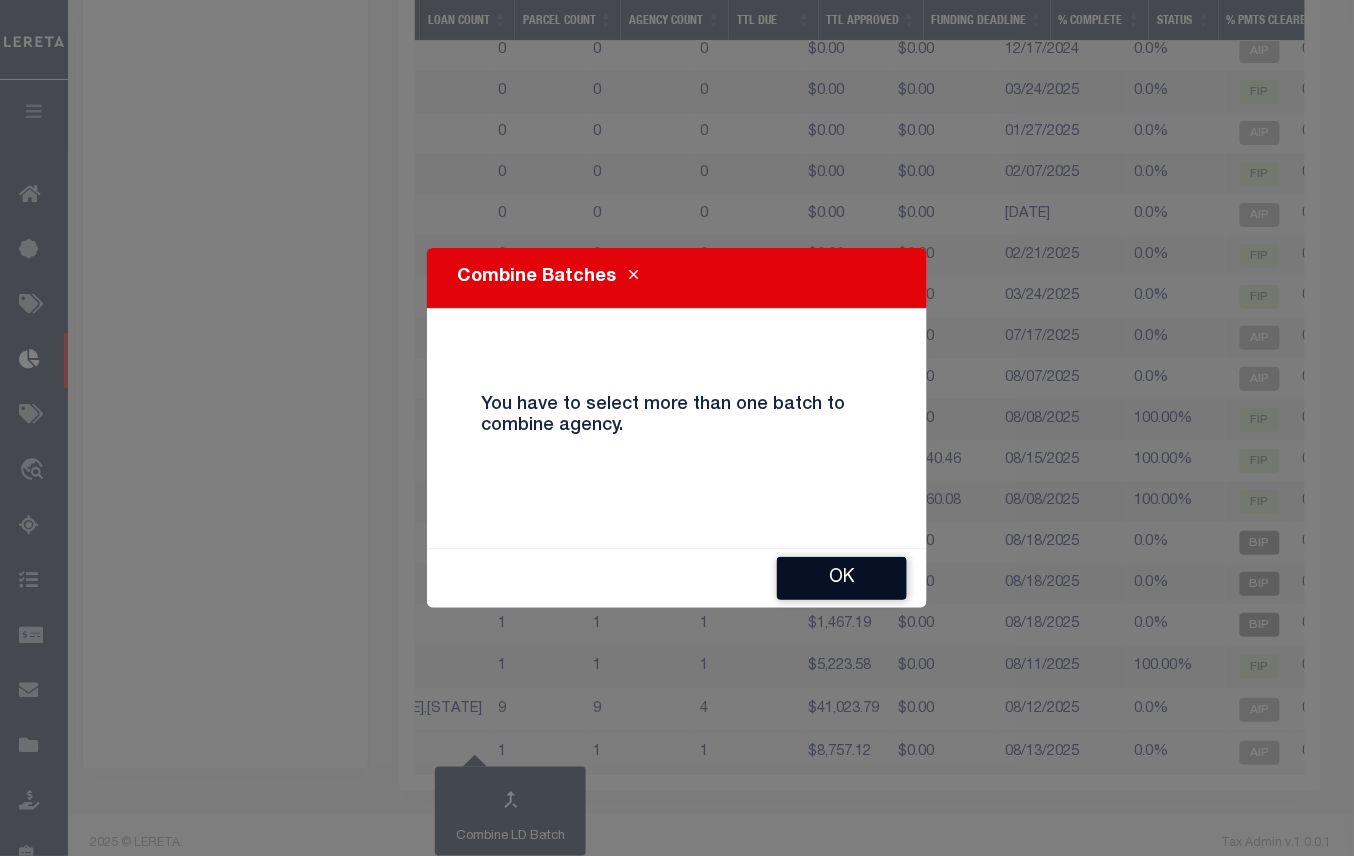click on "Ok" at bounding box center (842, 578) 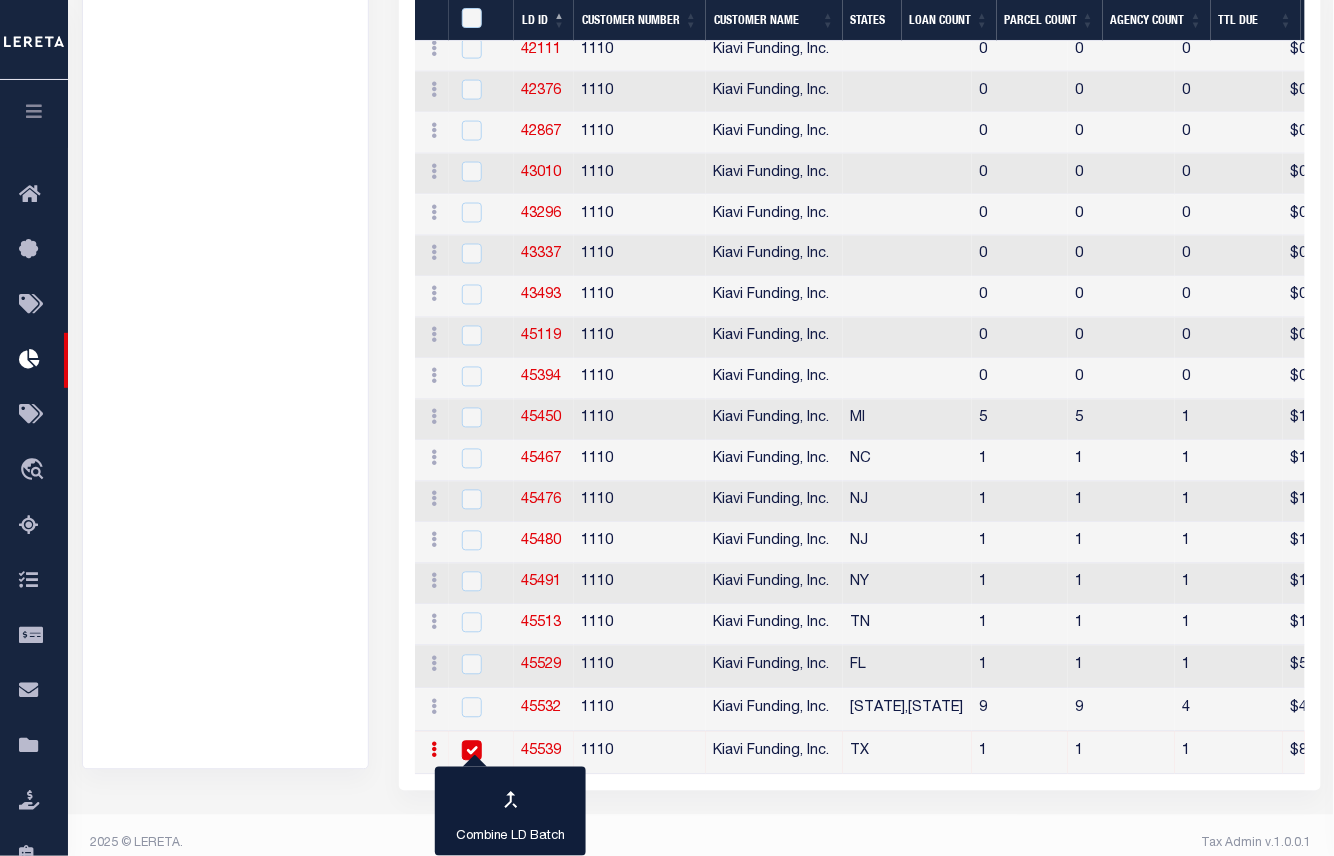 click on "Lender Disbursement Reports Summary
Clients / Customers
Customers asc
Customers desc
Client asc
Client desc
Active Reports asc
Active Reports desc
kia
Name Active Reports K 1110 - Kiavi Funding, Inc. 23
Status is  All Active" at bounding box center [701, 103] 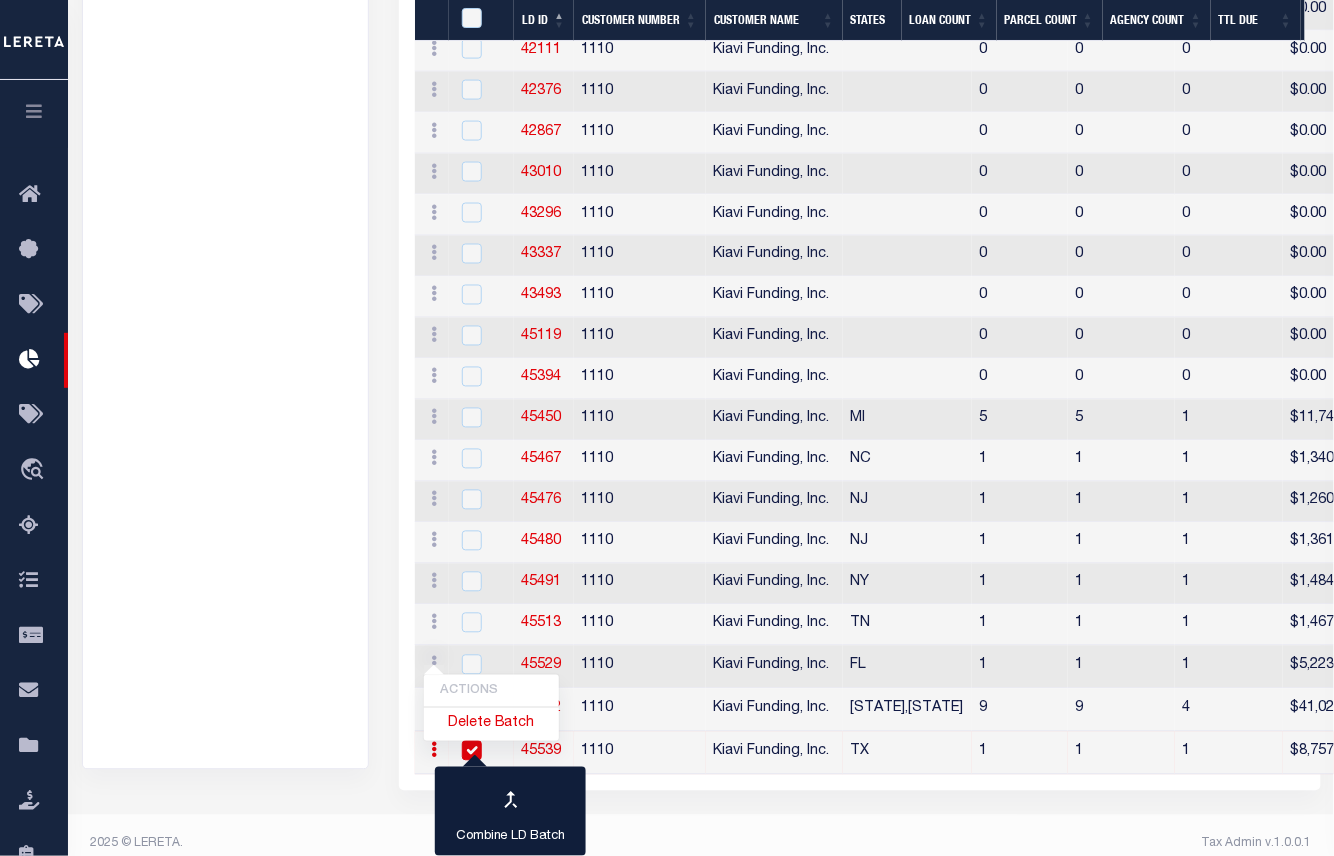 click on "Name Active Reports K 1110 - Kiavi Funding, Inc. 23" at bounding box center [225, 132] 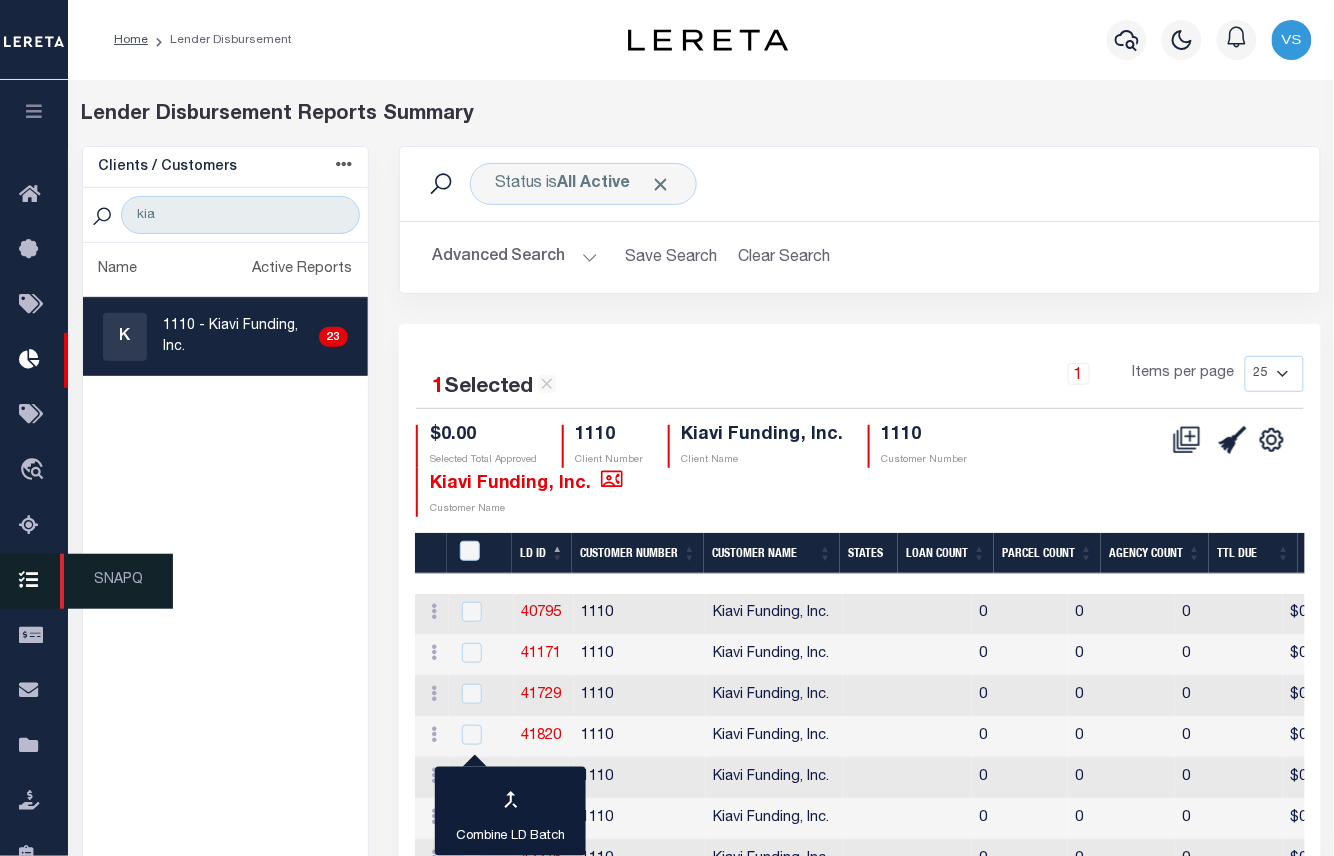 click on "SNAPQ" at bounding box center (116, 581) 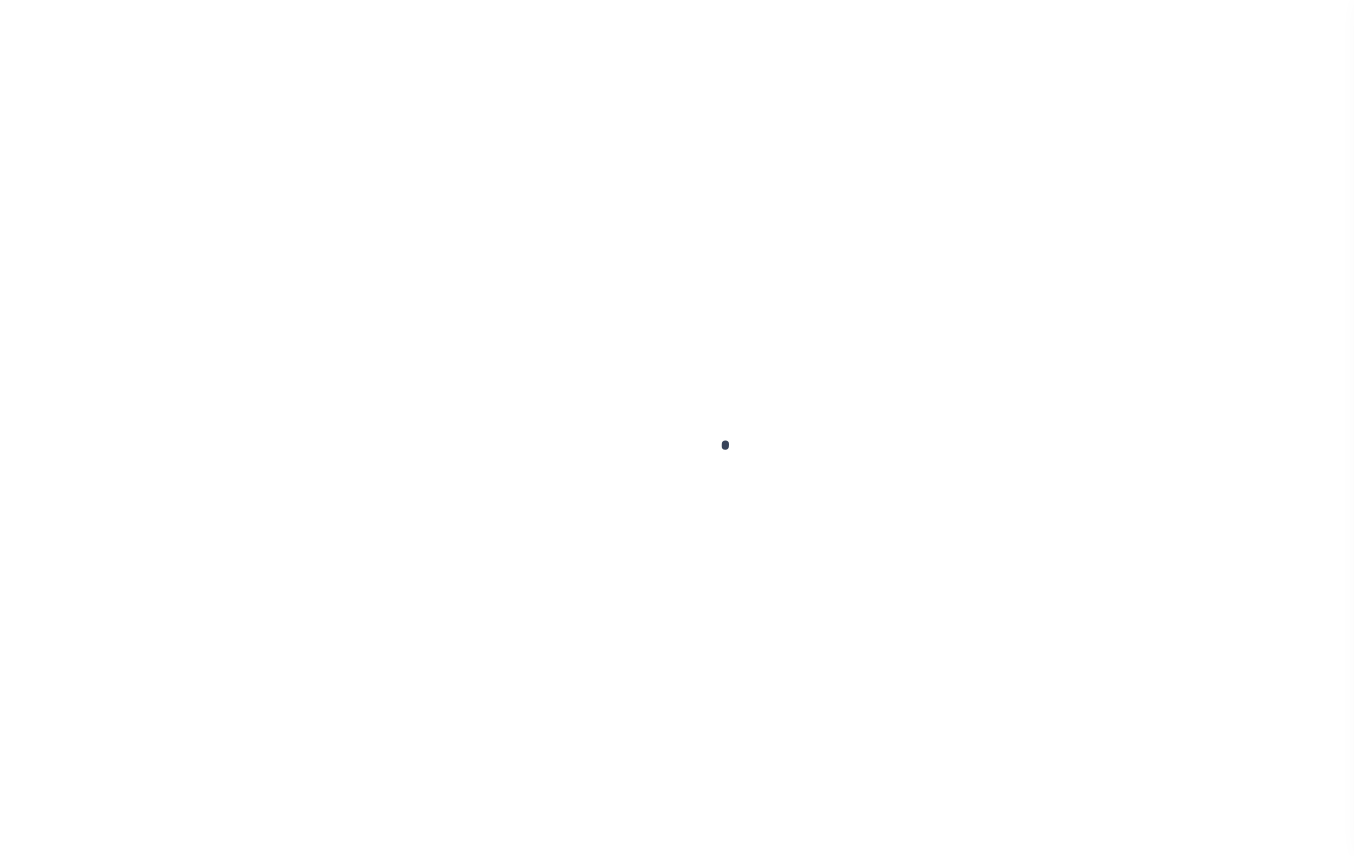 scroll, scrollTop: 0, scrollLeft: 0, axis: both 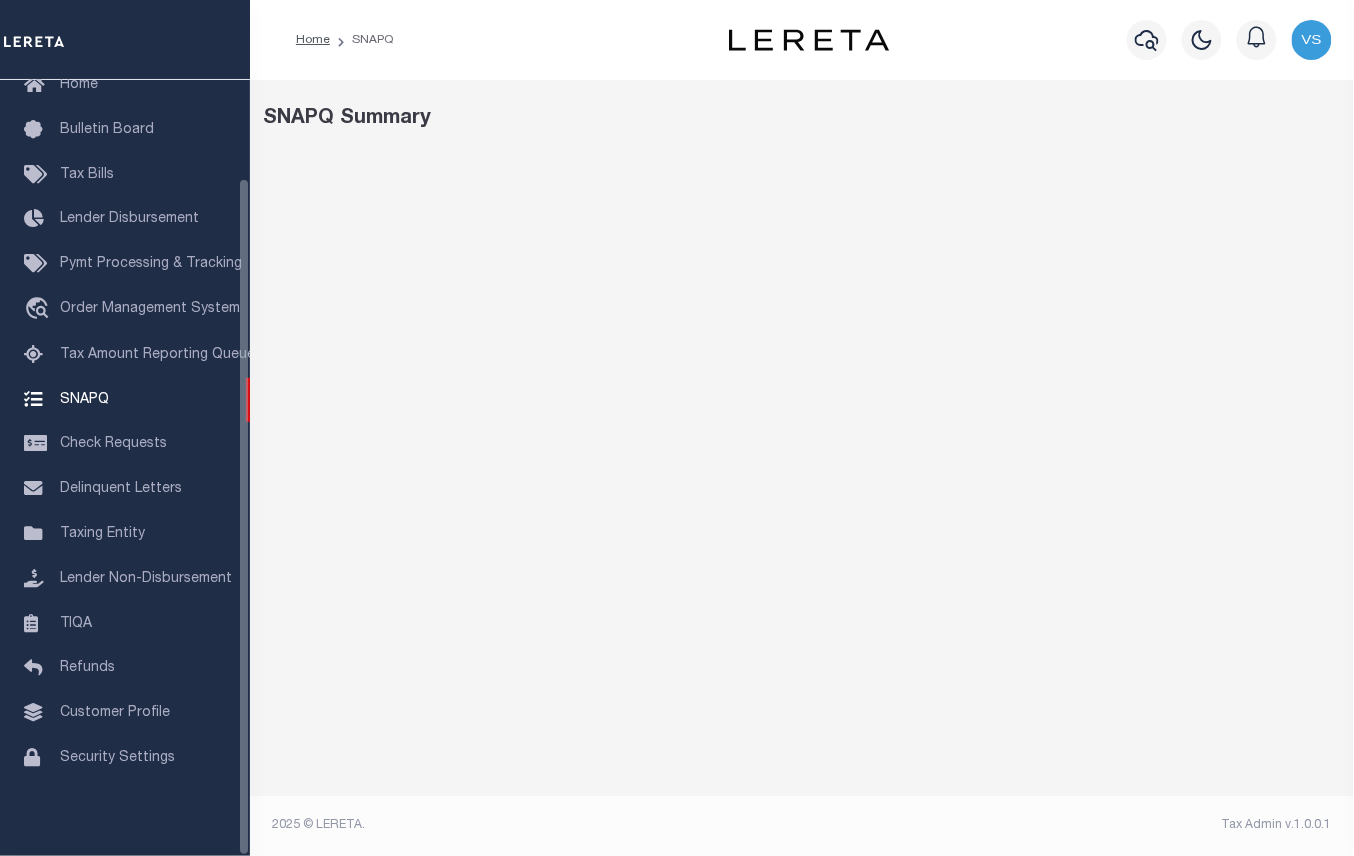 select on "100" 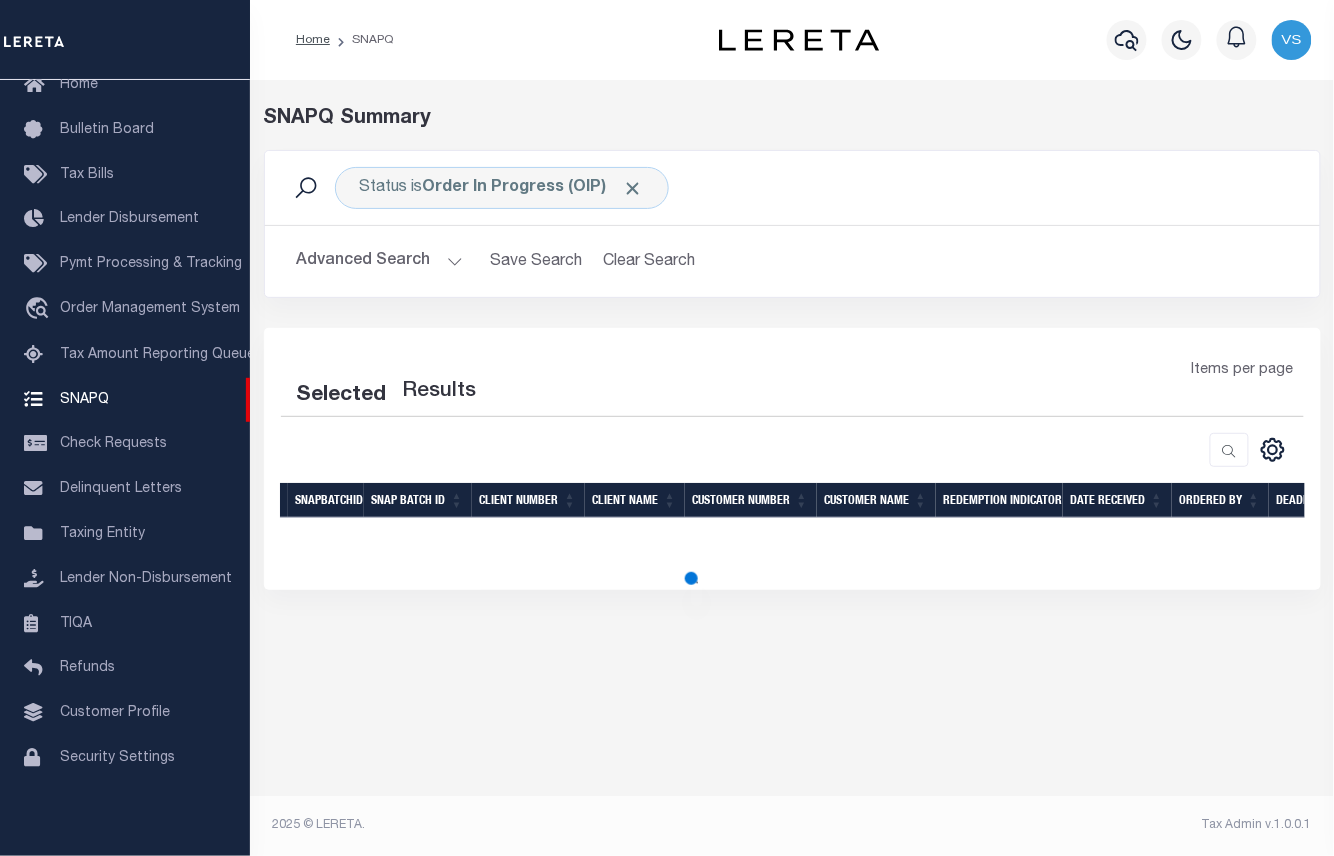 select on "100" 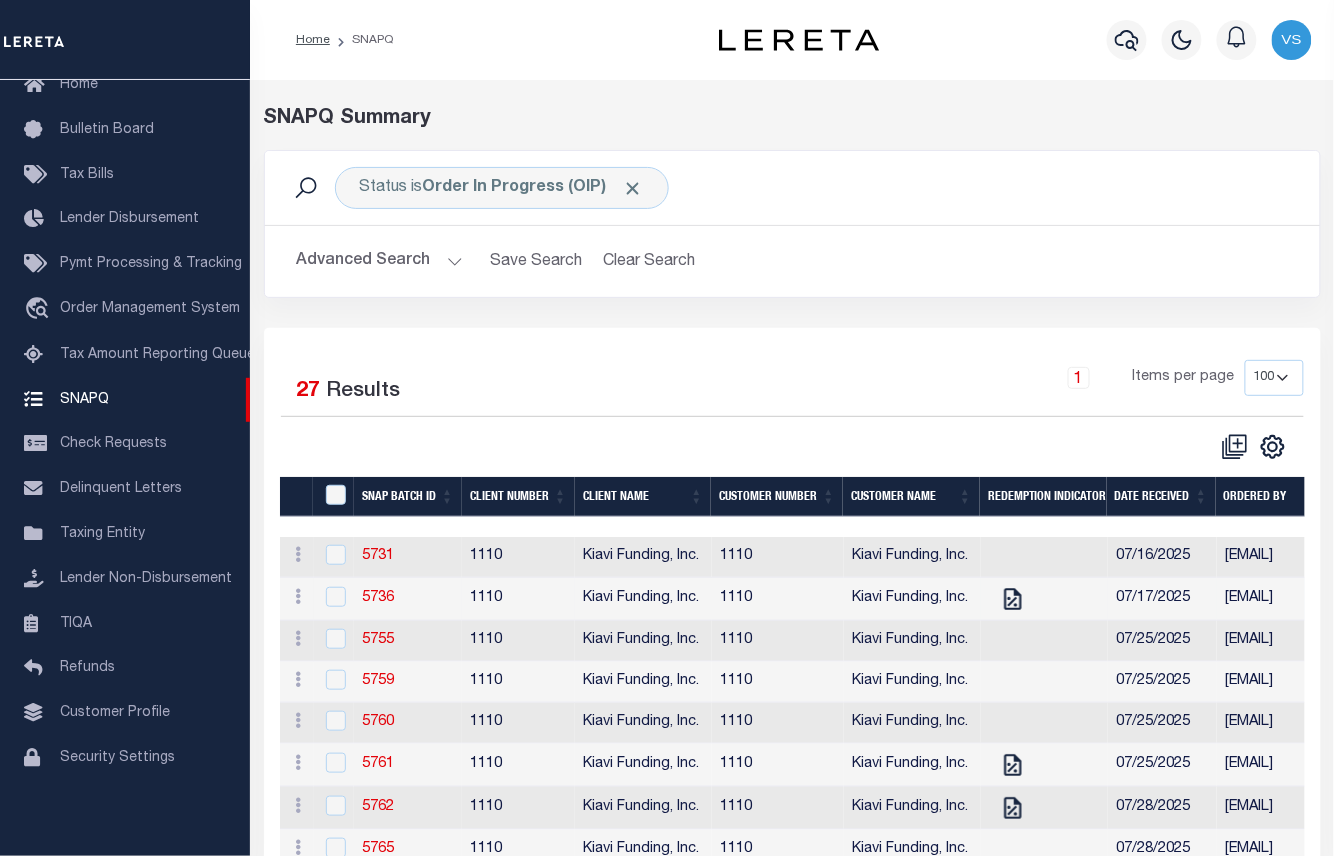 scroll, scrollTop: 400, scrollLeft: 0, axis: vertical 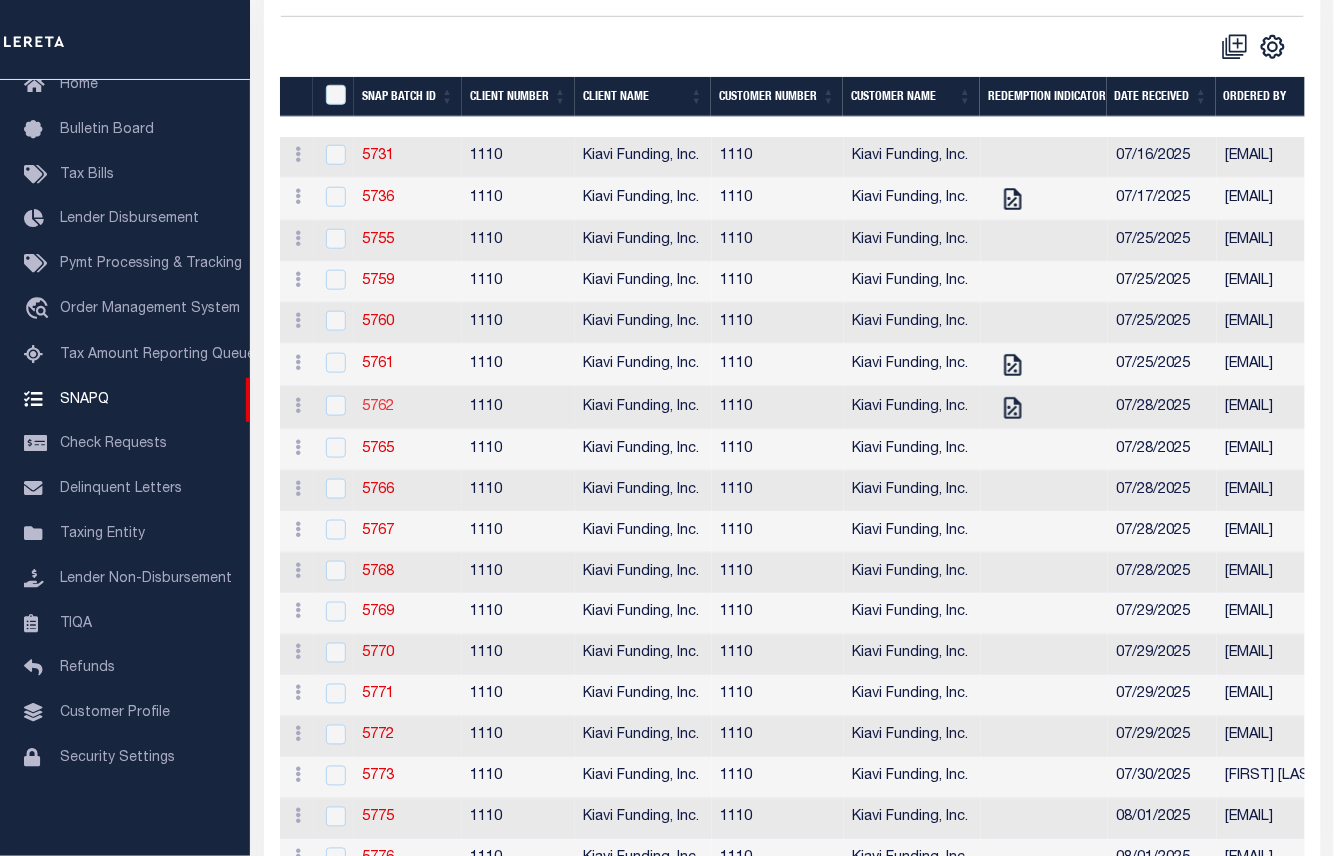 click on "5762" at bounding box center (378, 407) 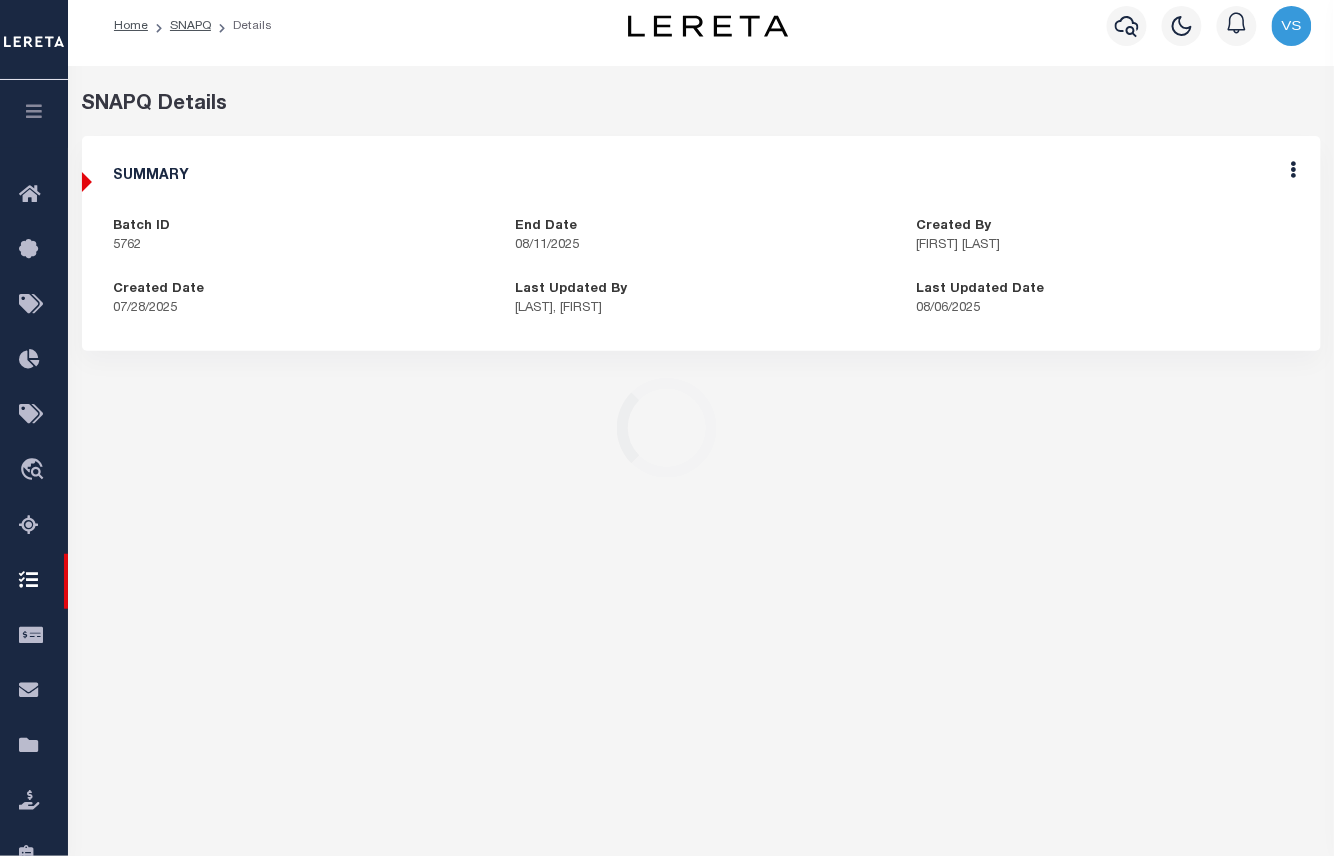 scroll, scrollTop: 0, scrollLeft: 0, axis: both 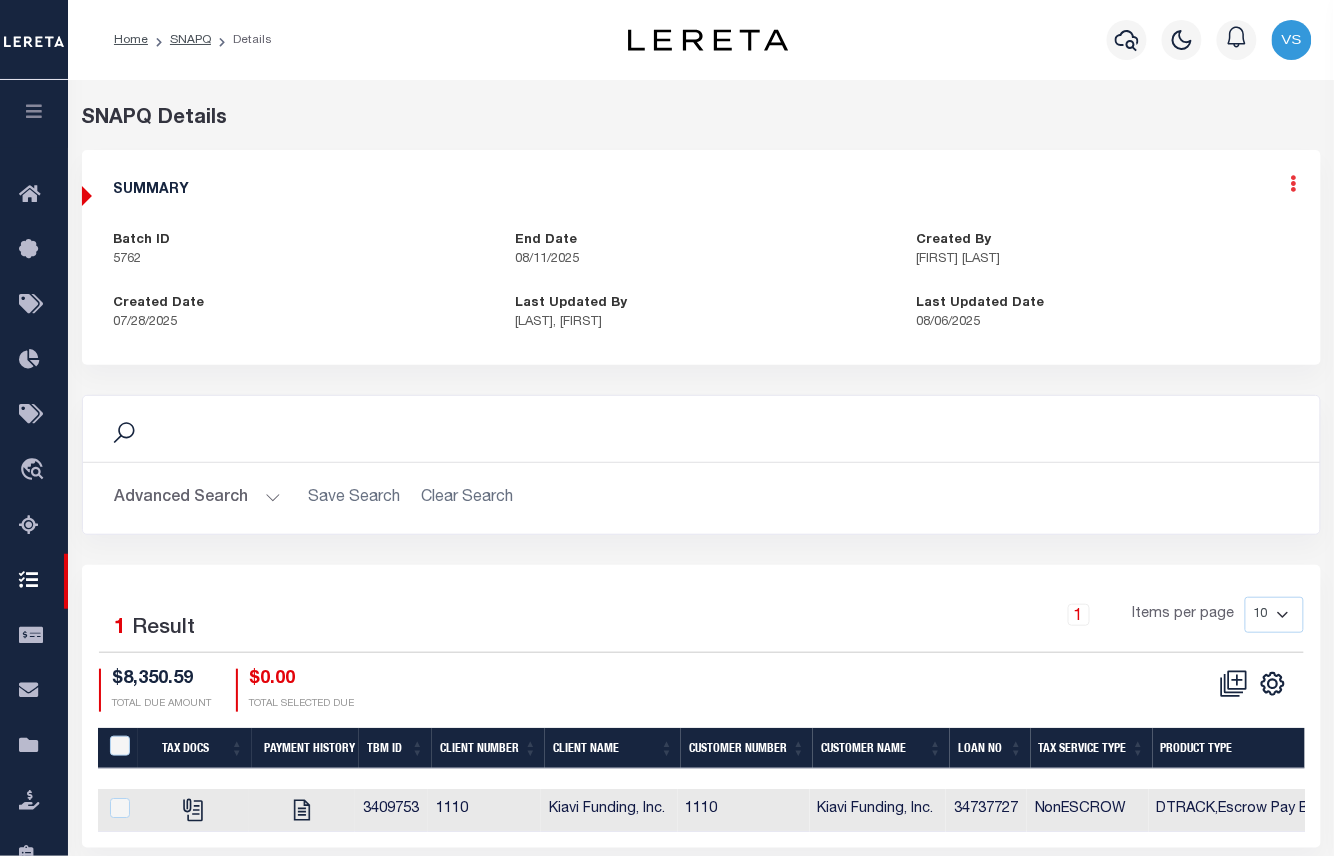 click at bounding box center (1294, 183) 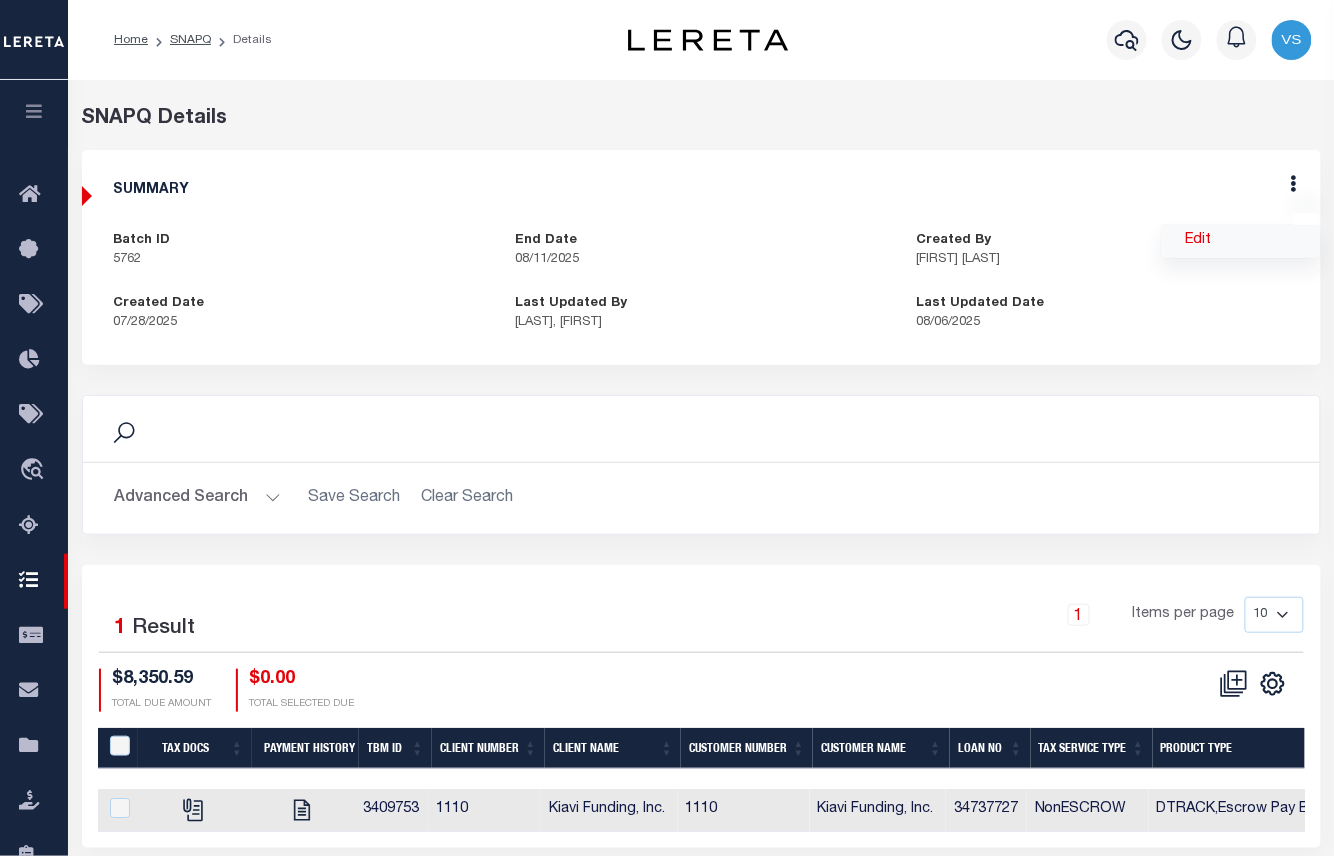 click on "Edit" at bounding box center [1241, 241] 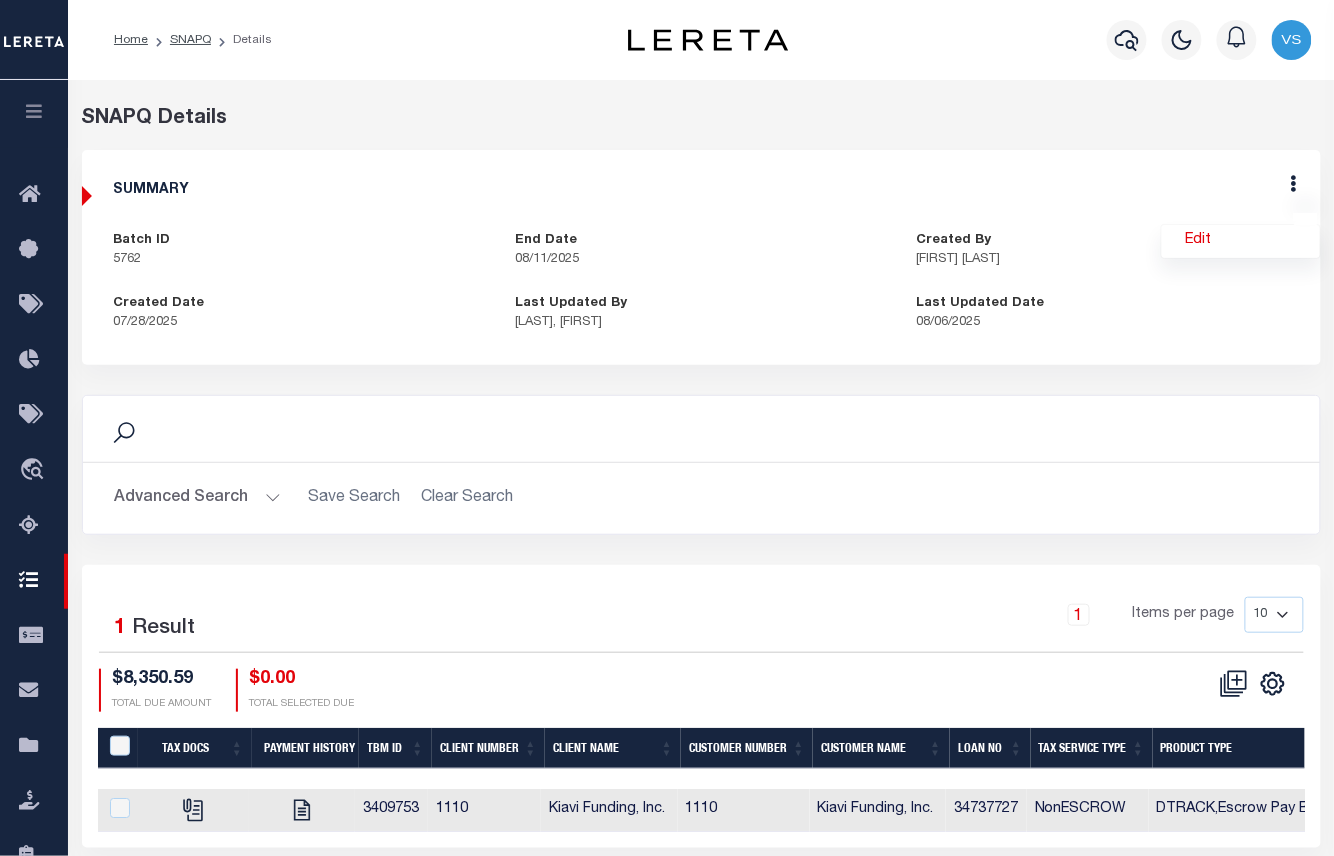 select on "OIP" 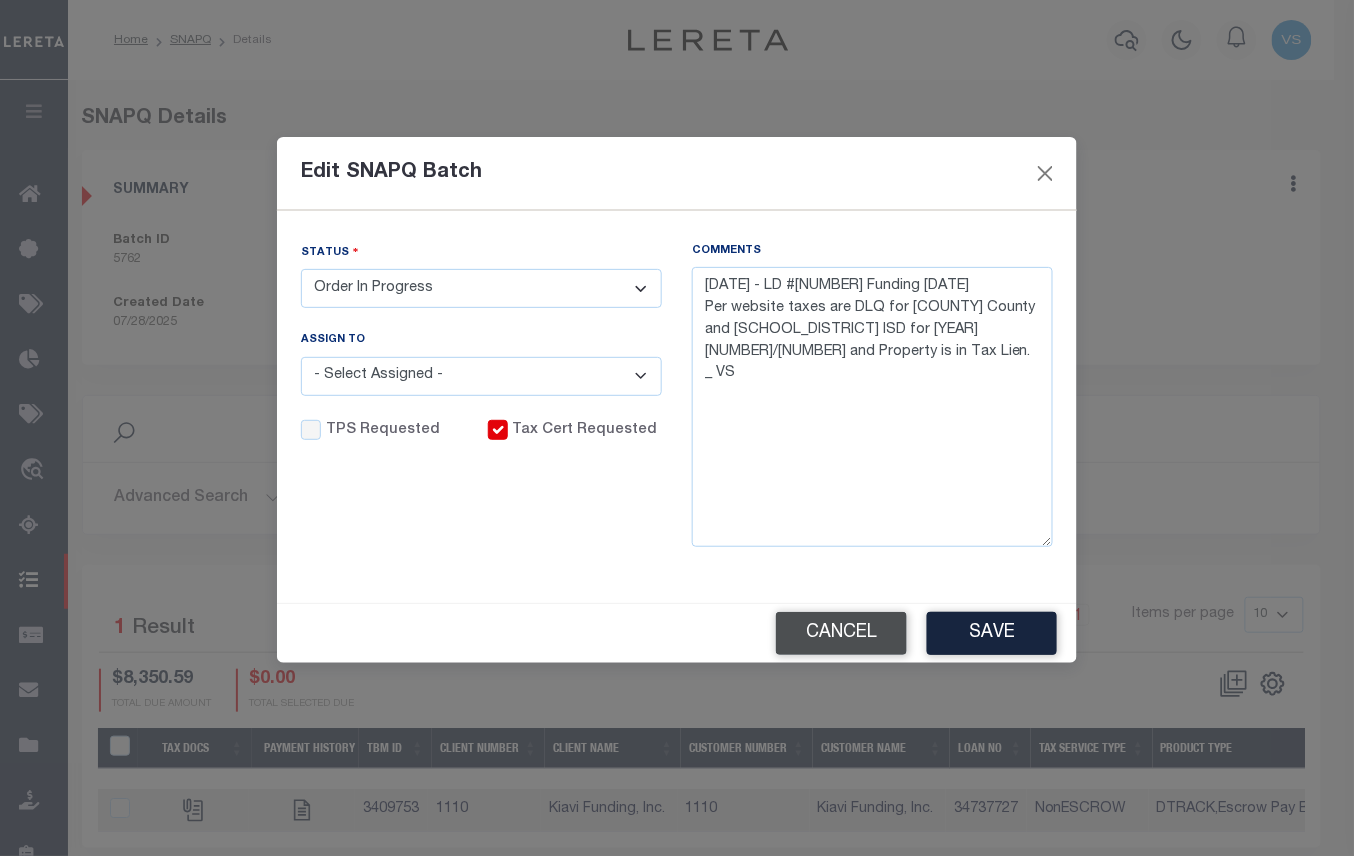 click on "Cancel" at bounding box center [841, 633] 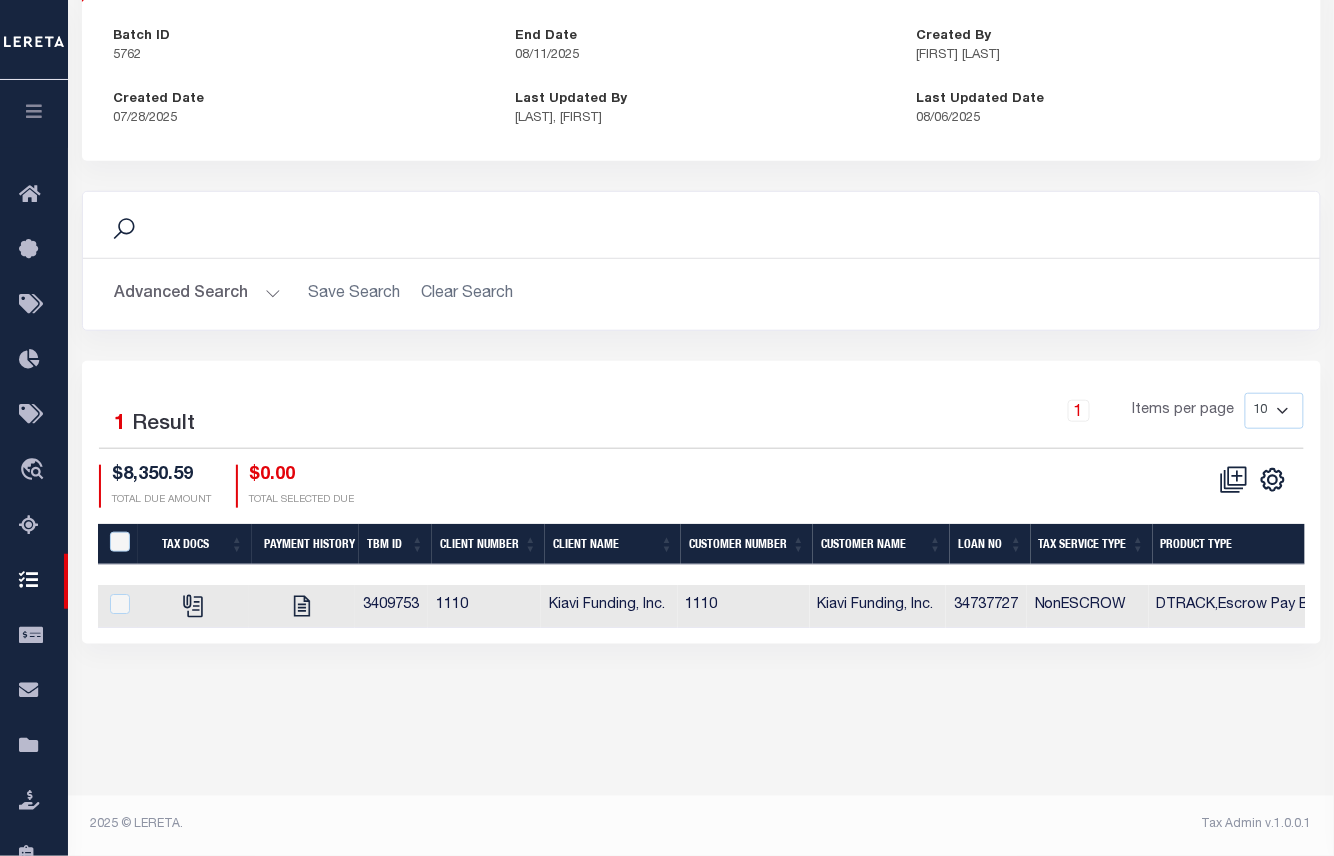 scroll, scrollTop: 0, scrollLeft: 0, axis: both 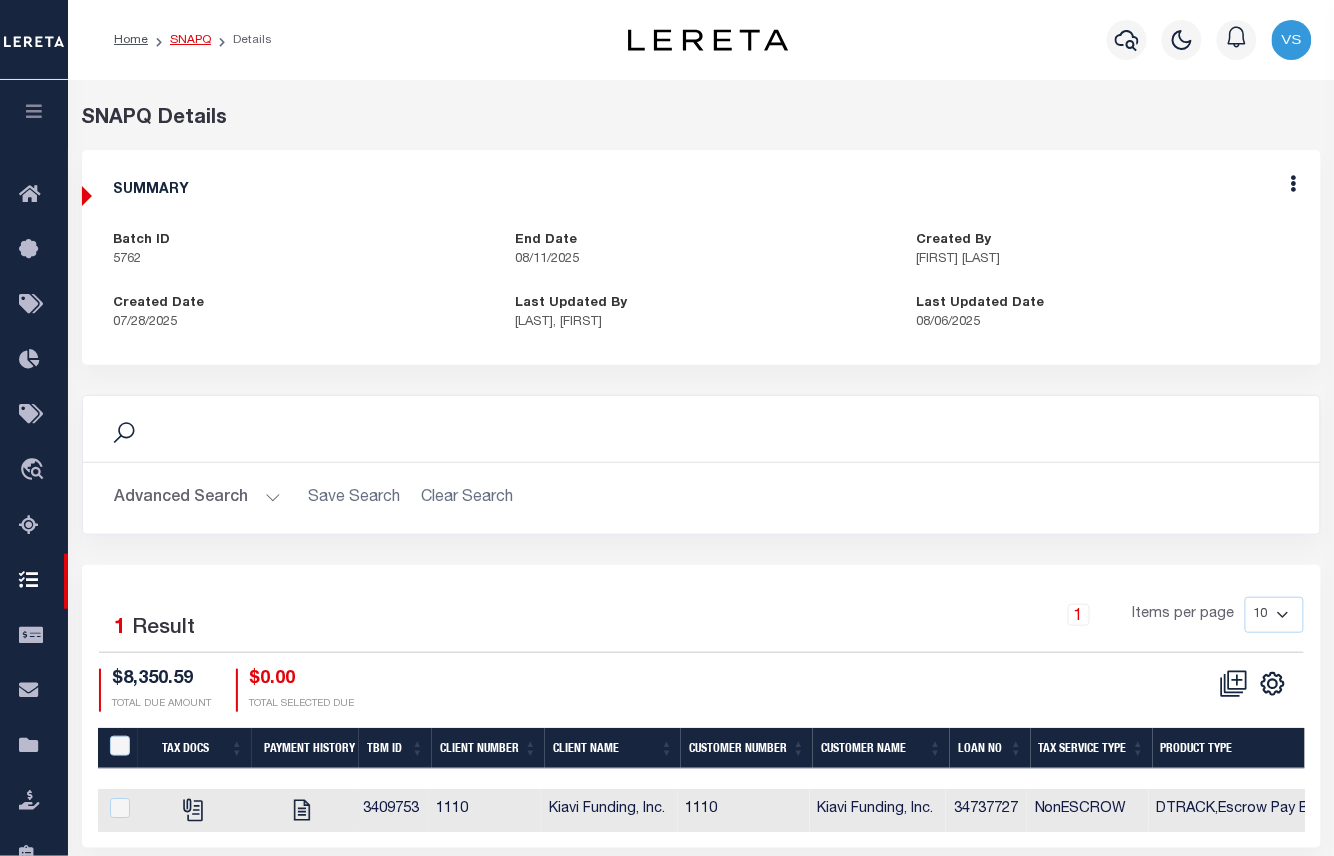 click on "SNAPQ" at bounding box center [190, 40] 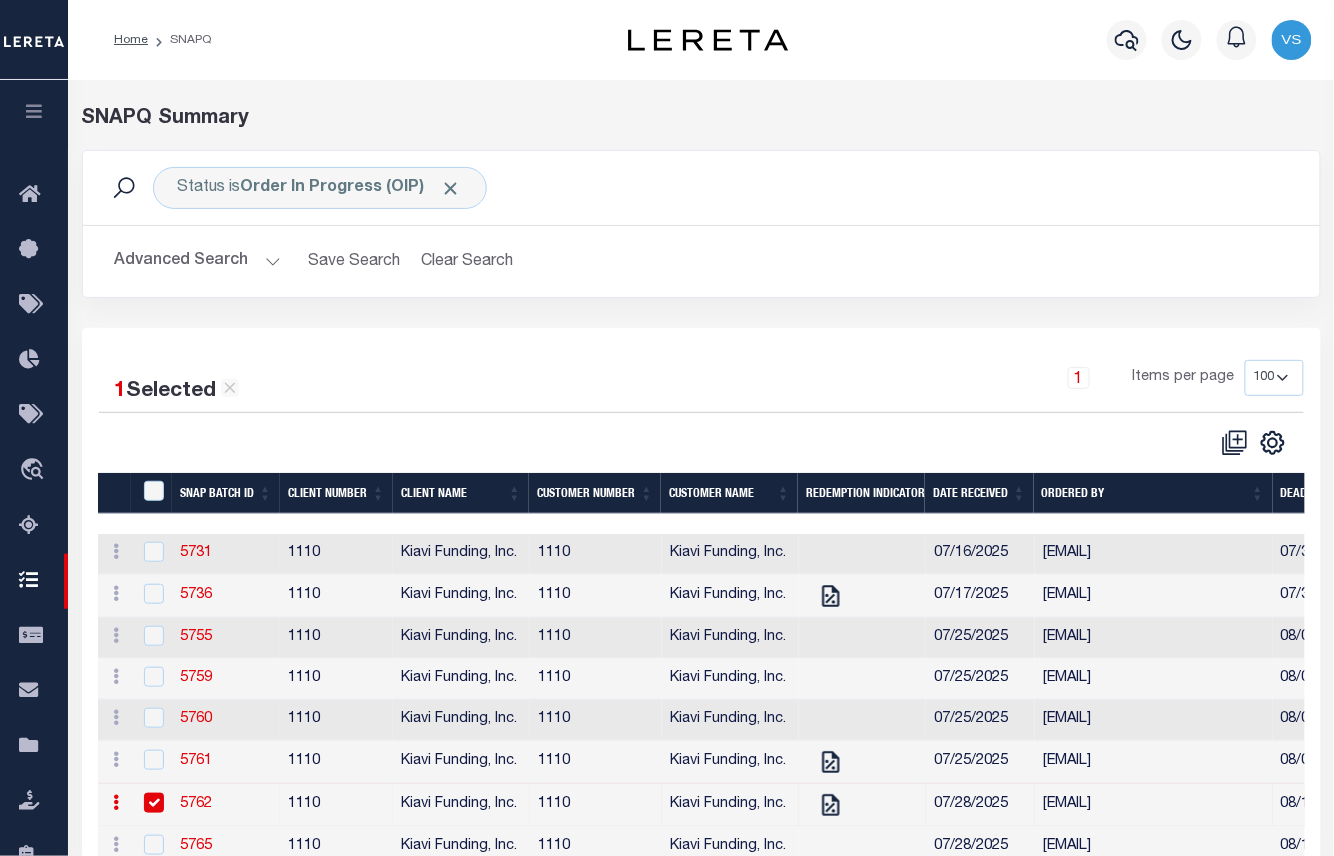 scroll, scrollTop: 266, scrollLeft: 0, axis: vertical 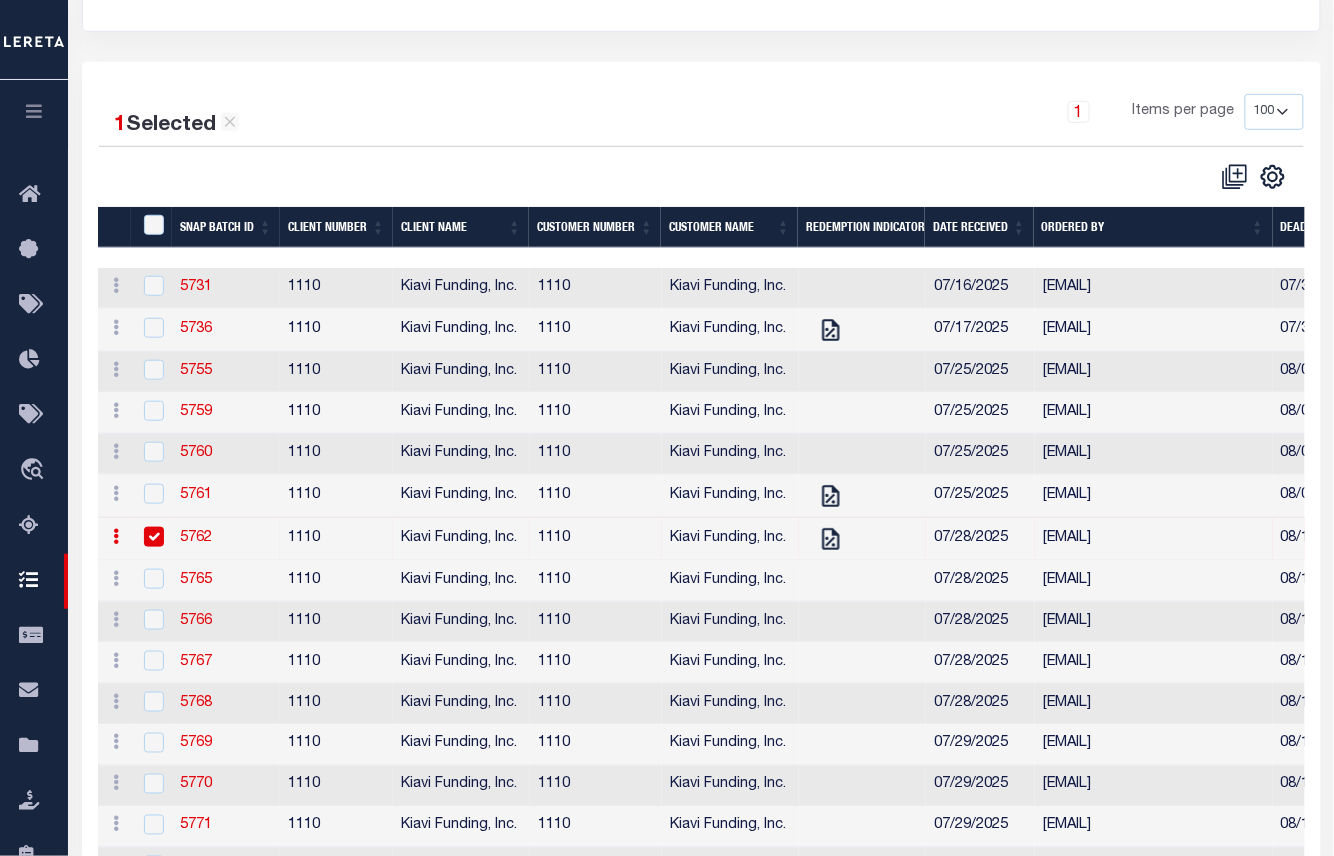 click at bounding box center [154, 537] 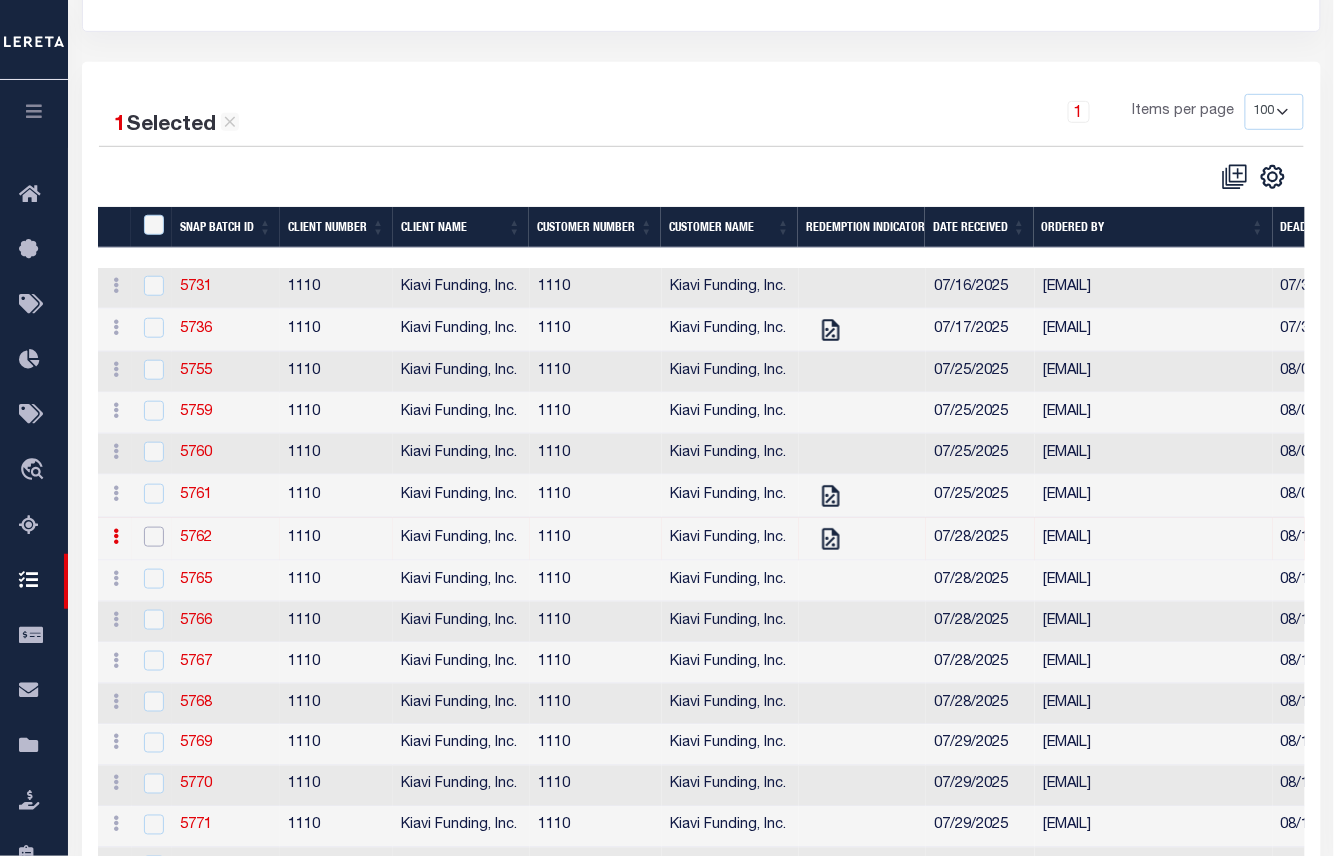checkbox on "false" 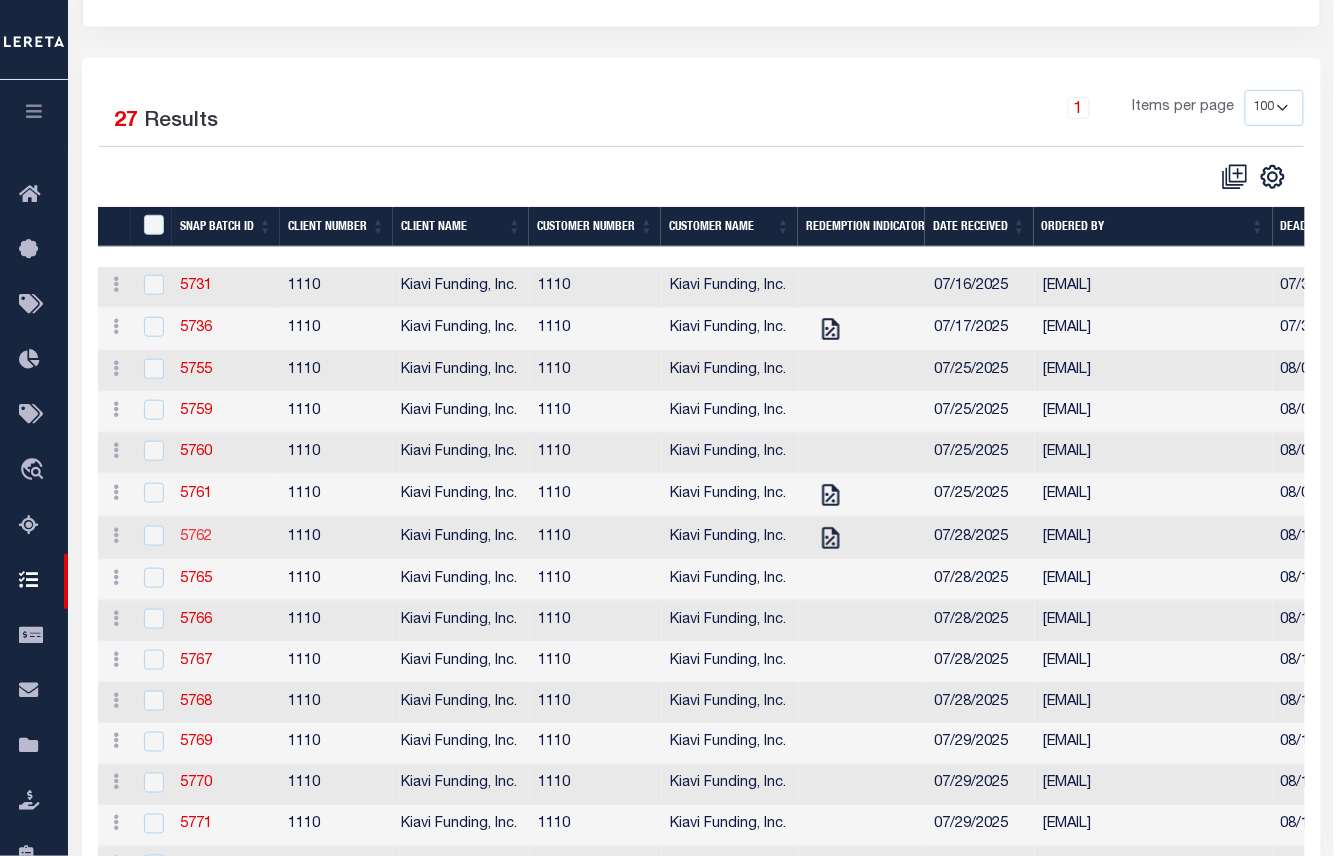 click on "5762" at bounding box center (196, 537) 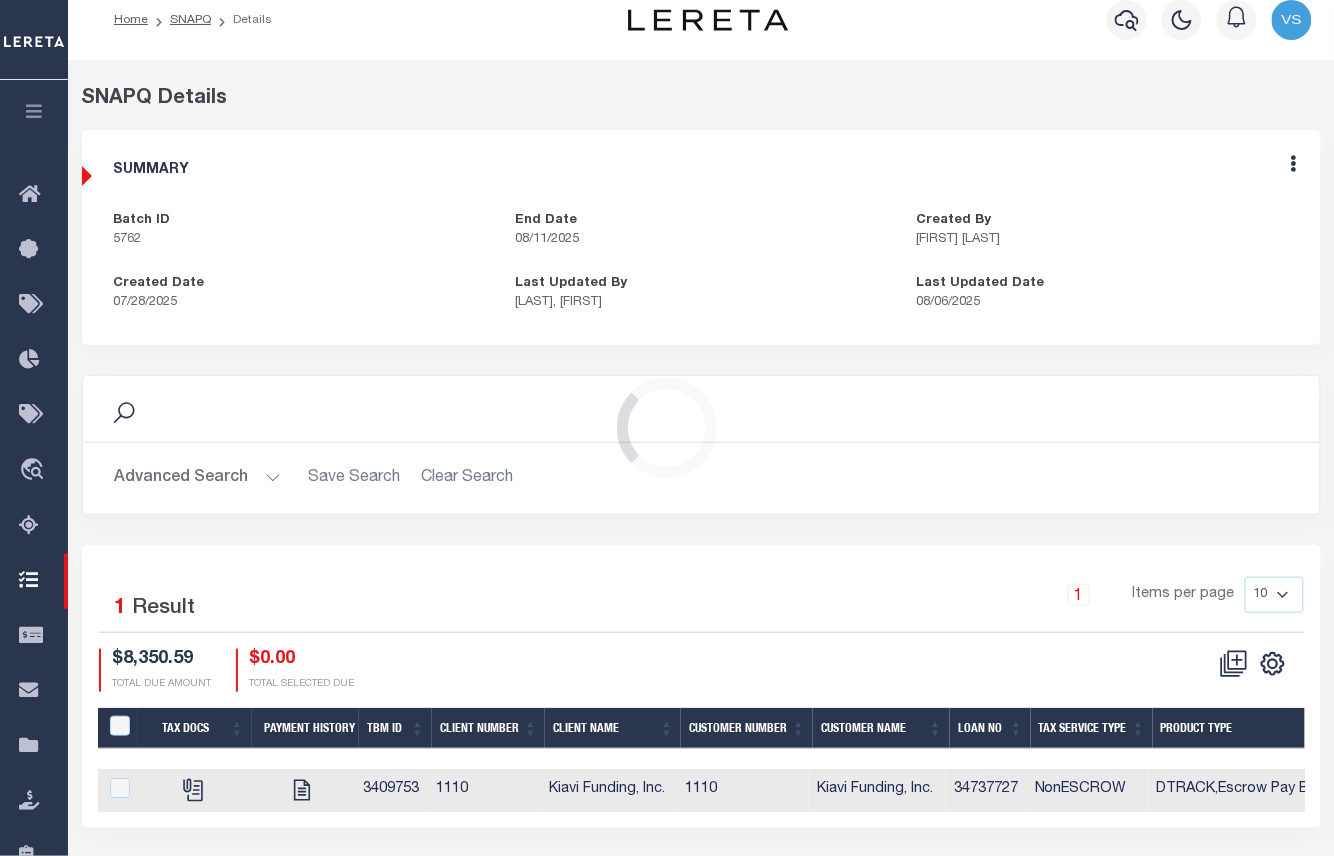 scroll, scrollTop: 0, scrollLeft: 0, axis: both 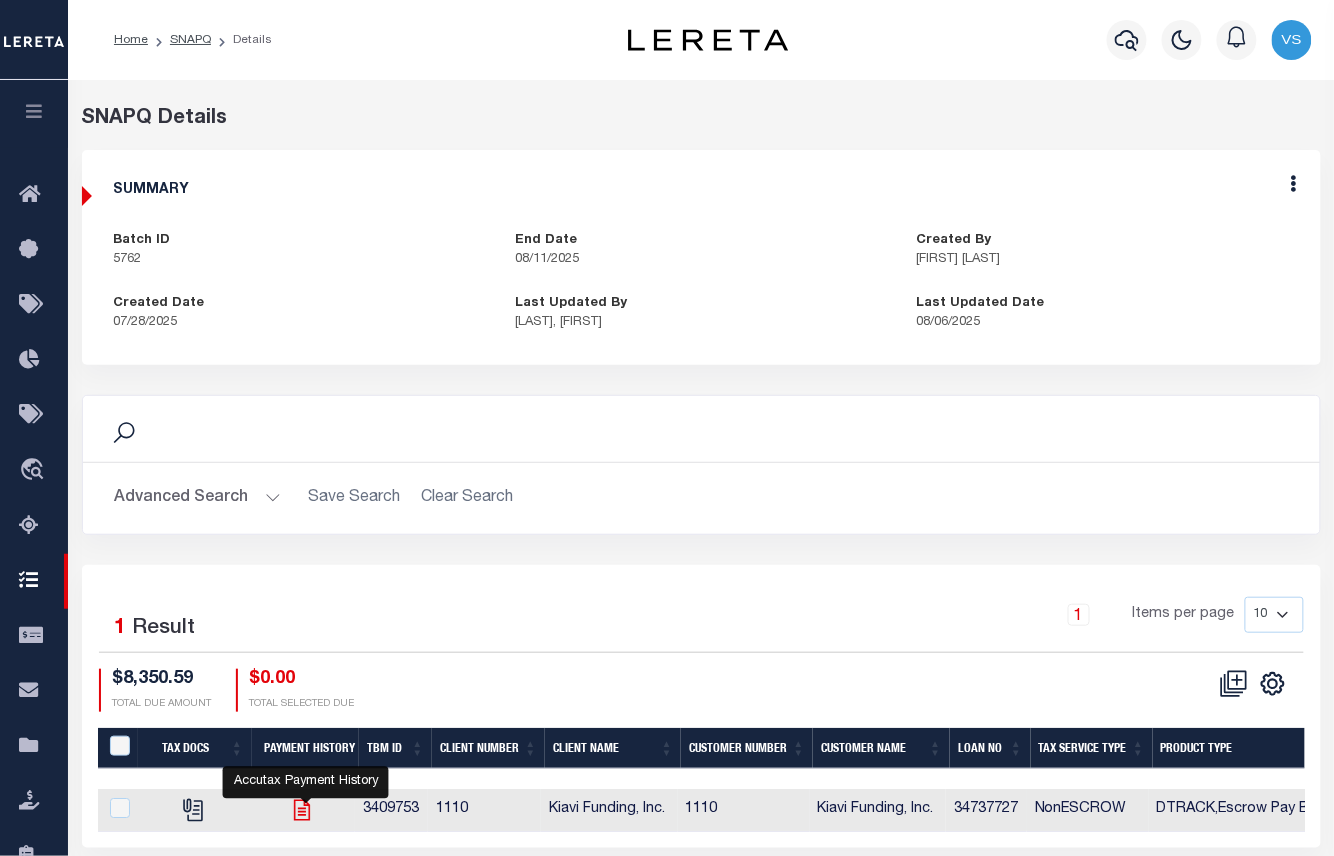 click 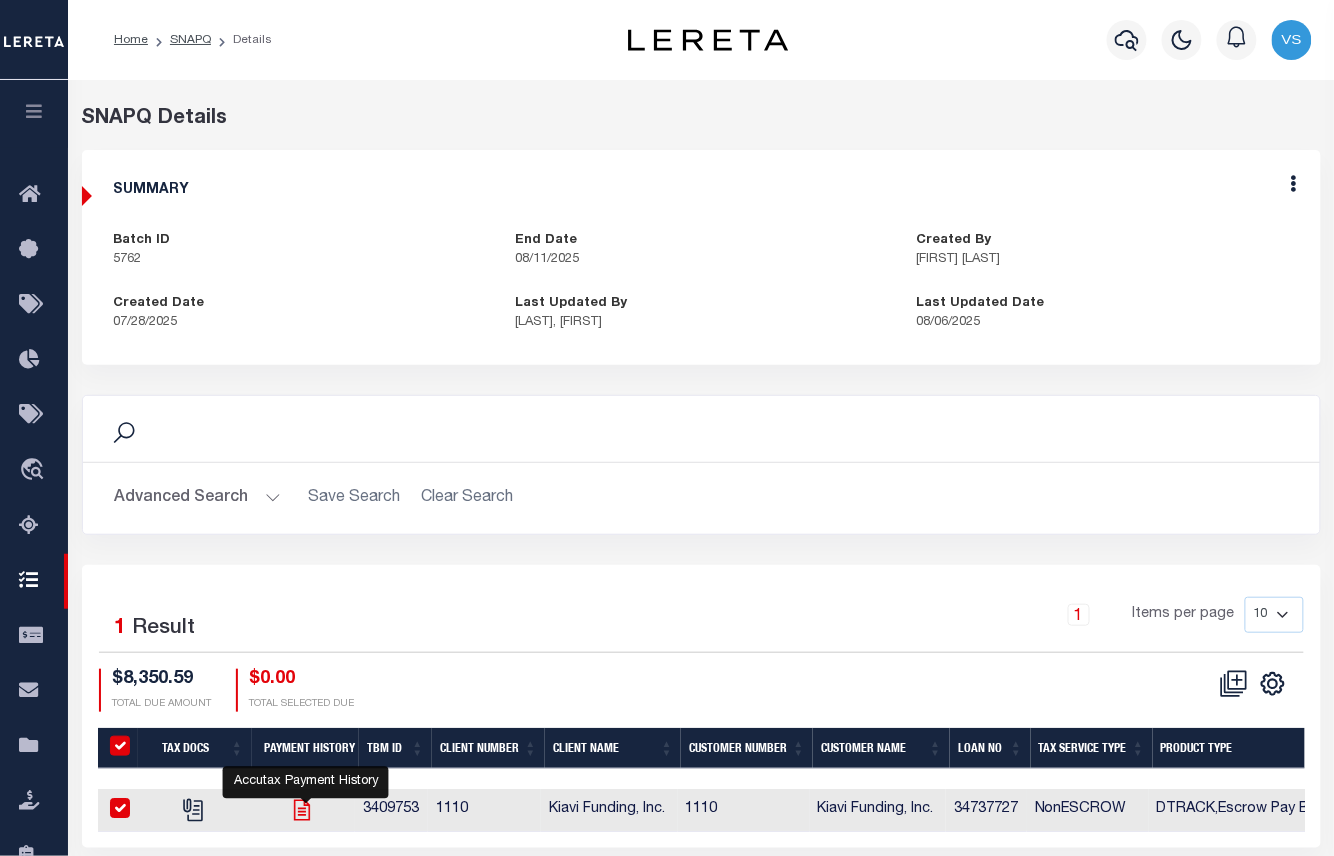 checkbox on "true" 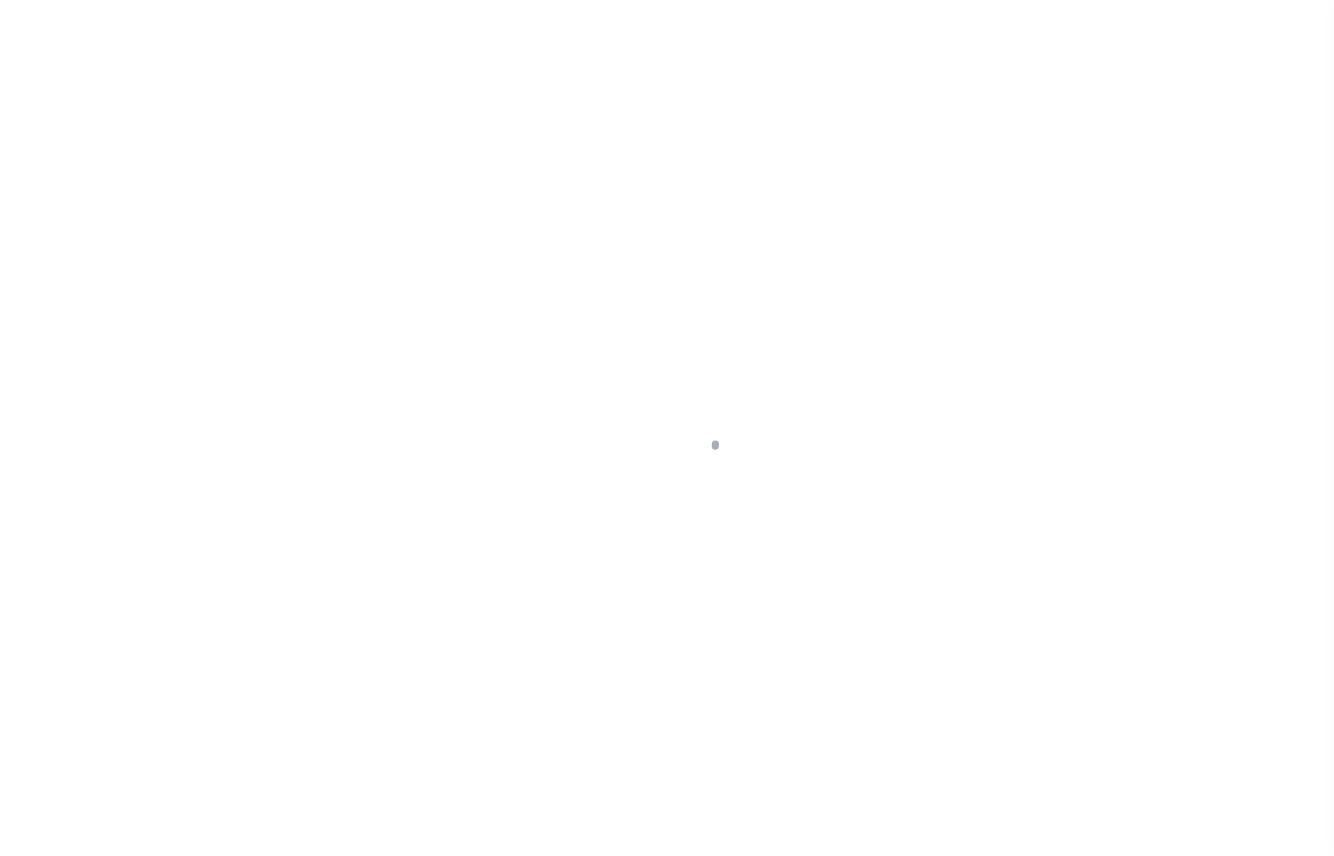 scroll, scrollTop: 0, scrollLeft: 0, axis: both 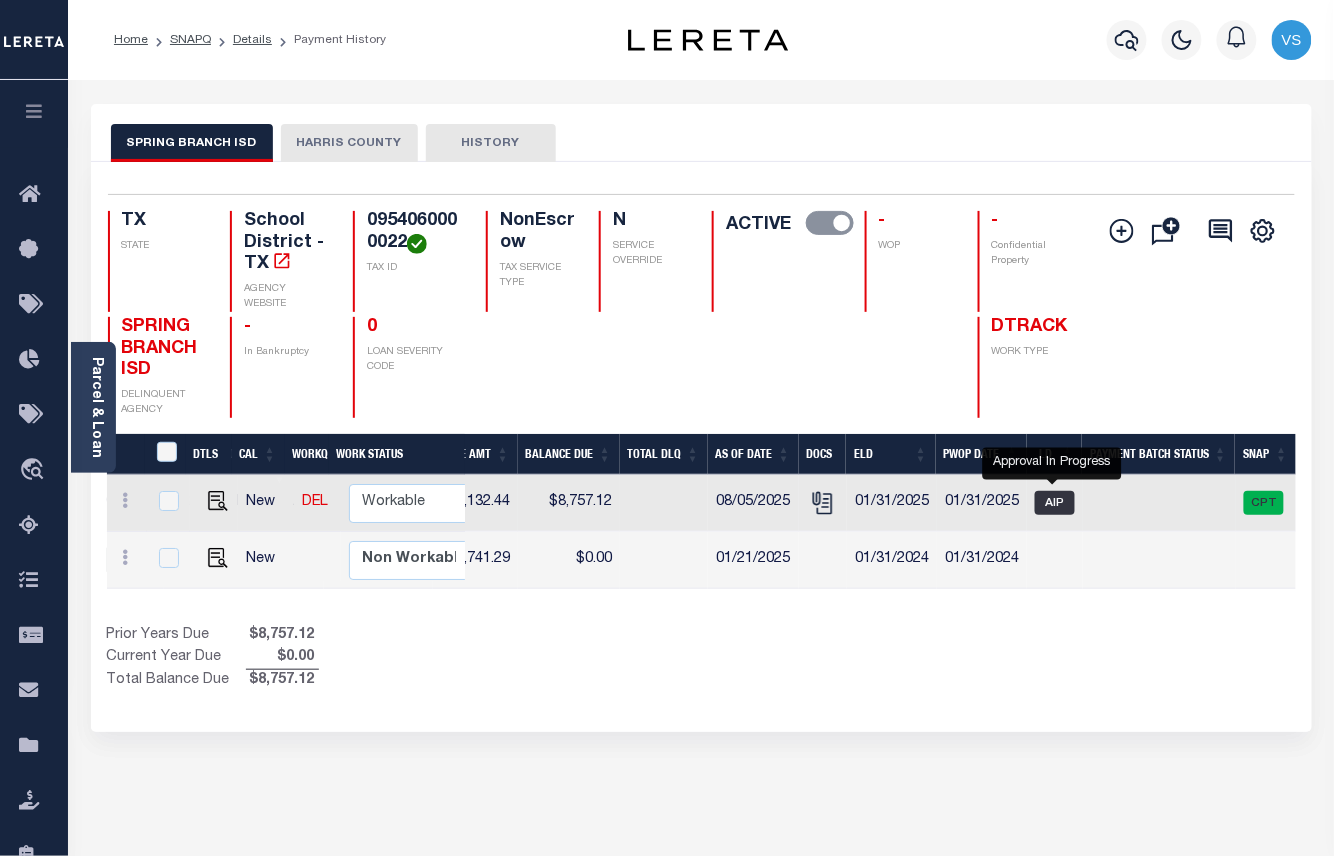 click on "AIP" at bounding box center [1055, 503] 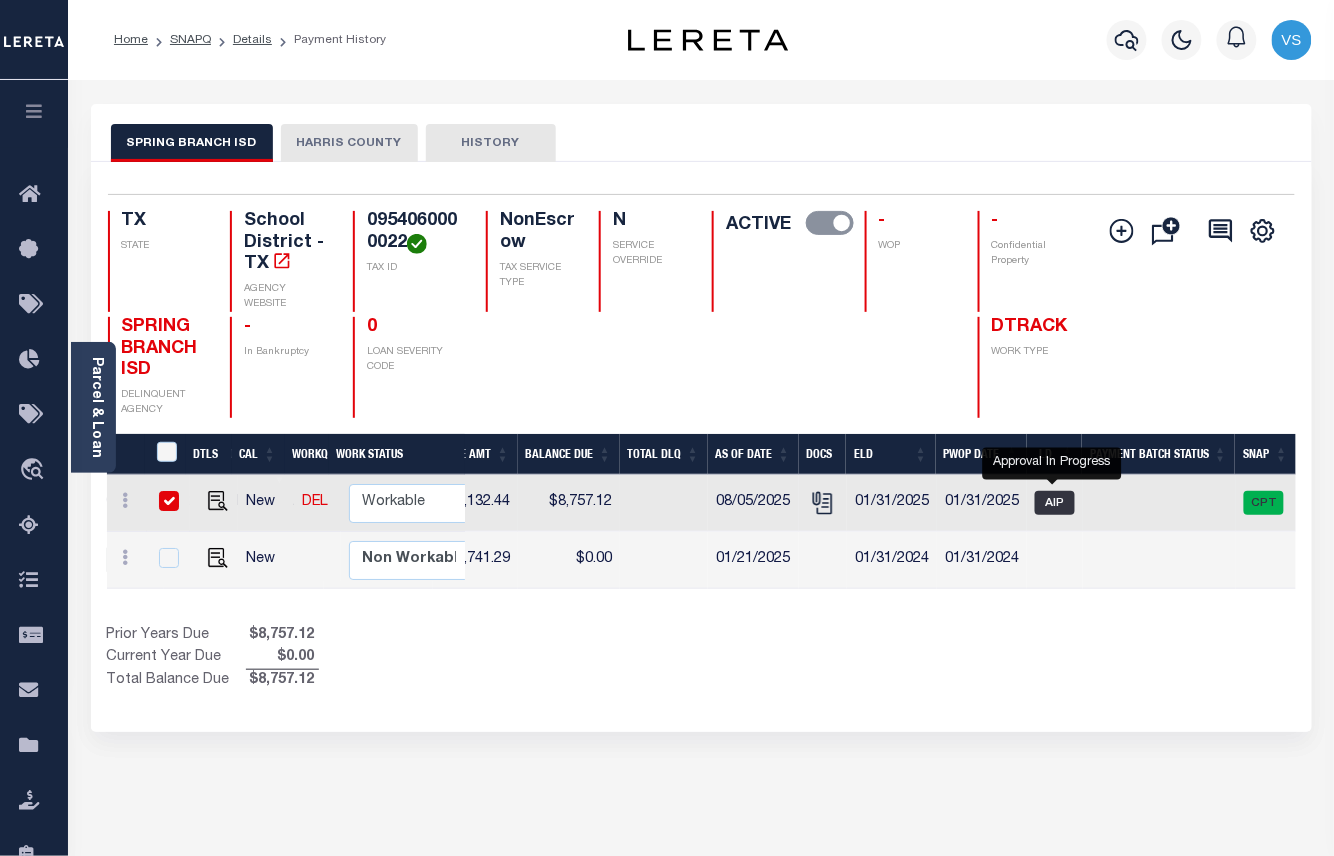checkbox on "true" 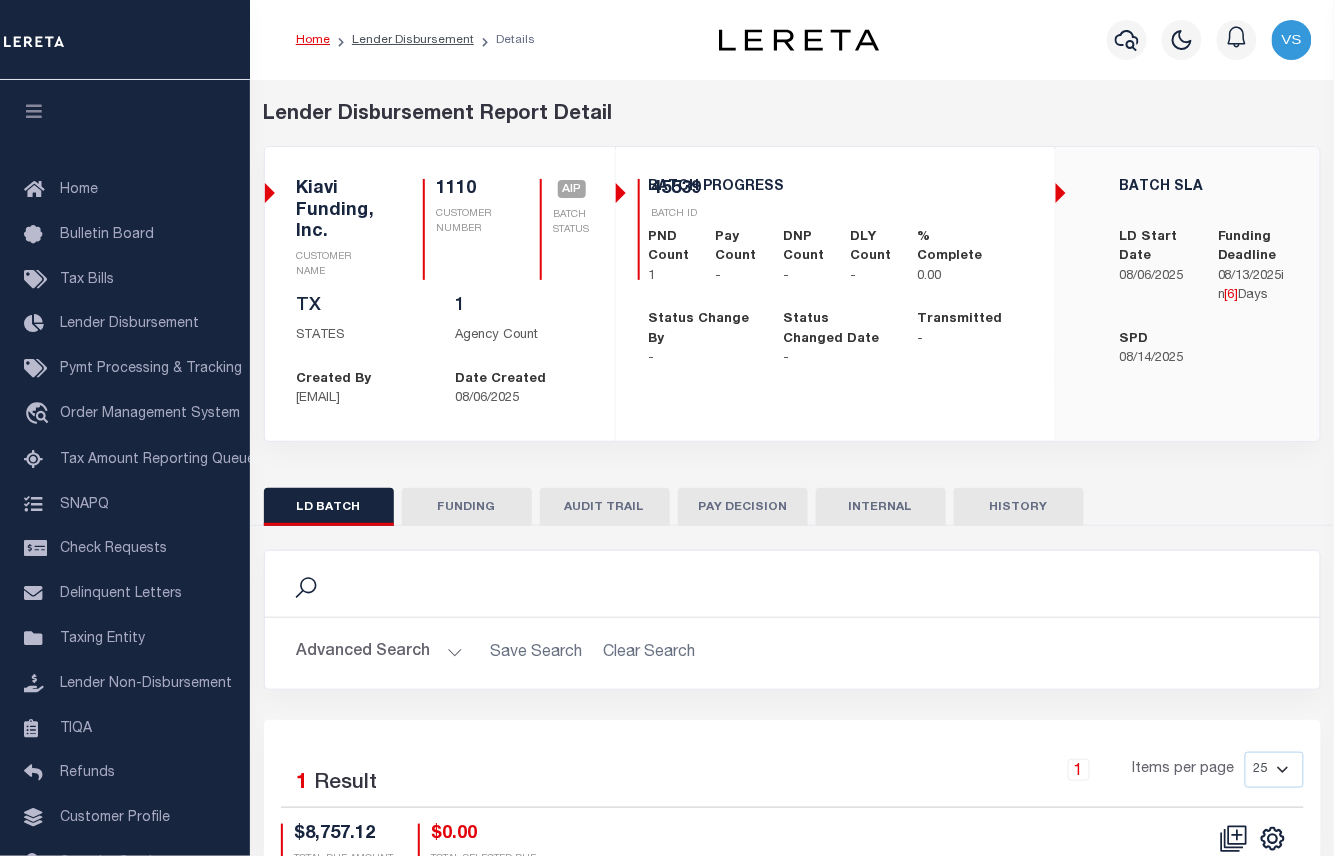 scroll, scrollTop: 224, scrollLeft: 0, axis: vertical 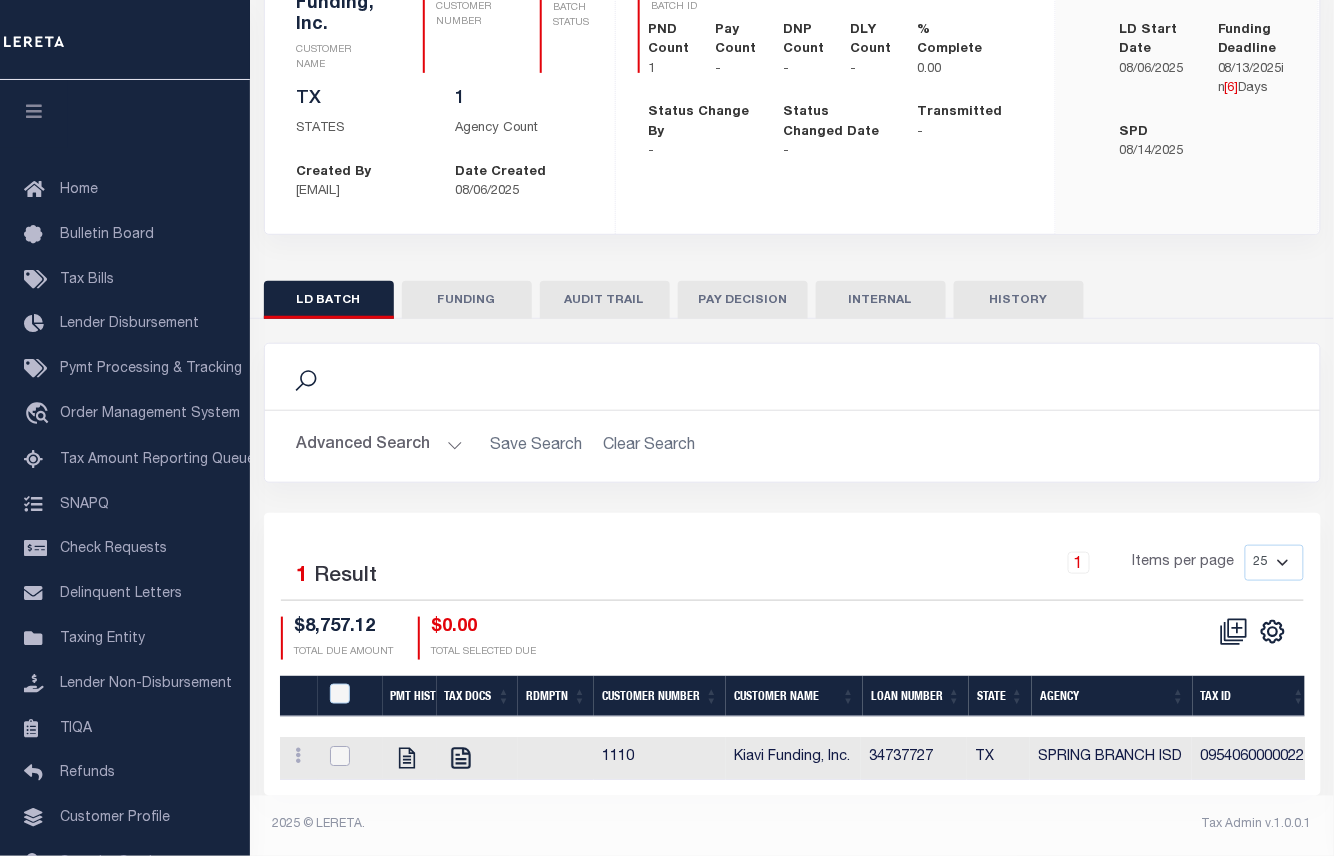 click at bounding box center [340, 756] 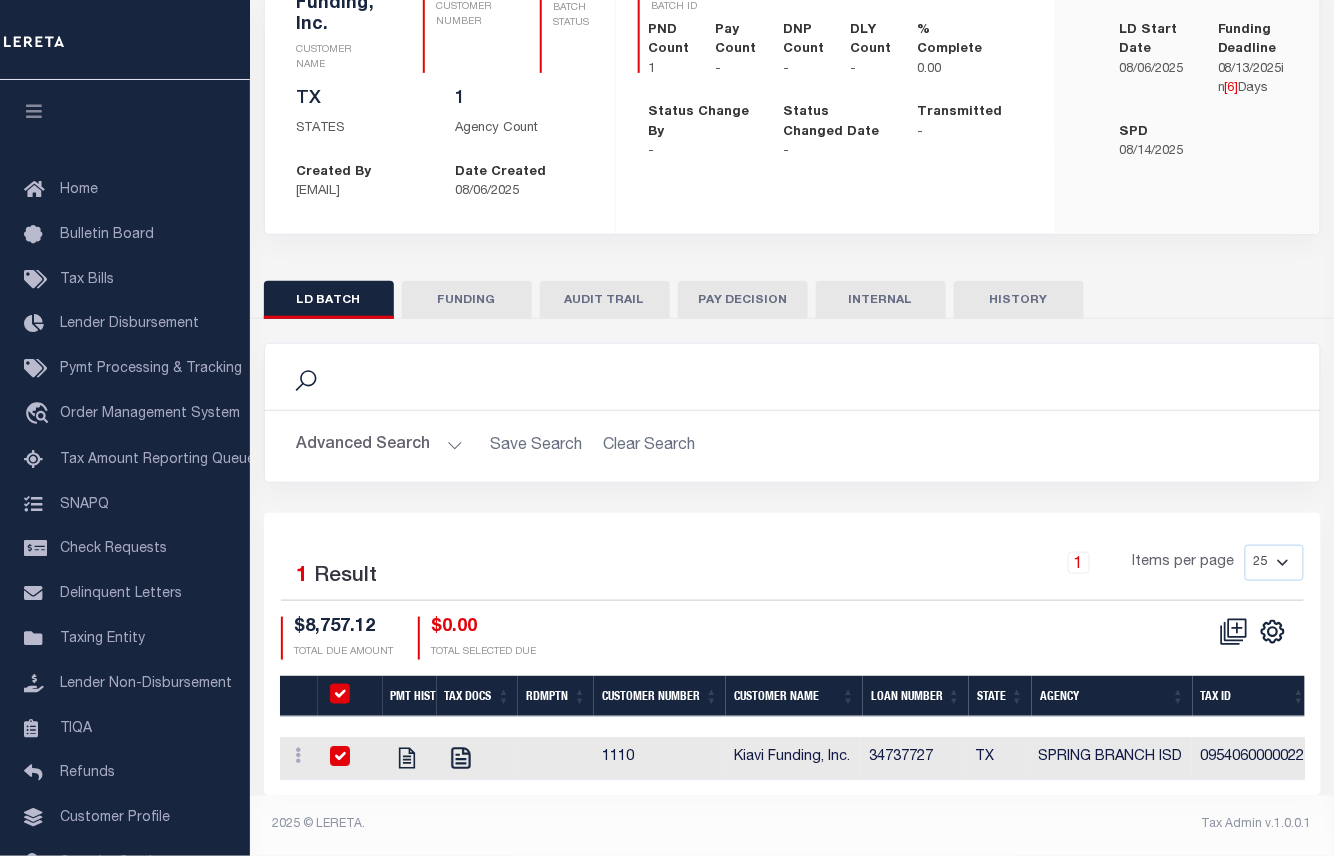 checkbox on "true" 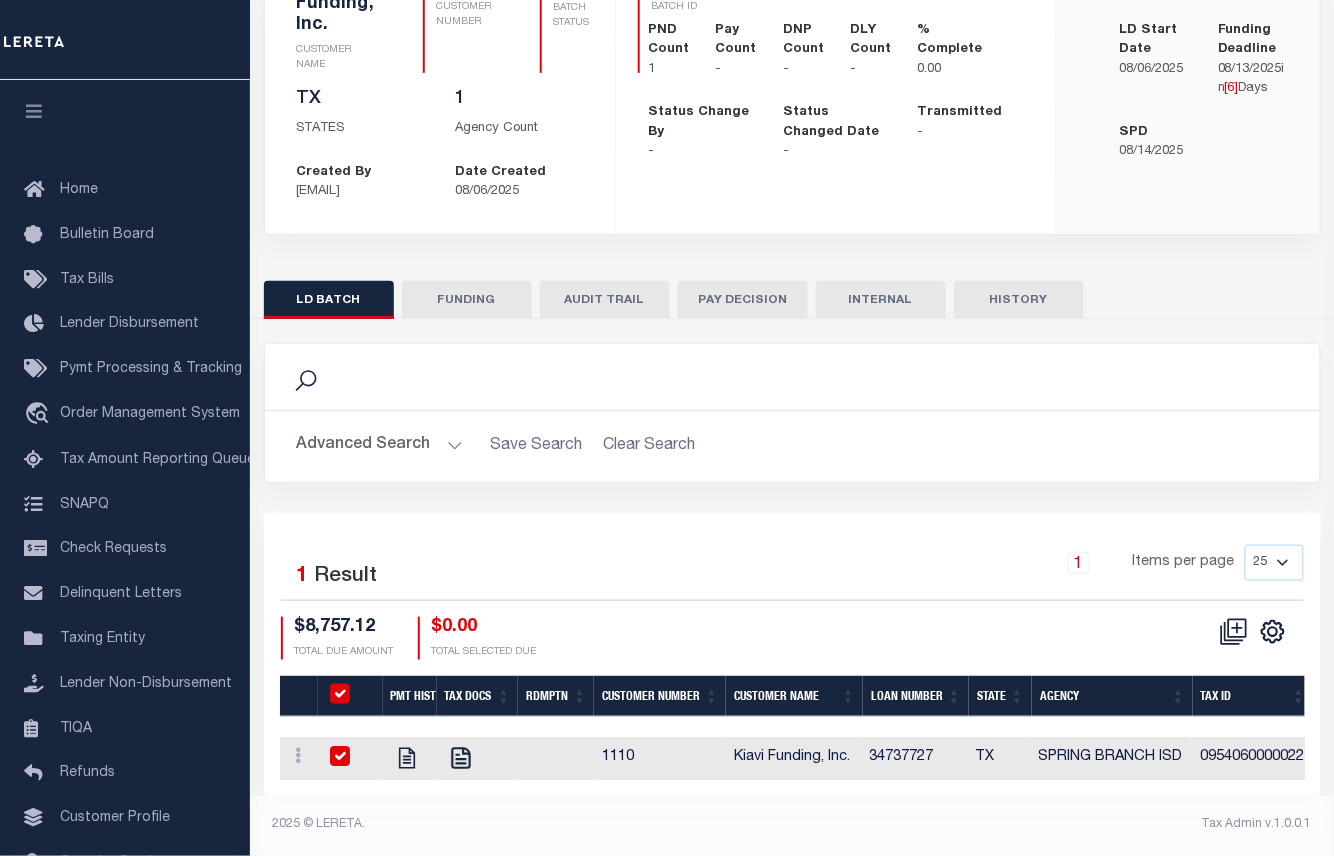 checkbox on "true" 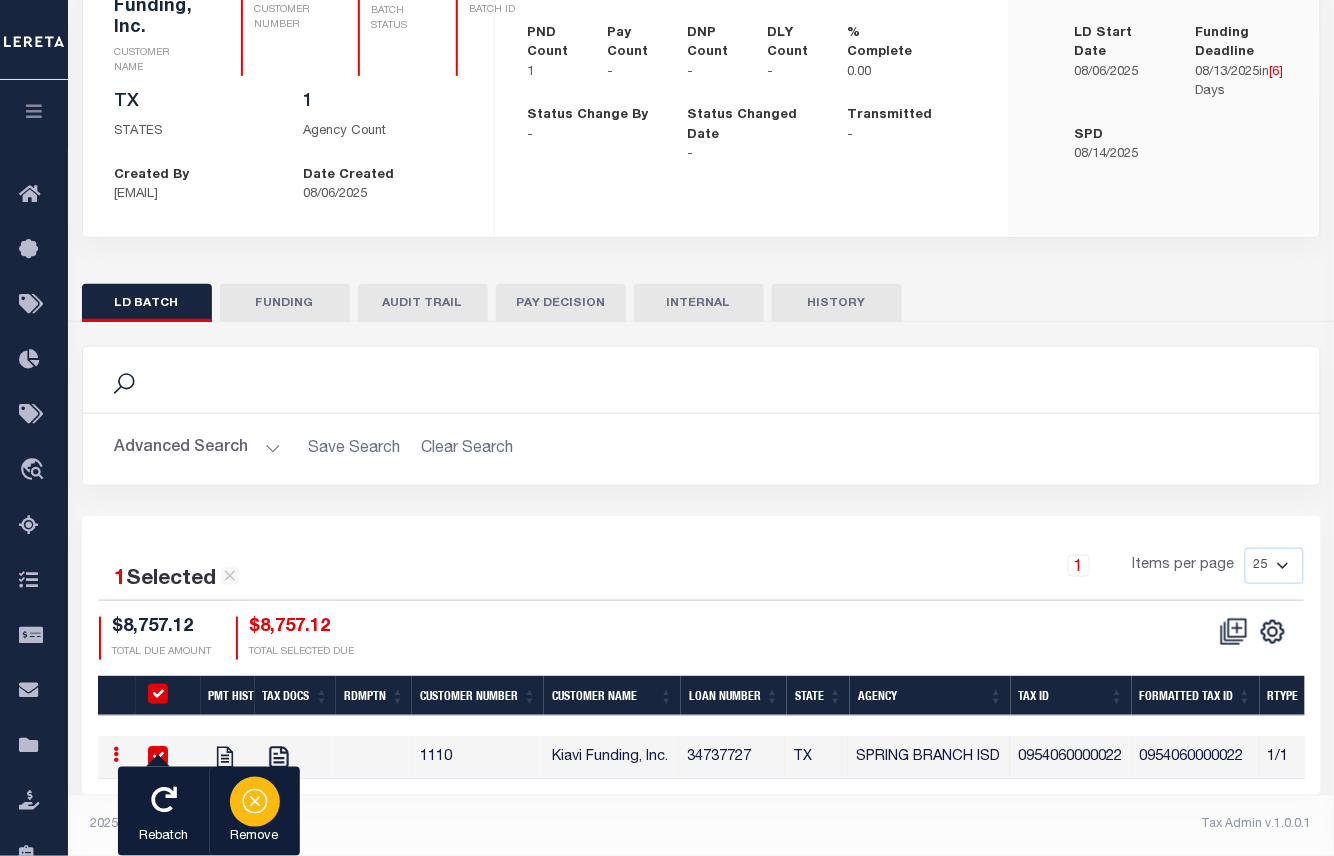 click 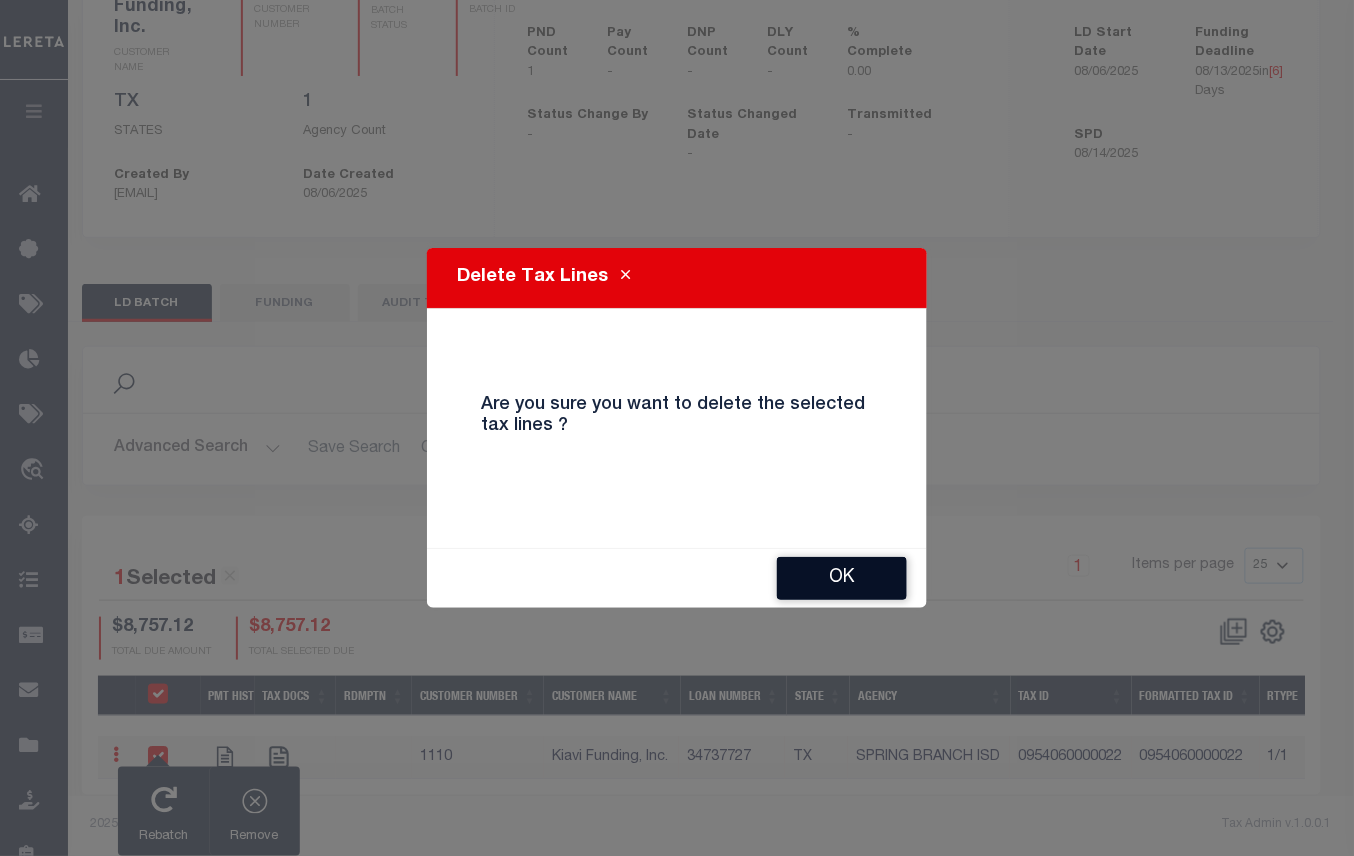 click on "OK" at bounding box center (842, 578) 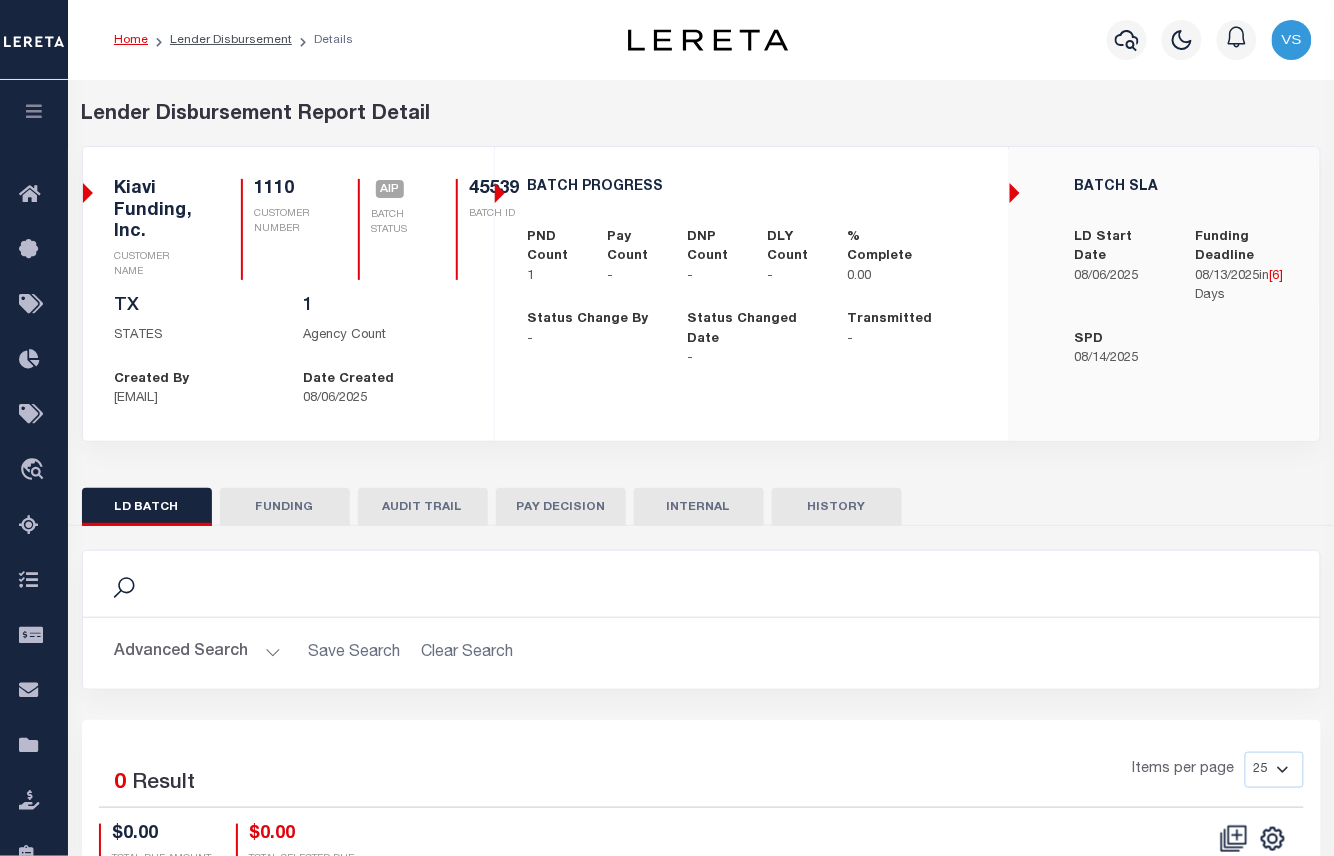 scroll, scrollTop: 218, scrollLeft: 0, axis: vertical 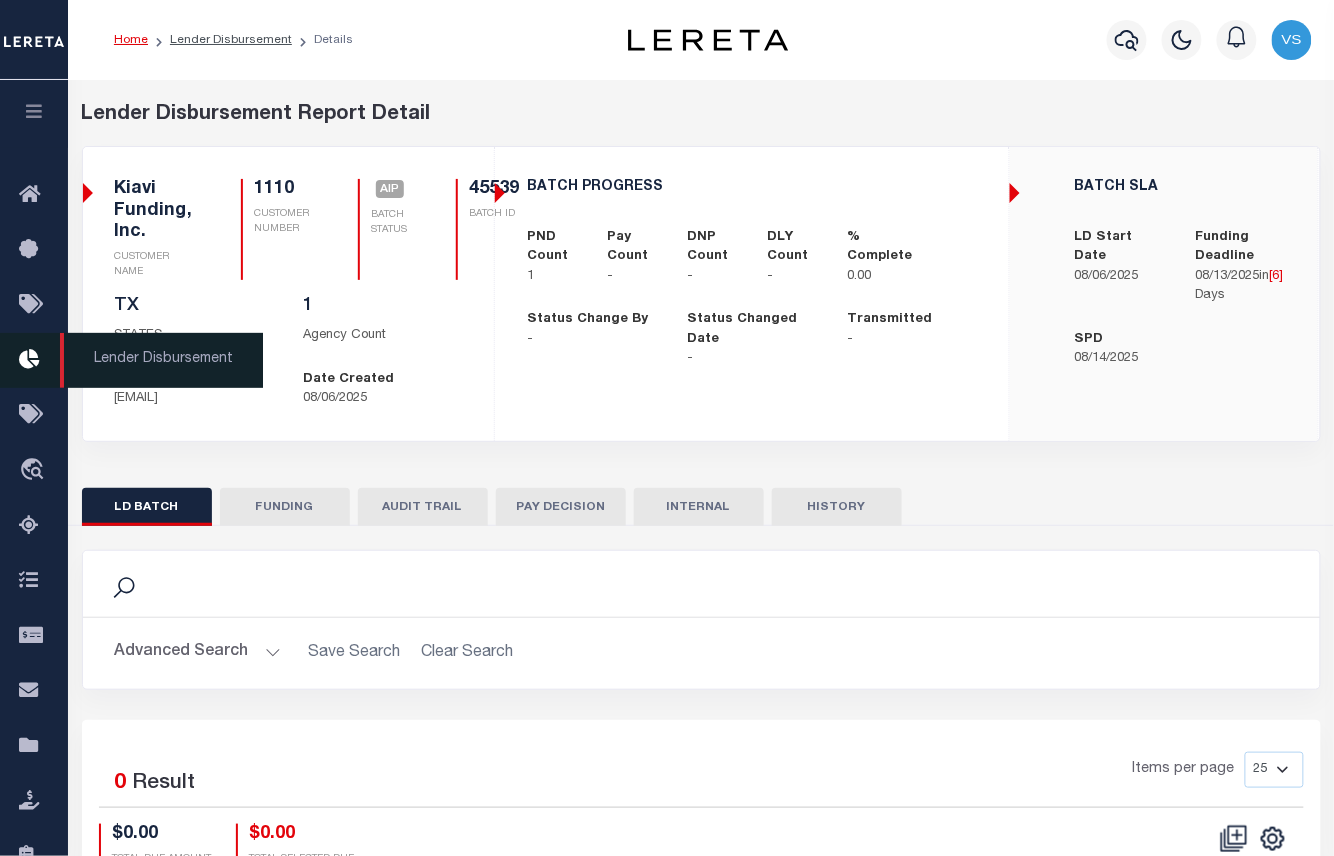 click on "Lender Disbursement" at bounding box center (161, 360) 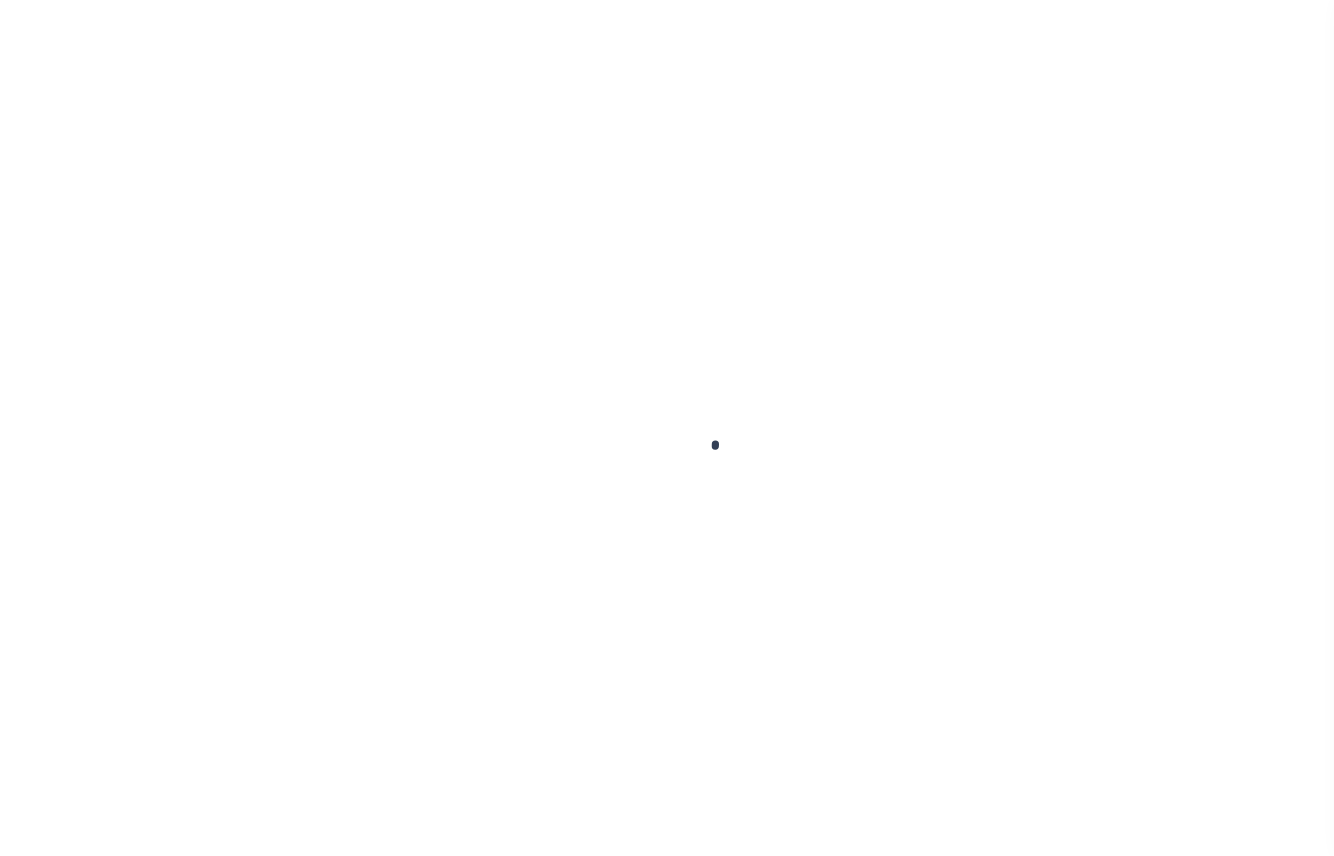 scroll, scrollTop: 0, scrollLeft: 0, axis: both 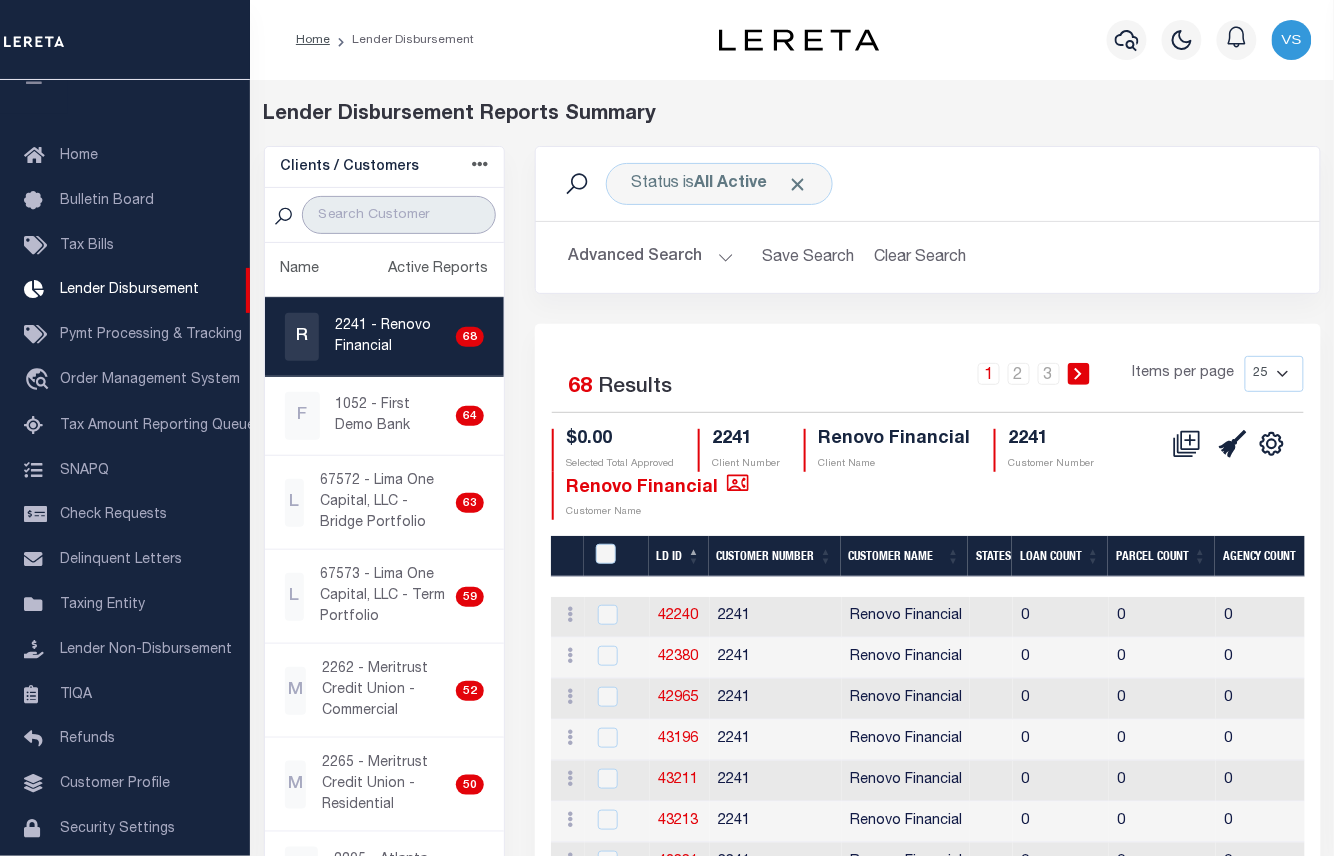 click at bounding box center (399, 215) 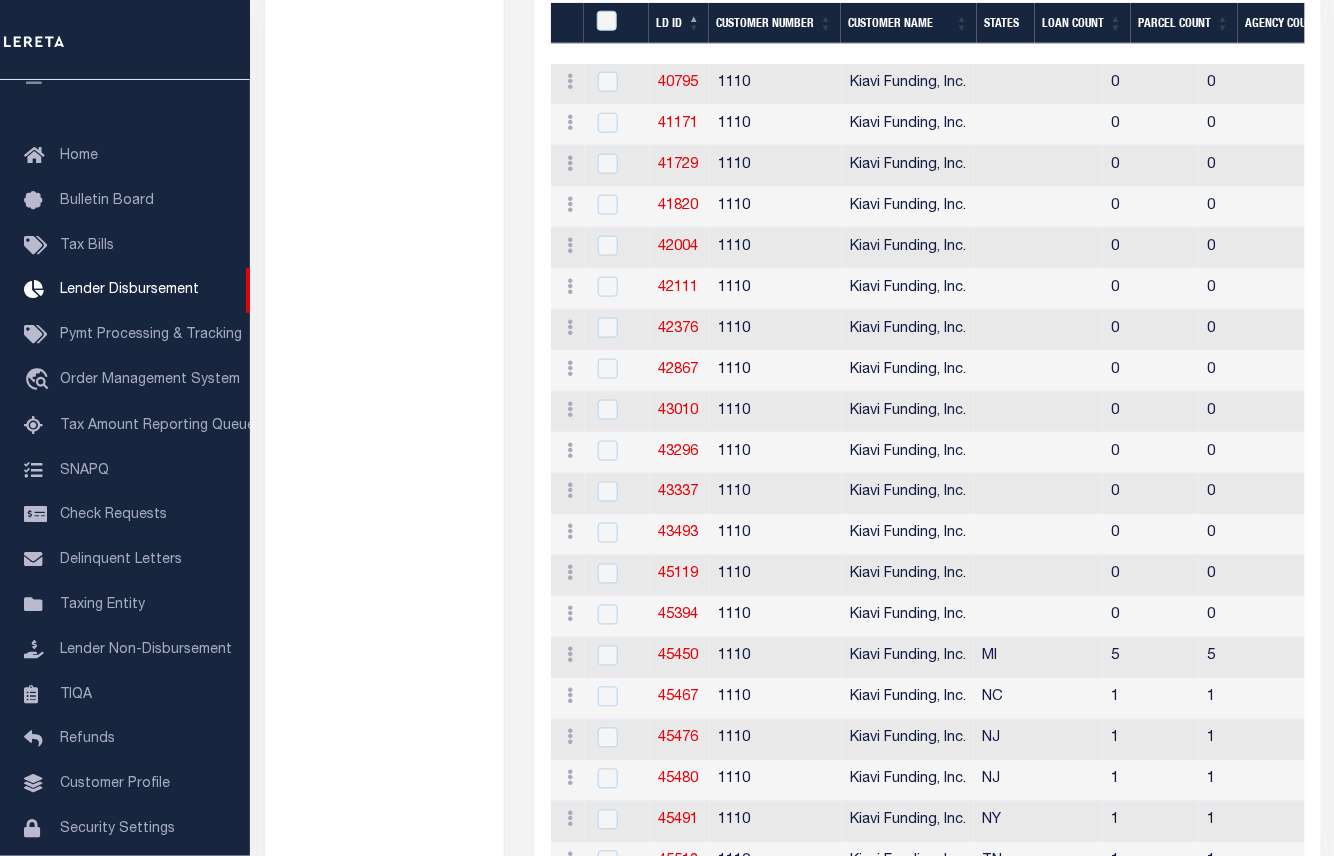 scroll, scrollTop: 876, scrollLeft: 0, axis: vertical 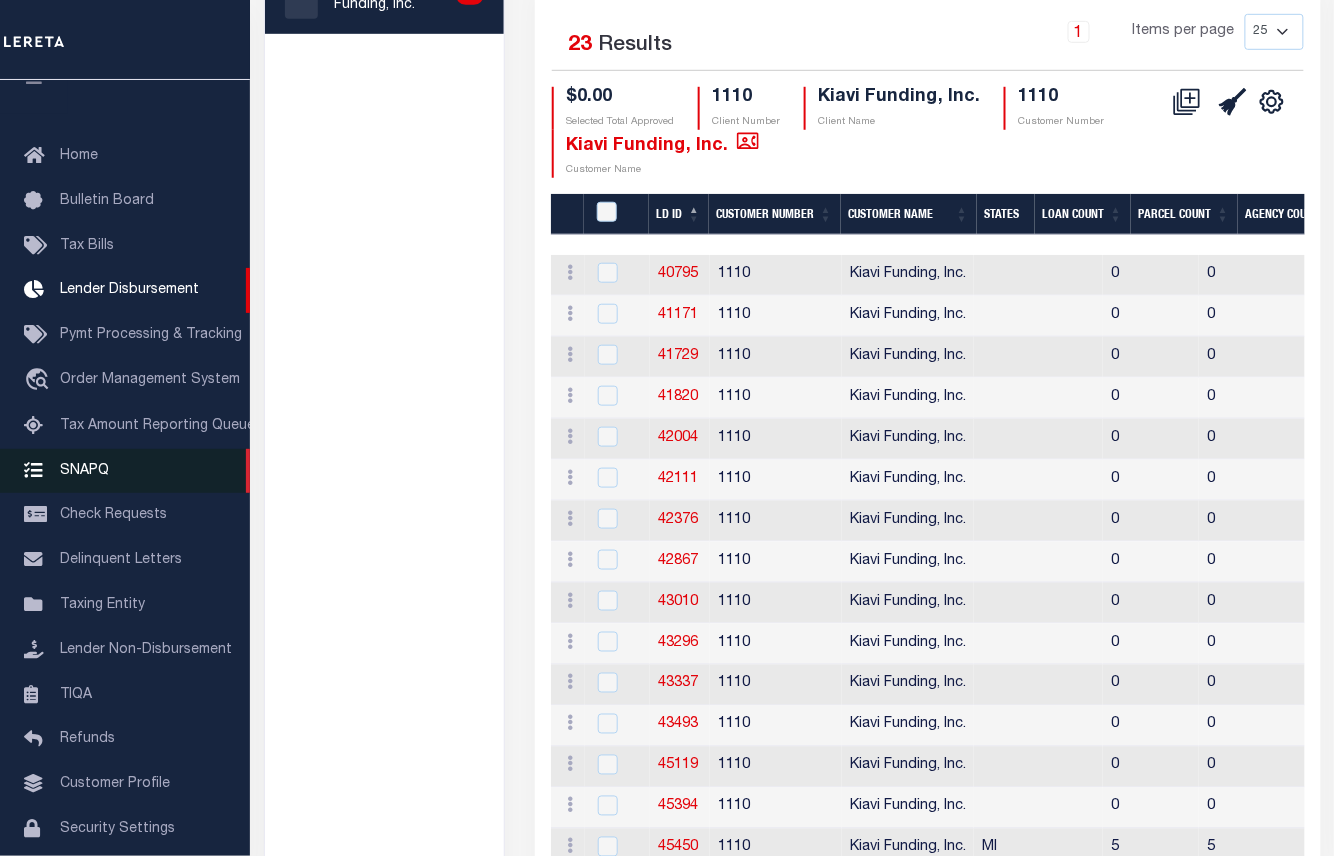 click on "SNAPQ" at bounding box center [125, 471] 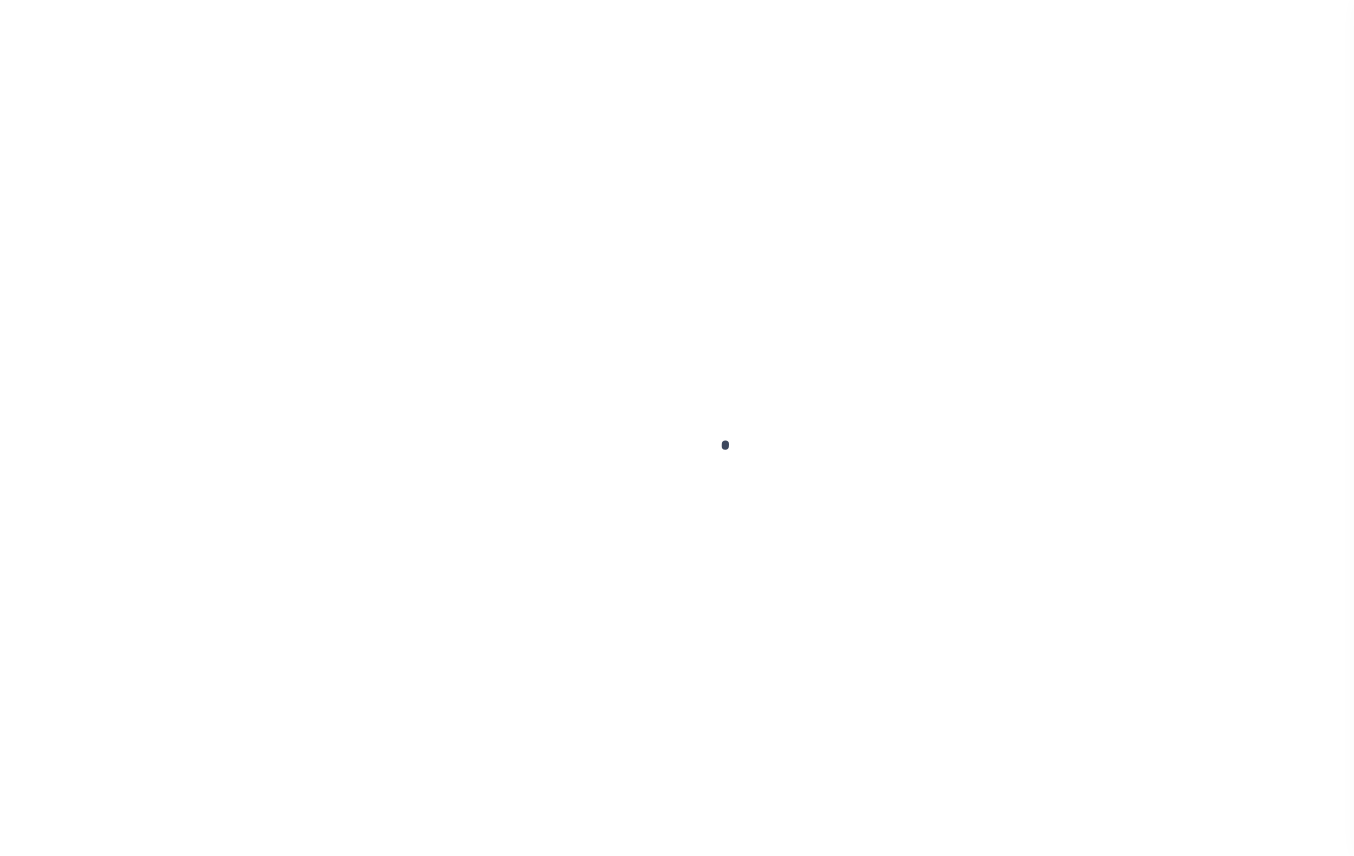 scroll, scrollTop: 0, scrollLeft: 0, axis: both 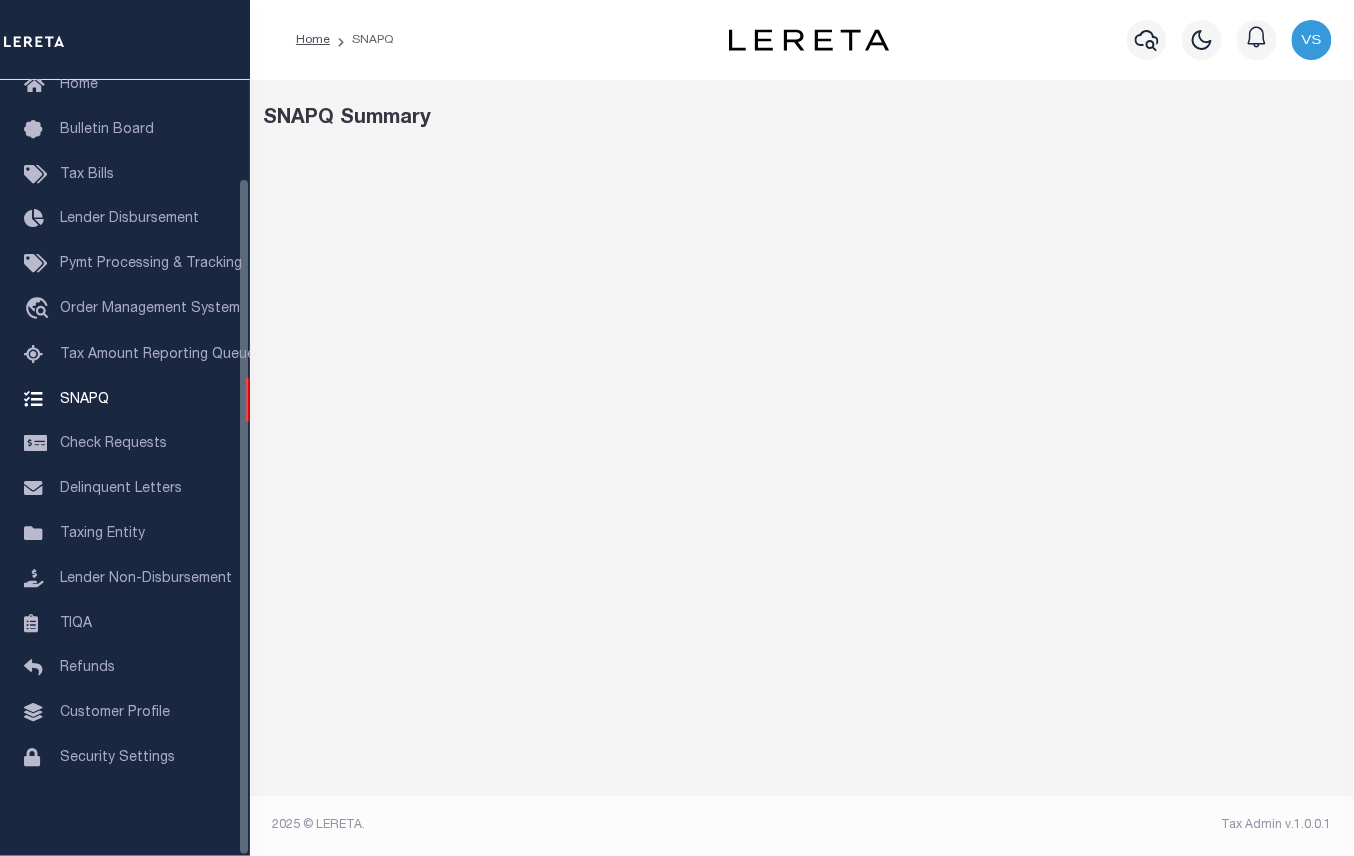 select on "100" 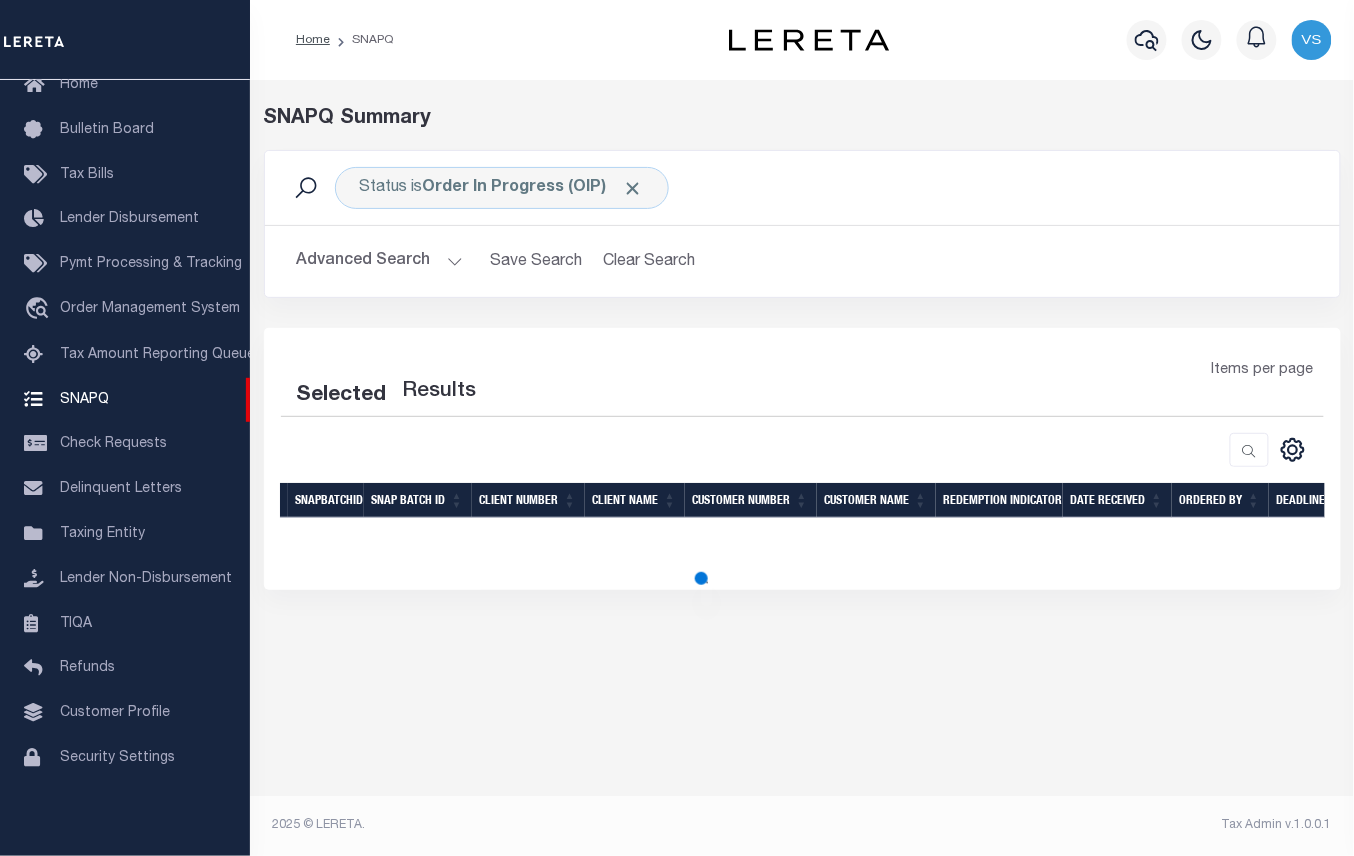 select on "100" 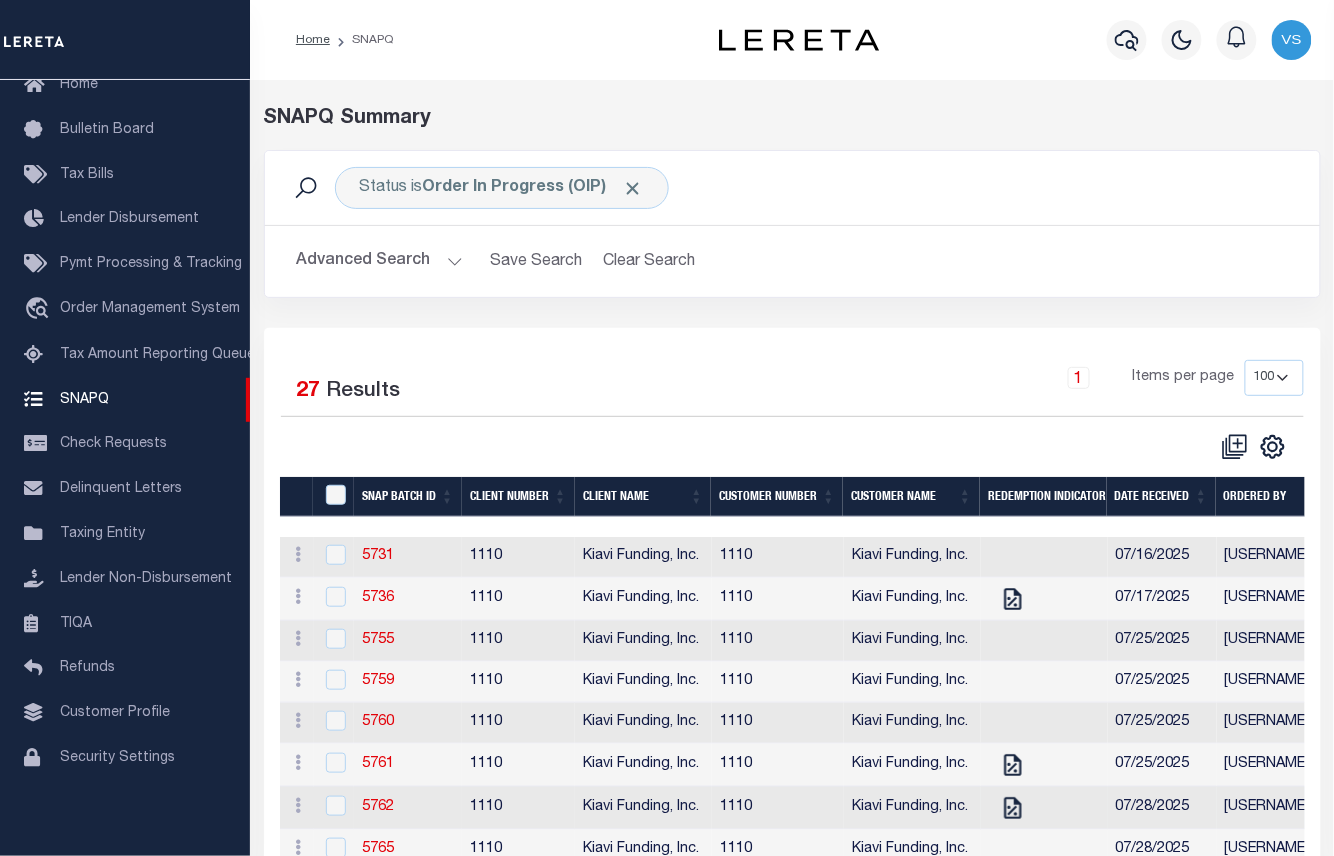 scroll, scrollTop: 133, scrollLeft: 0, axis: vertical 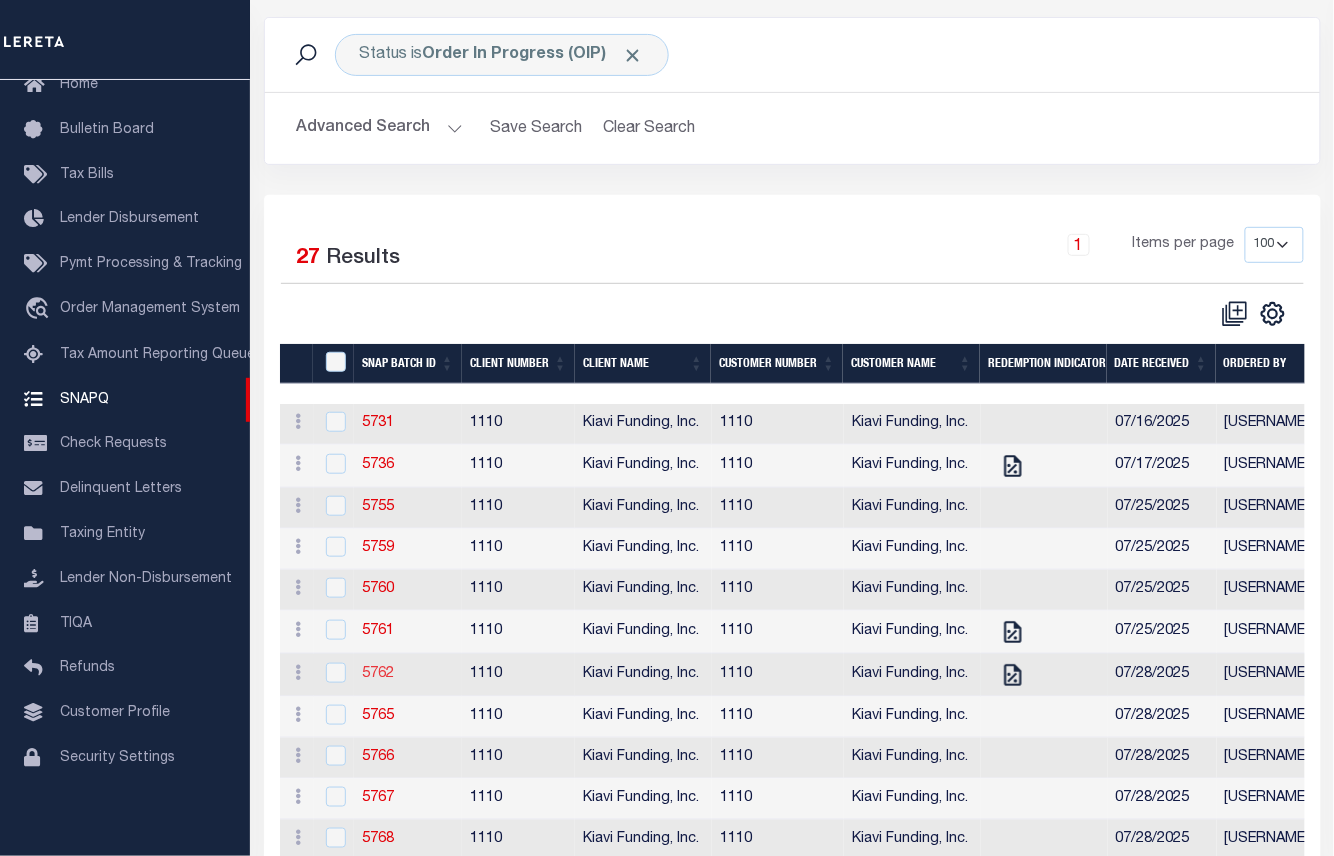 click on "5762" at bounding box center [378, 674] 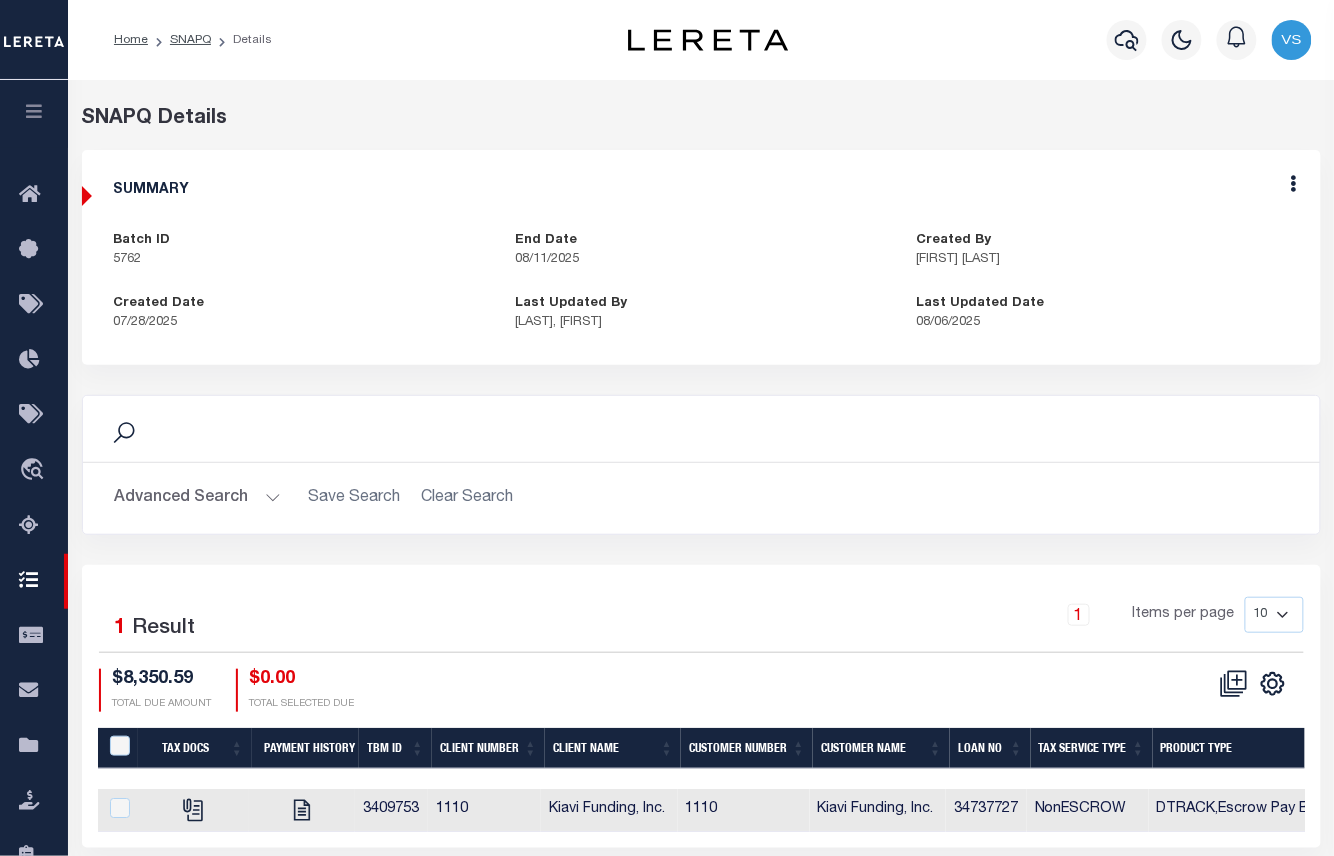 scroll, scrollTop: 204, scrollLeft: 0, axis: vertical 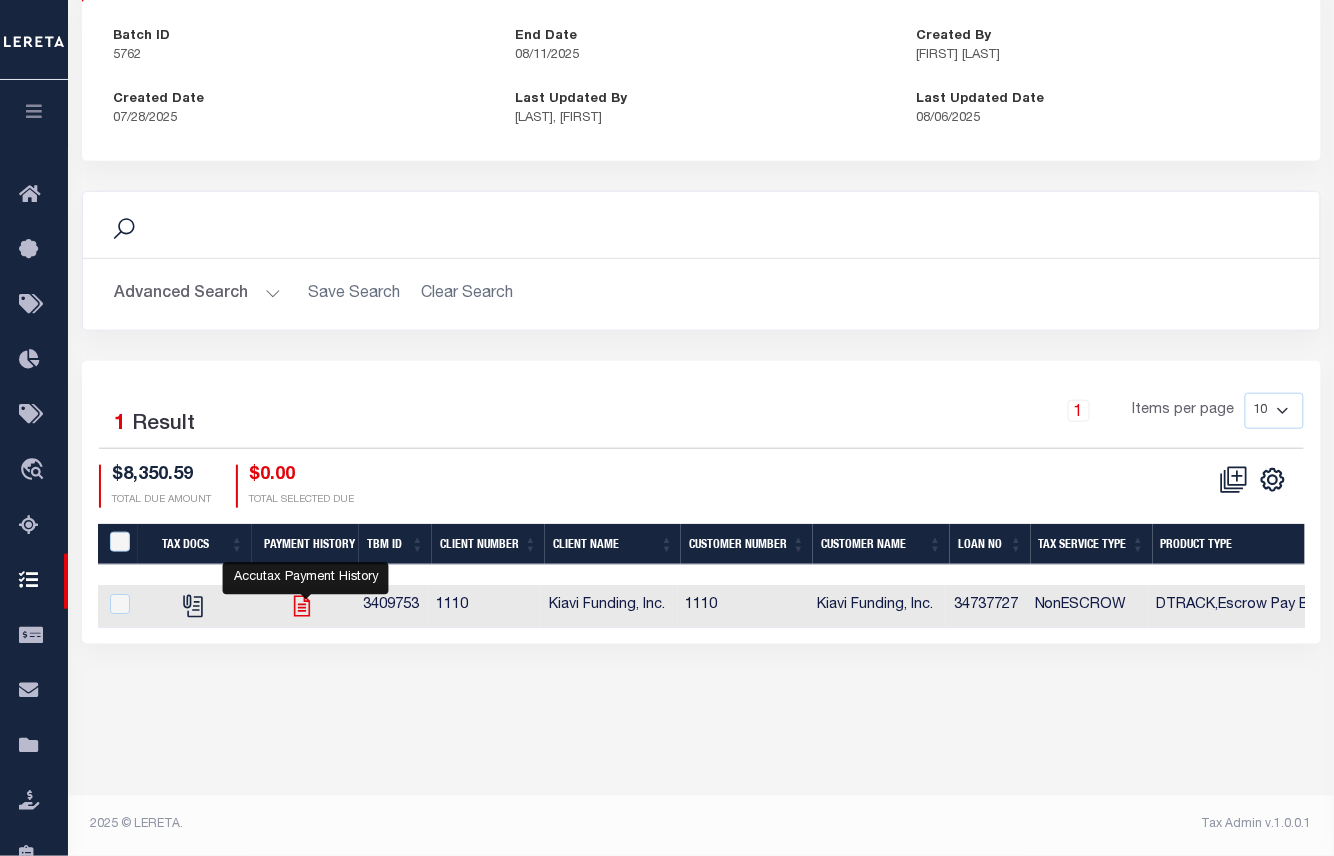 click 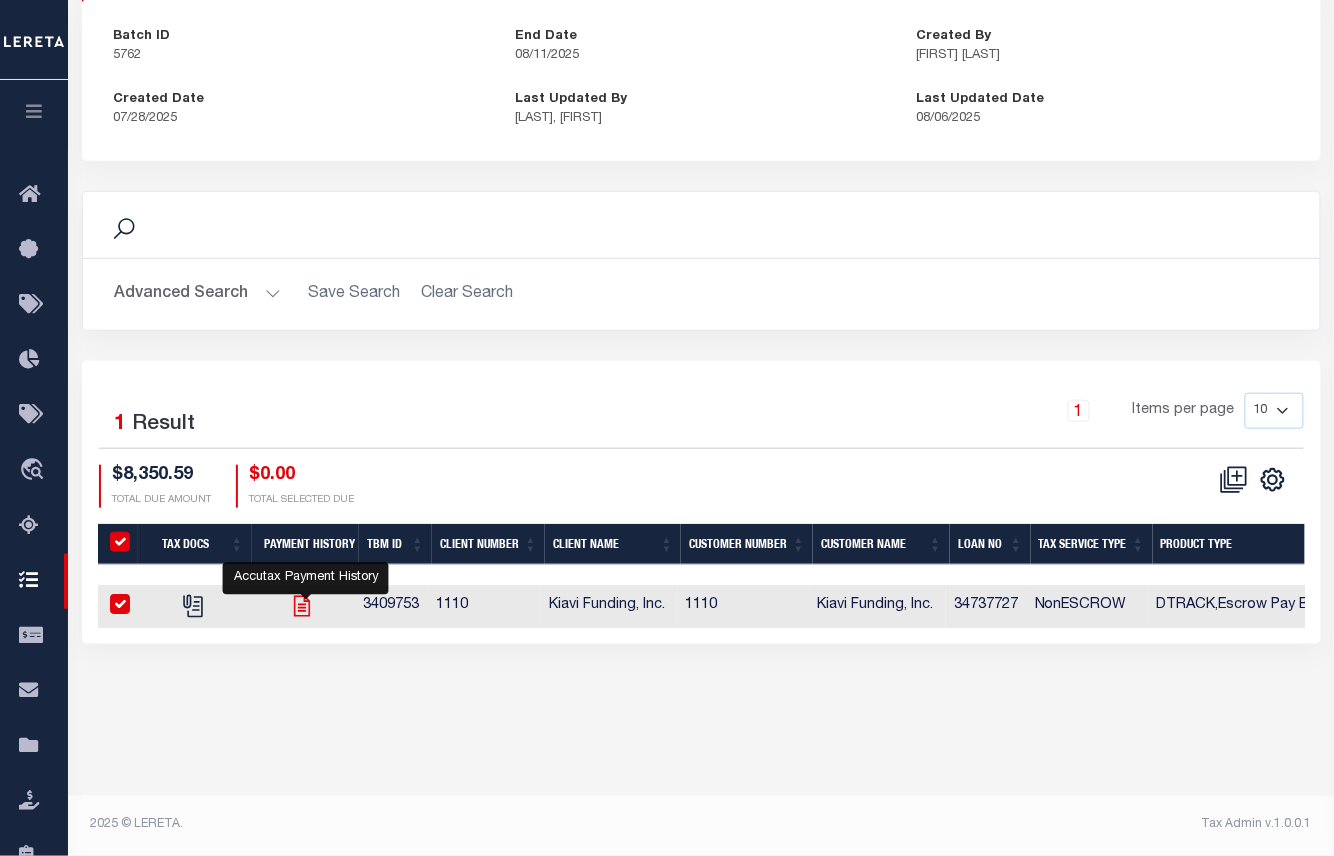 checkbox on "true" 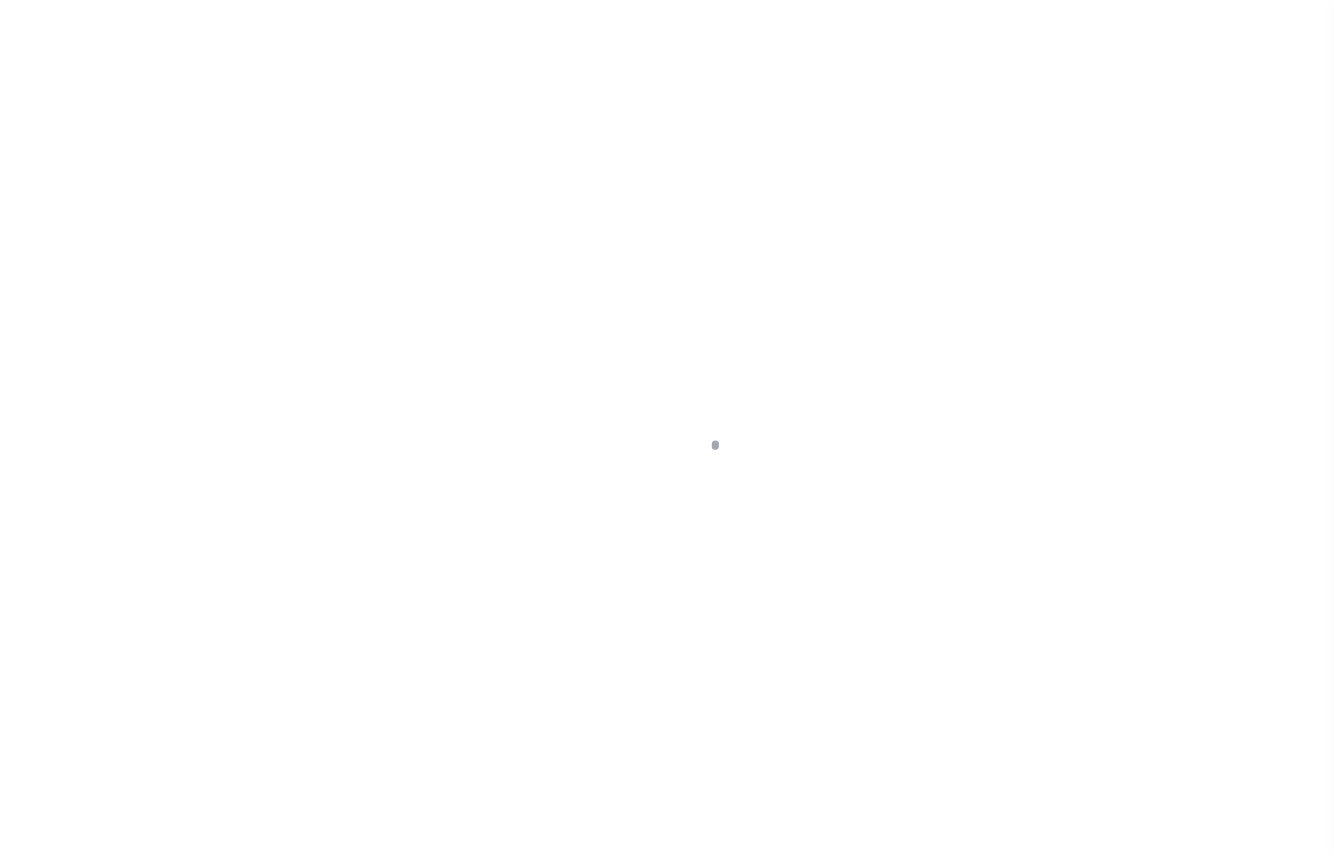 scroll, scrollTop: 0, scrollLeft: 0, axis: both 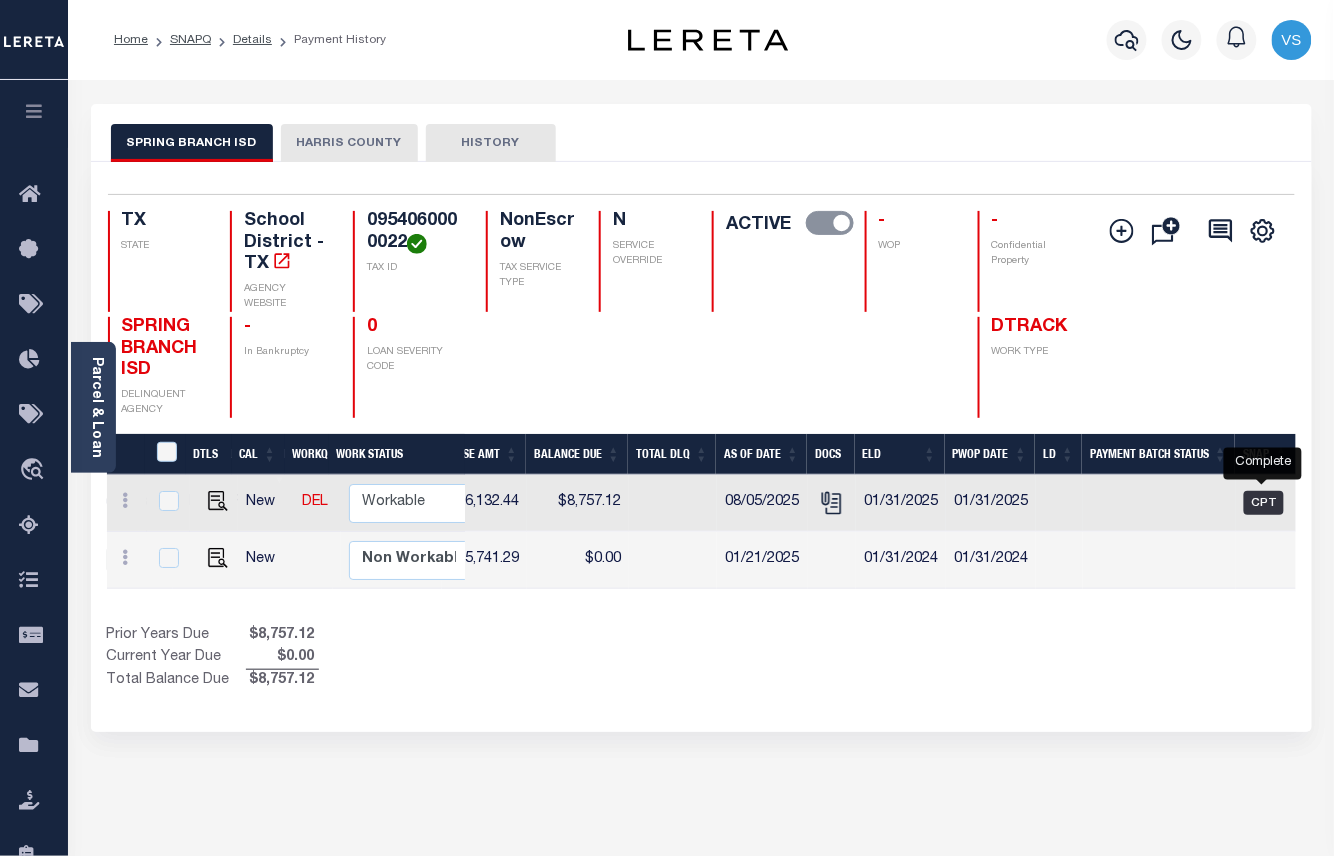 click on "CPT" at bounding box center [1264, 503] 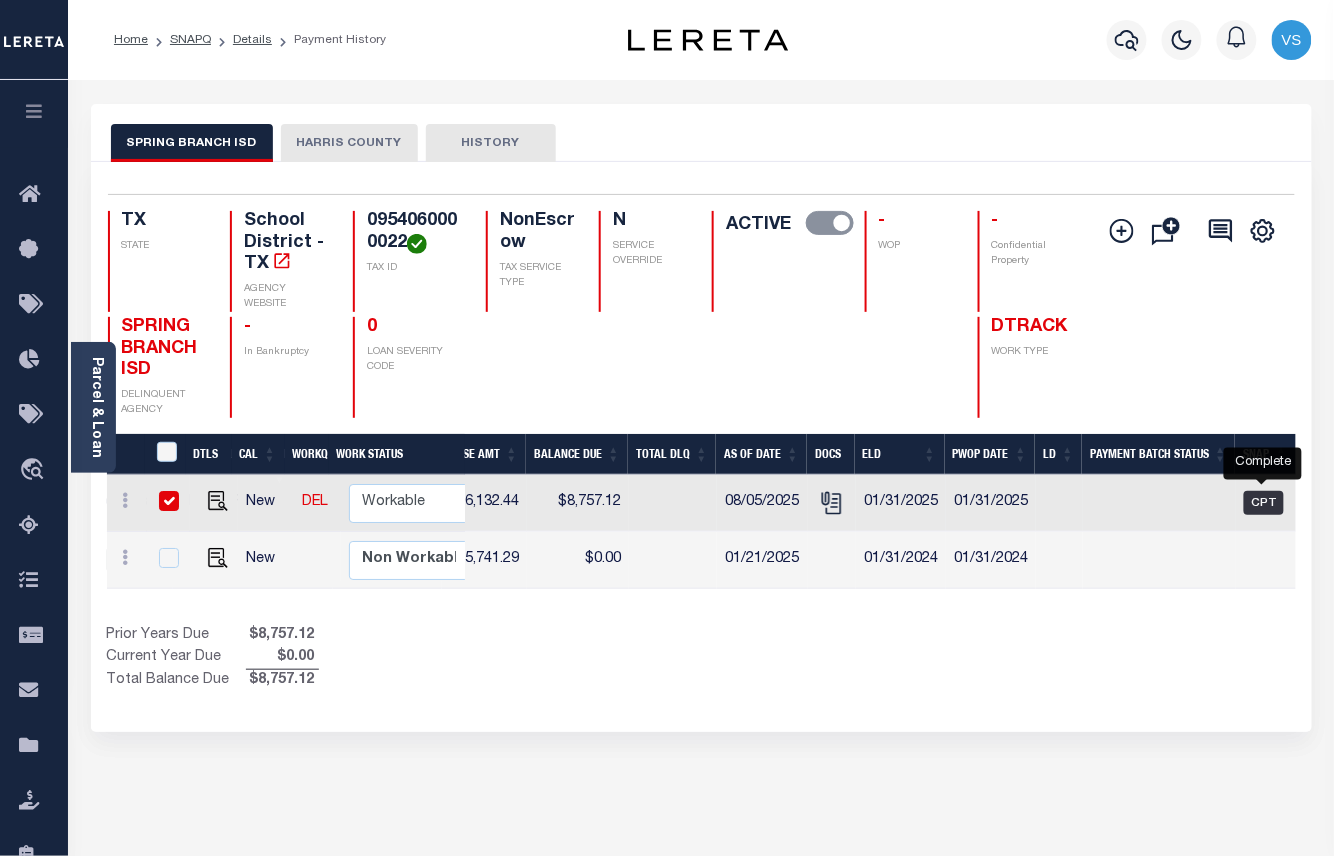 checkbox on "true" 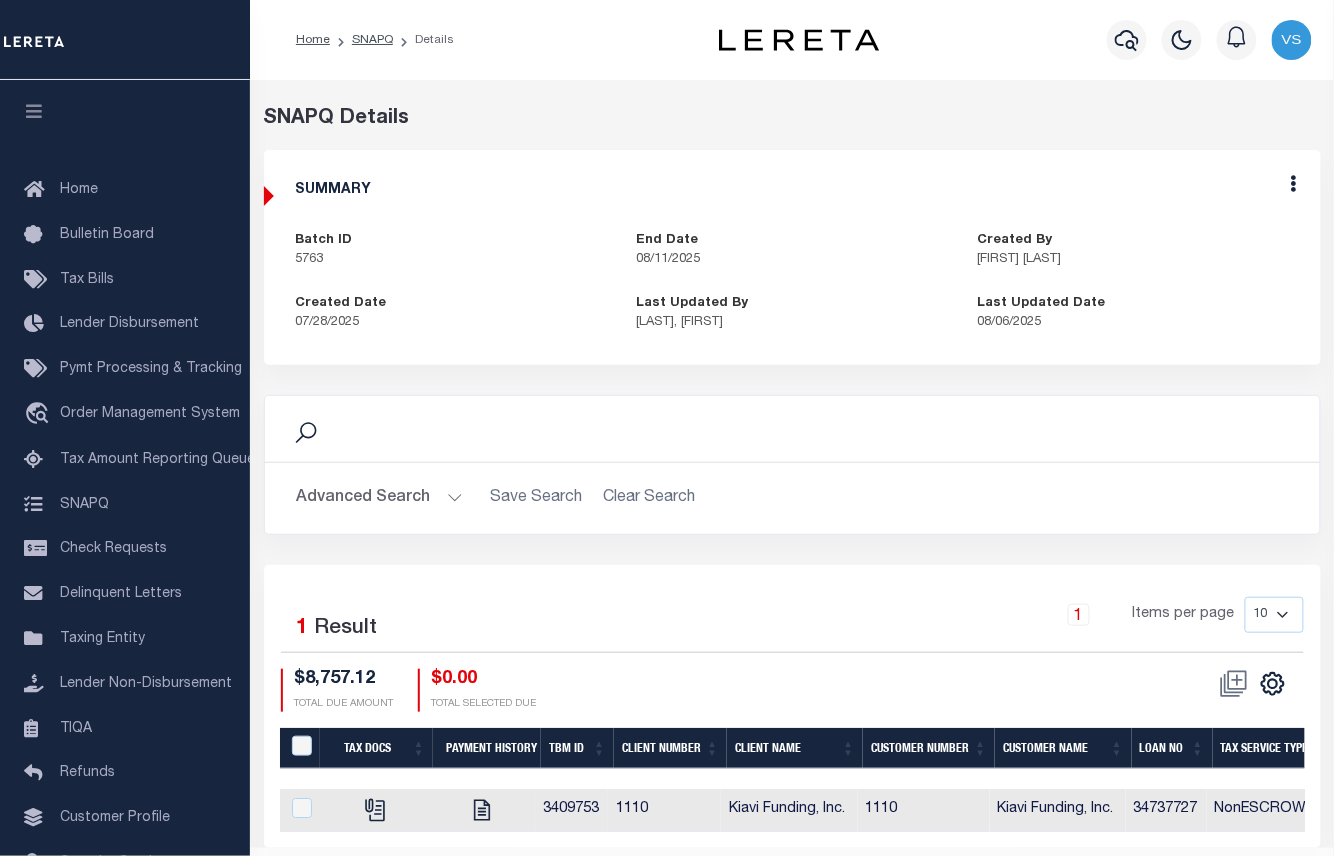 scroll, scrollTop: 70, scrollLeft: 0, axis: vertical 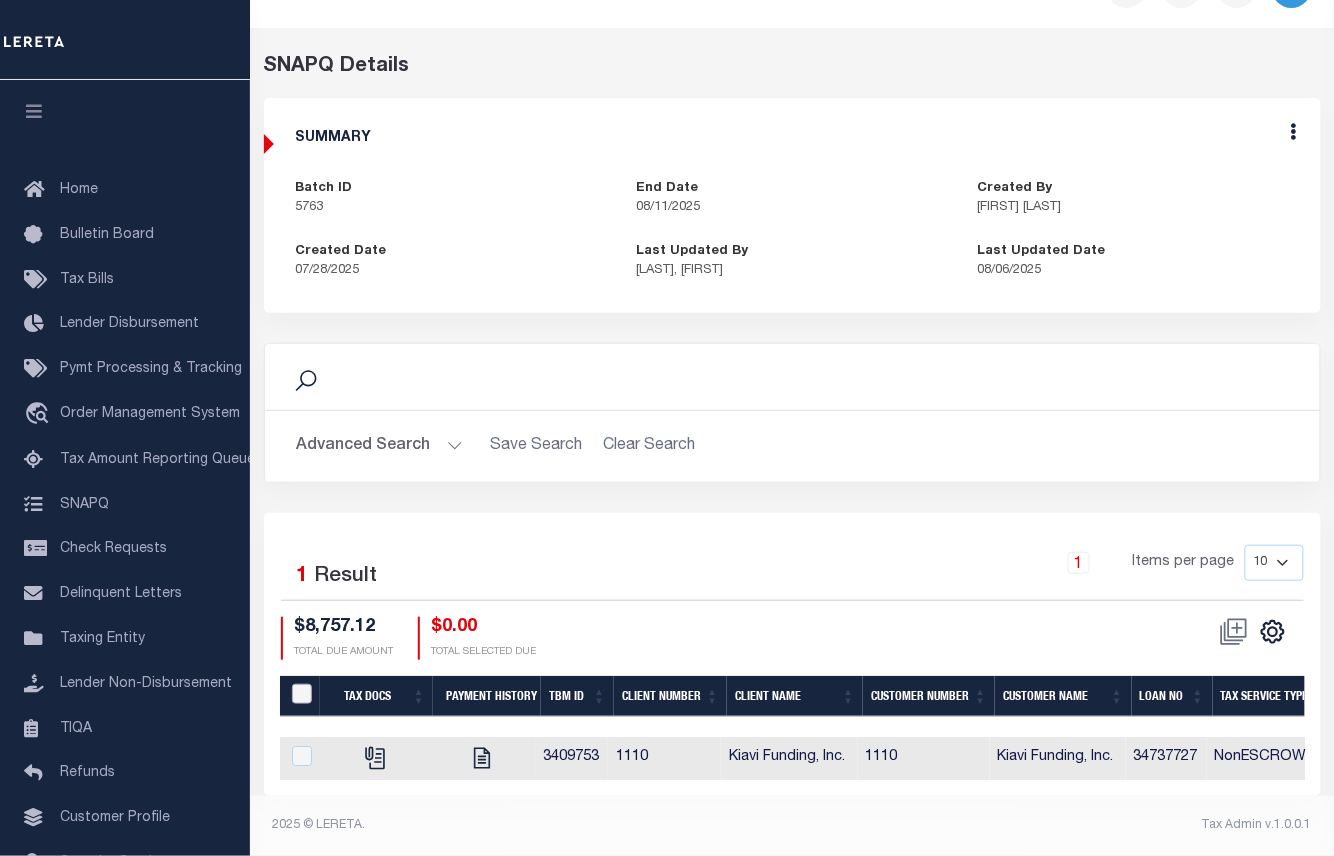 click at bounding box center (302, 694) 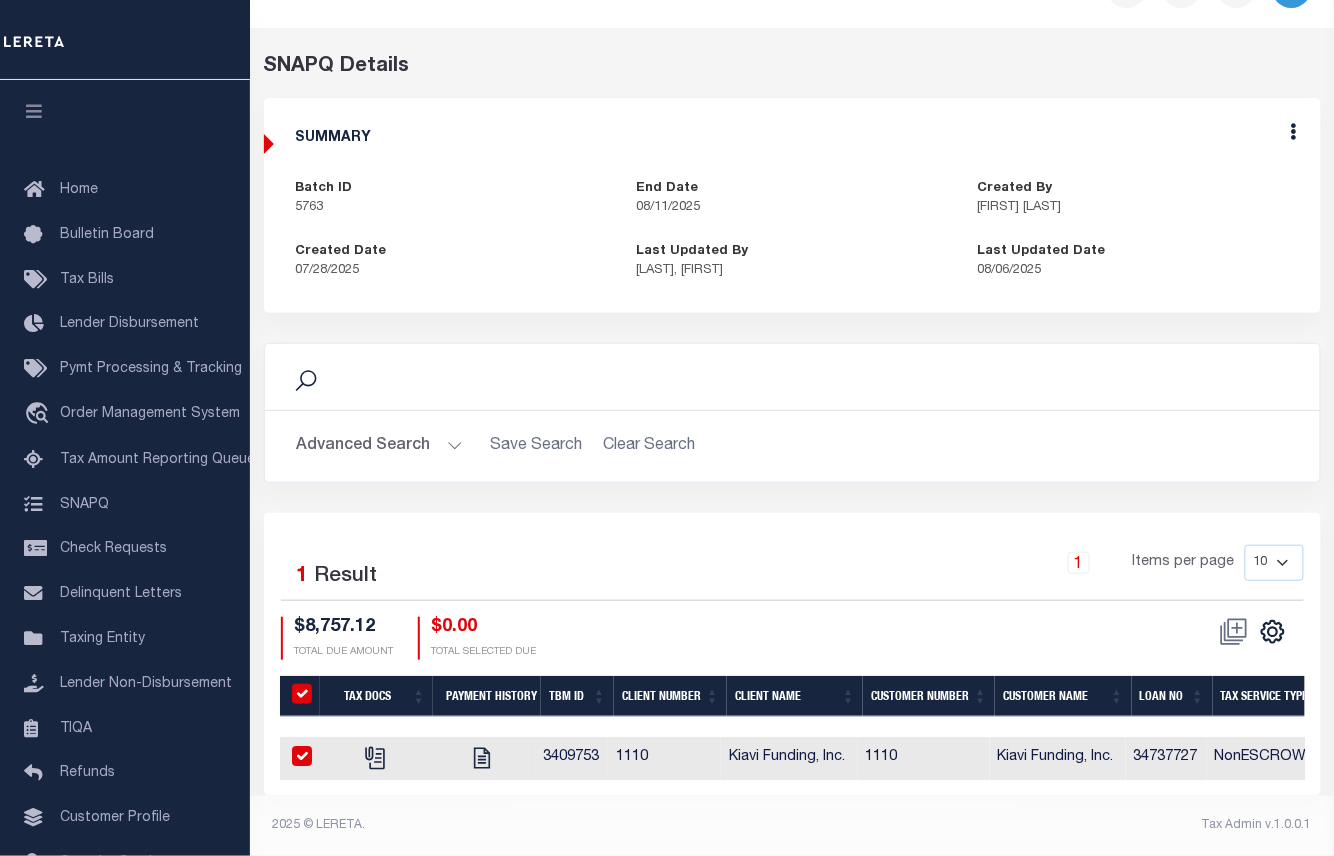 checkbox on "true" 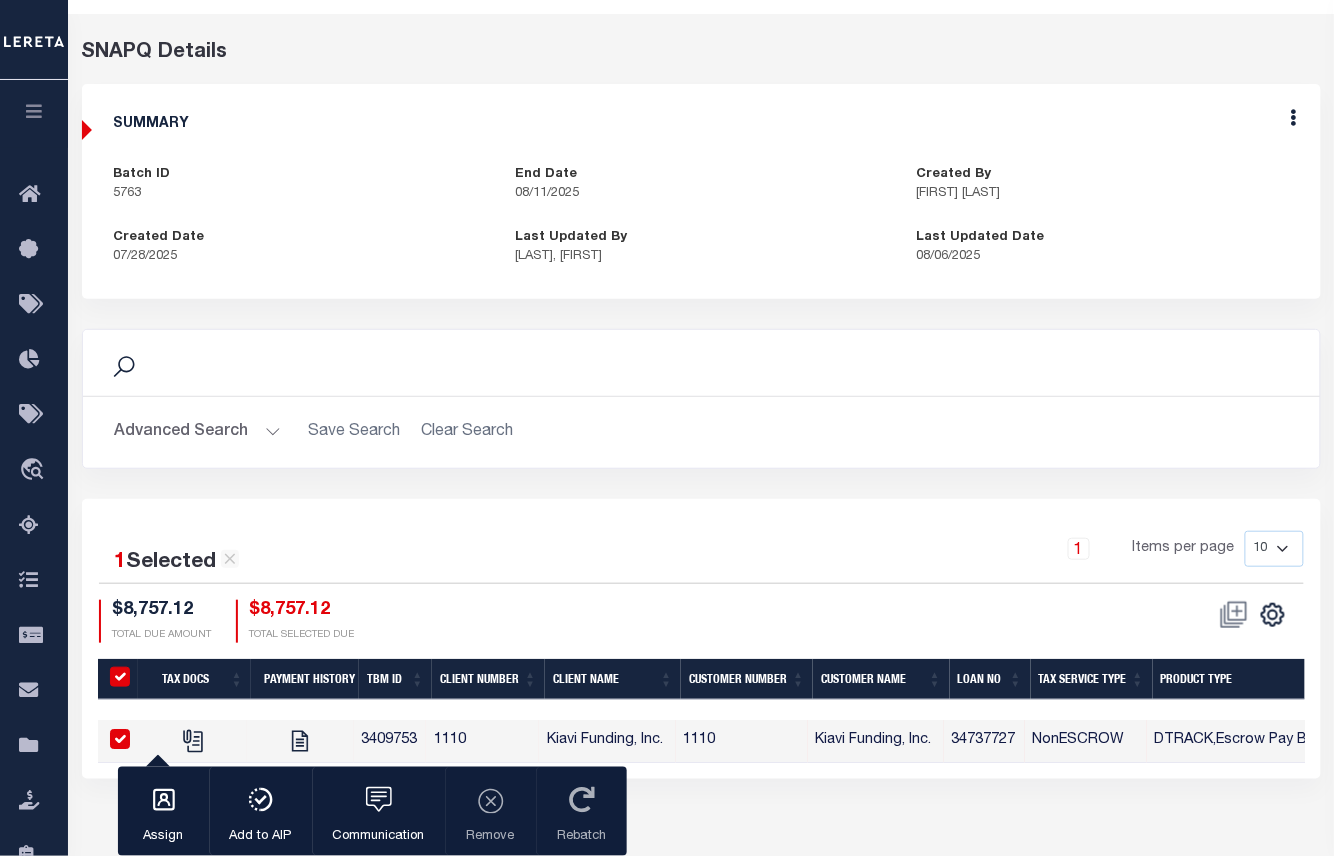click on "SNAPQ Details
SUMMARY
Batch ID
5763
End Date
08/11/2025" at bounding box center (701, 426) 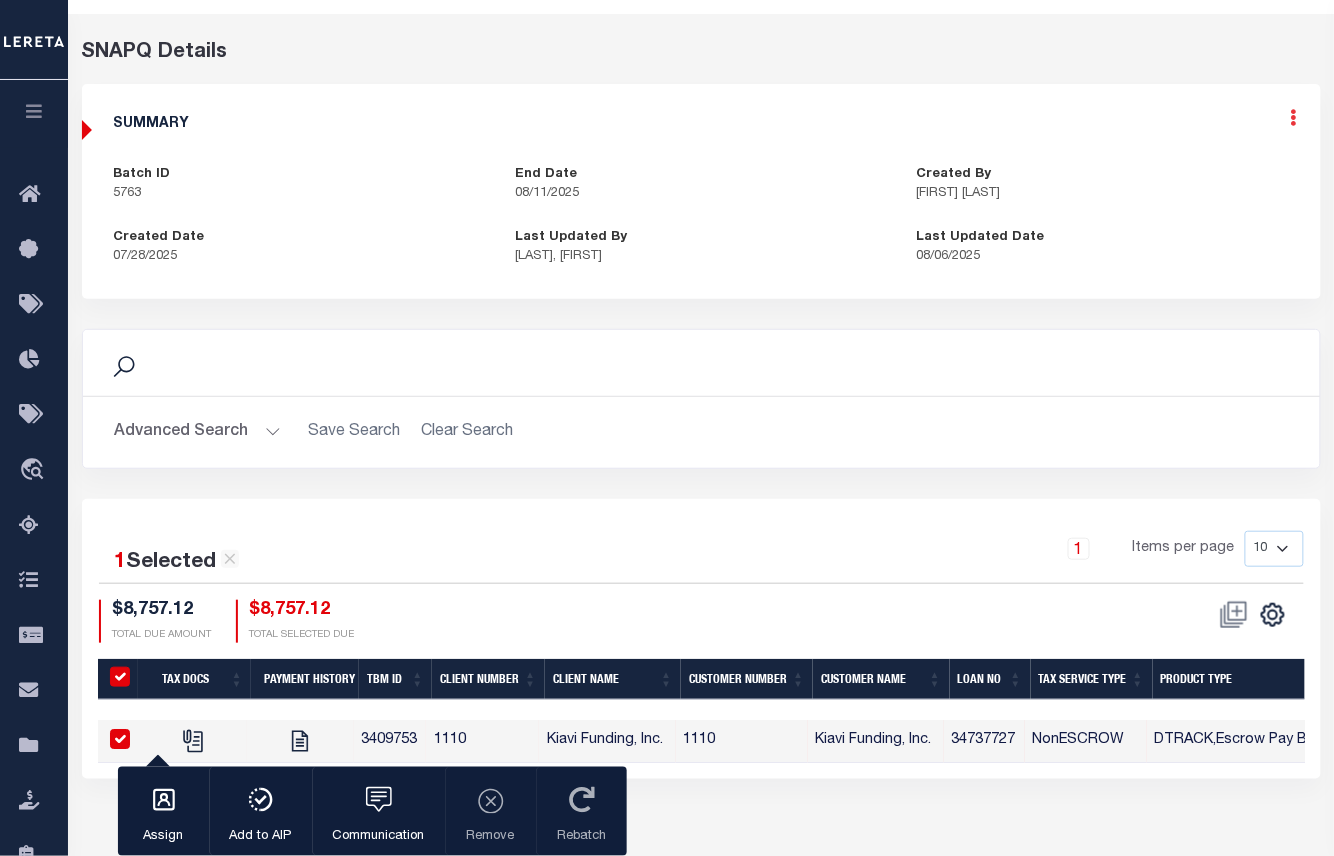 click at bounding box center [1294, 117] 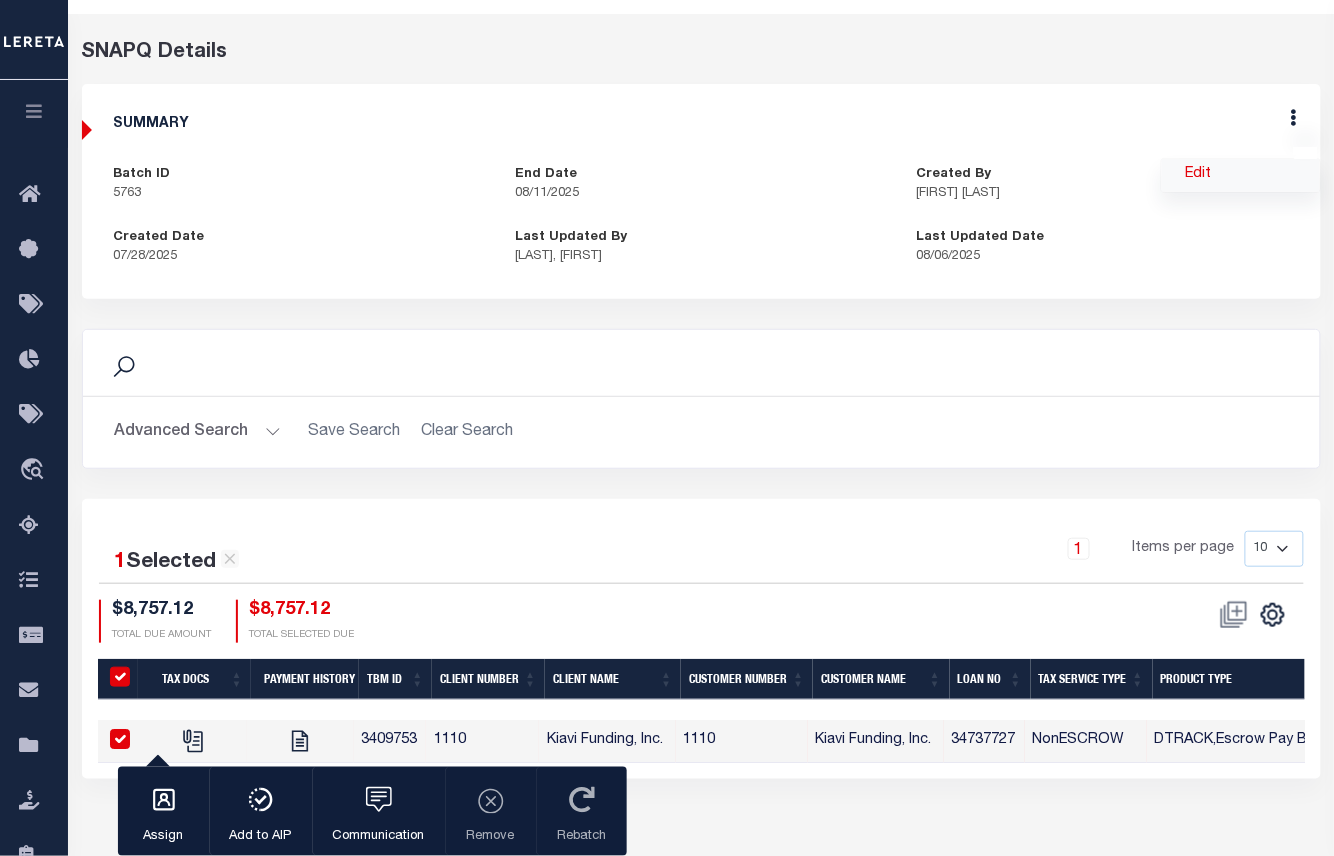 click on "Edit" at bounding box center [1241, 175] 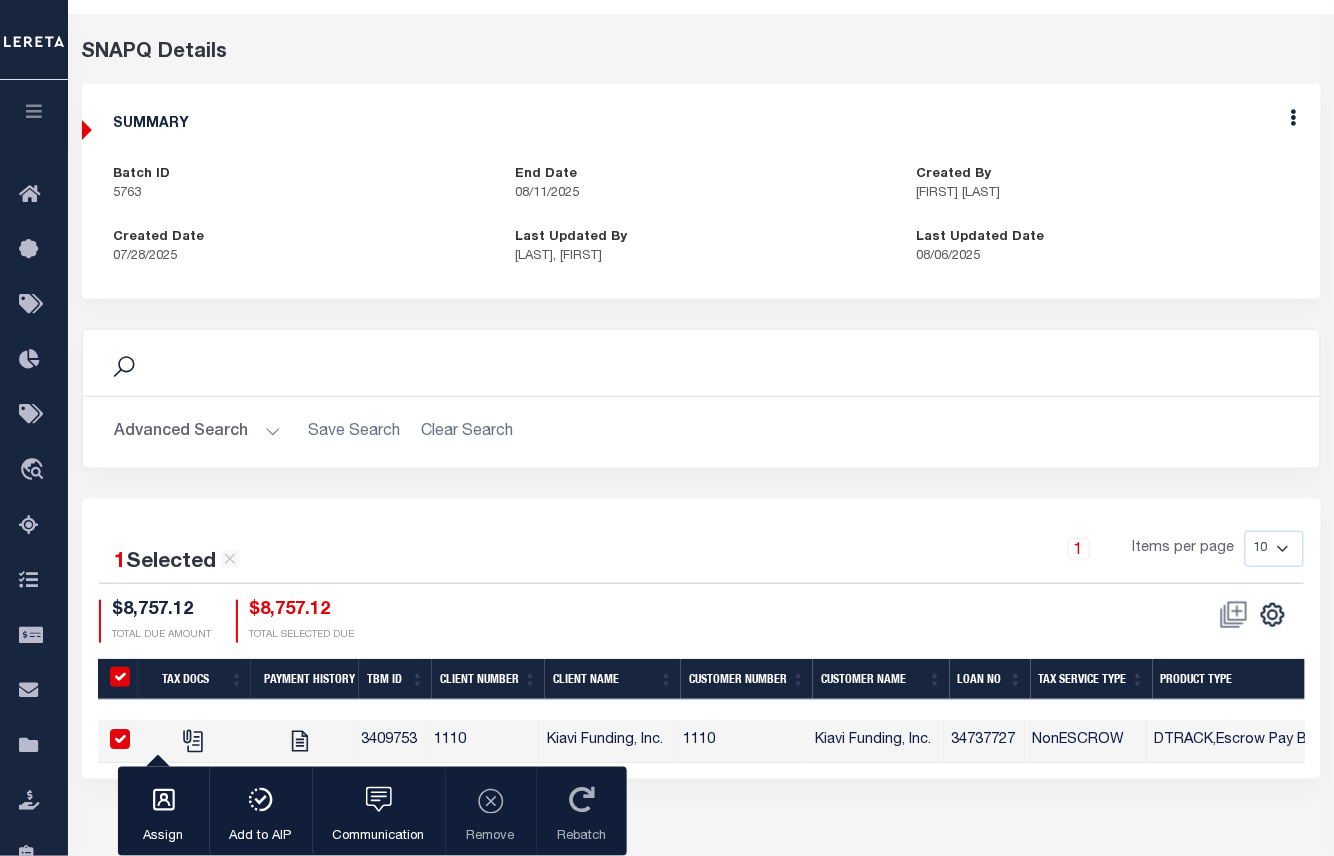 select on "CPT" 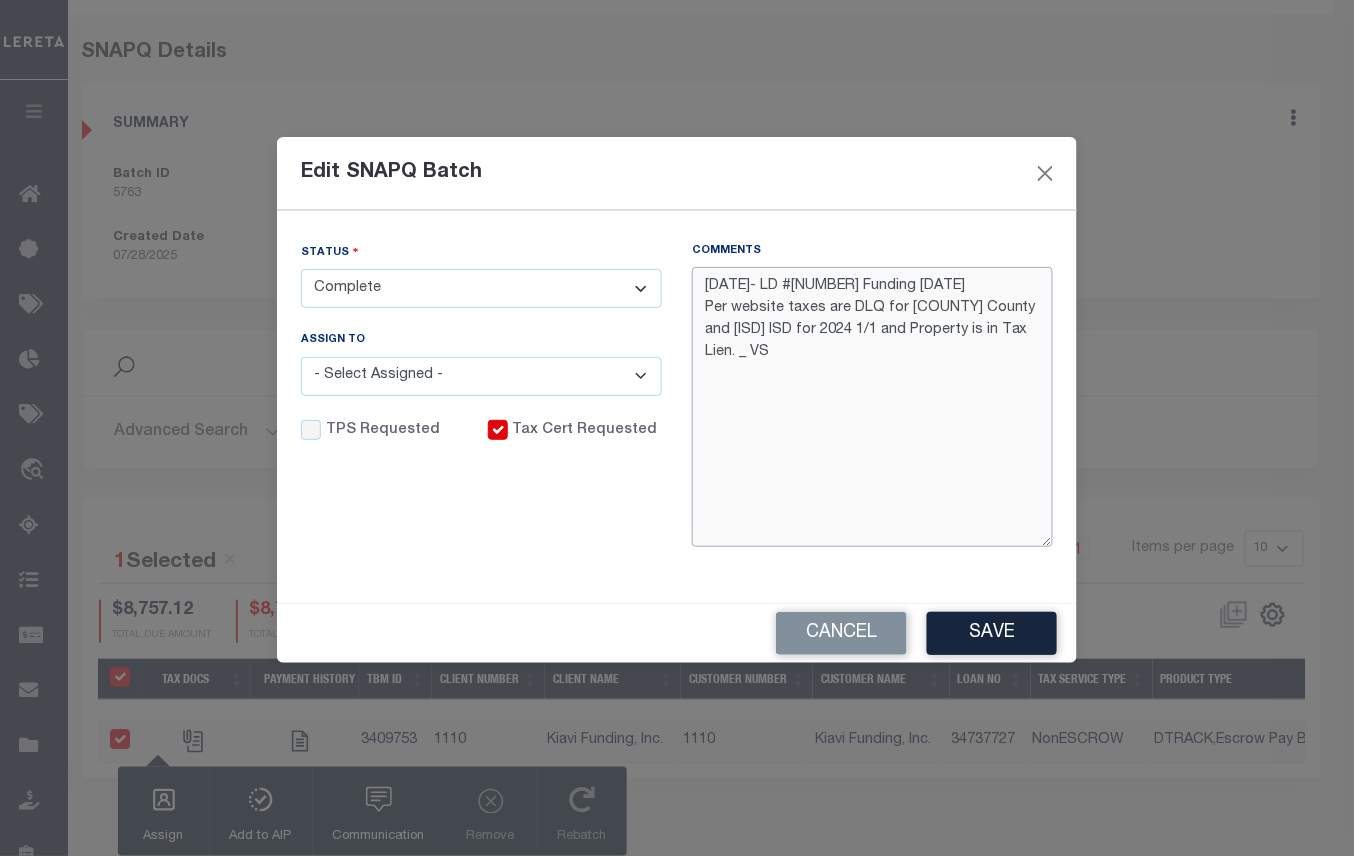 click on "8/6/2025- LD #45532 Funding 8/12/2025
Per website taxes are DLQ for Harris County and Spring Branch ISD for 2024 1/1 and Property is in Tax Lien. _ VS" at bounding box center [872, 407] 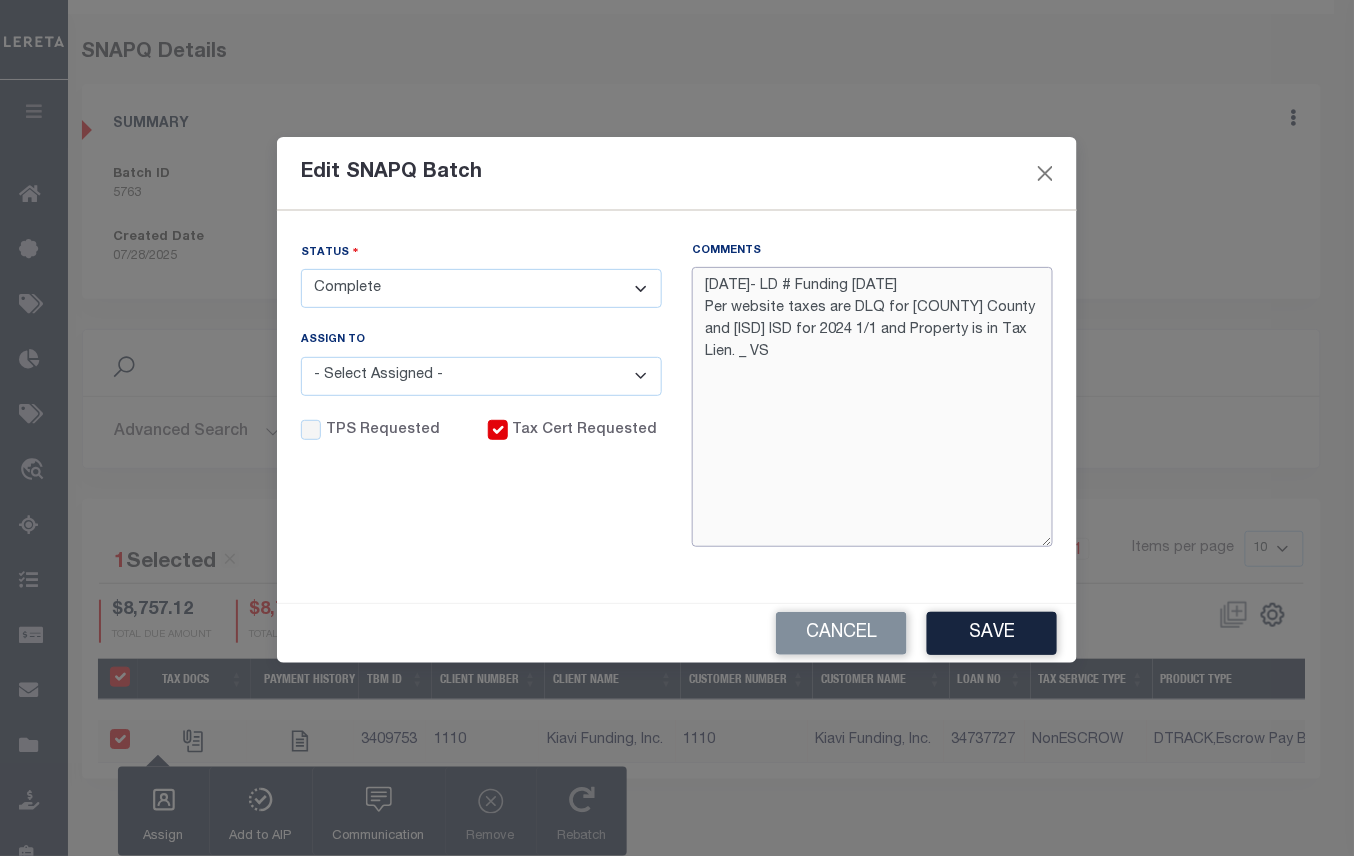 click on "8/6/2025- LD # Funding 8/12/2025
Per website taxes are DLQ for Harris County and Spring Branch ISD for 2024 1/1 and Property is in Tax Lien. _ VS" at bounding box center (872, 407) 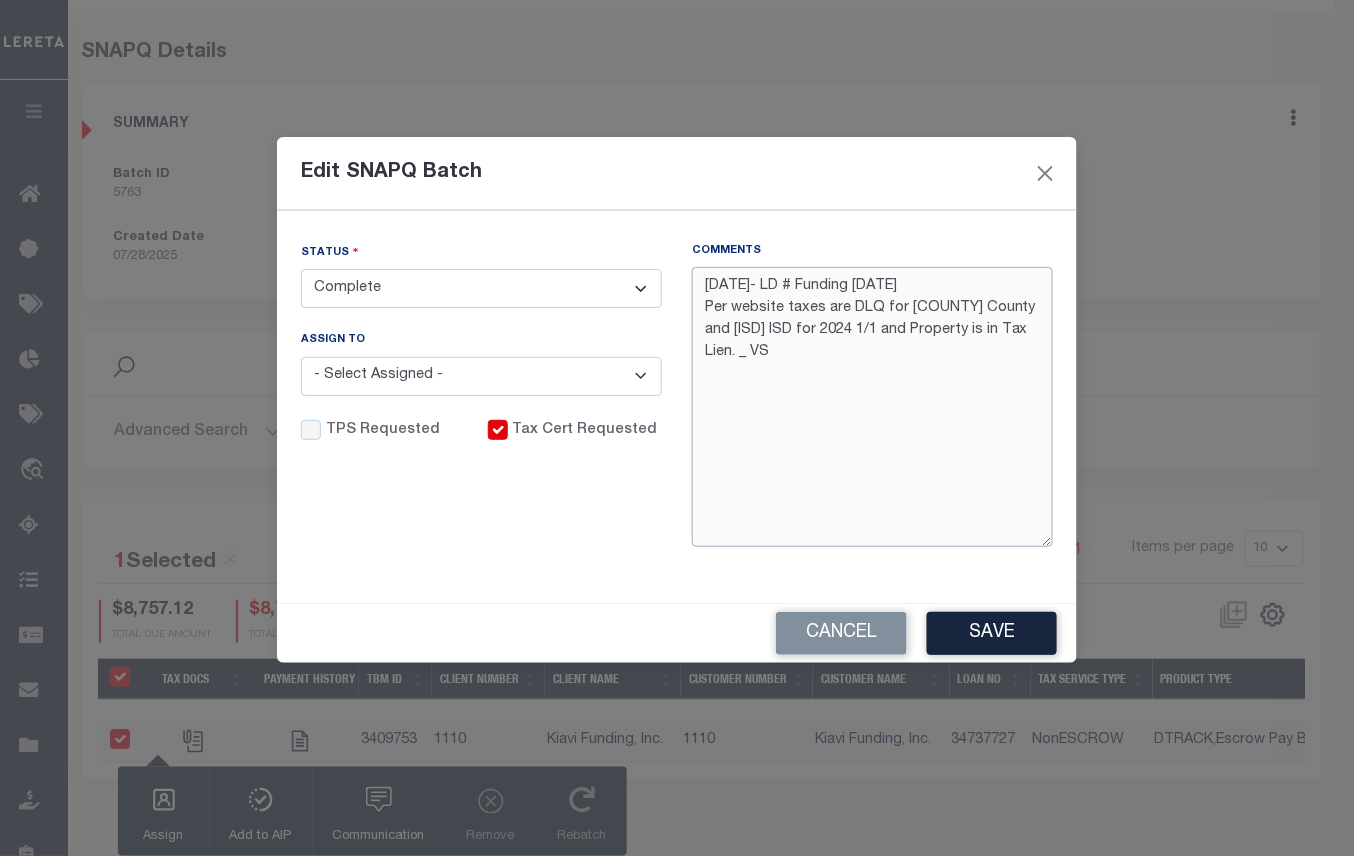 drag, startPoint x: 964, startPoint y: 285, endPoint x: 774, endPoint y: 277, distance: 190.16835 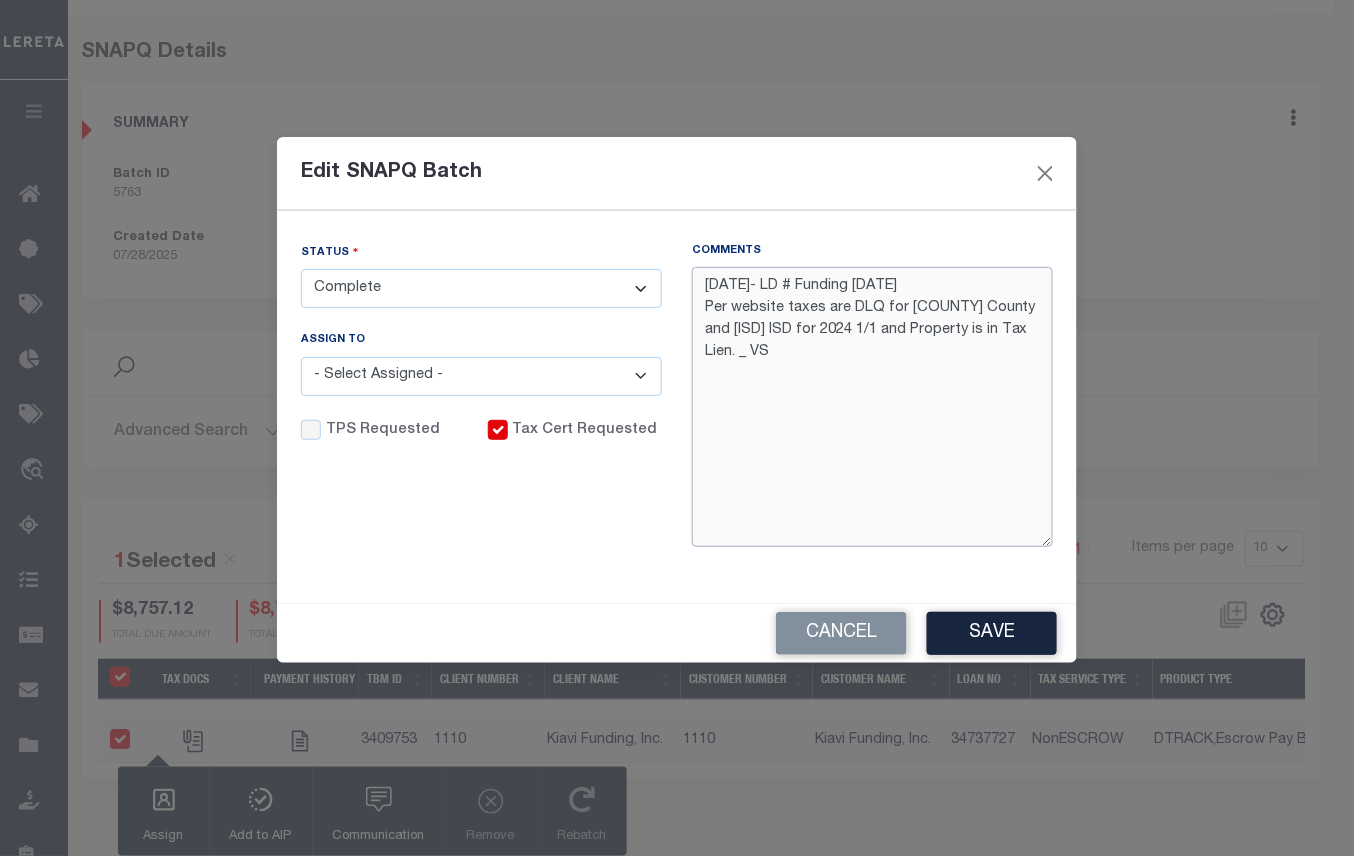 click on "8/6/2025- LD # Funding 8/12/2025
Per website taxes are DLQ for Harris County and Spring Branch ISD for 2024 1/1 and Property is in Tax Lien. _ VS" at bounding box center [872, 407] 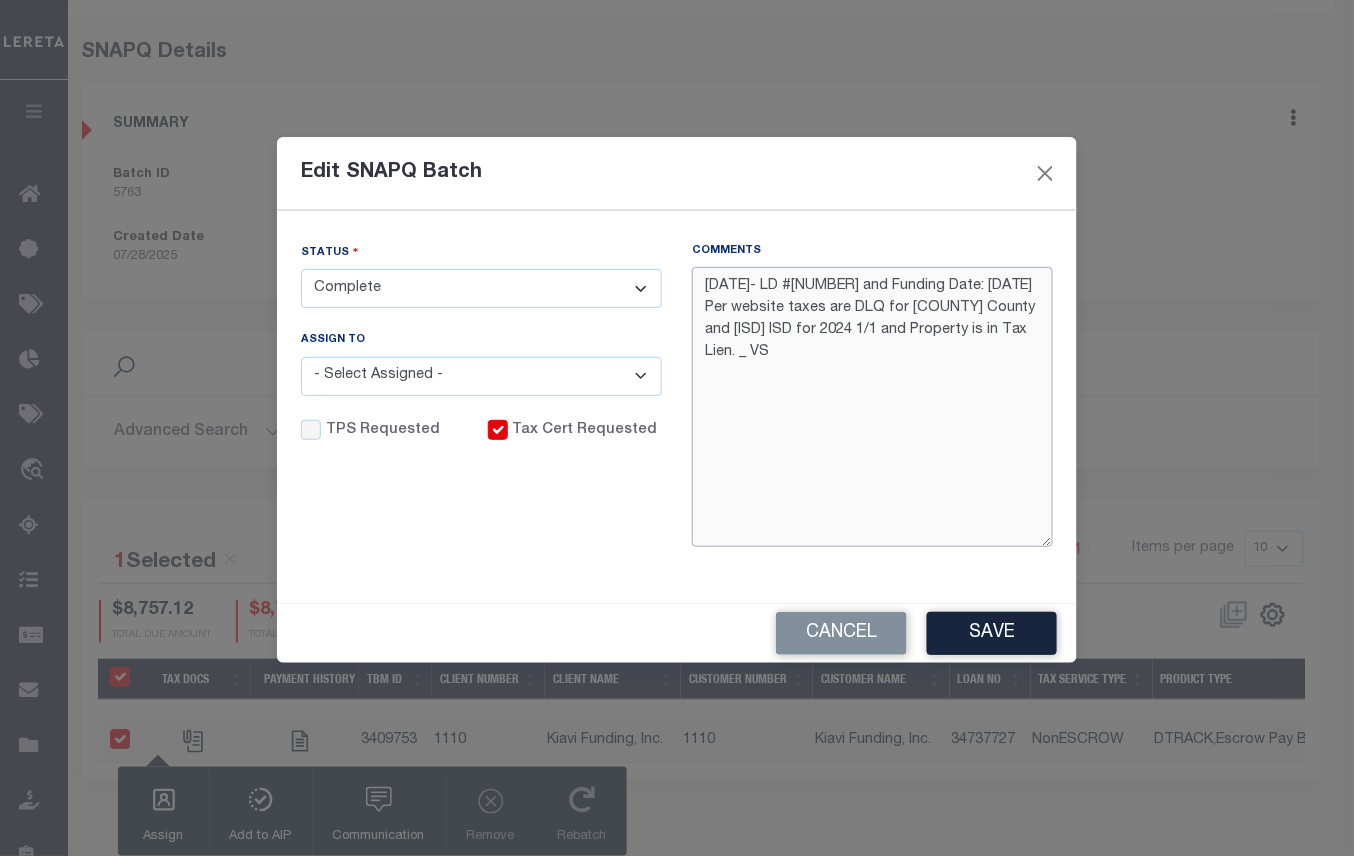 type on "[DATE]- LD #45539 and Funding Date: [DATE]
Per website taxes are DLQ for [COUNTY] and [AREA] for 2024 1/1 and Property is in Tax Lien. _ VS" 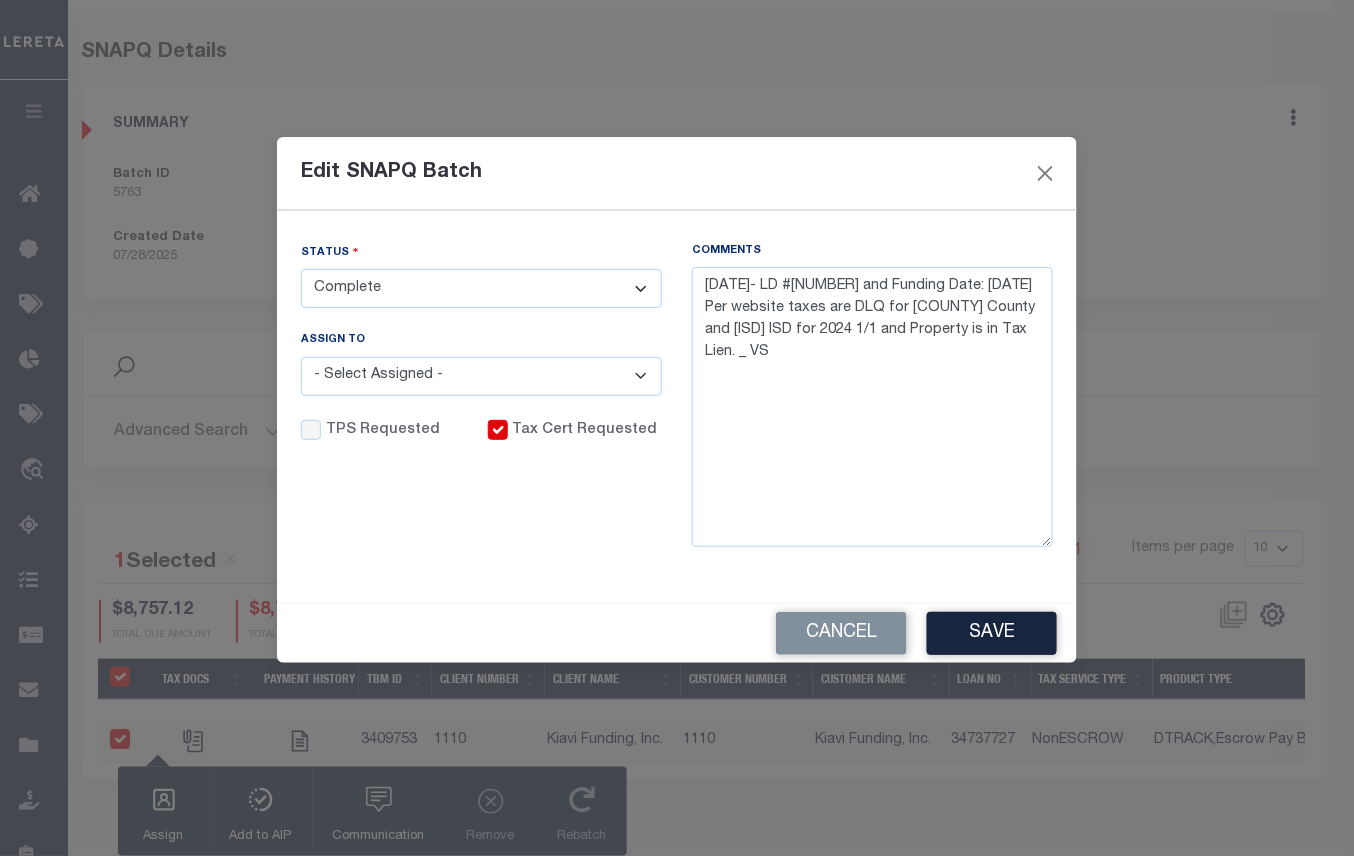 click on "- Select Status -
Order In Progress
Complete" at bounding box center [481, 288] 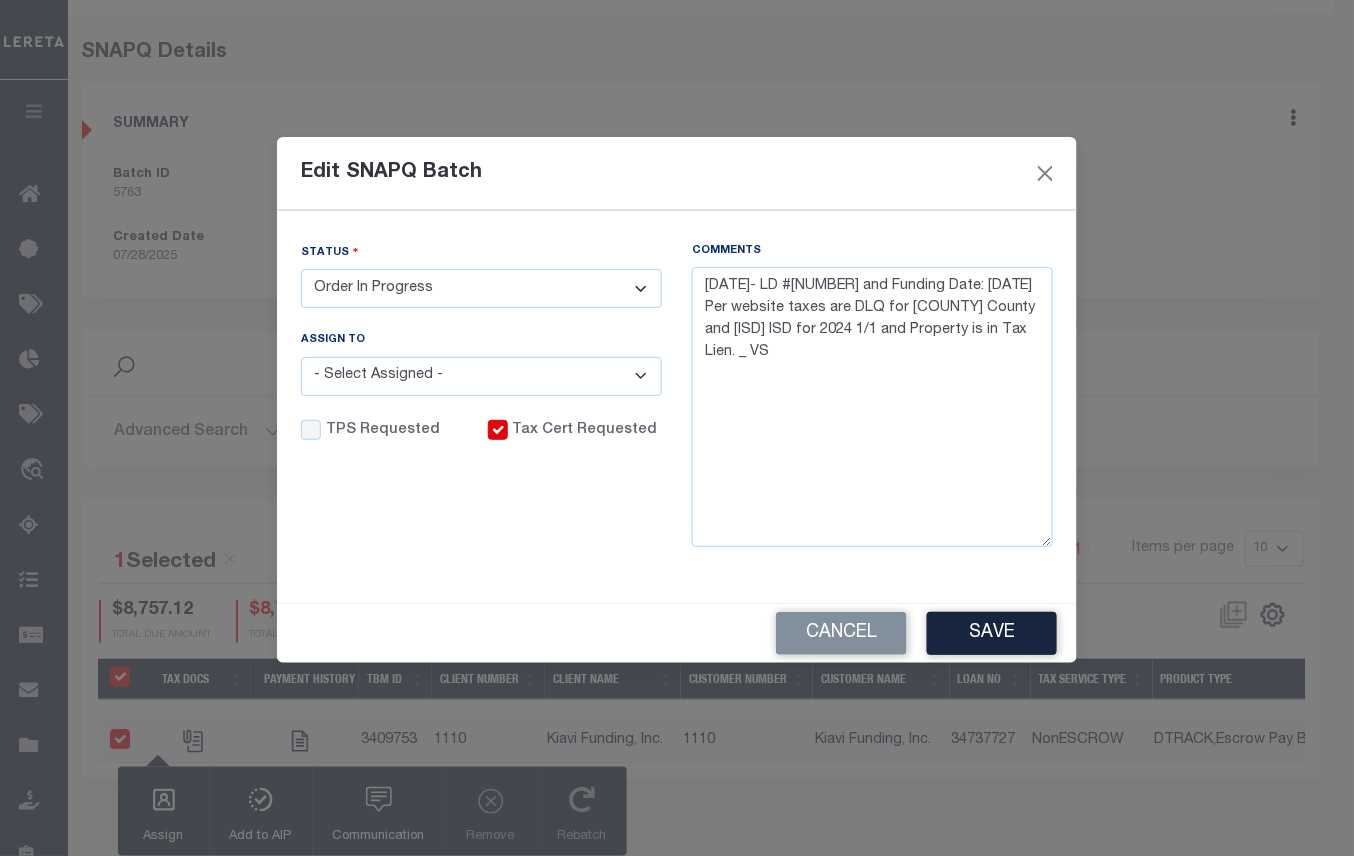 click on "- Select Status -
Order In Progress
Complete" at bounding box center [481, 288] 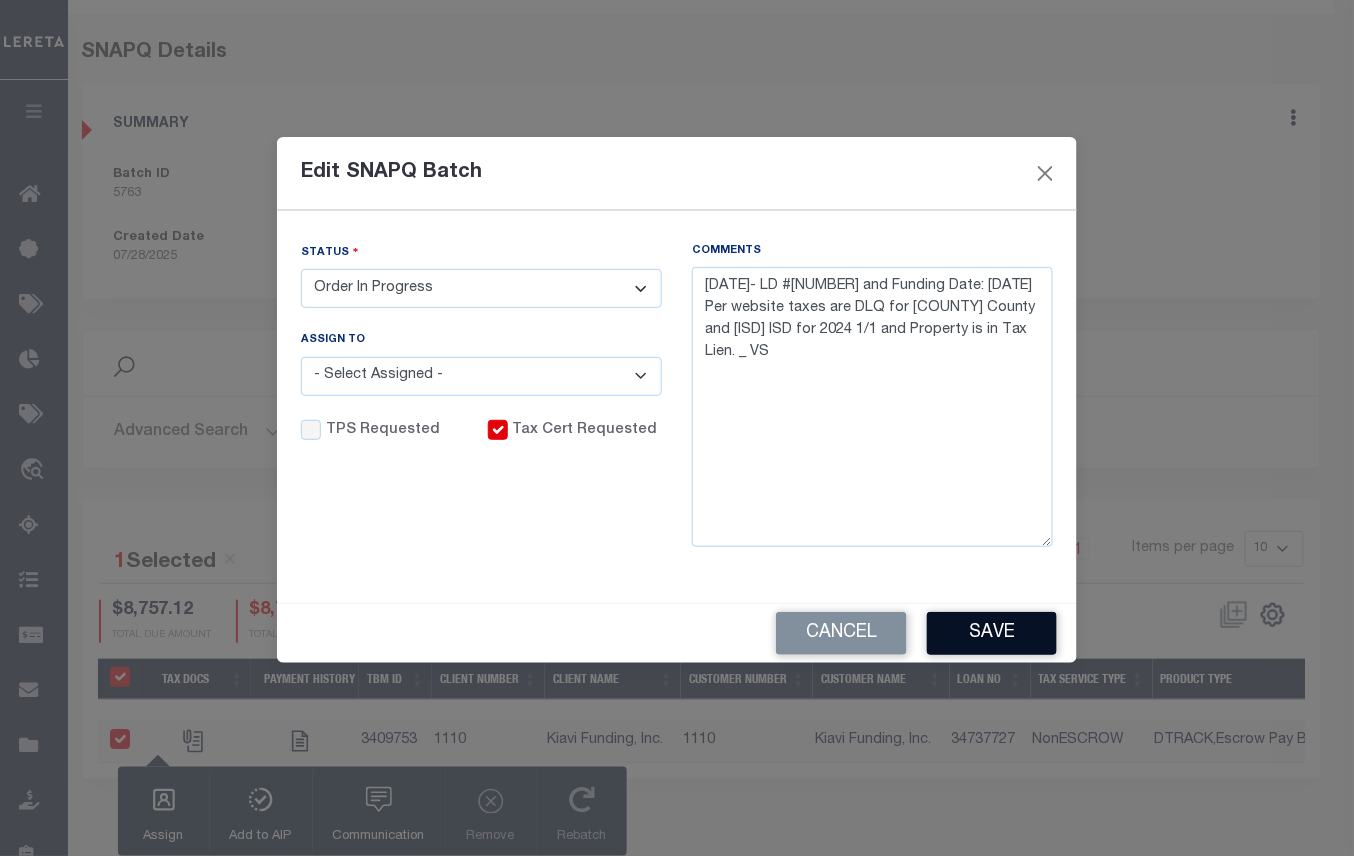 drag, startPoint x: 984, startPoint y: 636, endPoint x: 1026, endPoint y: 525, distance: 118.680244 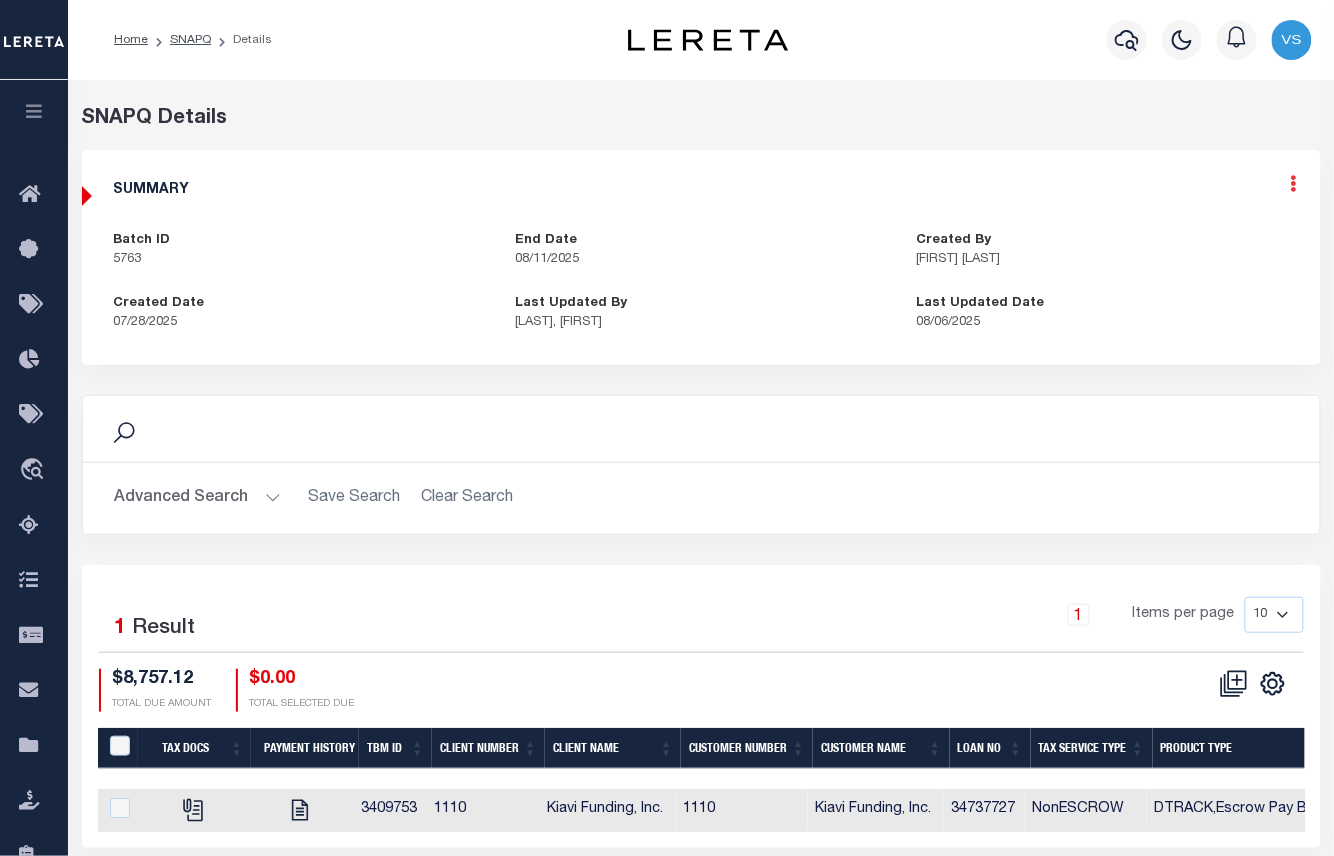 click at bounding box center [1294, 183] 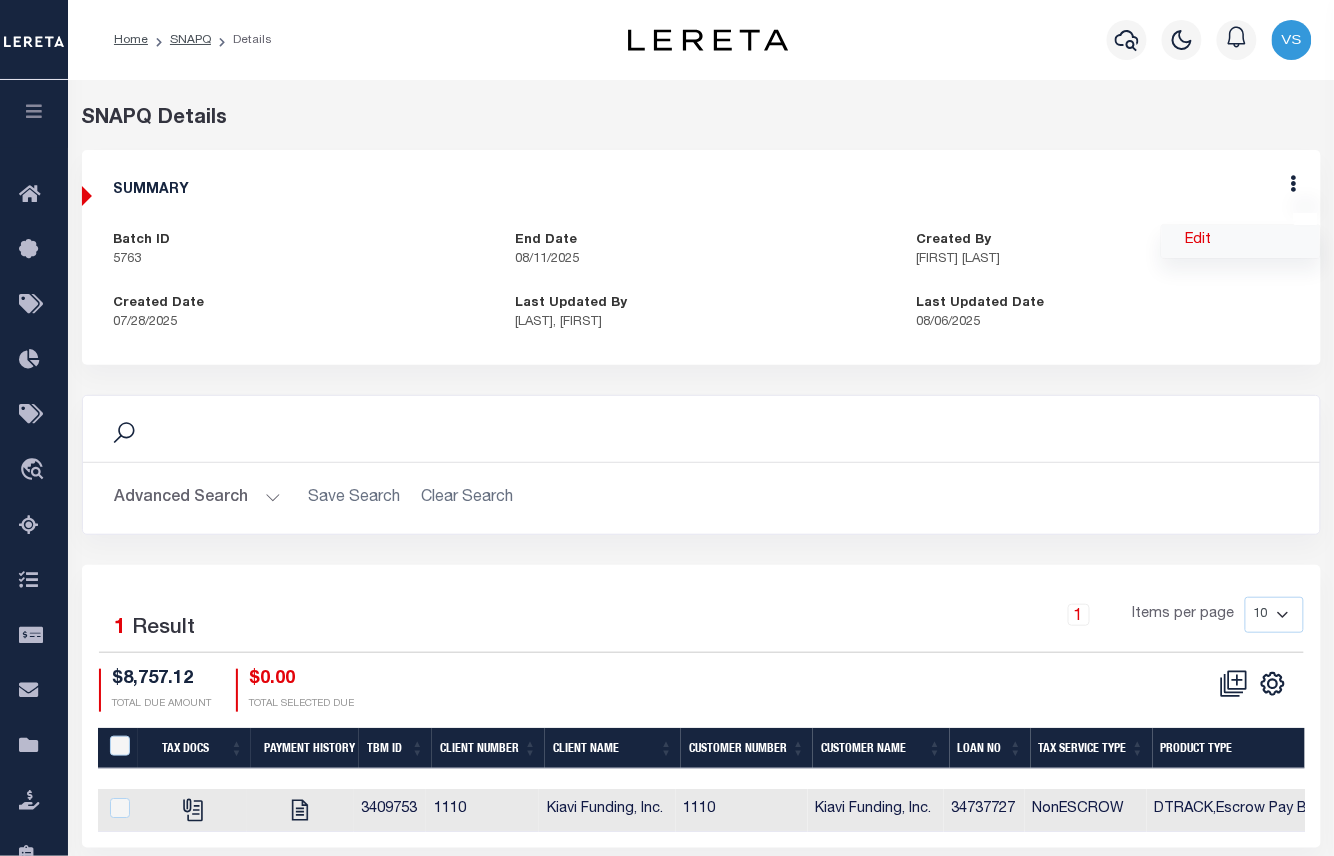 click on "Edit" at bounding box center (1241, 241) 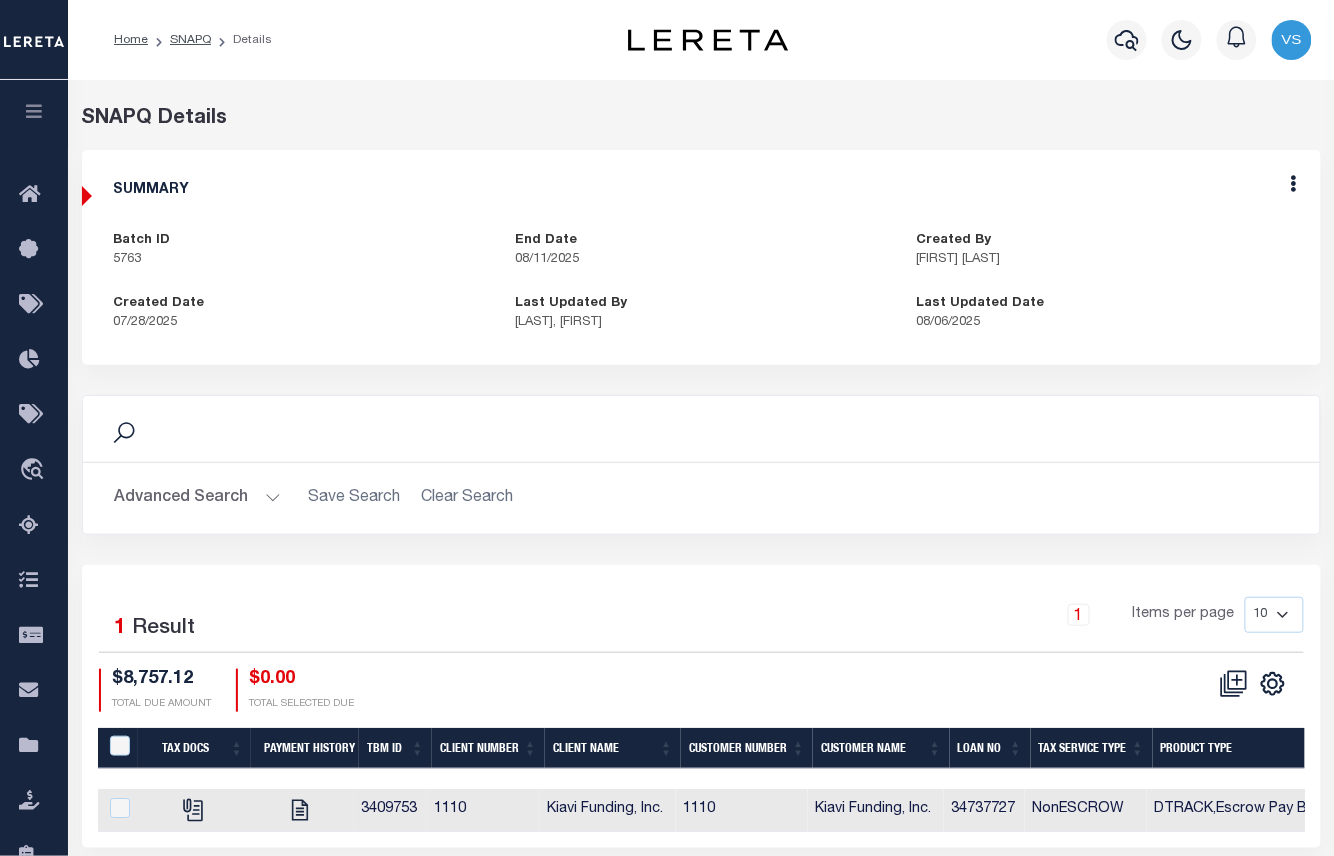 select on "OIP" 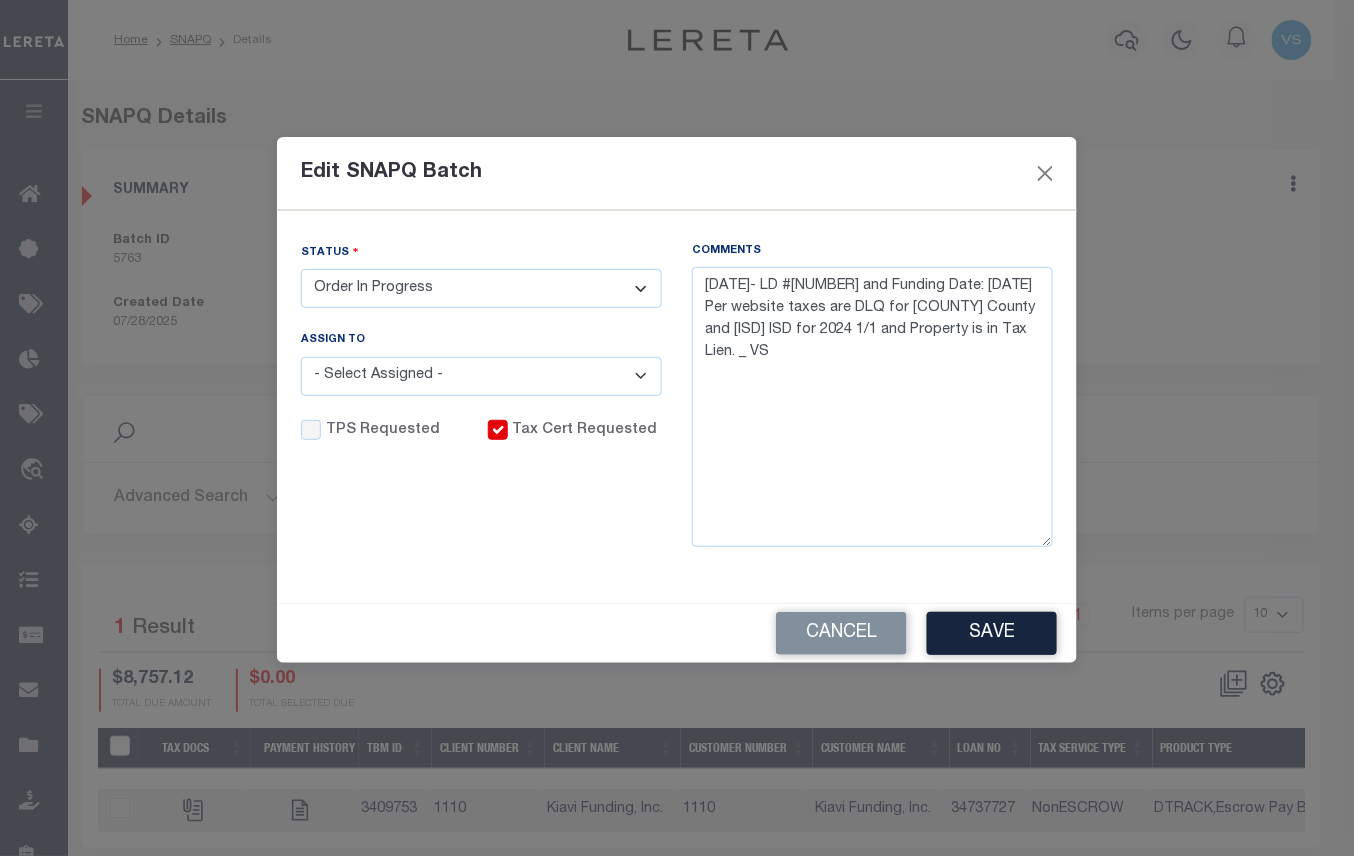 click on "- Select Status -
Order In Progress
Complete" at bounding box center (481, 288) 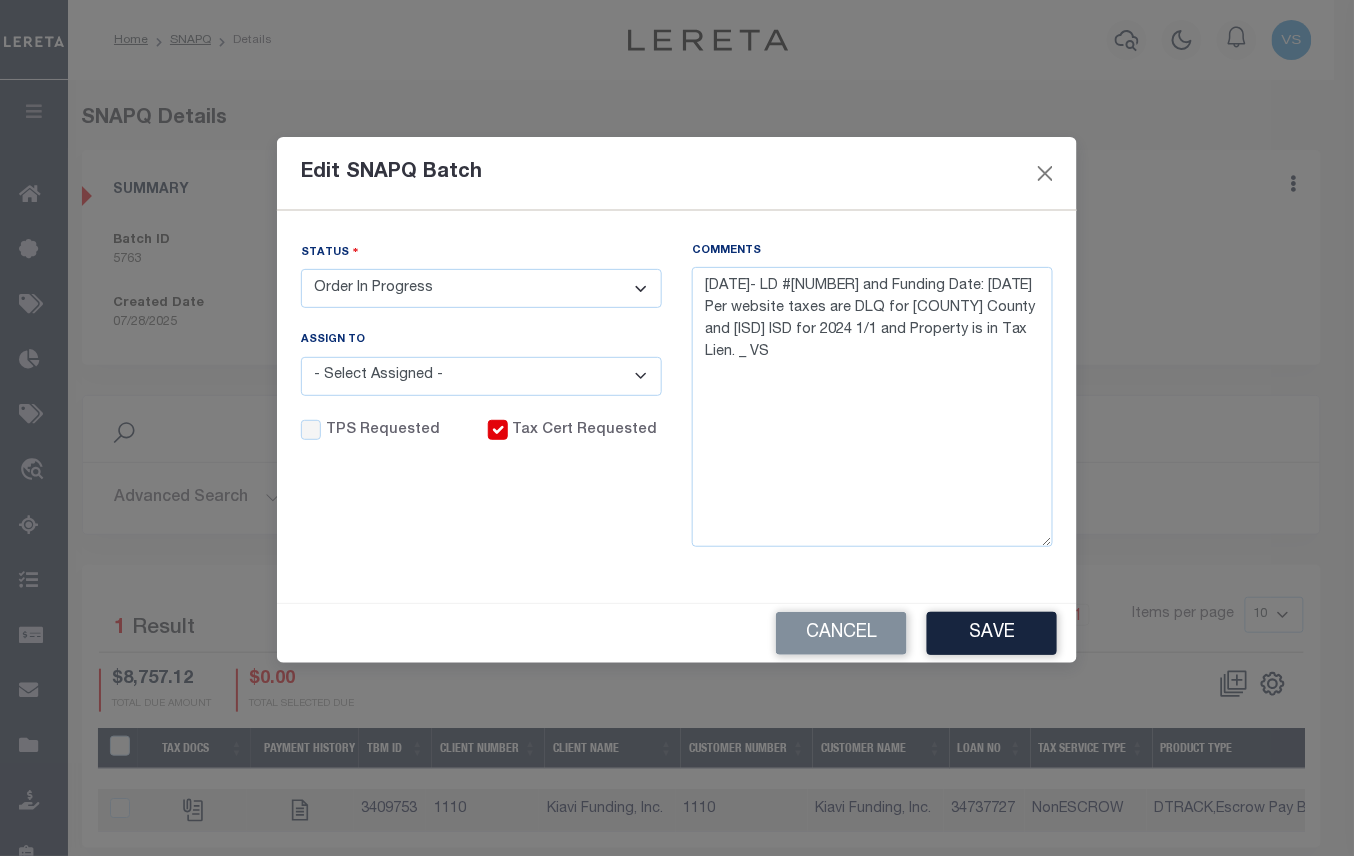 select on "CPT" 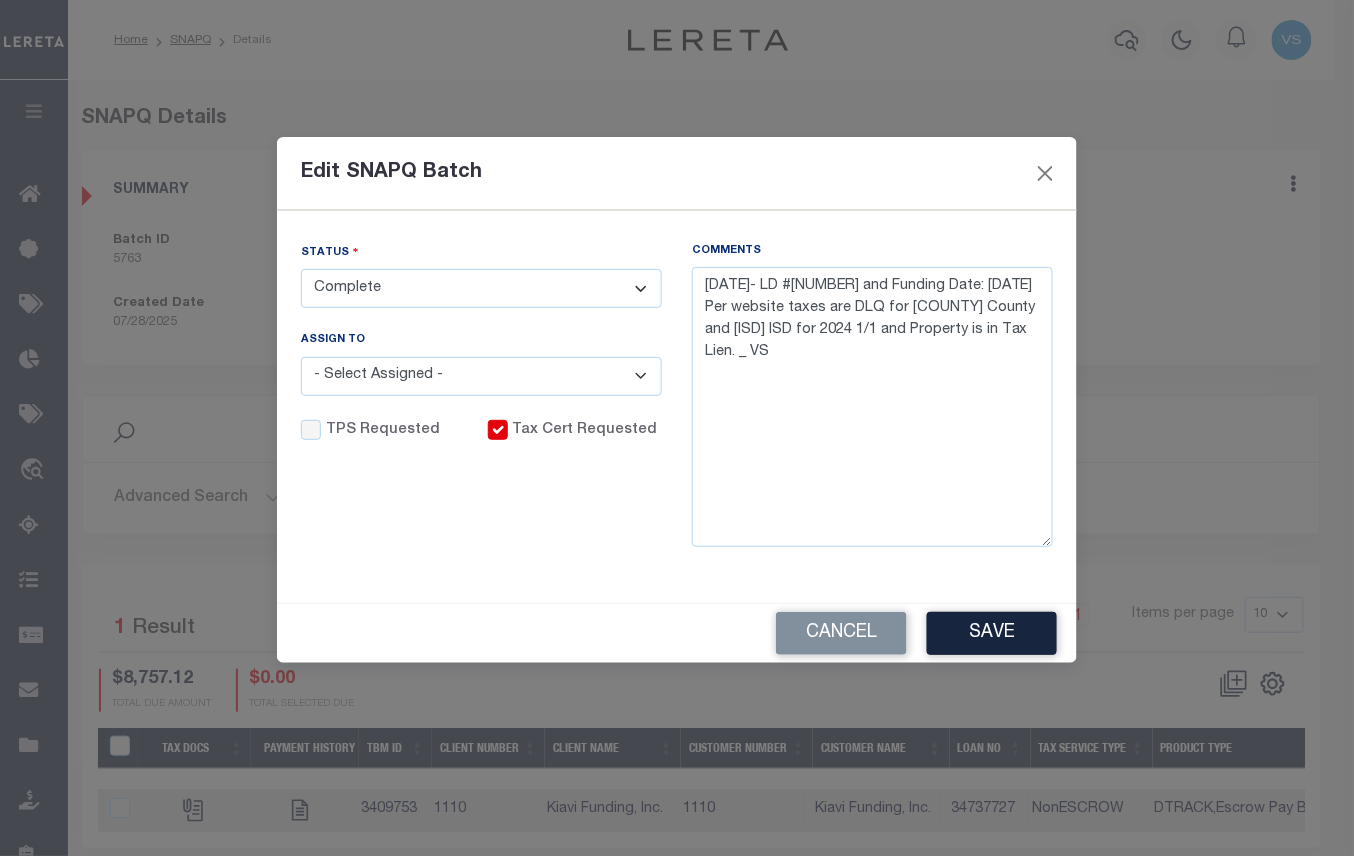 click on "- Select Status -
Order In Progress
Complete" at bounding box center (481, 288) 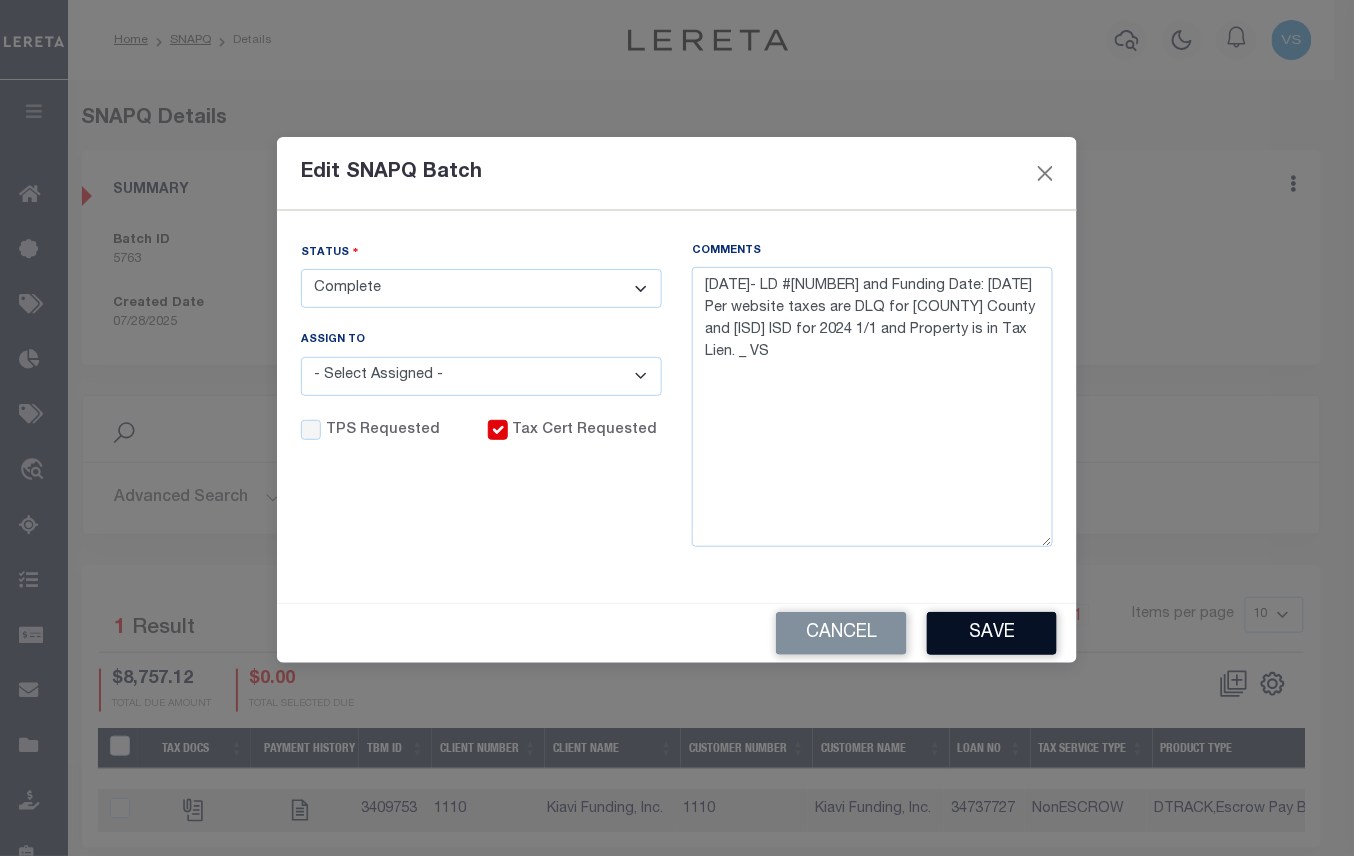 click on "Save" at bounding box center (992, 633) 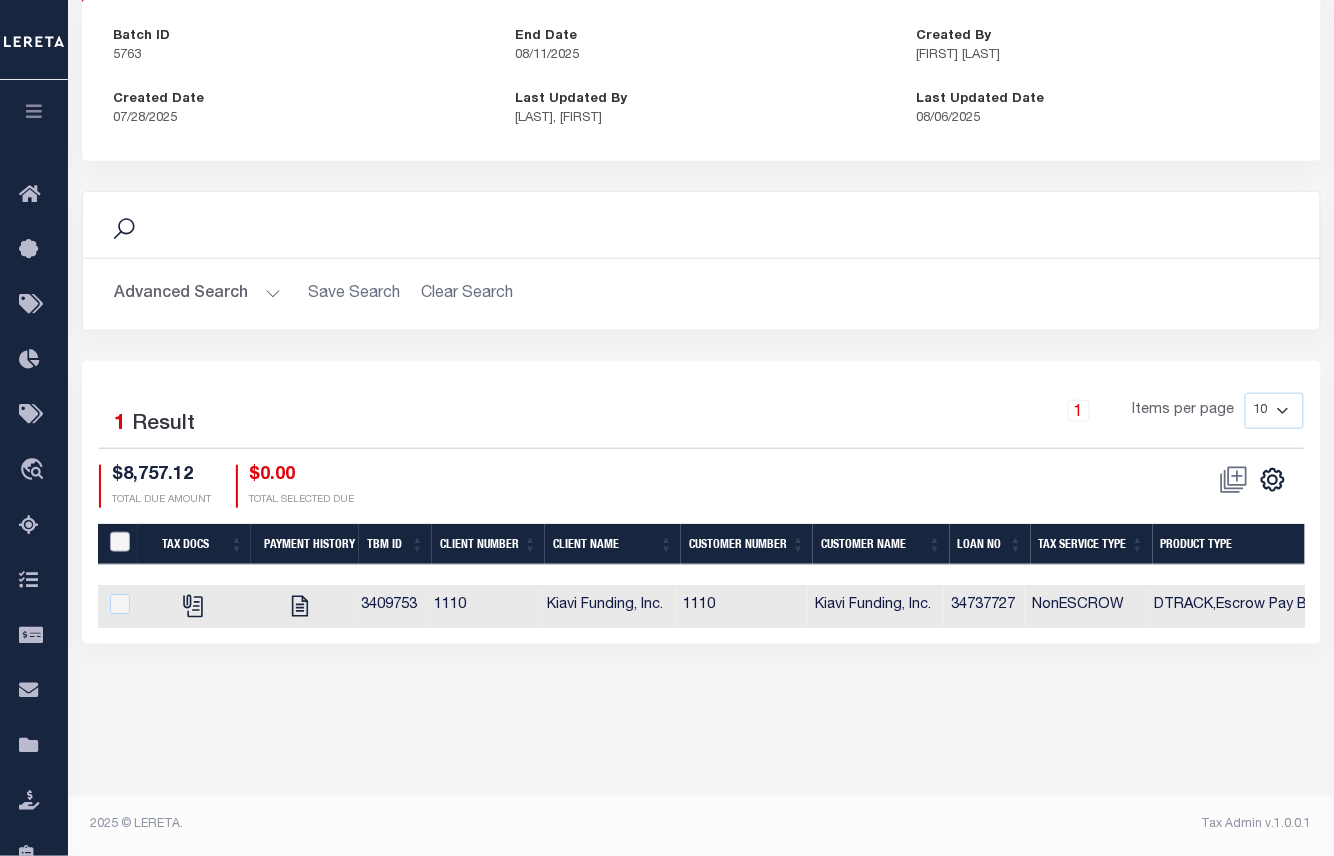click at bounding box center [120, 542] 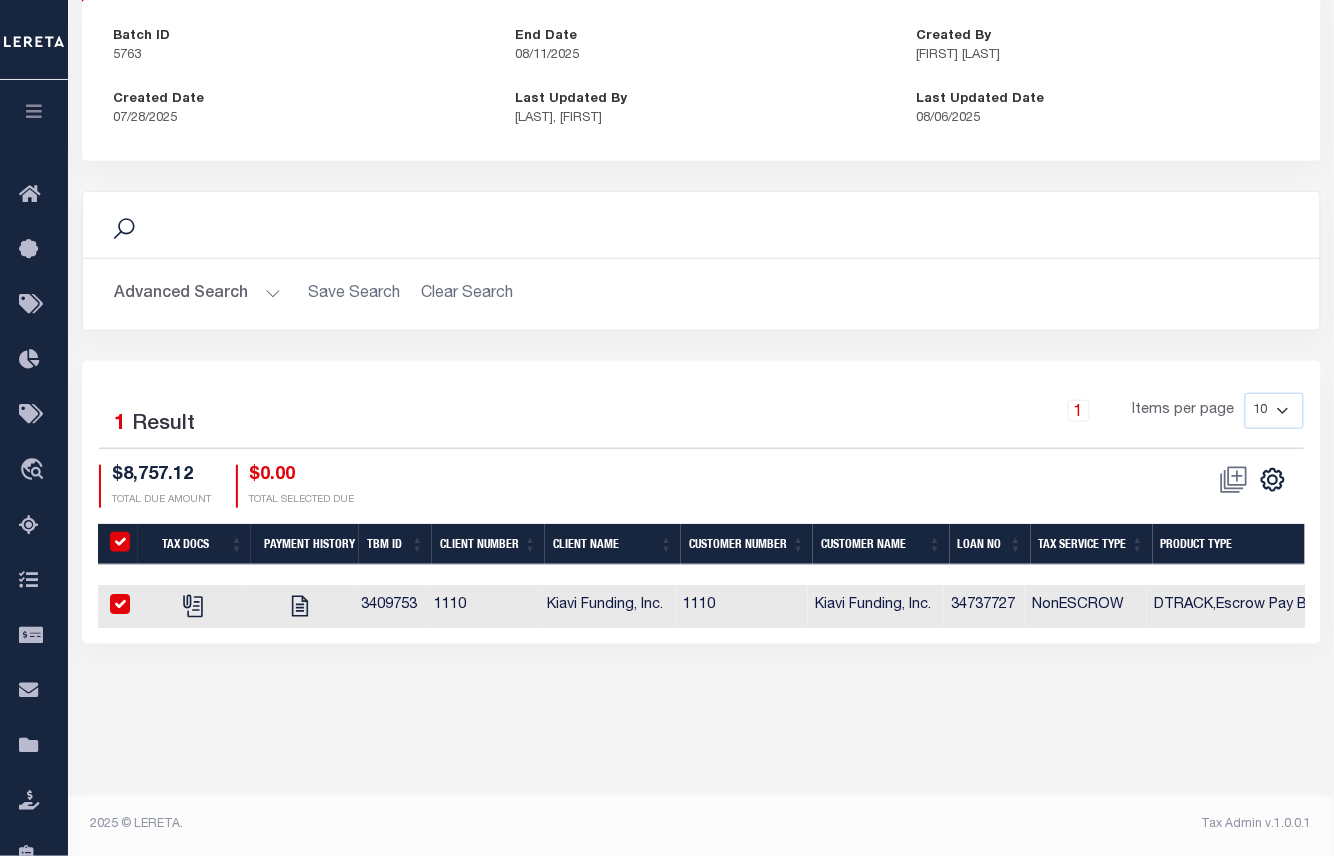 checkbox on "true" 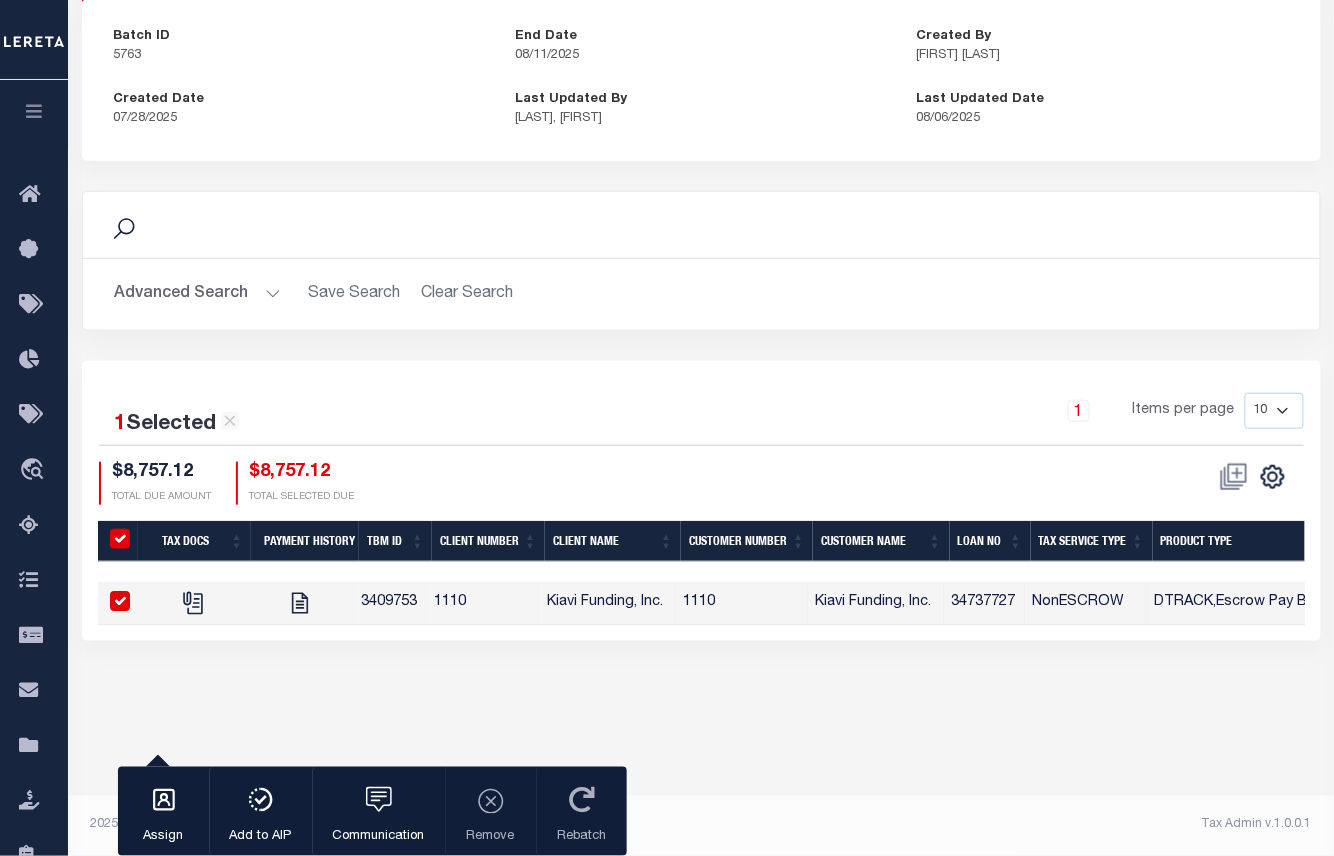 scroll, scrollTop: 0, scrollLeft: 658, axis: horizontal 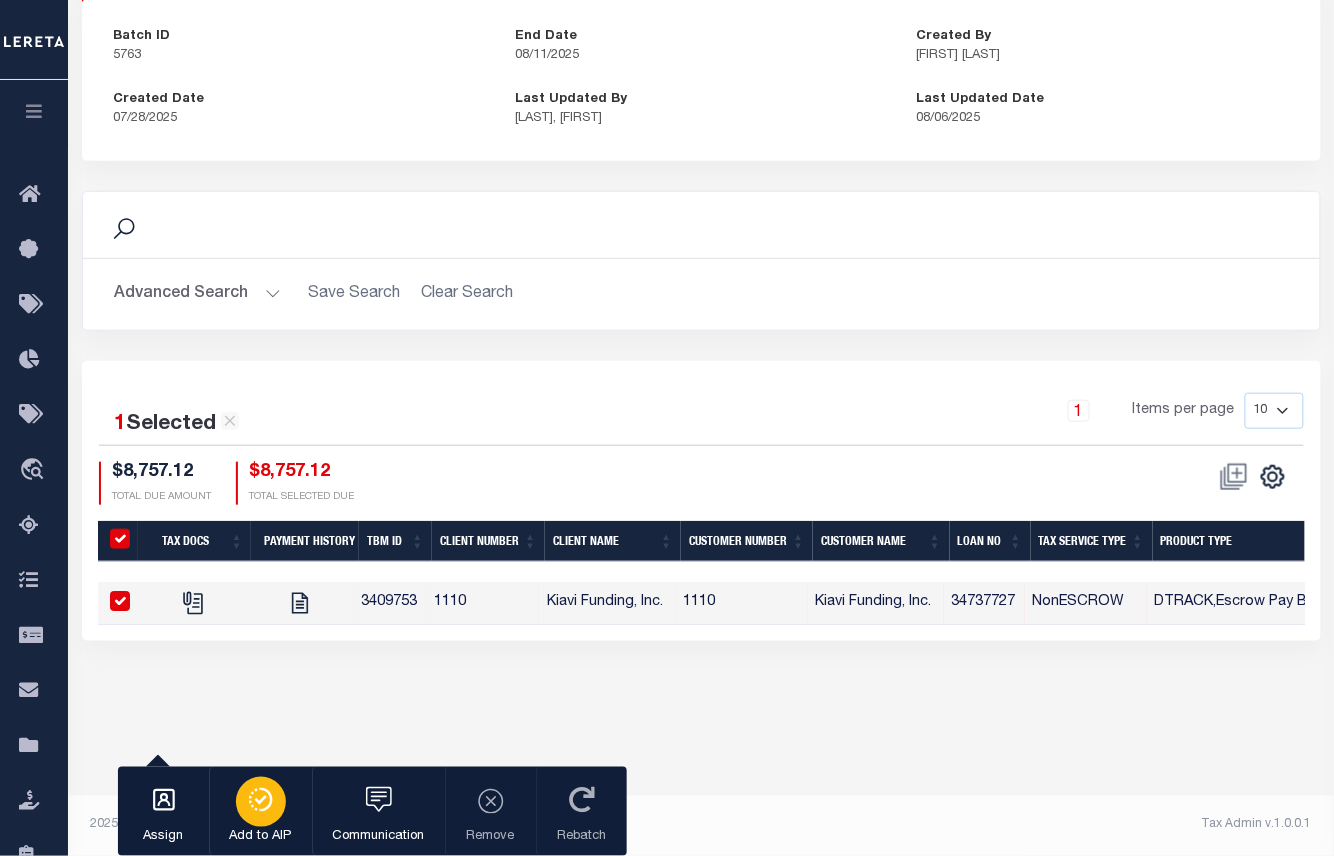 click 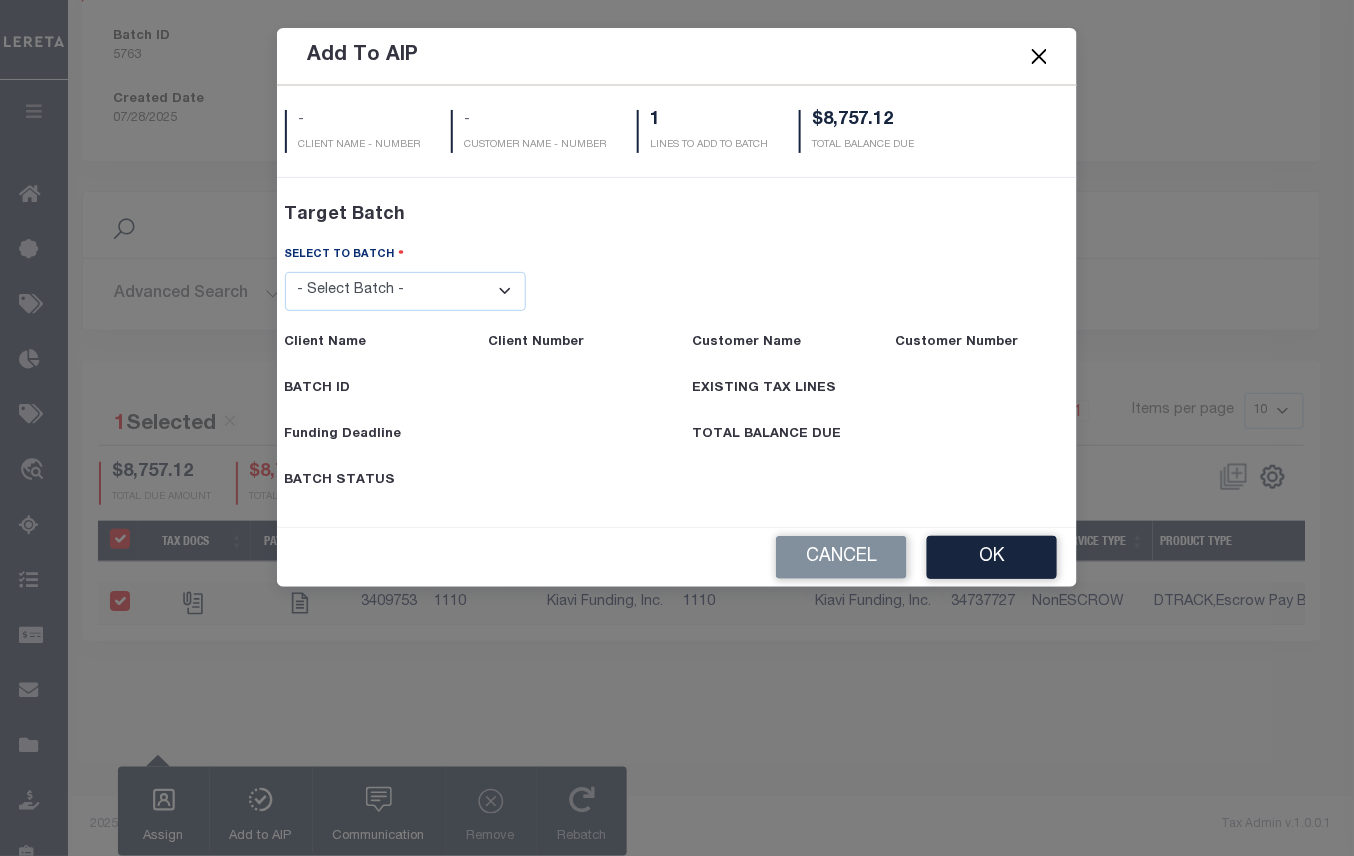 click on "- Select Batch -   40795   41171   41729   41820   42004   42111   42867   43296   45119   45394   45480   45491   45513   45532   45539" at bounding box center (406, 291) 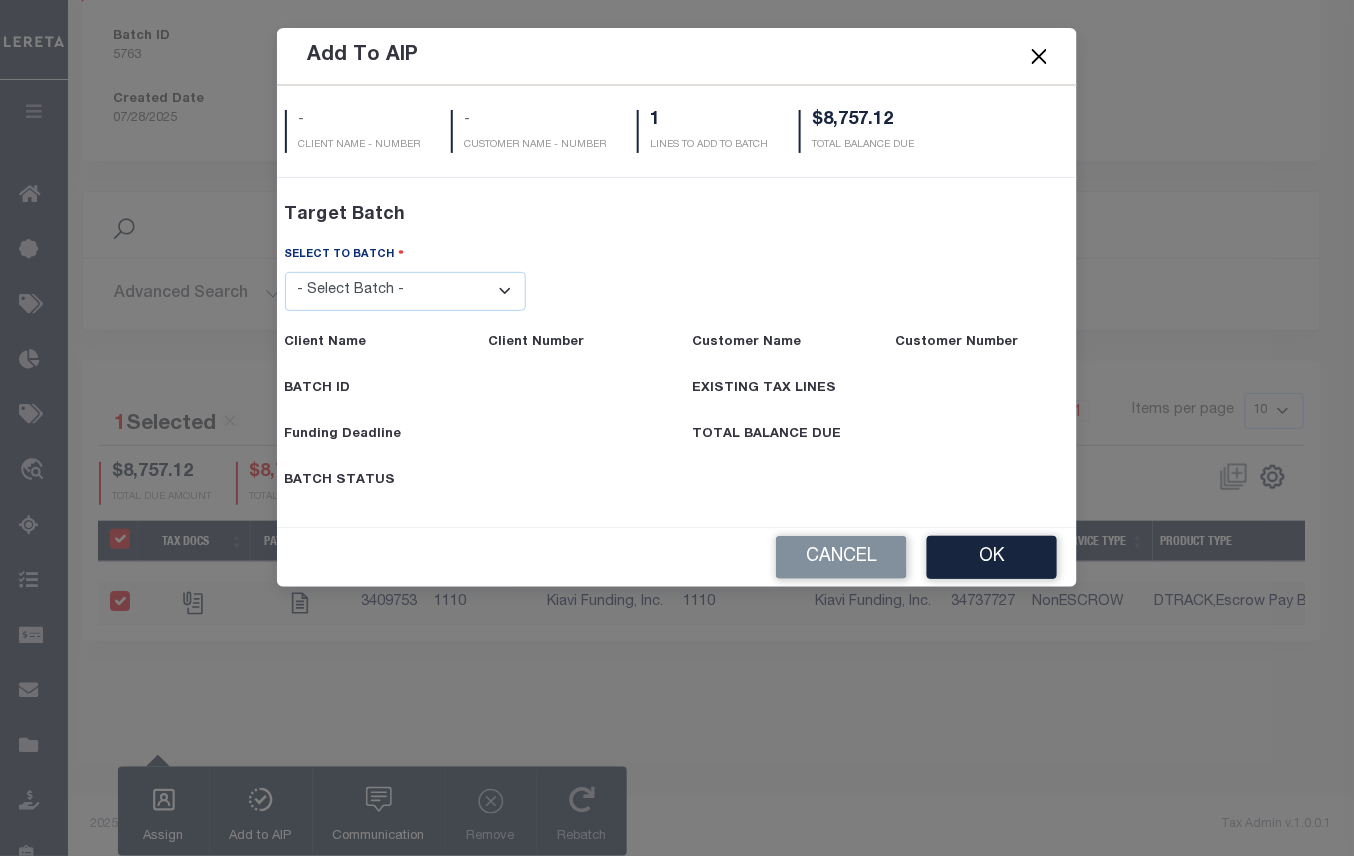 select on "45539" 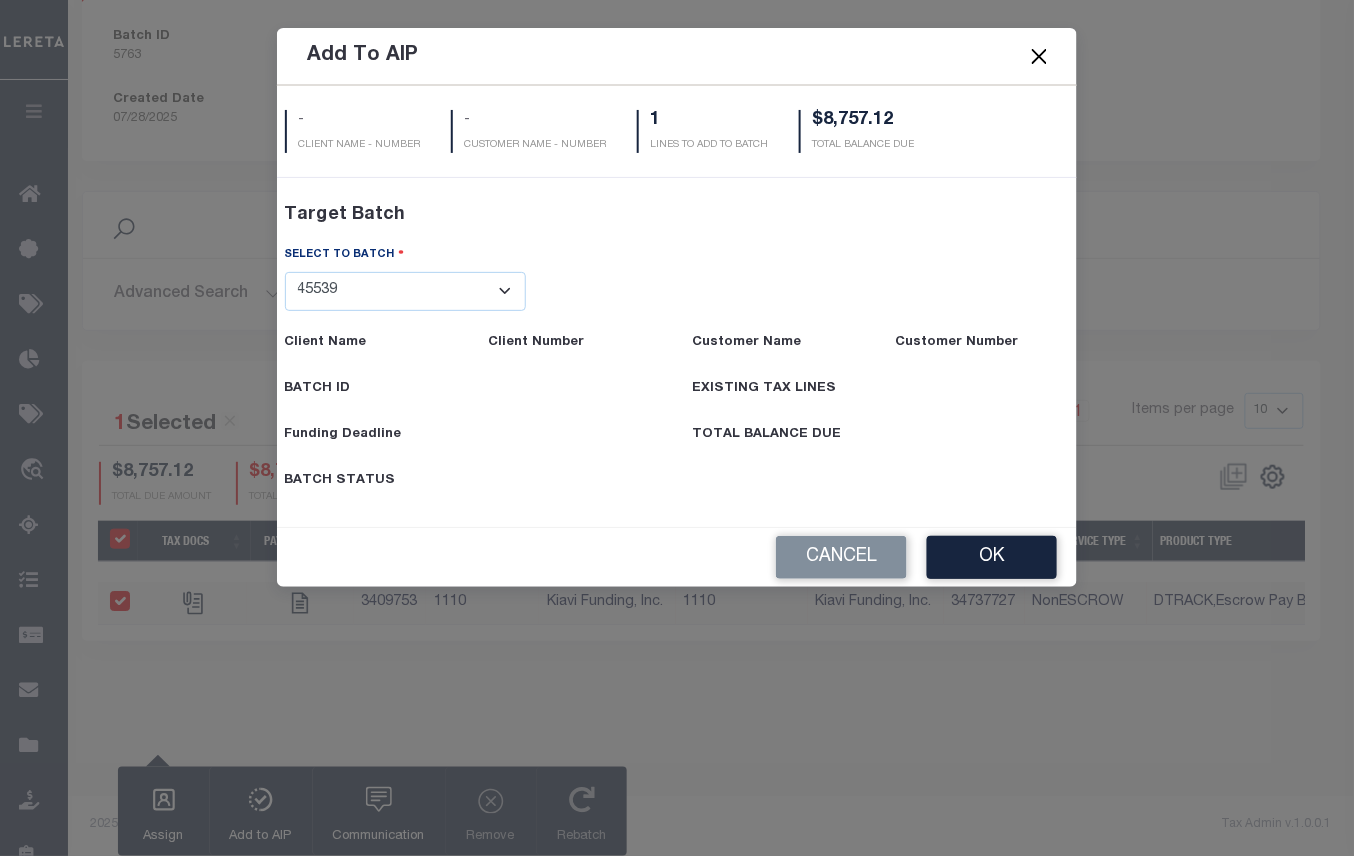 click on "- Select Batch -   40795   41171   41729   41820   42004   42111   42867   43296   45119   45394   45480   45491   45513   45532   45539" at bounding box center [406, 291] 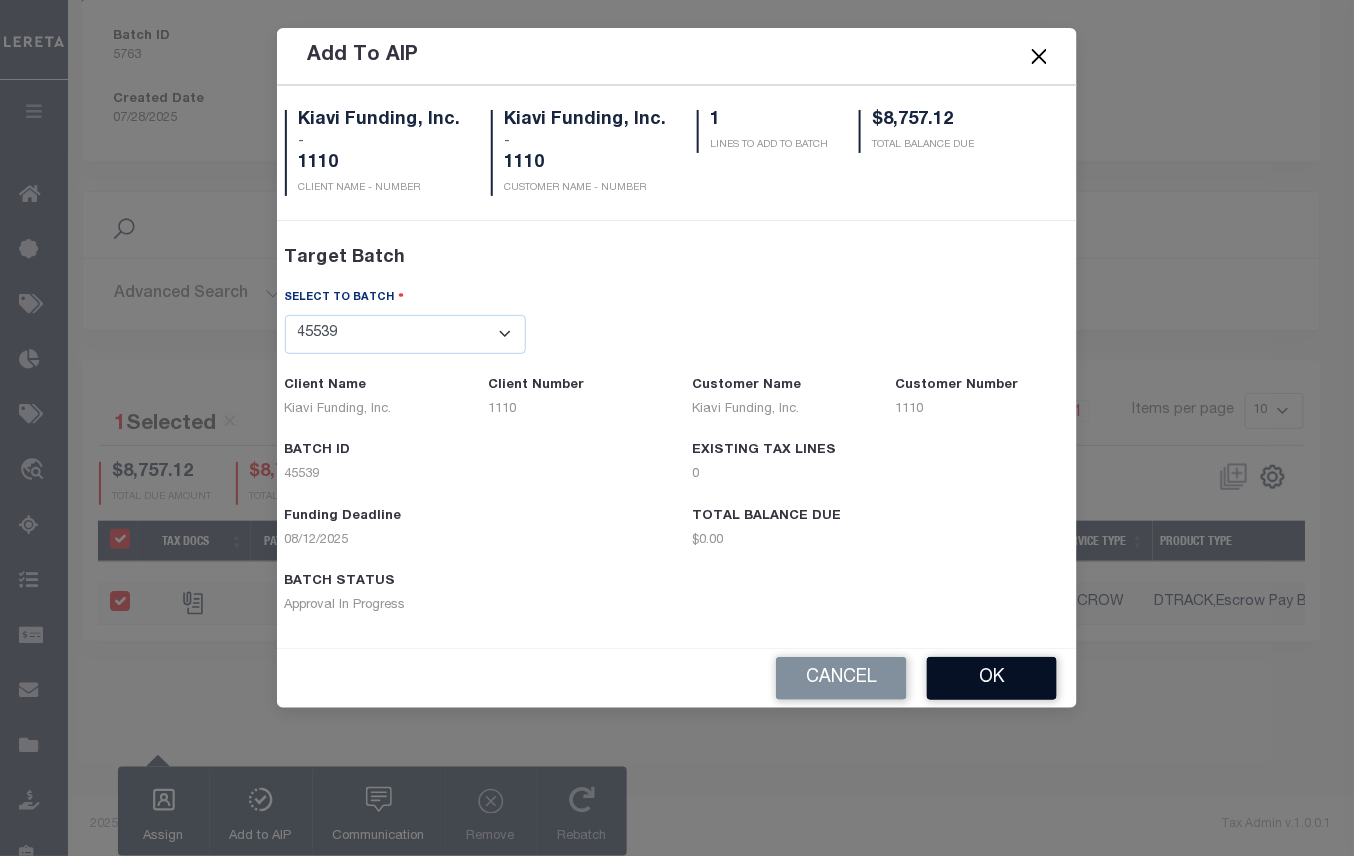 click on "OK" at bounding box center (992, 678) 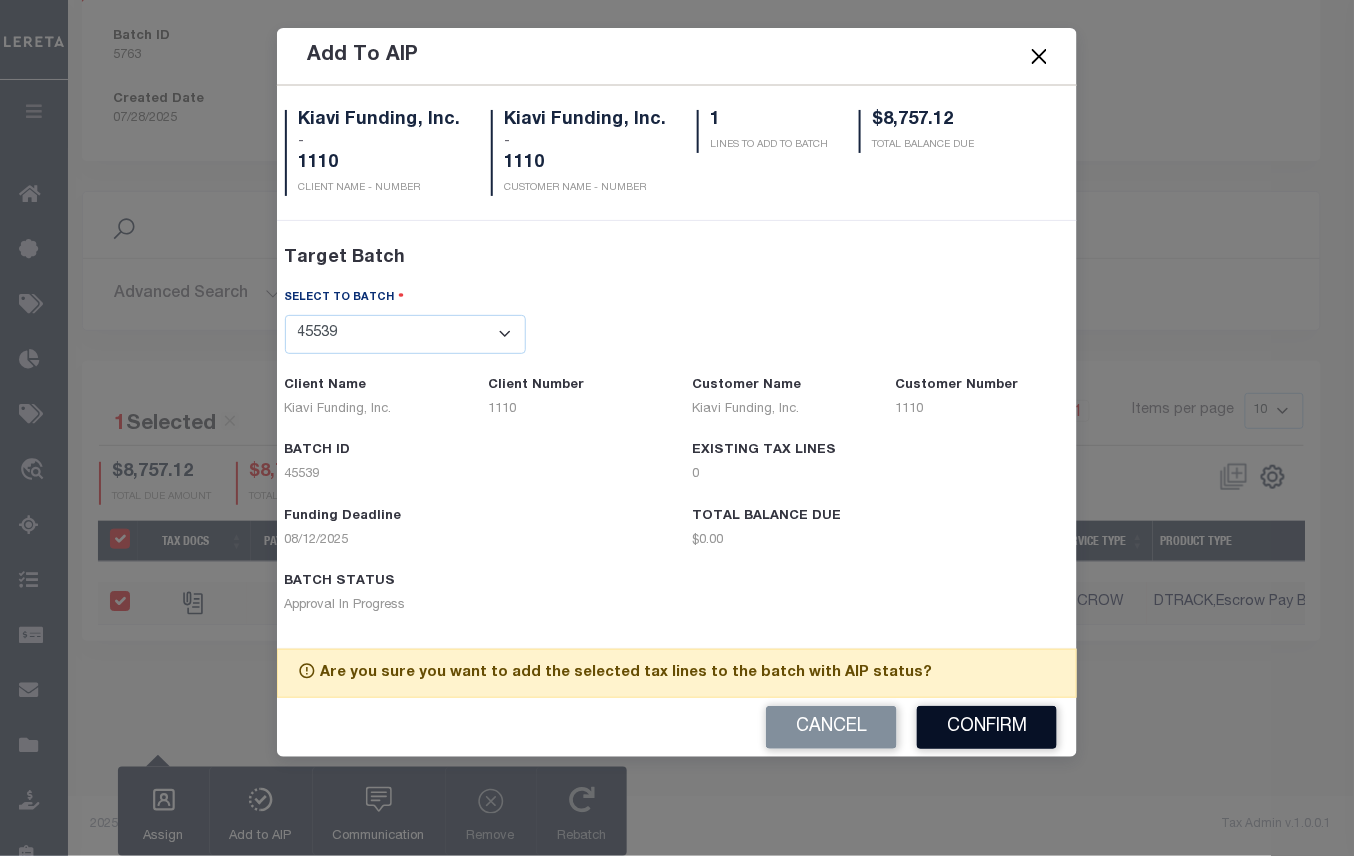 click on "Confirm" at bounding box center (987, 727) 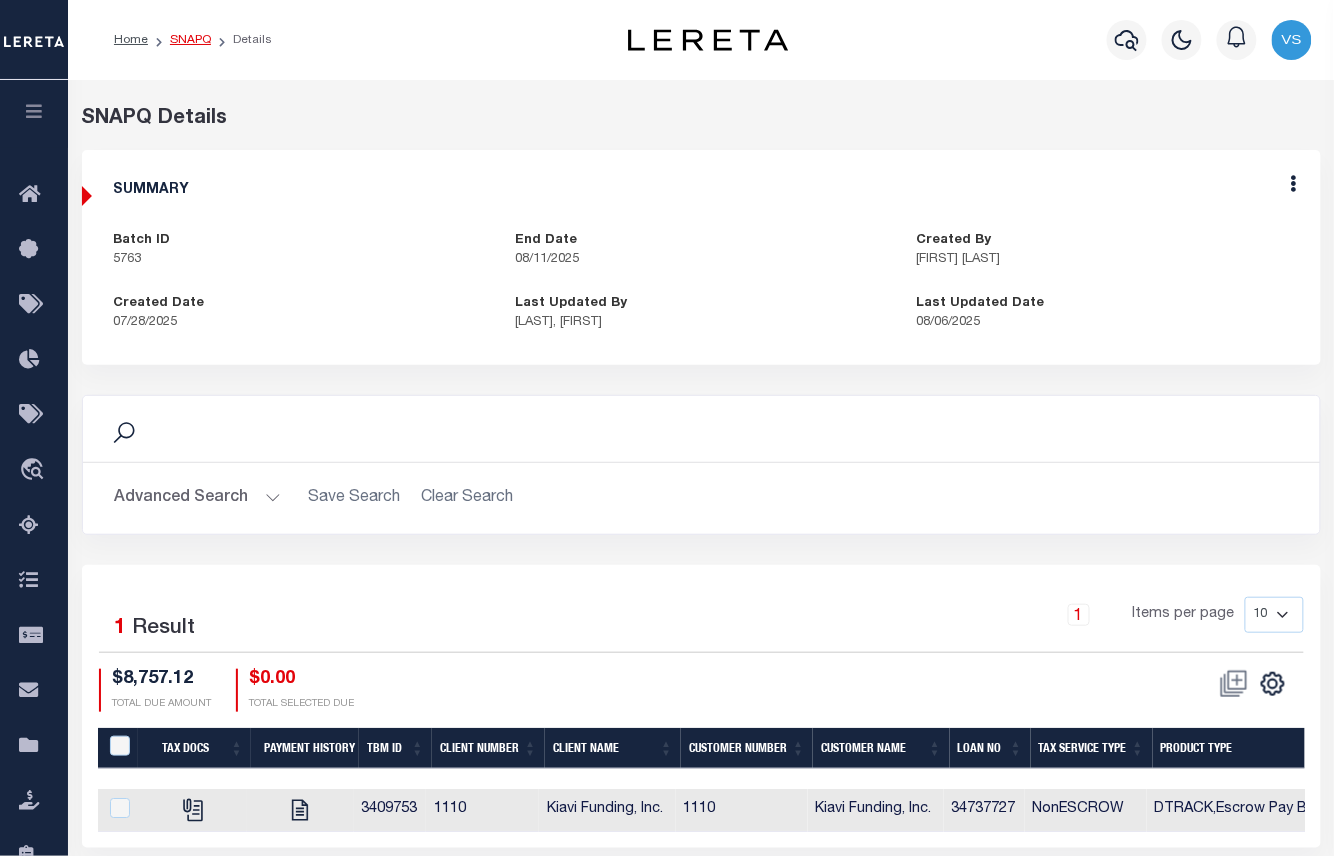 click on "SNAPQ" at bounding box center [190, 40] 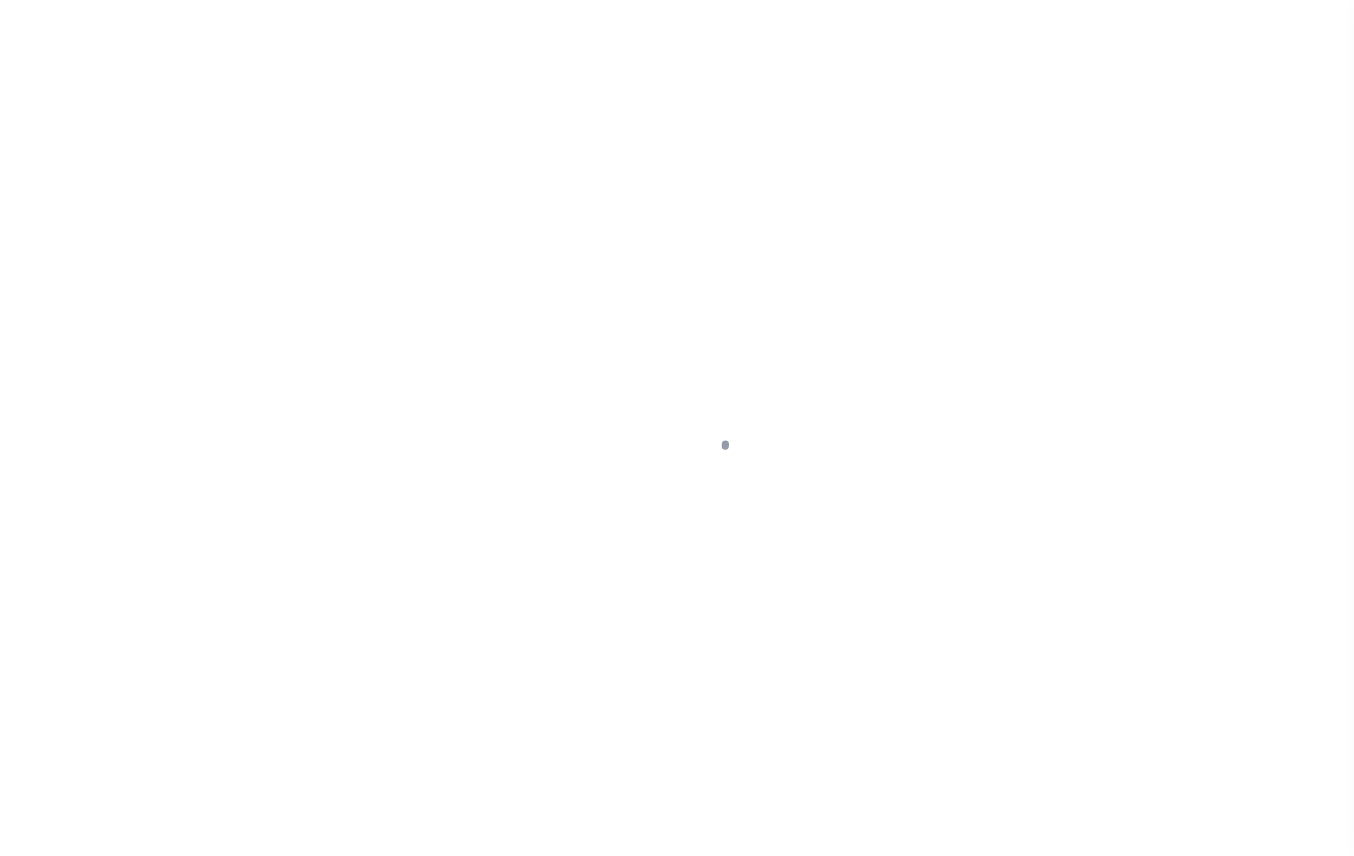 scroll, scrollTop: 0, scrollLeft: 0, axis: both 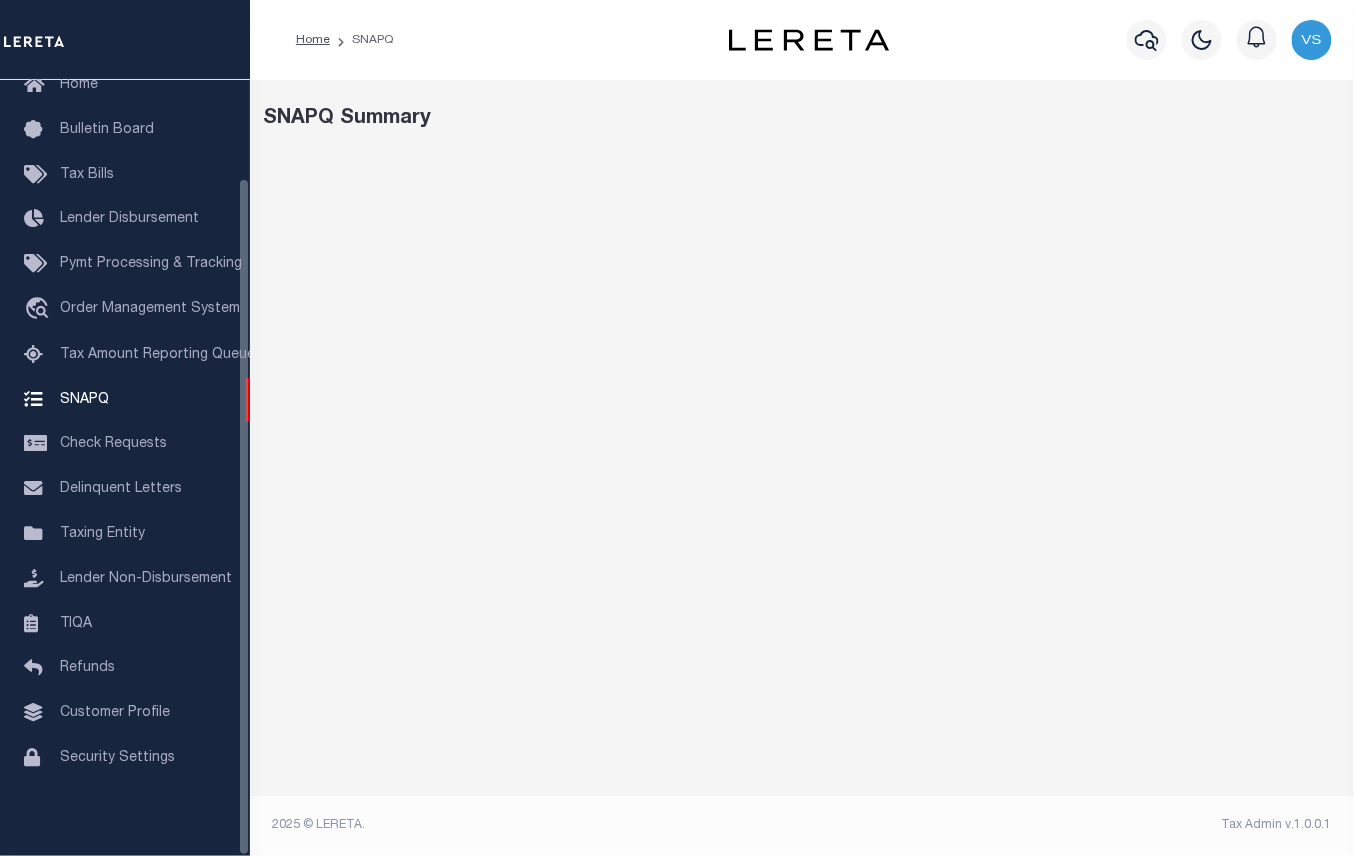 select on "100" 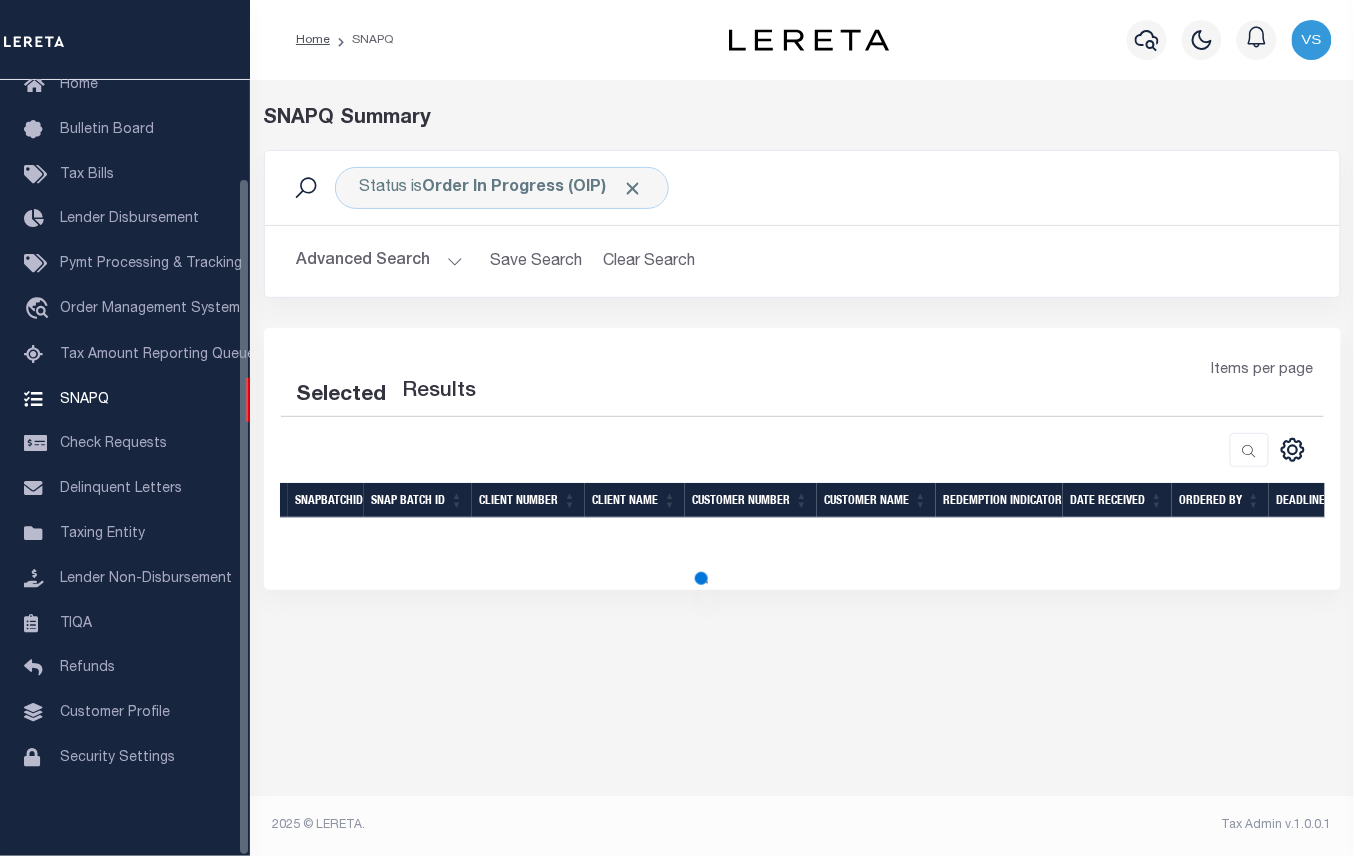 select on "100" 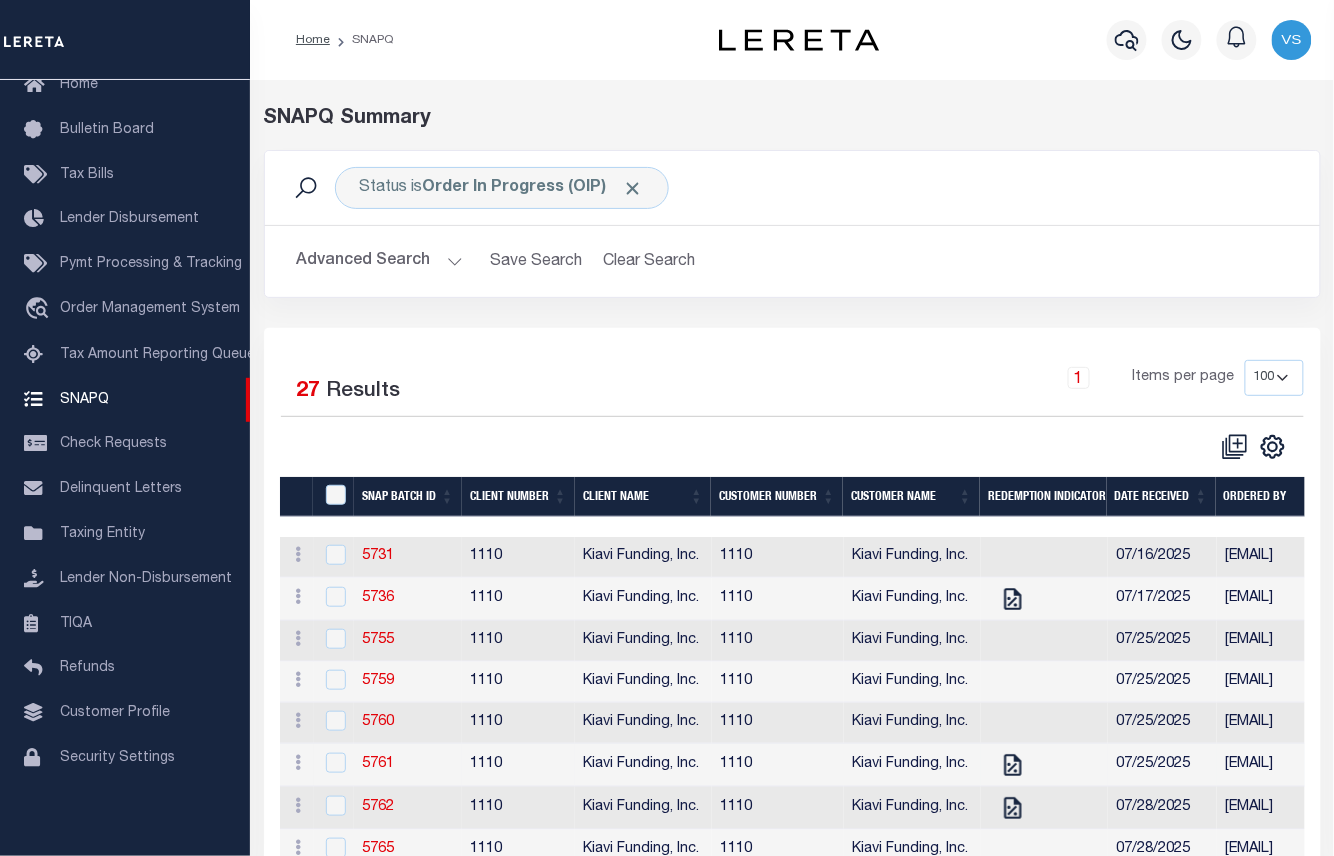 scroll, scrollTop: 266, scrollLeft: 0, axis: vertical 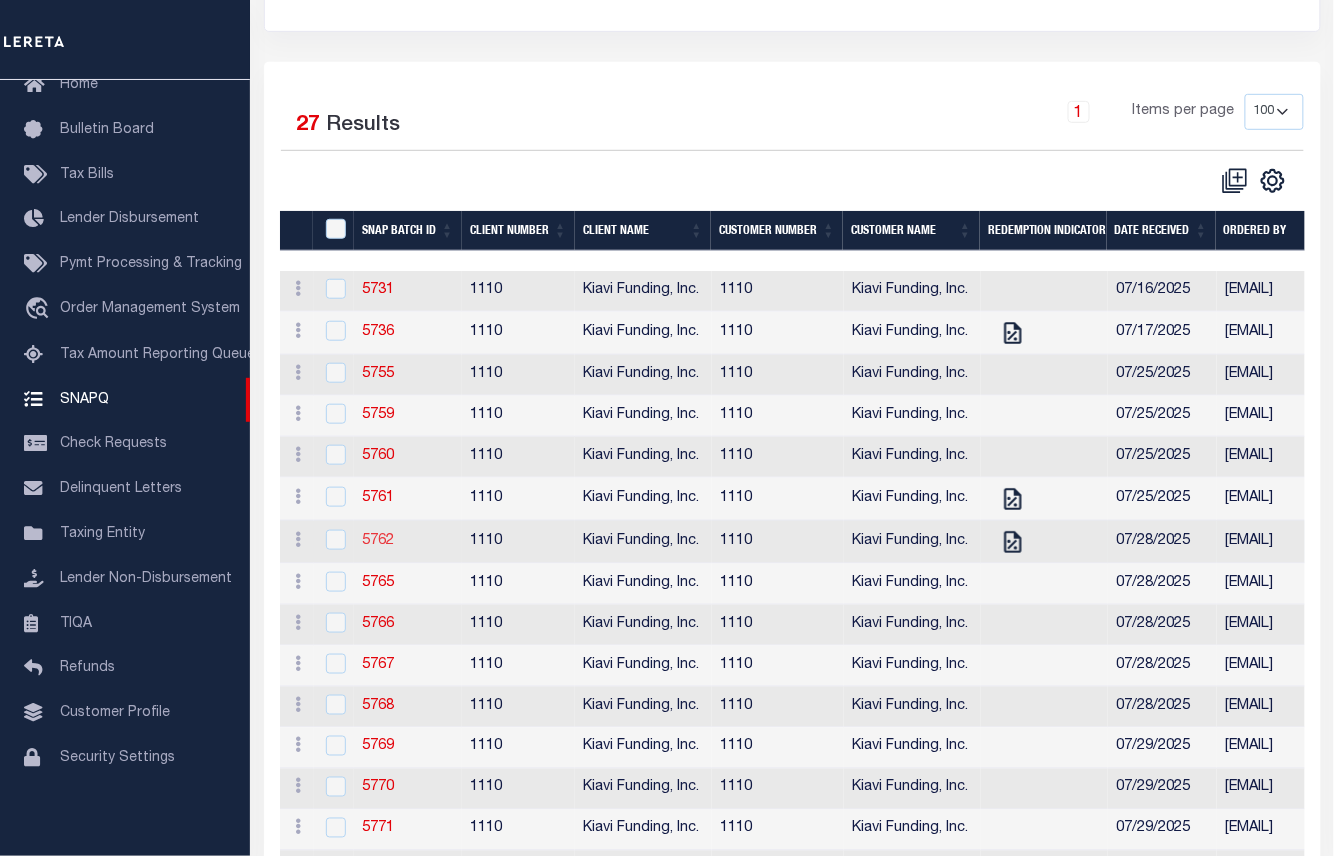 click on "5762" at bounding box center [378, 541] 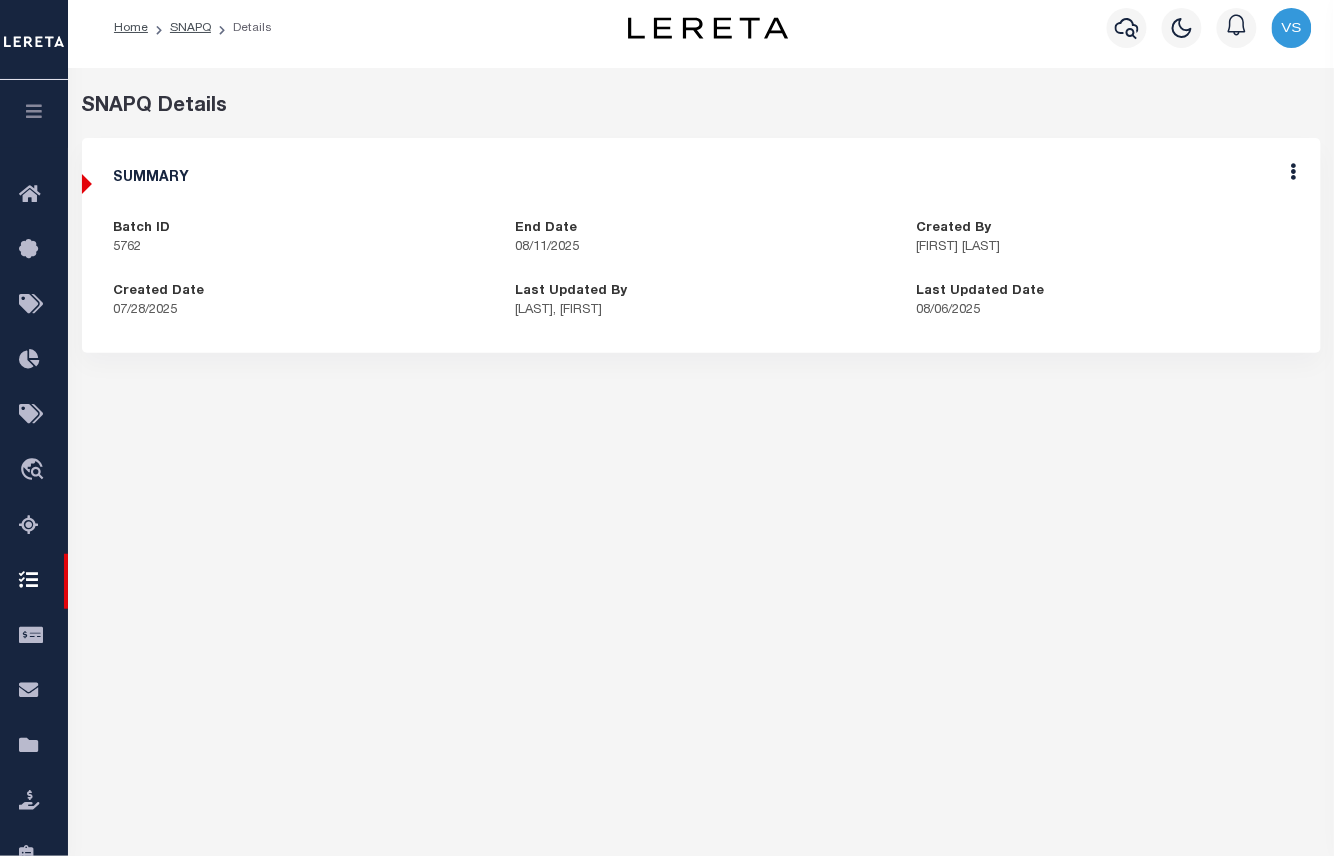 scroll, scrollTop: 0, scrollLeft: 0, axis: both 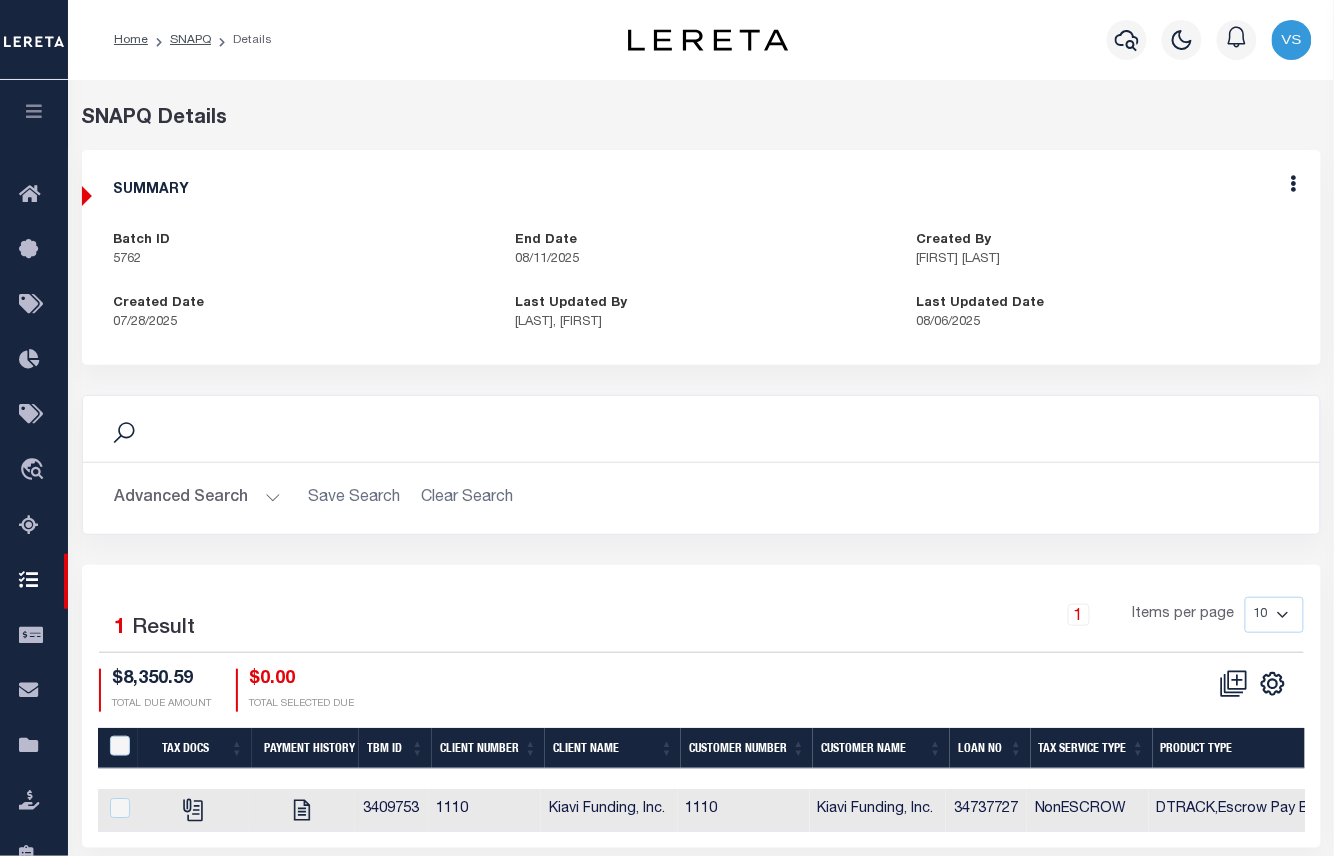 click on "Edit" at bounding box center (1294, 187) 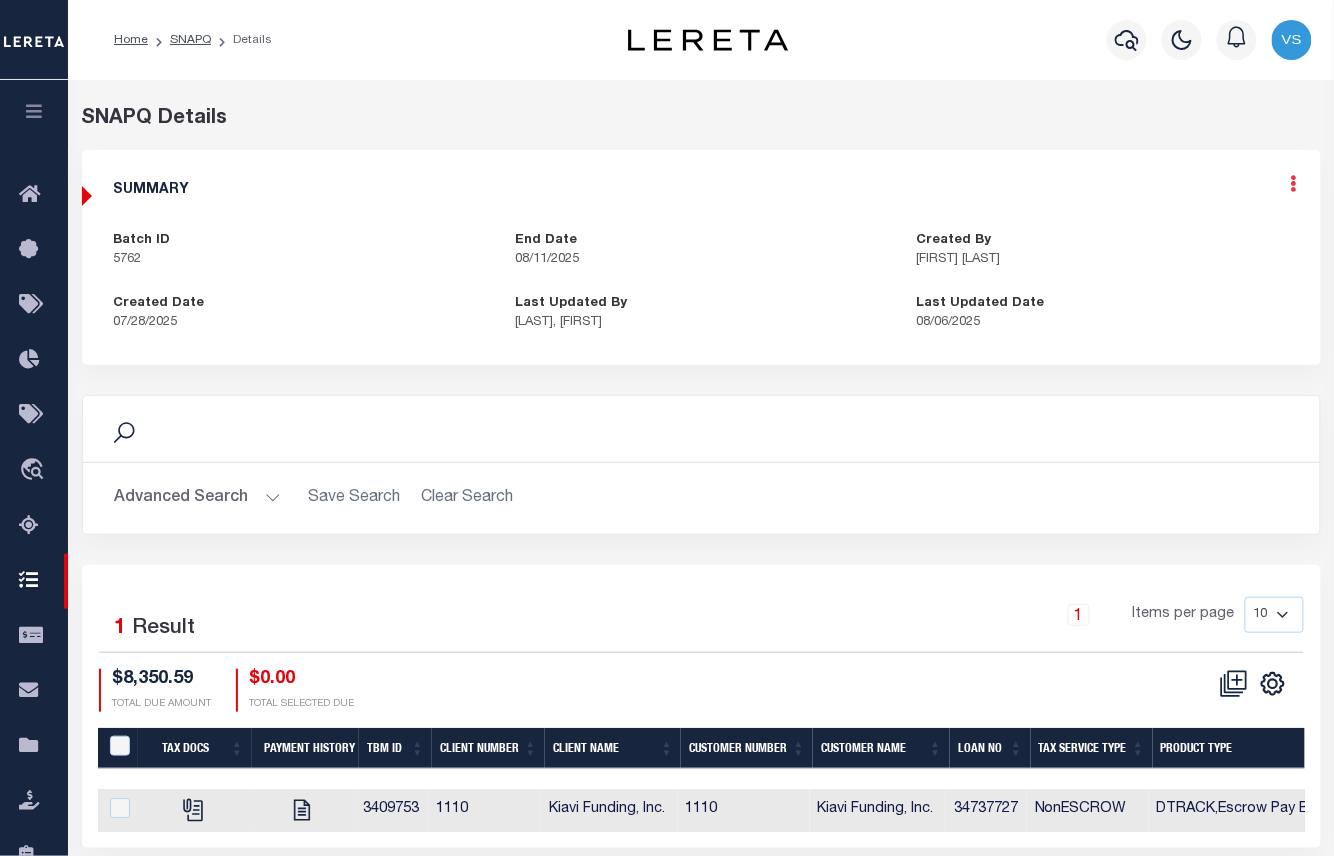 click at bounding box center [1294, 183] 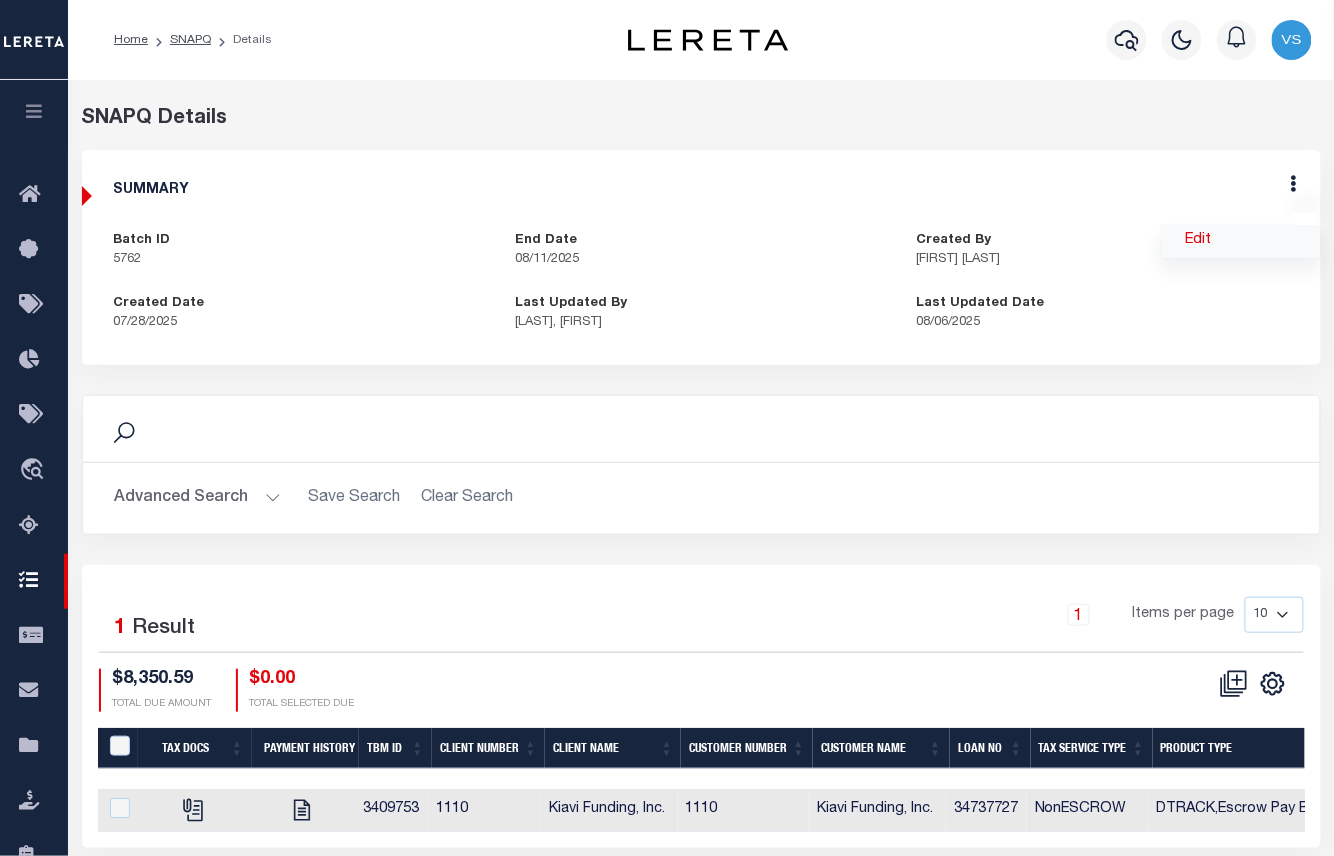 click on "Edit" at bounding box center (1241, 241) 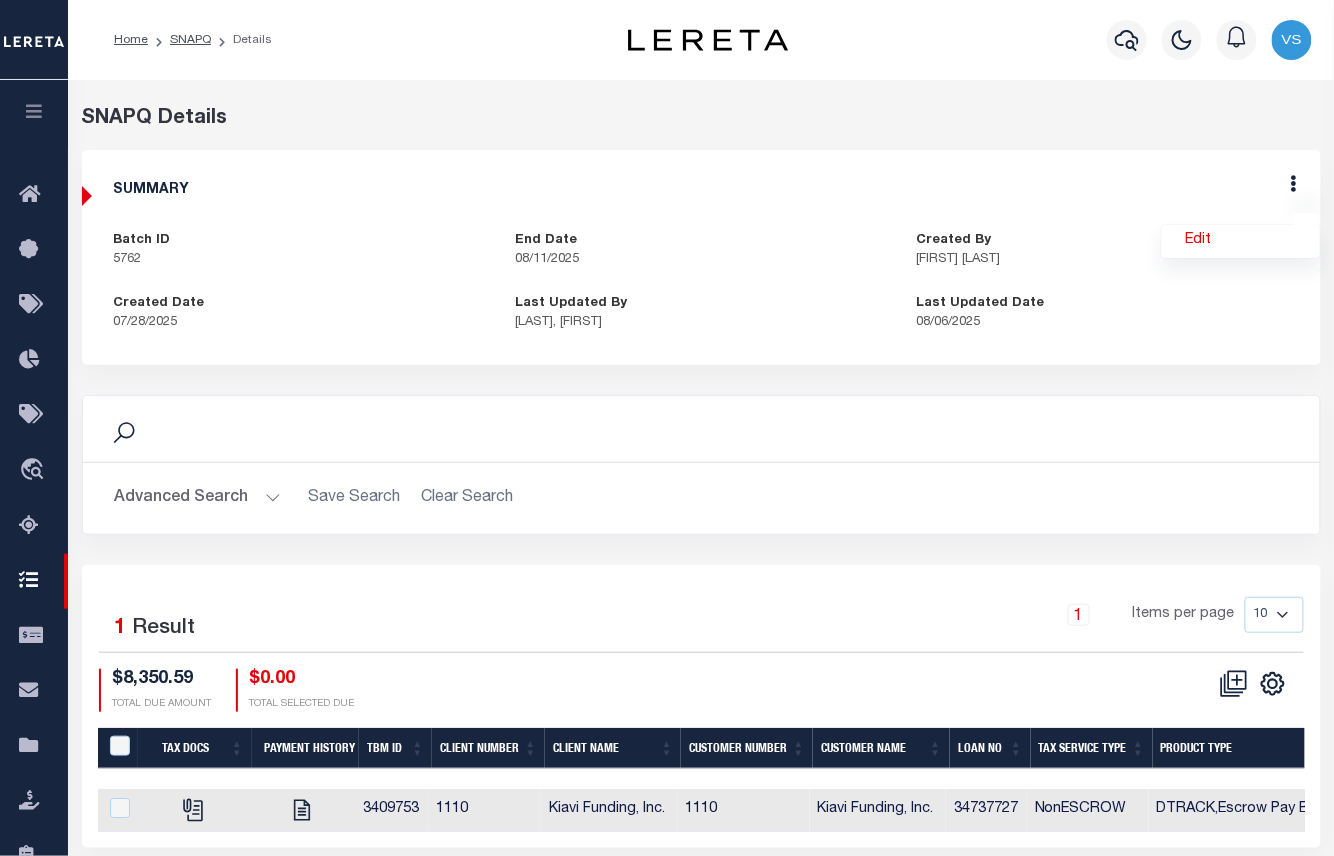 select on "OIP" 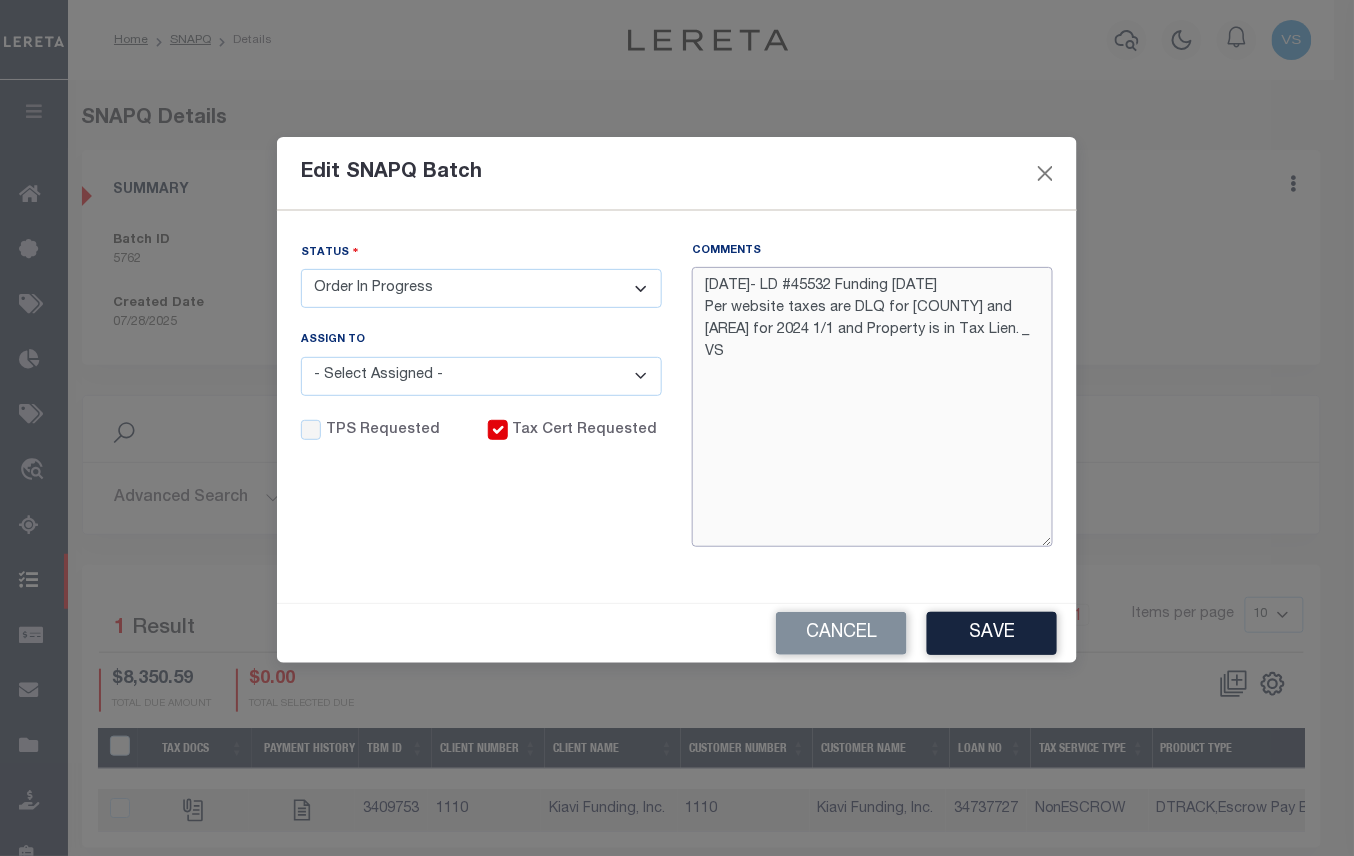 drag, startPoint x: 984, startPoint y: 290, endPoint x: 670, endPoint y: 274, distance: 314.40738 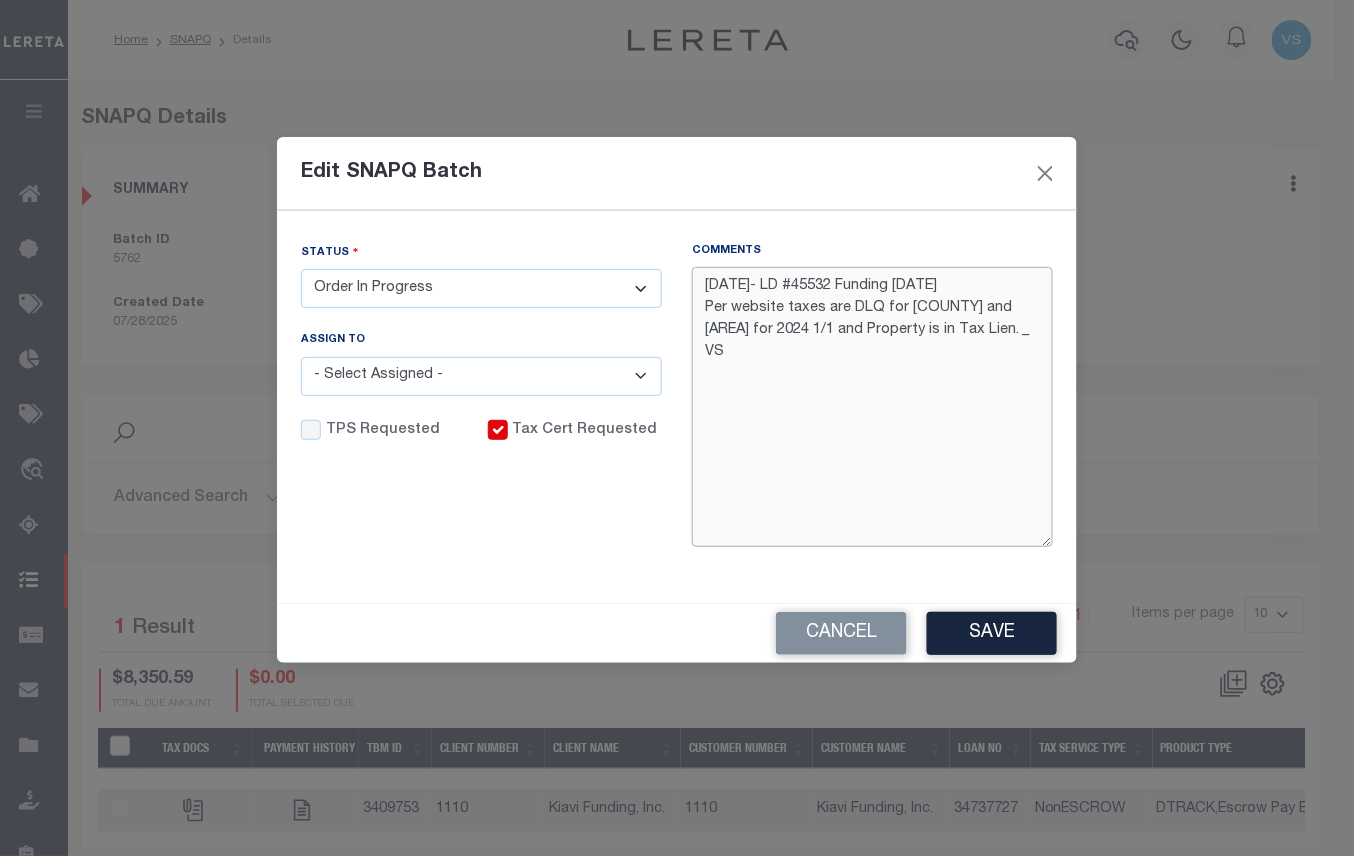 click on "Status
- Select Status -
Order In Progress
Complete
Assign To
- Select Assigned -
--Unassigned--
Client Name
- Select Client -
Accumatch - Refunds
Ameris Bank" at bounding box center (677, 411) 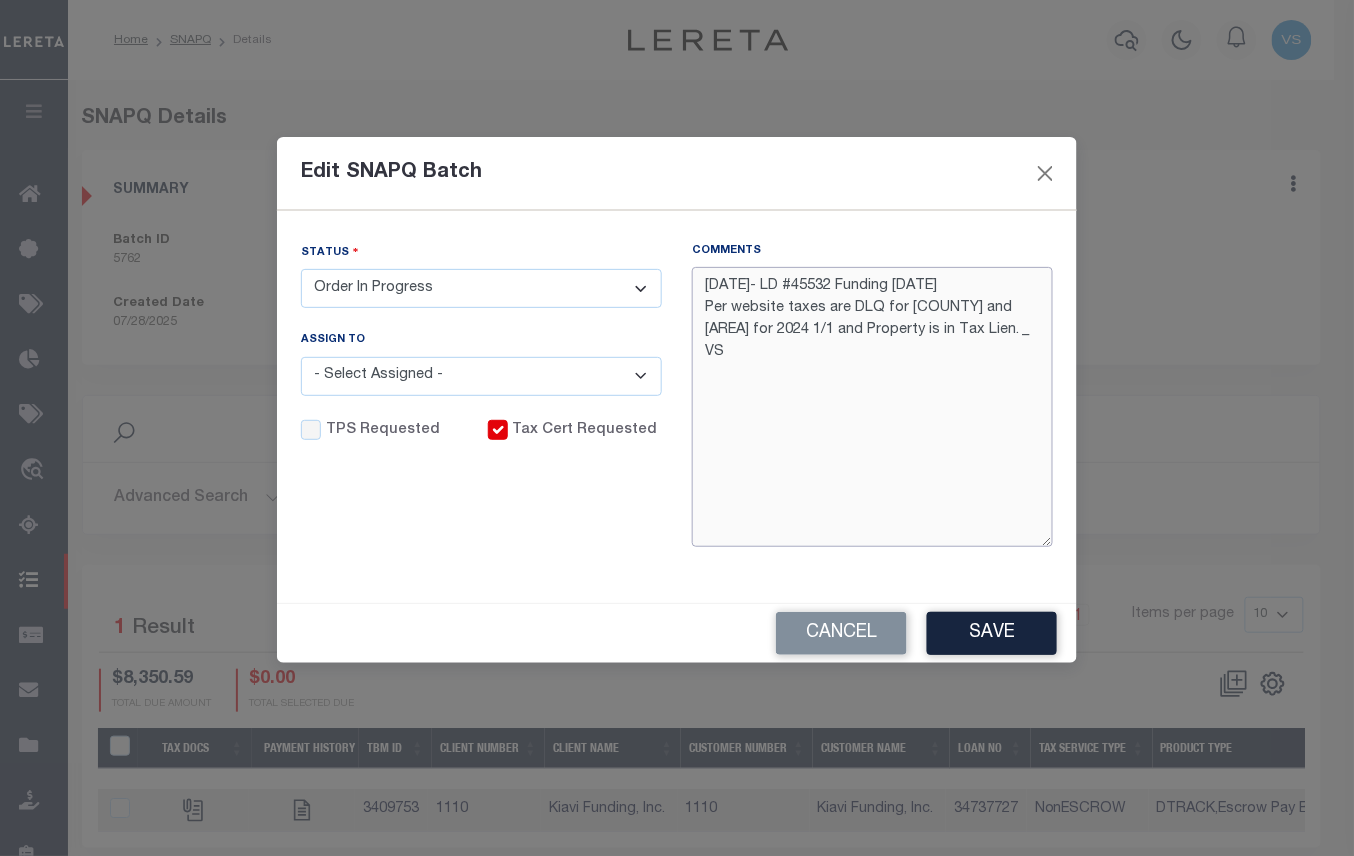 drag, startPoint x: 990, startPoint y: 284, endPoint x: 773, endPoint y: 280, distance: 217.03687 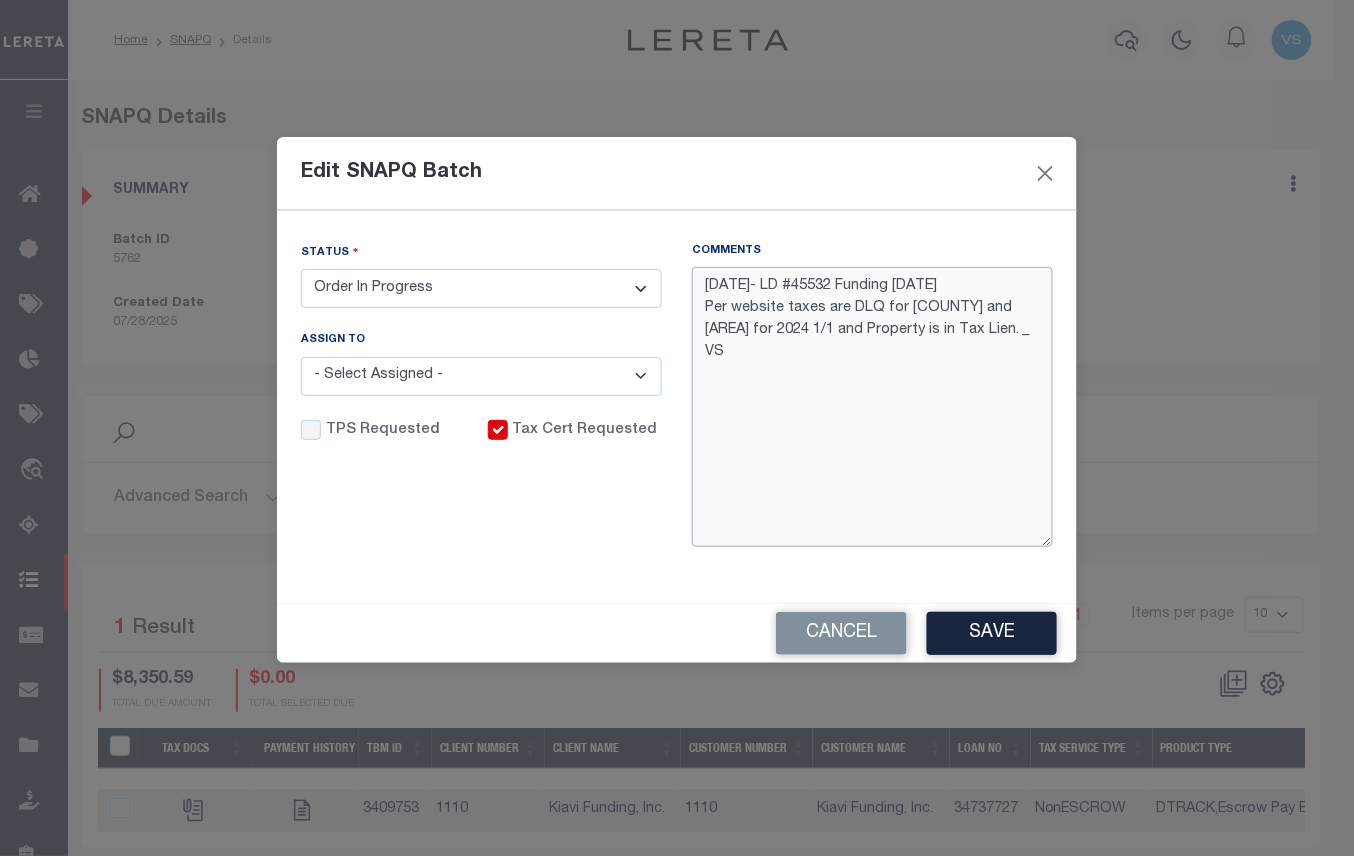 click on "[DATE]- LD #45532 Funding [DATE]
Per website taxes are DLQ for [COUNTY] and [AREA] for 2024 1/1 and Property is in Tax Lien. _ VS" at bounding box center (872, 407) 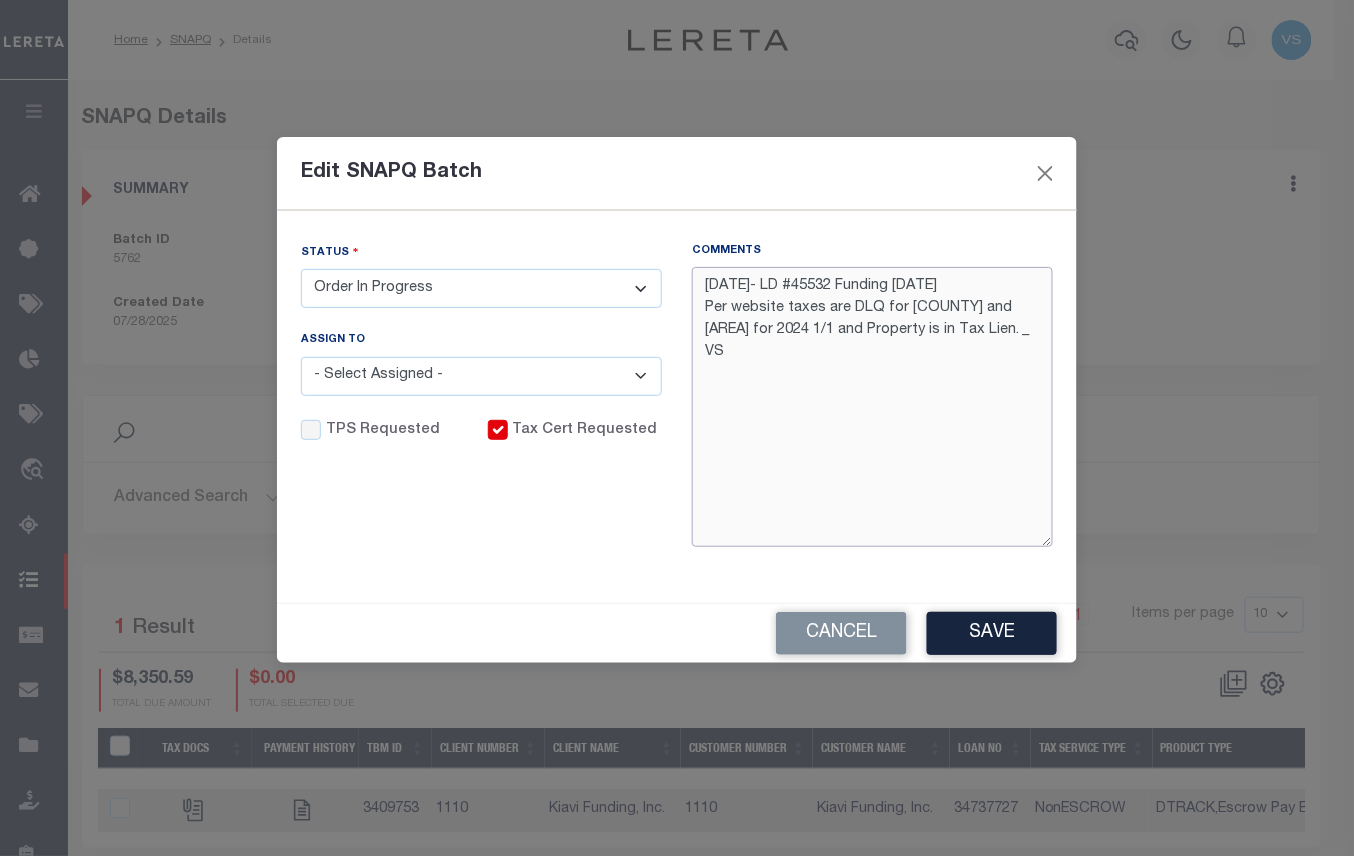 paste on "5762" 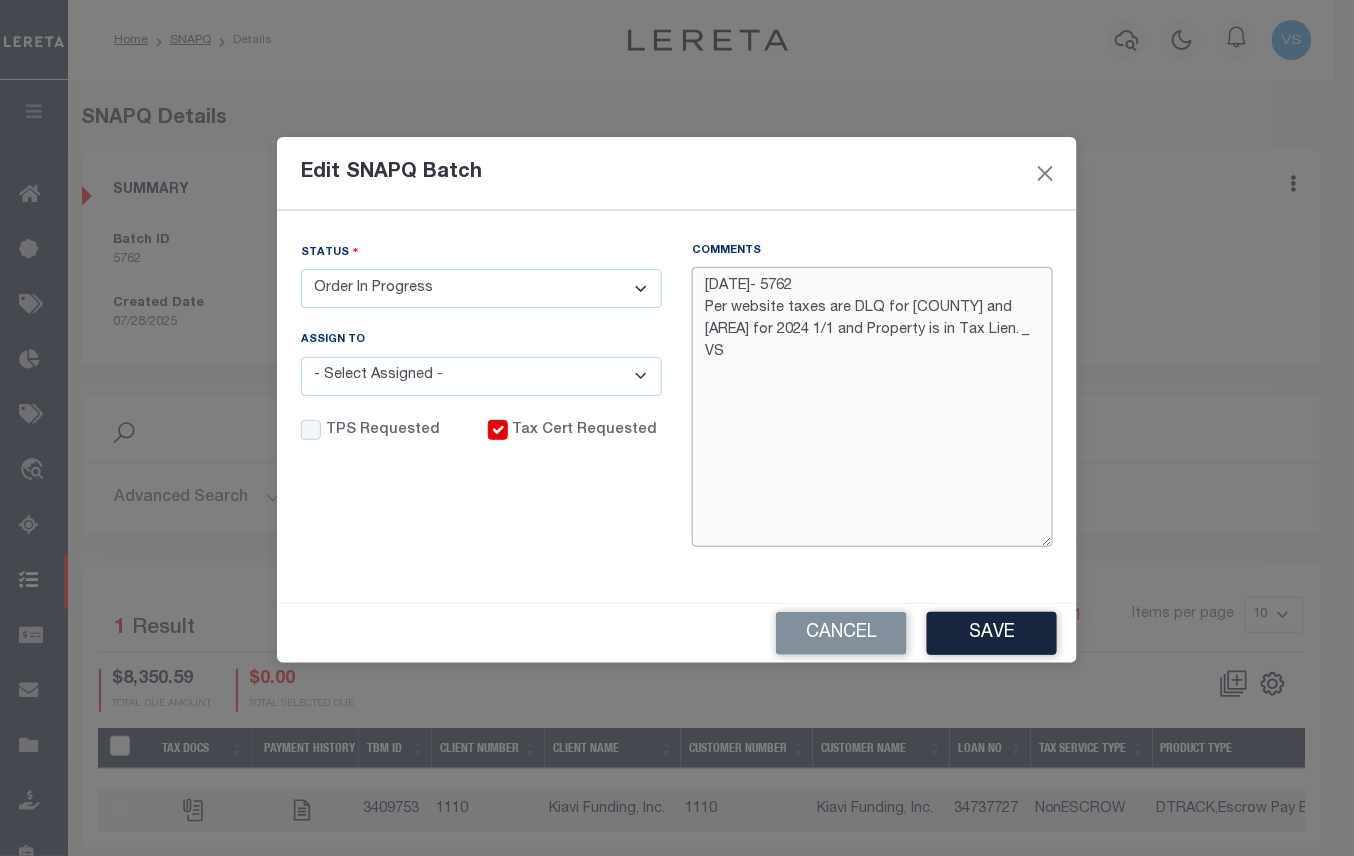 click on "[DATE]- 5762
Per website taxes are DLQ for [COUNTY] and [AREA] for 2024 1/1 and Property is in Tax Lien. _ VS" at bounding box center (872, 407) 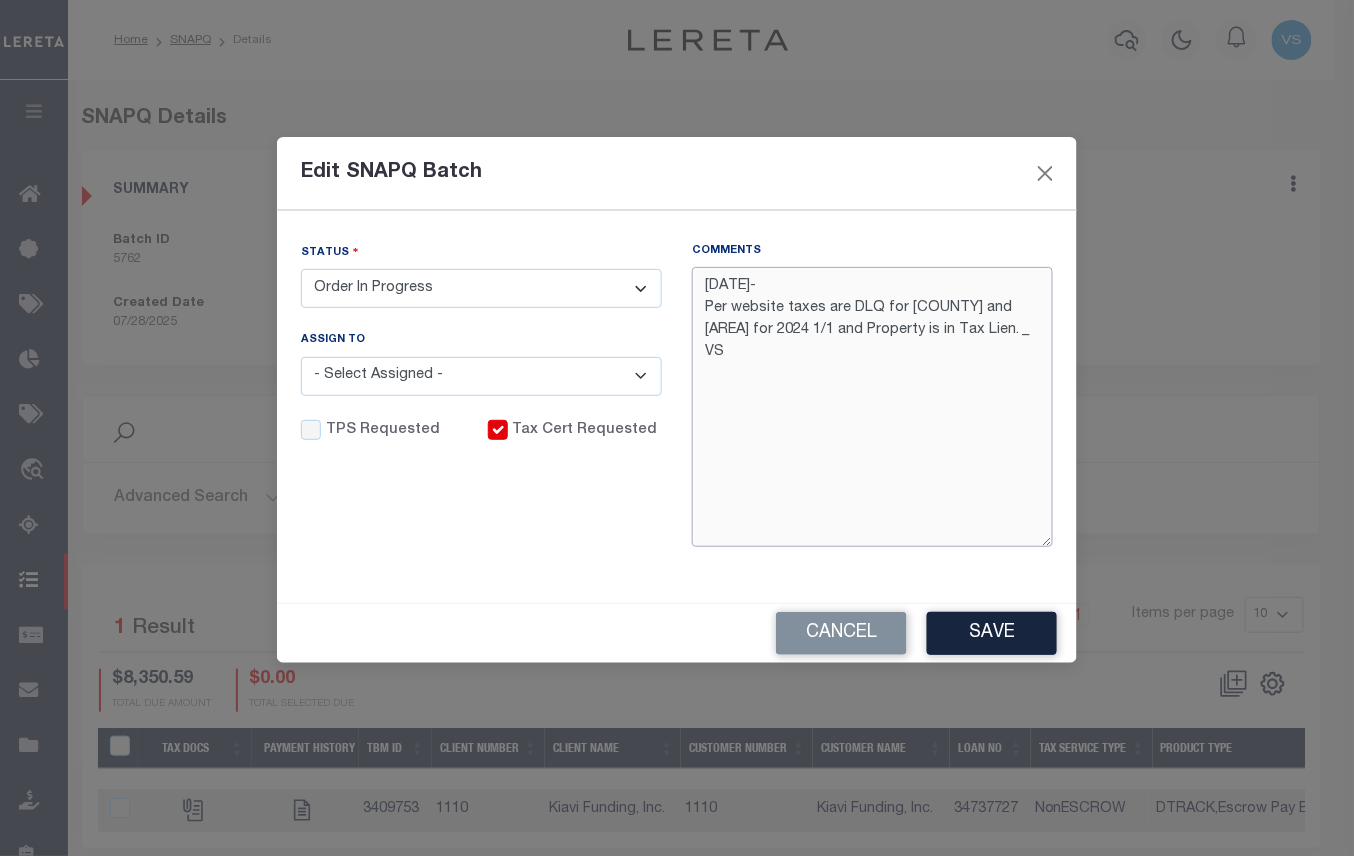 click on "[DATE]-
Per website taxes are DLQ for [COUNTY] and [AREA] for 2024 1/1 and Property is in Tax Lien. _ VS" at bounding box center (872, 407) 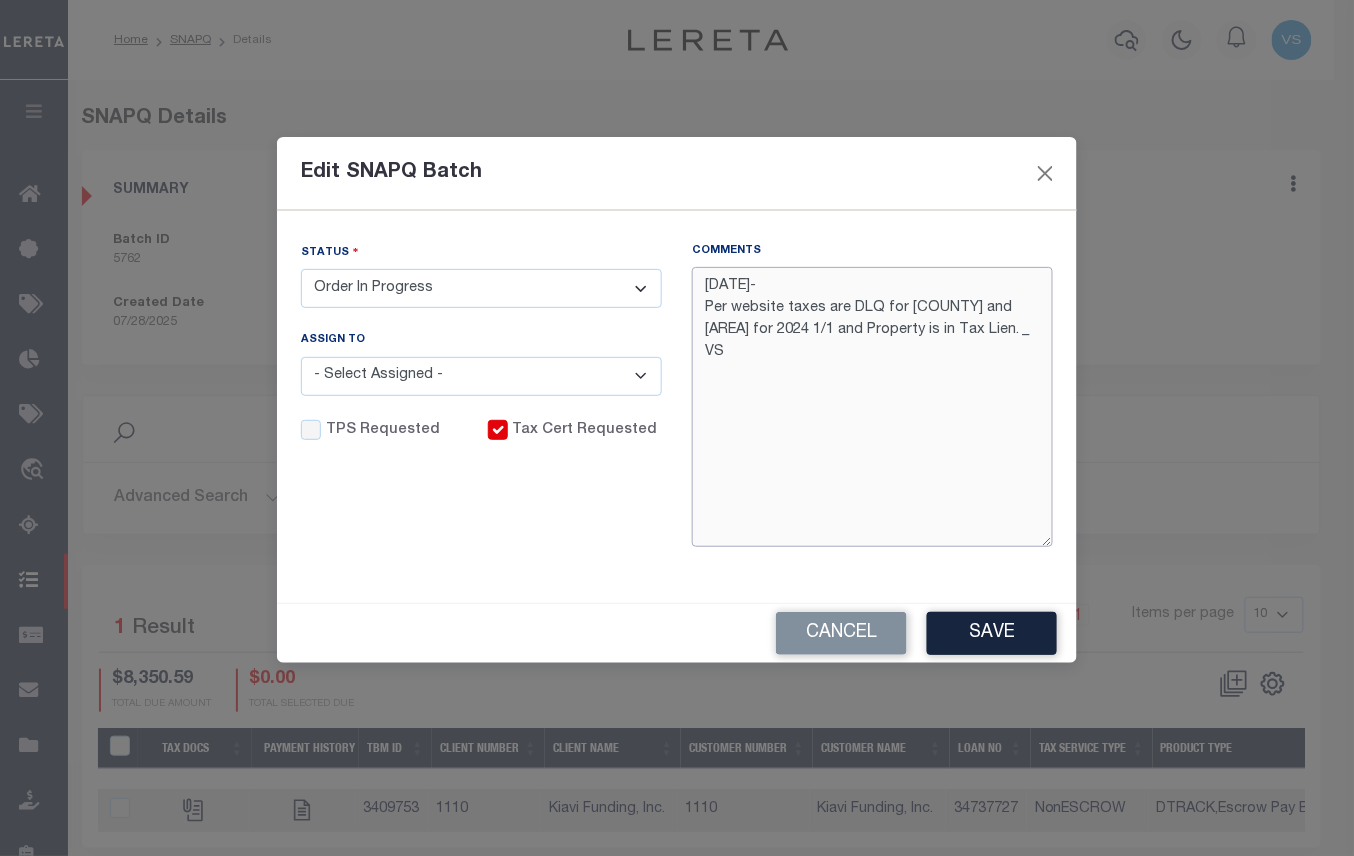 click on "[DATE]-
Per website taxes are DLQ for [COUNTY] and [AREA] for 2024 1/1 and Property is in Tax Lien. _ VS" at bounding box center (872, 407) 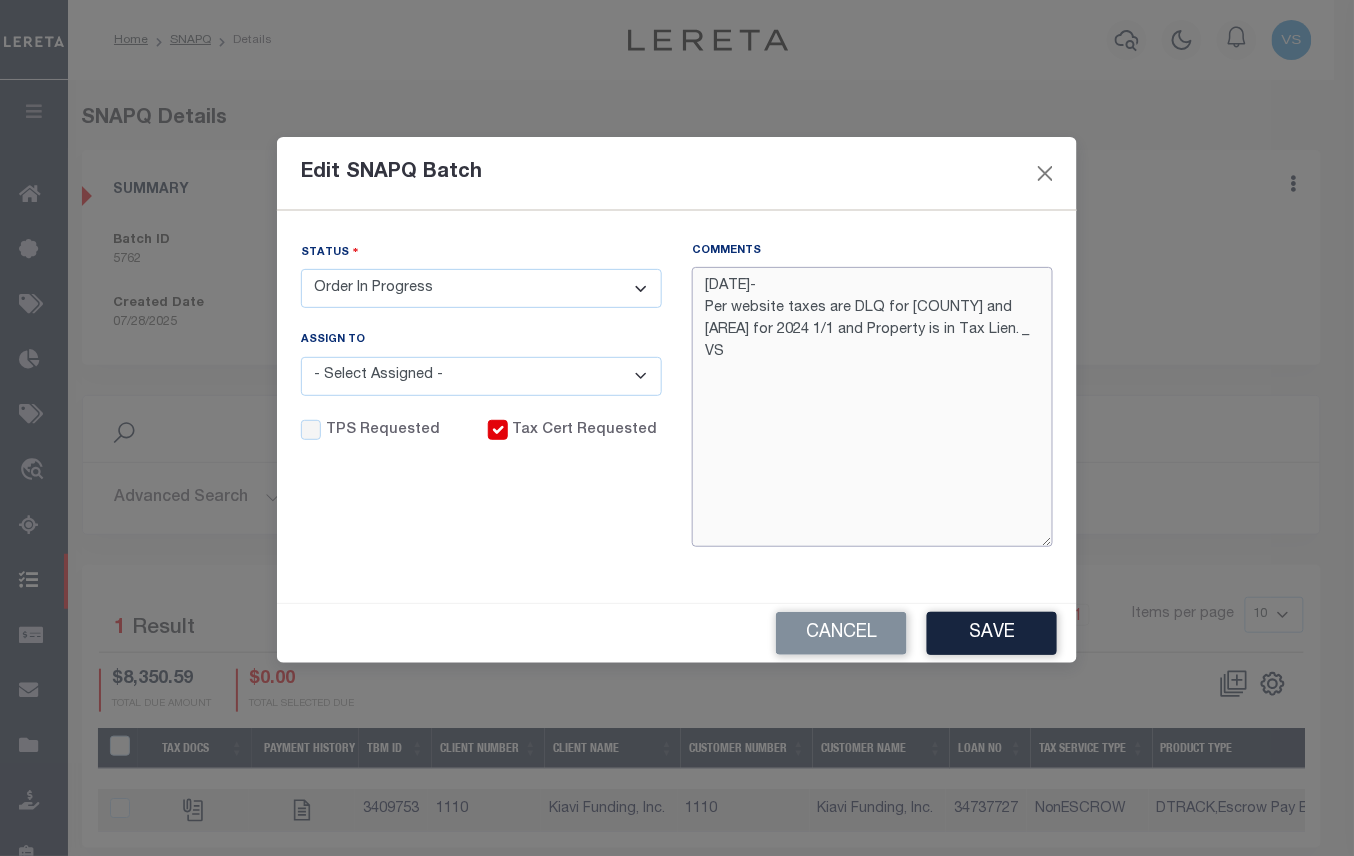 paste on "LD #45539 and Funding Date: [DATE]" 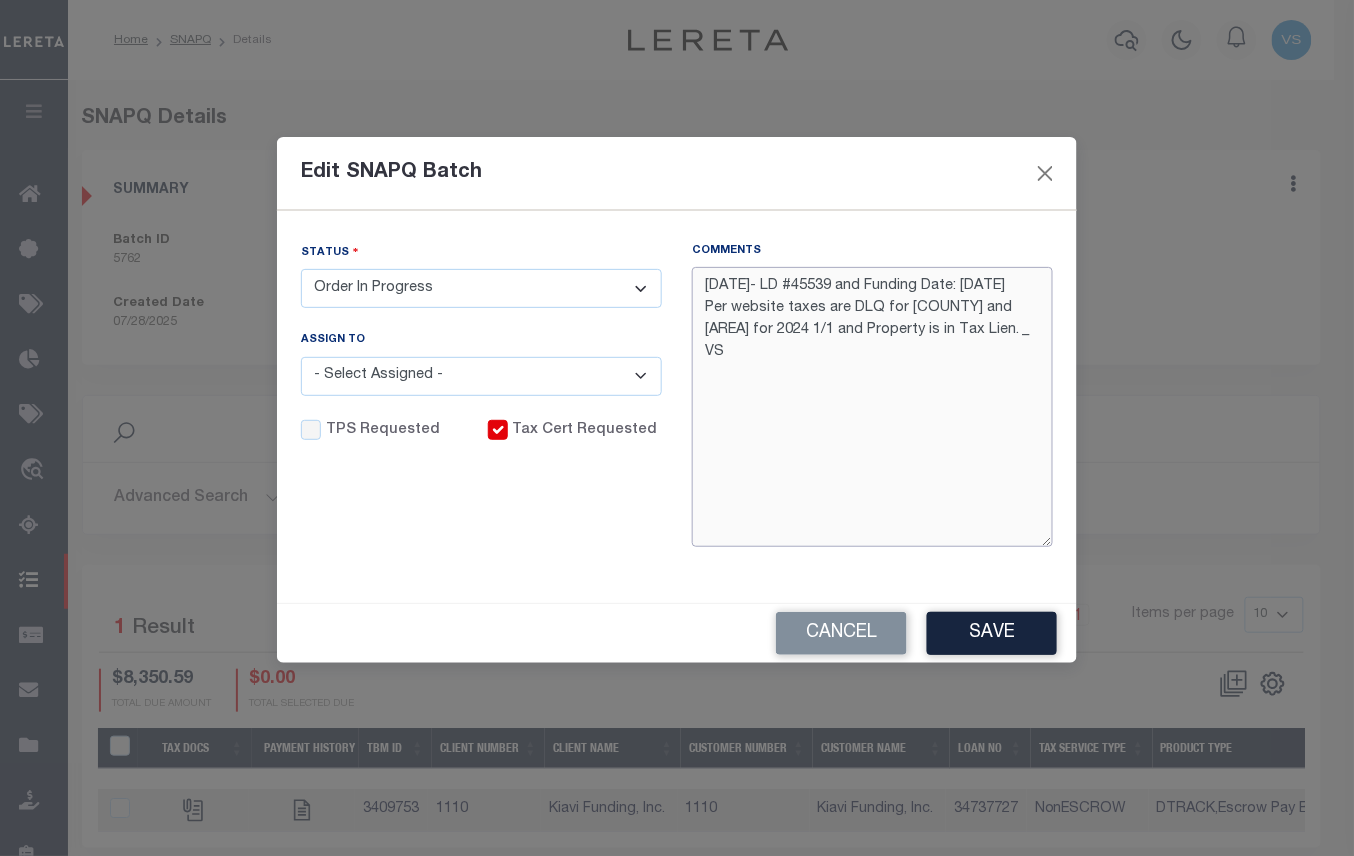 type on "[DATE]- LD #45539 and Funding Date: [DATE]
Per website taxes are DLQ for [COUNTY] and [AREA] for 2024 1/1 and Property is in Tax Lien. _ VS" 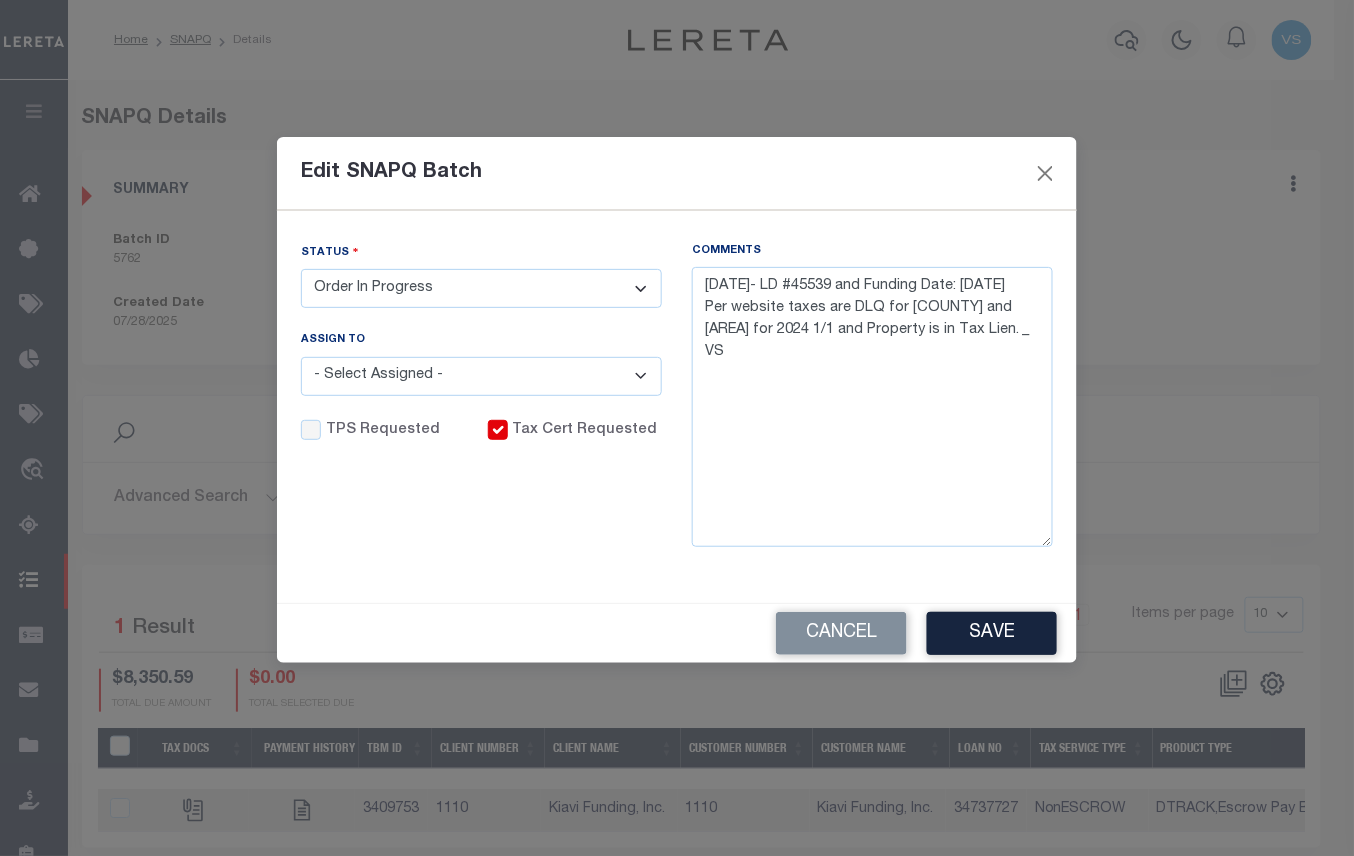 click on "- Select Status -
Order In Progress
Complete" at bounding box center [481, 288] 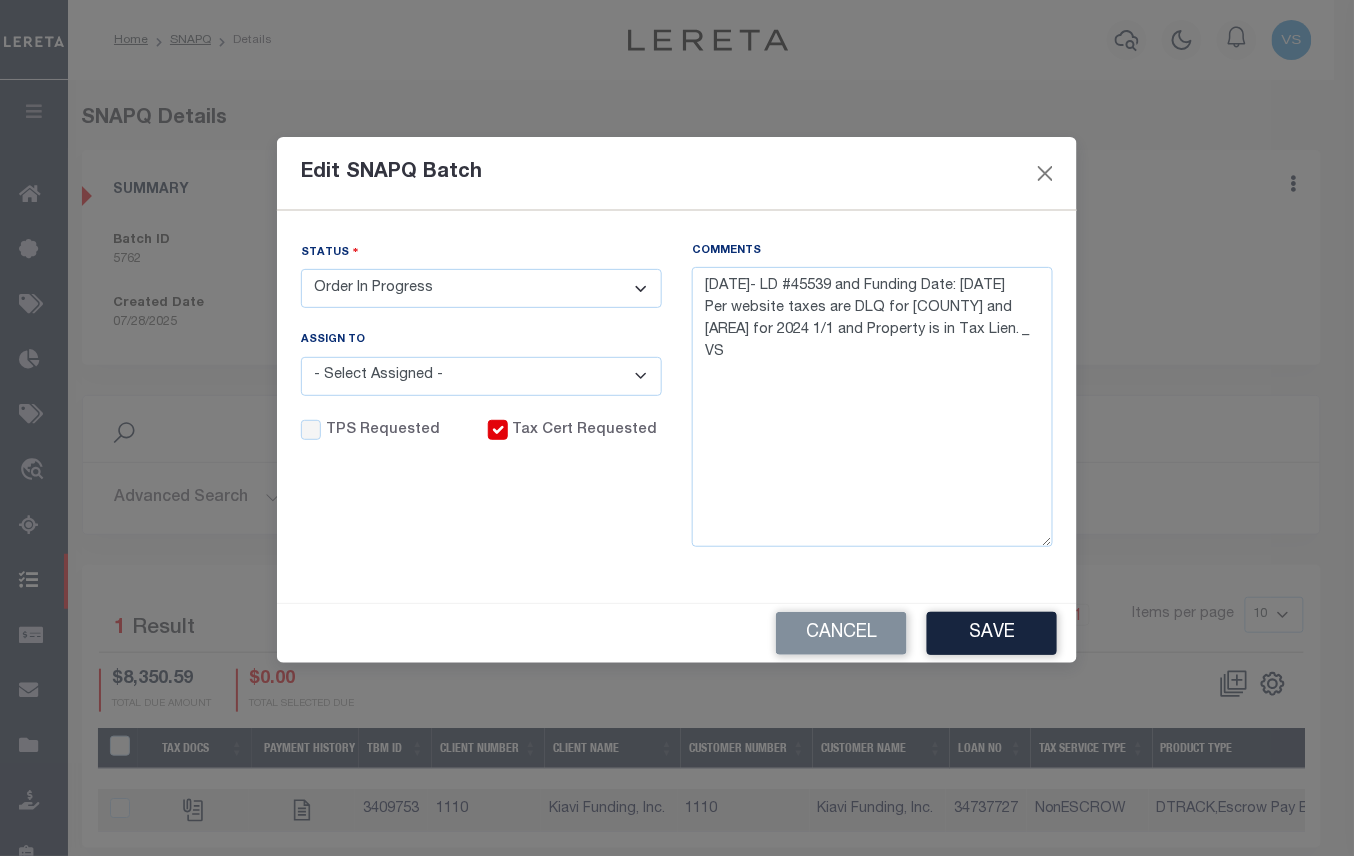 select on "CPT" 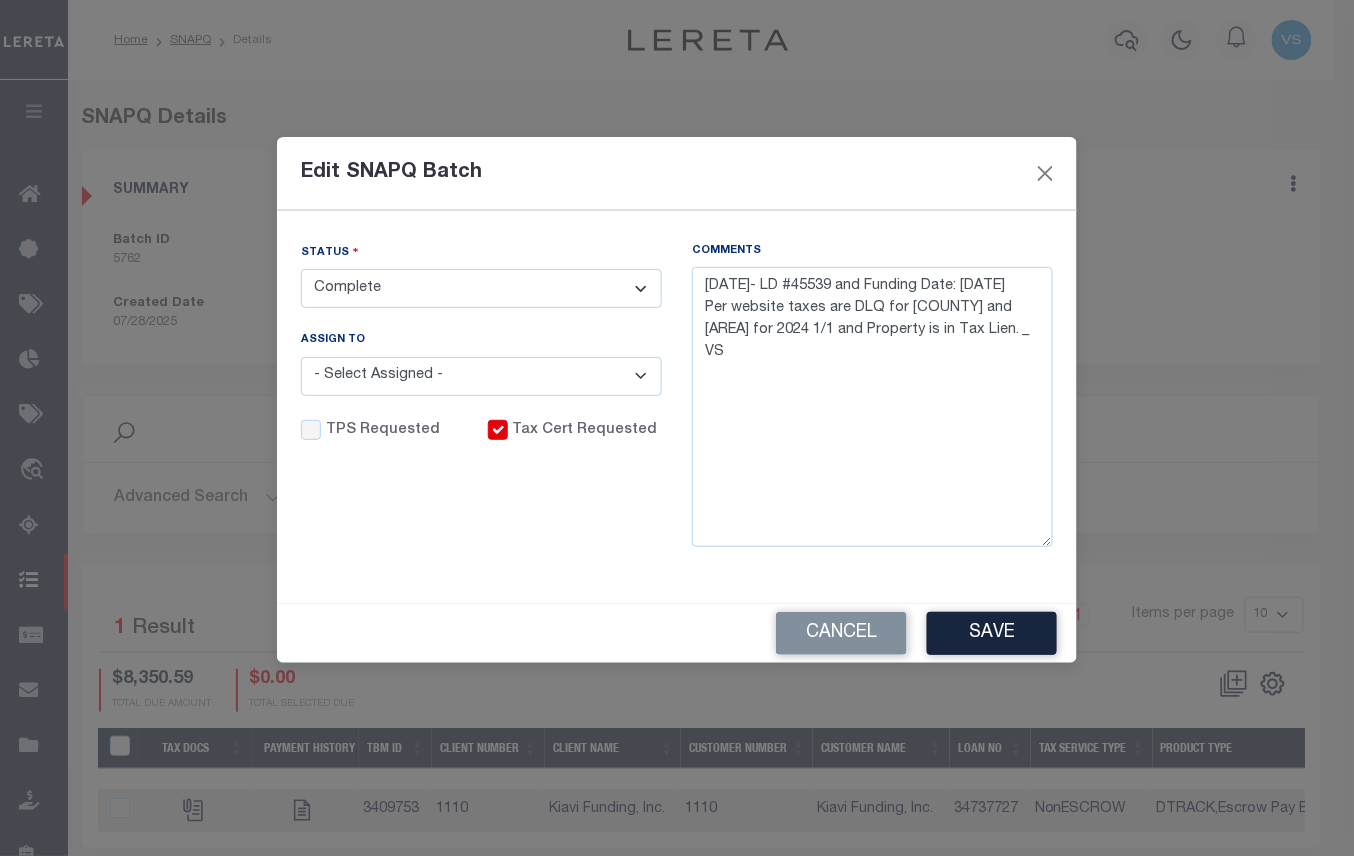 click on "- Select Status -
Order In Progress
Complete" at bounding box center [481, 288] 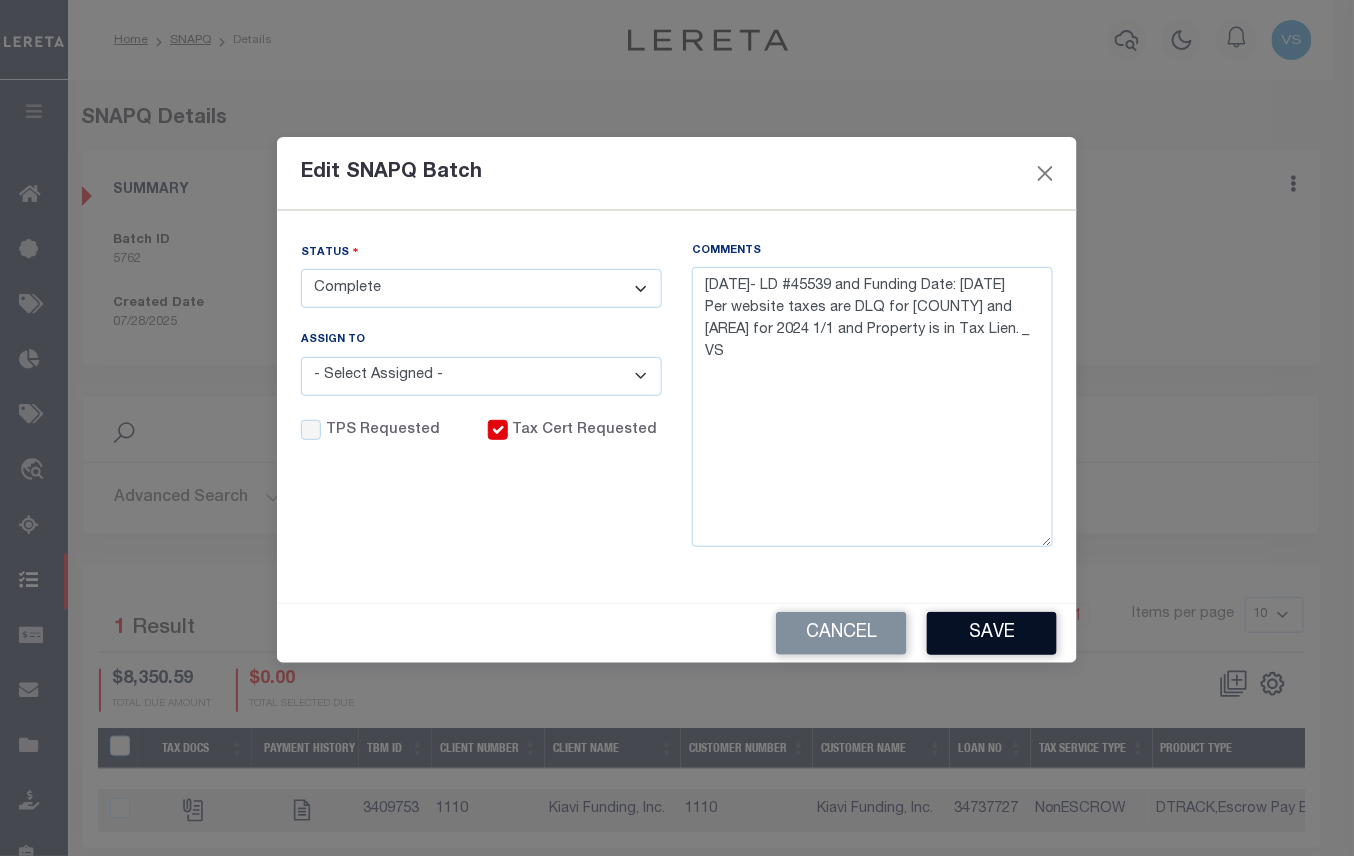 click on "Save" at bounding box center [992, 633] 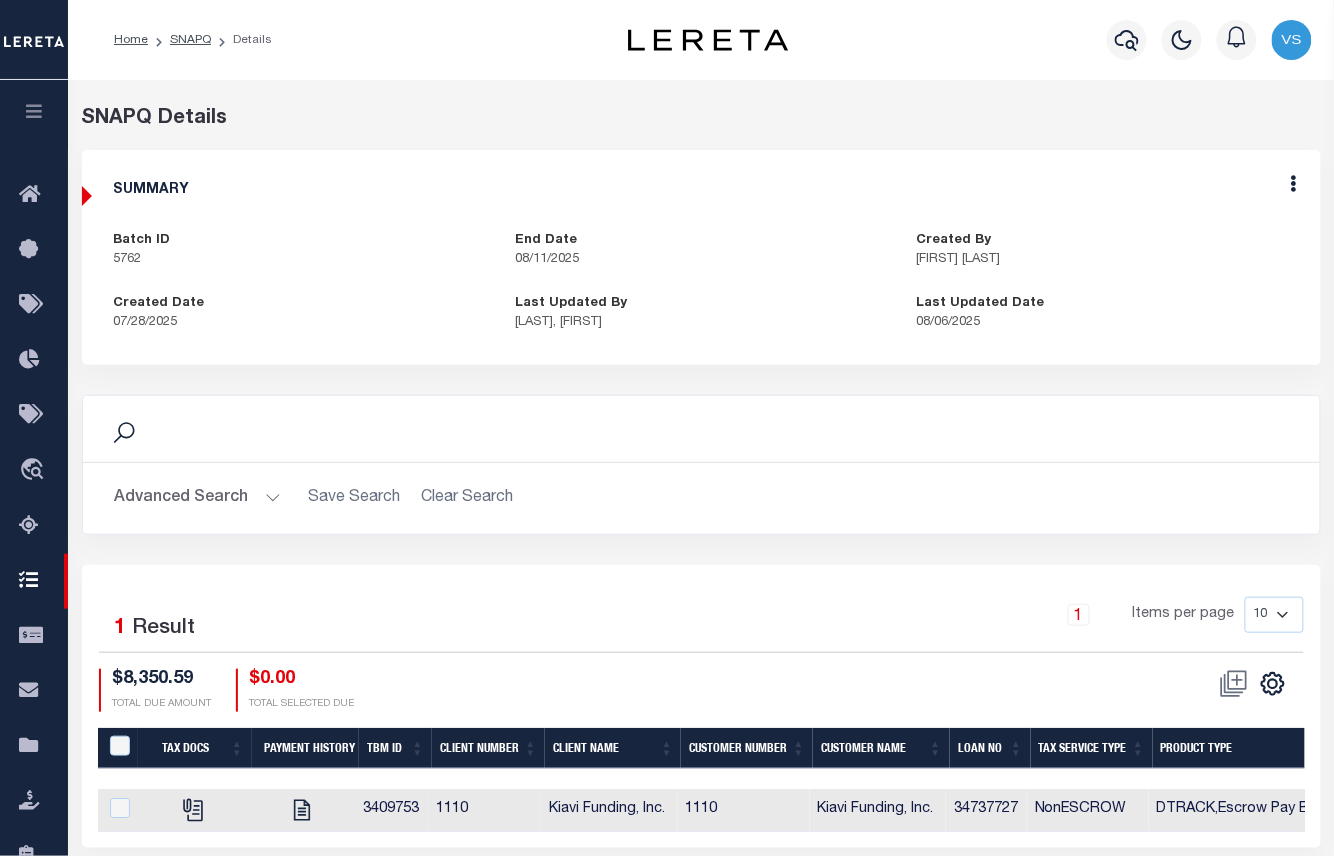 scroll, scrollTop: 204, scrollLeft: 0, axis: vertical 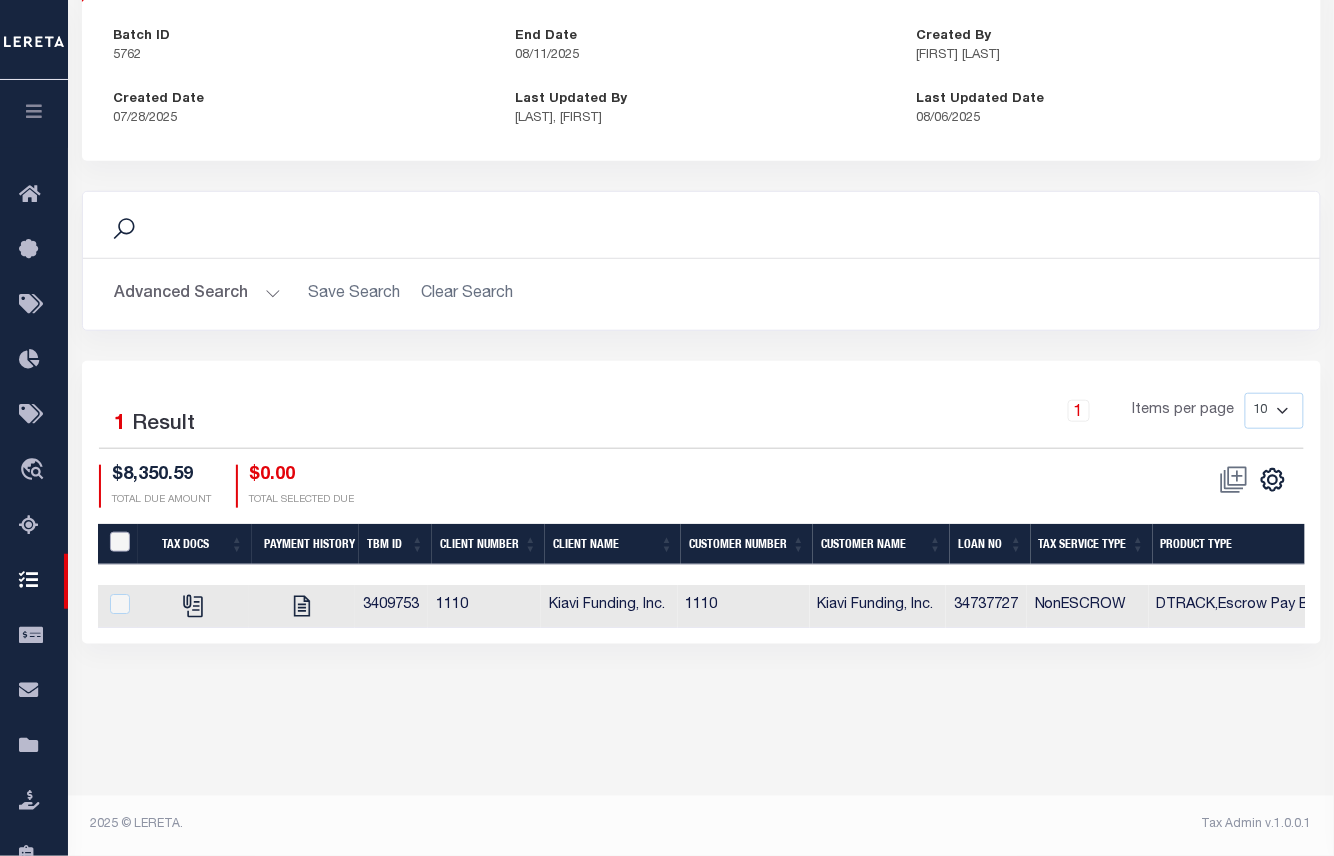 click at bounding box center [120, 542] 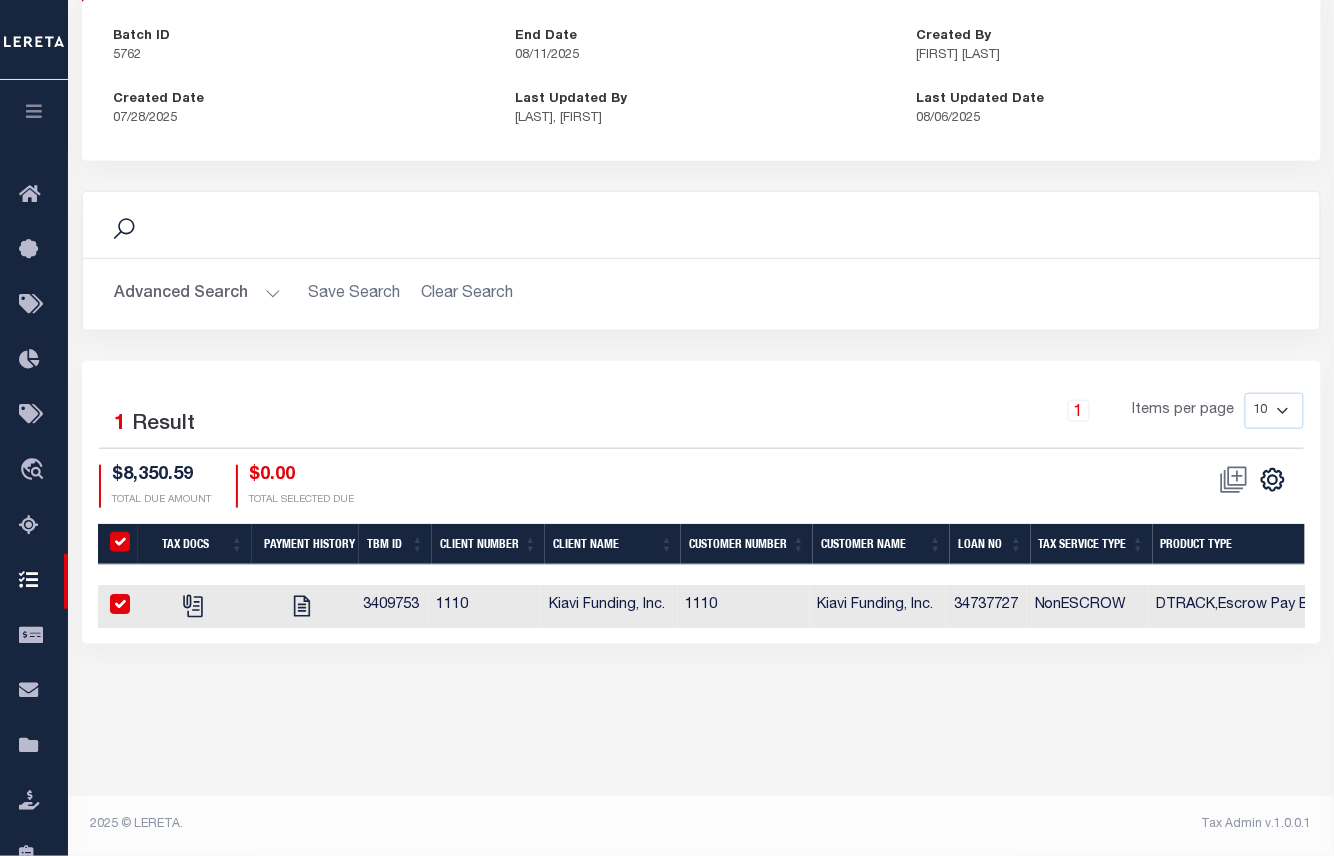 checkbox on "true" 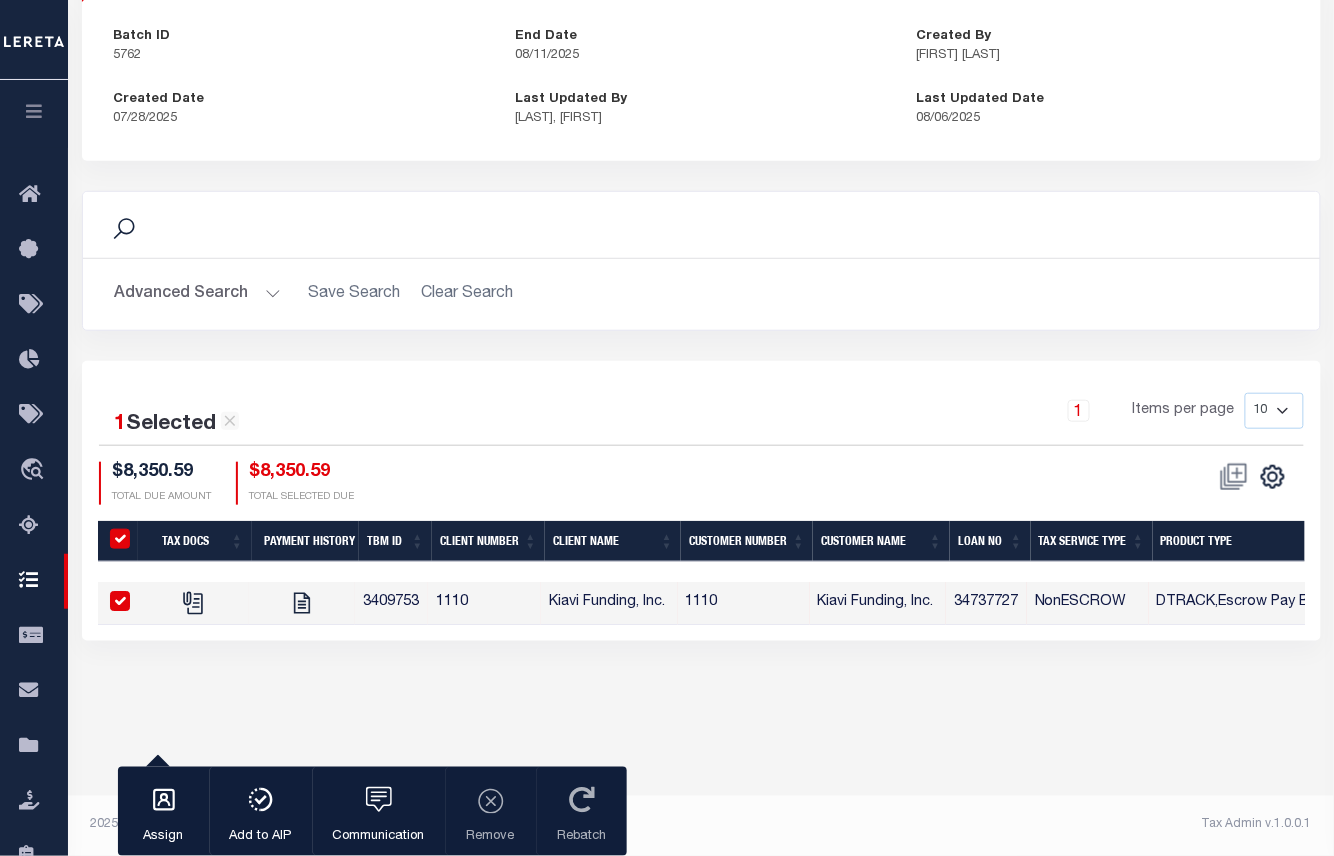 scroll, scrollTop: 0, scrollLeft: 68, axis: horizontal 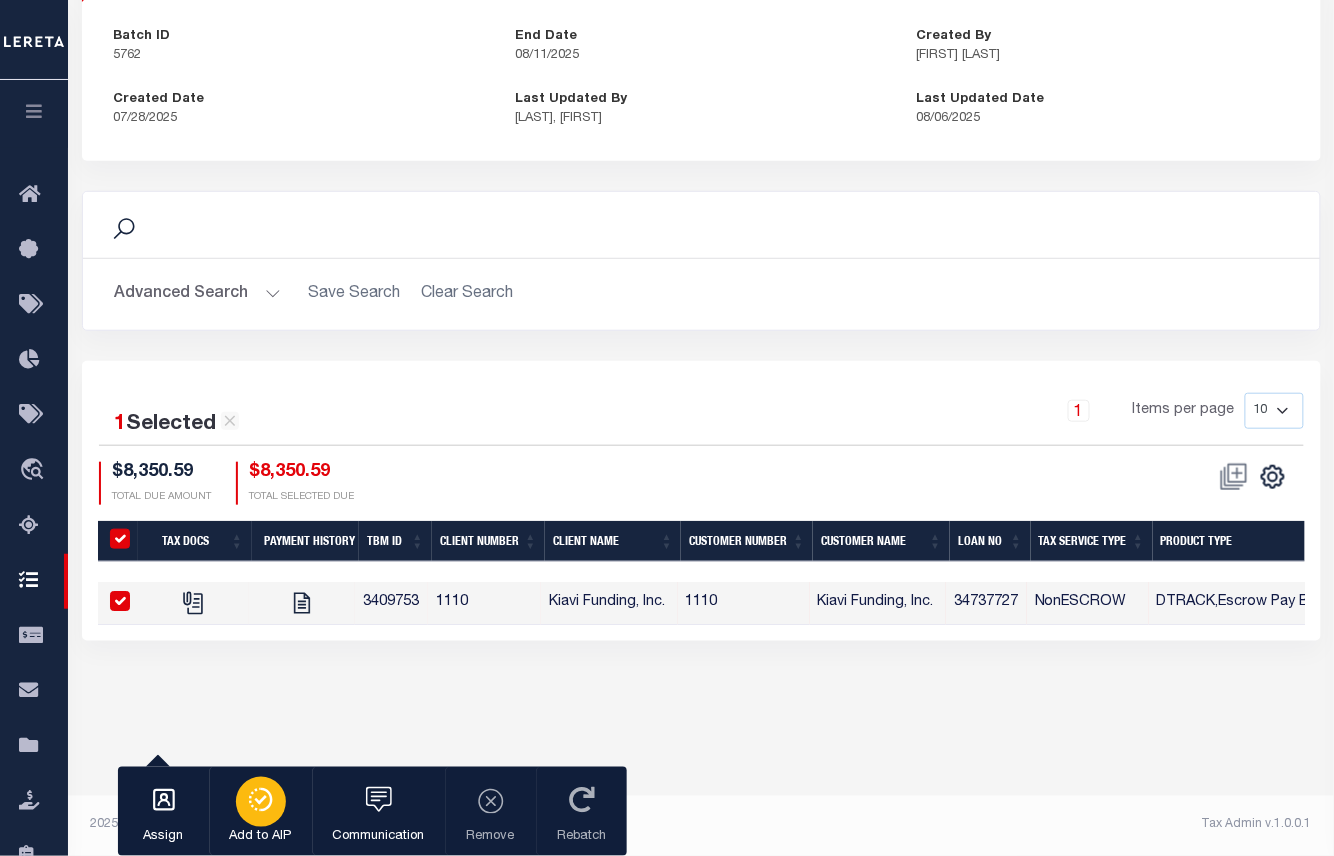 click 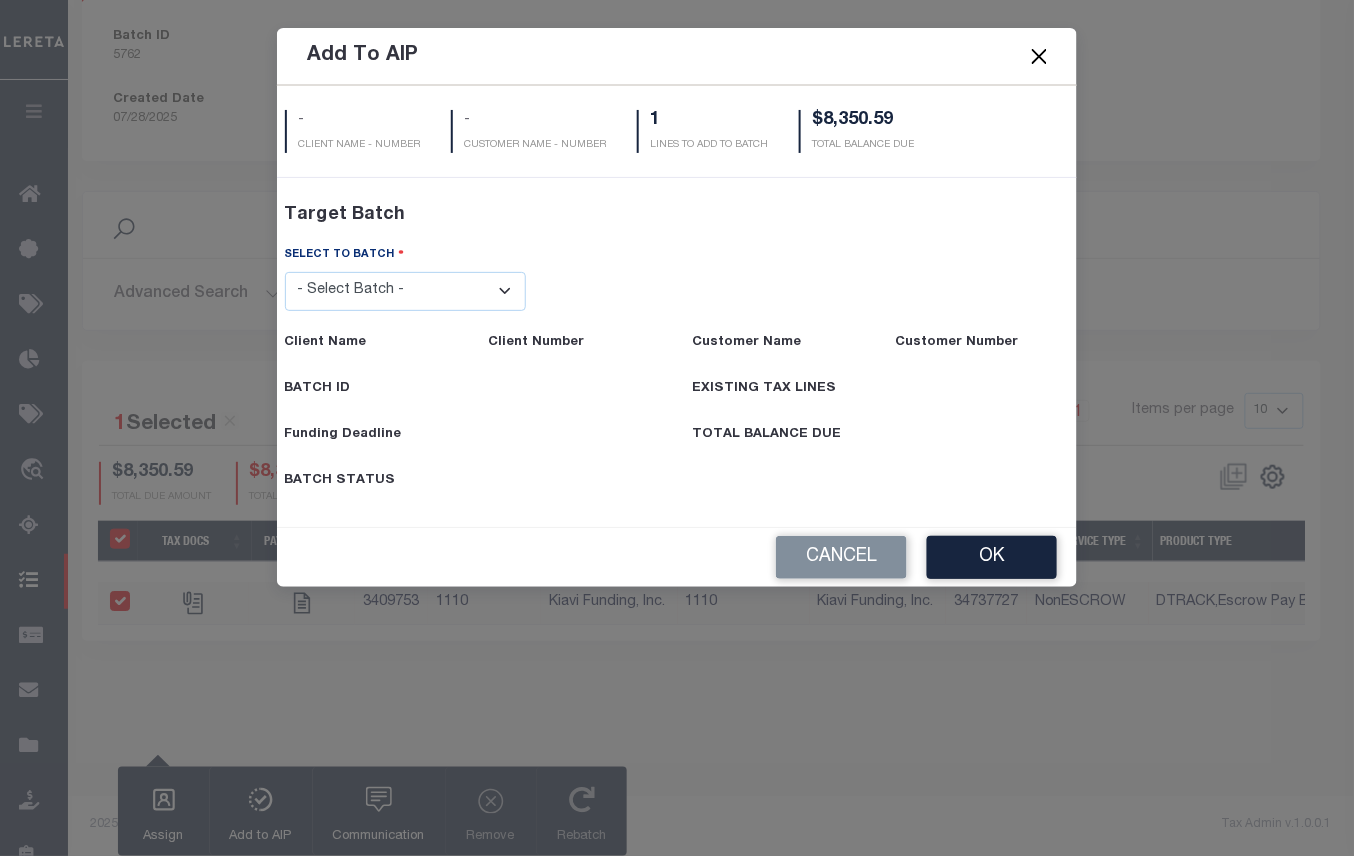 click on "- Select Batch -   40795   41171   41729   41820   42004   42111   42867   43296   45119   45394   45480   45491   45513   45532   45539" at bounding box center [406, 291] 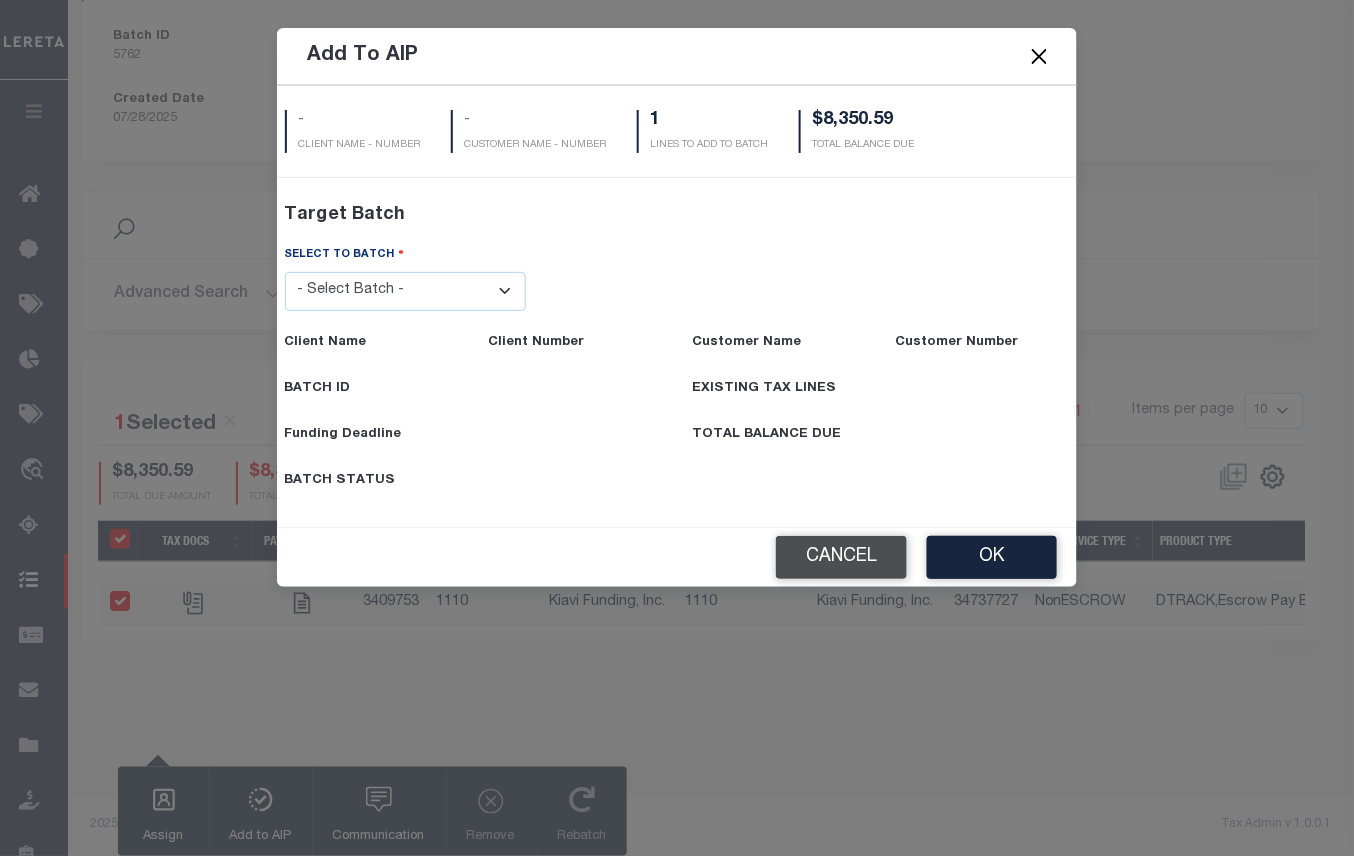 click on "Cancel" at bounding box center (841, 557) 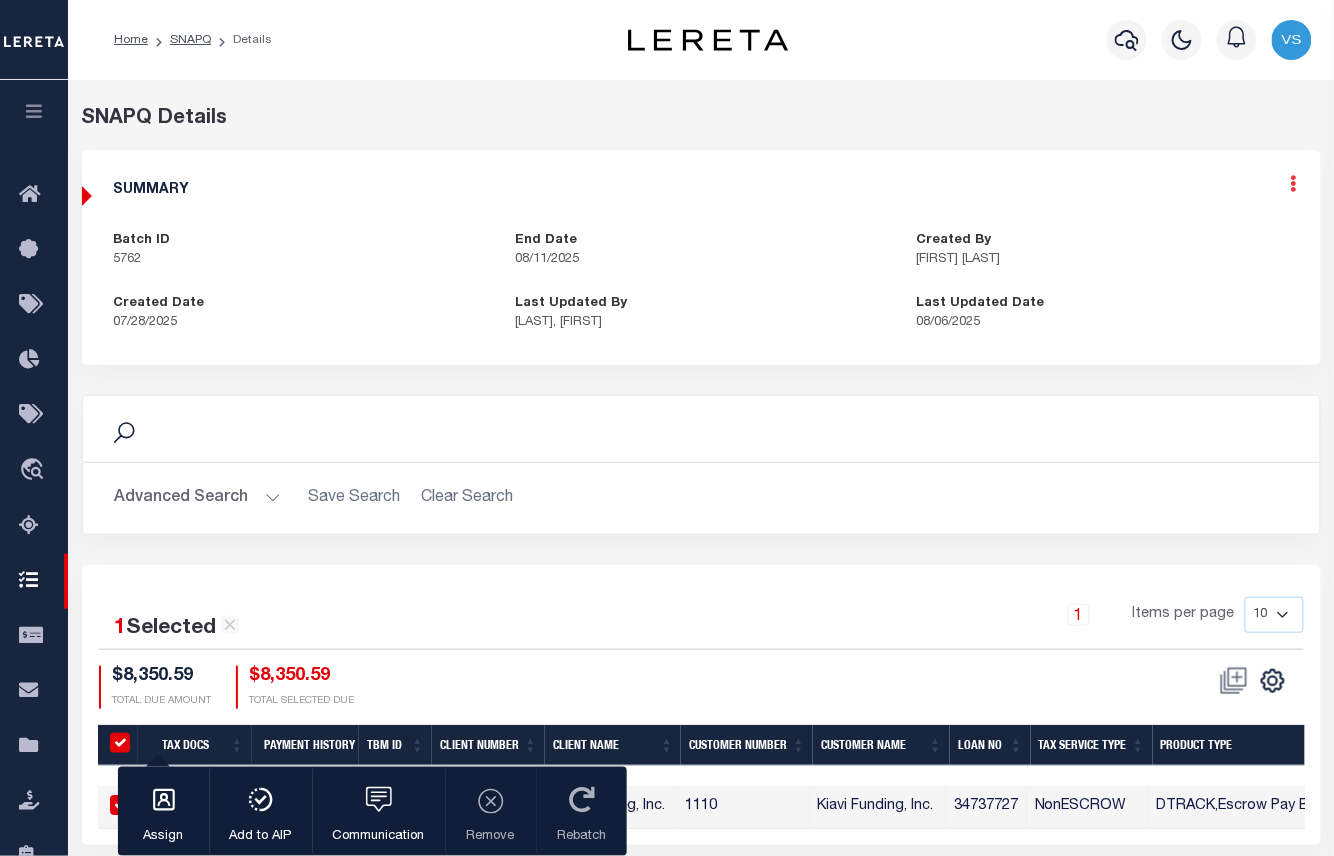 click at bounding box center [1294, 183] 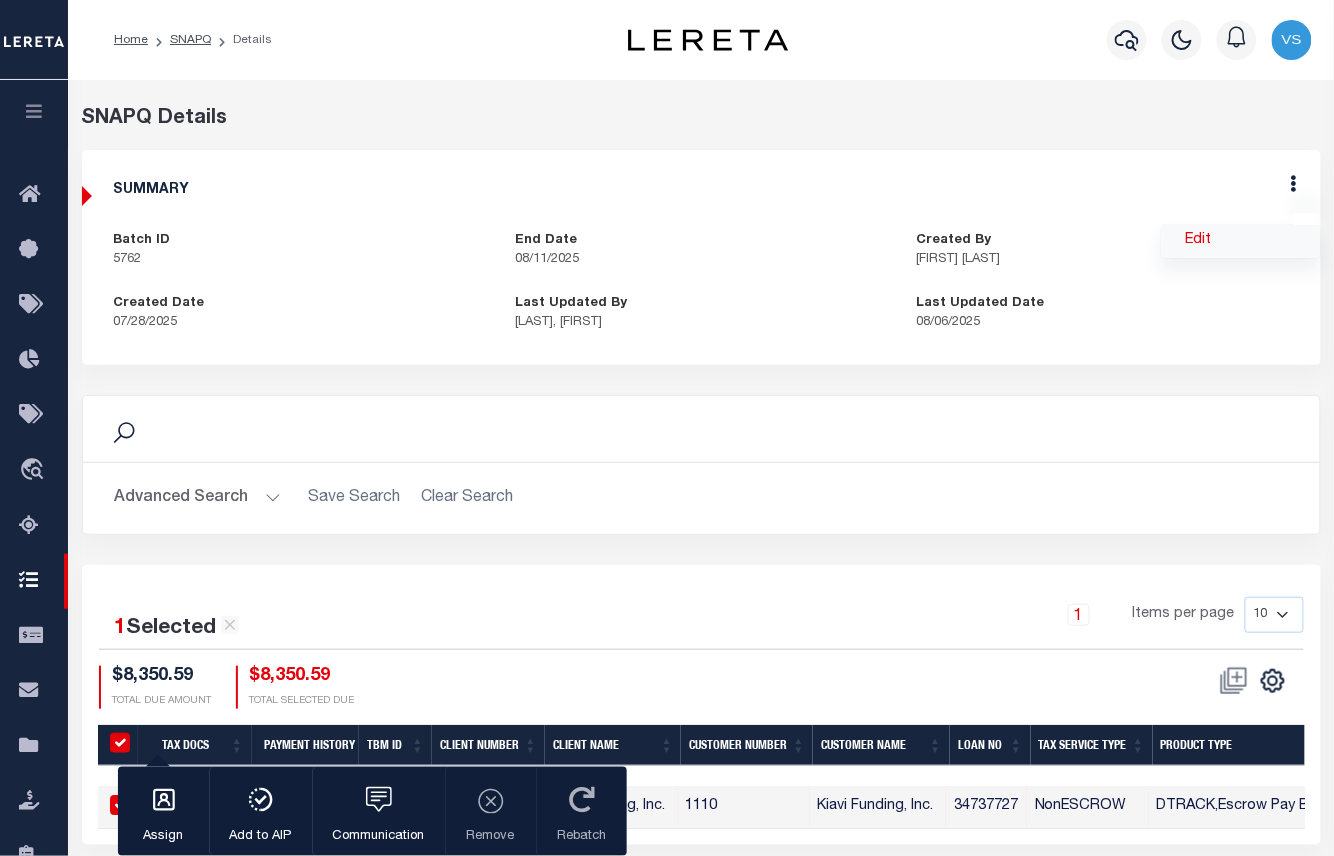 click on "Edit" at bounding box center (1241, 241) 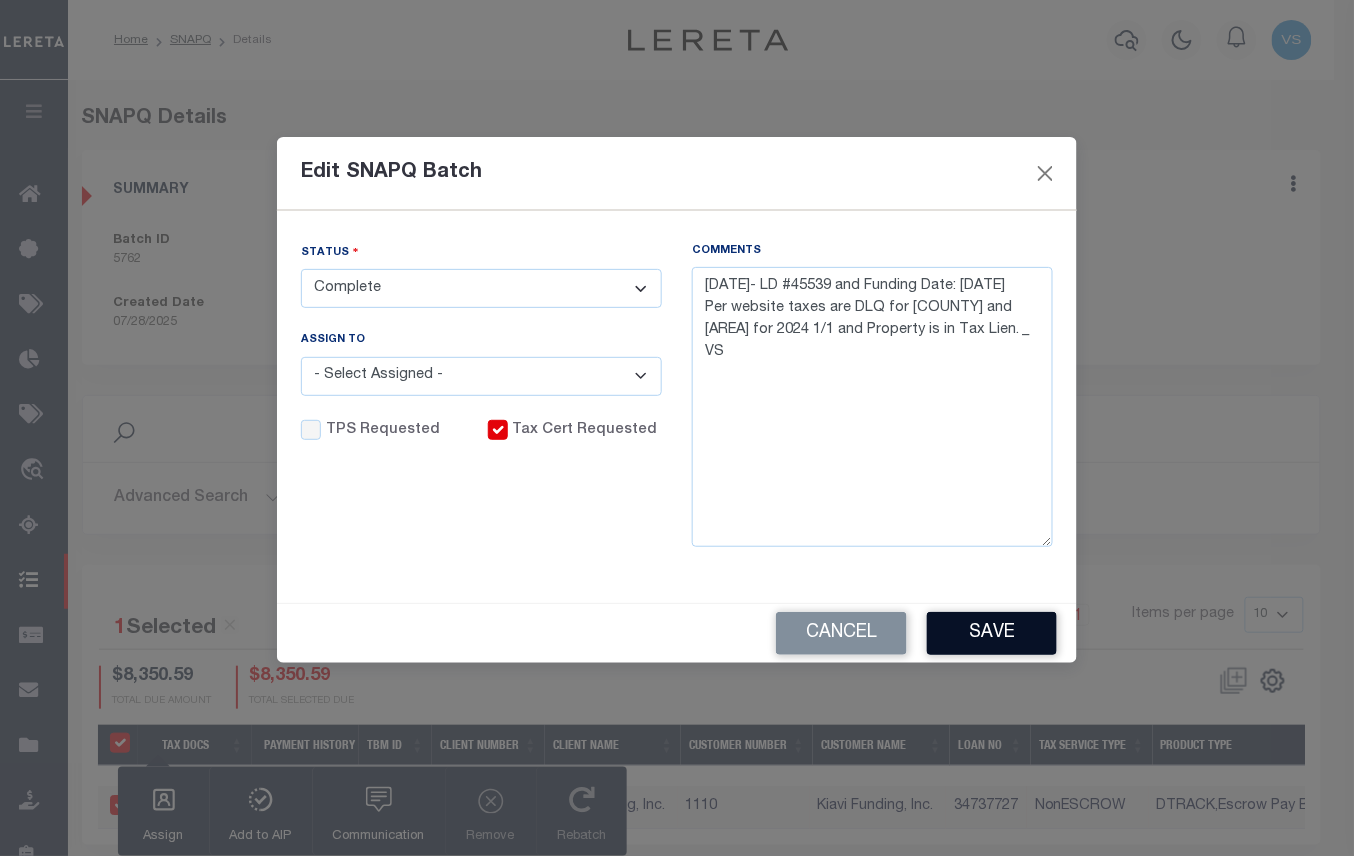 click on "Save" at bounding box center [992, 633] 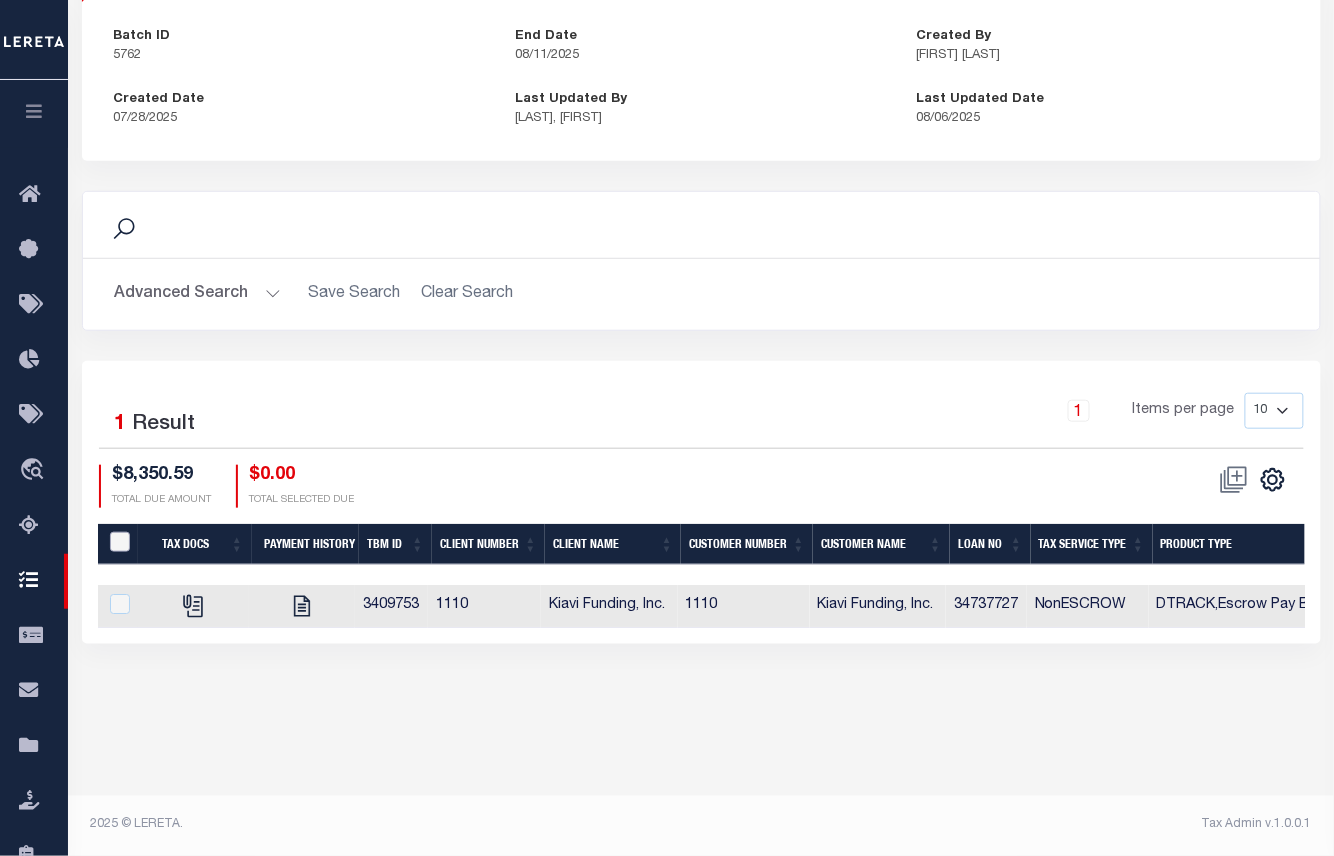 click at bounding box center [120, 542] 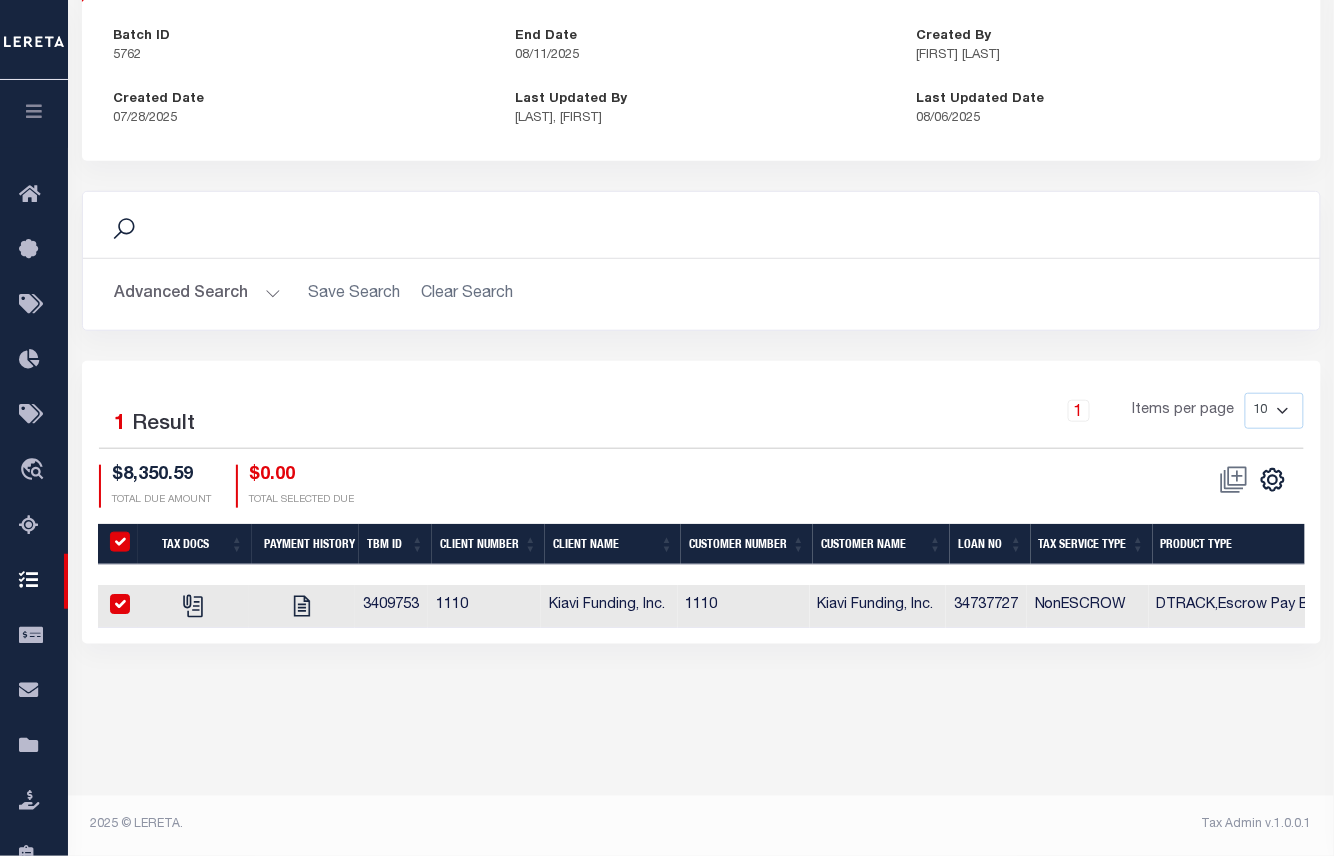 checkbox on "true" 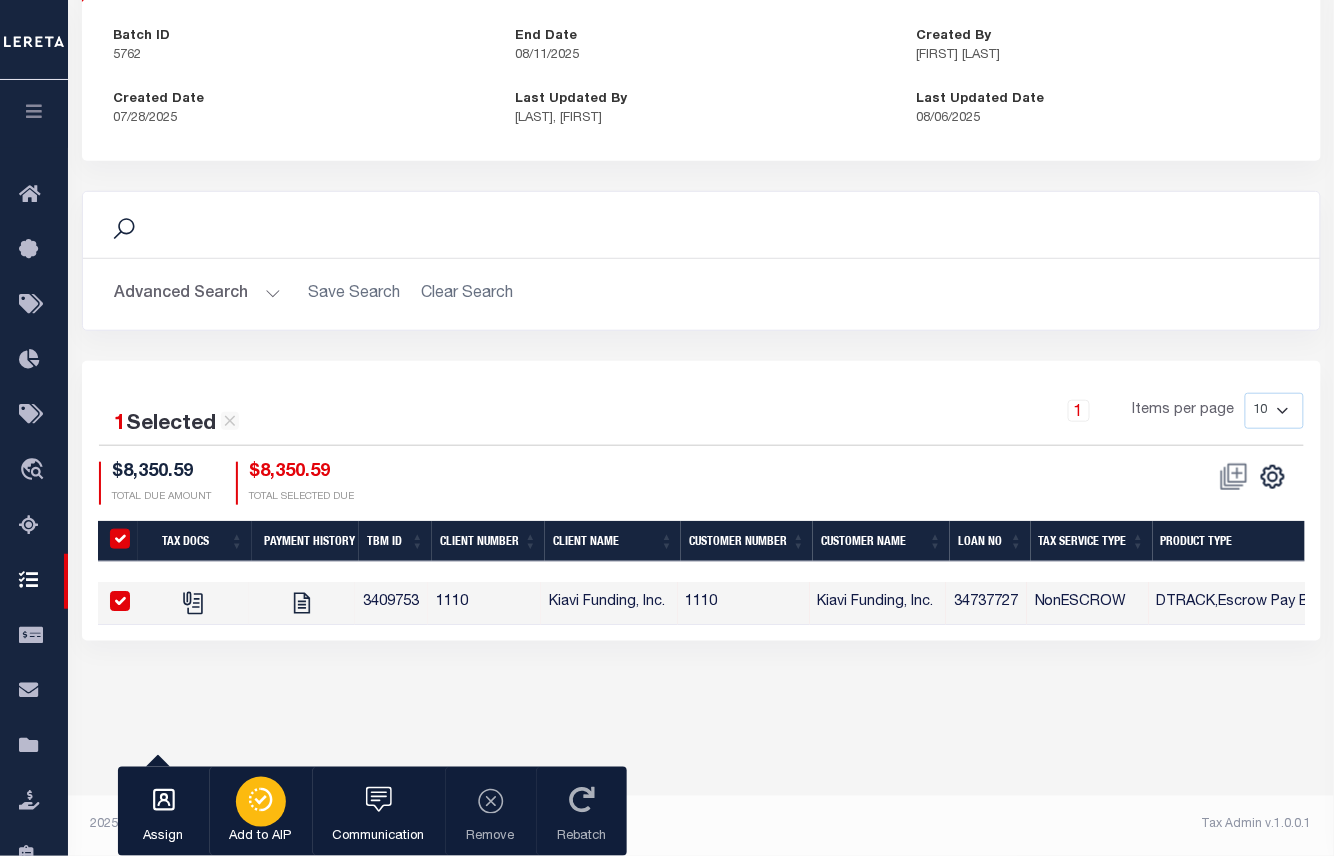 click 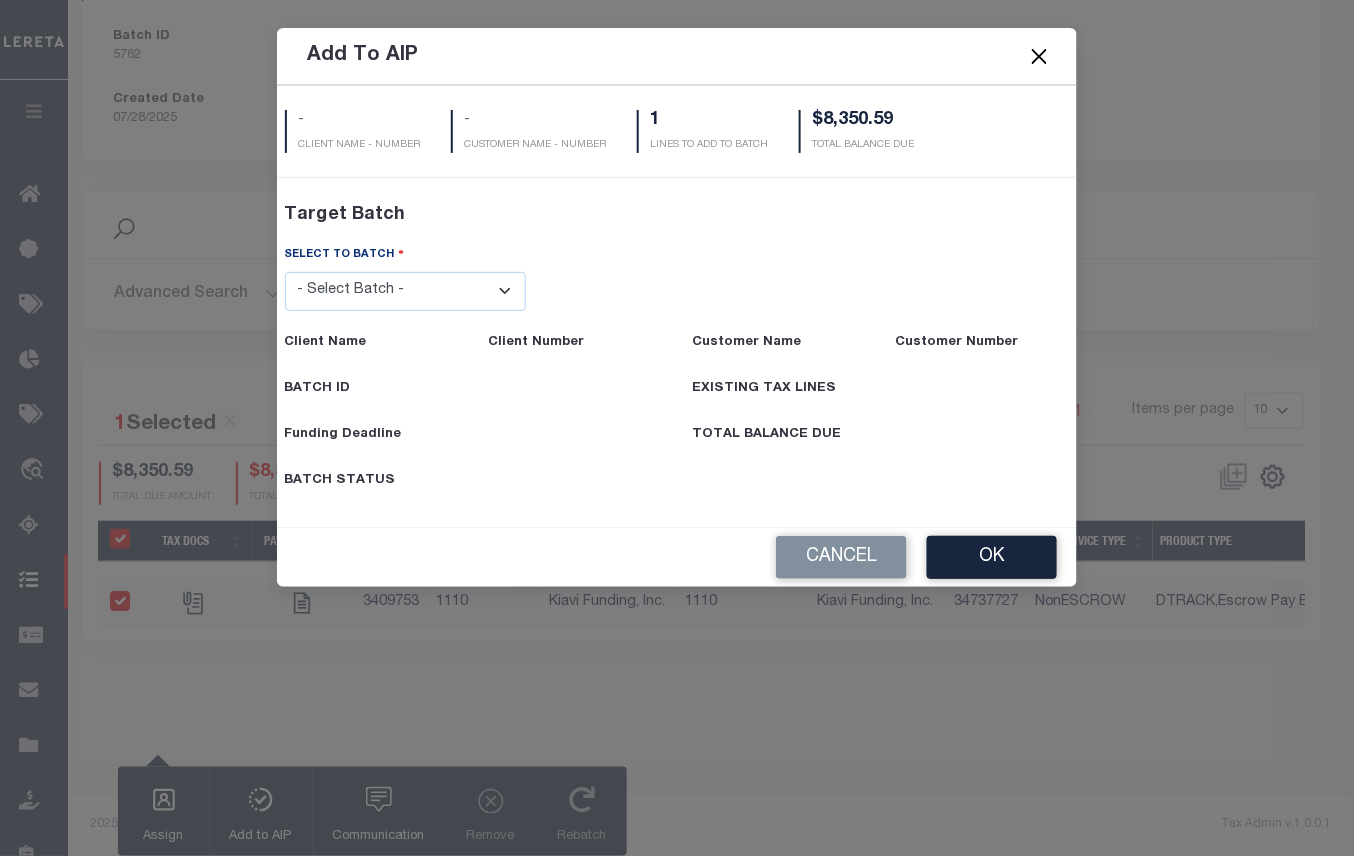 click on "- Select Batch -   40795   41171   41729   41820   42004   42111   42867   43296   45119   45394   45480   45491   45513   45532   45539" at bounding box center [406, 291] 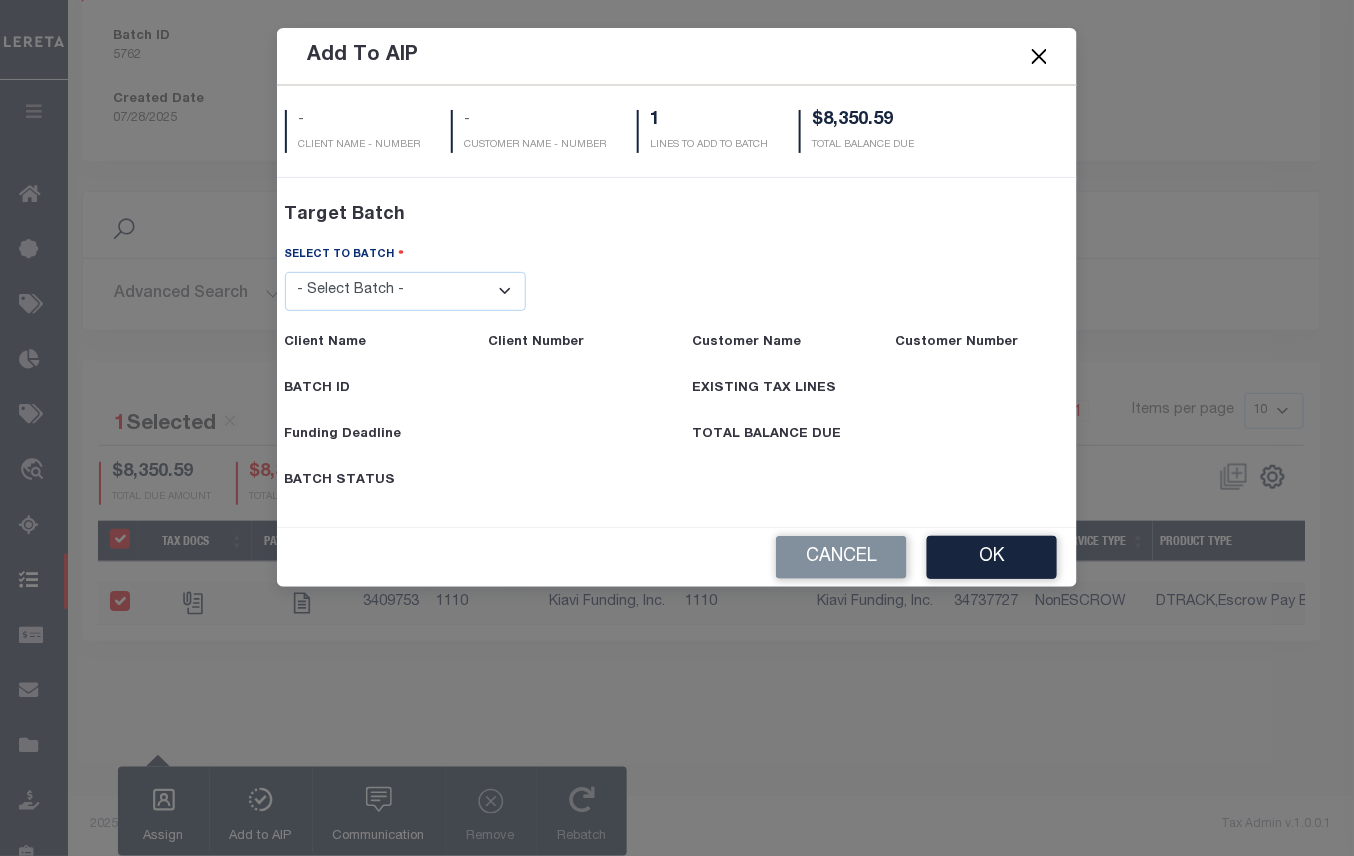 select on "45539" 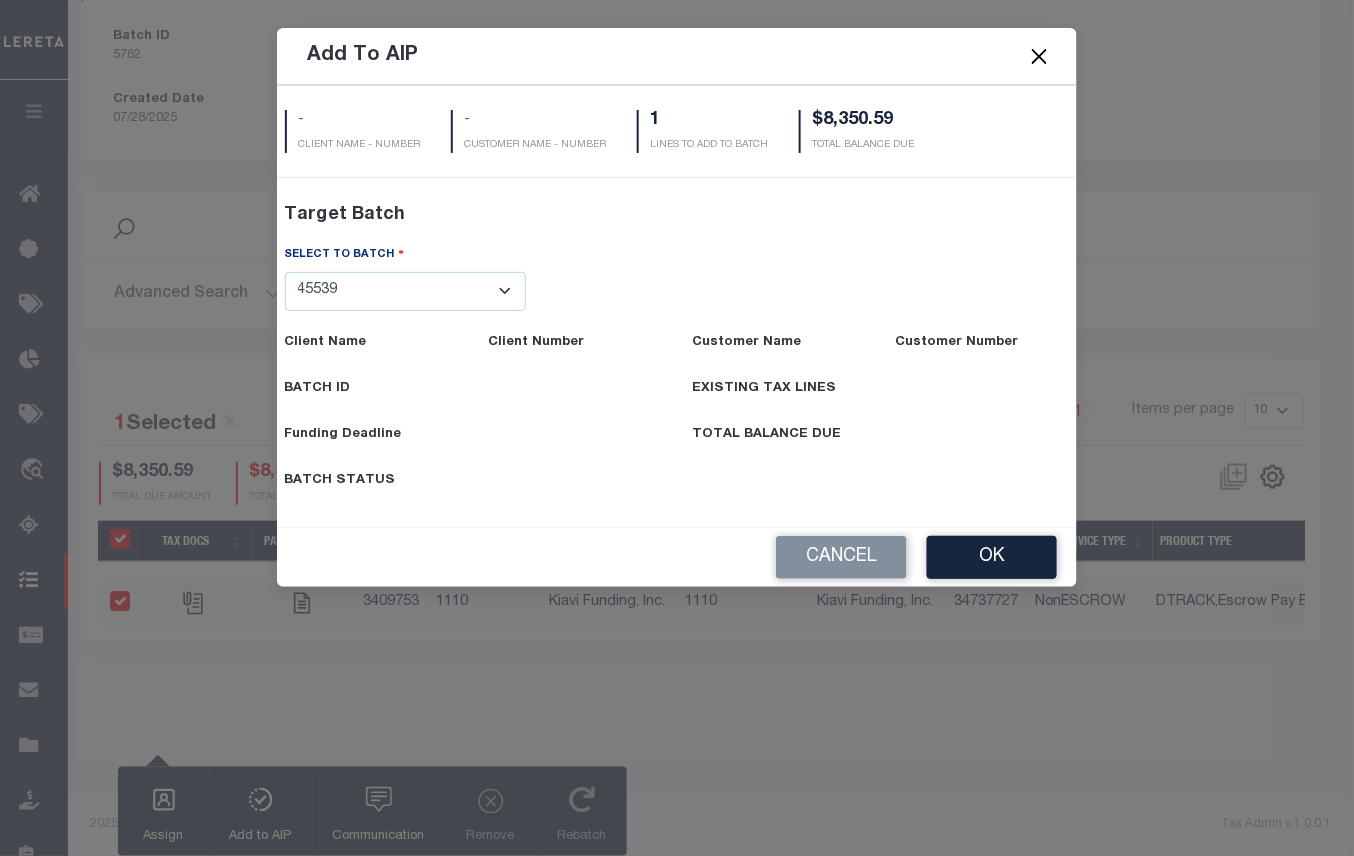 click on "- Select Batch -   40795   41171   41729   41820   42004   42111   42867   43296   45119   45394   45480   45491   45513   45532   45539" at bounding box center (406, 291) 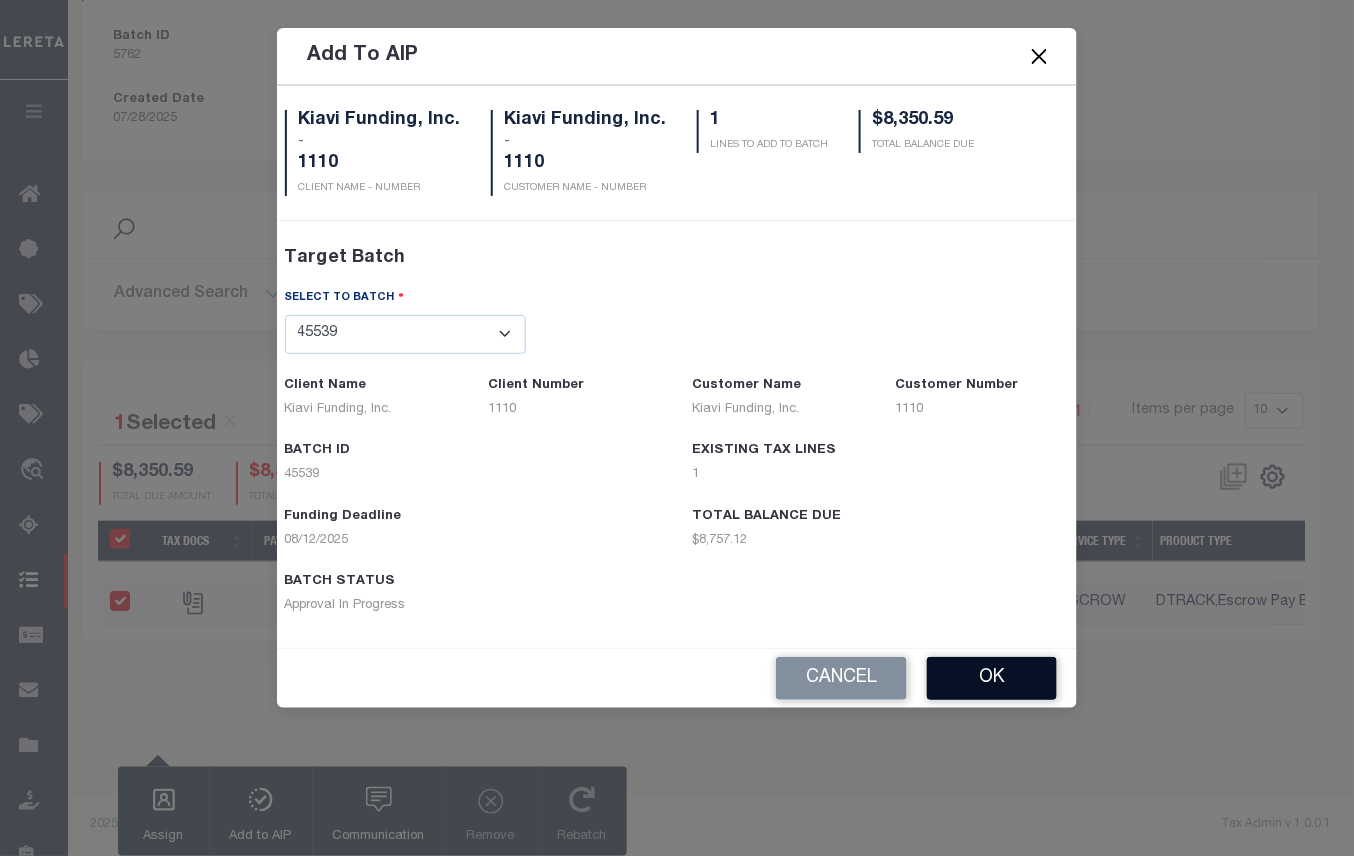 drag, startPoint x: 996, startPoint y: 668, endPoint x: 1029, endPoint y: 488, distance: 183 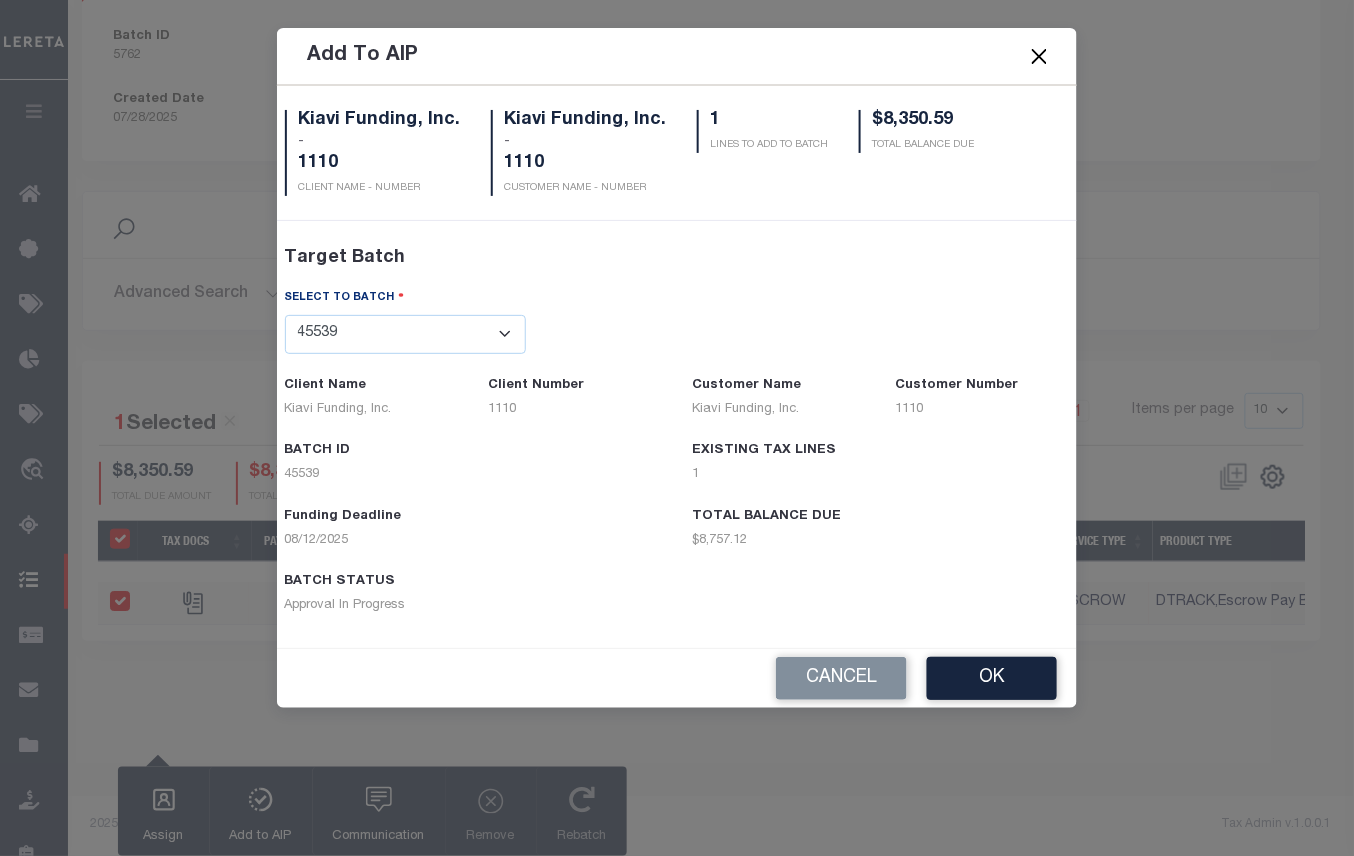 click on "OK" at bounding box center (992, 678) 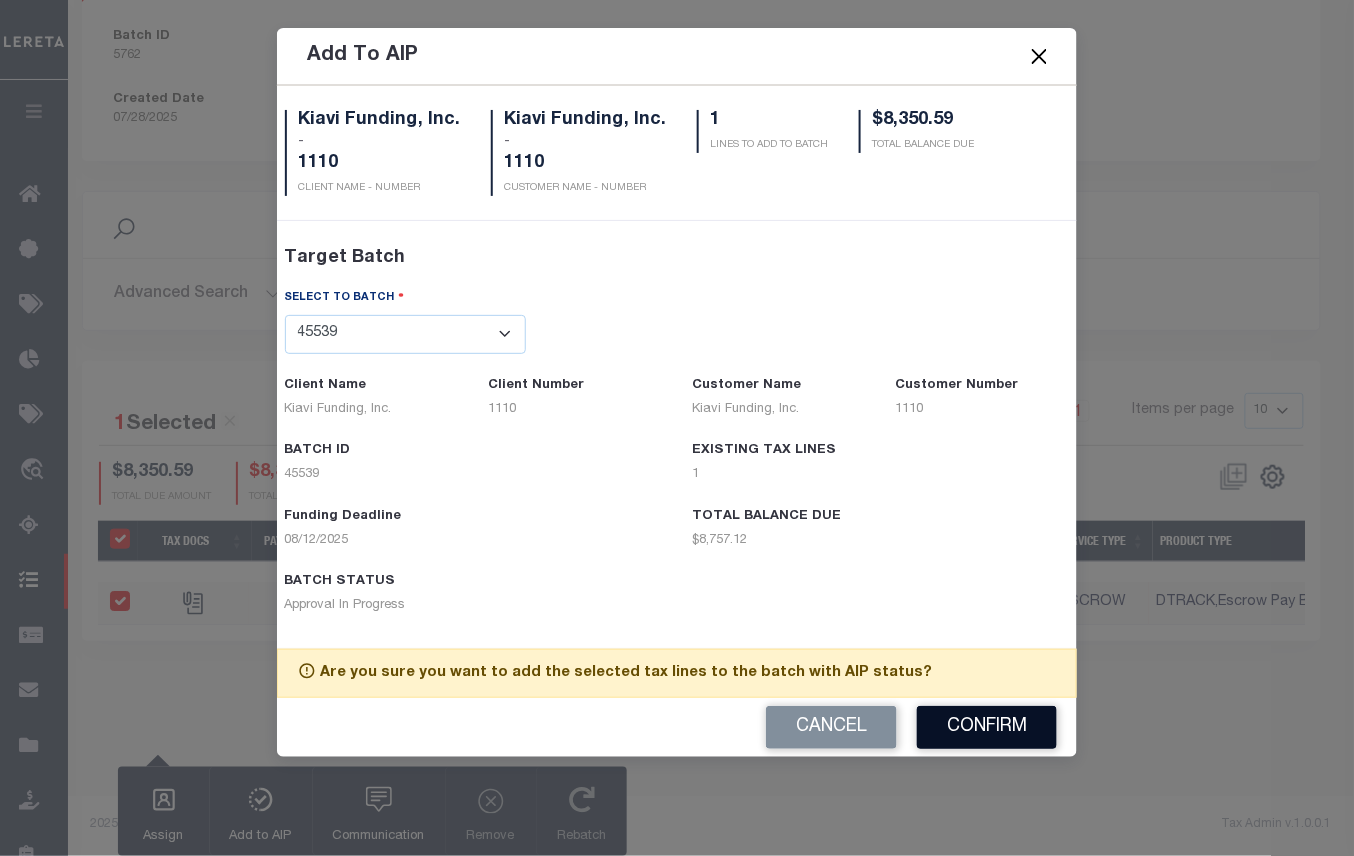click on "Confirm" at bounding box center (987, 727) 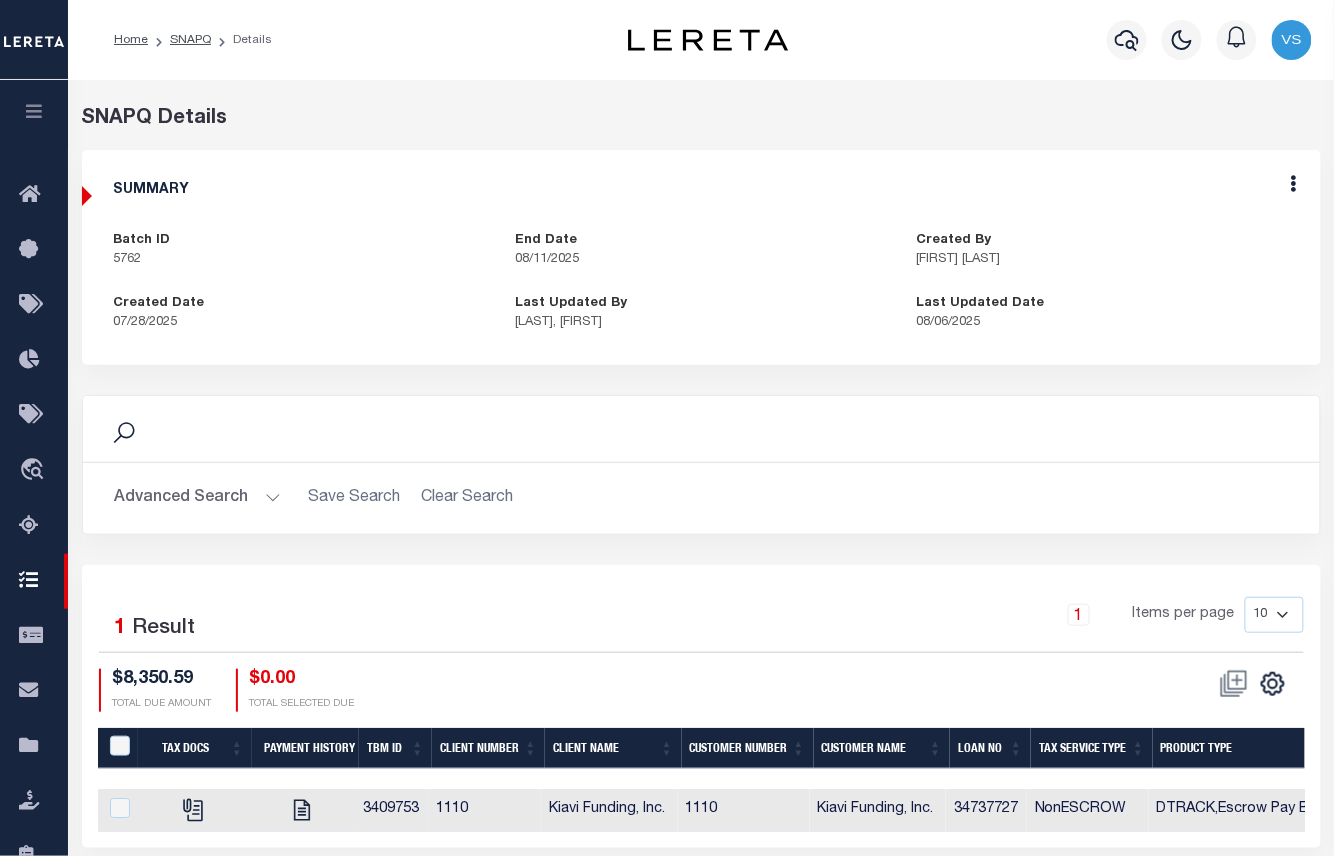 click on "SNAPQ Details" at bounding box center (701, 119) 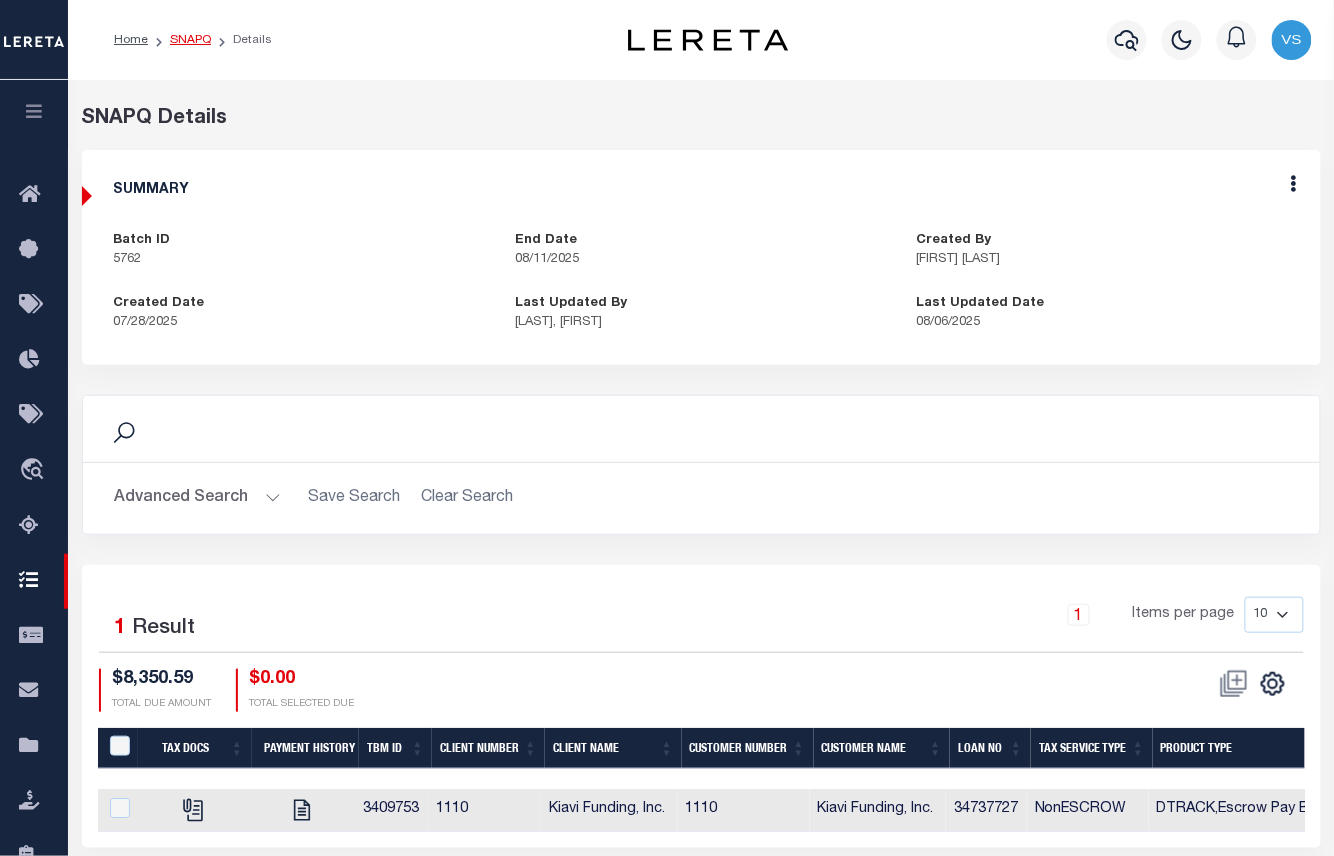 click on "SNAPQ" at bounding box center (190, 40) 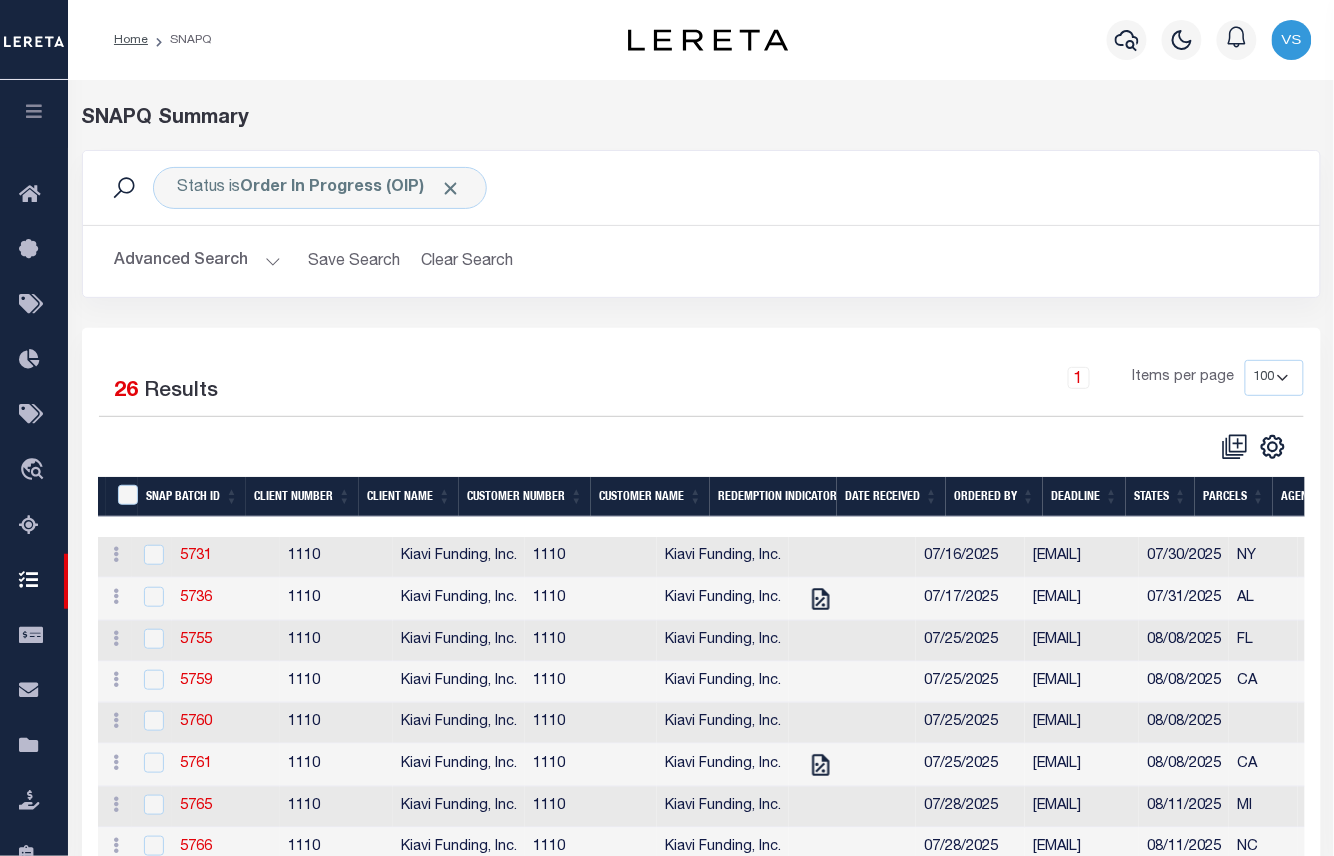 click on "Advanced Search
Save Search Clear Search
SNAP BATCH ID
Equals Equals Is" at bounding box center (701, 261) 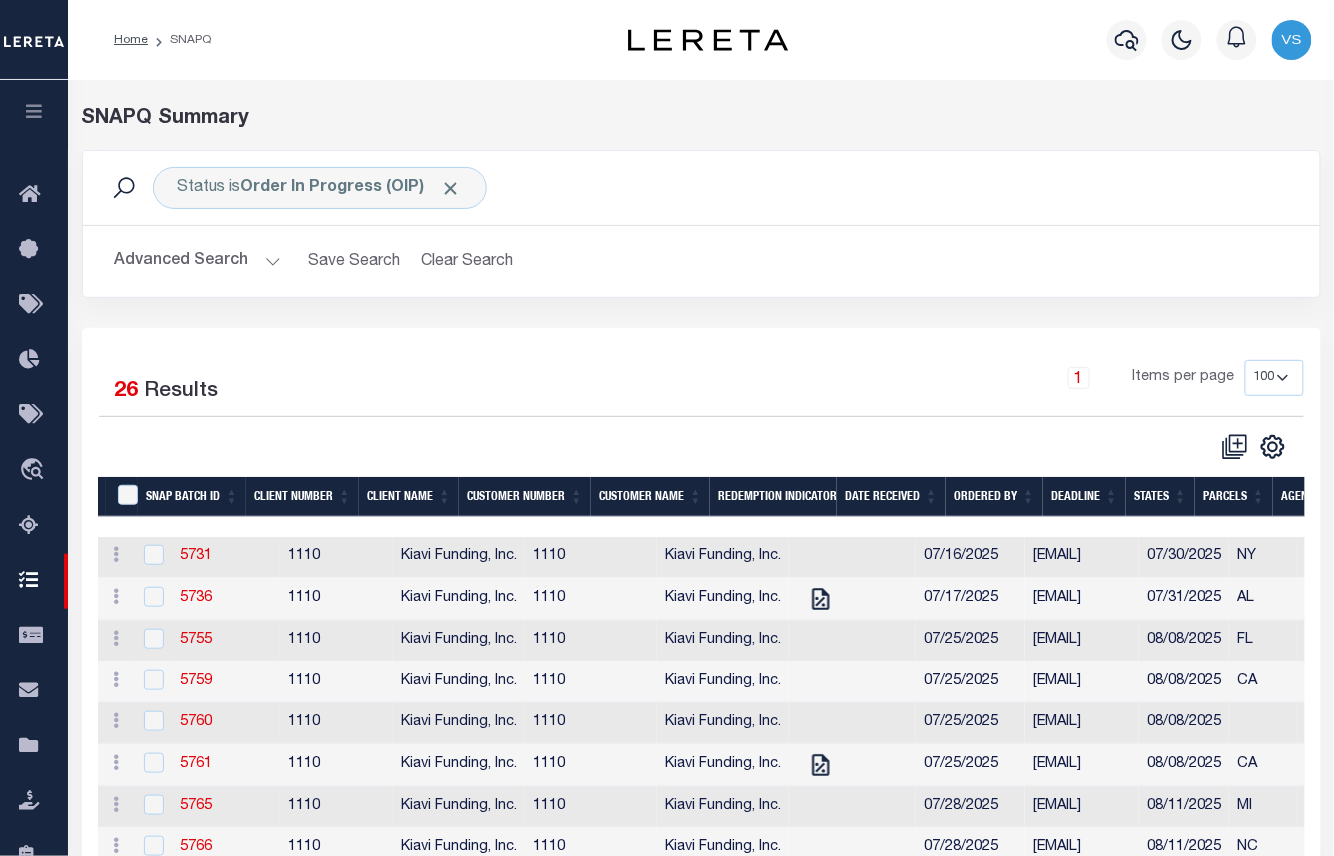 scroll, scrollTop: 266, scrollLeft: 0, axis: vertical 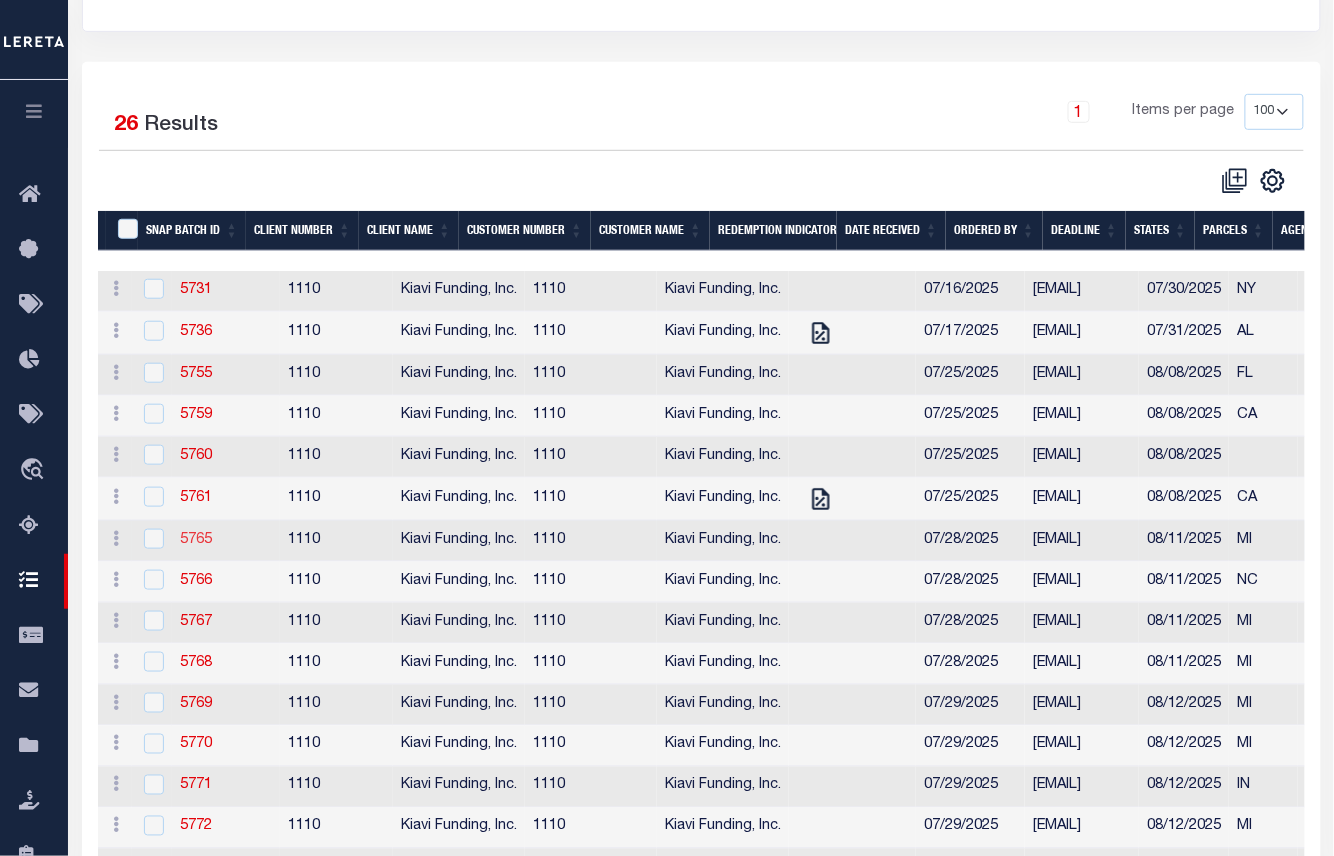 click on "5765" at bounding box center [196, 540] 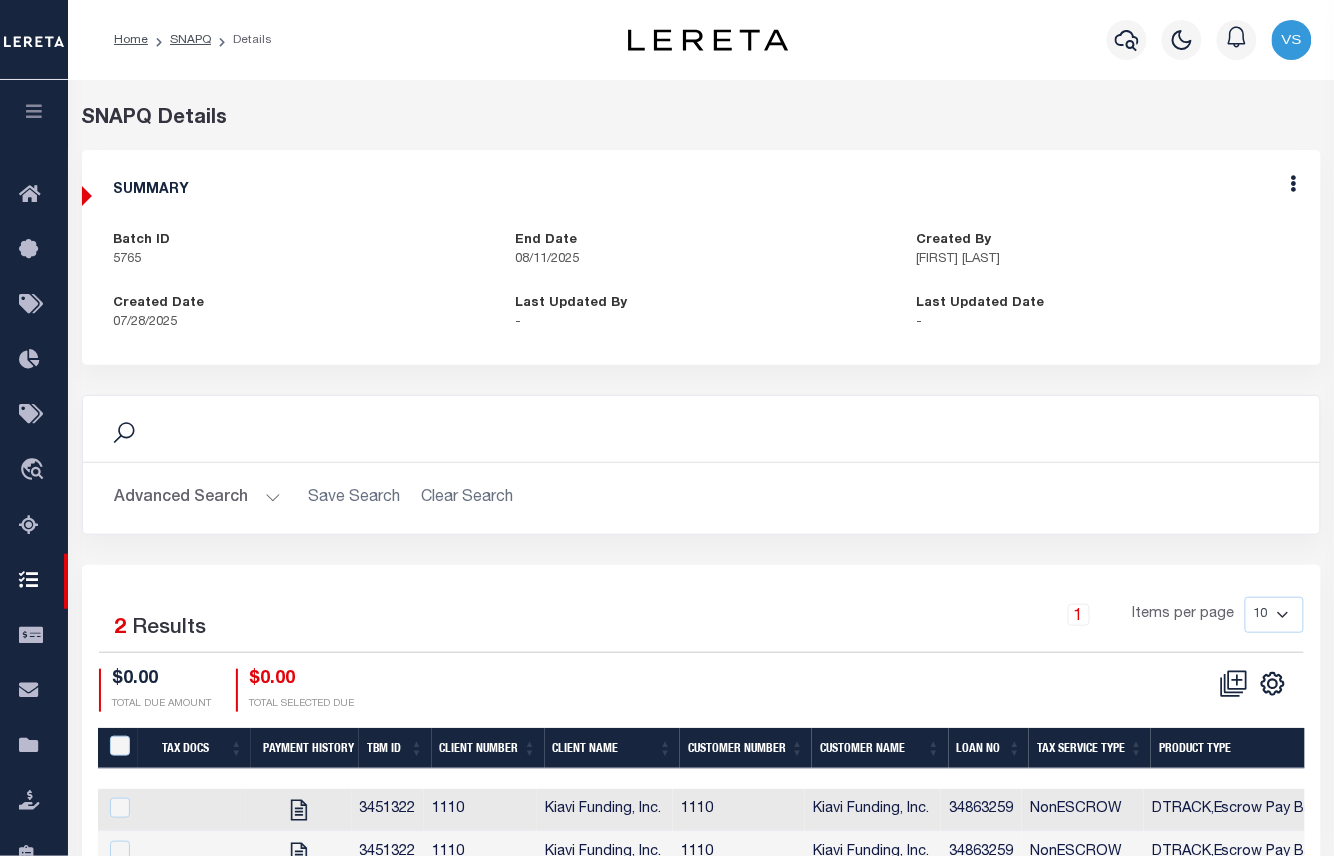scroll, scrollTop: 204, scrollLeft: 0, axis: vertical 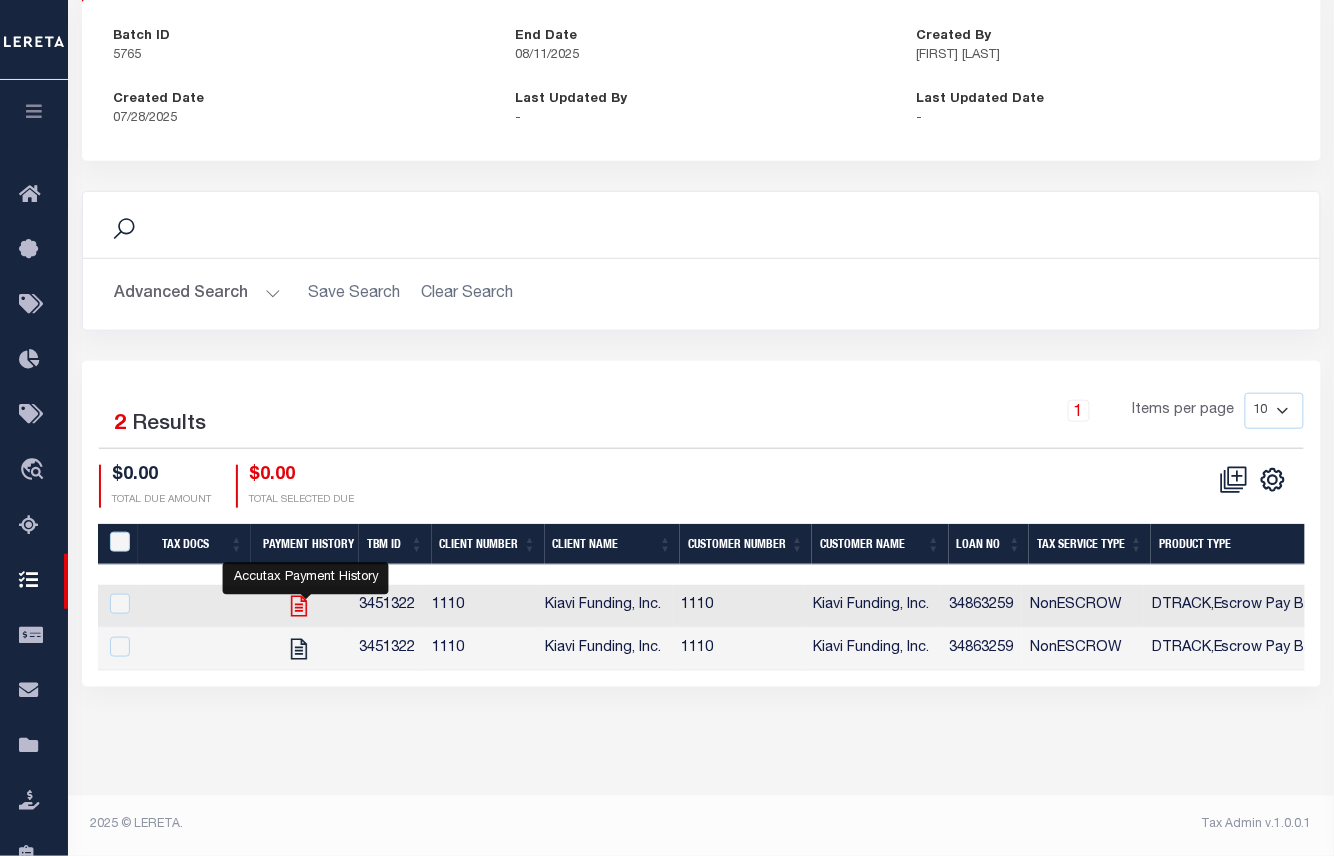 click 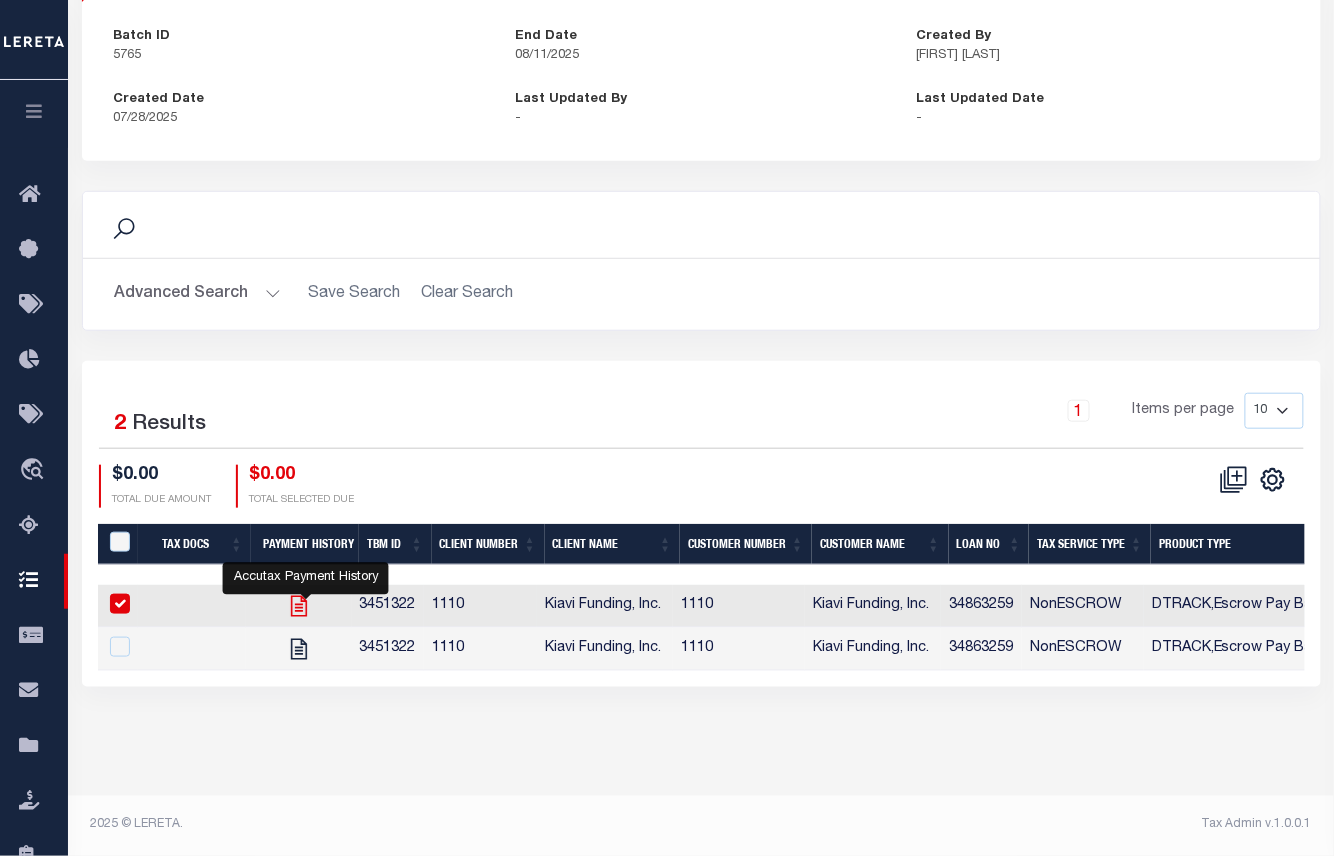 checkbox on "false" 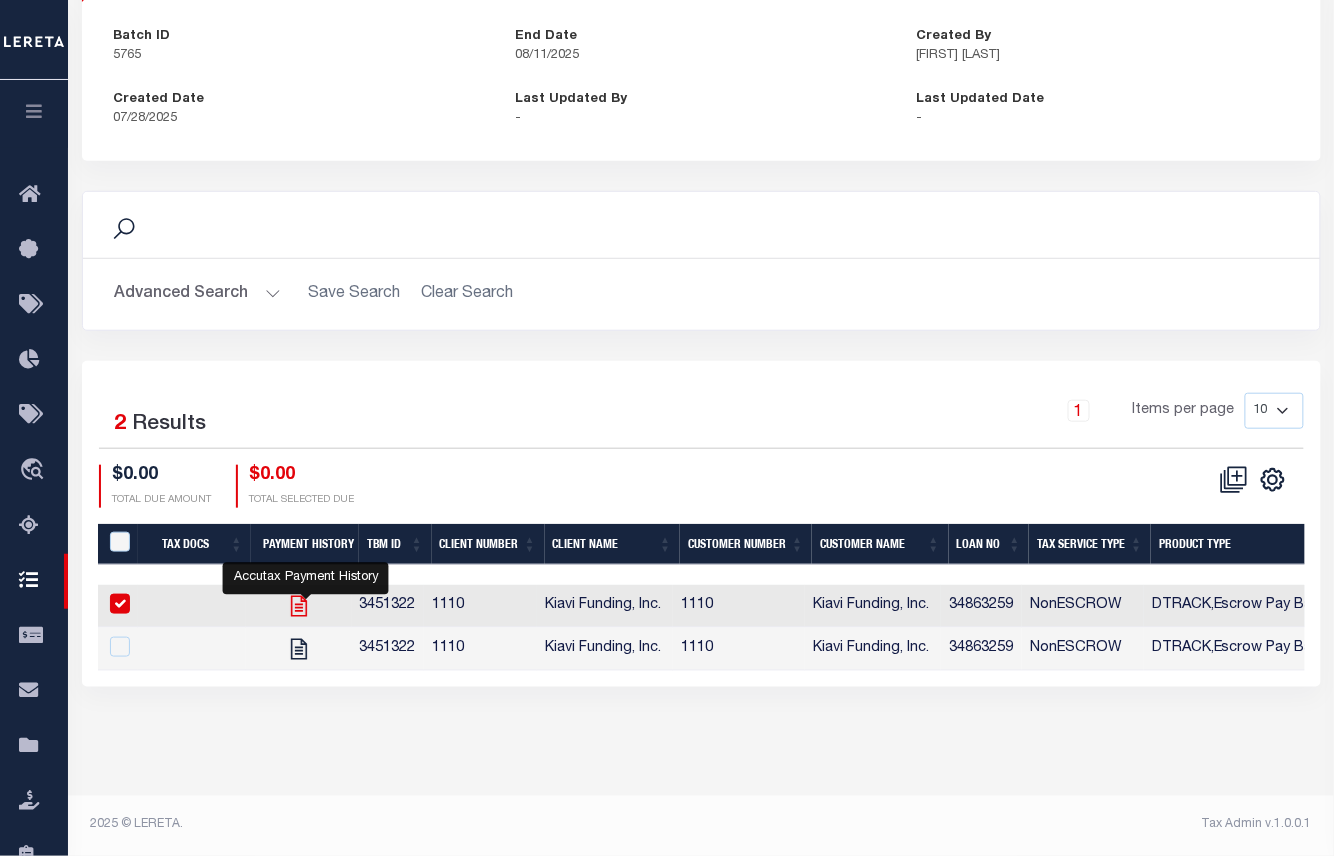 checkbox on "true" 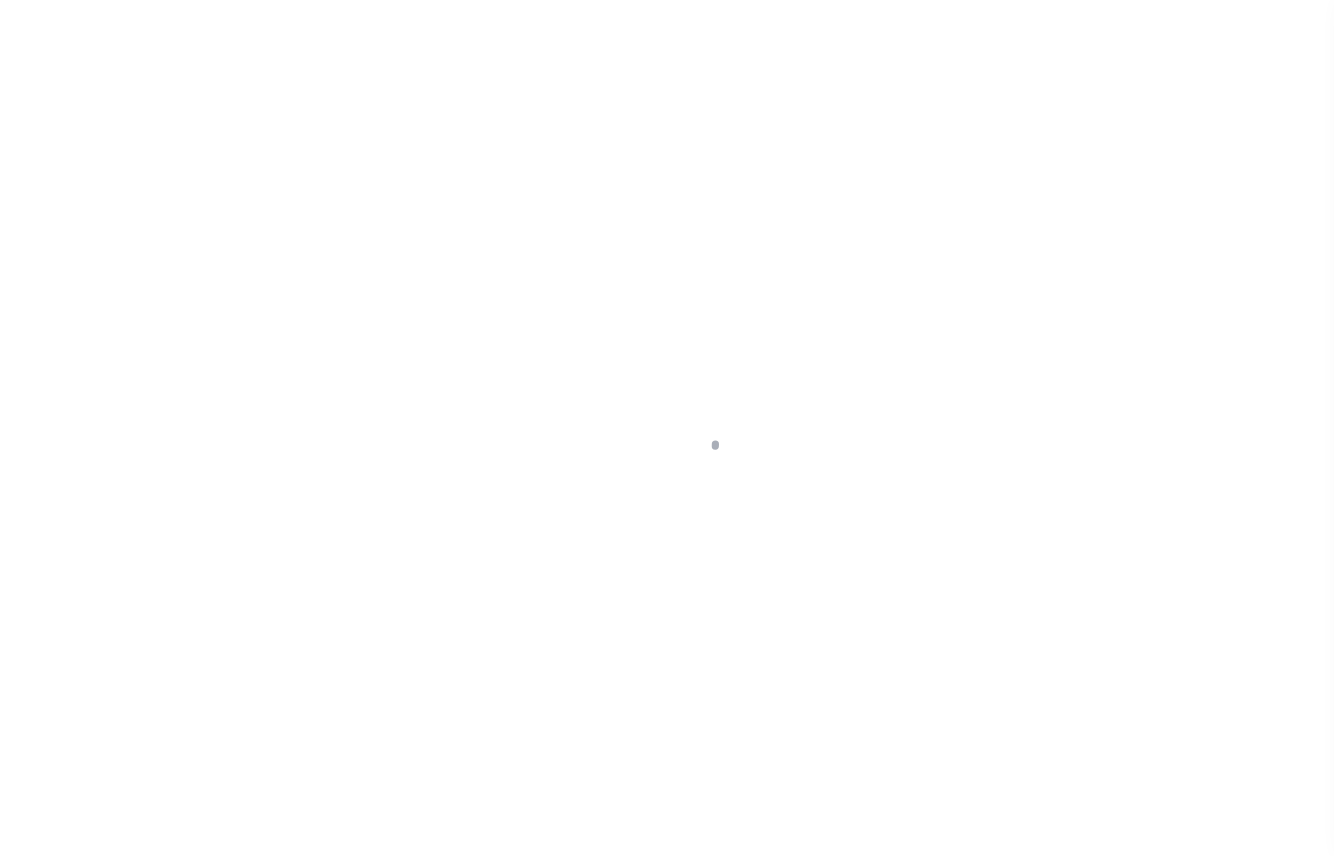 scroll, scrollTop: 0, scrollLeft: 0, axis: both 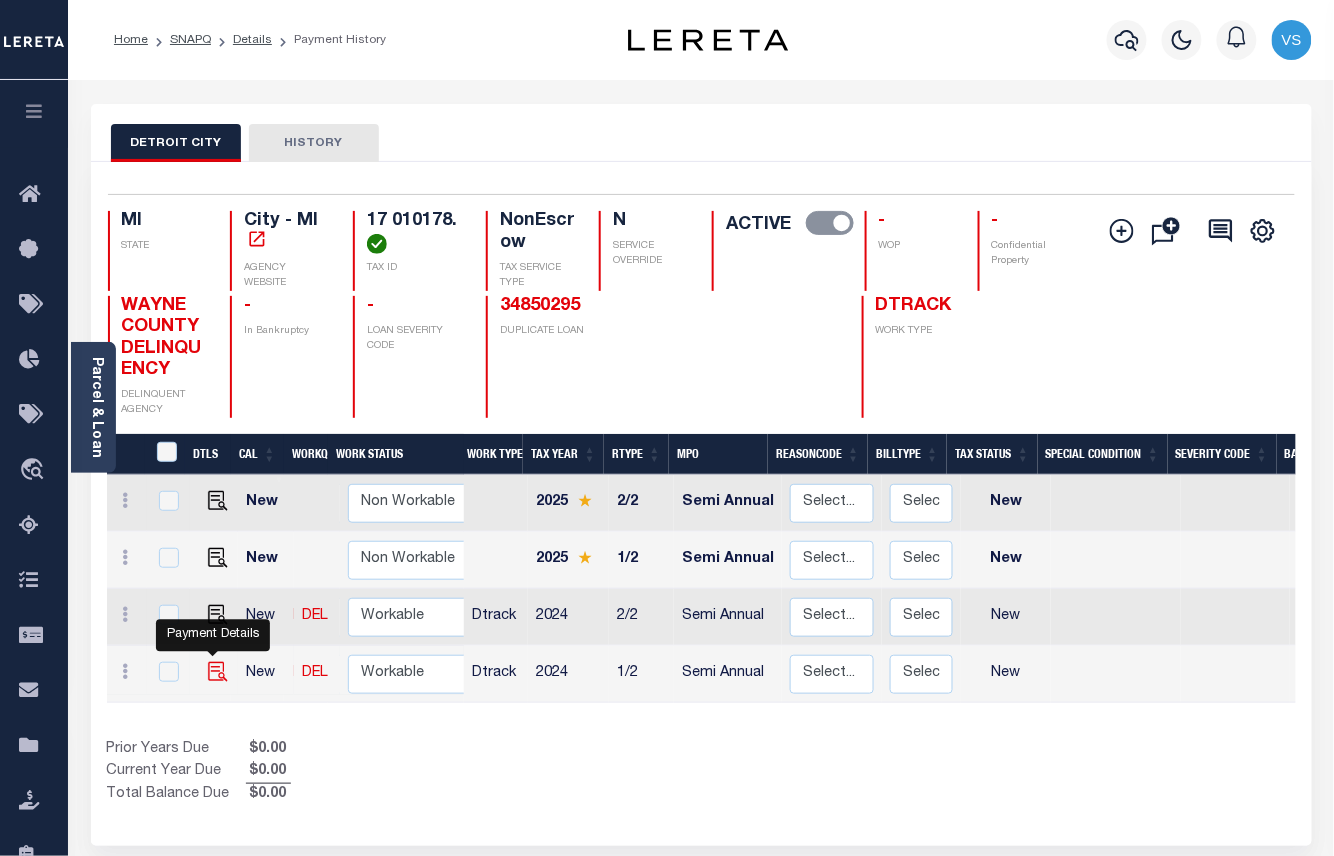 click at bounding box center [218, 672] 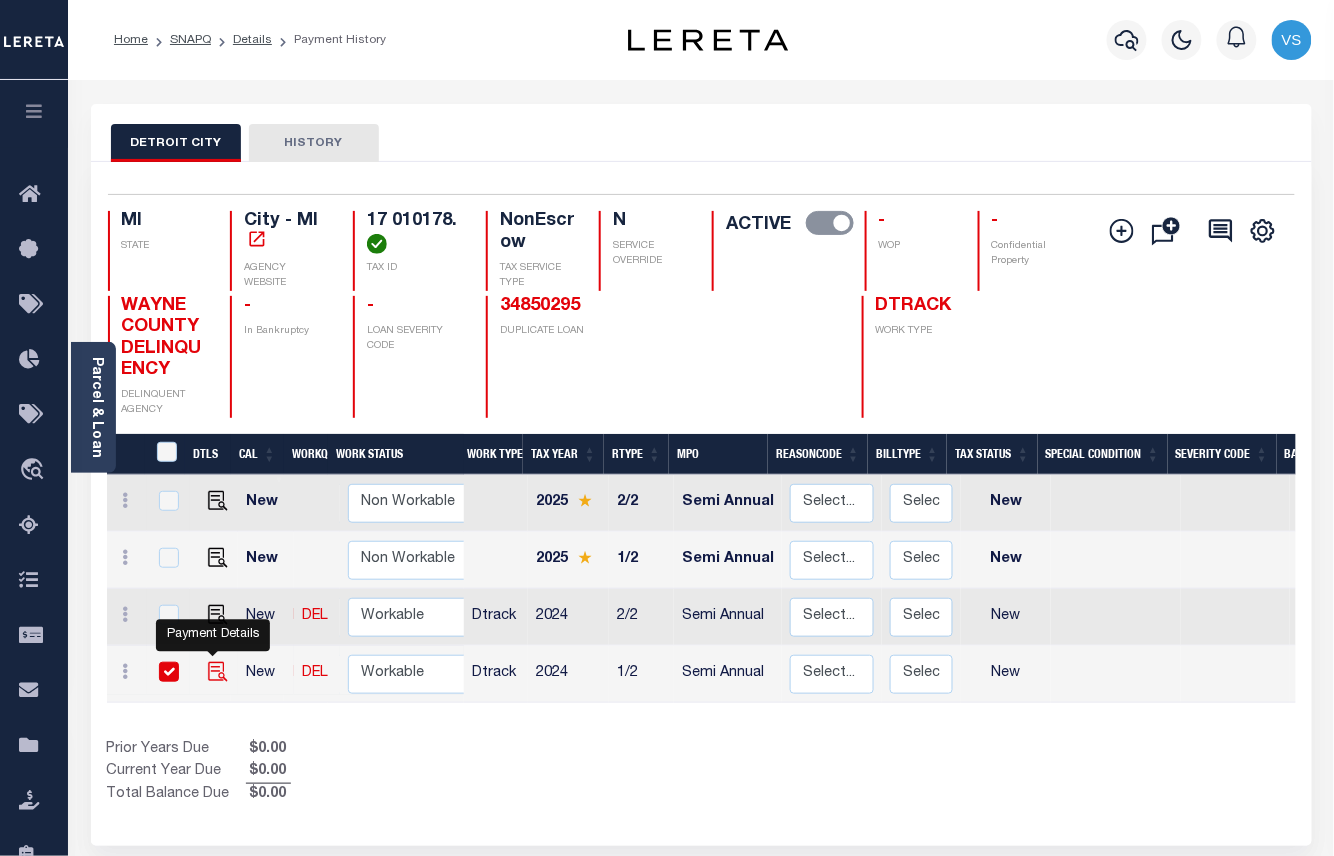 checkbox on "true" 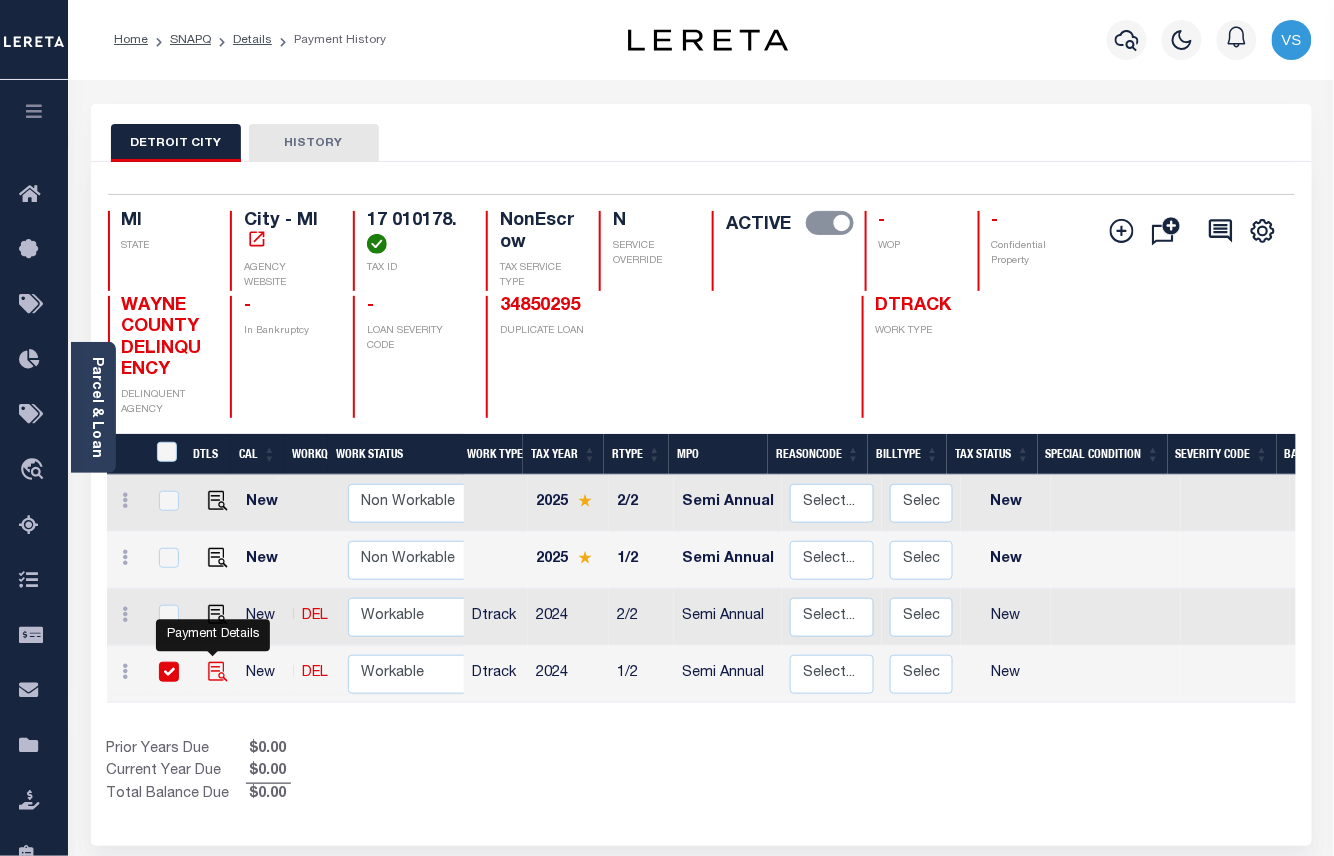checkbox on "true" 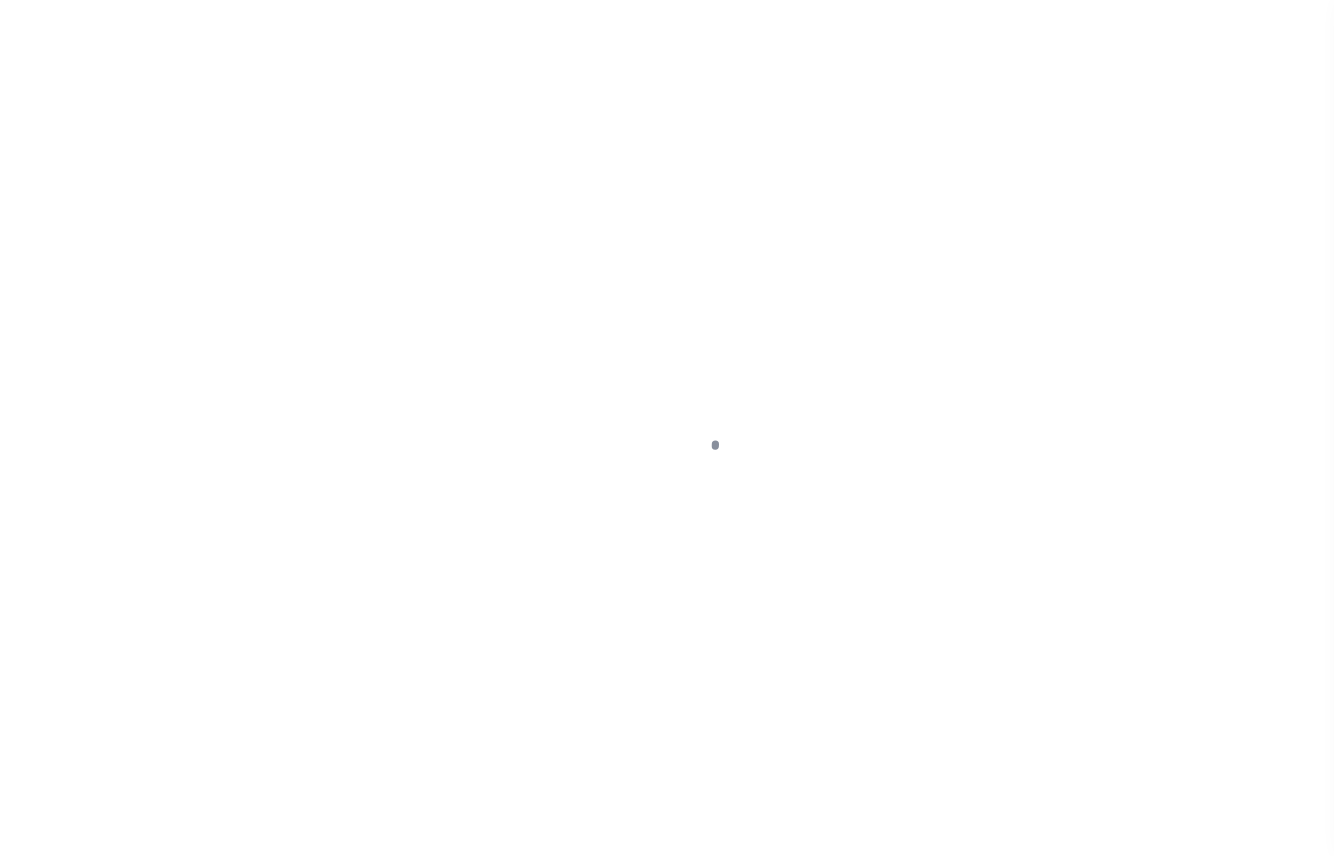 scroll, scrollTop: 0, scrollLeft: 0, axis: both 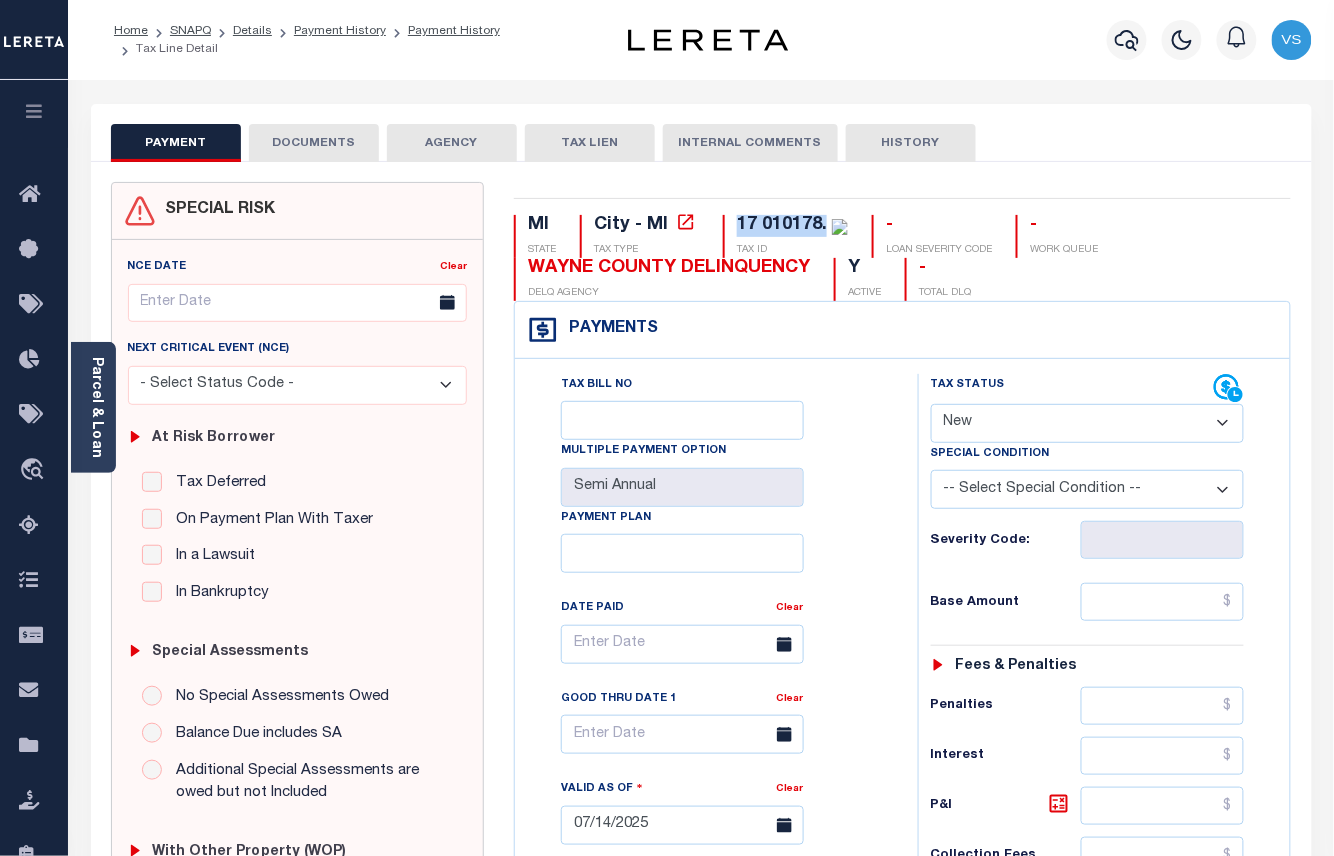 drag, startPoint x: 825, startPoint y: 229, endPoint x: 733, endPoint y: 228, distance: 92.00543 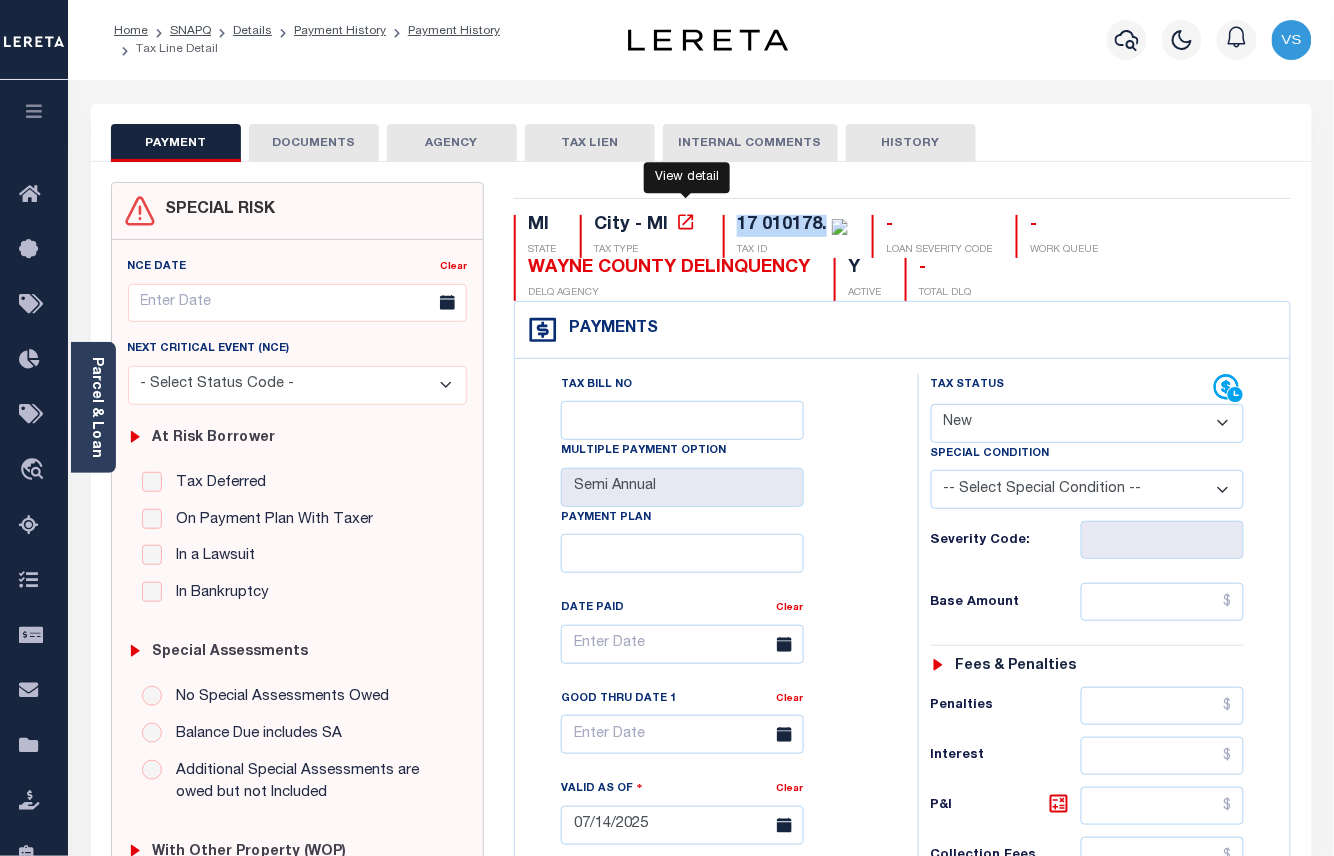 click 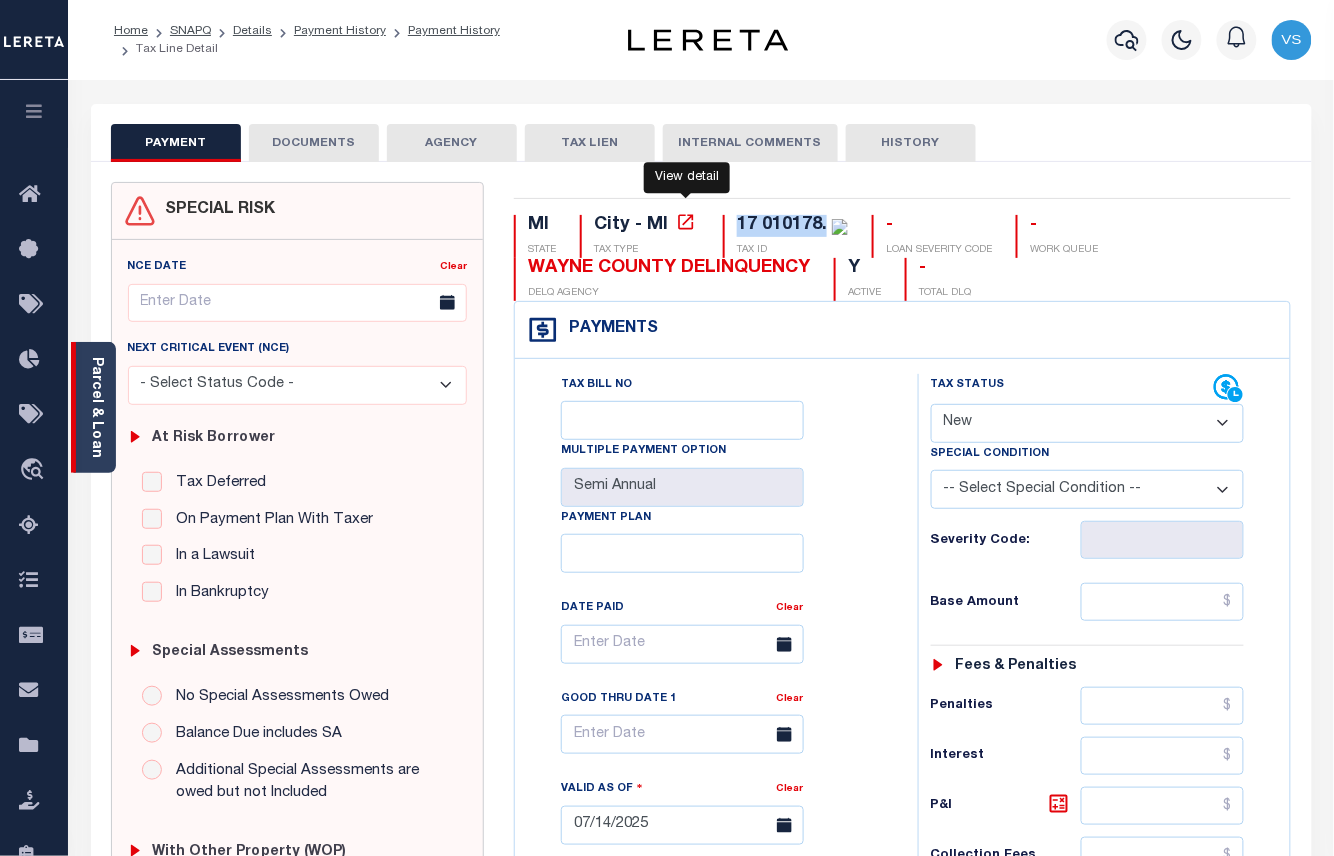 click on "Parcel & Loan" at bounding box center [96, 407] 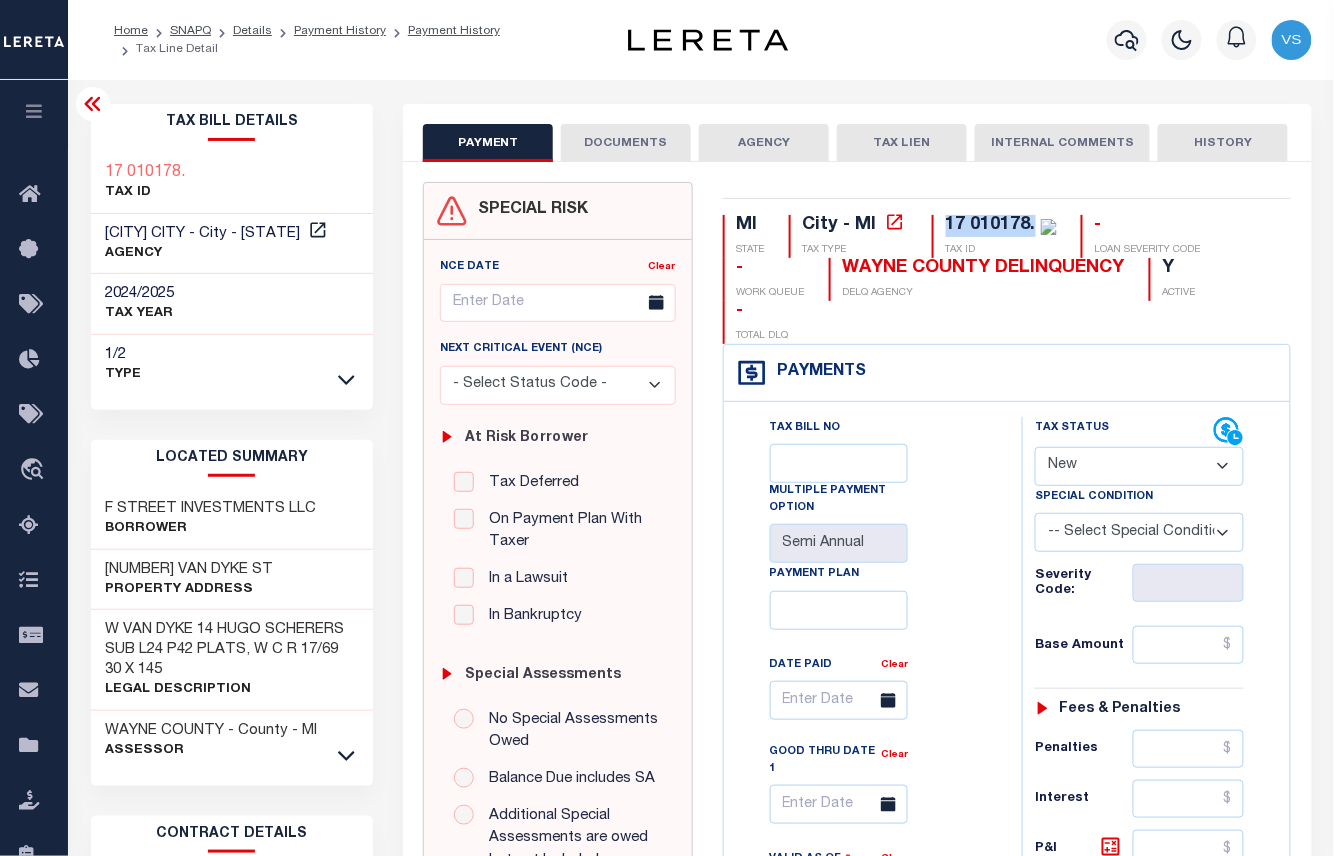 click on "- Select Status Code -
Open
Due/Unpaid
Paid
Incomplete
No Tax Due
Internal Refund Processed
New" at bounding box center (1139, 466) 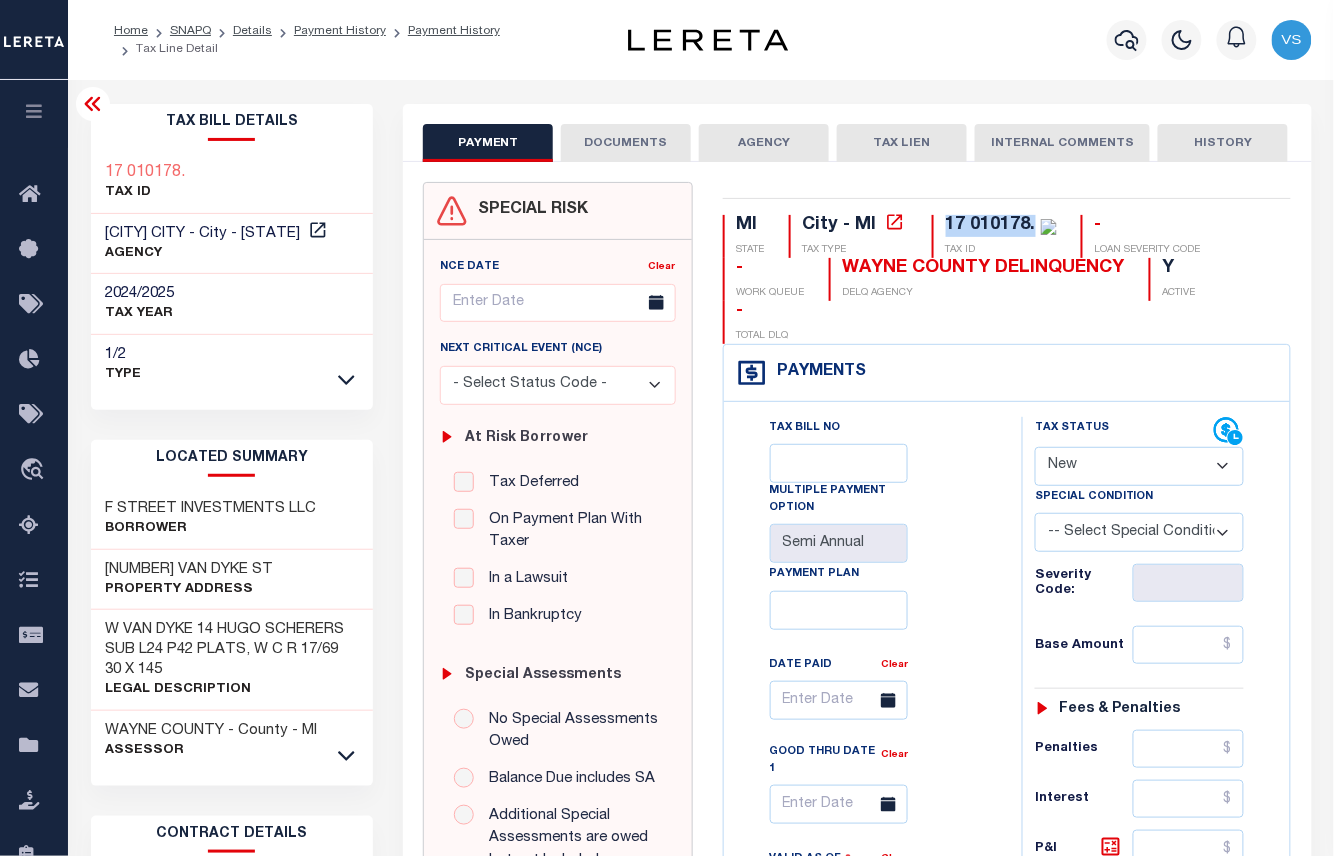 select on "PYD" 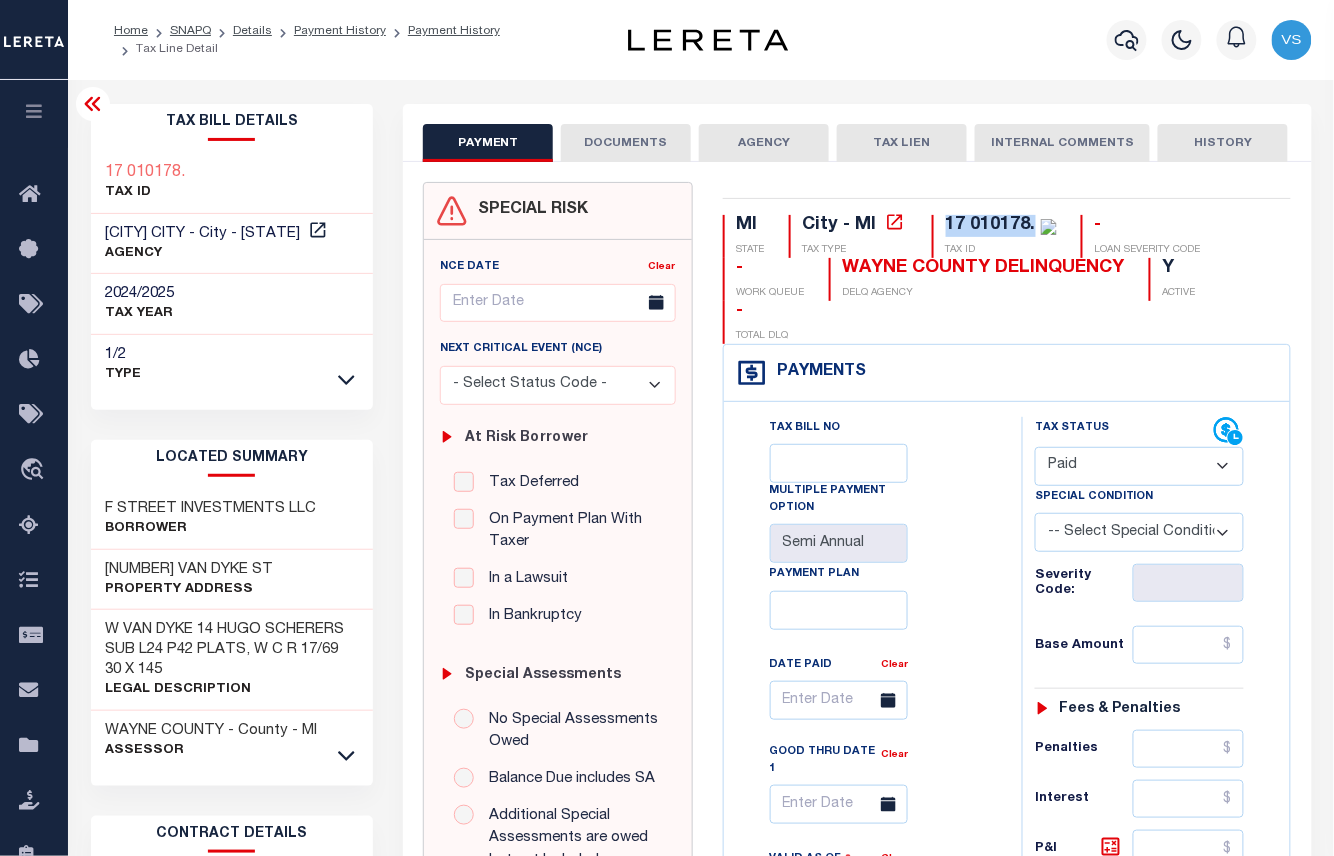 click on "- Select Status Code -
Open
Due/Unpaid
Paid
Incomplete
No Tax Due
Internal Refund Processed
New" at bounding box center (1139, 466) 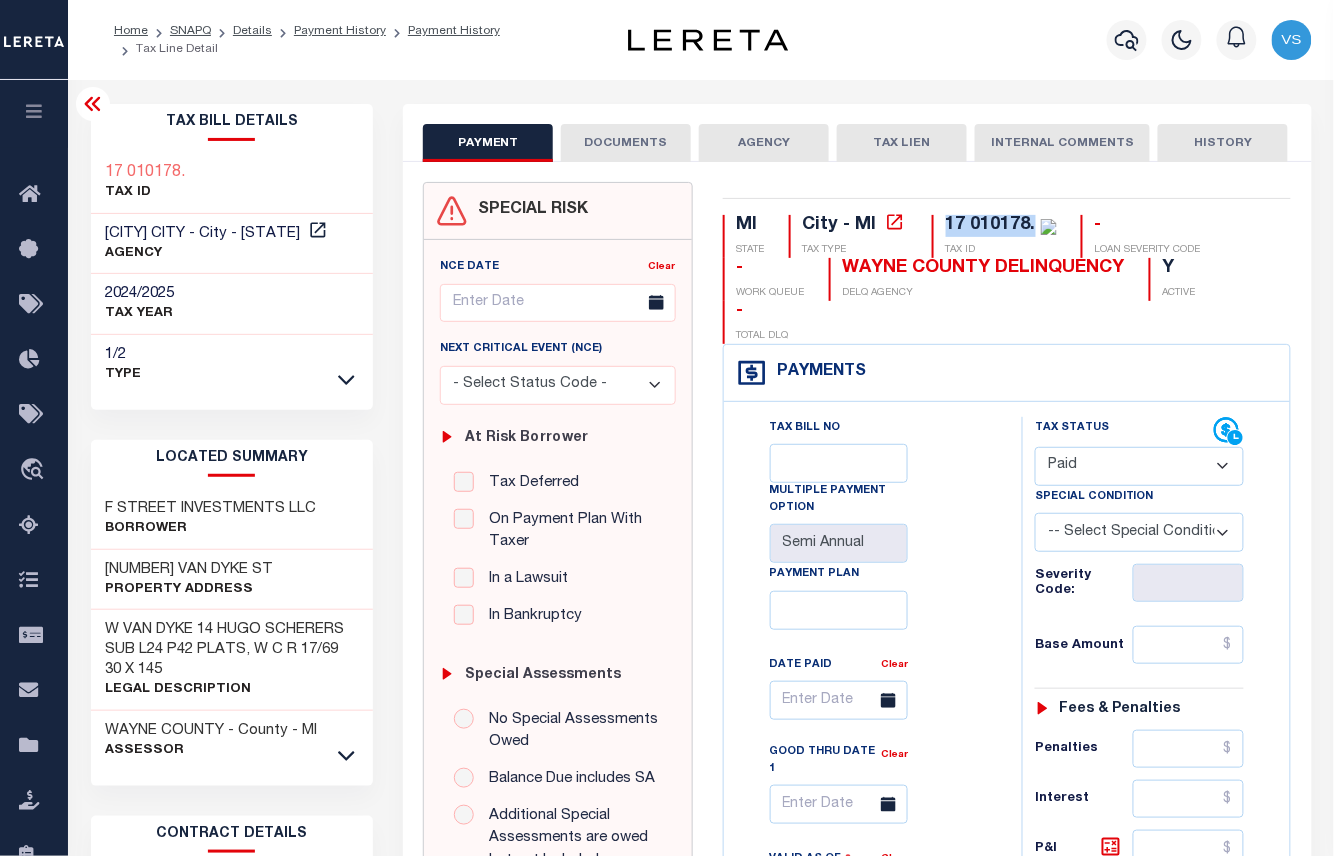type on "08/06/2025" 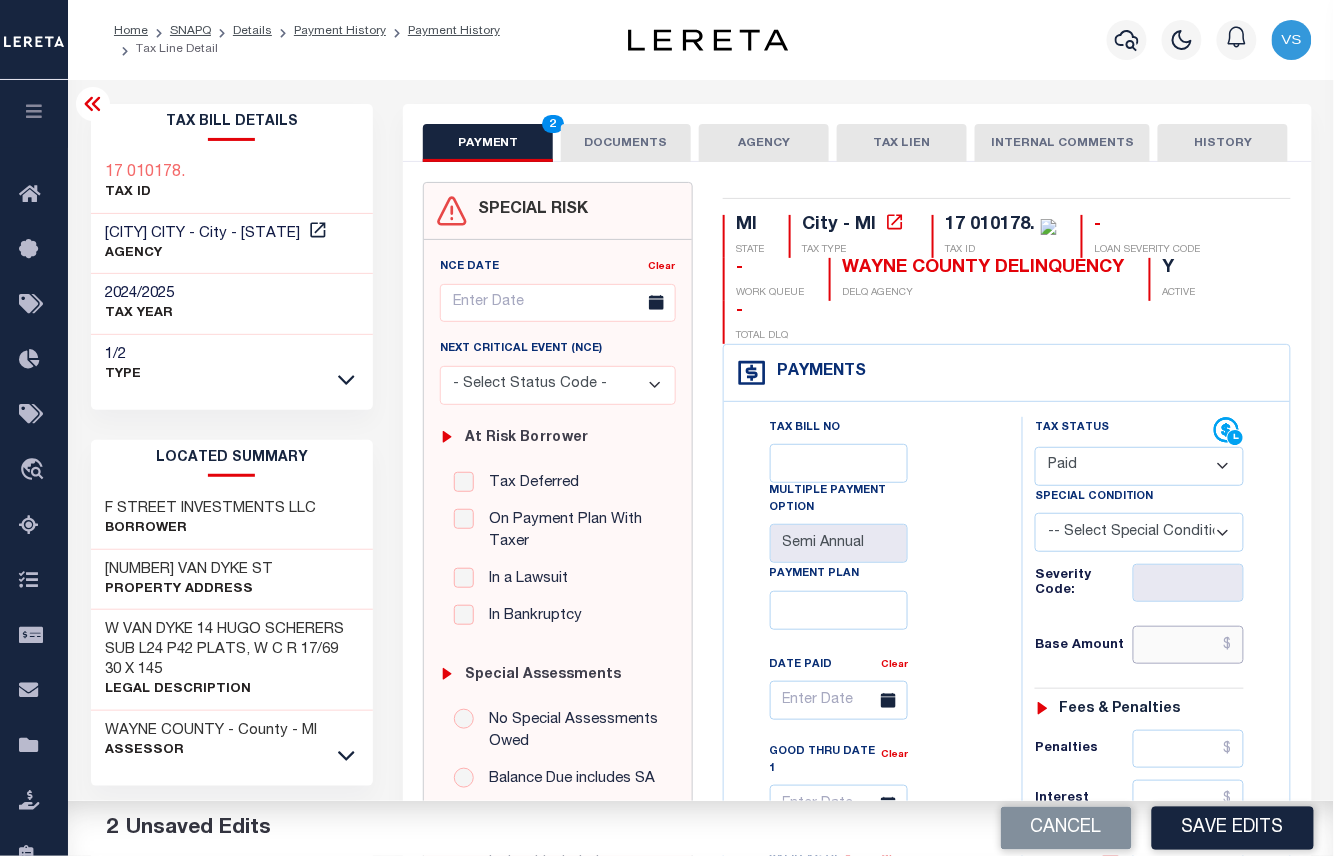 click at bounding box center [1189, 645] 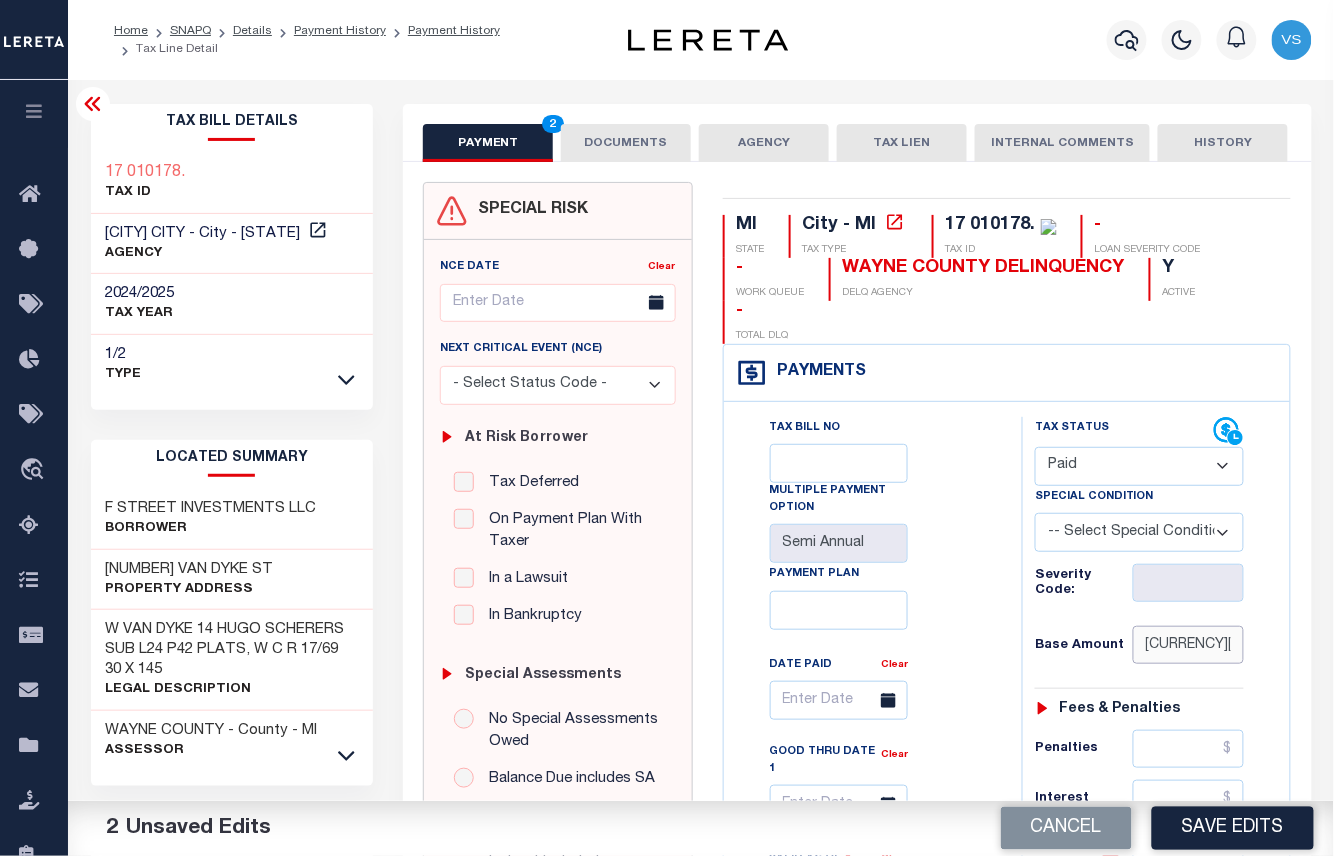scroll, scrollTop: 266, scrollLeft: 0, axis: vertical 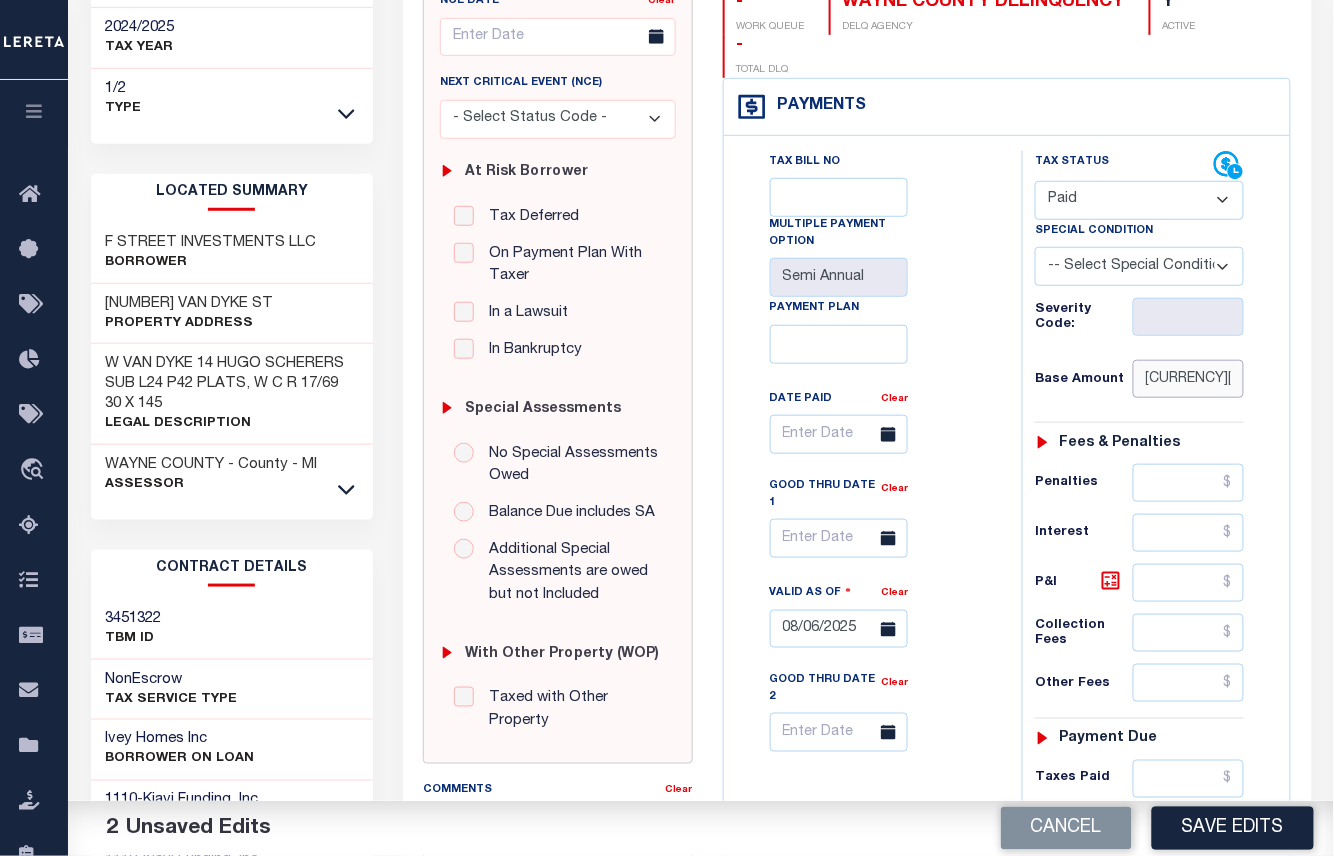 type on "[CURRENCY][NUMBER]" 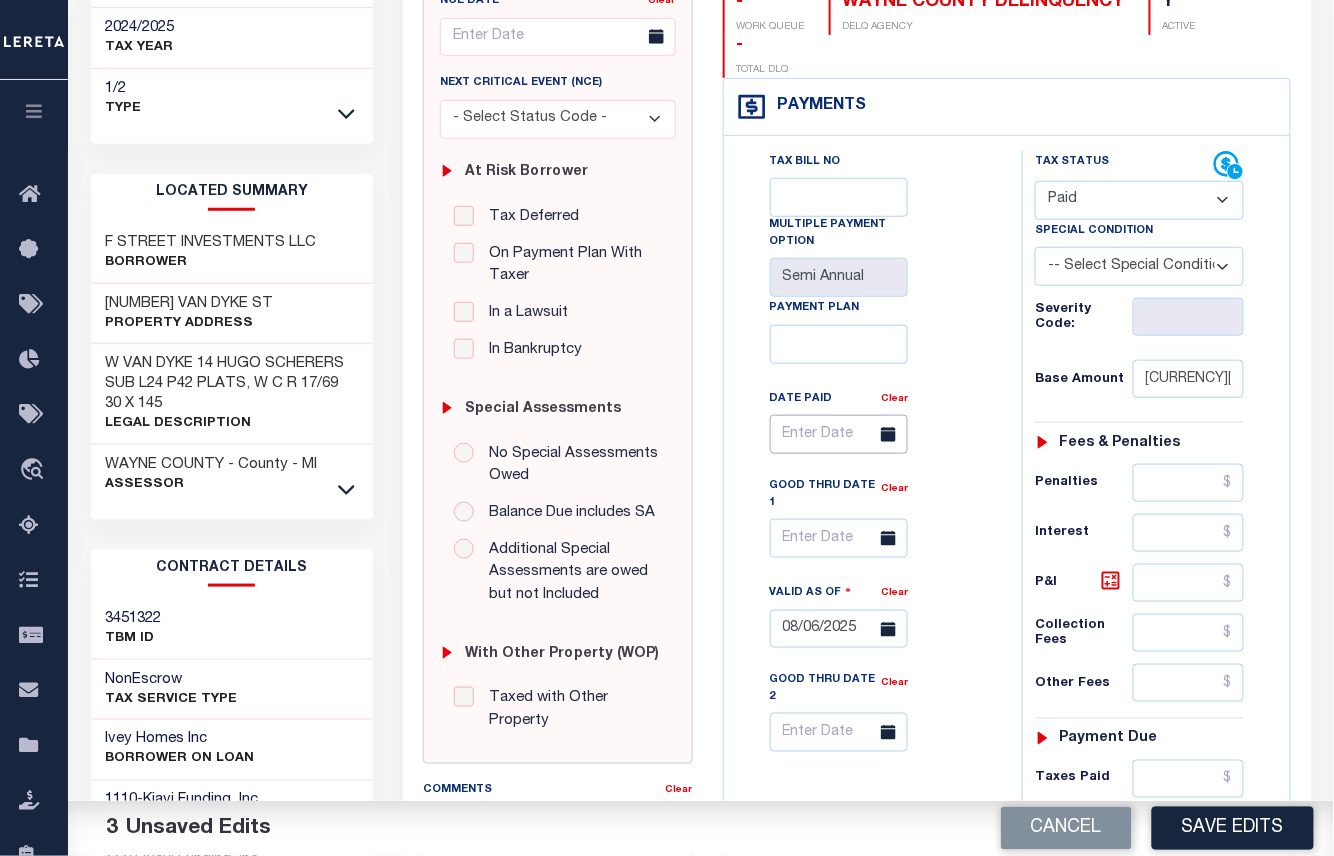 click at bounding box center [839, 434] 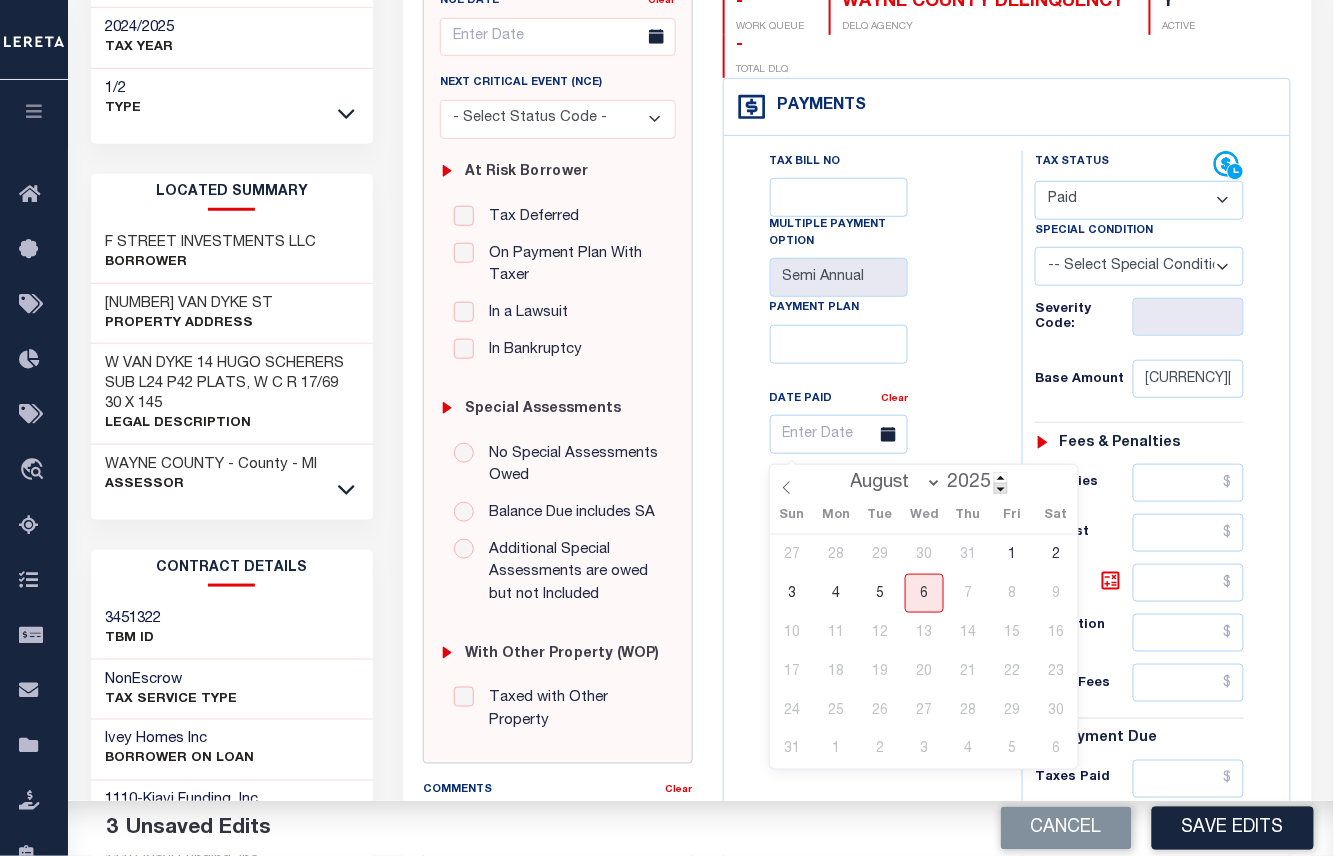 click at bounding box center [1001, 488] 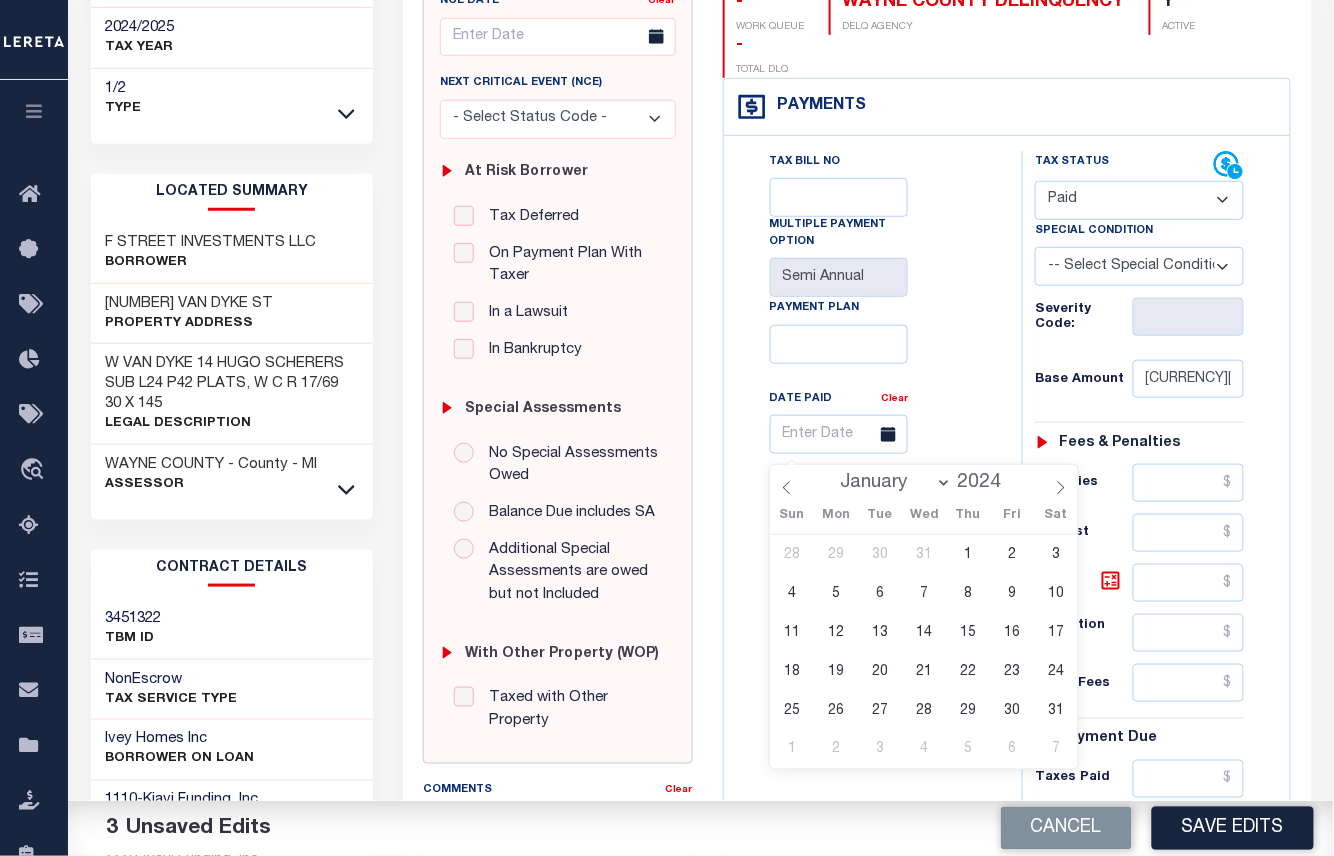 click on "January February March April May June July August September October November December" at bounding box center [892, 483] 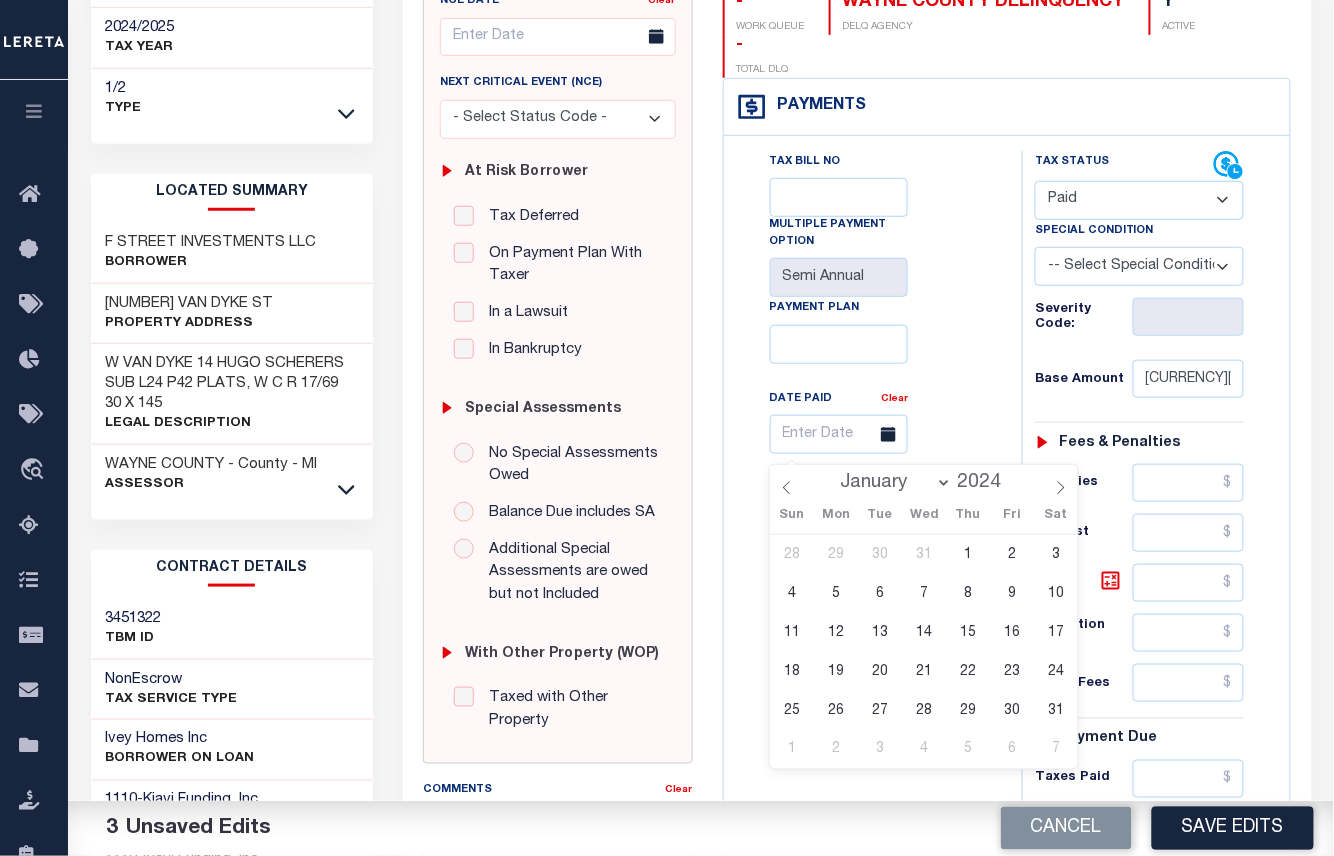 select on "6" 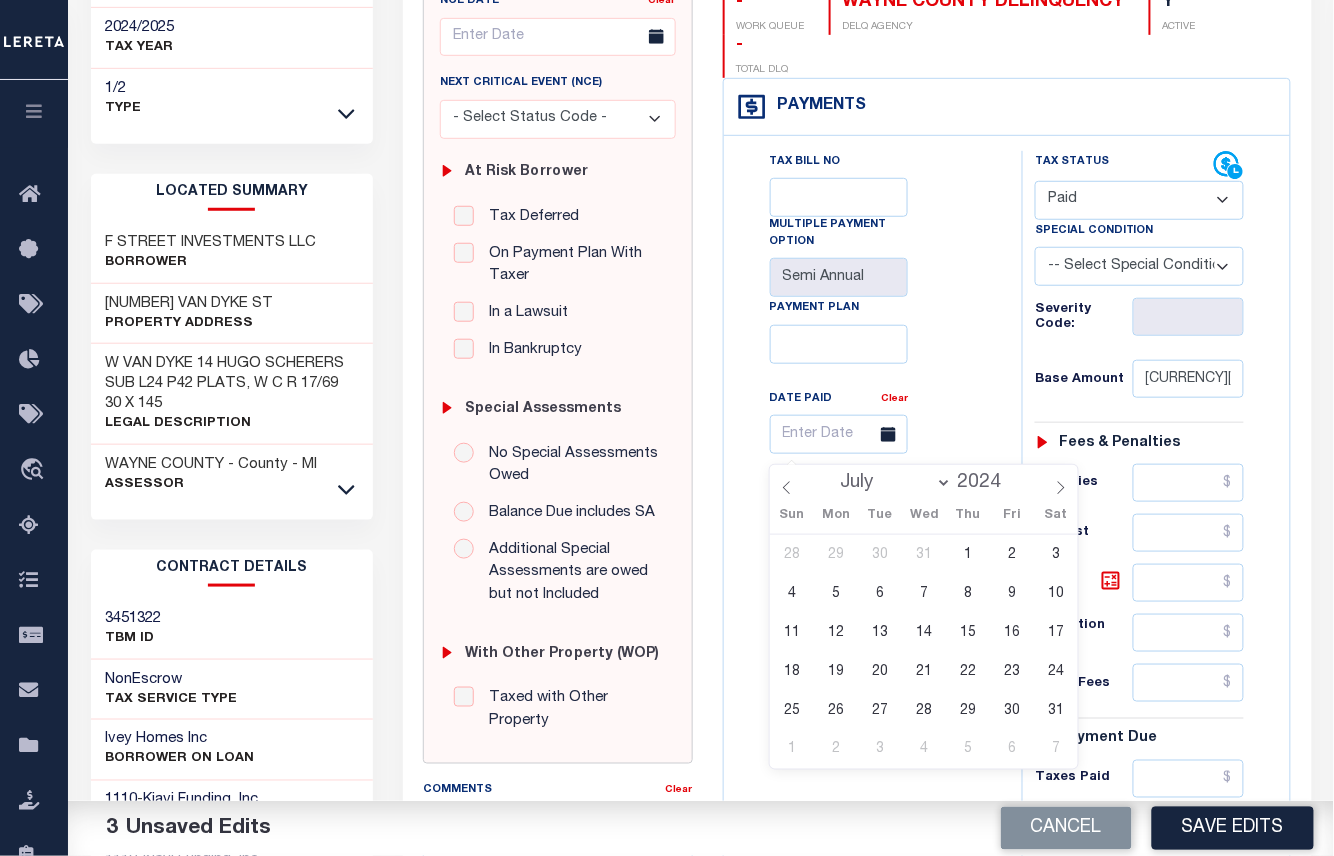 click on "January February March April May June July August September October November December" at bounding box center [892, 483] 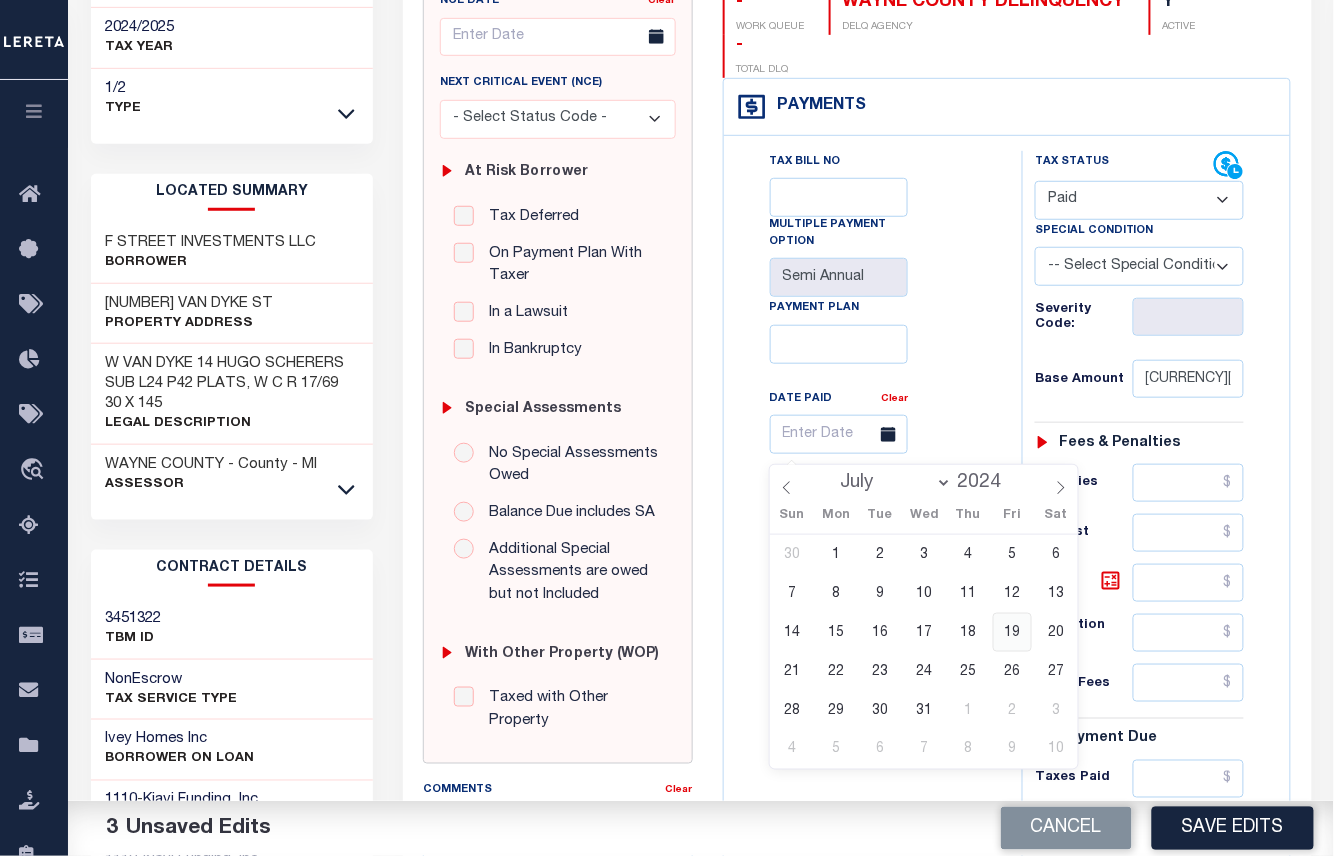click on "19" at bounding box center (1012, 632) 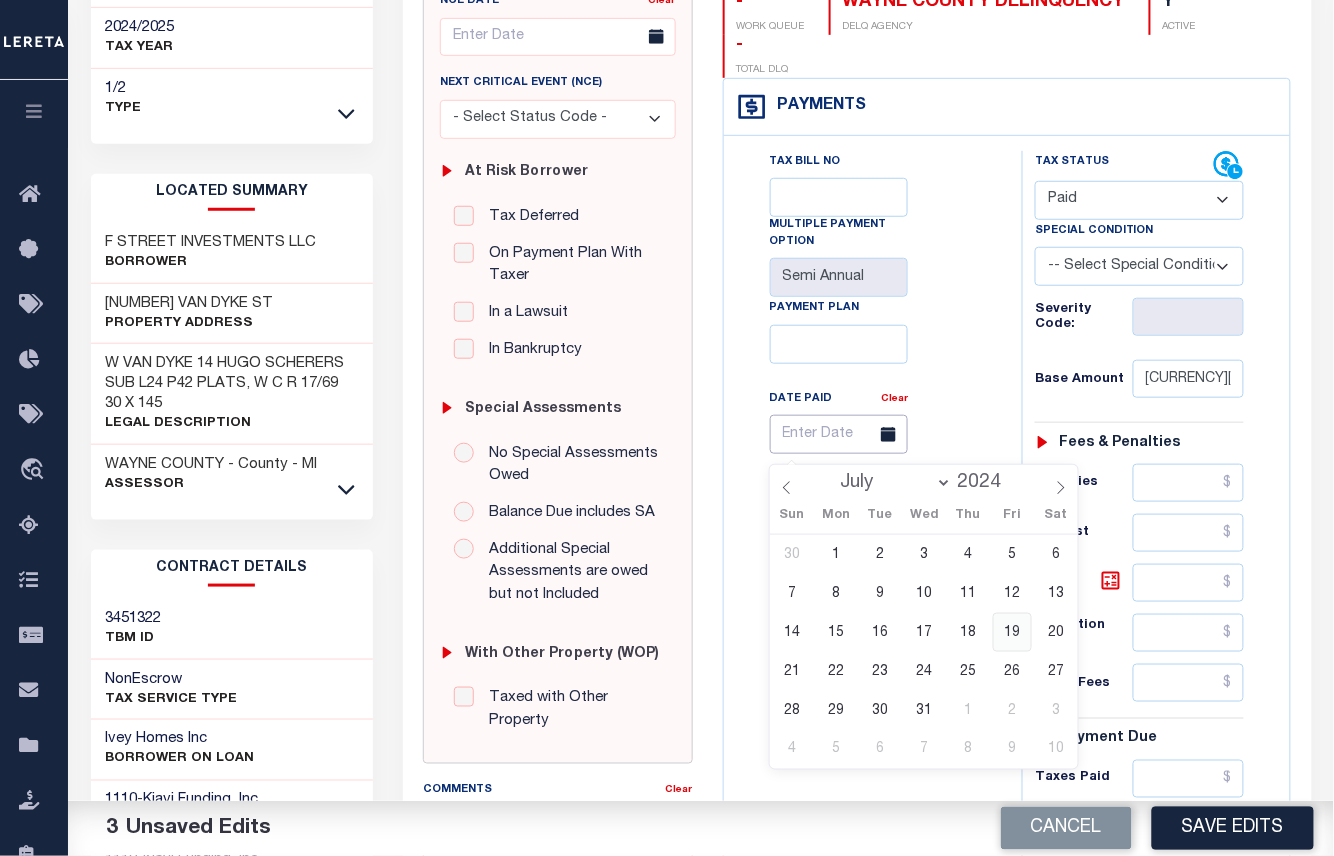 type on "07/19/2024" 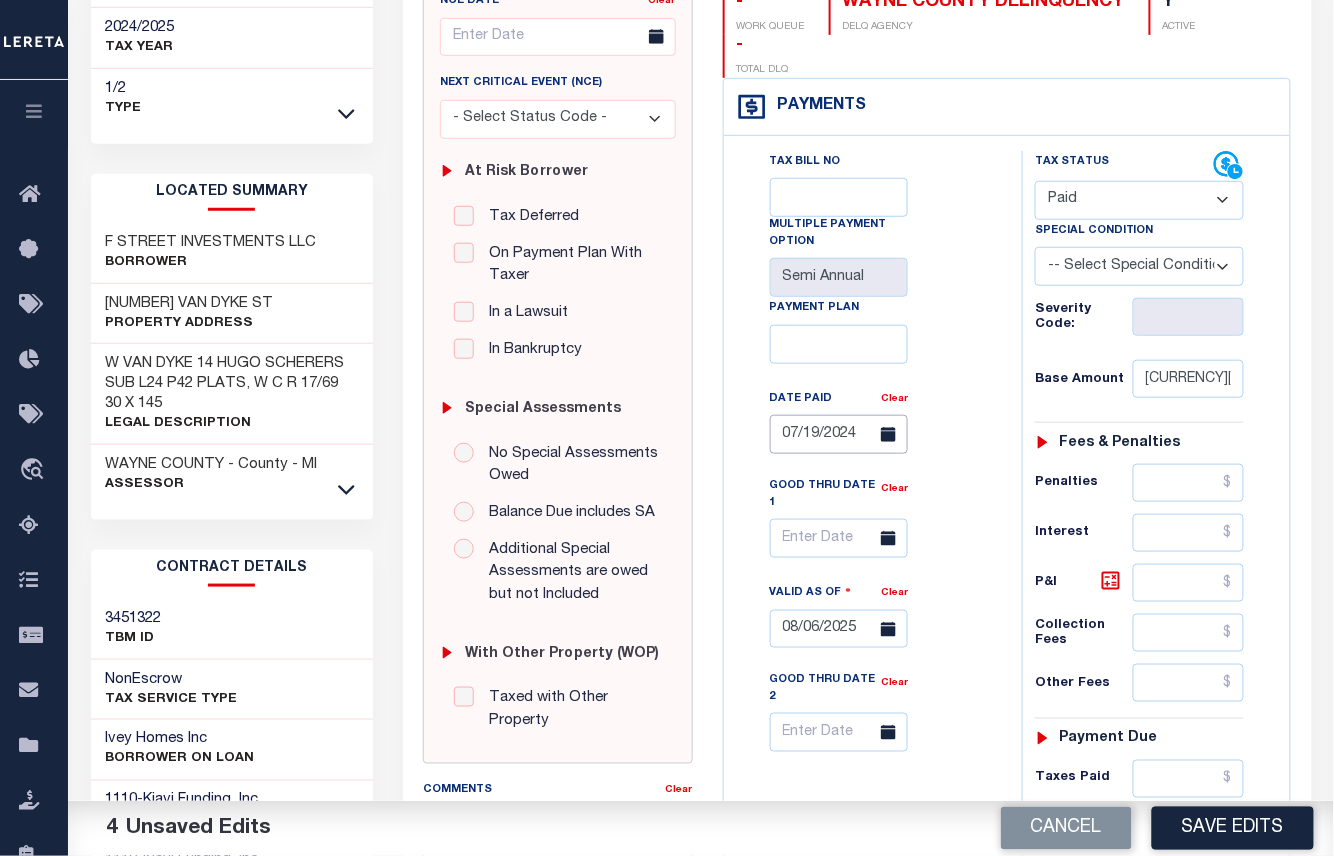 scroll, scrollTop: 533, scrollLeft: 0, axis: vertical 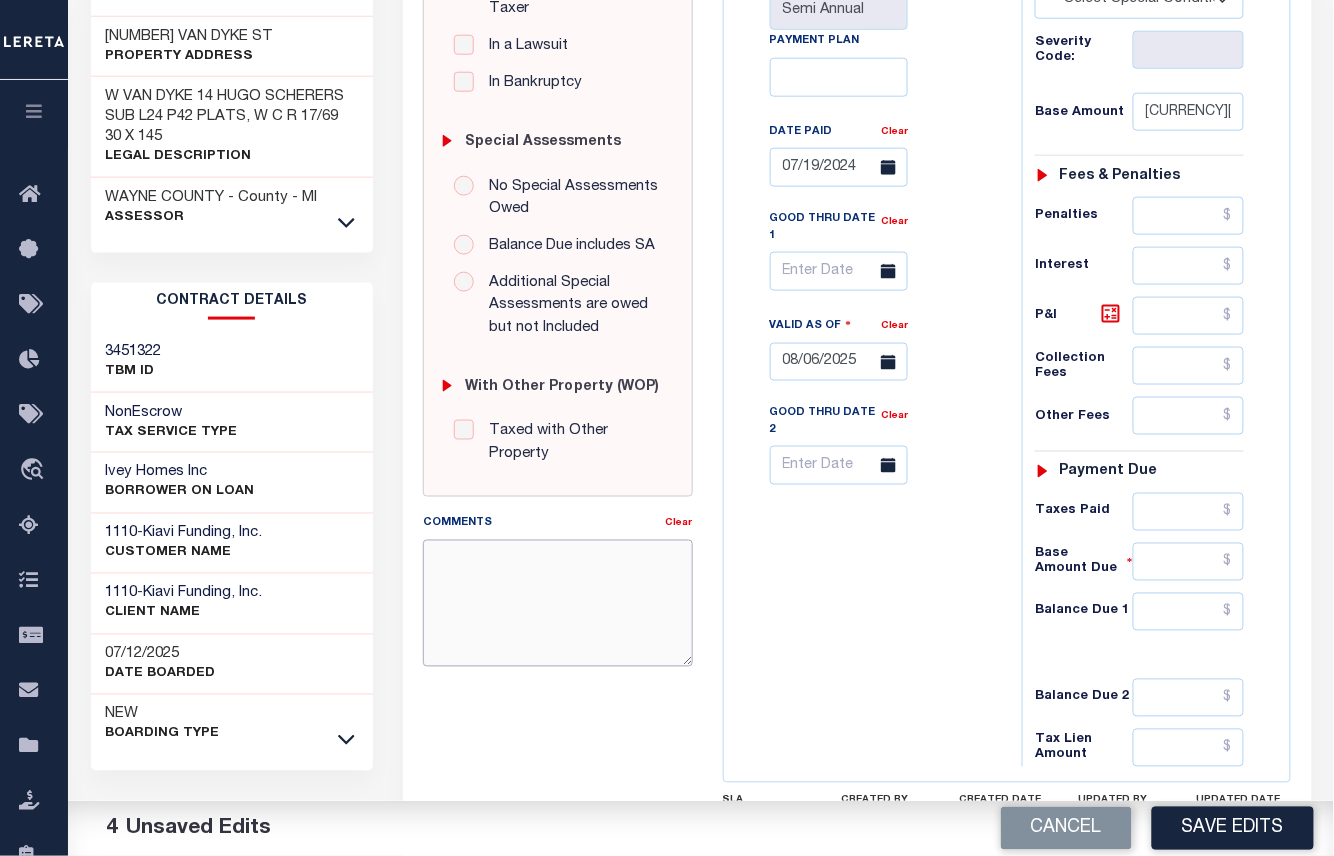 click on "Comments" at bounding box center (557, 603) 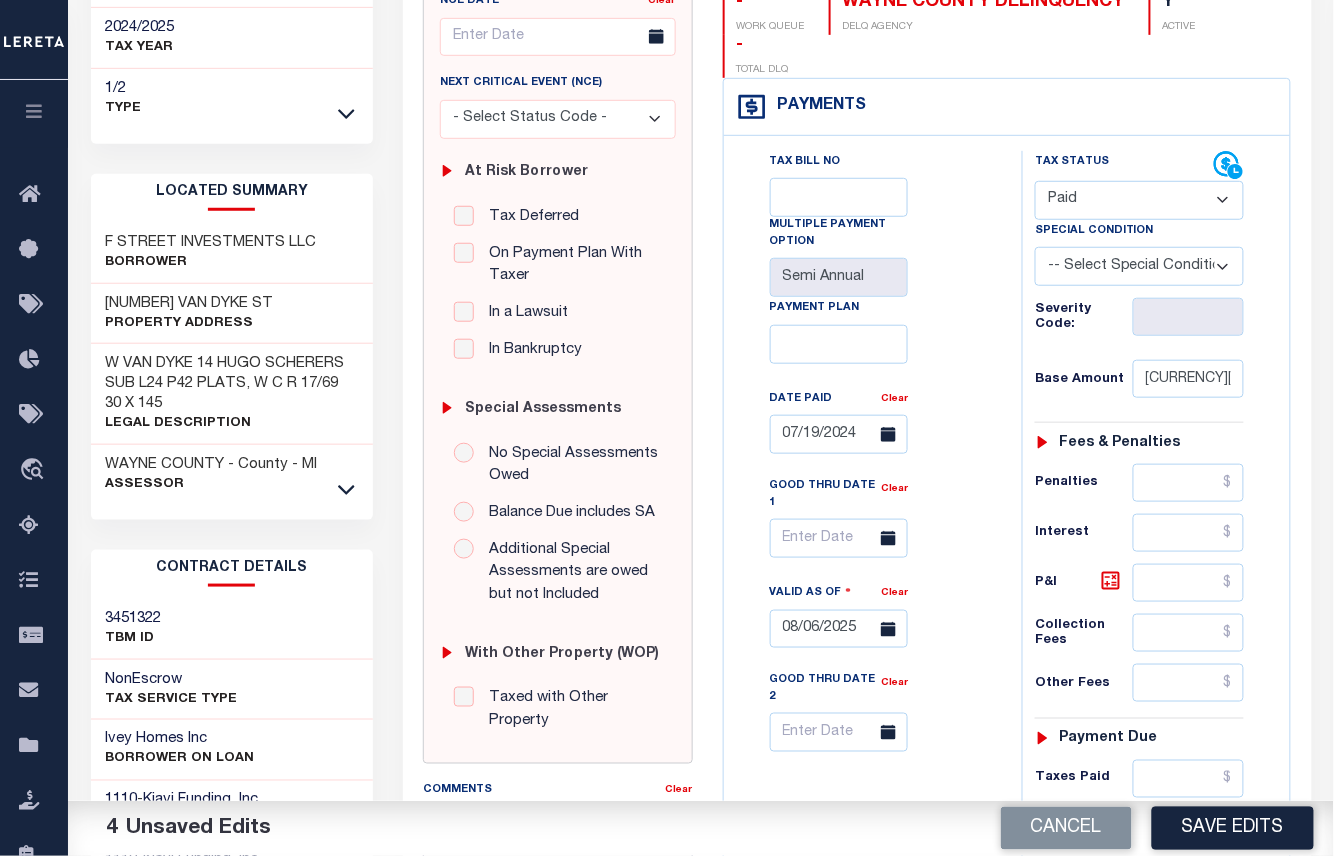 scroll, scrollTop: 0, scrollLeft: 0, axis: both 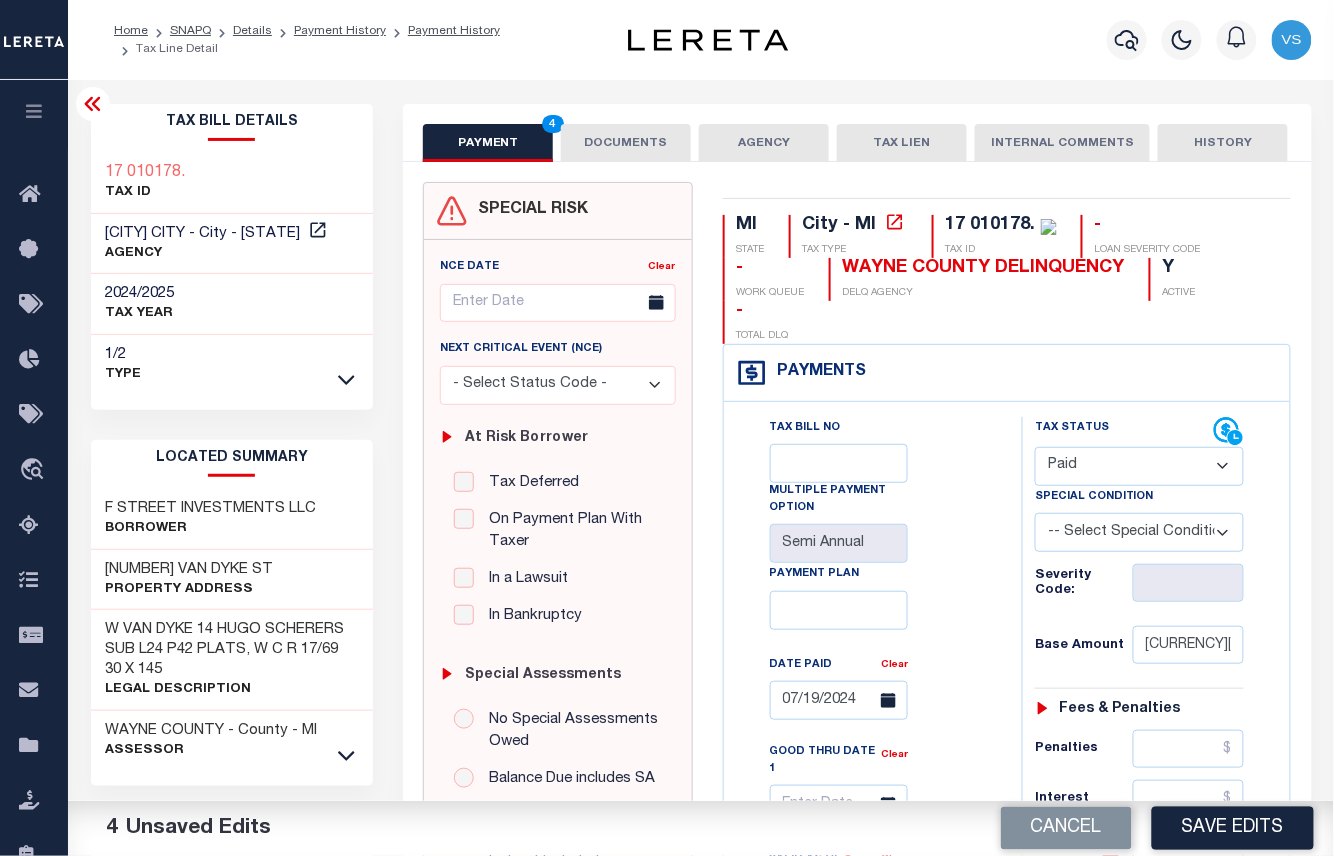 click on "DOCUMENTS" at bounding box center [626, 143] 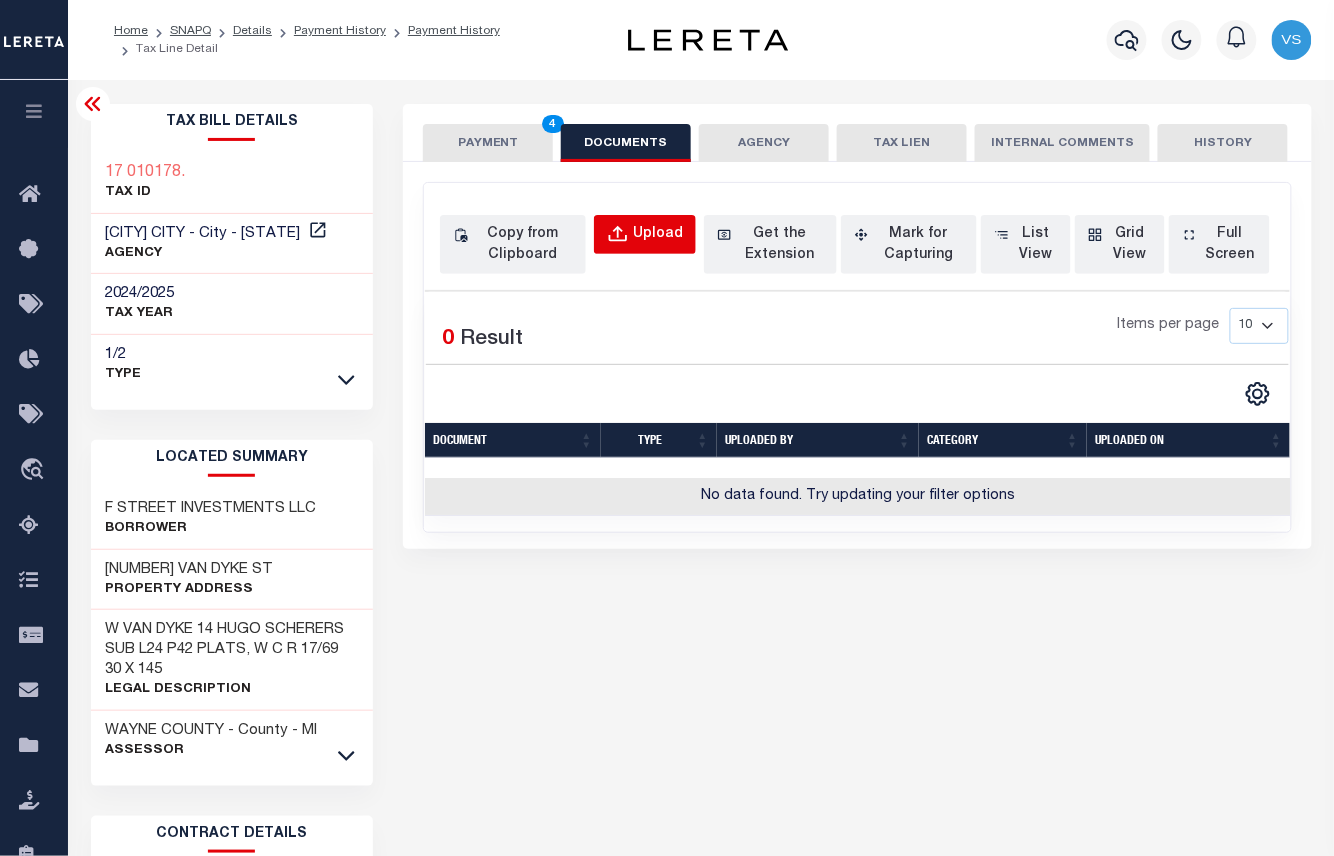 click on "Upload" at bounding box center (658, 235) 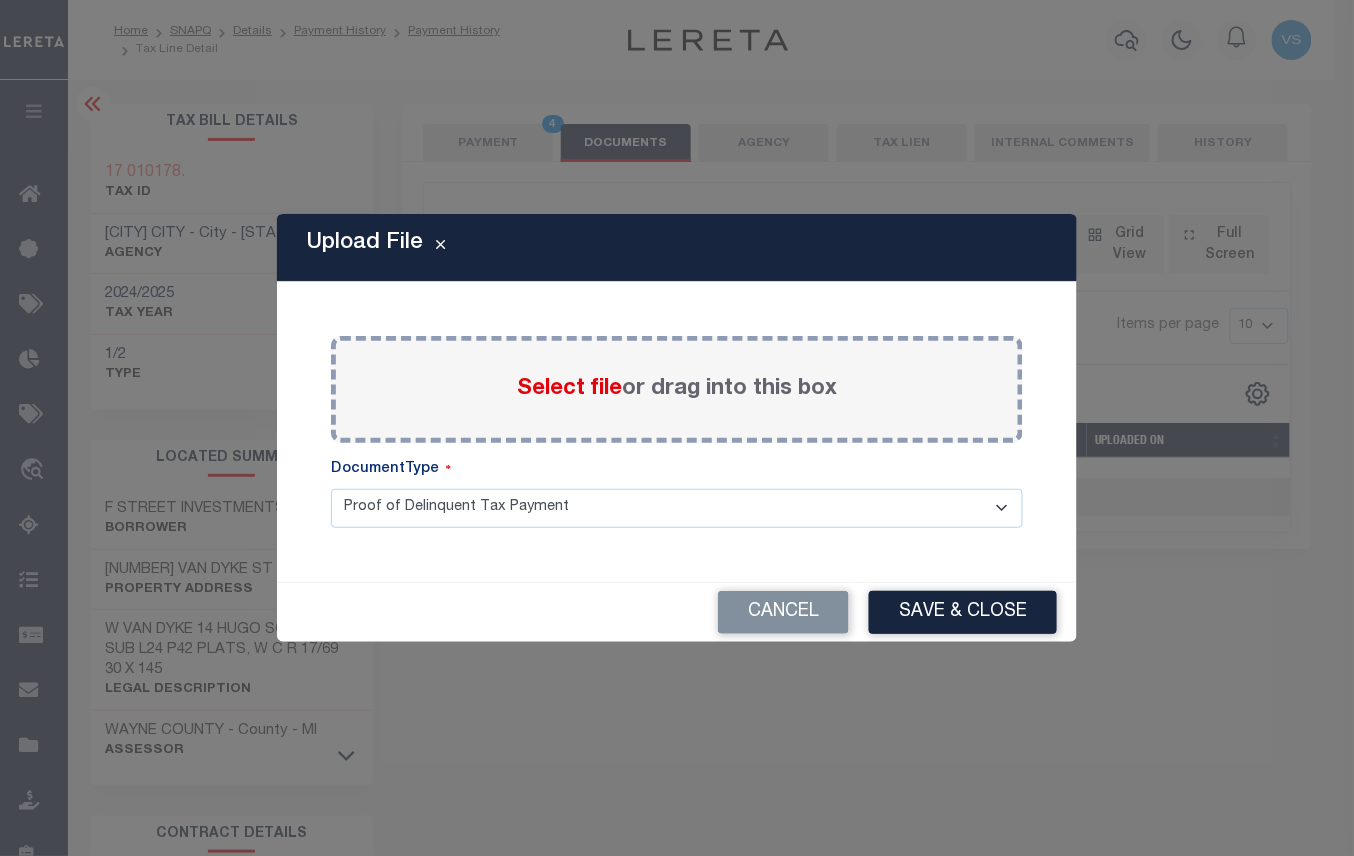 click on "Select file" at bounding box center (569, 389) 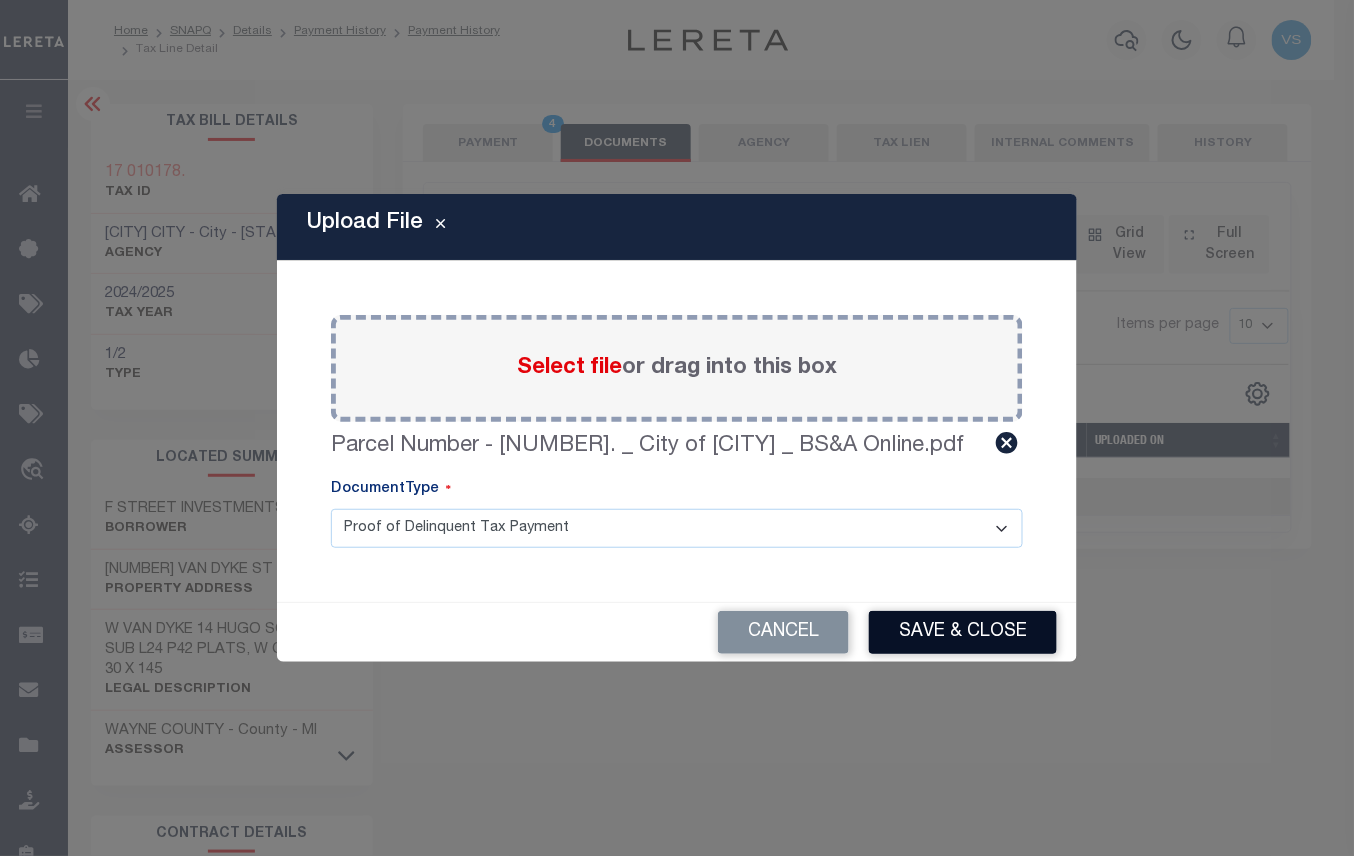 click on "Save & Close" at bounding box center (963, 632) 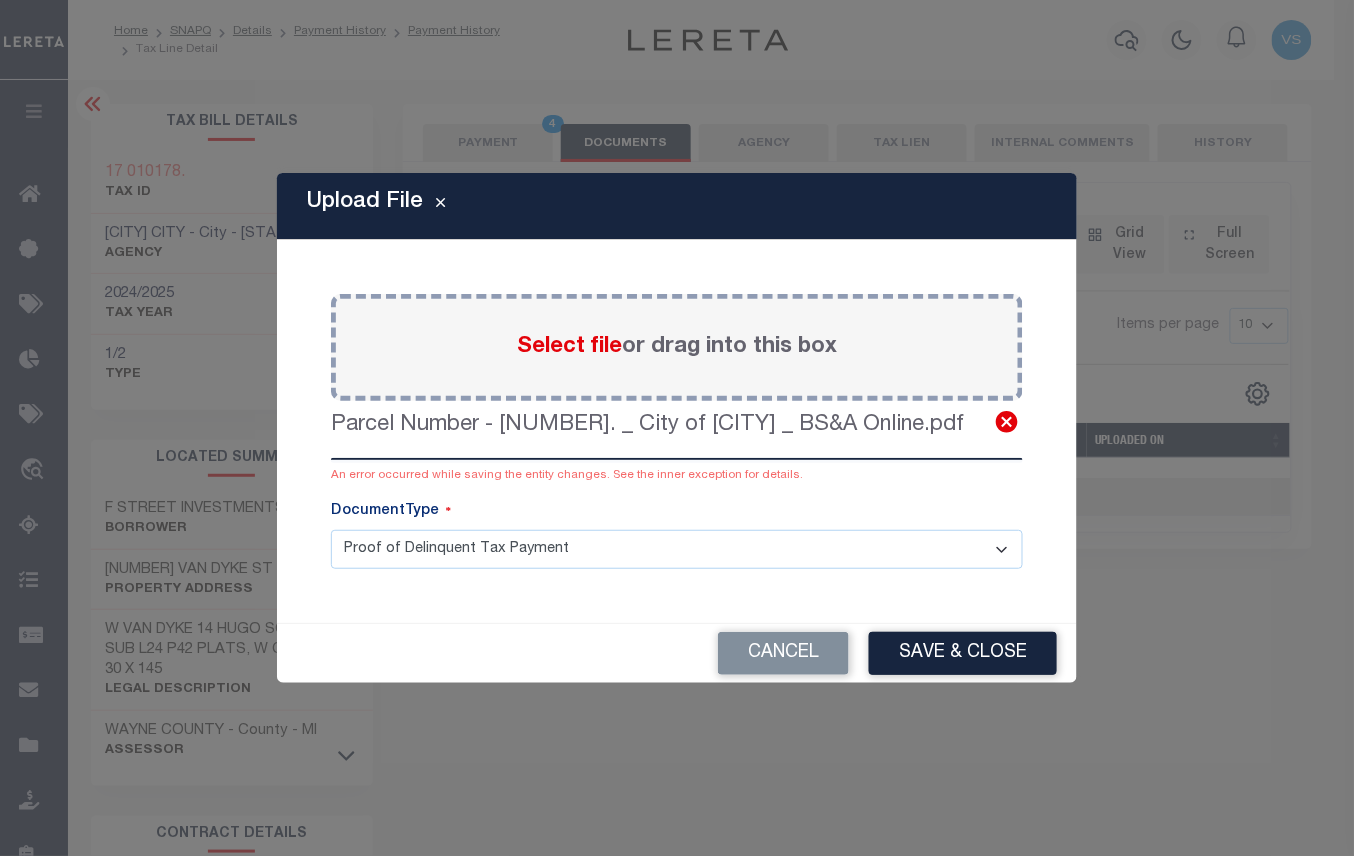 click 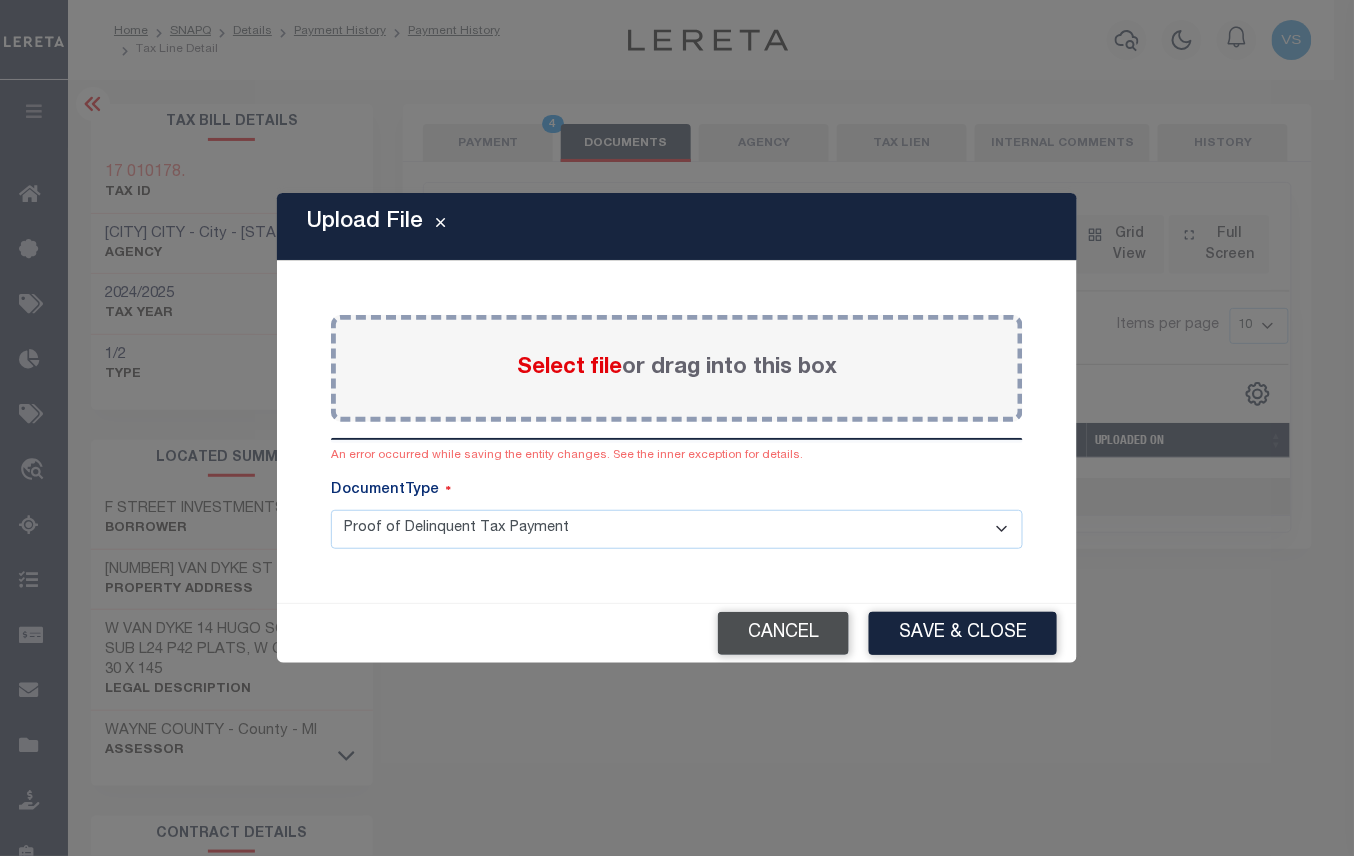 click on "Cancel" at bounding box center [783, 633] 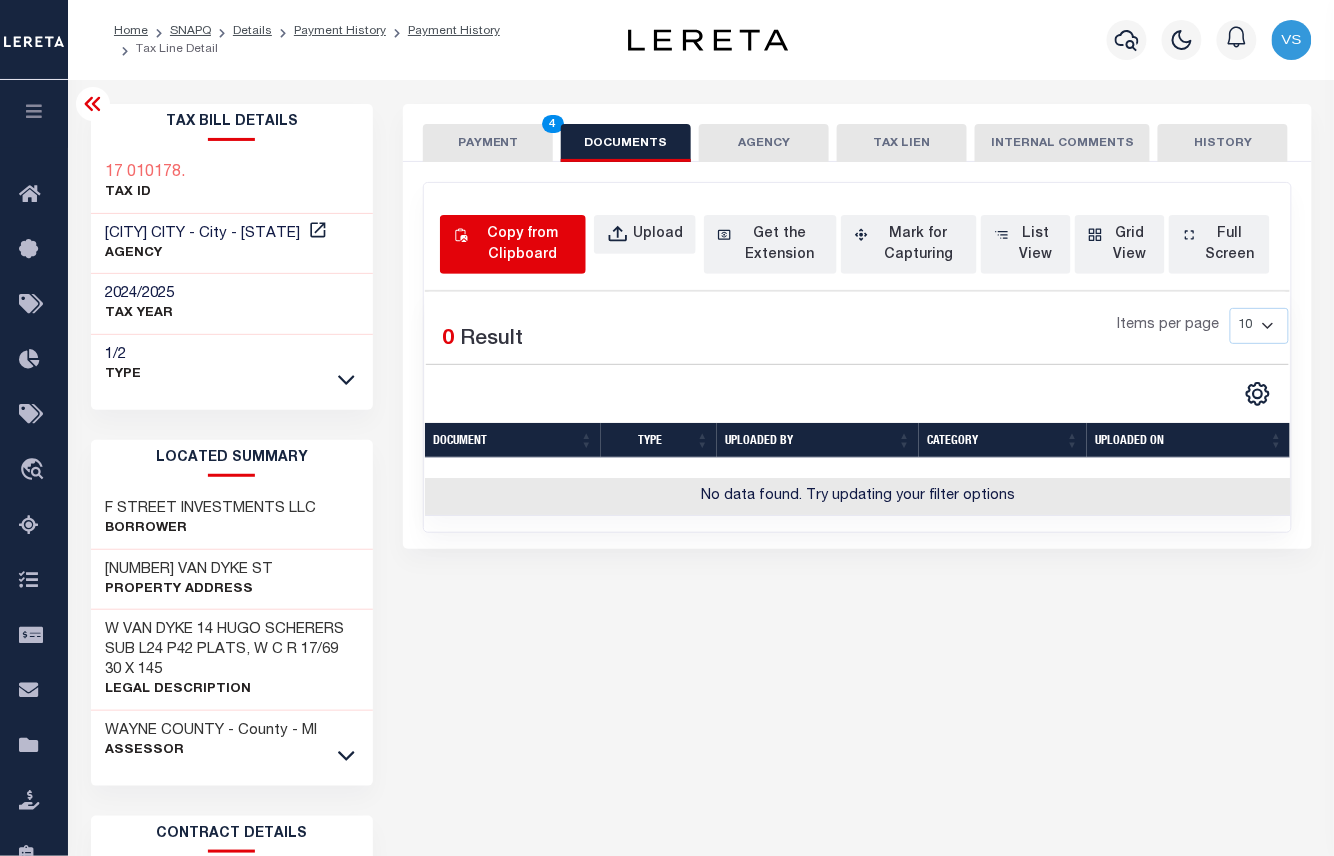 click on "Copy from Clipboard" at bounding box center (523, 245) 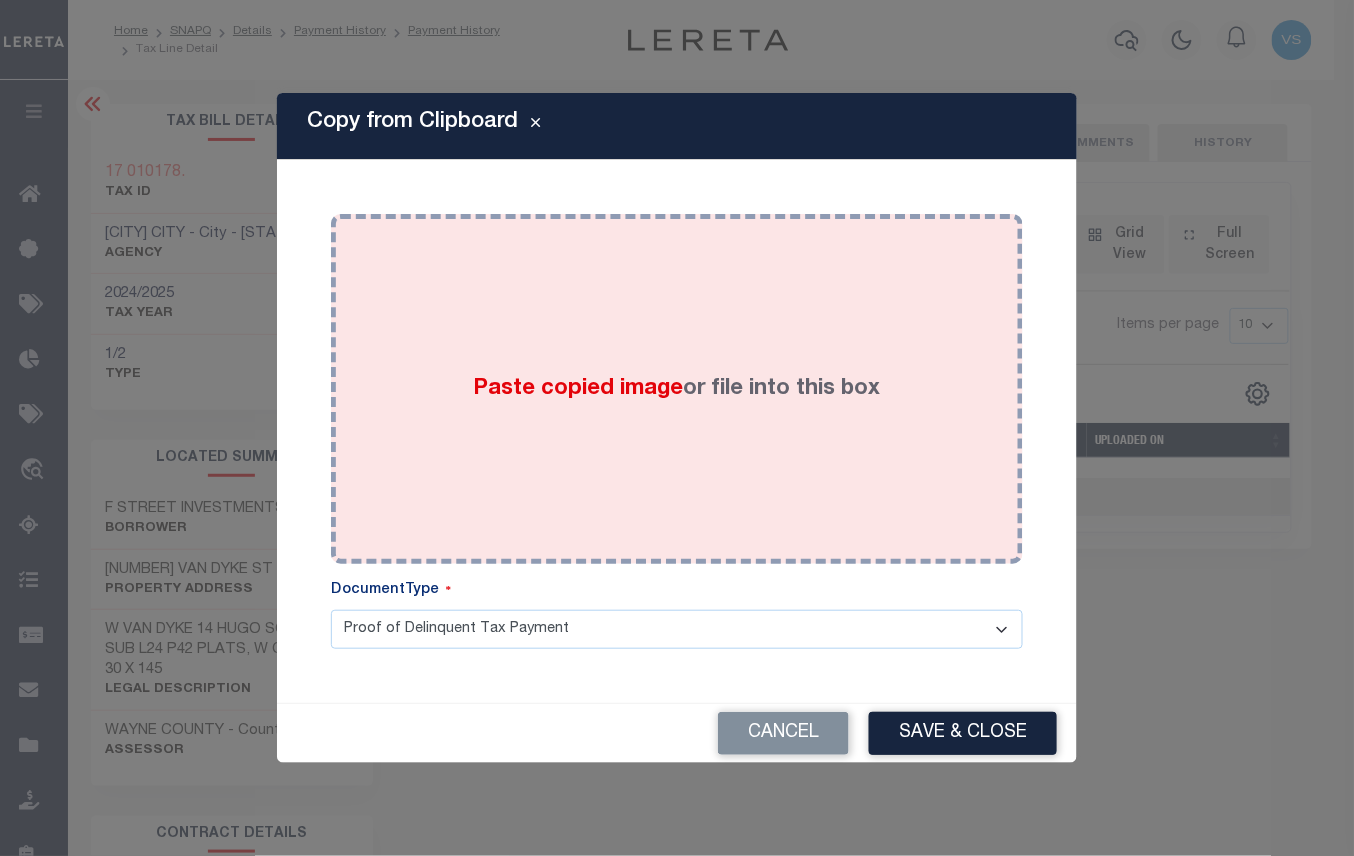 click on "Paste copied image  or file into this box" at bounding box center [677, 389] 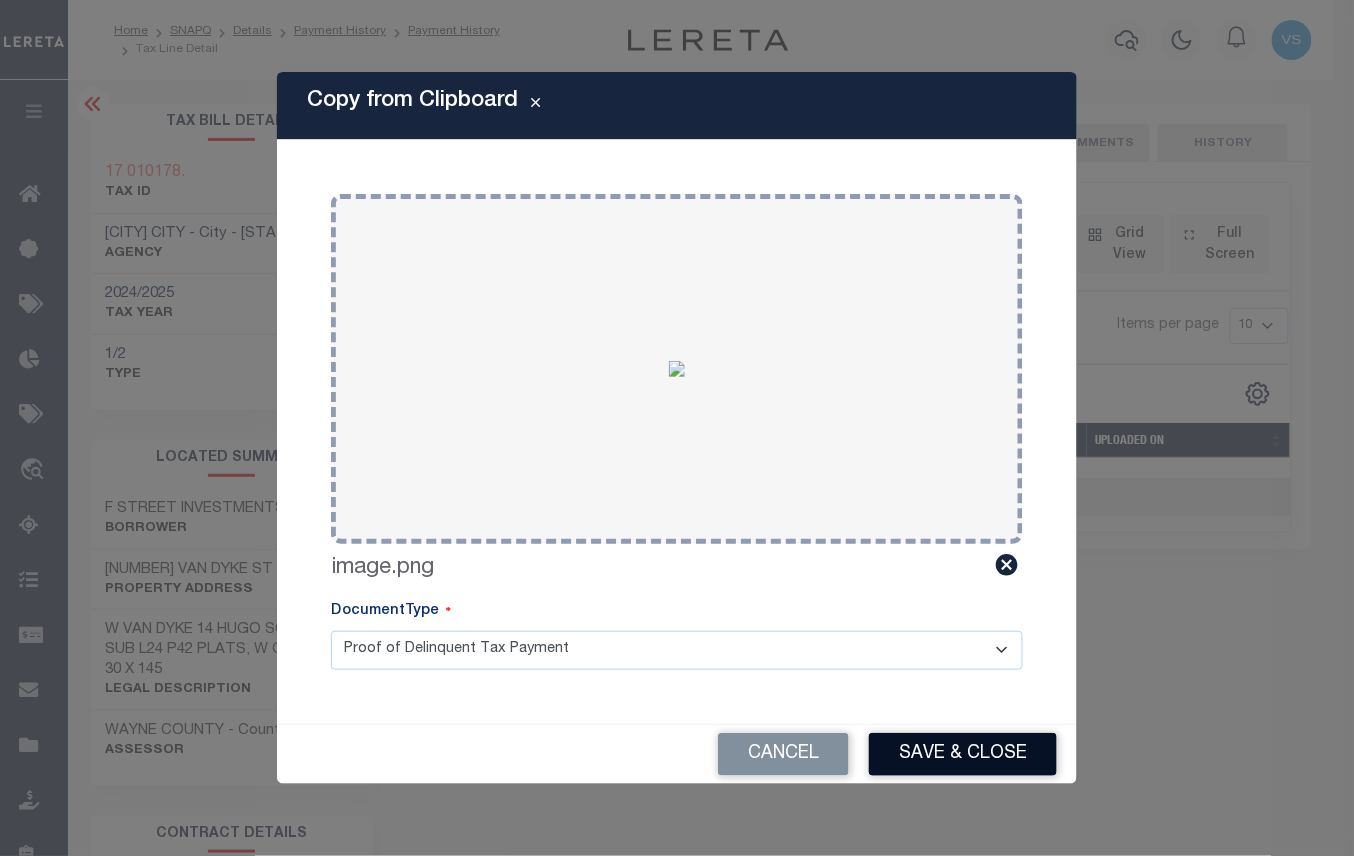 click on "Save & Close" at bounding box center (963, 754) 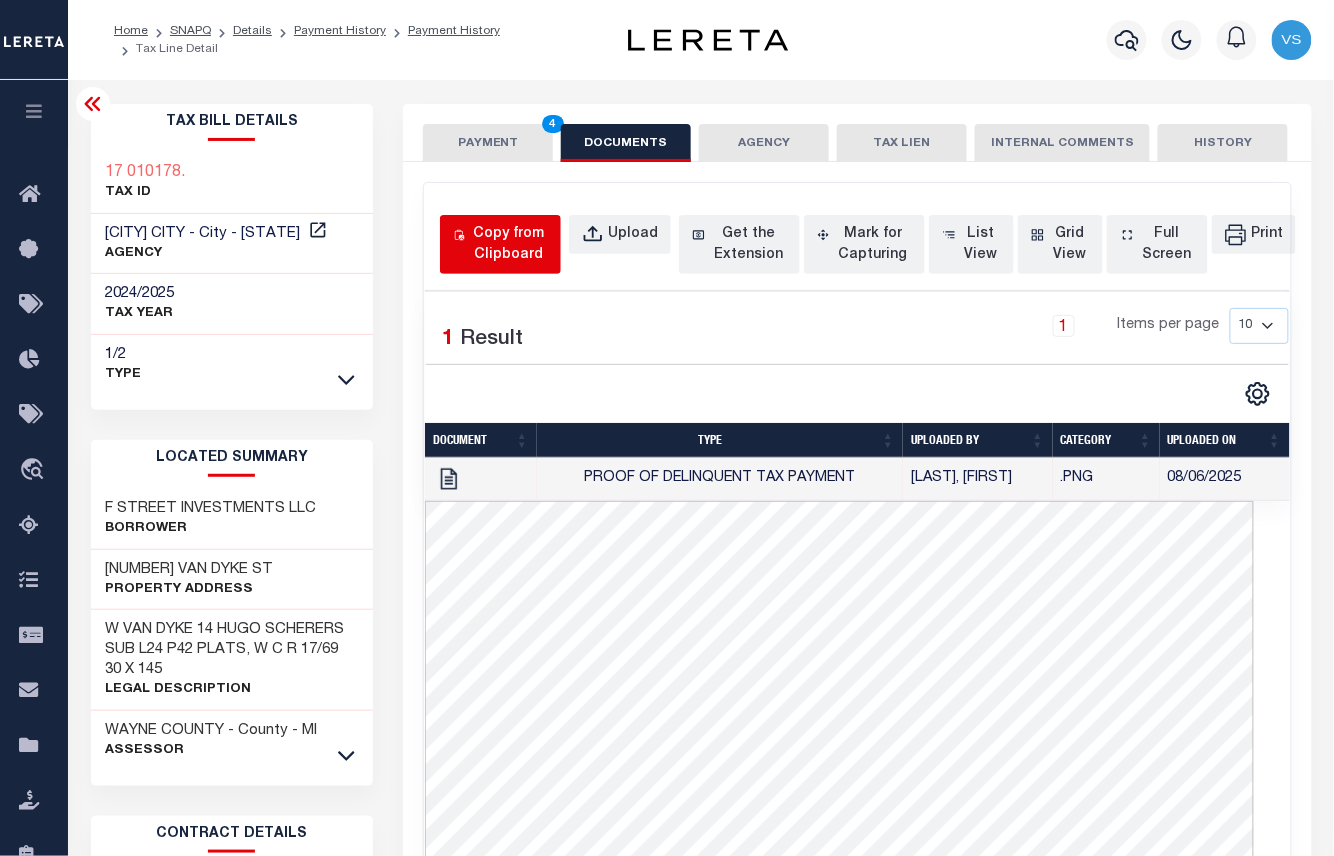 click on "Copy from Clipboard" at bounding box center [508, 245] 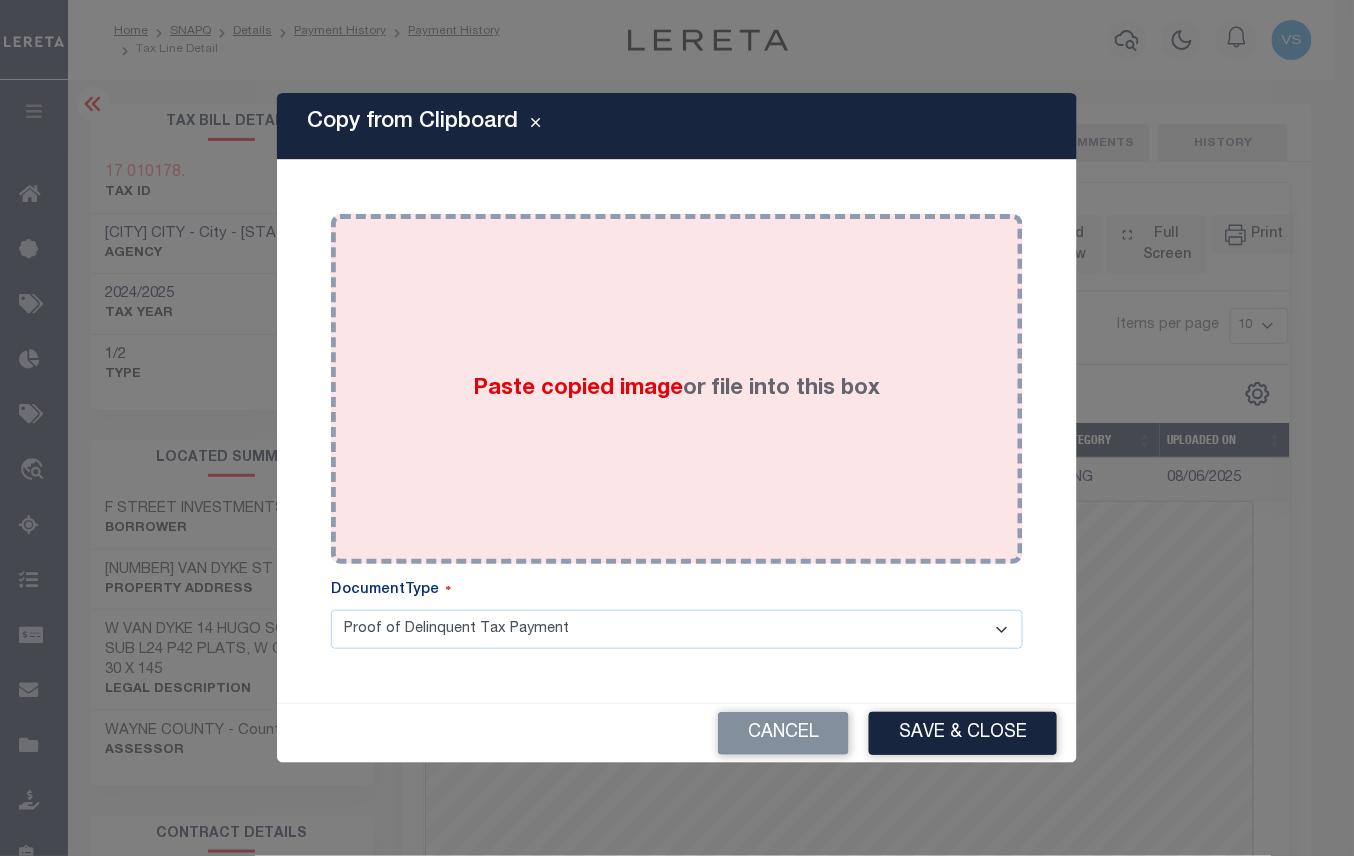 click on "Paste copied image" at bounding box center (579, 389) 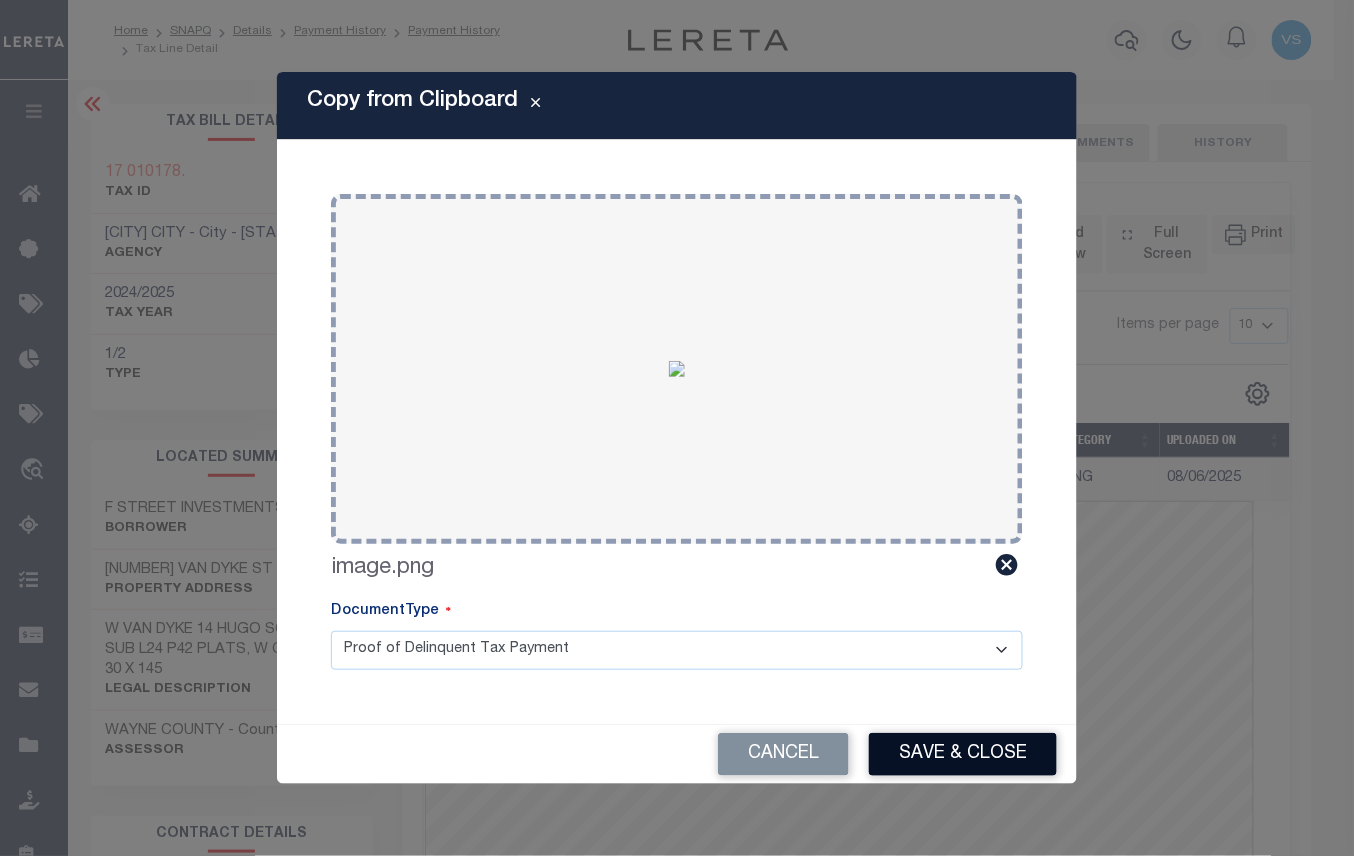 click on "Save & Close" at bounding box center (963, 754) 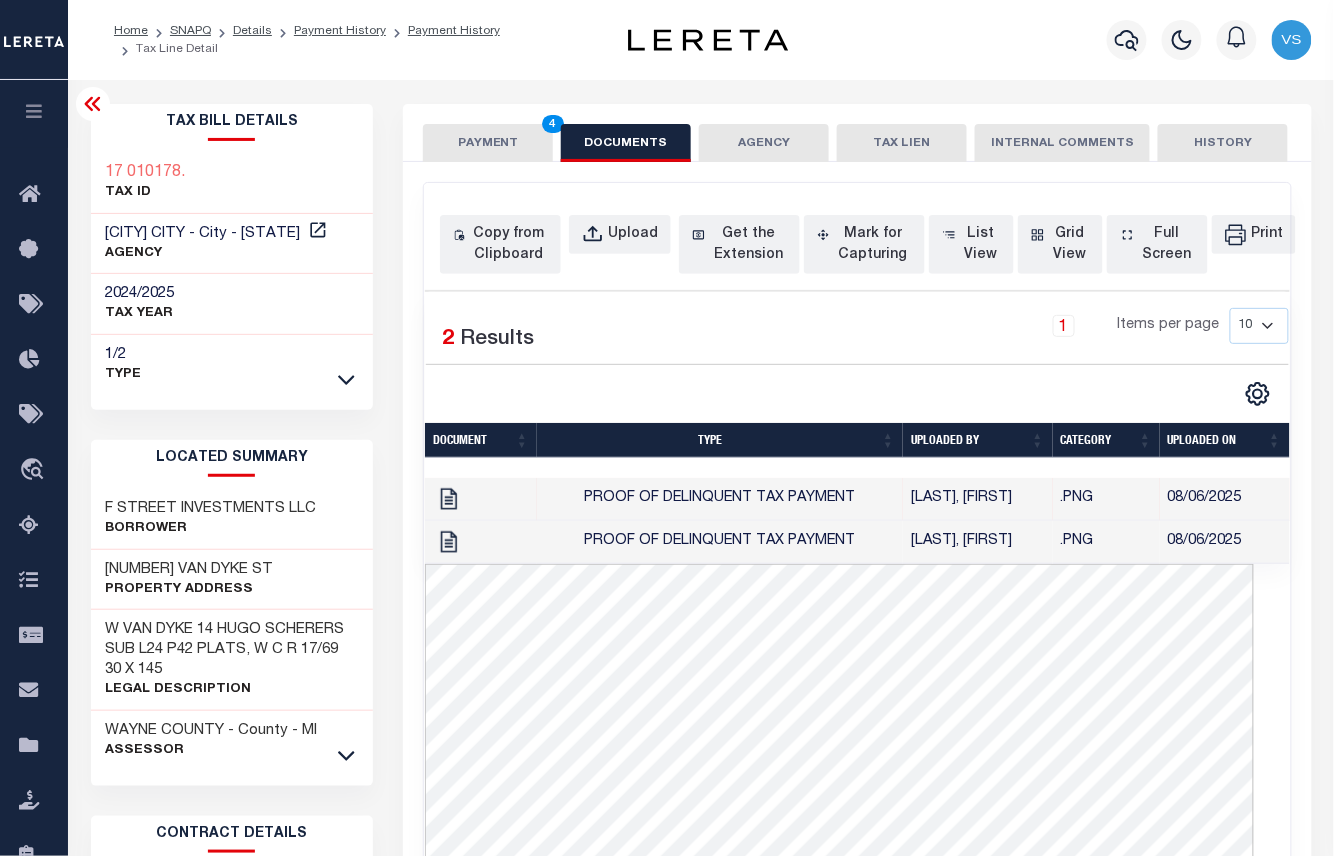 click on "PAYMENT
4" at bounding box center (488, 143) 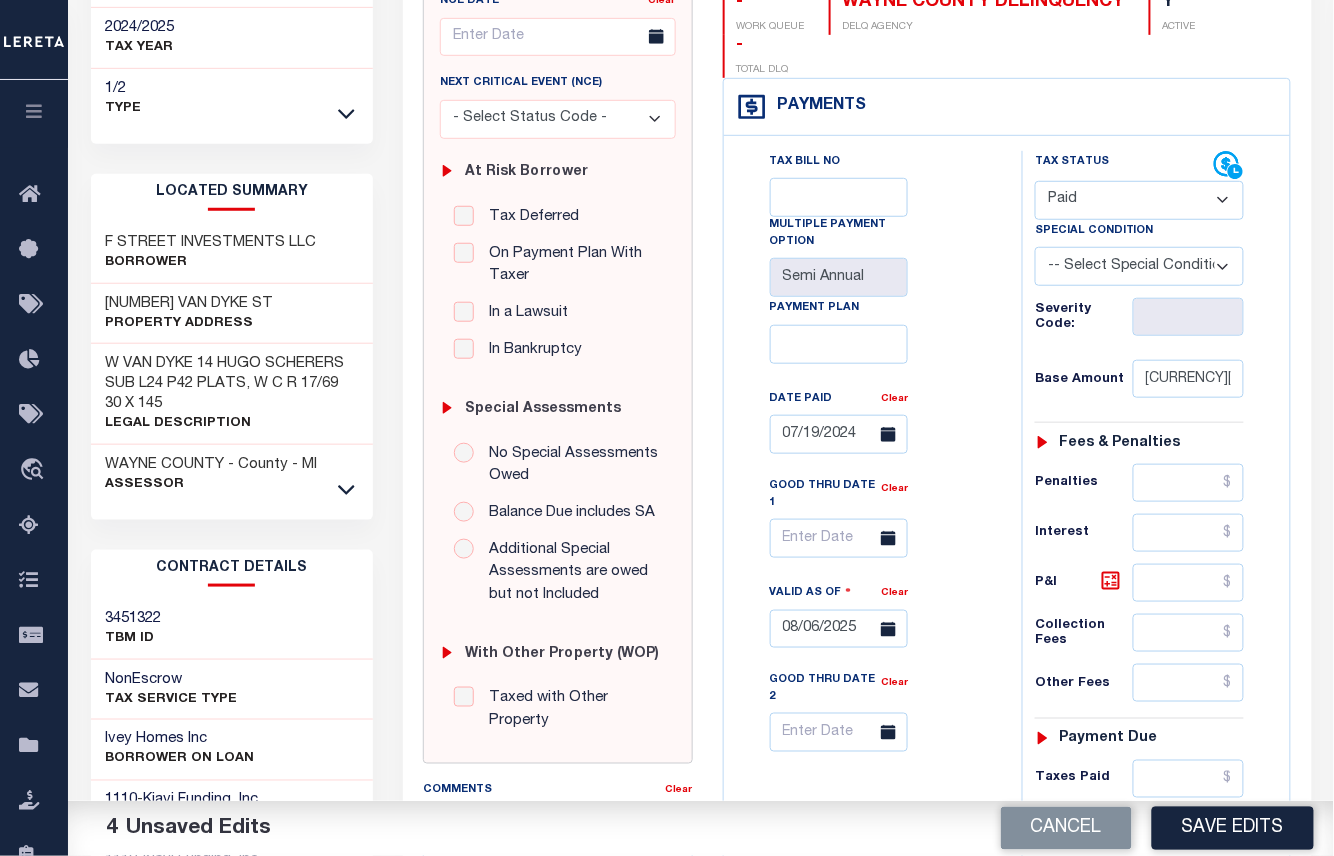 scroll, scrollTop: 400, scrollLeft: 0, axis: vertical 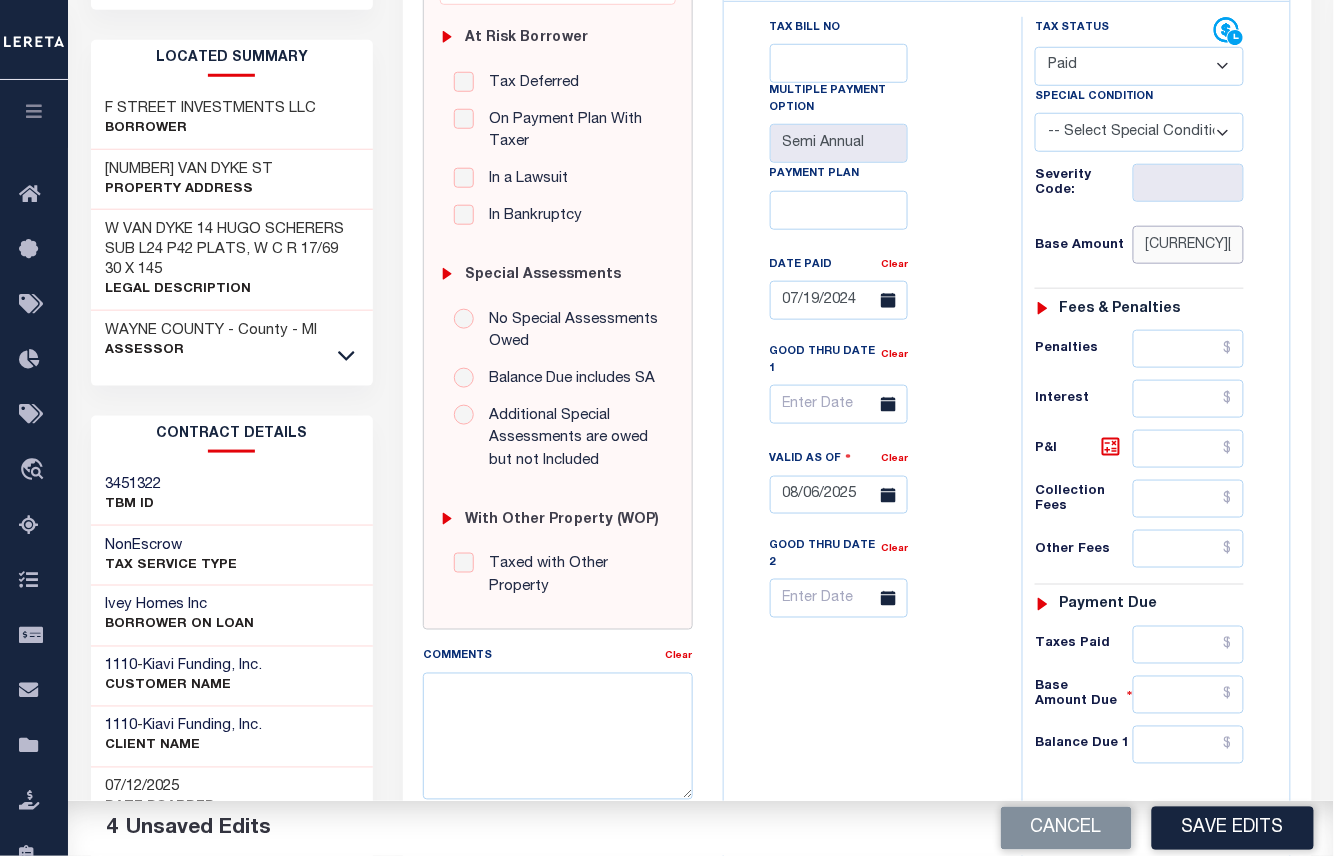 click on "$2,035.34" at bounding box center (1189, 245) 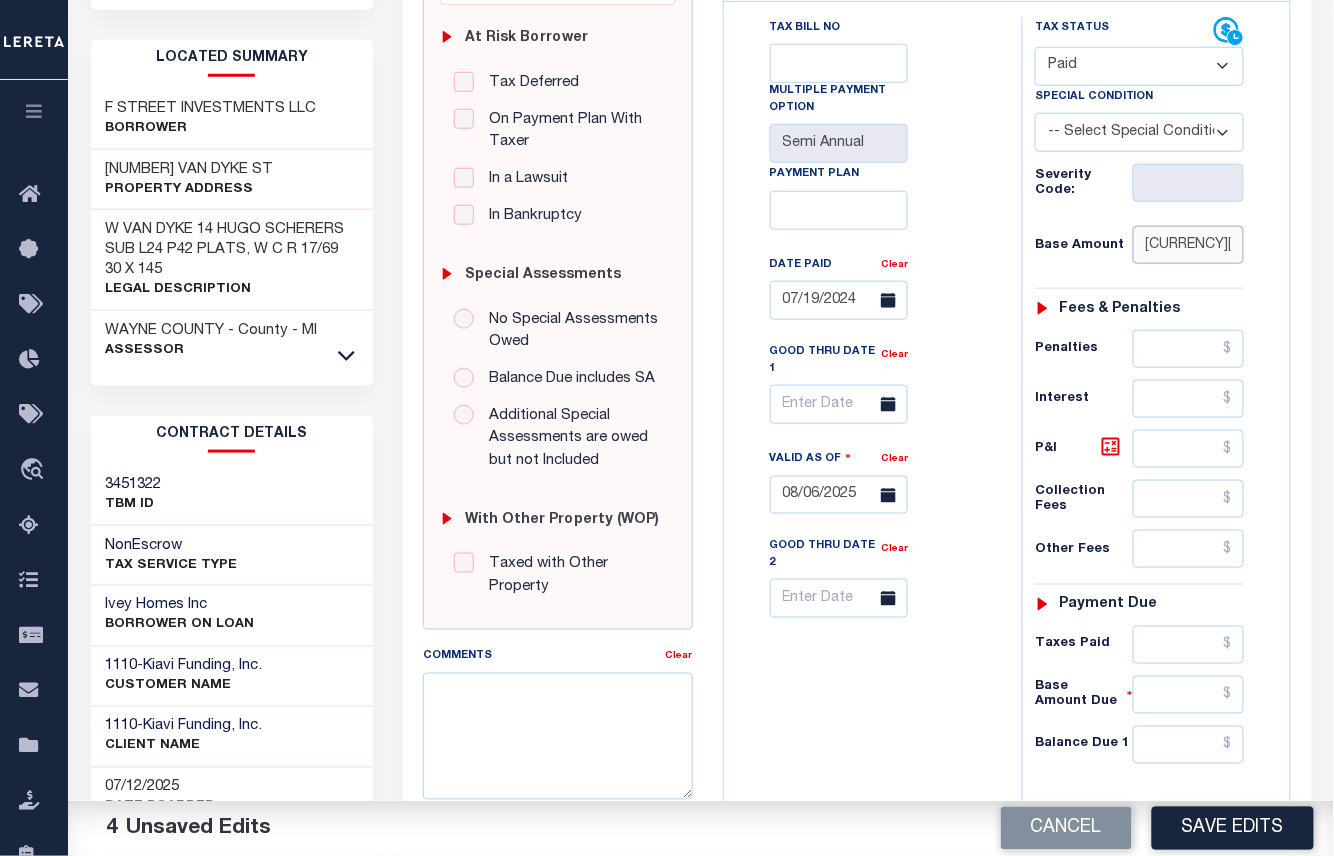 scroll, scrollTop: 666, scrollLeft: 0, axis: vertical 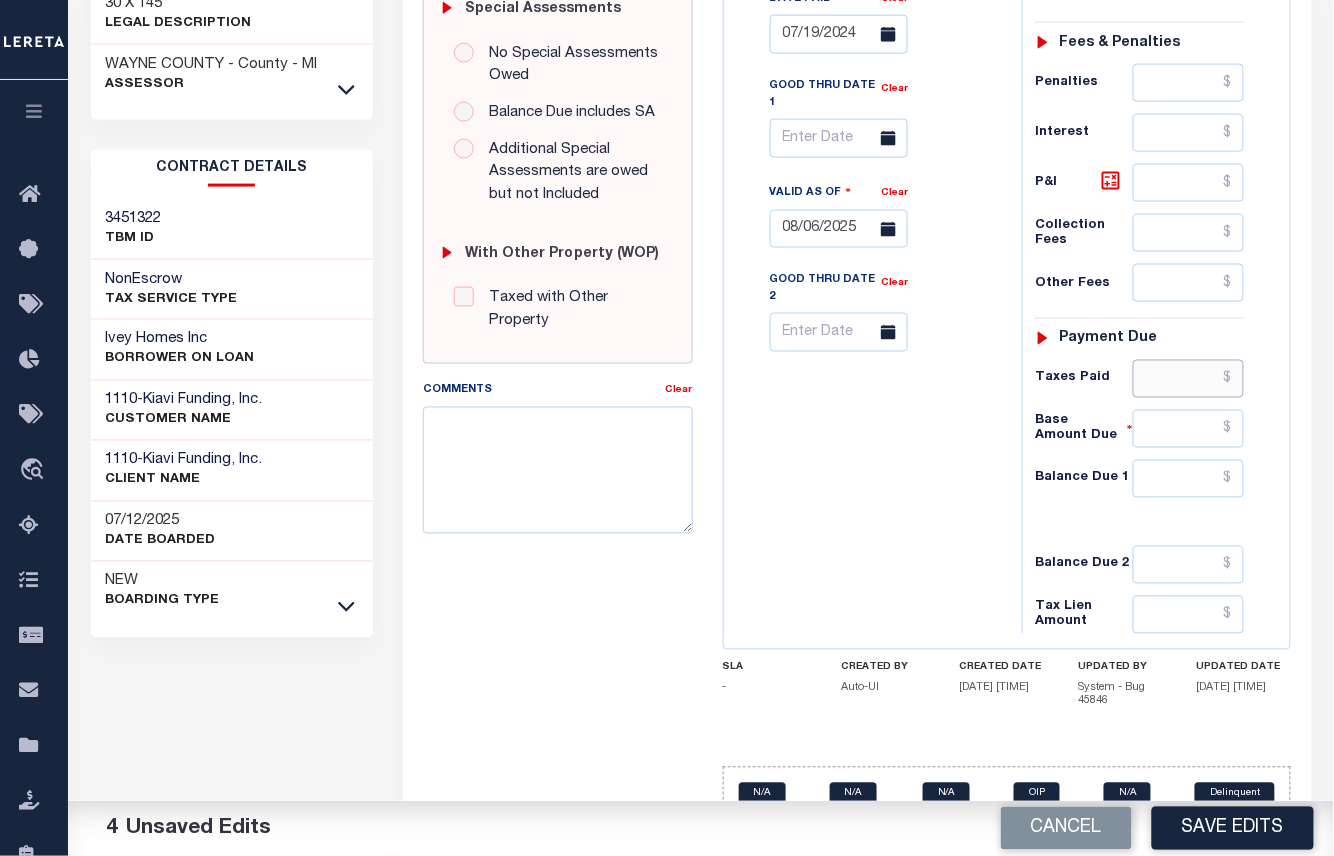 click at bounding box center [1189, 379] 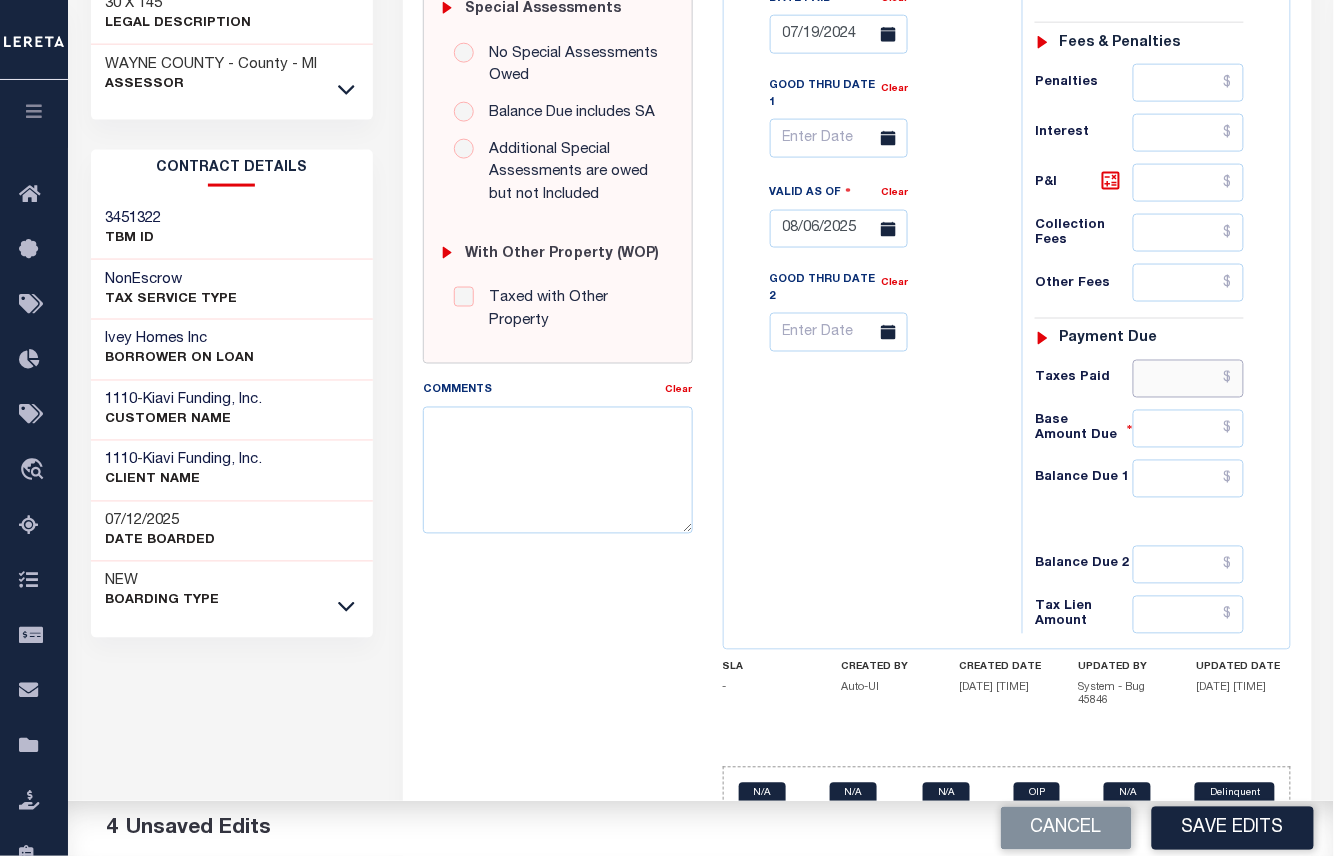 paste on "2,035.34" 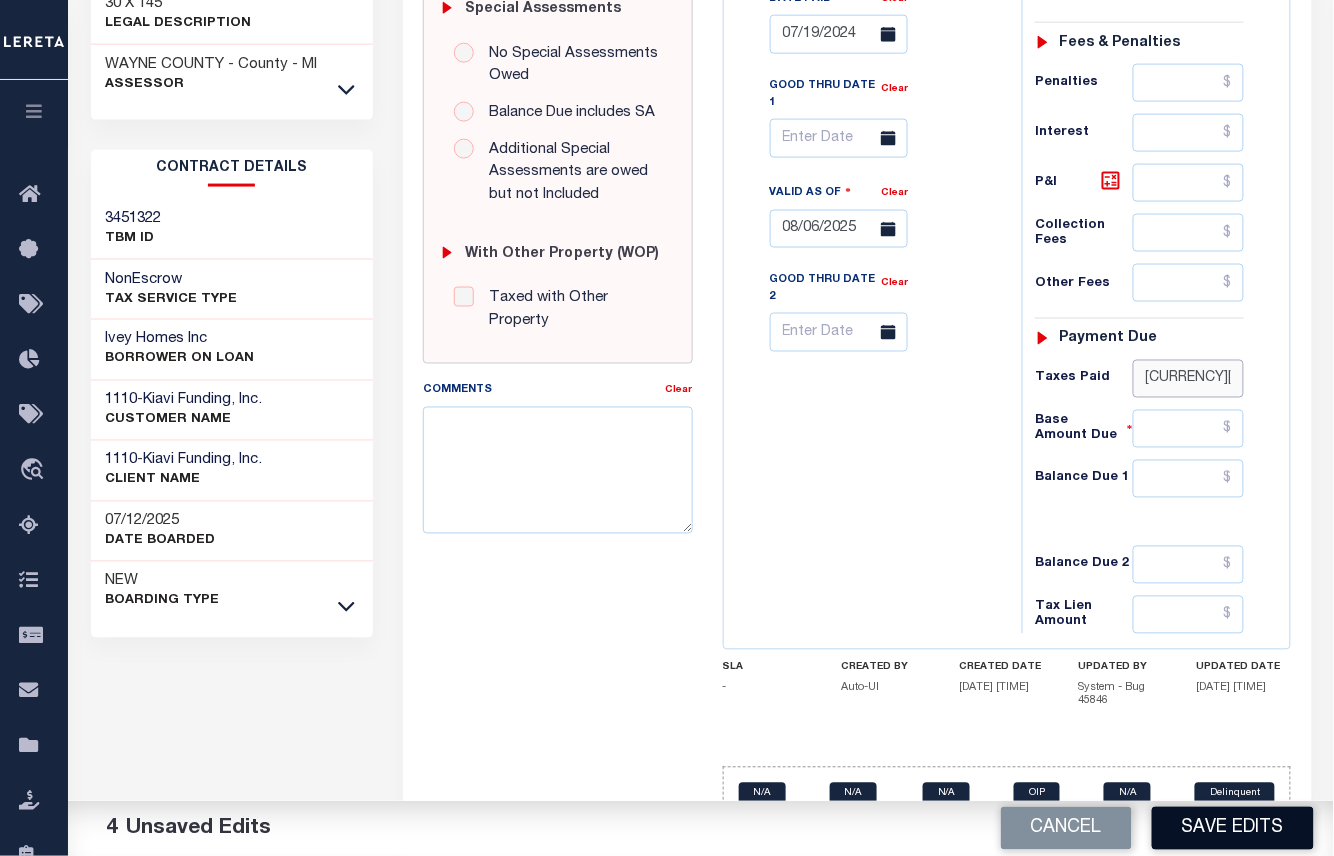 type on "$2,035.34" 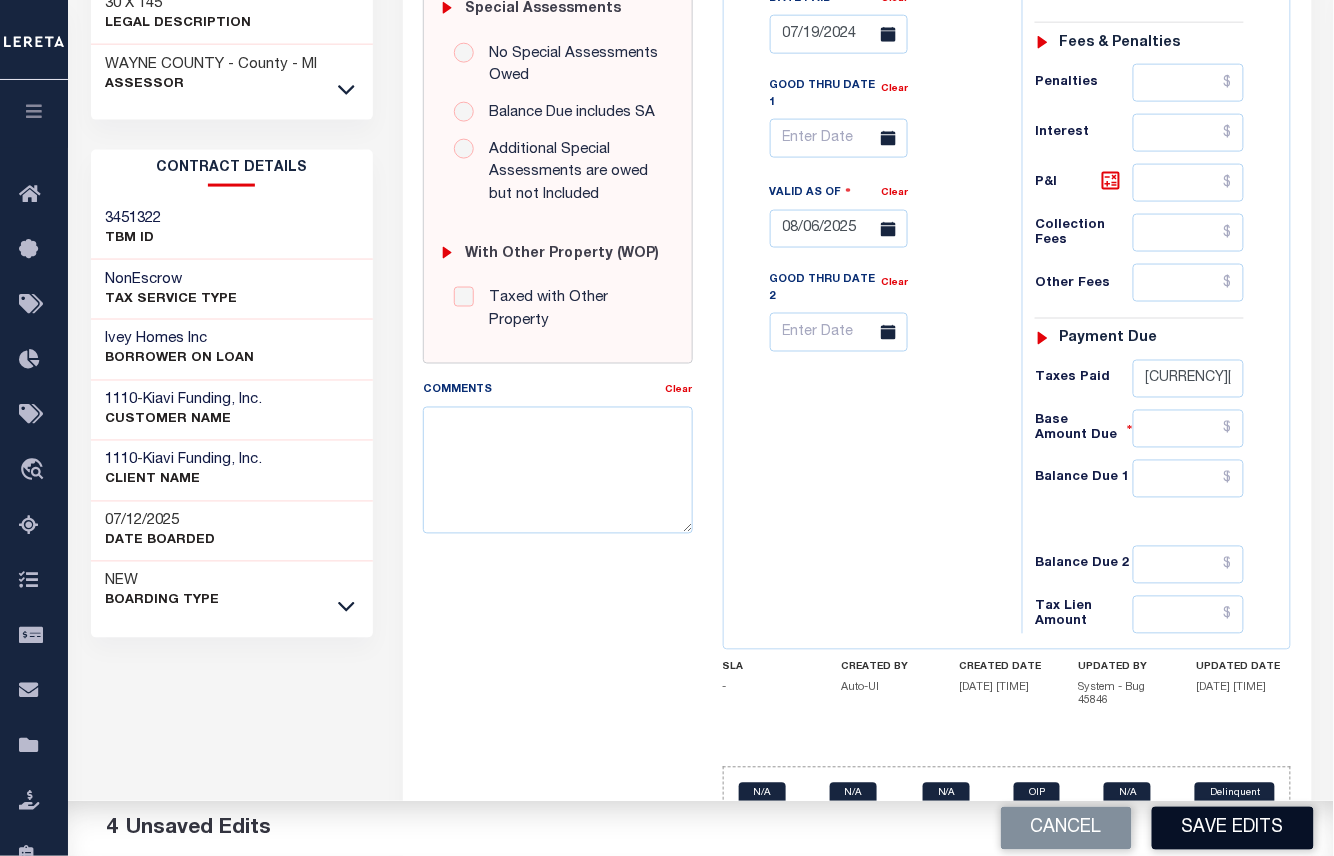 drag, startPoint x: 1209, startPoint y: 826, endPoint x: 1221, endPoint y: 776, distance: 51.41984 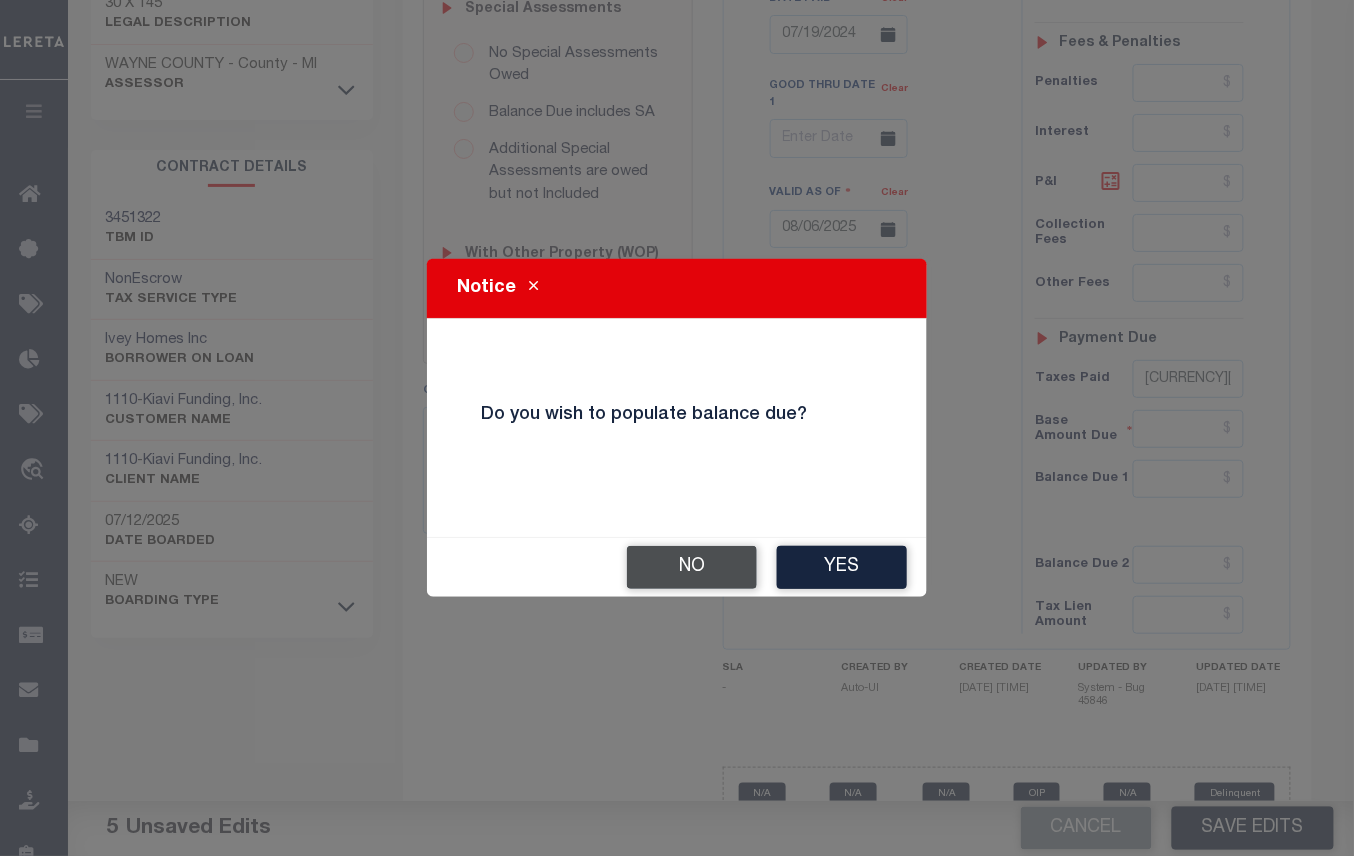 click on "No" at bounding box center (692, 567) 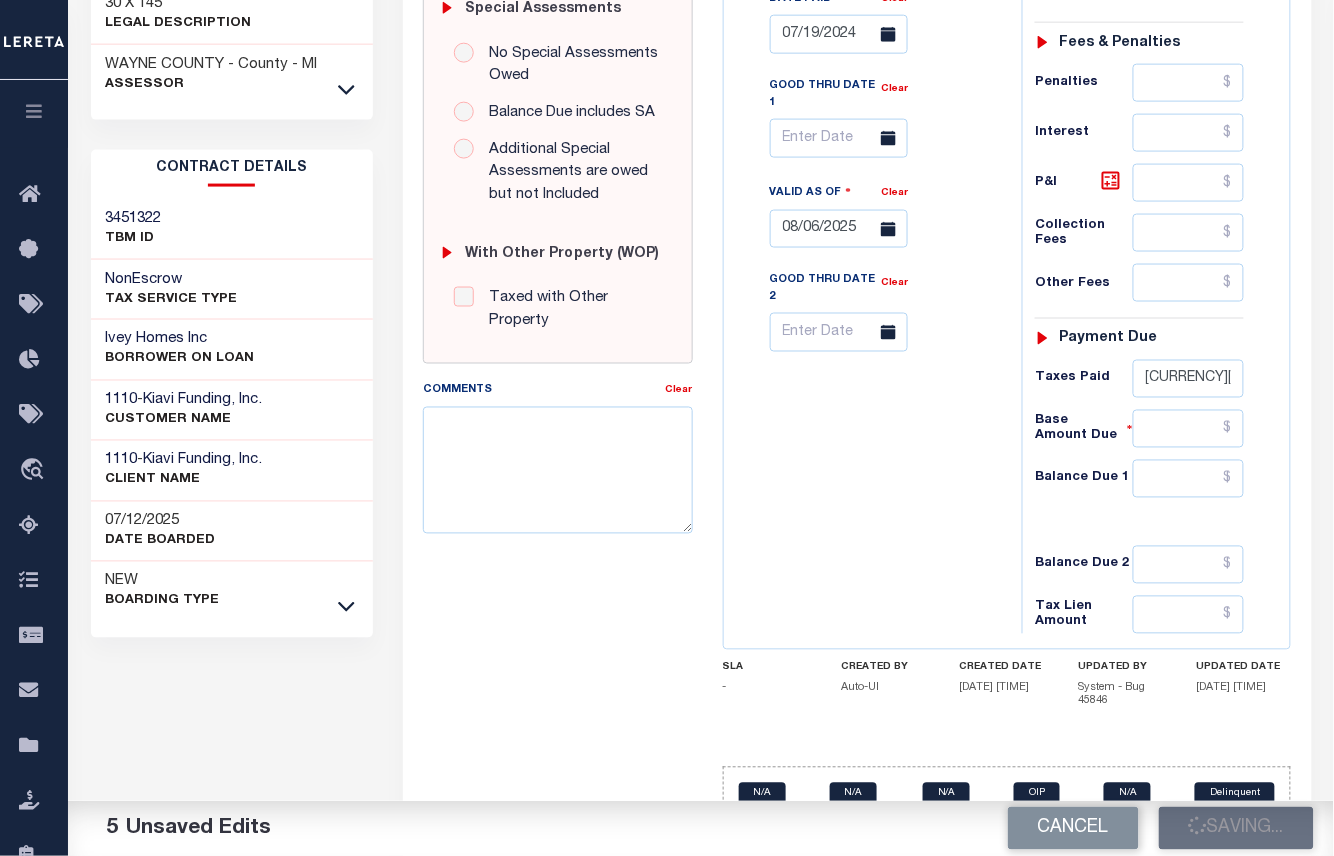 checkbox on "false" 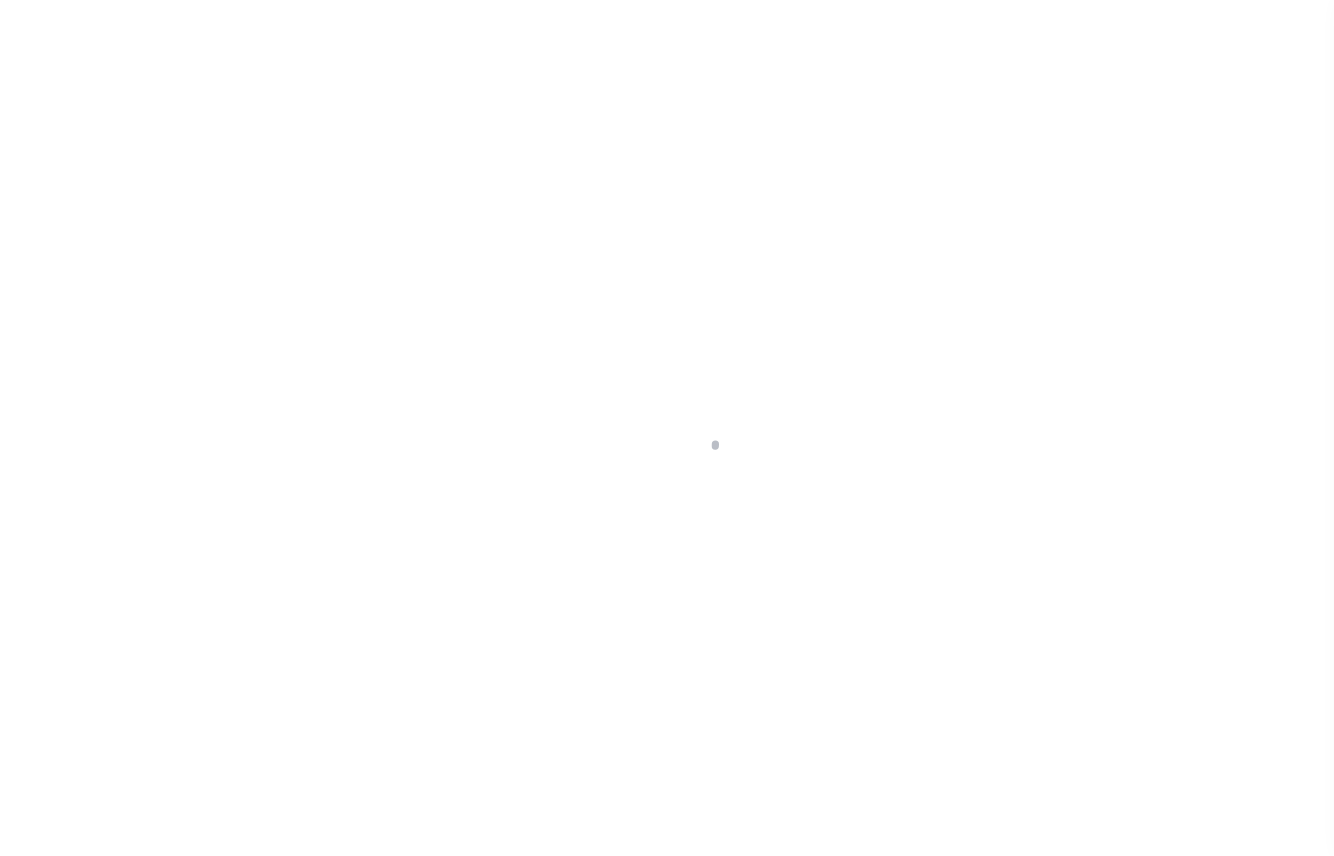 scroll, scrollTop: 0, scrollLeft: 0, axis: both 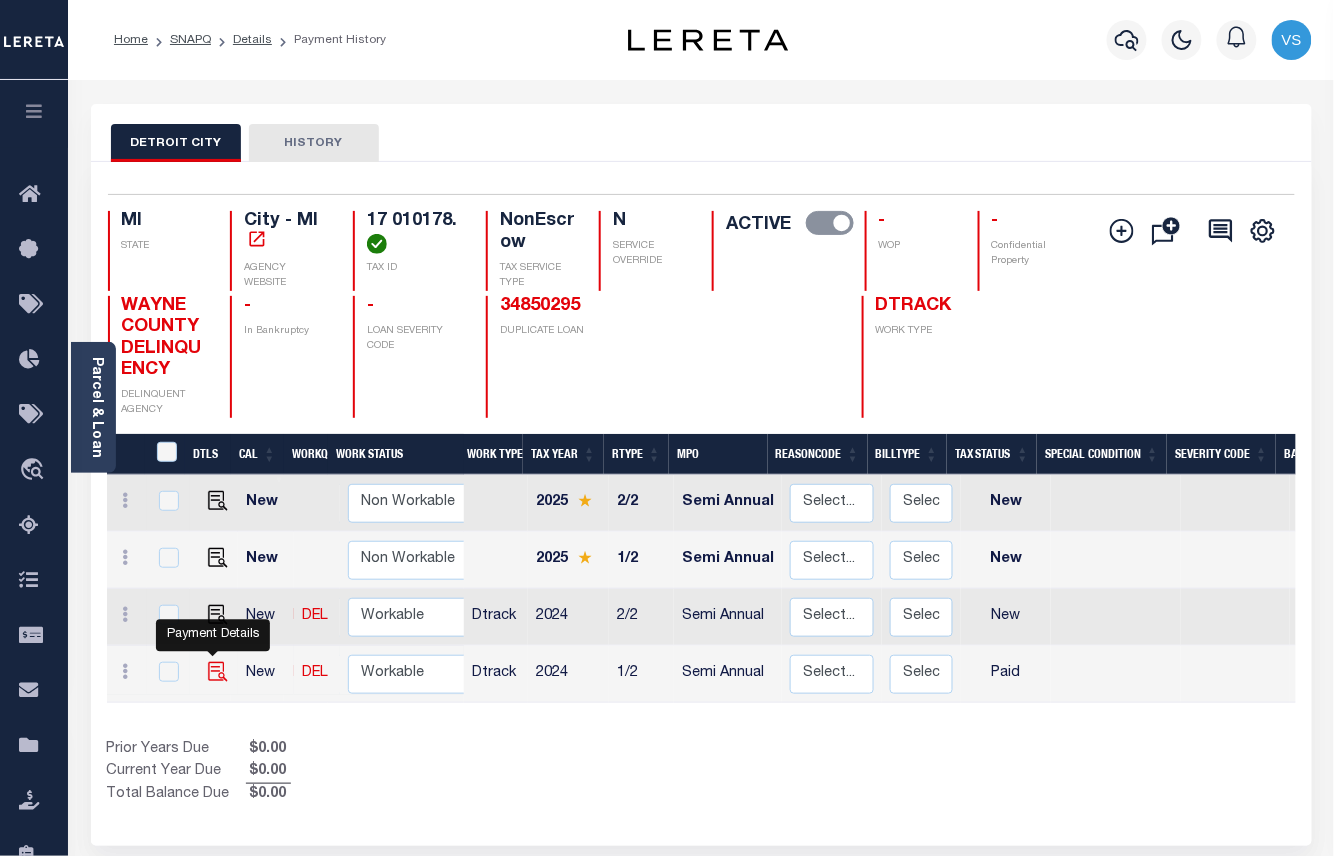 click at bounding box center (218, 672) 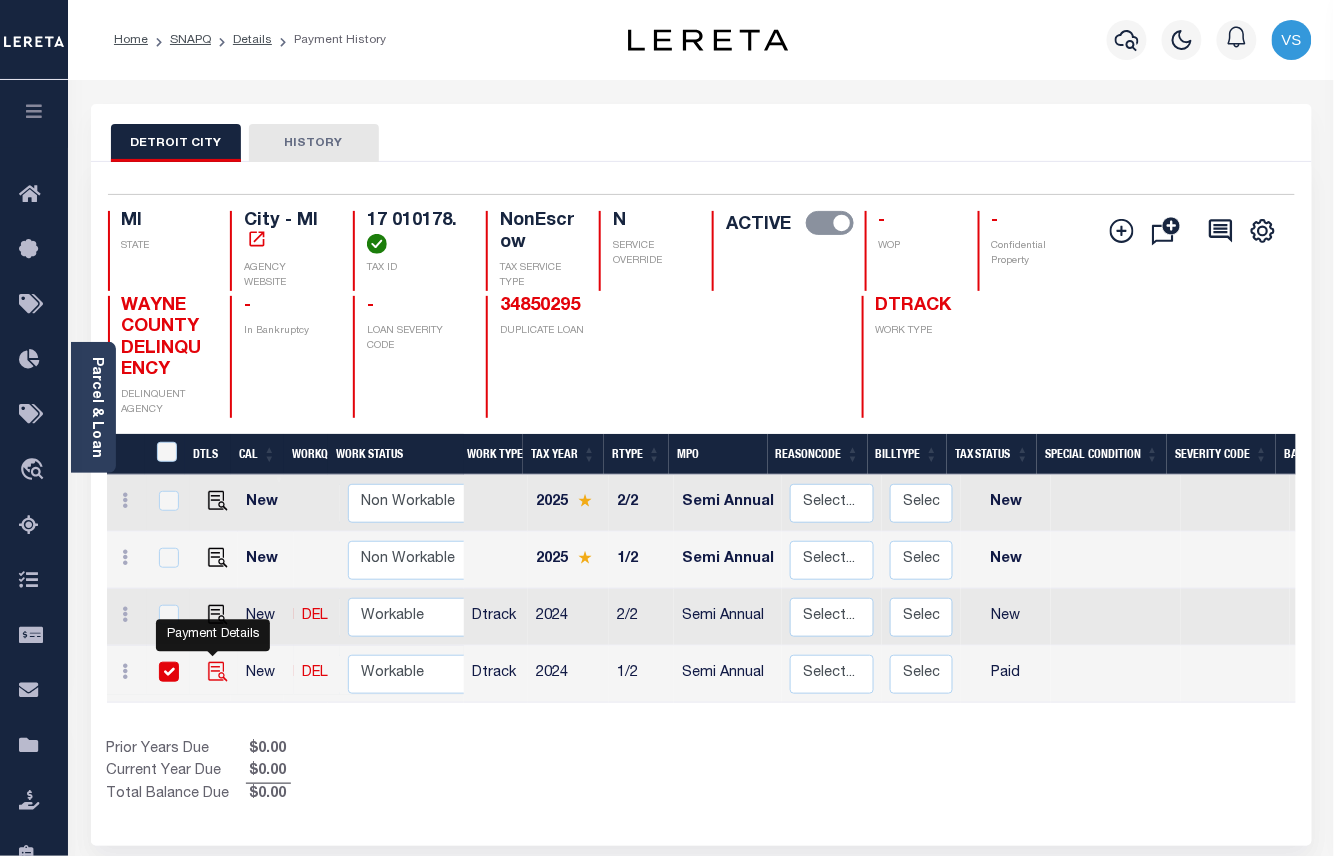 checkbox on "true" 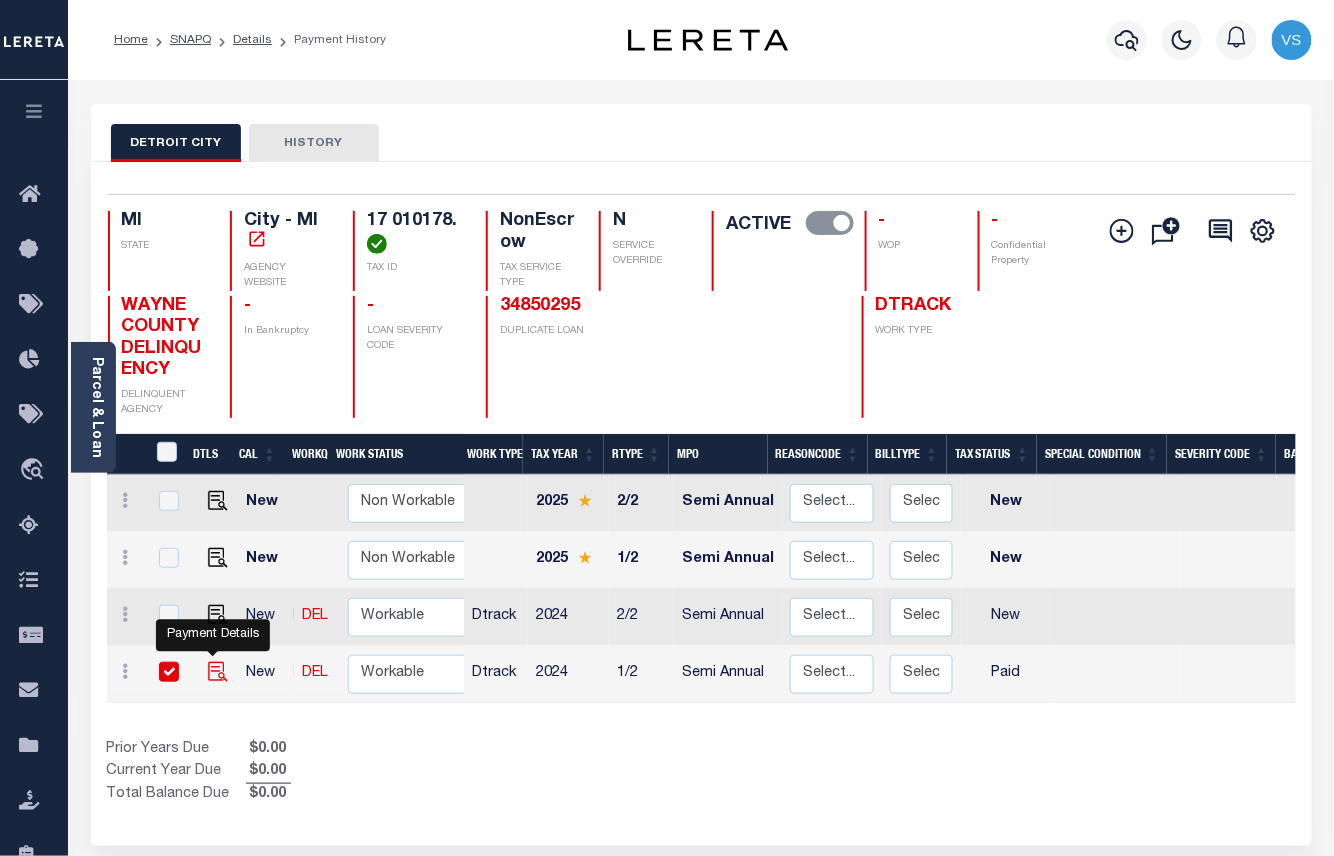 checkbox on "true" 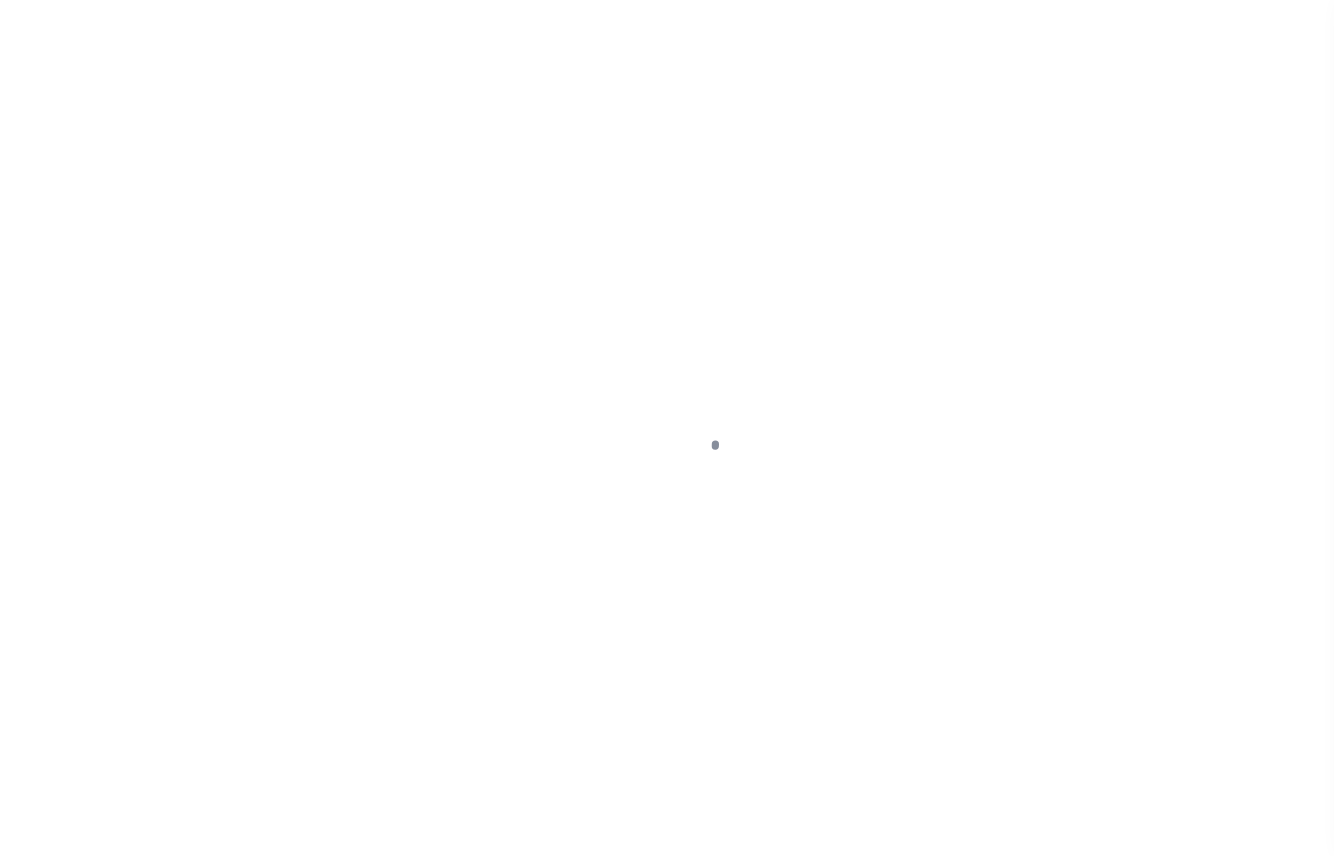 select on "PYD" 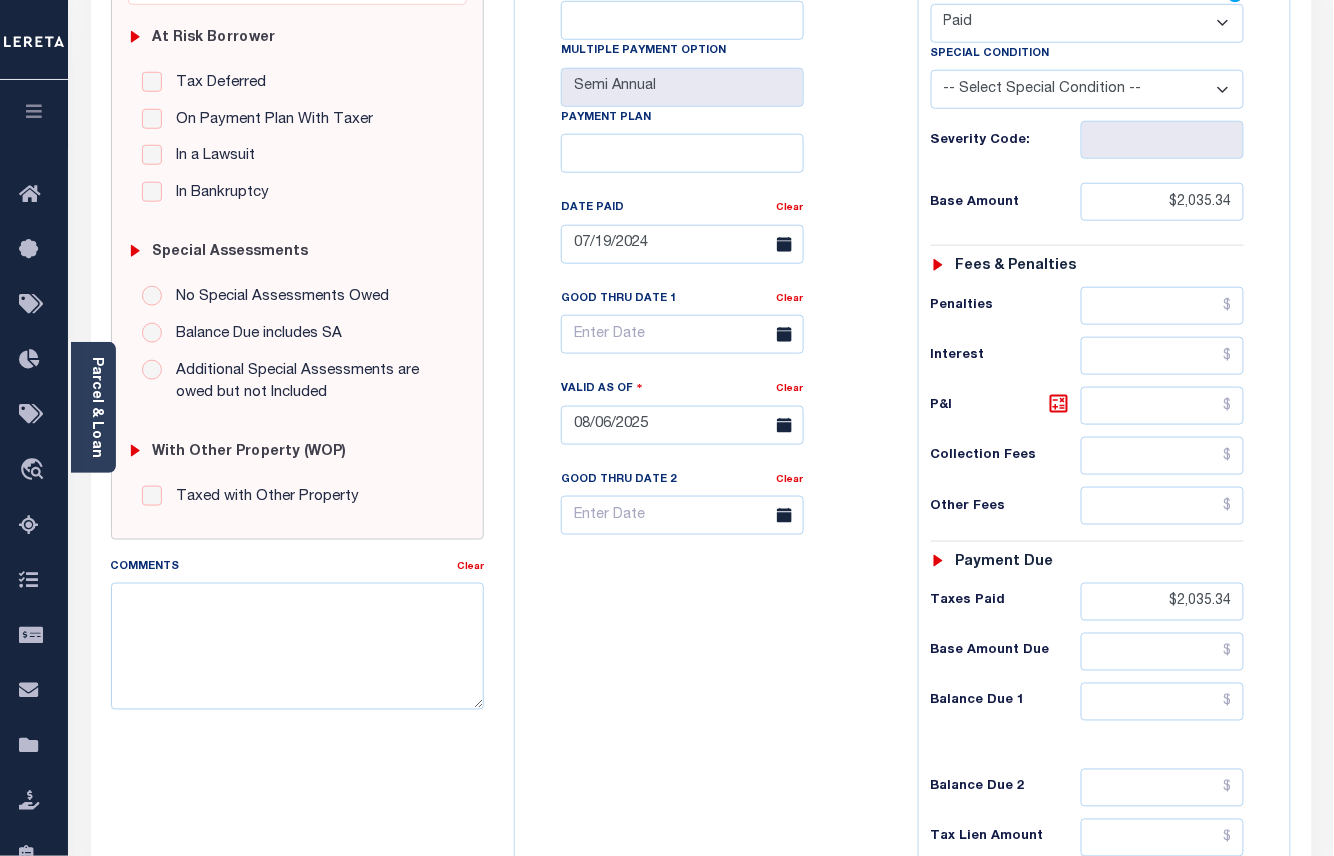 scroll, scrollTop: 666, scrollLeft: 0, axis: vertical 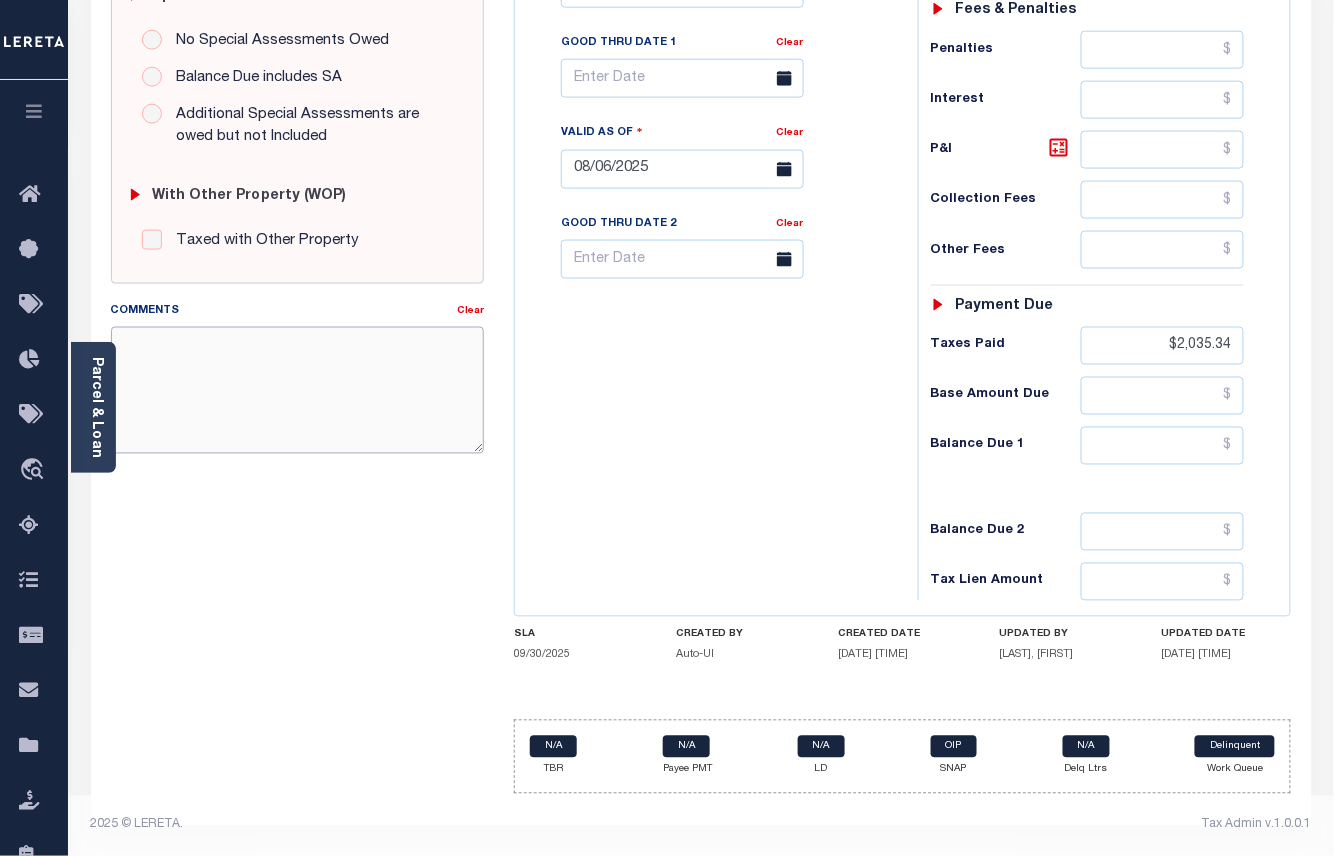 click on "Comments" at bounding box center (298, 390) 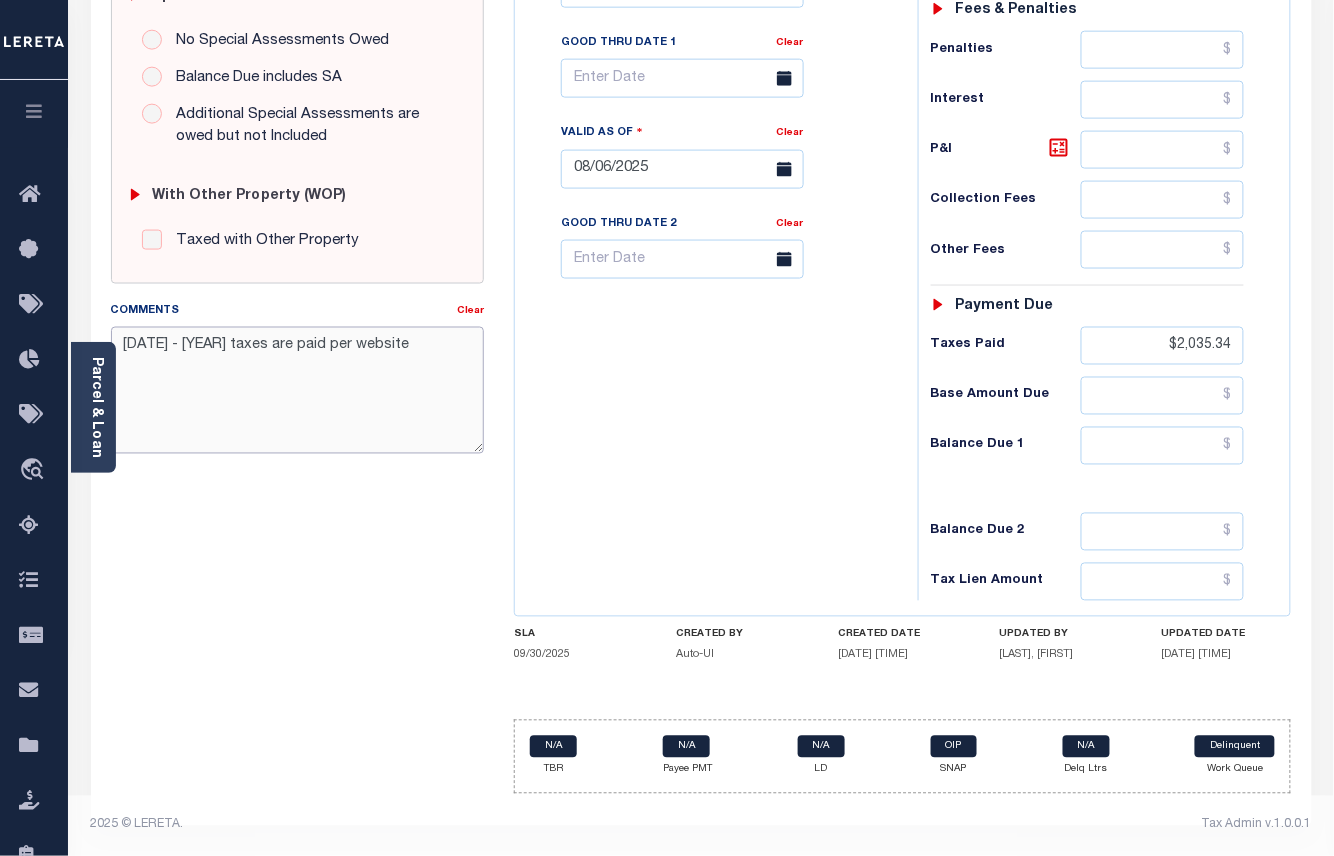 drag, startPoint x: 237, startPoint y: 338, endPoint x: 332, endPoint y: 424, distance: 128.14445 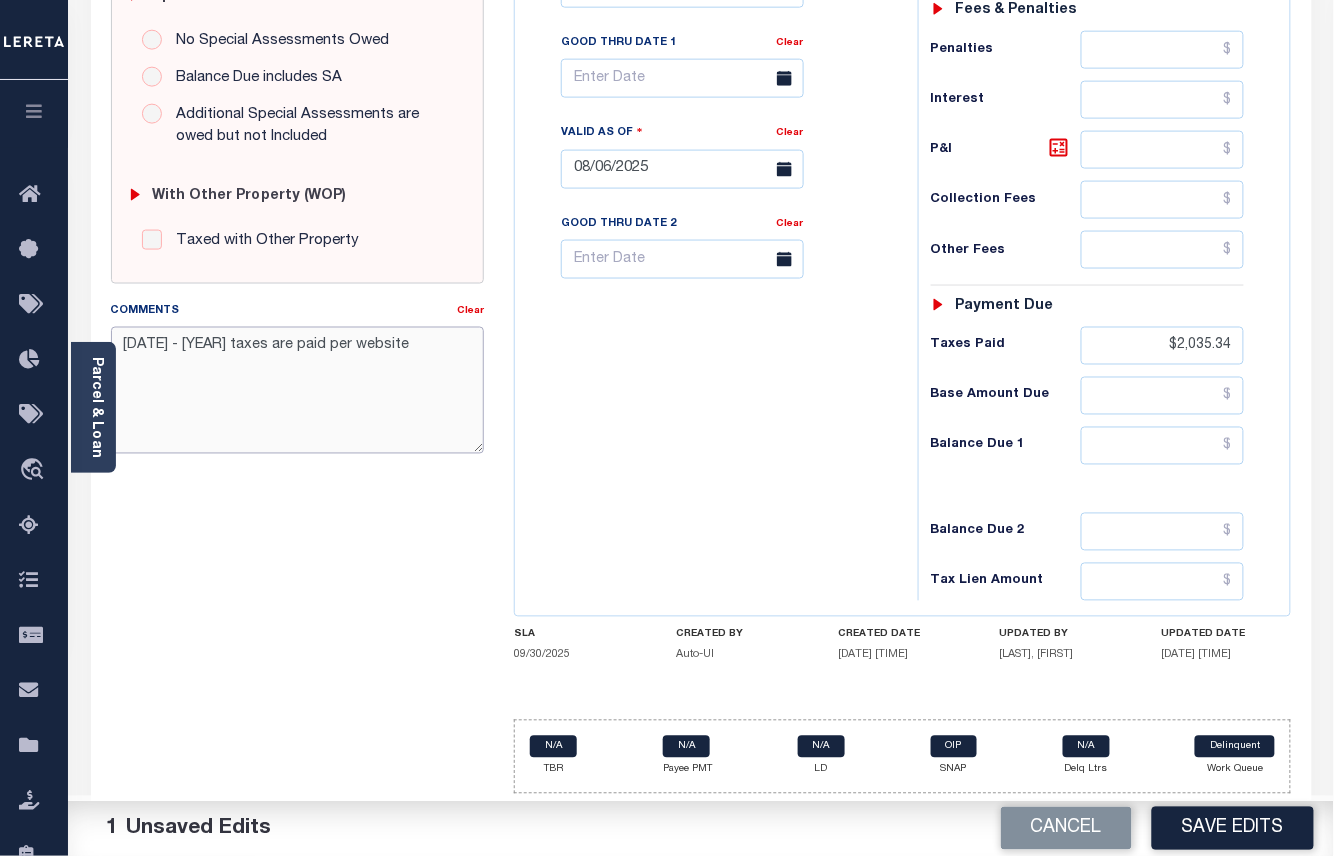 drag, startPoint x: 466, startPoint y: 346, endPoint x: 478, endPoint y: 366, distance: 23.323807 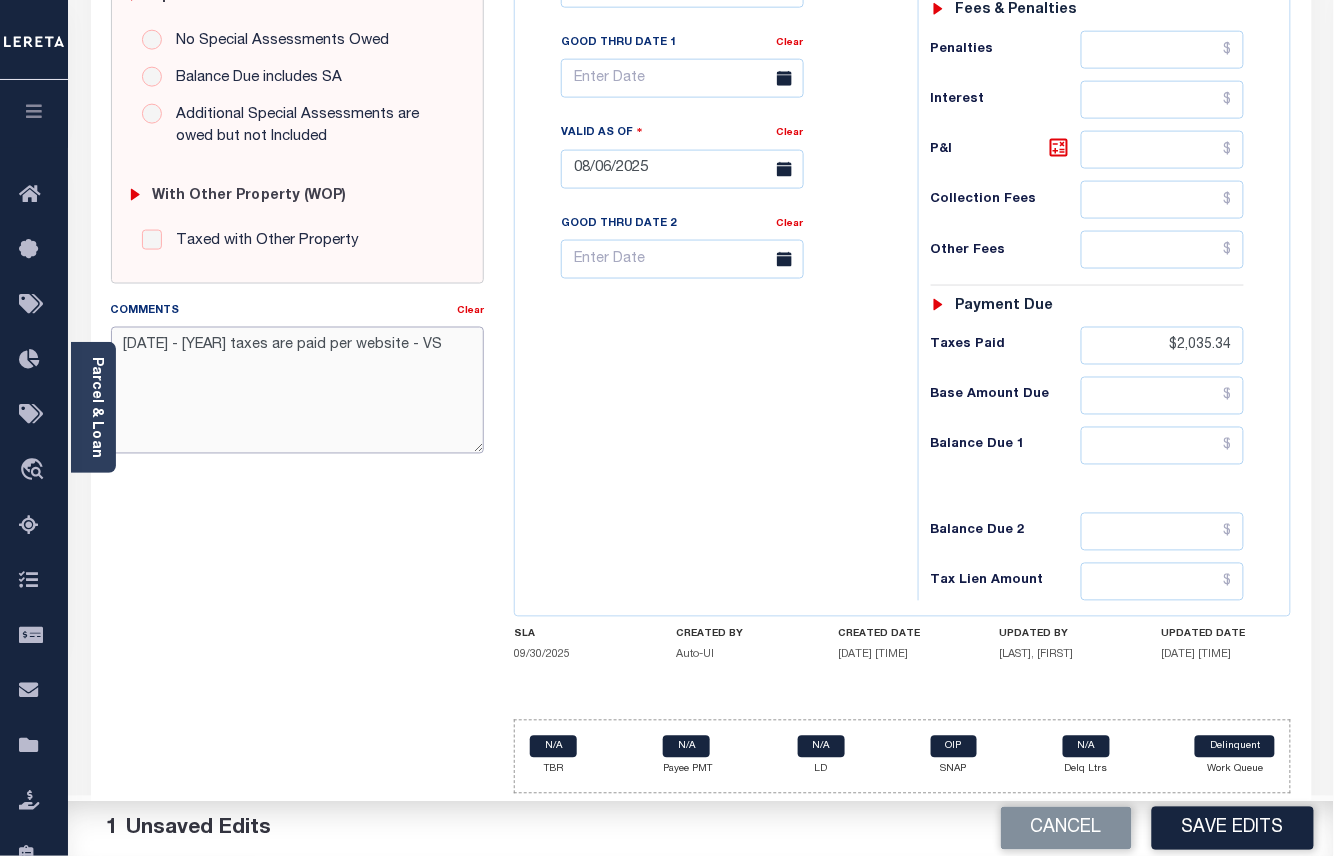 type on "[DATE] - [YEAR] taxes are paid per website - VS" 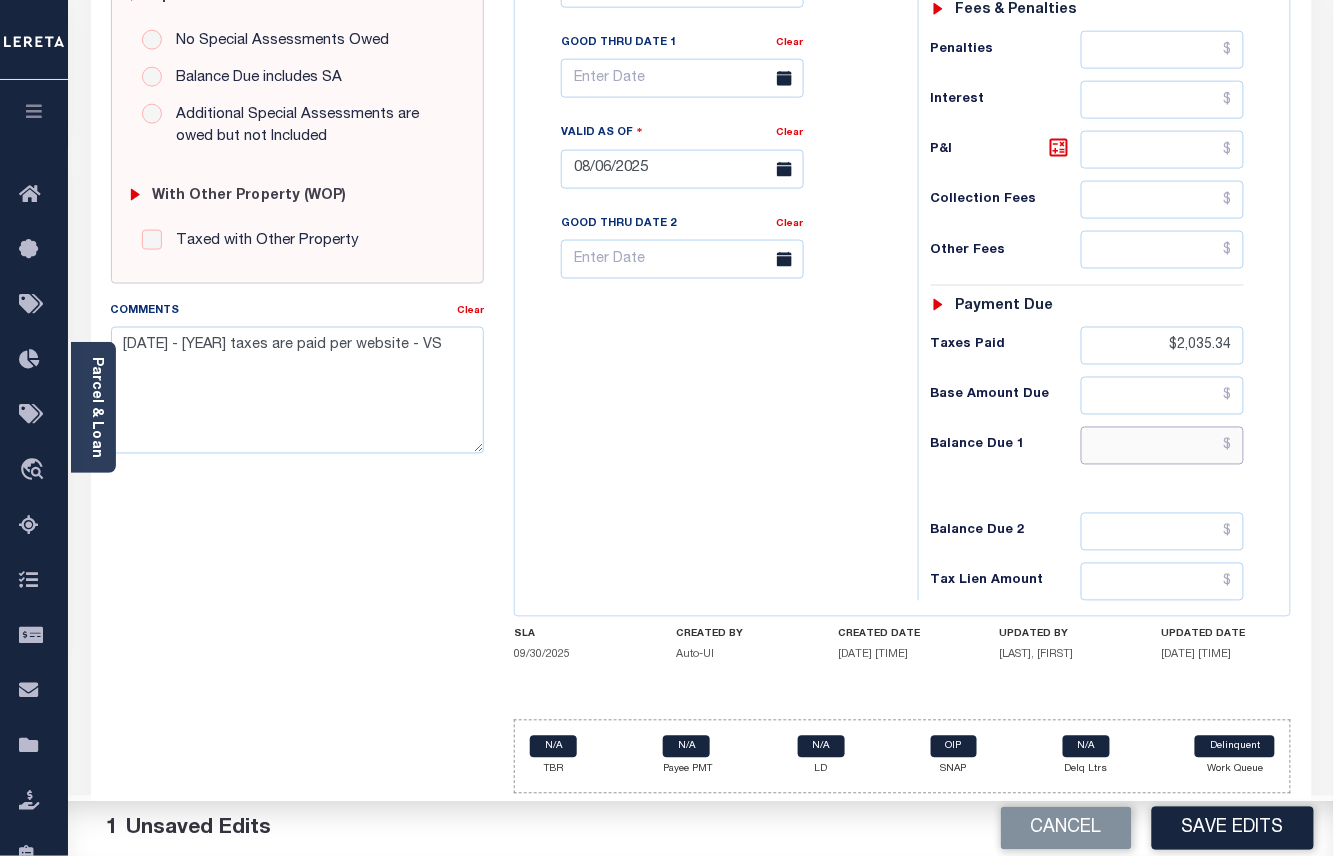 click at bounding box center (1163, 446) 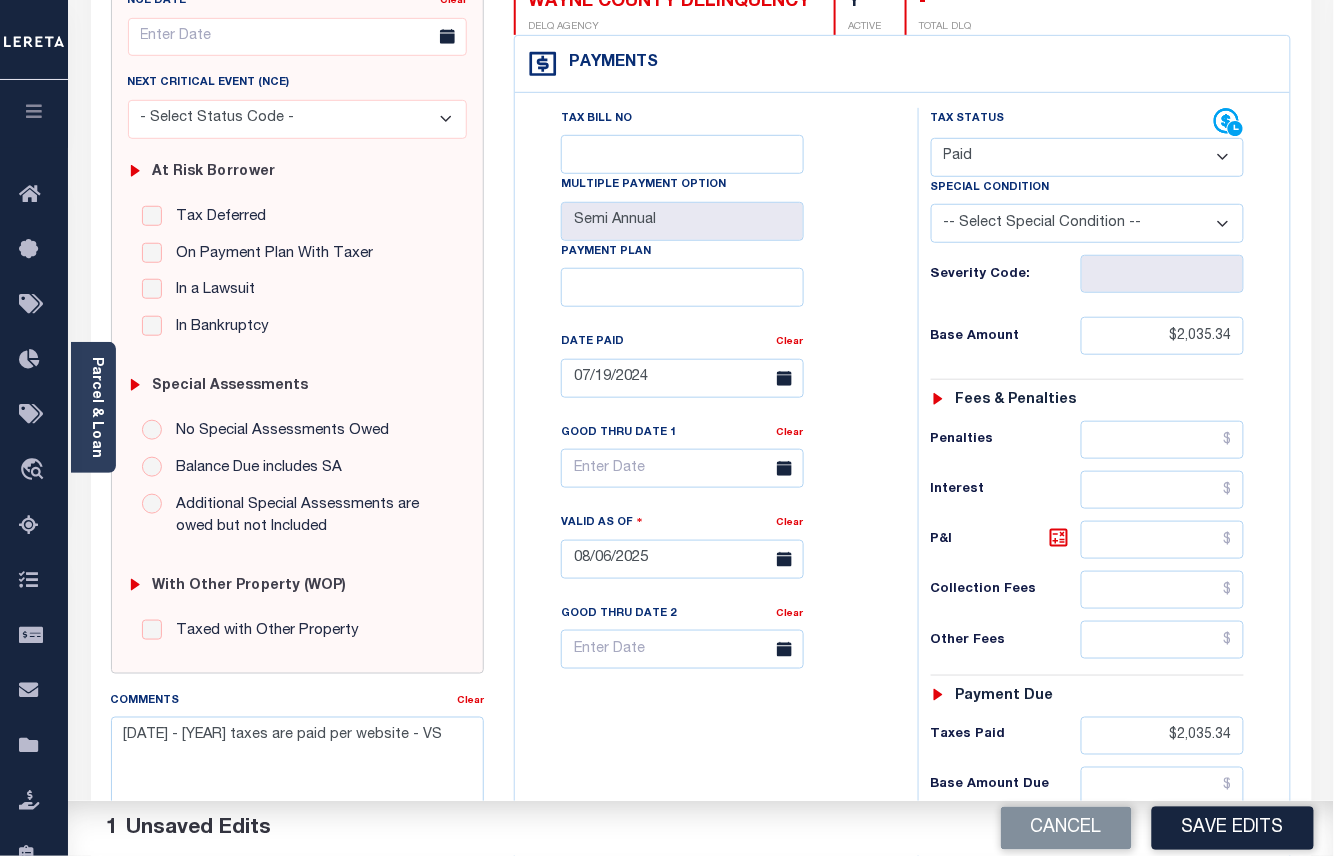 scroll, scrollTop: 0, scrollLeft: 0, axis: both 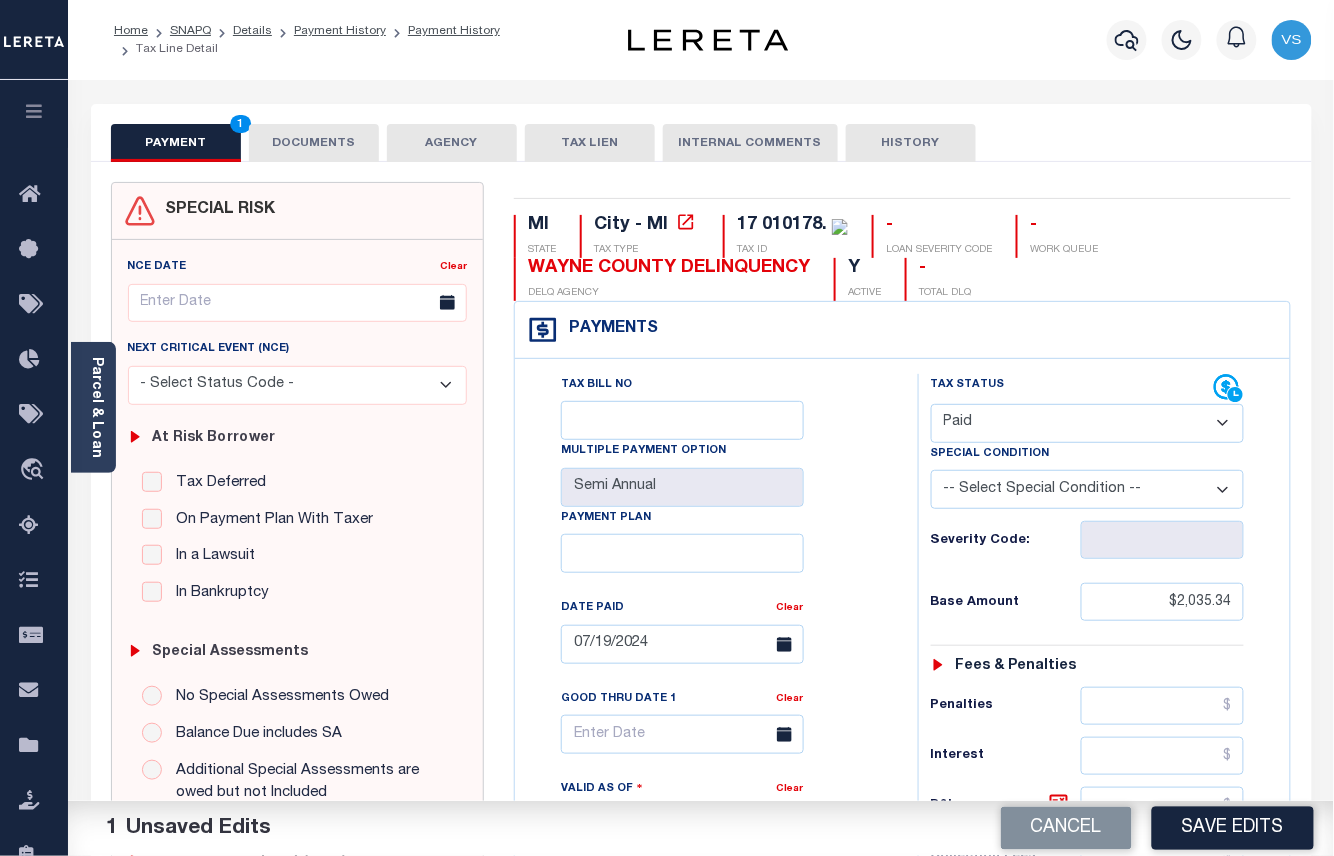 type on "$0.00" 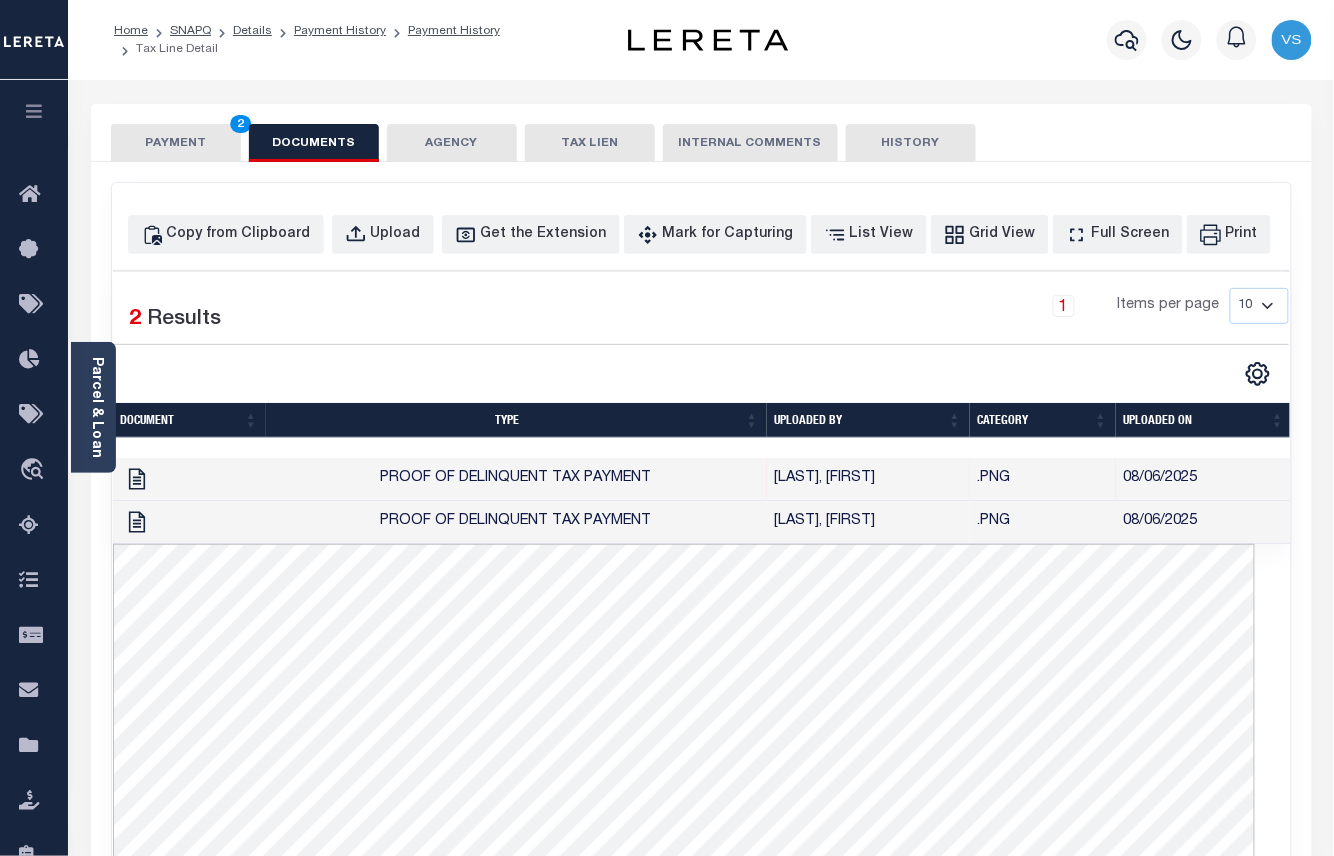 click on "PAYMENT
2" at bounding box center (176, 143) 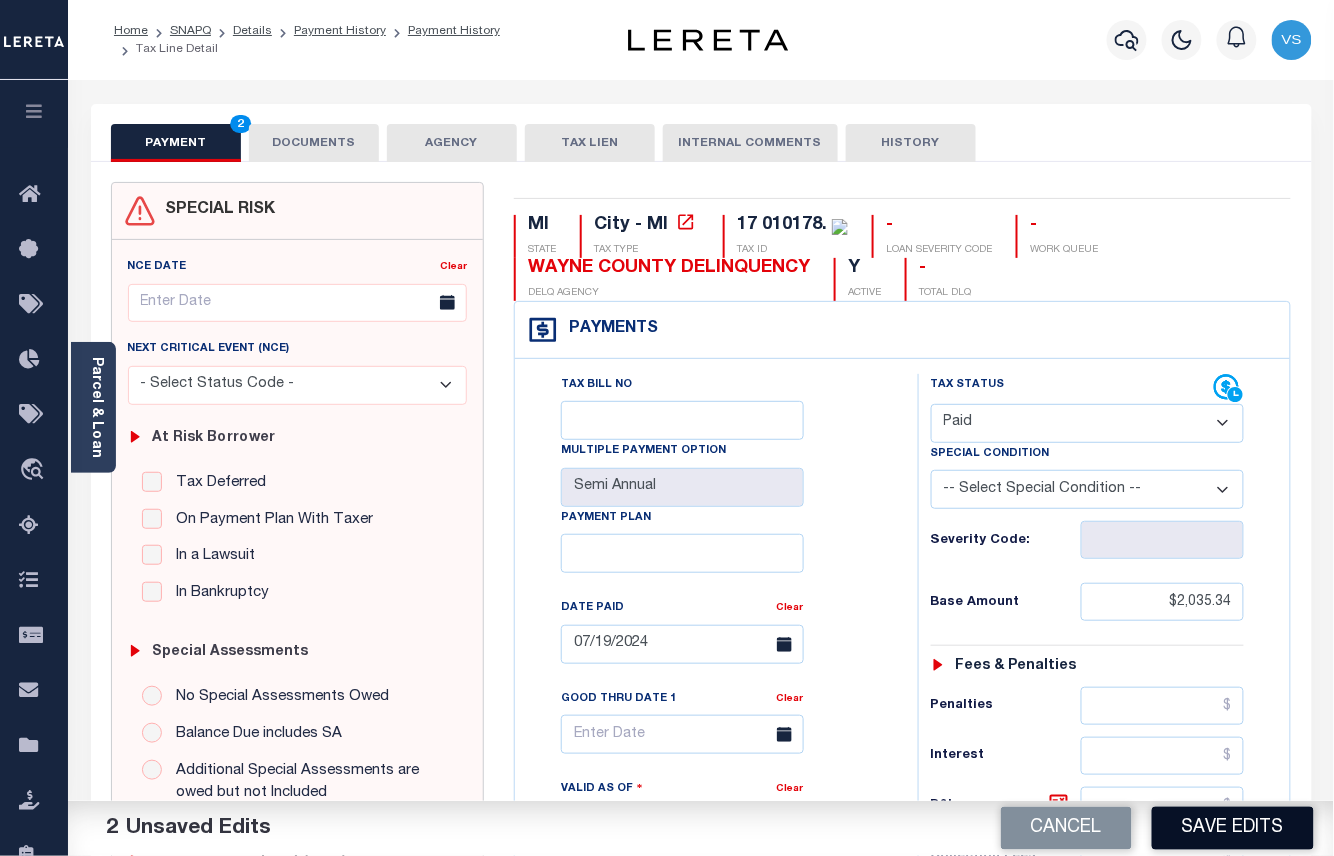 click on "Save Edits" at bounding box center (1233, 828) 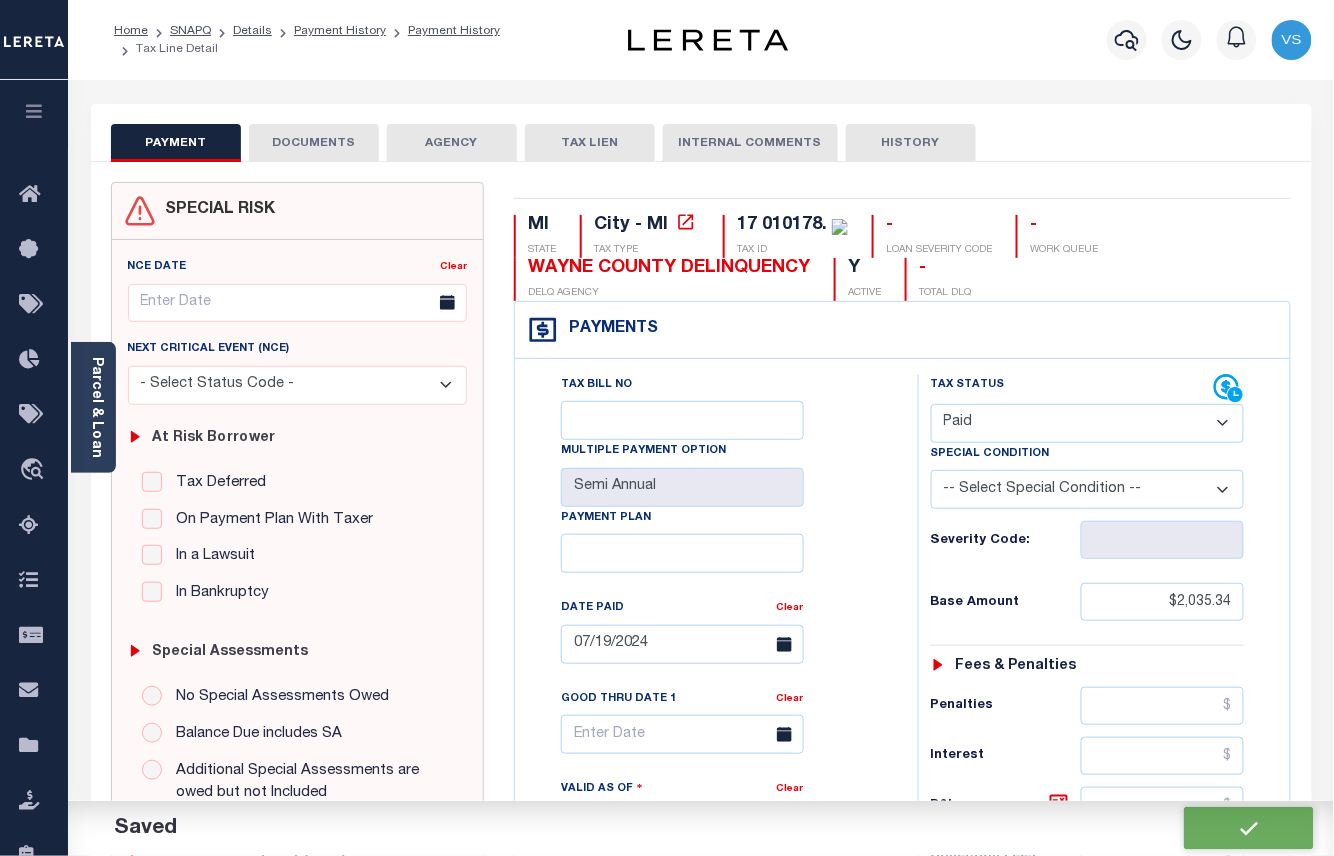 checkbox on "false" 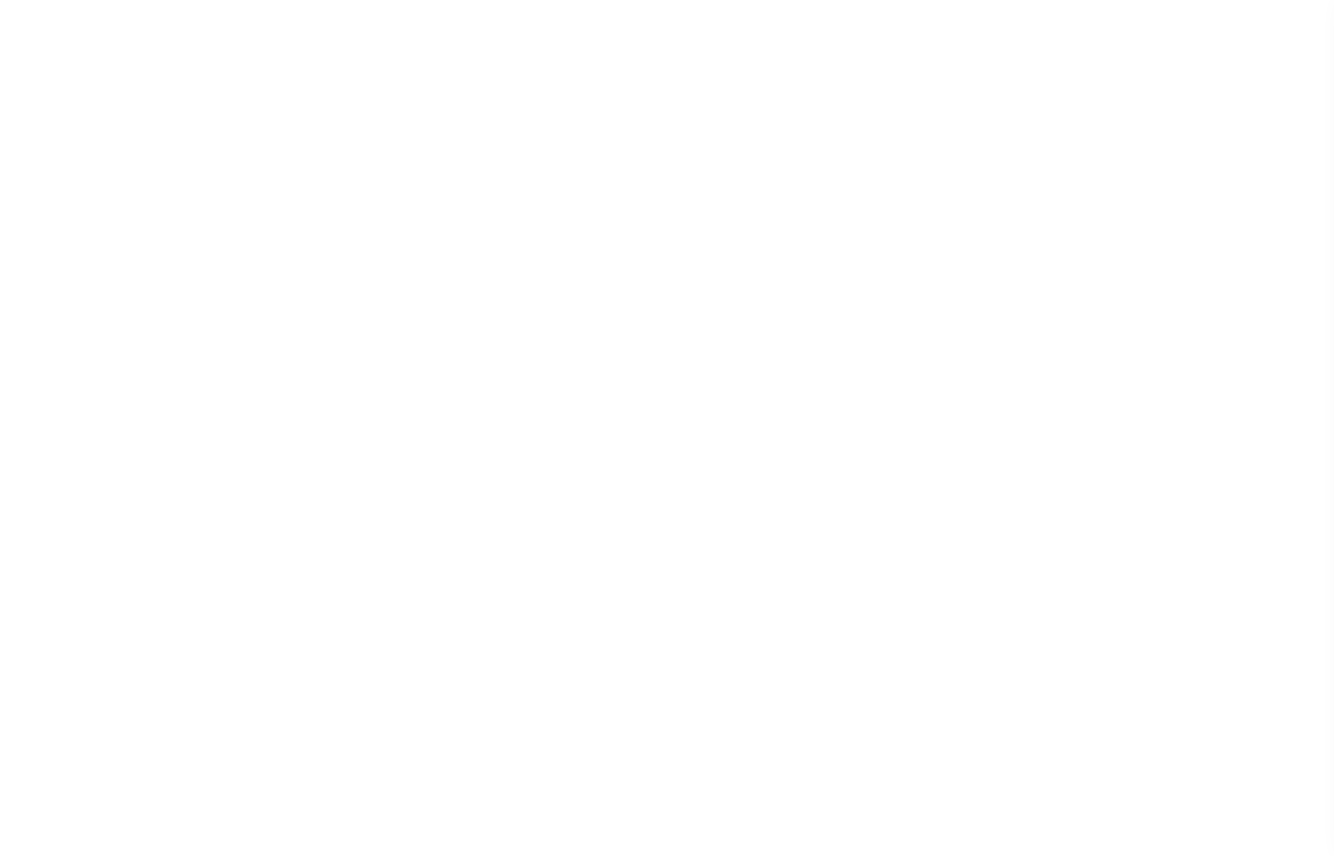 scroll, scrollTop: 0, scrollLeft: 0, axis: both 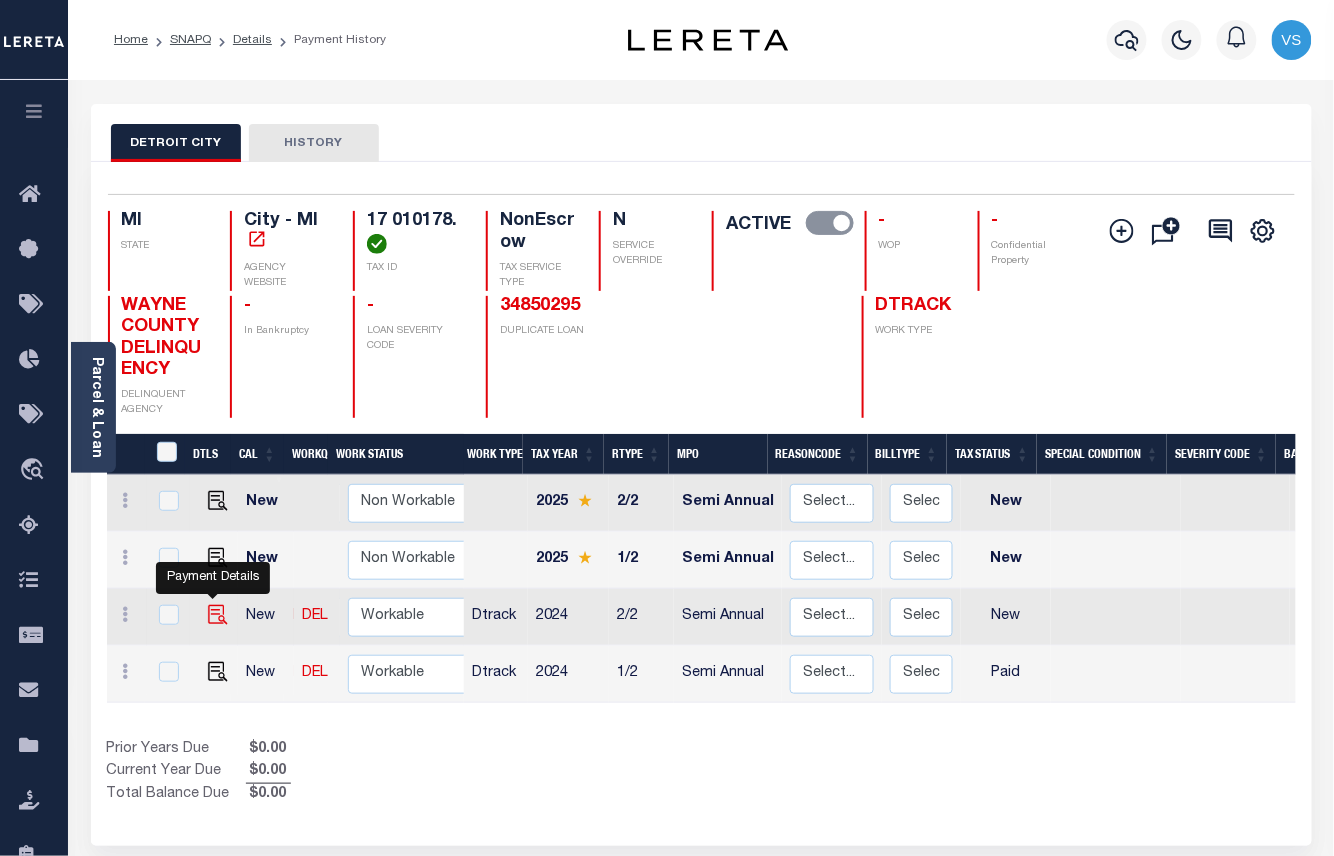 click at bounding box center (218, 615) 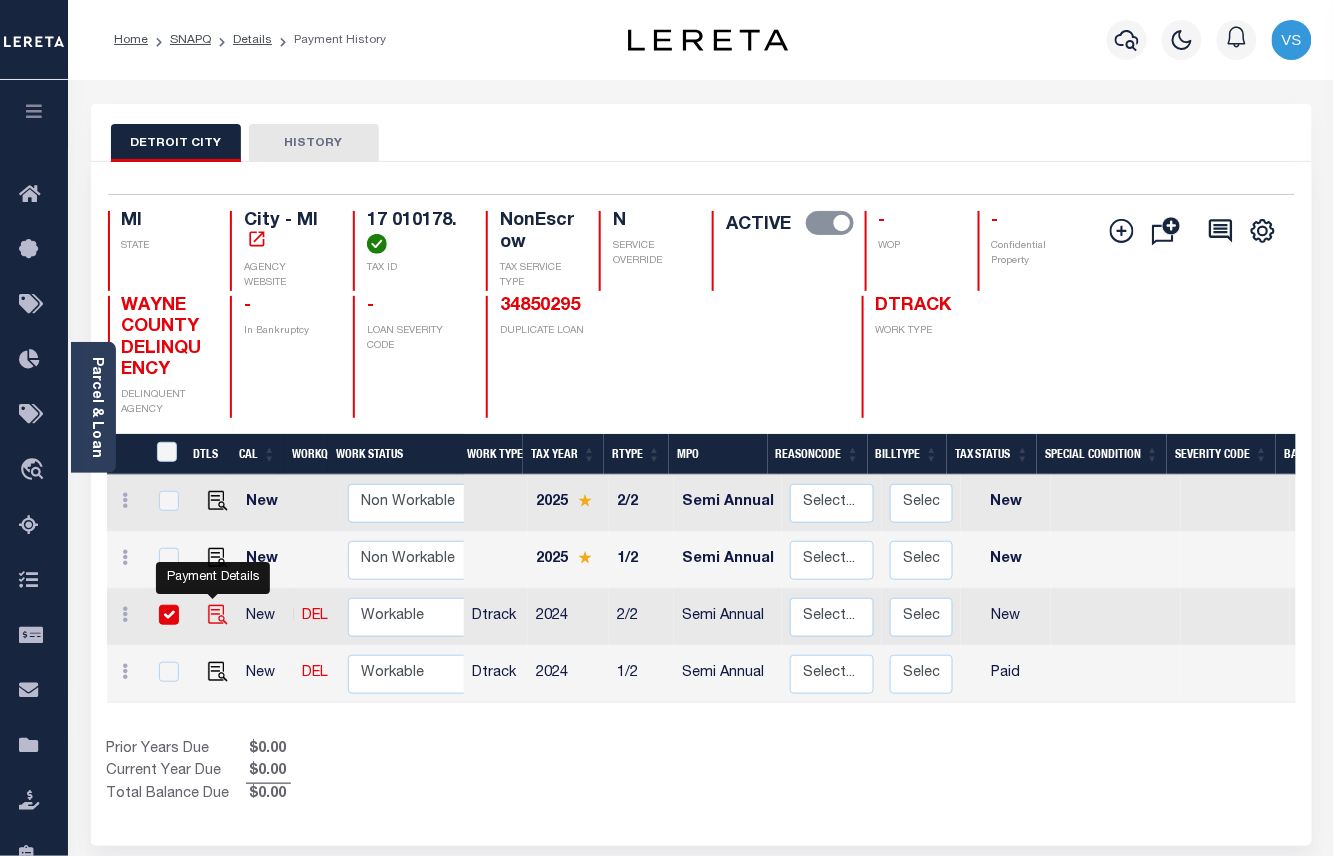 checkbox on "true" 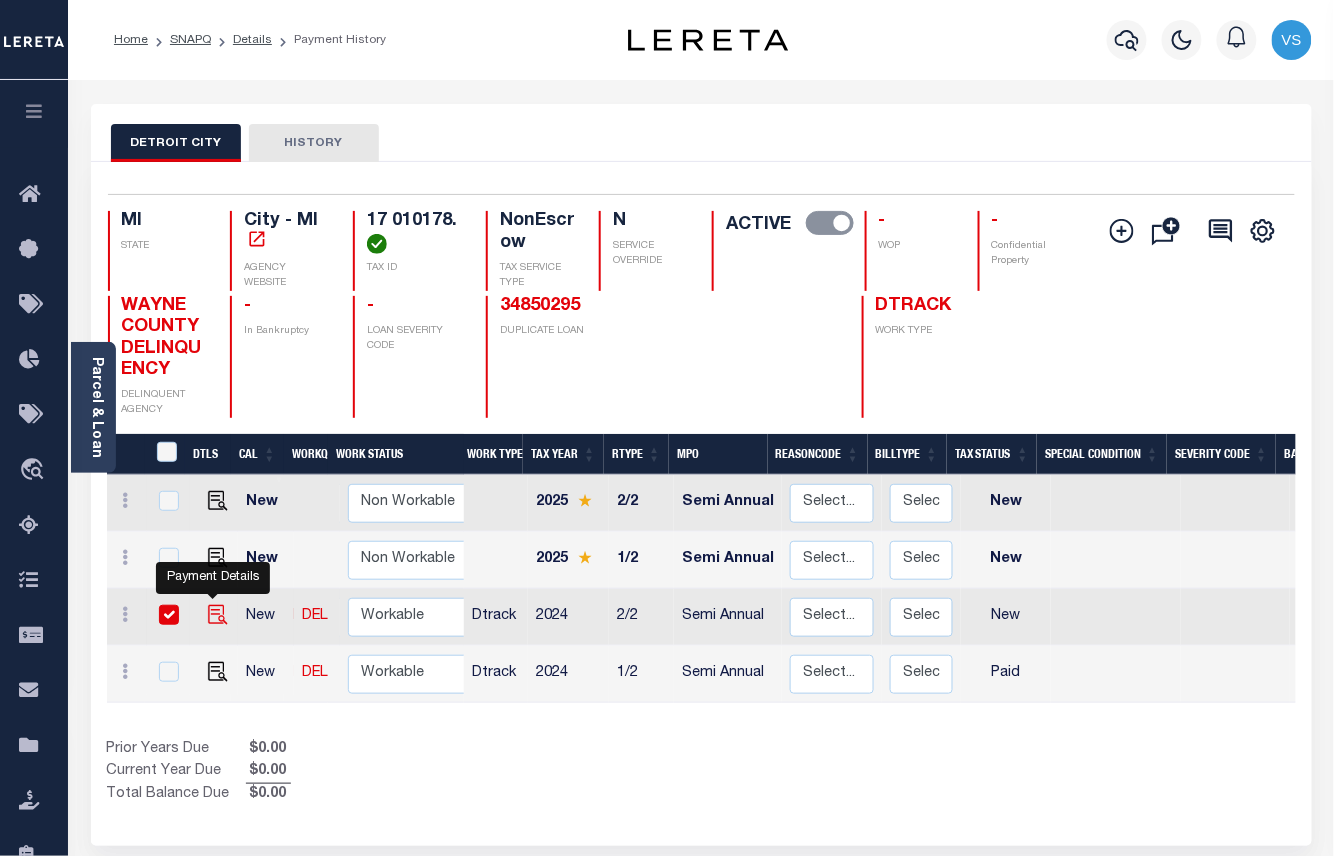 checkbox on "true" 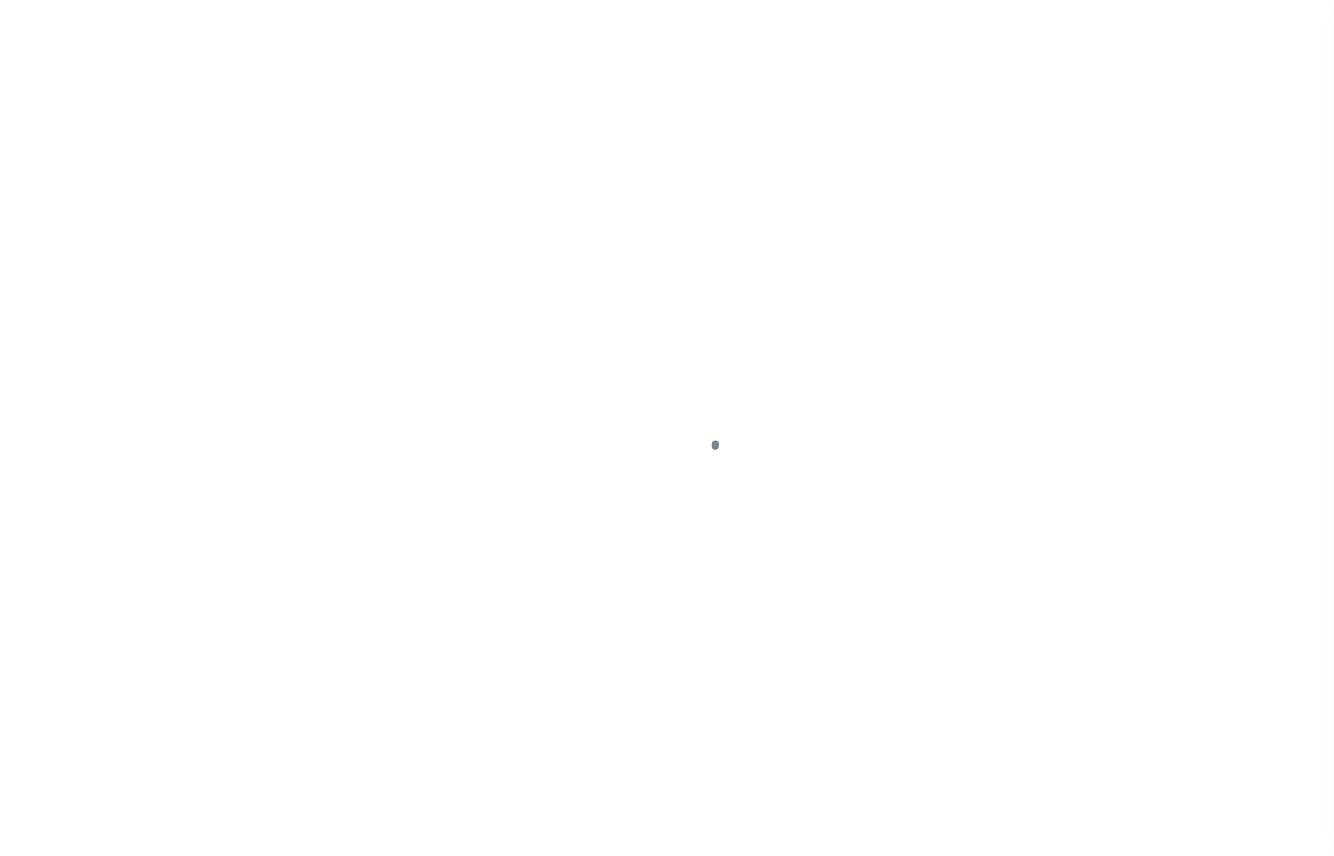 scroll, scrollTop: 0, scrollLeft: 0, axis: both 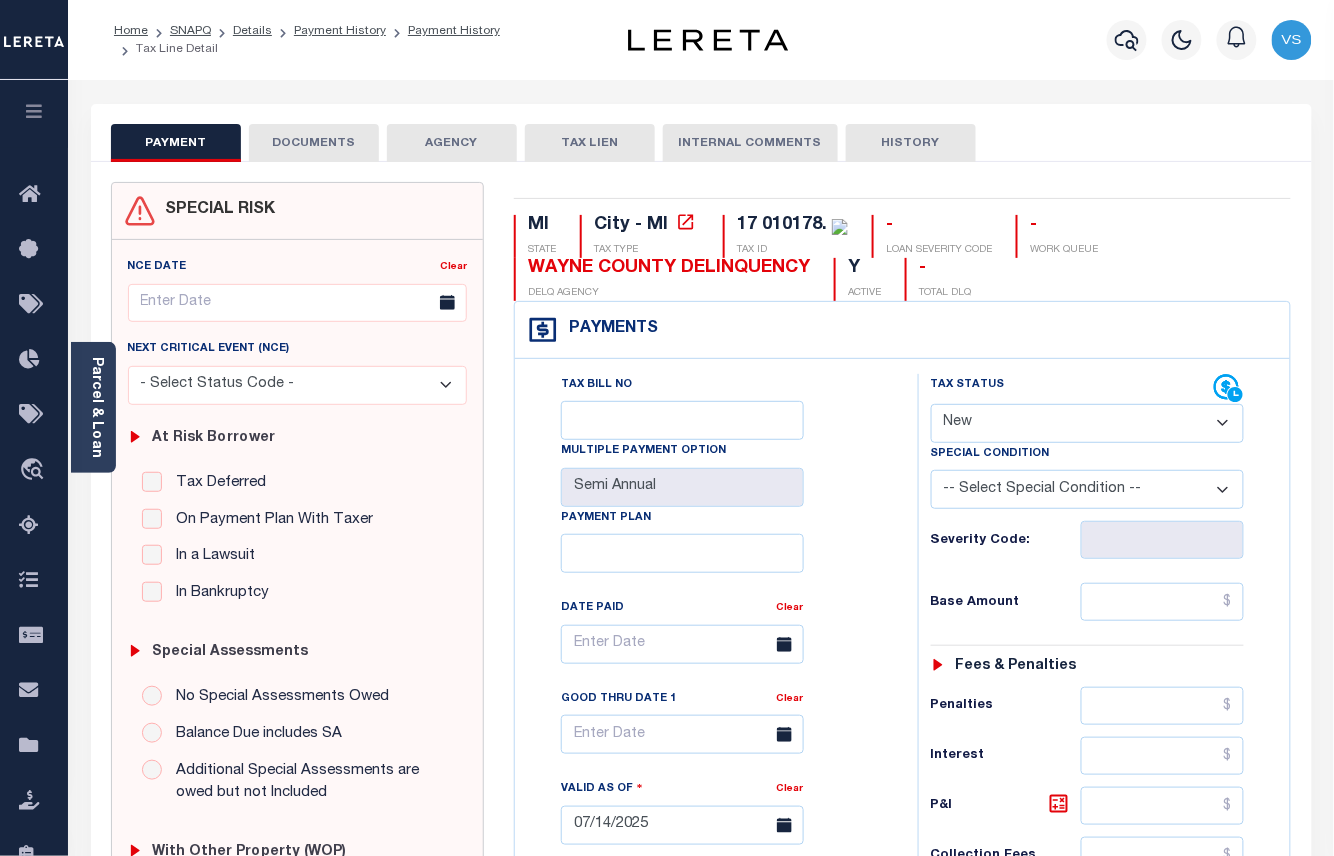 click on "- Select Status Code -
Open
Due/Unpaid
Paid
Incomplete
No Tax Due
Internal Refund Processed
New" at bounding box center (1088, 423) 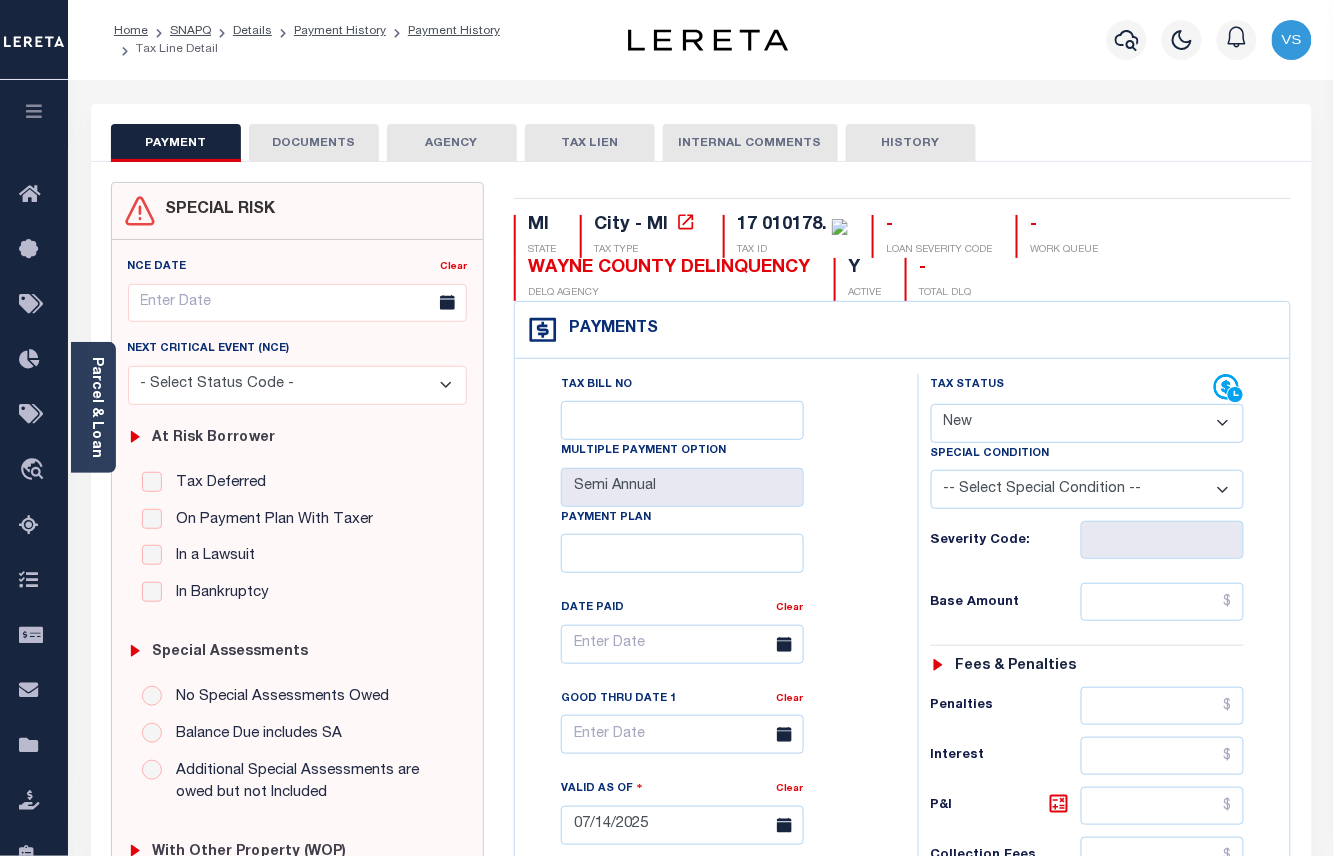 select on "PYD" 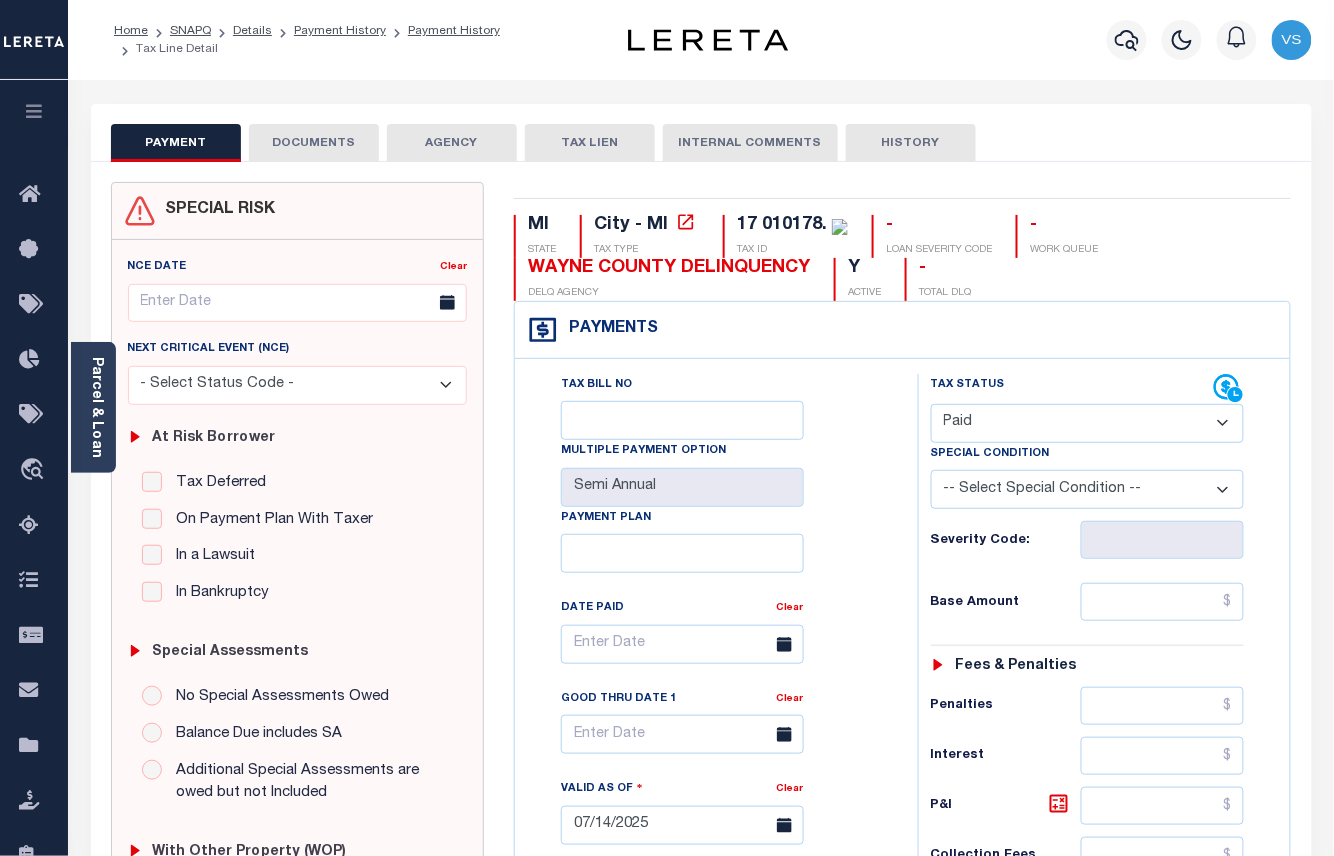 click on "- Select Status Code -
Open
Due/Unpaid
Paid
Incomplete
No Tax Due
Internal Refund Processed
New" at bounding box center (1088, 423) 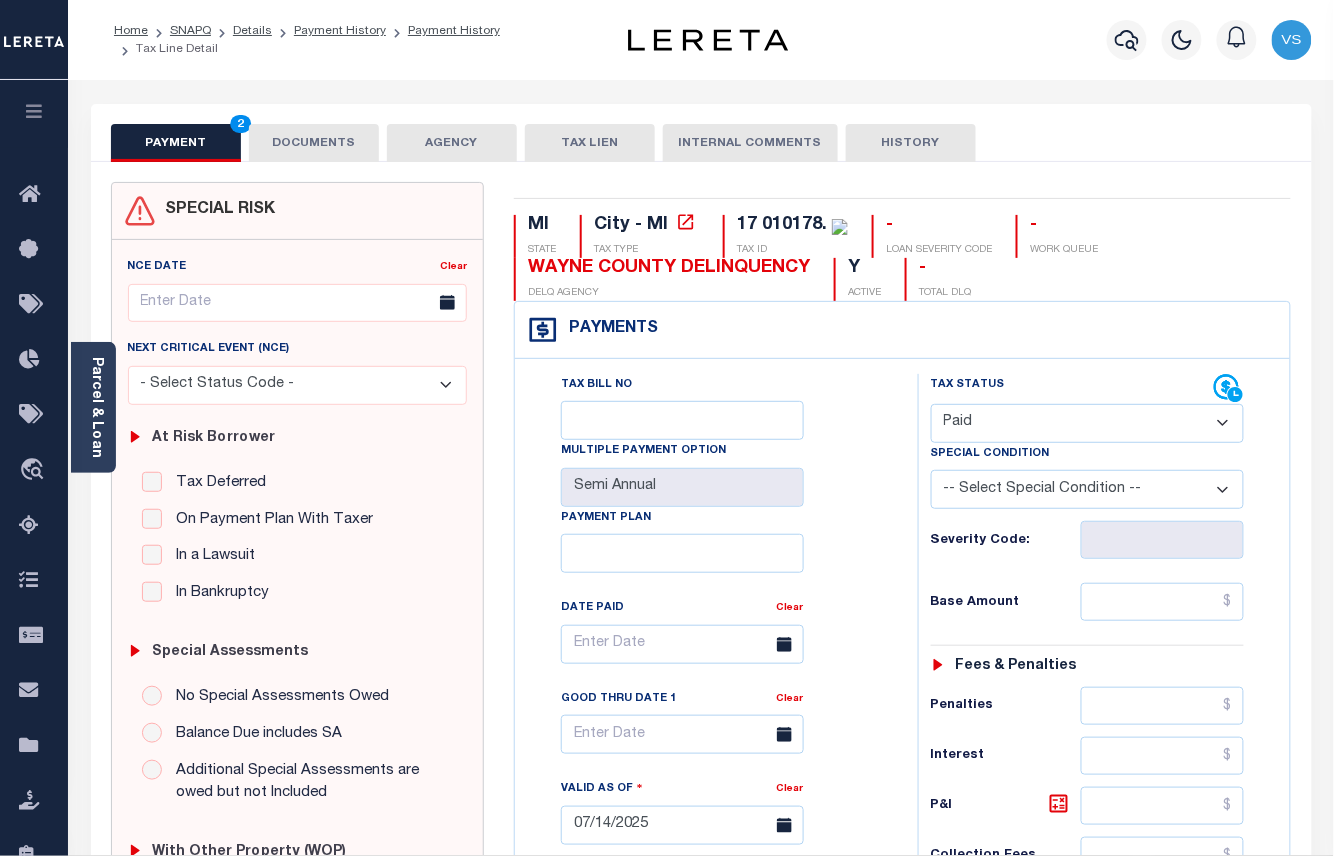 type on "08/06/2025" 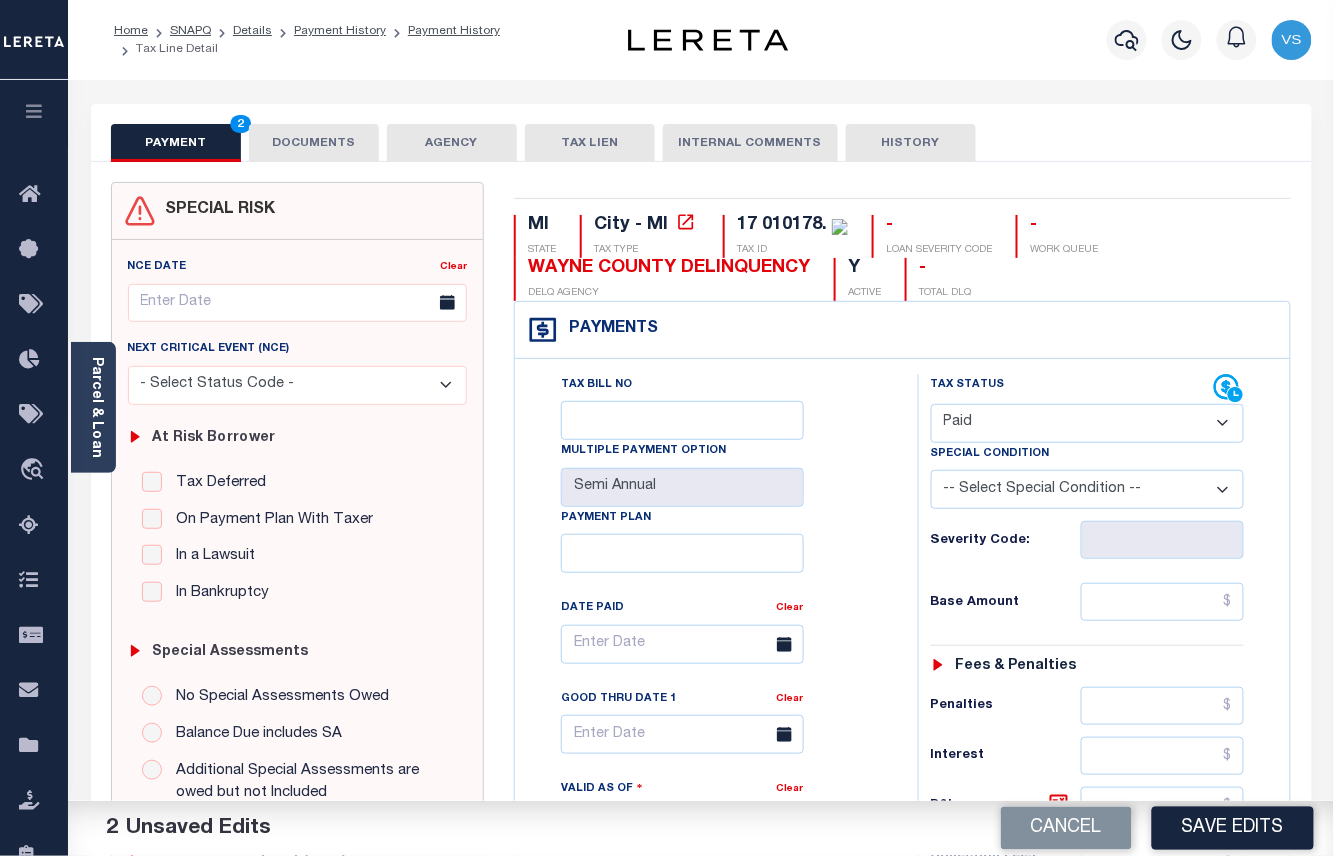 scroll, scrollTop: 133, scrollLeft: 0, axis: vertical 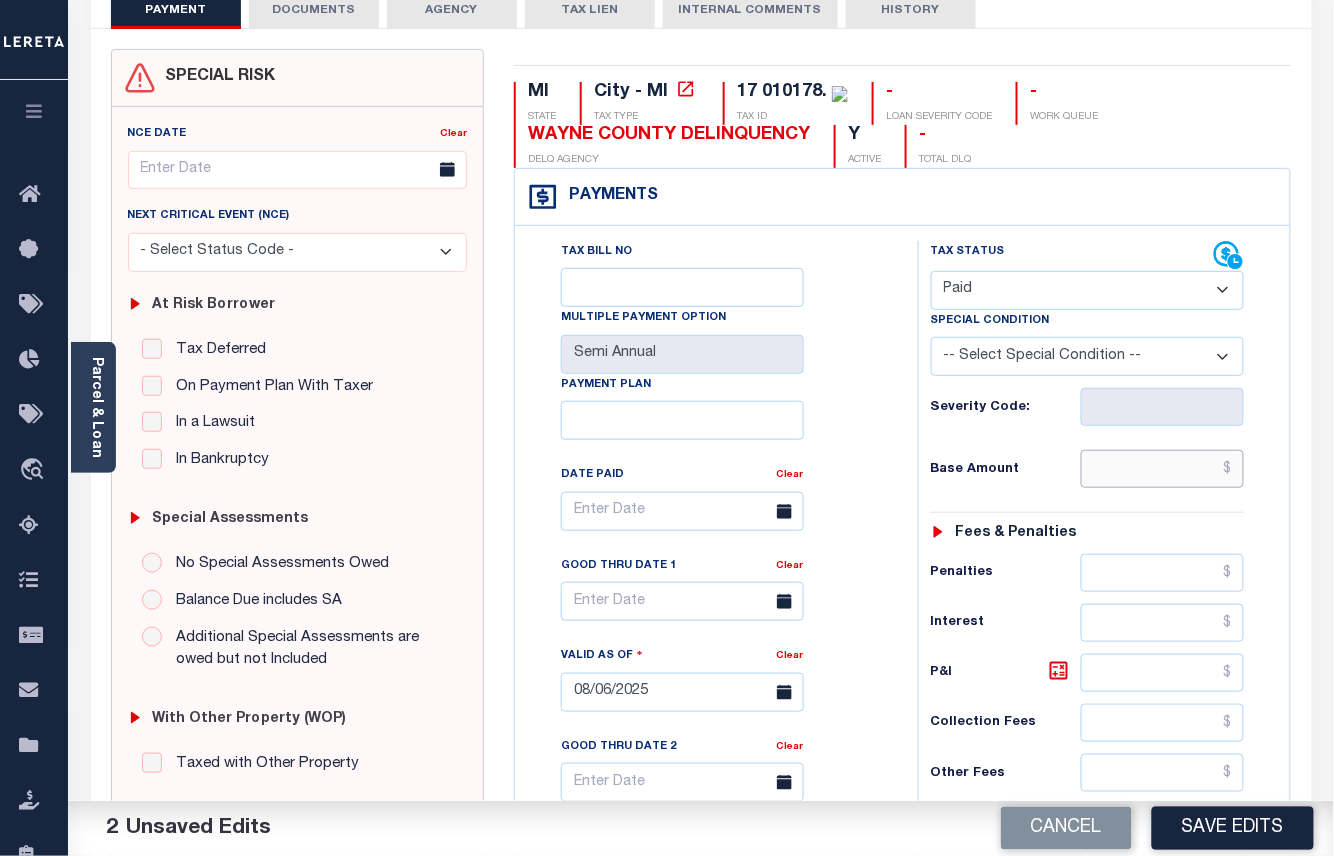 click at bounding box center (1163, 469) 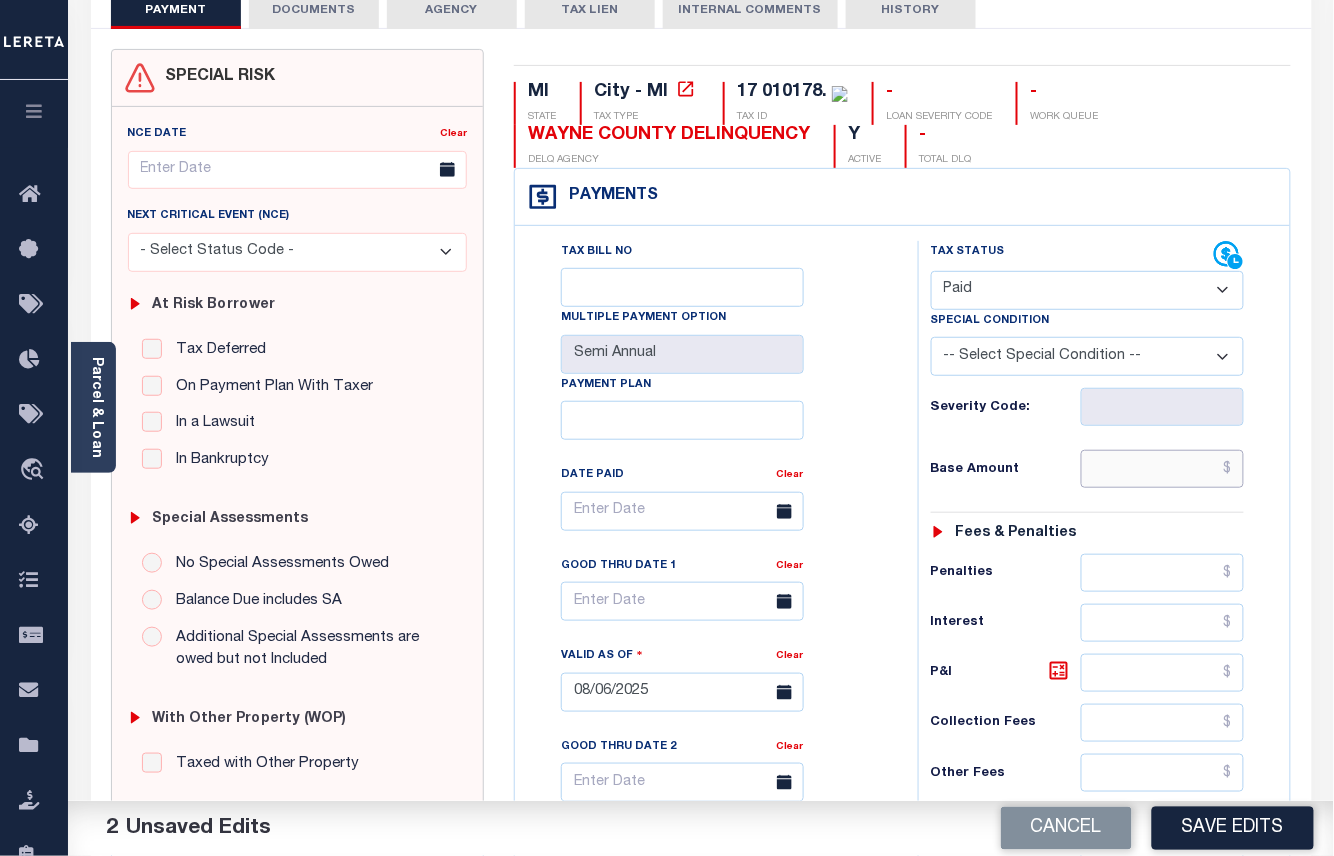 paste on "255.78" 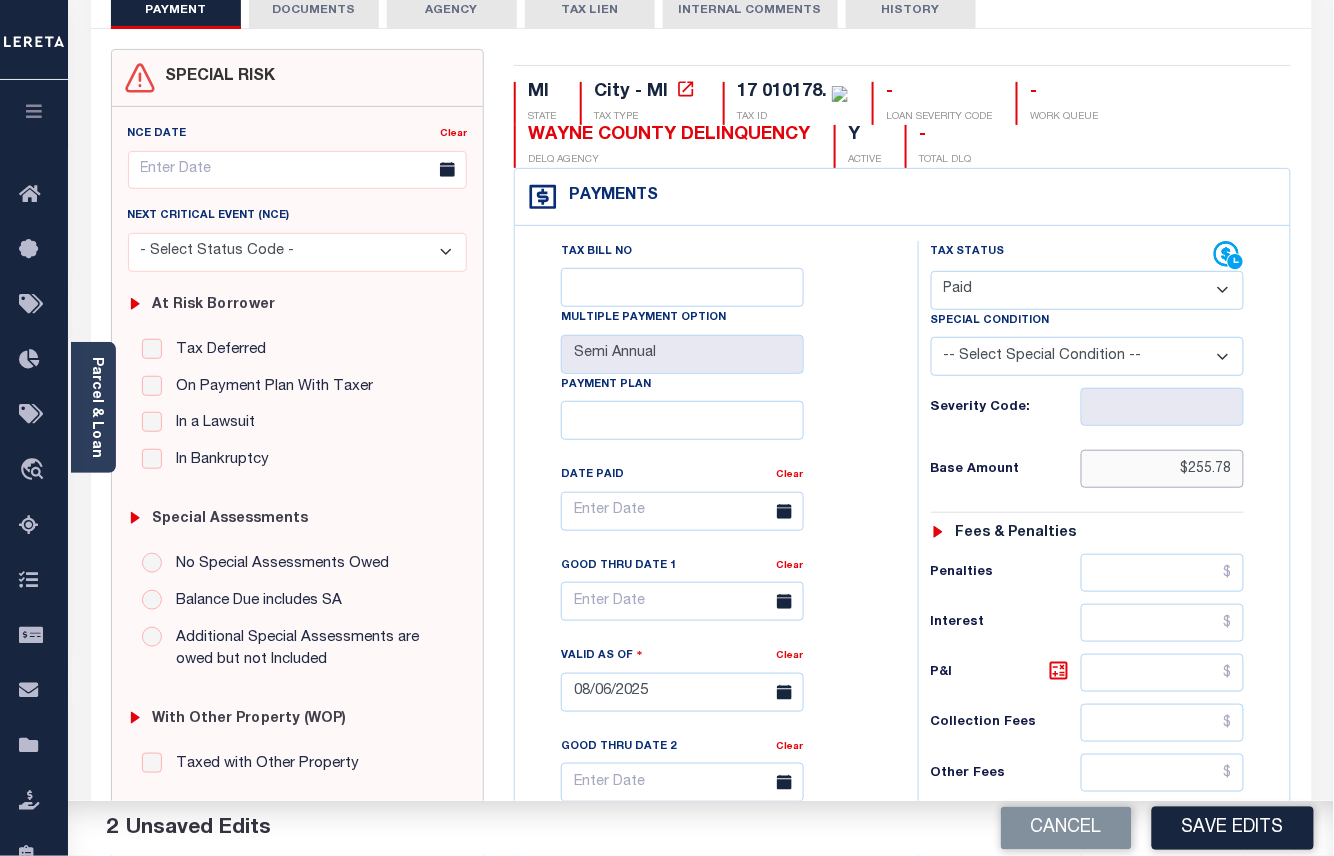 type on "$255.78" 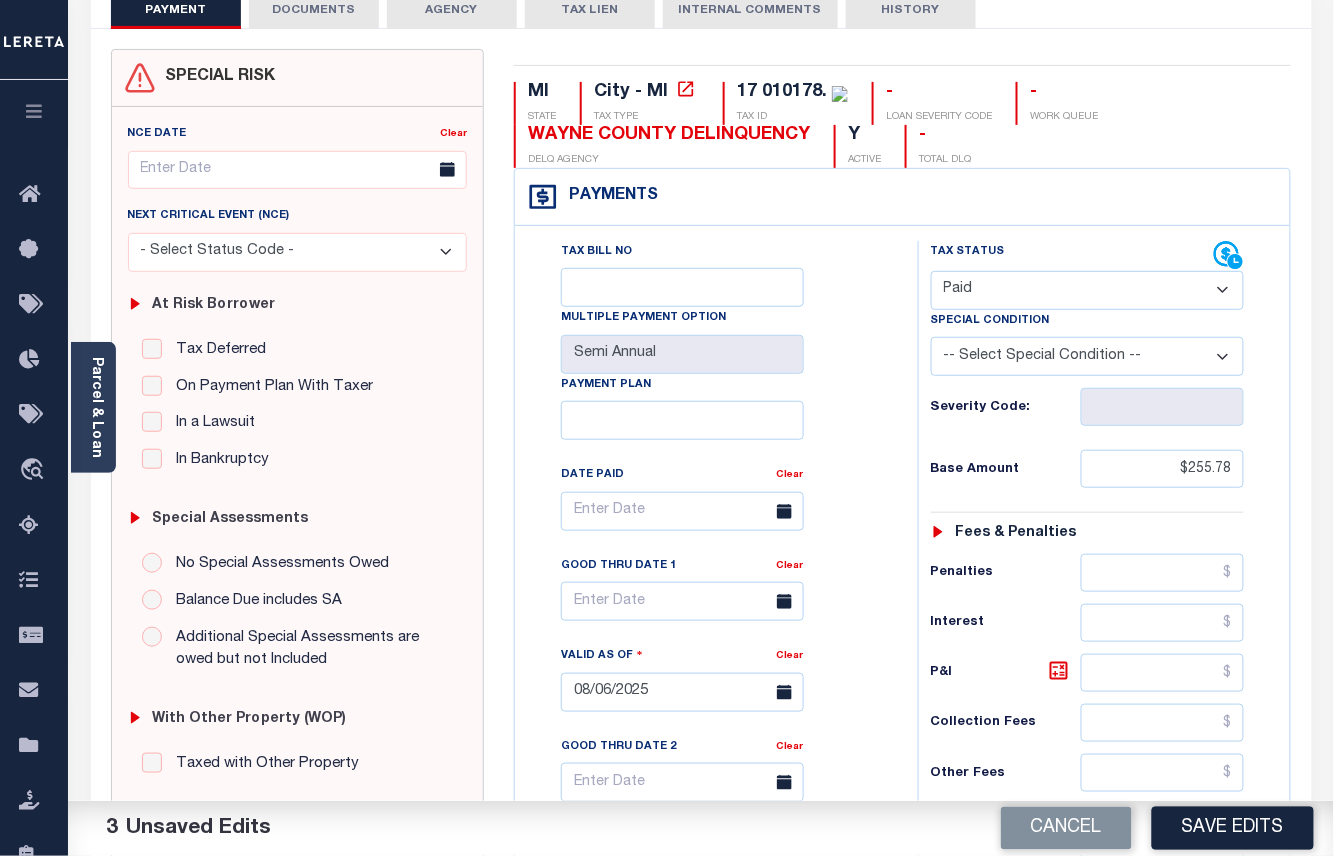 scroll, scrollTop: 400, scrollLeft: 0, axis: vertical 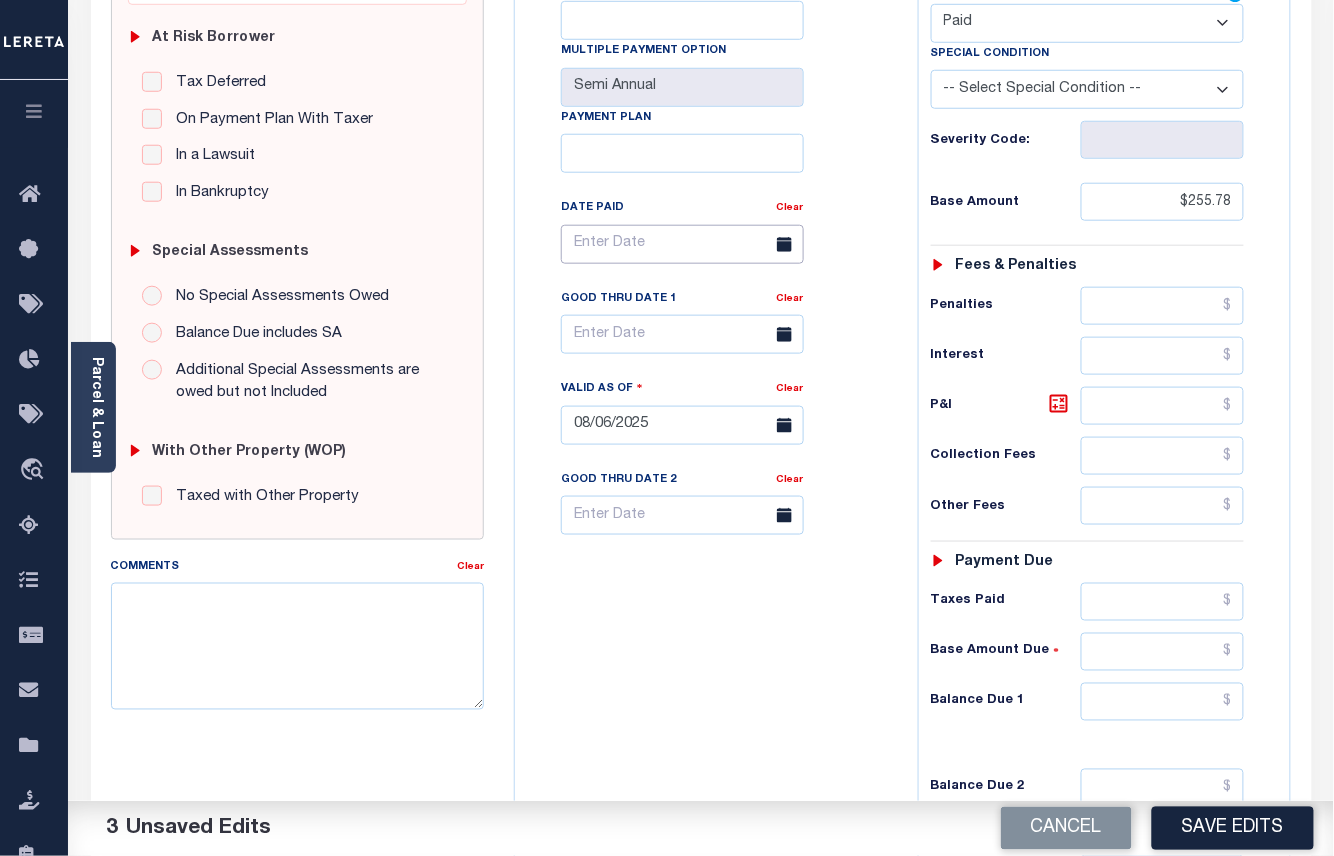 click at bounding box center (682, 244) 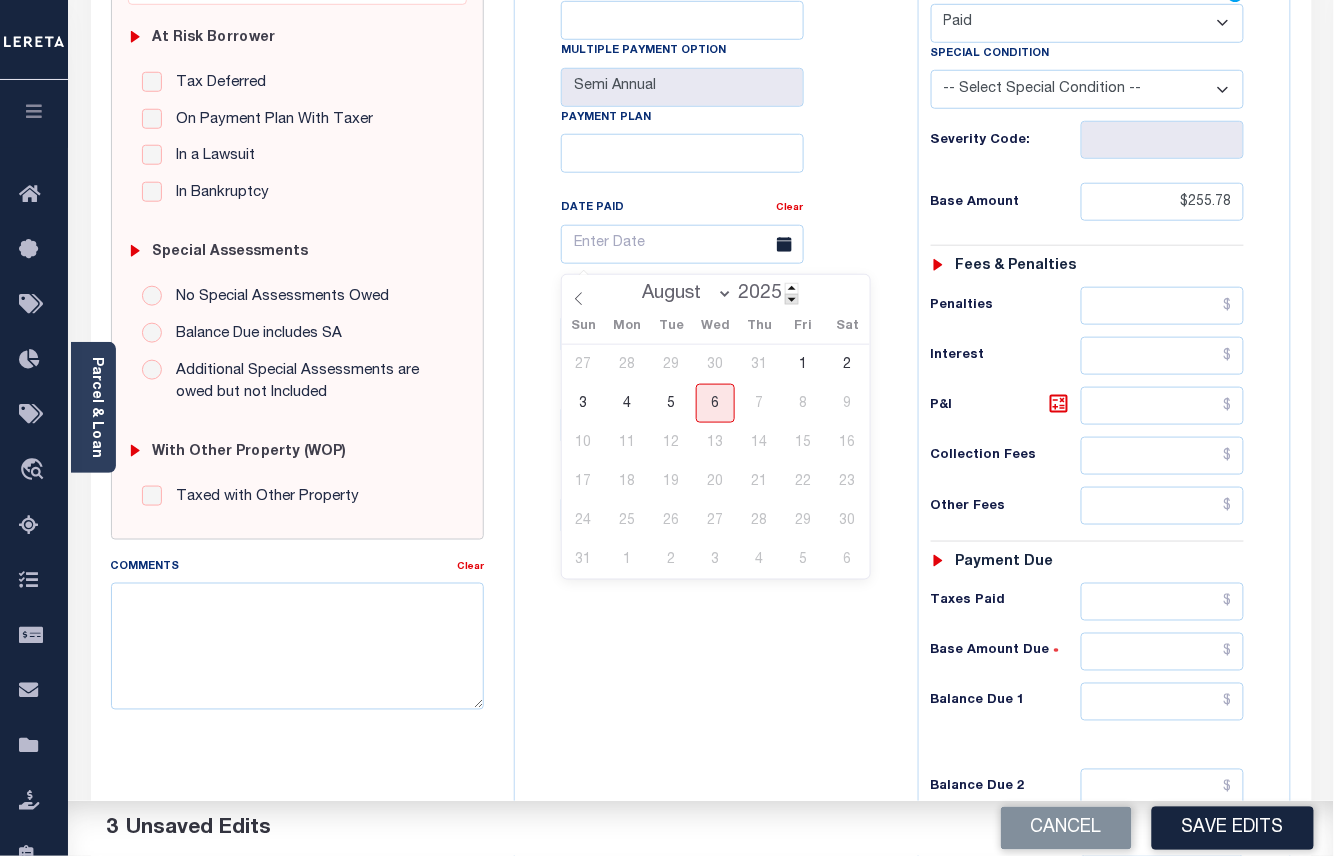 click at bounding box center [792, 299] 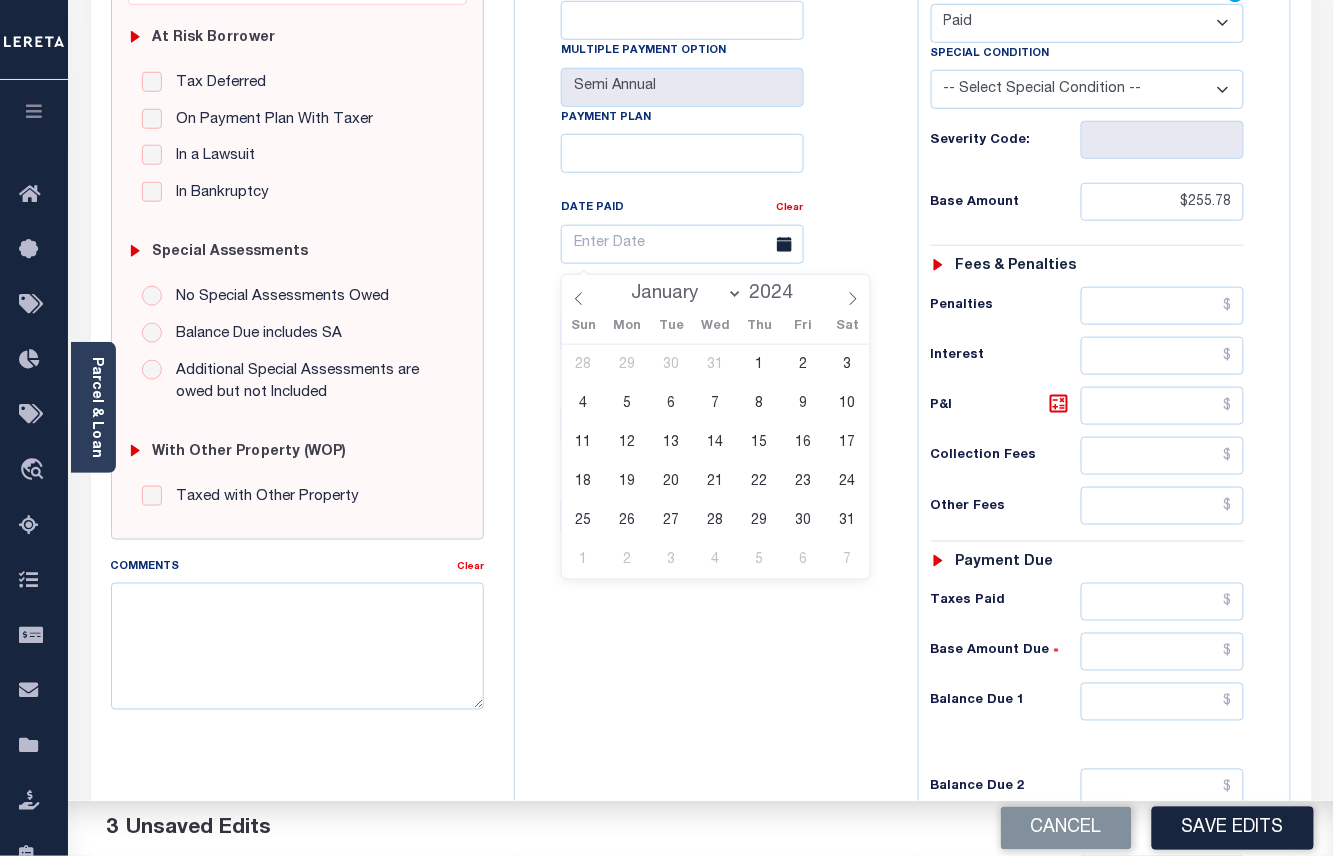 click on "January February March April May June July August September October November December" at bounding box center (683, 294) 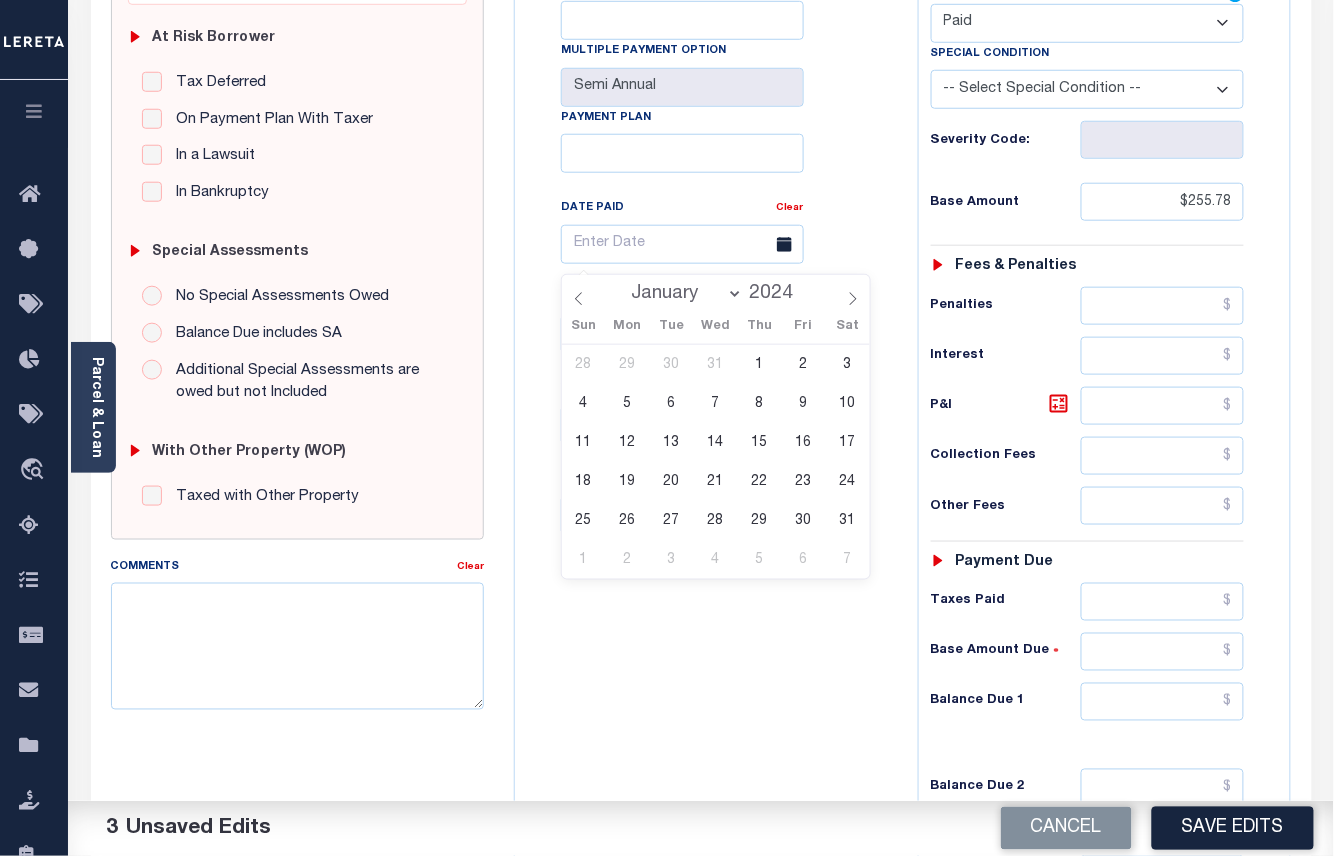 select on "10" 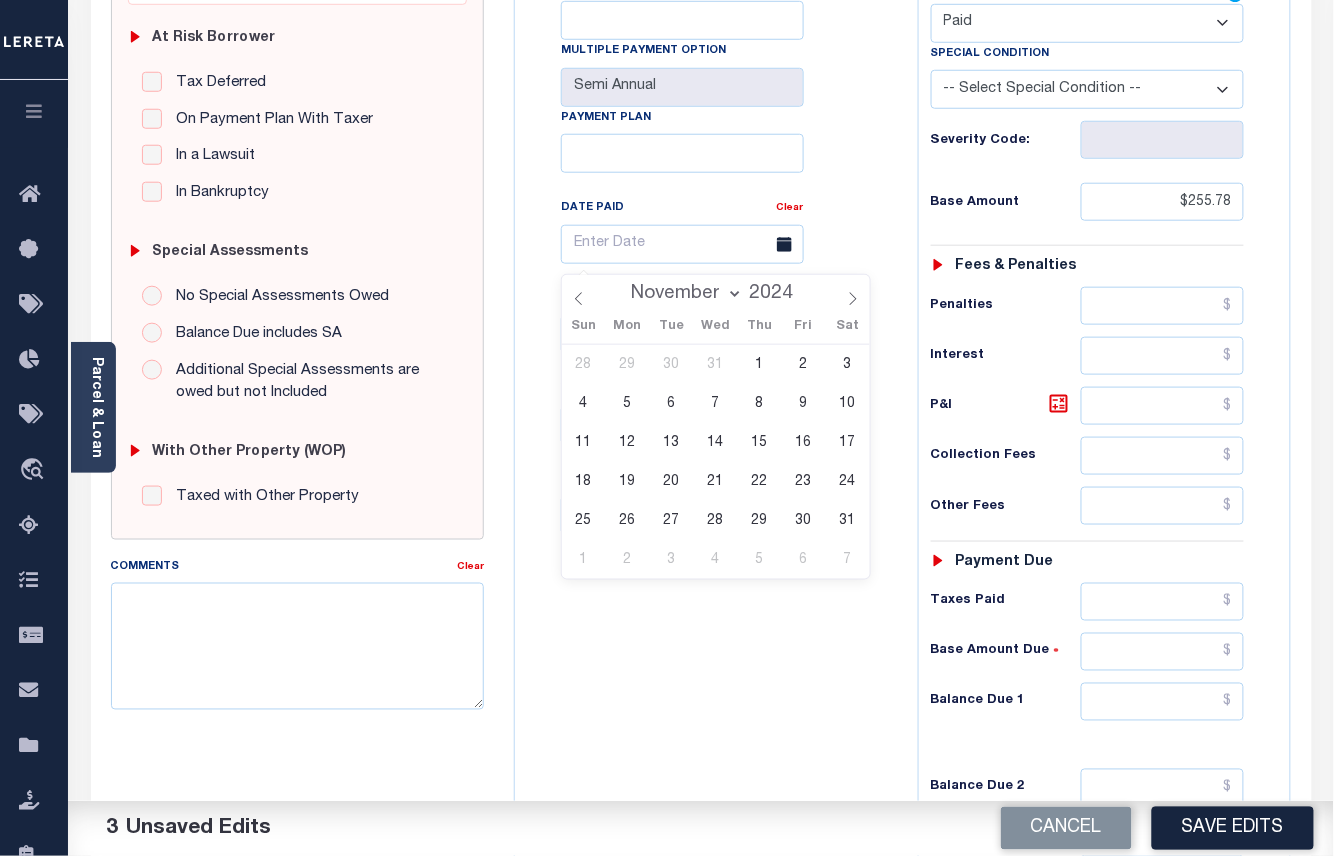 click on "January February March April May June July August September October November December" at bounding box center [683, 294] 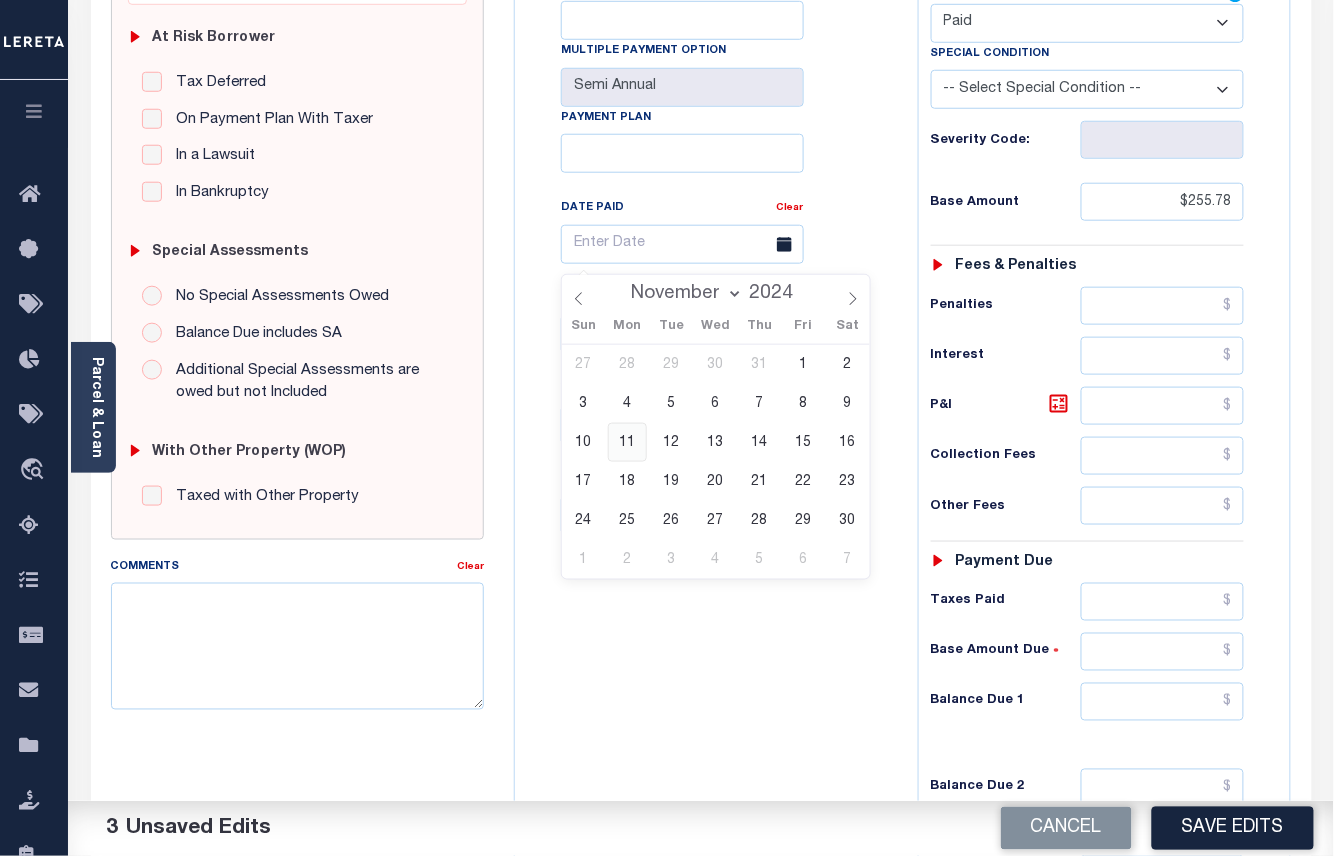 click on "11" at bounding box center (627, 442) 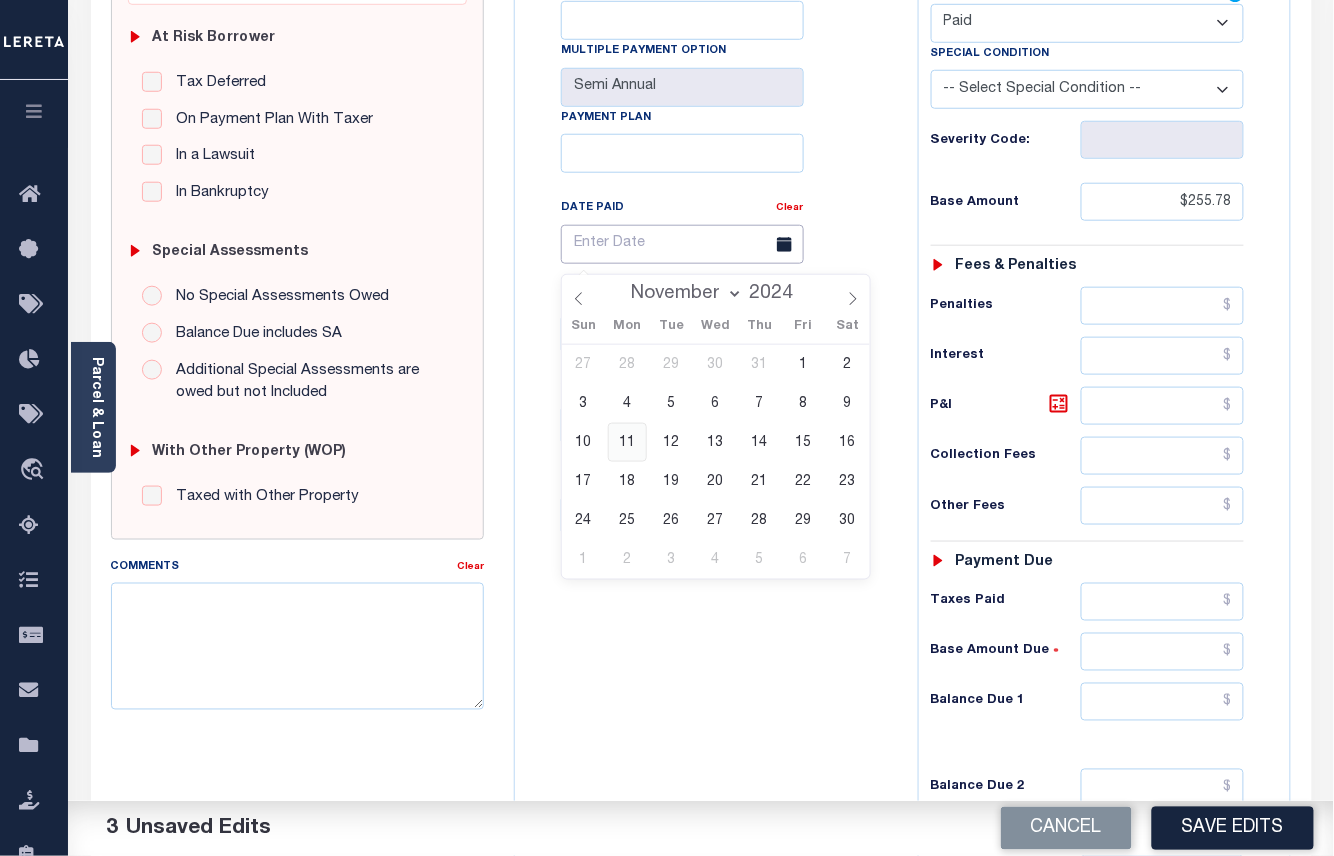 type on "11/11/2024" 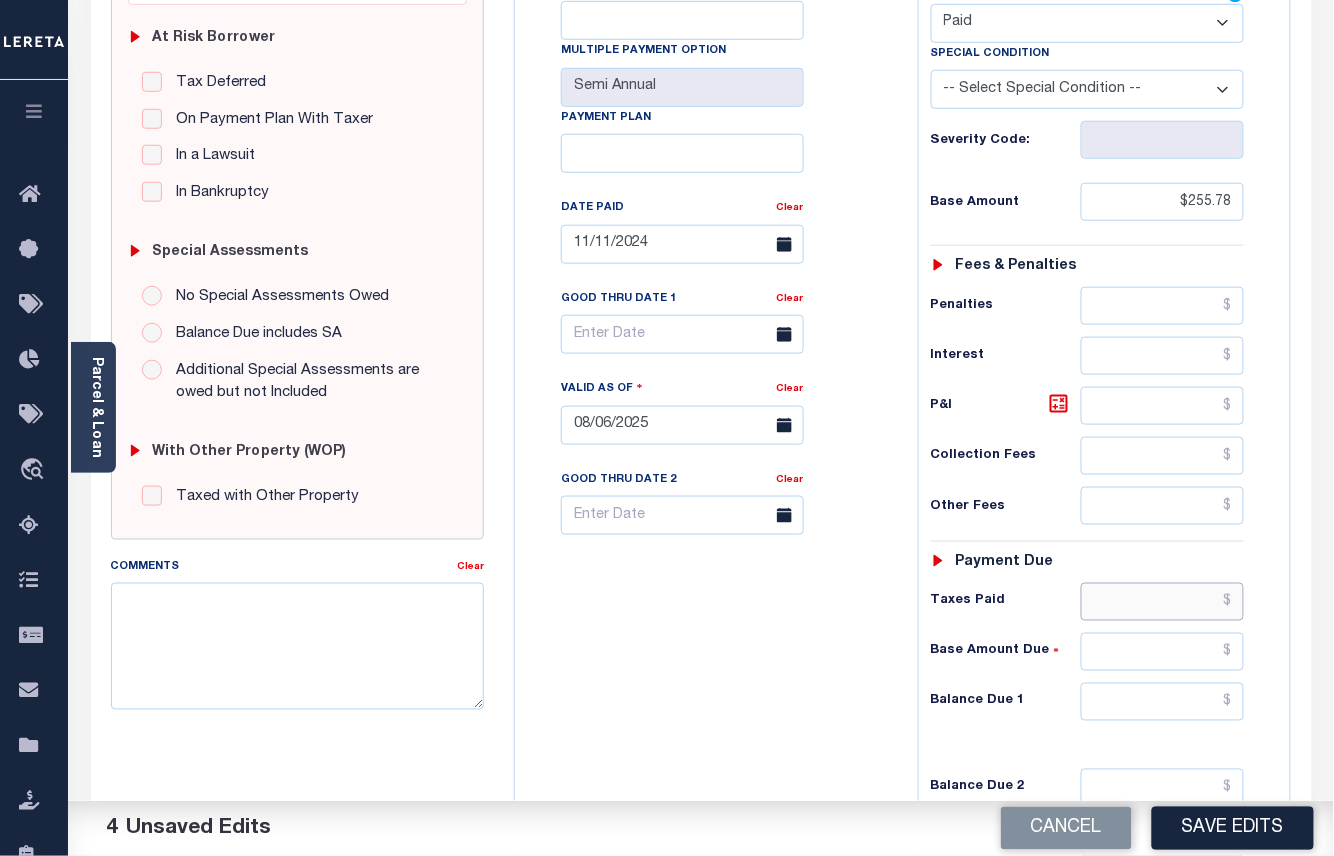 click at bounding box center (1163, 602) 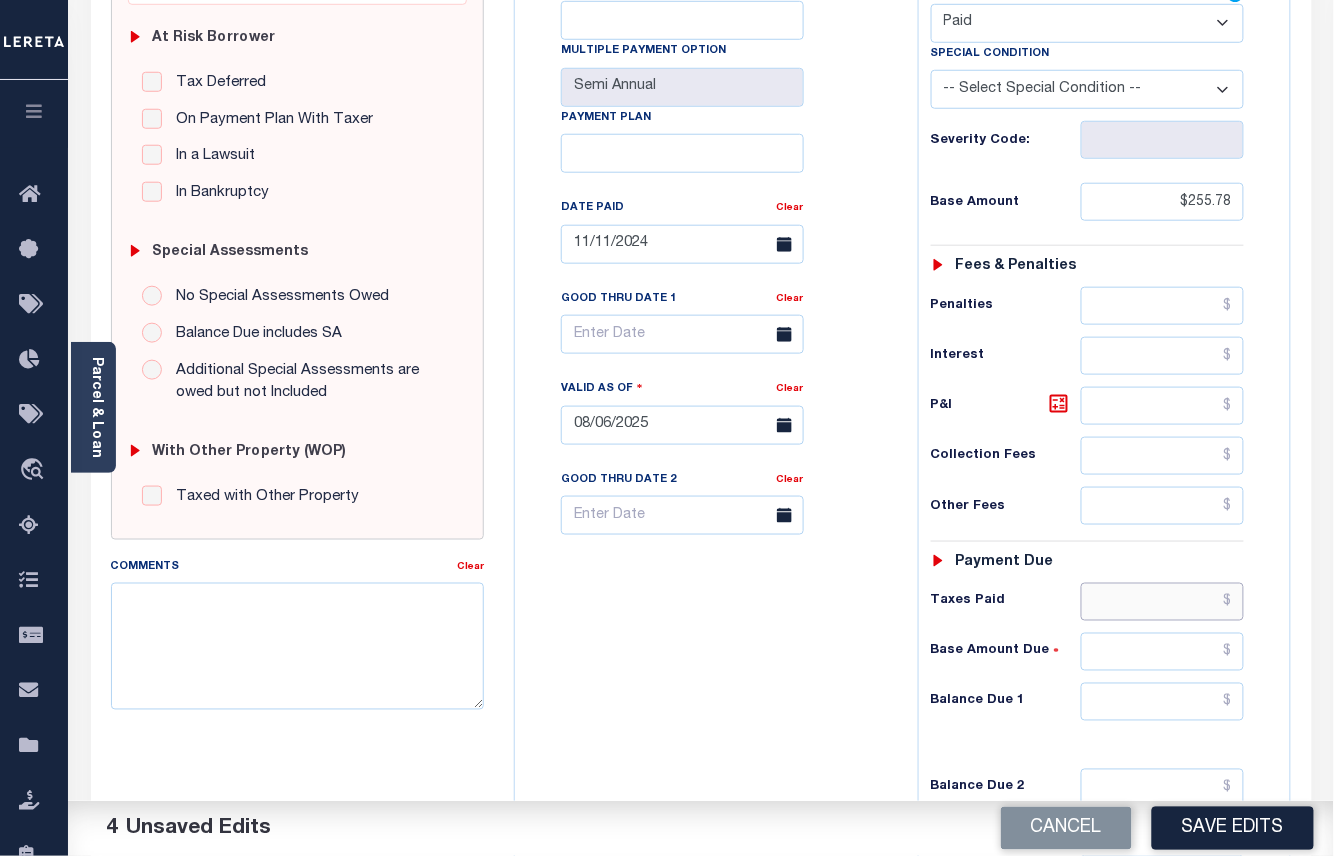 paste on "255.78" 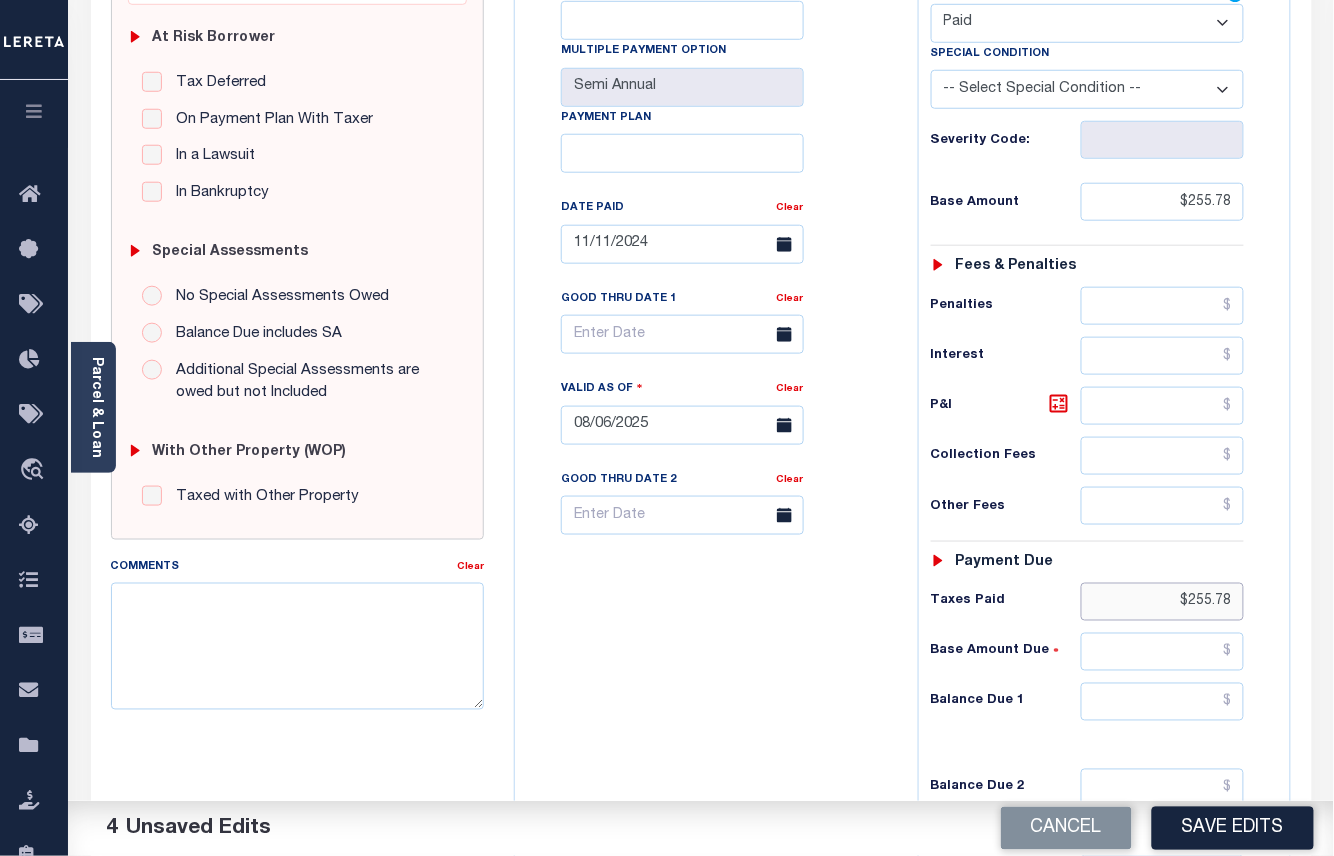 type on "$255.78" 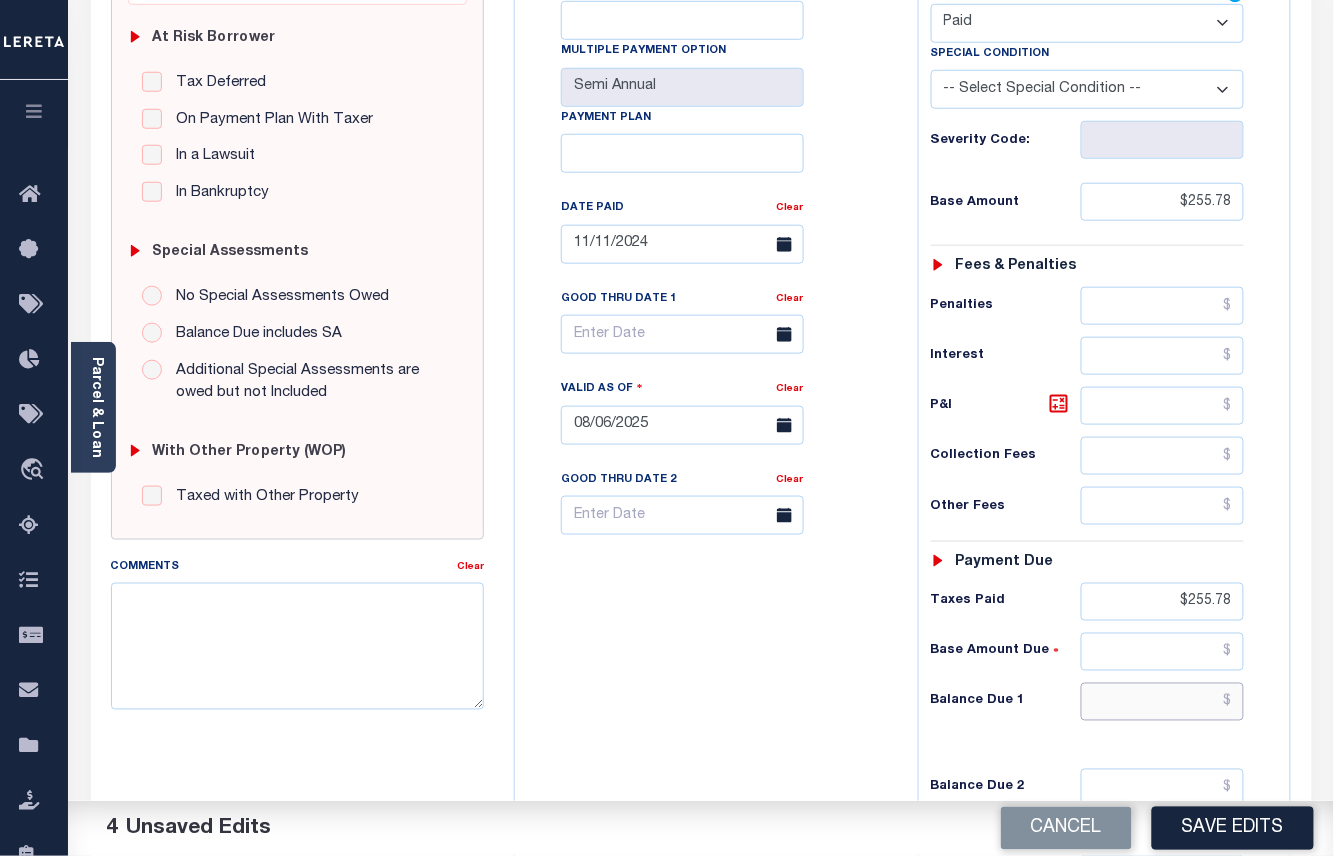 click at bounding box center (1163, 702) 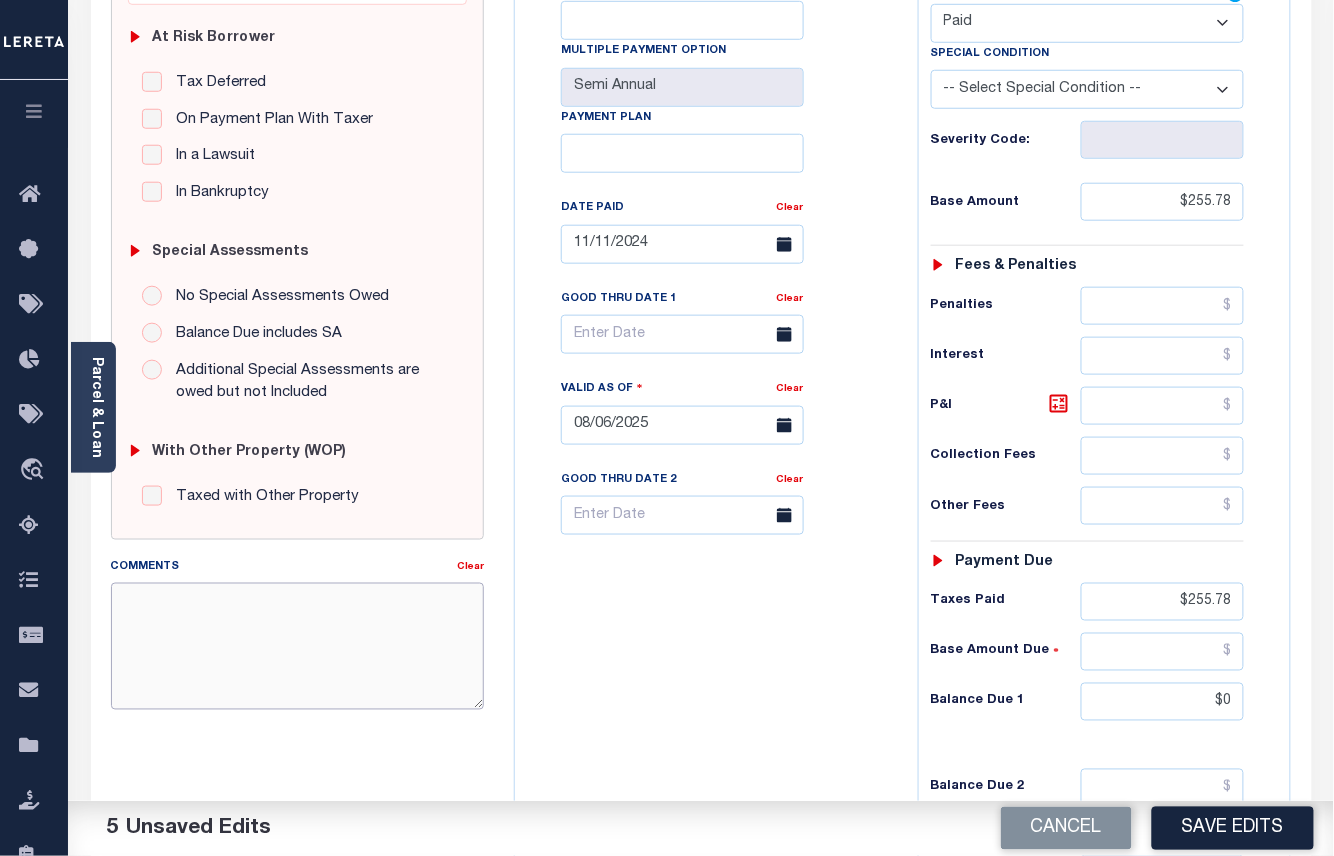 type on "$0.00" 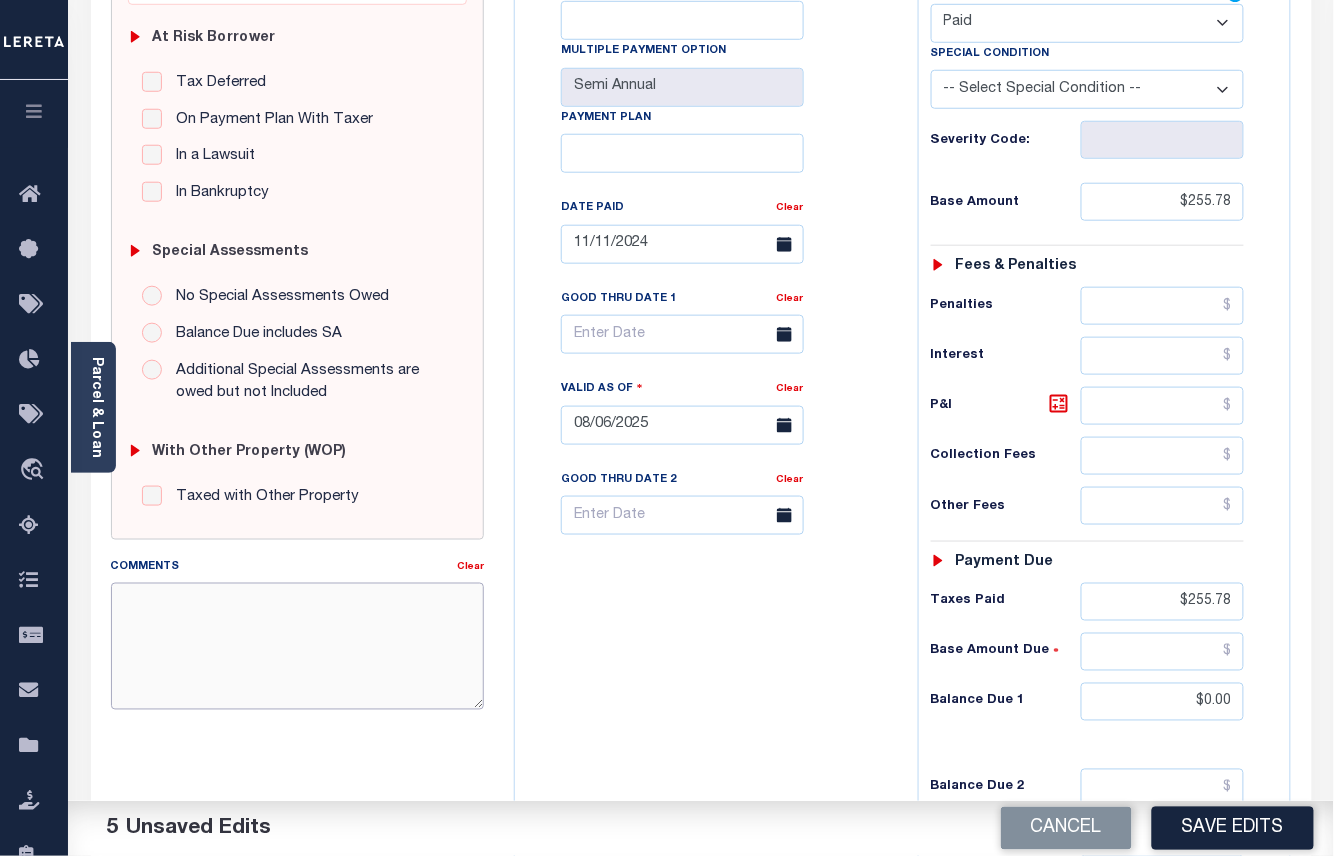 click on "Comments" at bounding box center [298, 646] 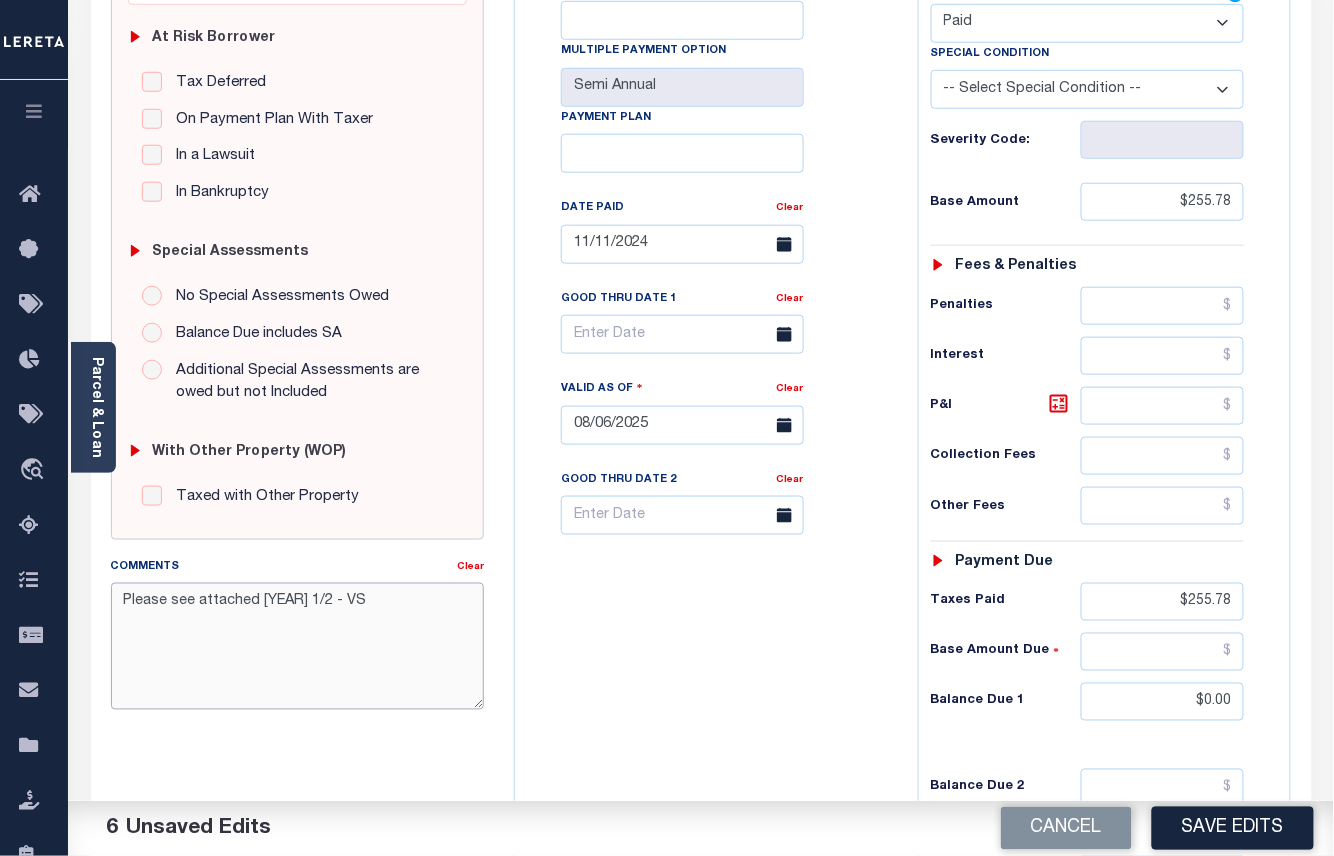 click on "Please see attached 2024 1/2 - VS" at bounding box center [298, 646] 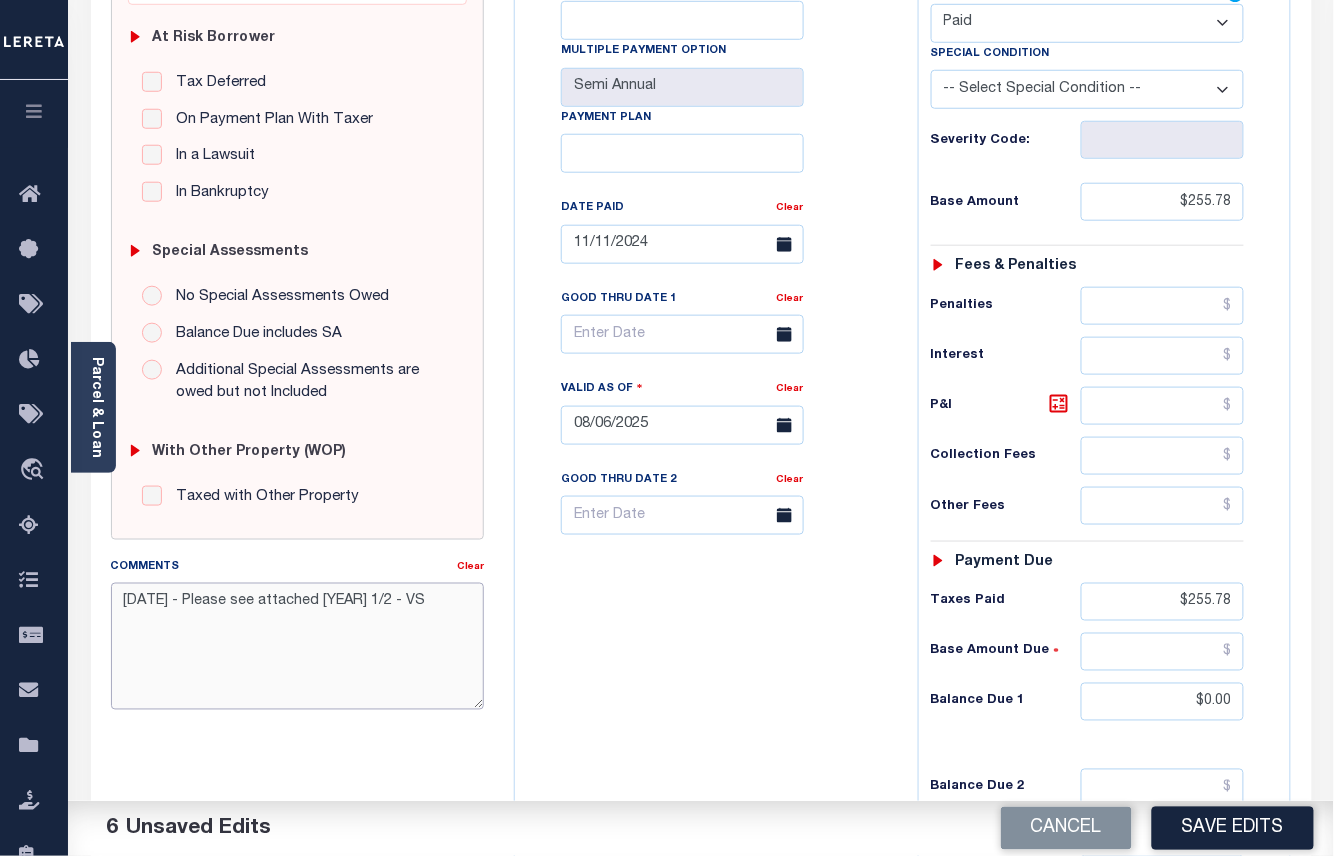 scroll, scrollTop: 0, scrollLeft: 0, axis: both 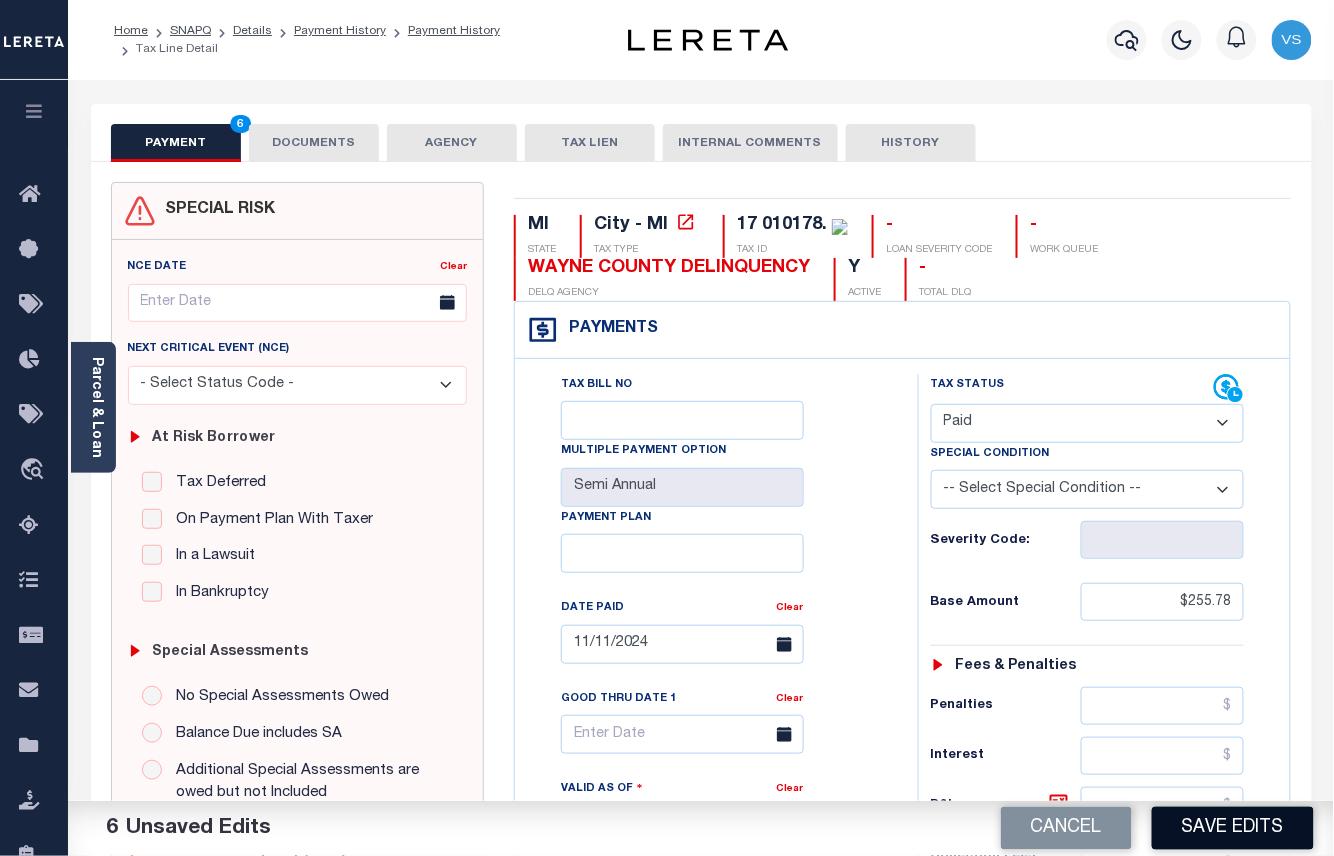 type on "8/6/25 - Please see attached 2024 1/2 - VS" 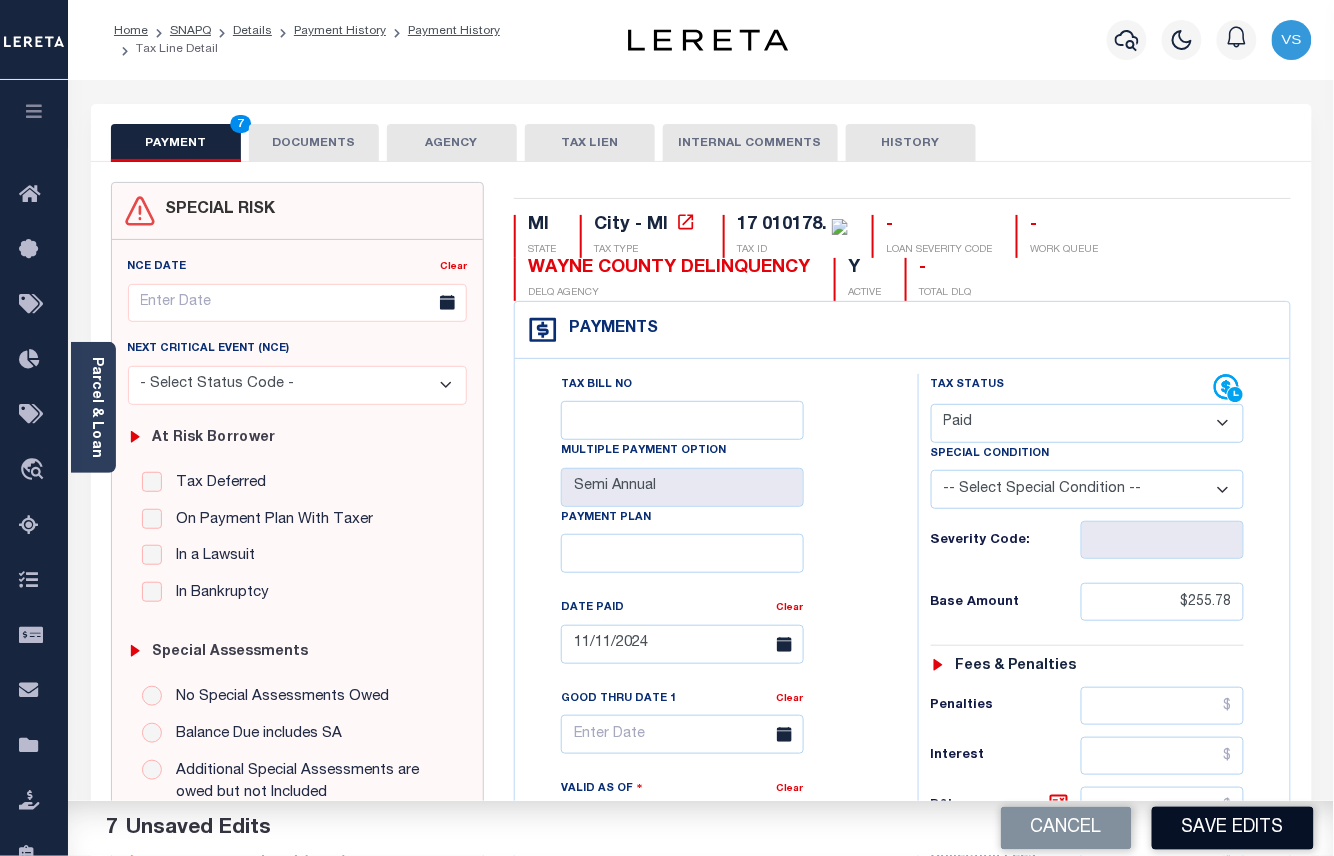 click on "Save Edits" at bounding box center [1233, 828] 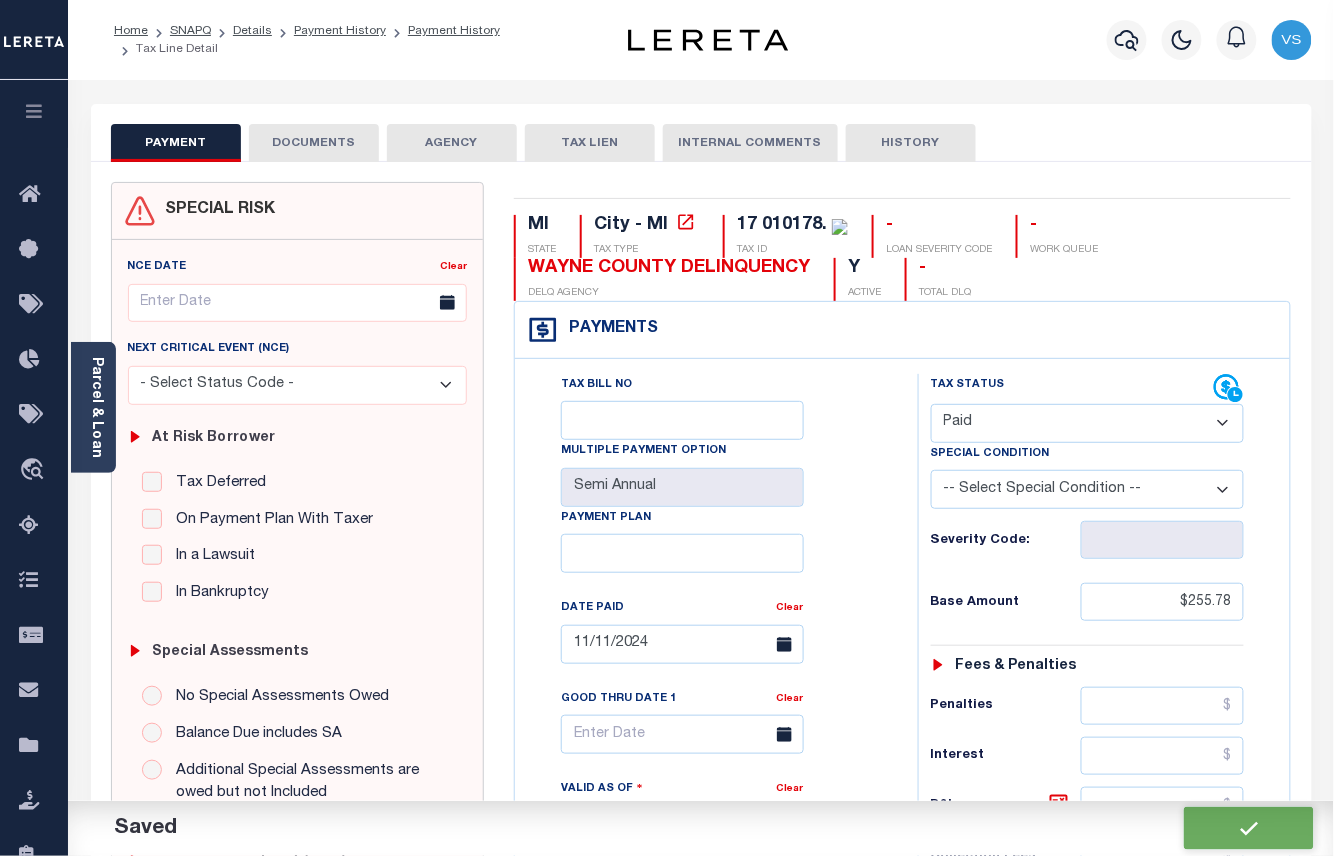 checkbox on "false" 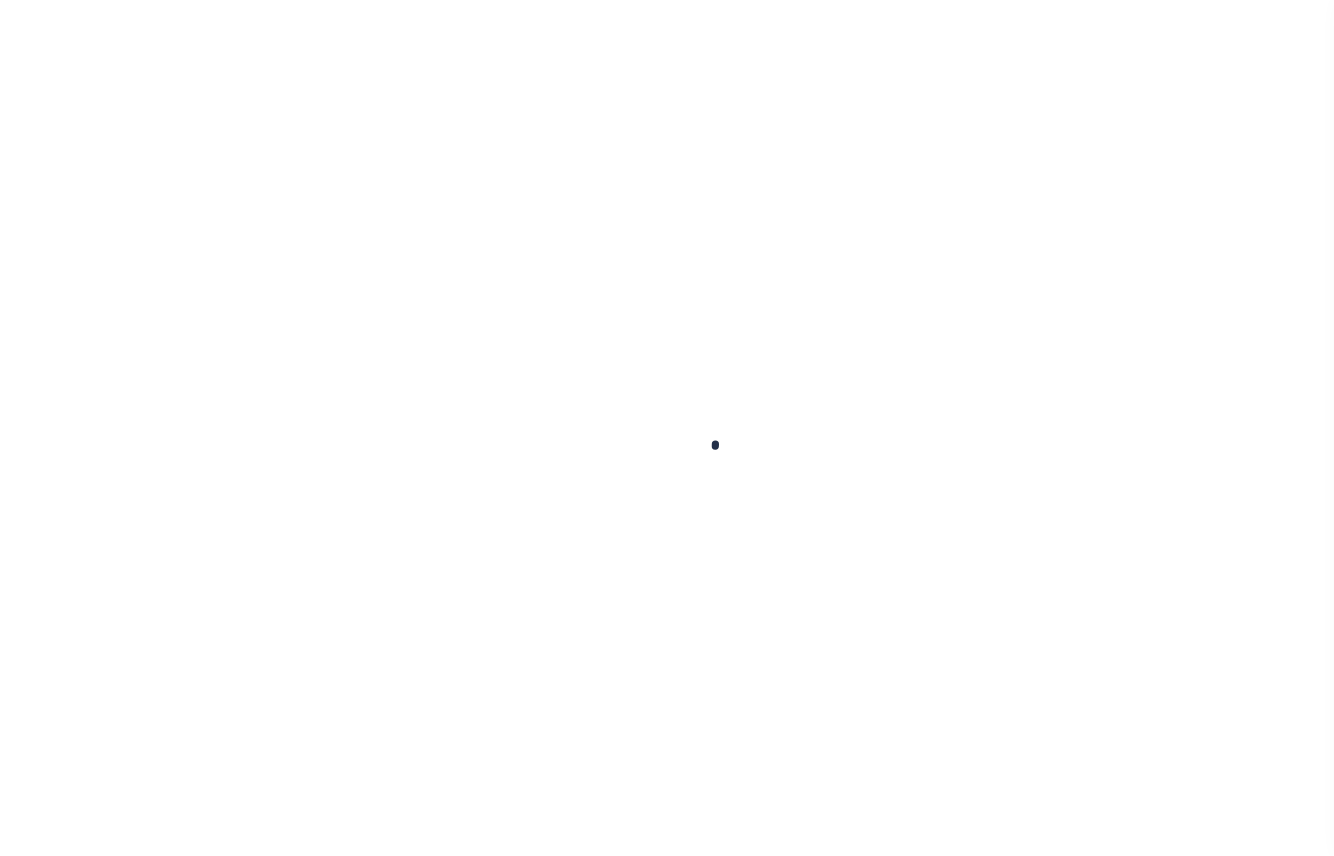 scroll, scrollTop: 0, scrollLeft: 0, axis: both 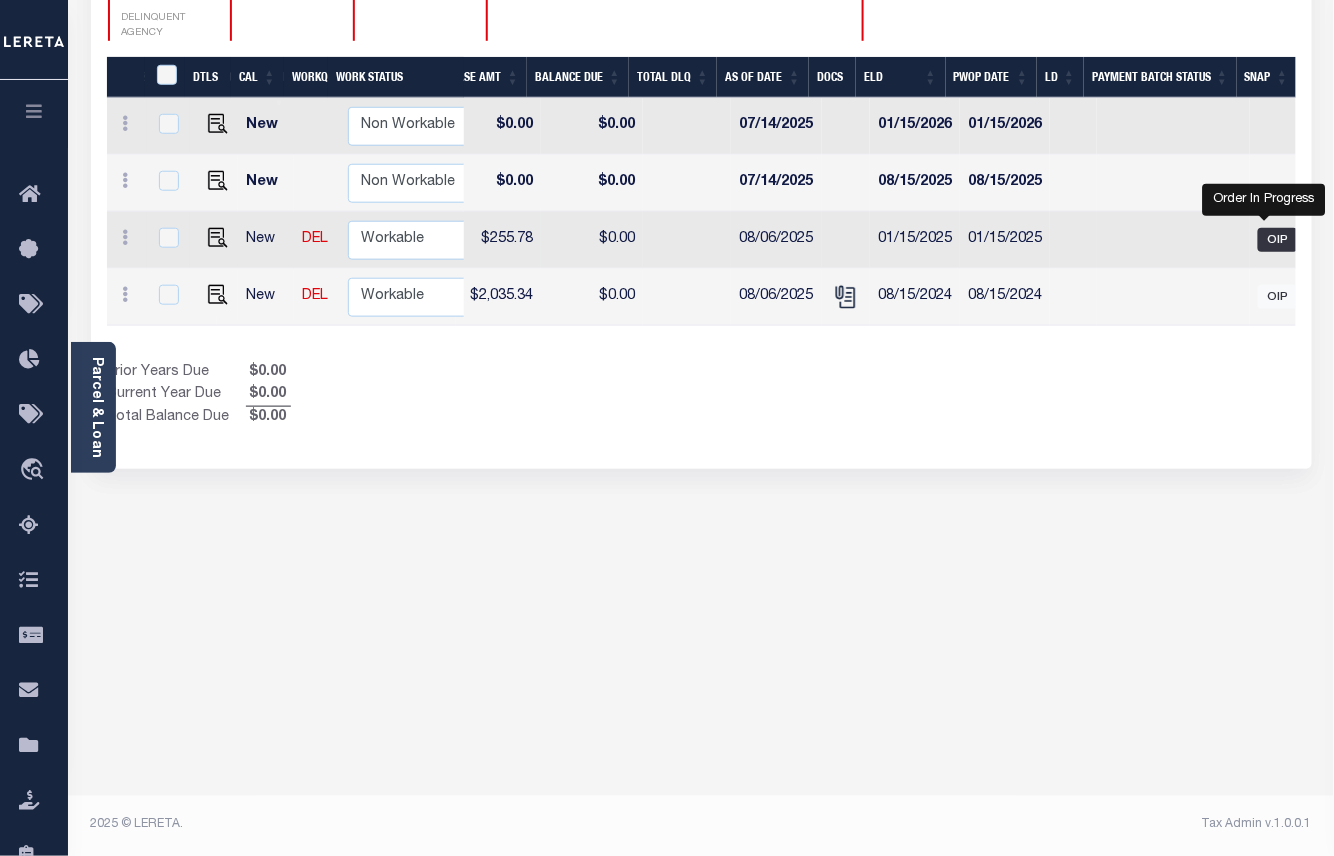 click on "OIP" at bounding box center [1278, 240] 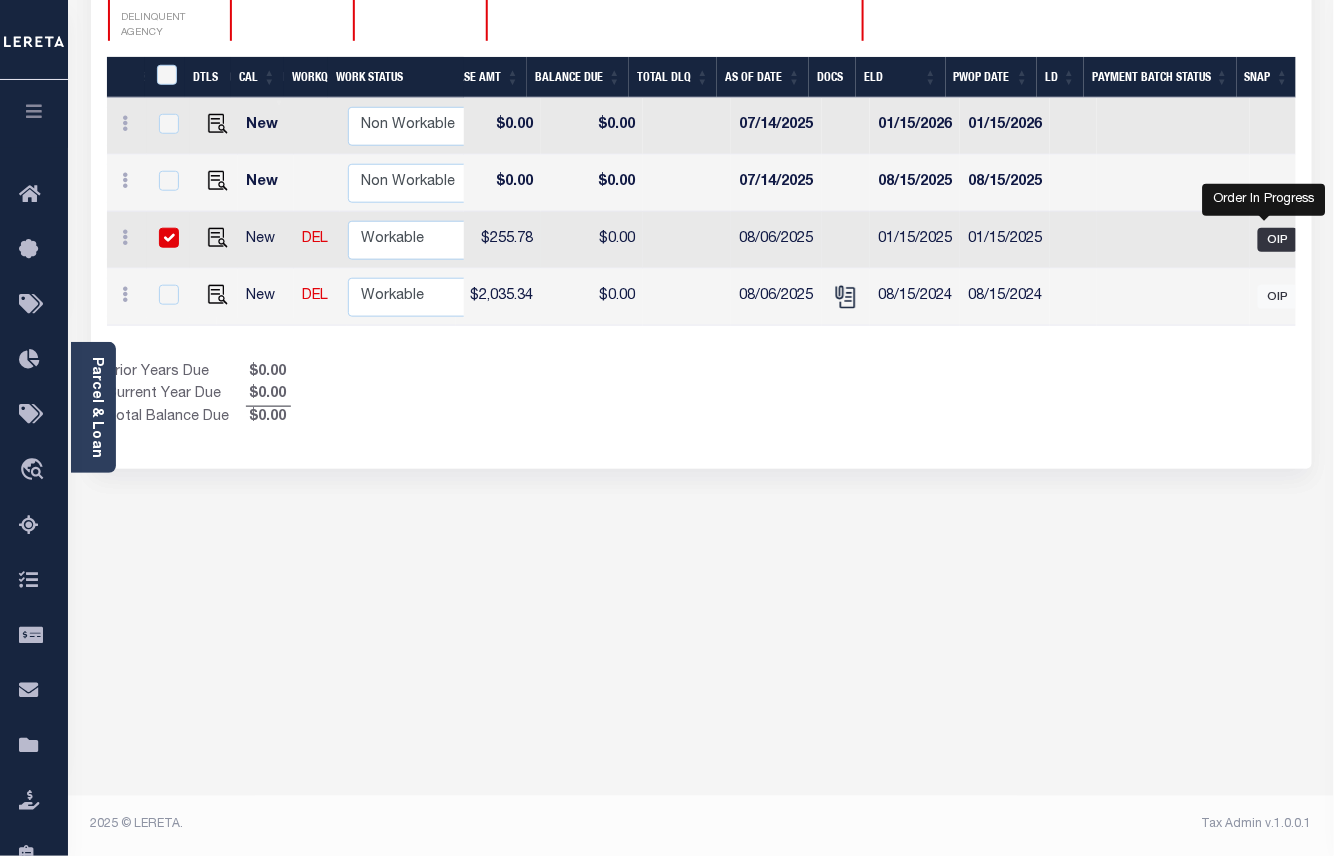 checkbox on "true" 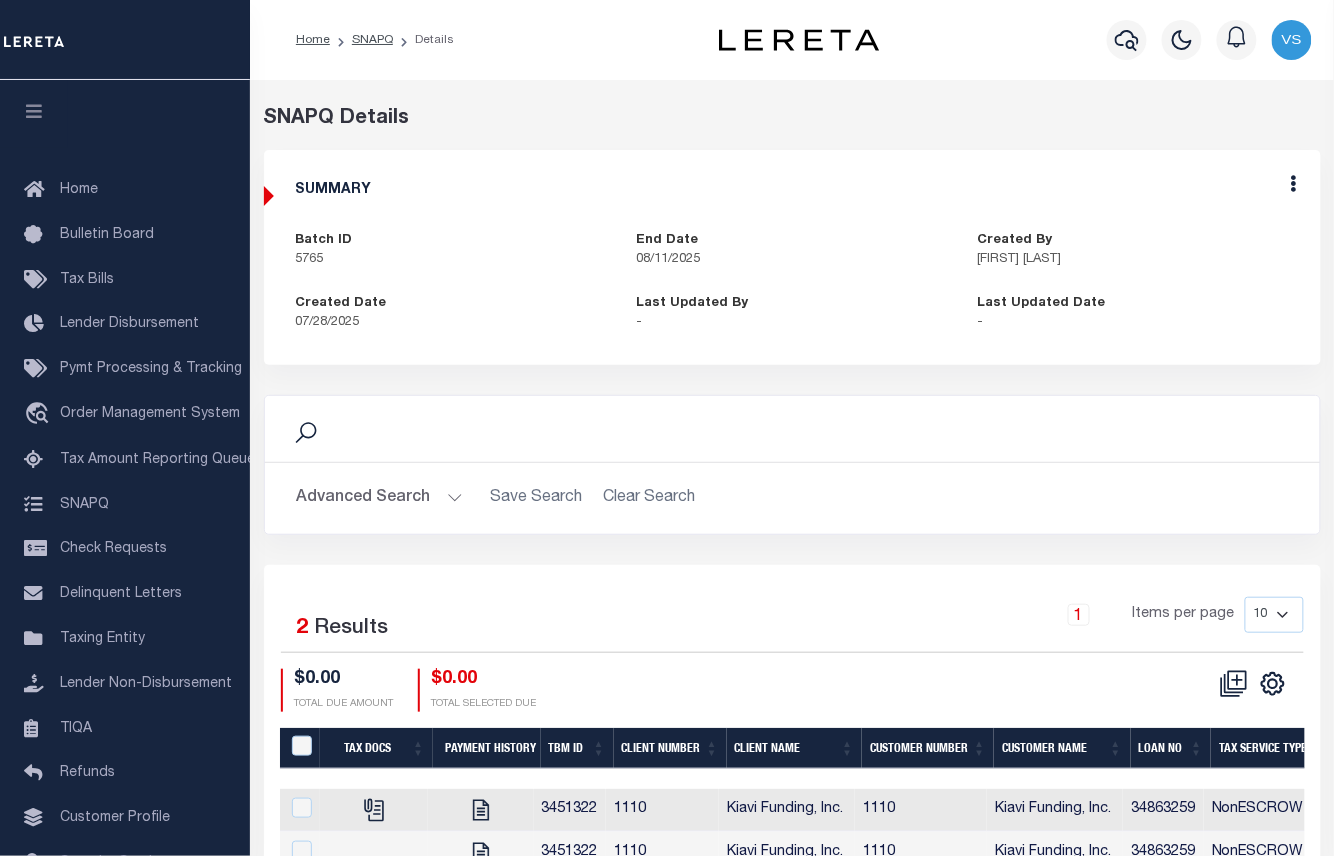 scroll, scrollTop: 114, scrollLeft: 0, axis: vertical 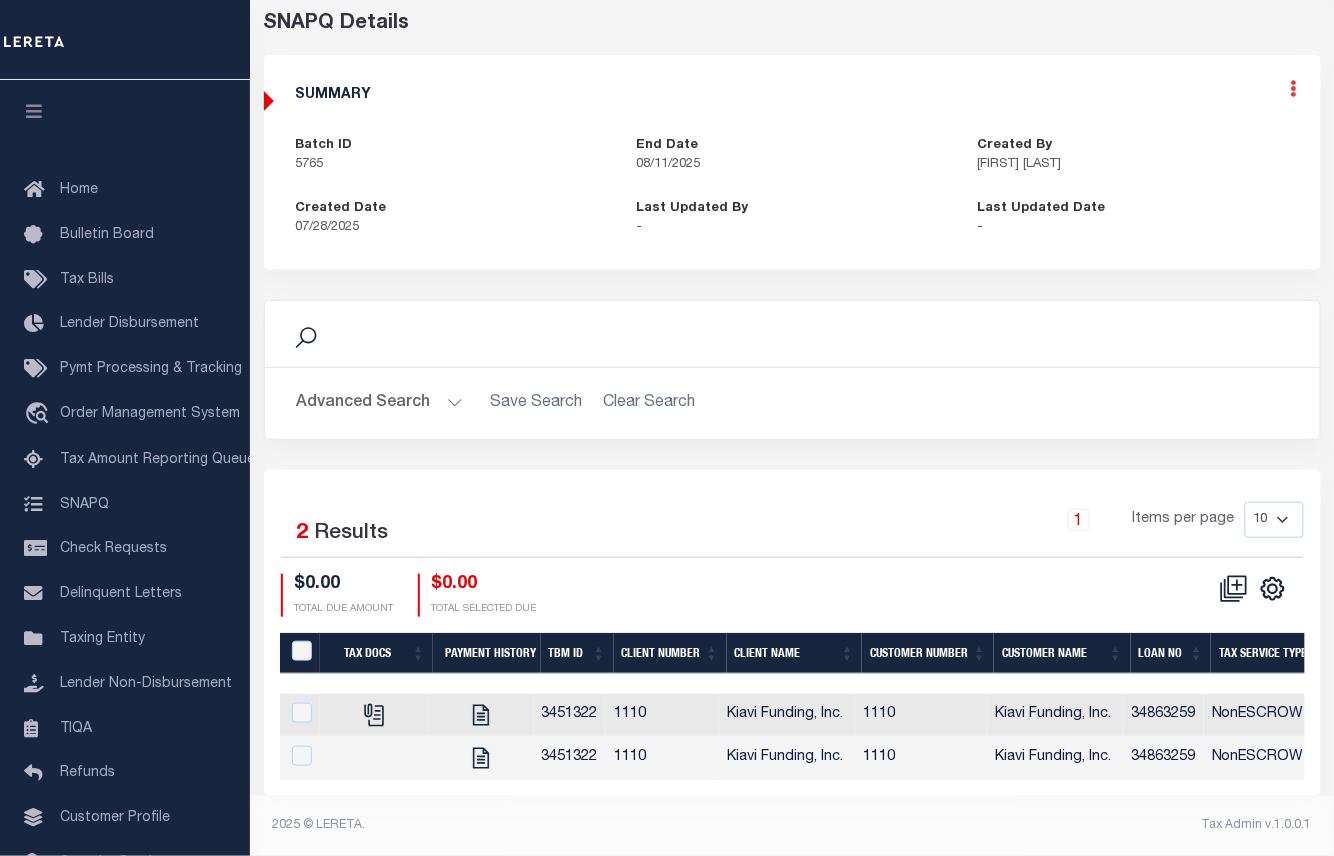 click at bounding box center (1294, 88) 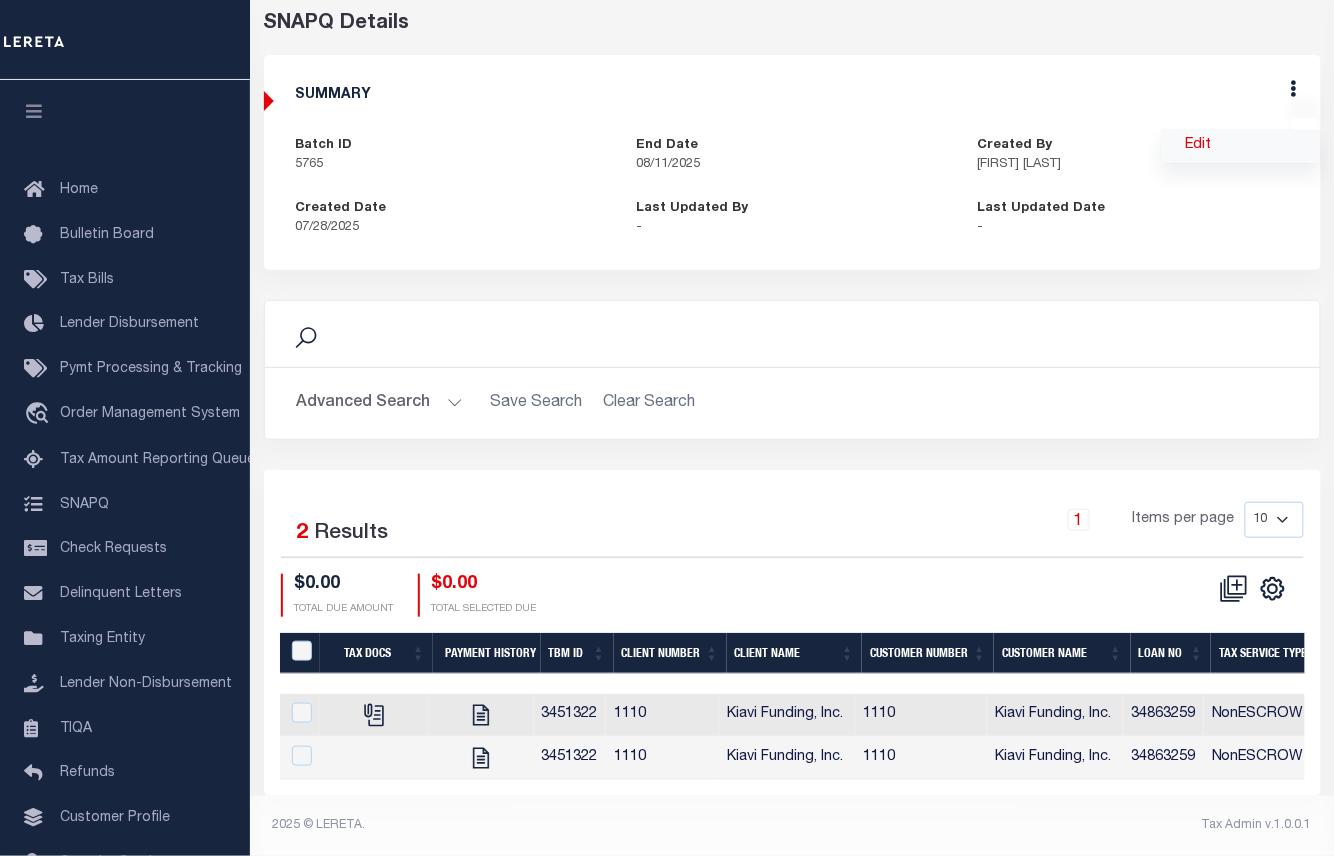 click on "Edit" at bounding box center (1241, 146) 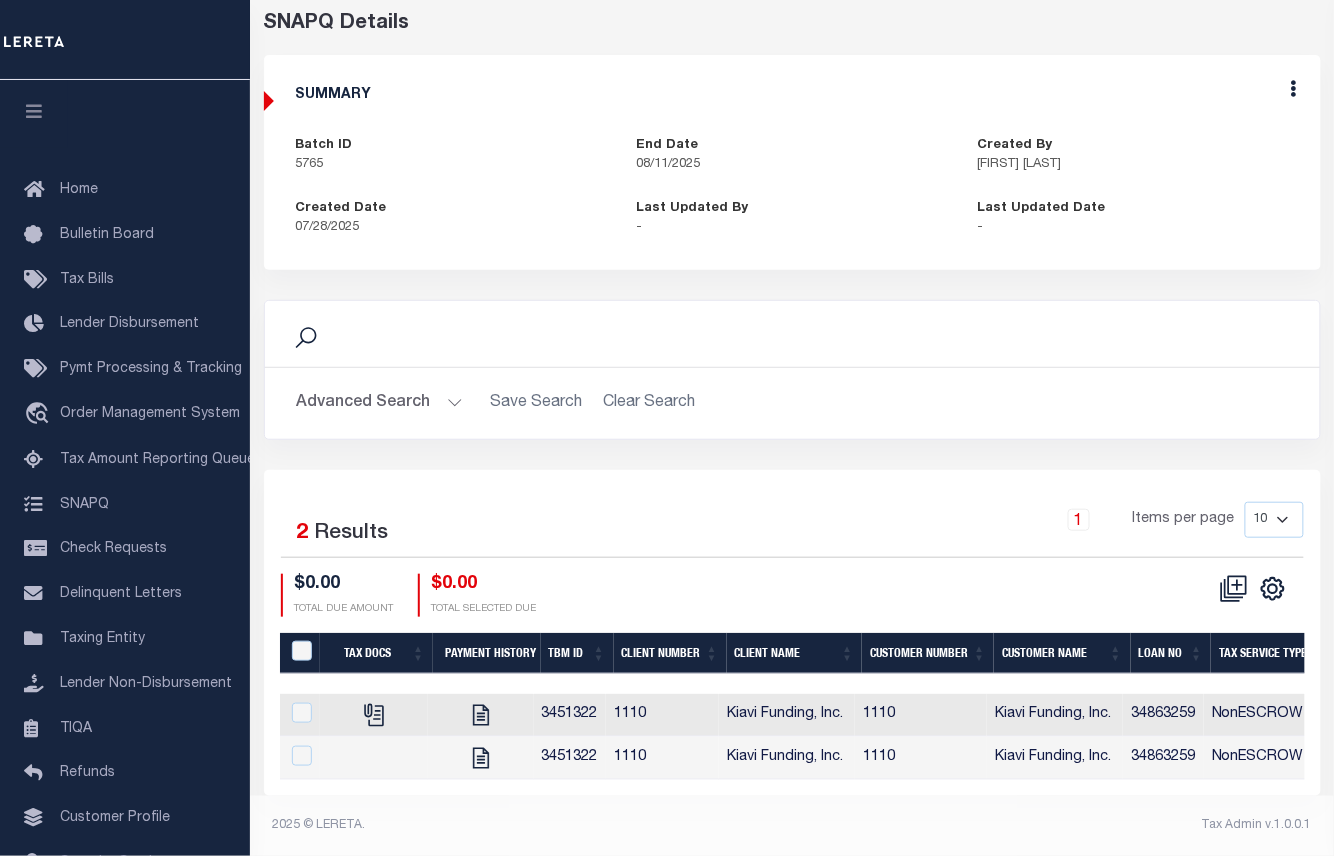select on "OIP" 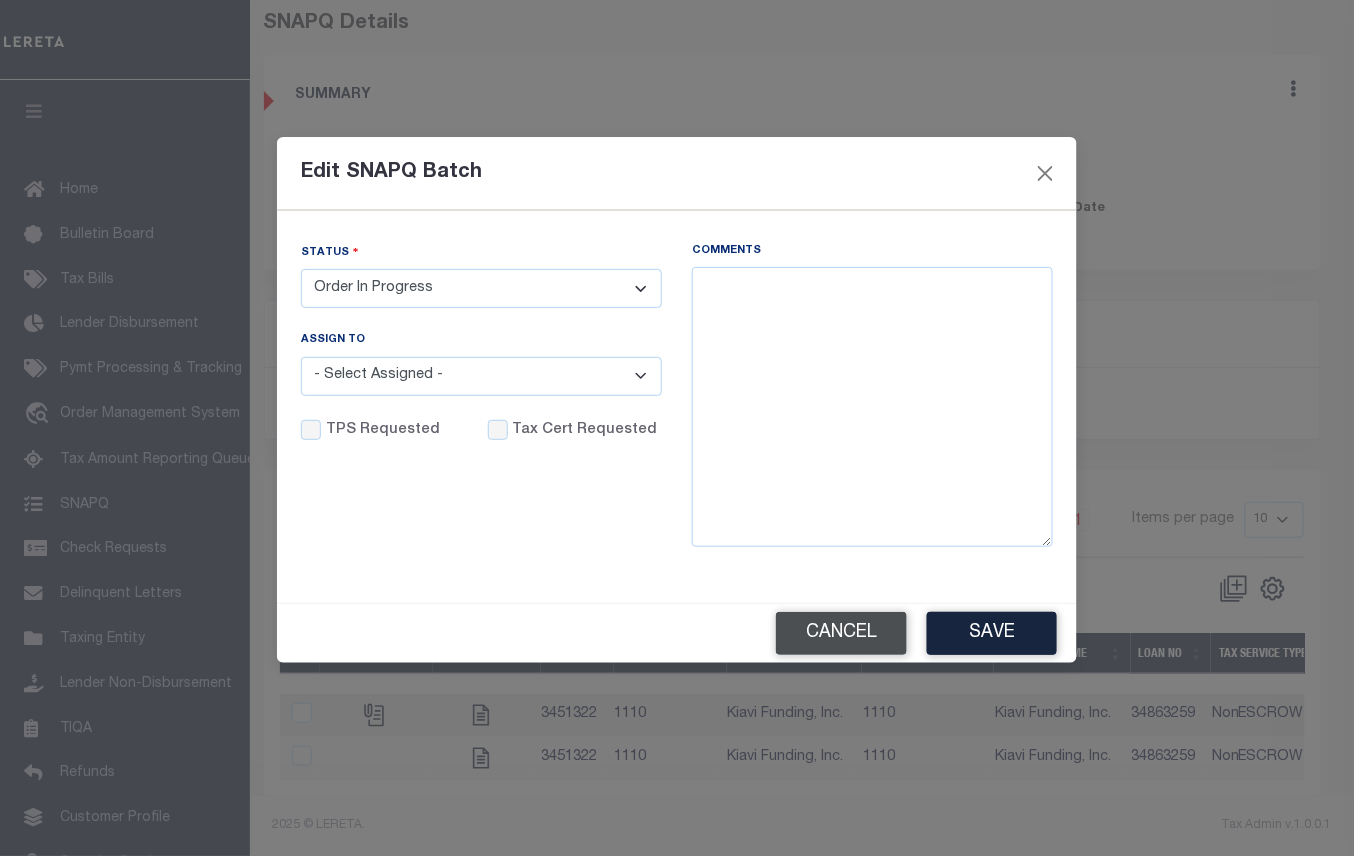 click on "Cancel" at bounding box center [841, 633] 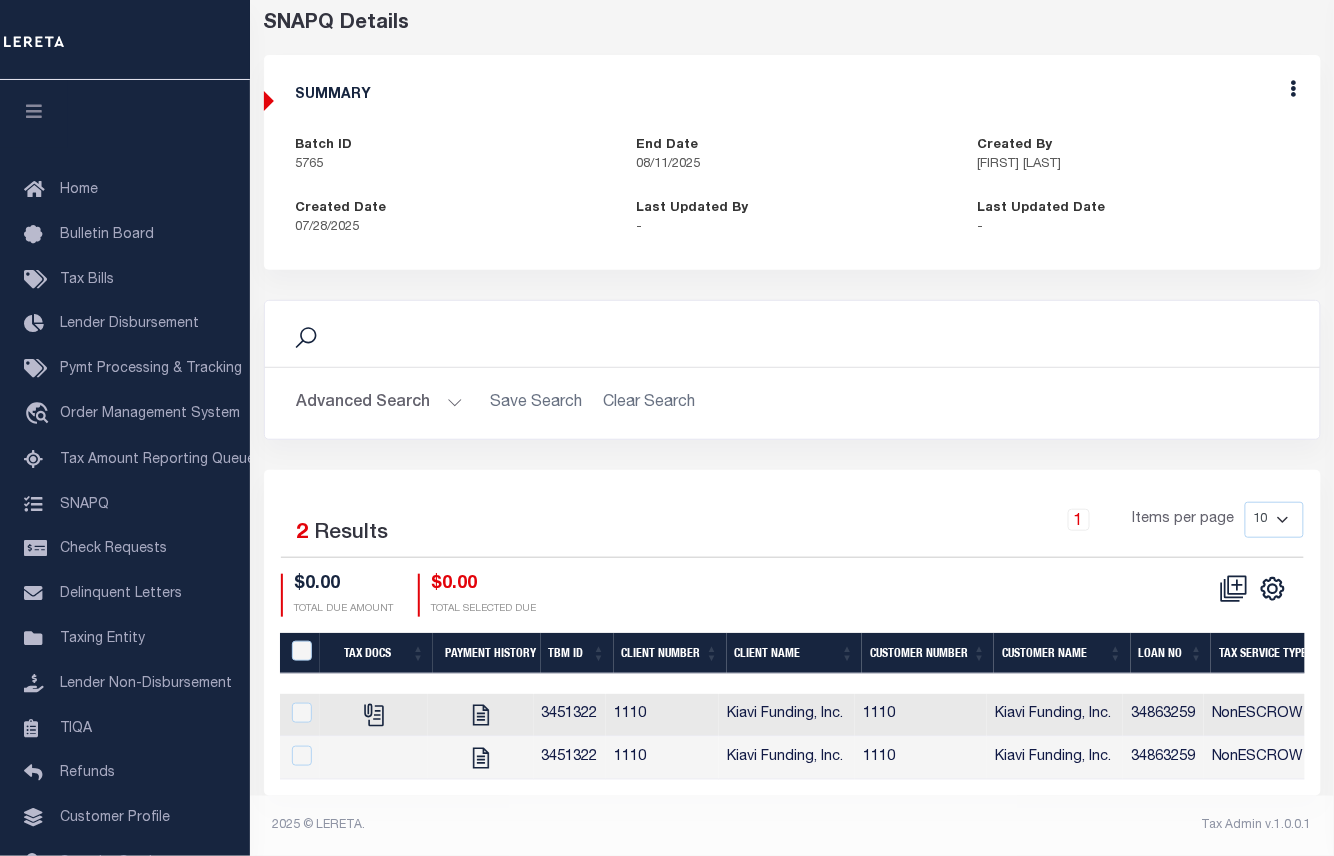 click on "Edit" at bounding box center (1294, 92) 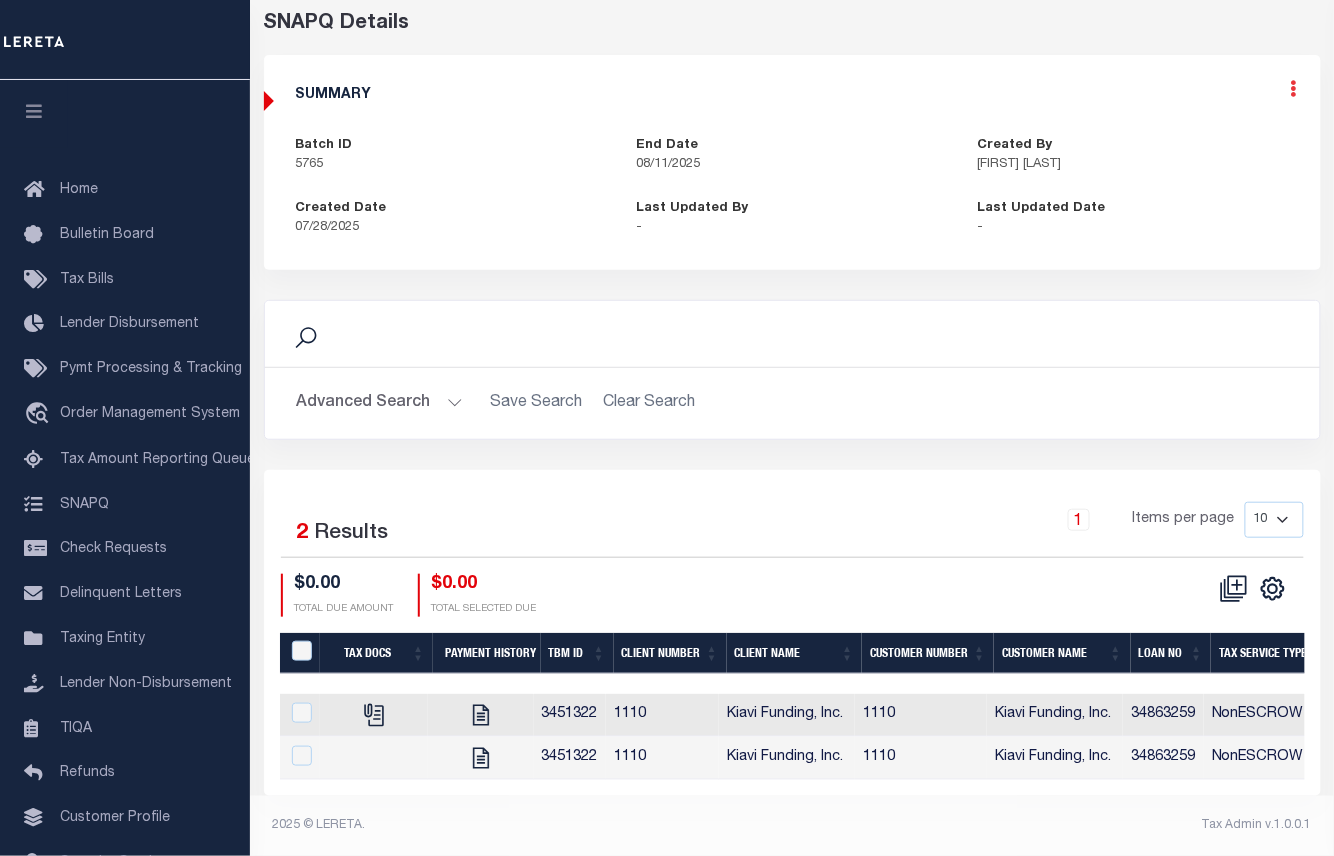 click at bounding box center (1294, 88) 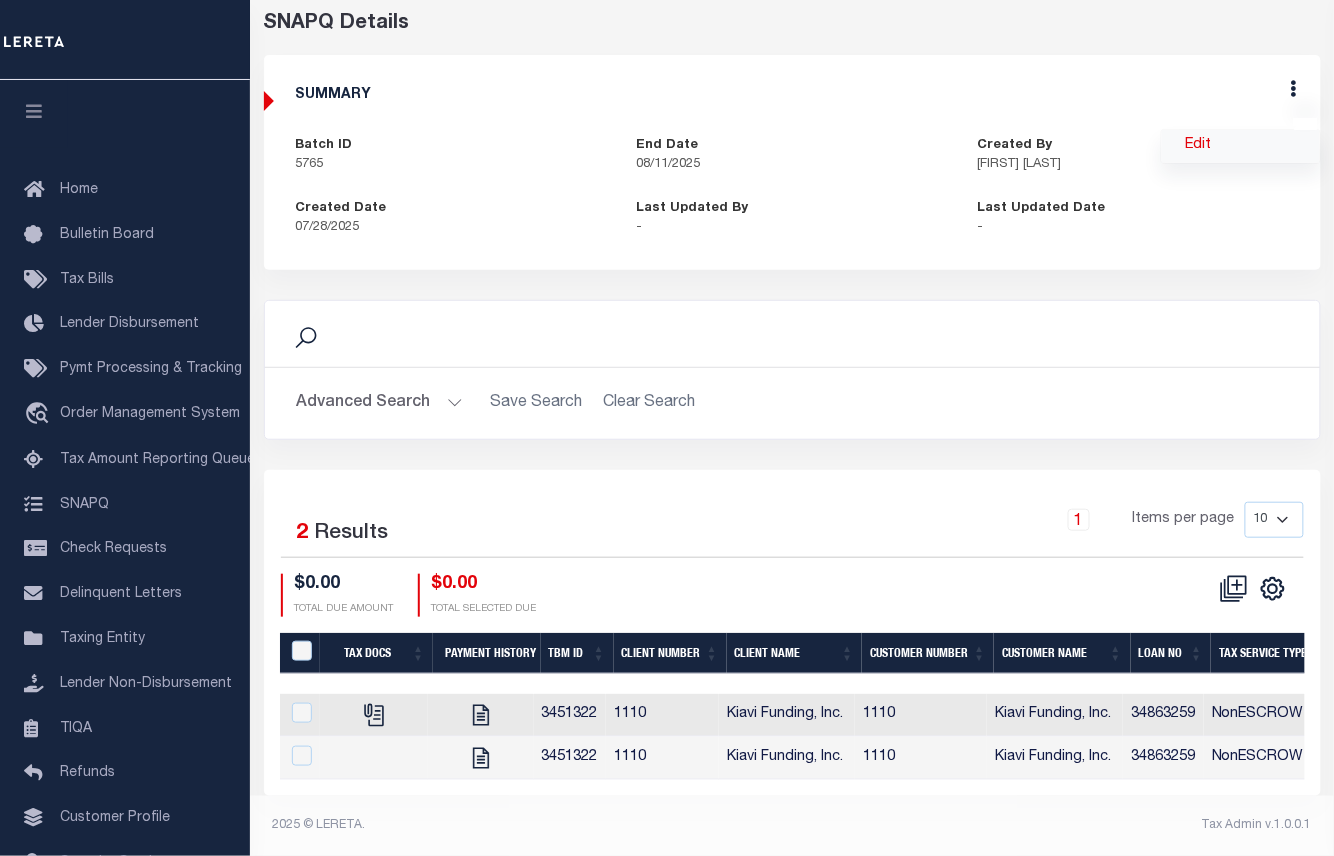 click on "Edit" at bounding box center [1241, 146] 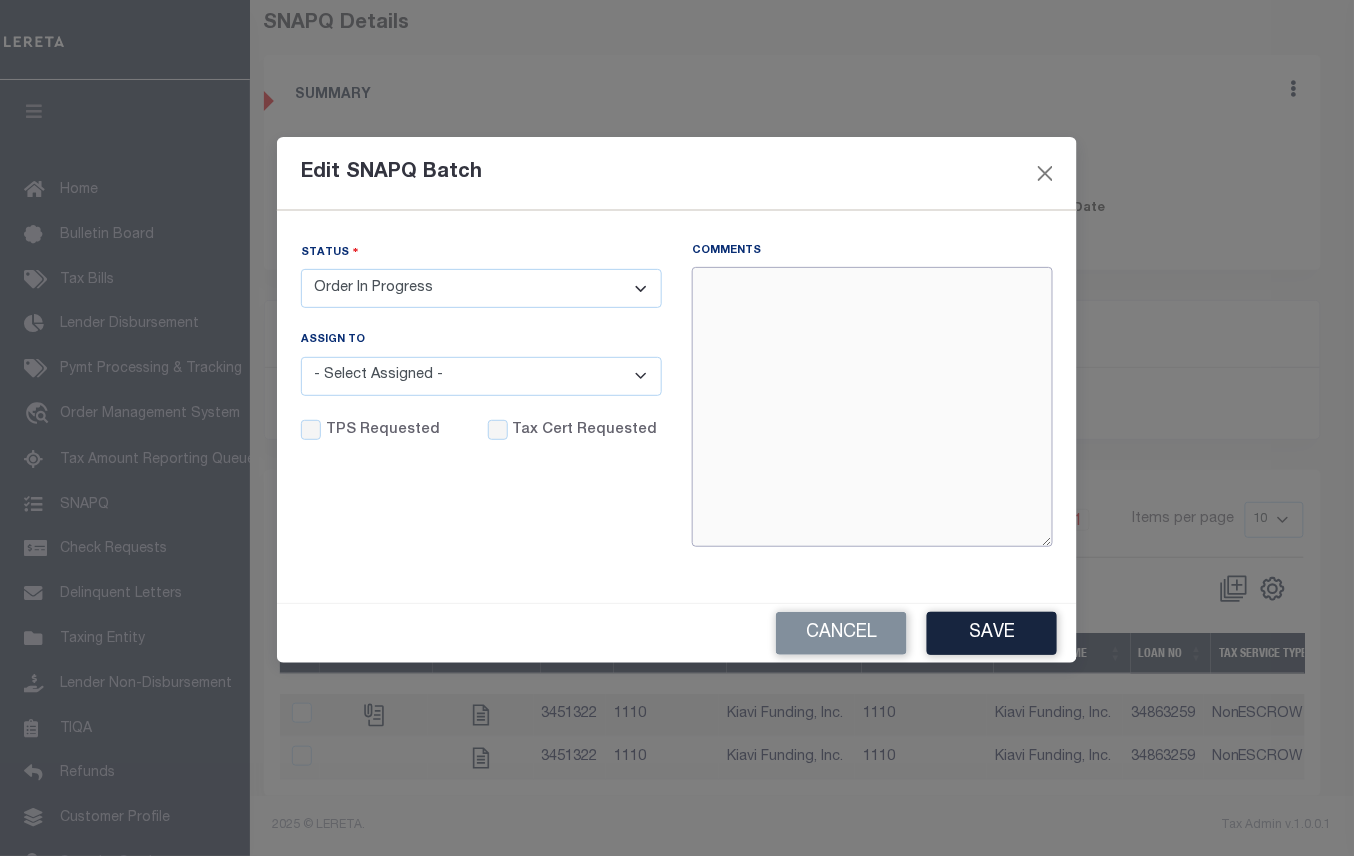 click on "Comments" at bounding box center (872, 407) 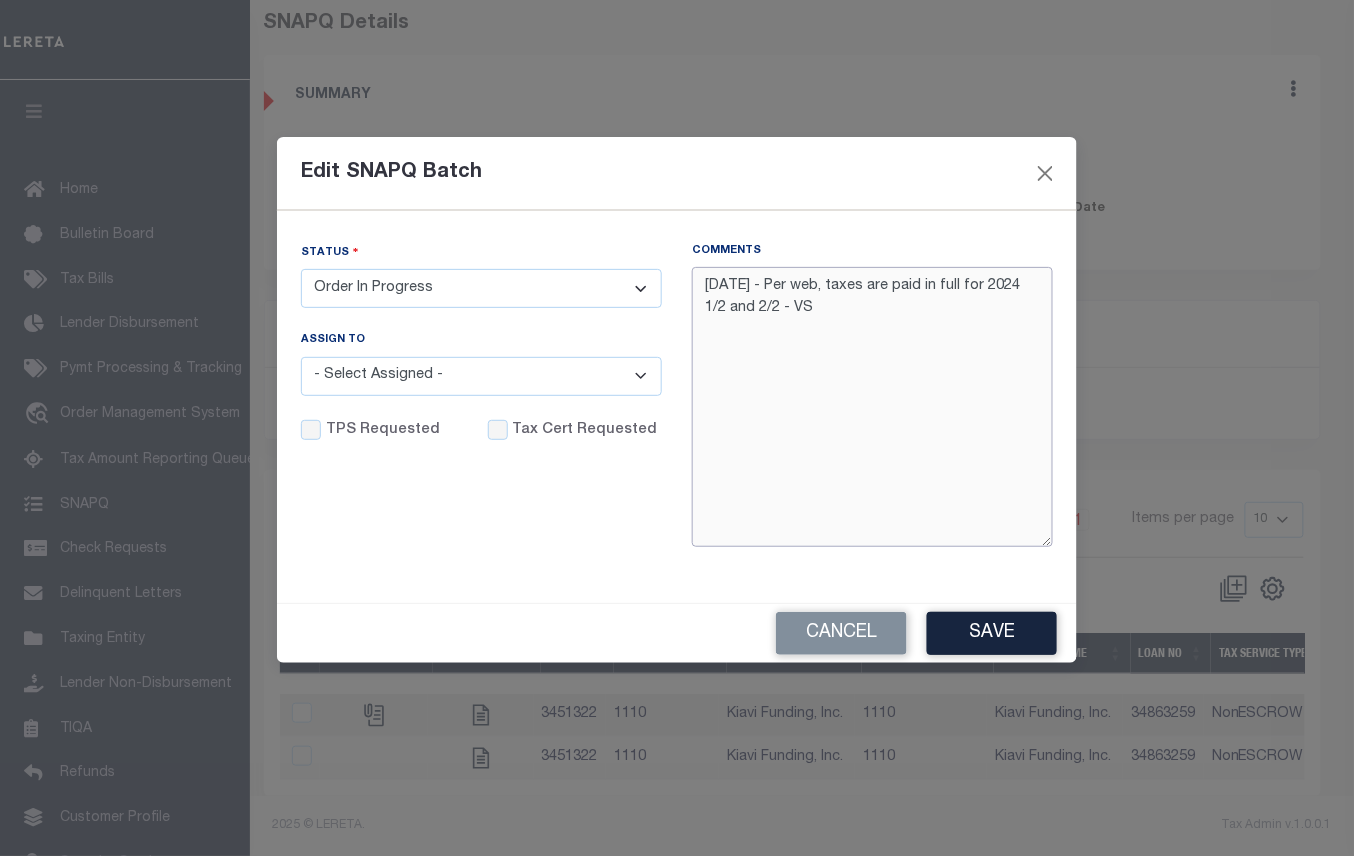 type on "[DATE] - Per web, taxes are paid in full for 2024 1/2 and 2/2 - VS" 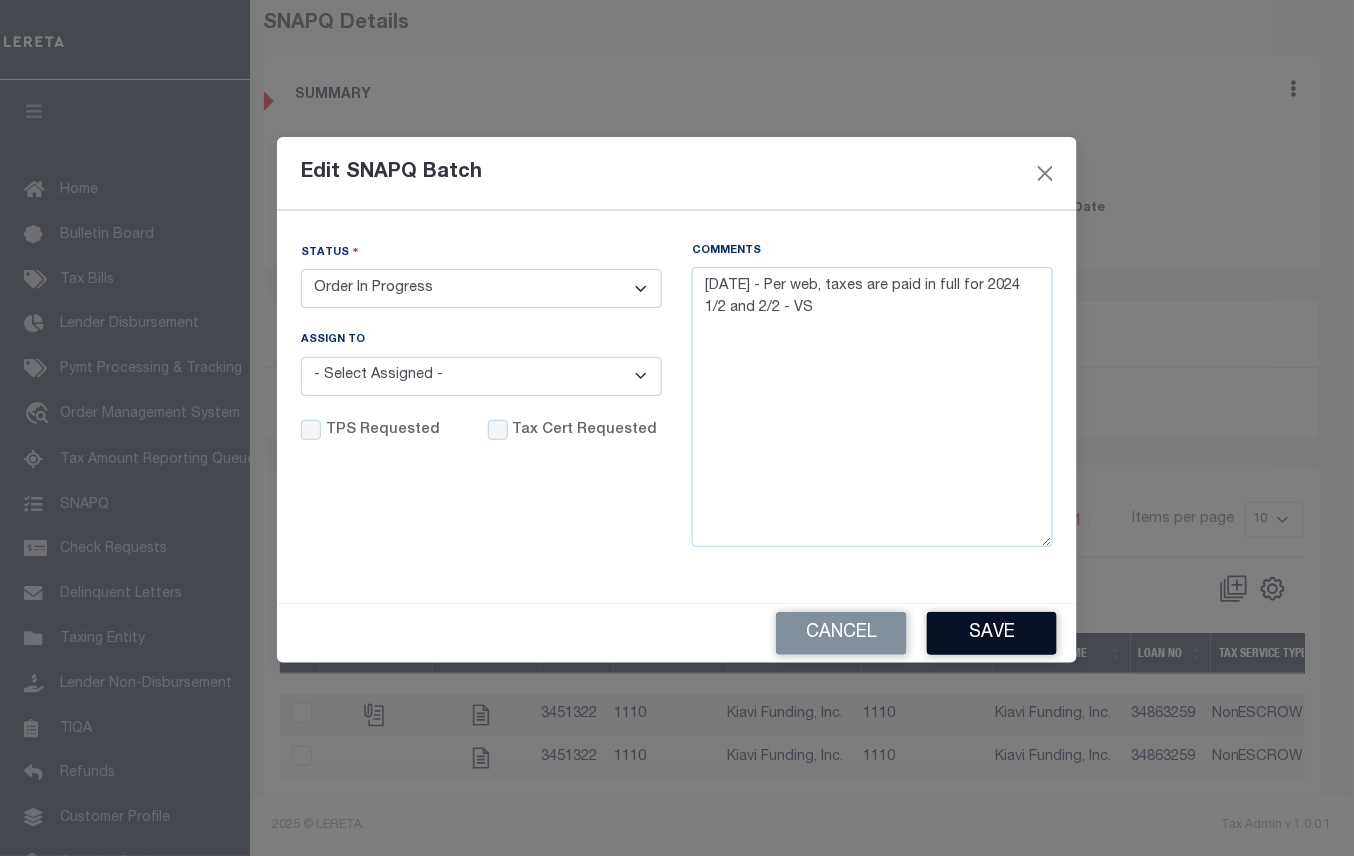 click on "Save" at bounding box center [992, 633] 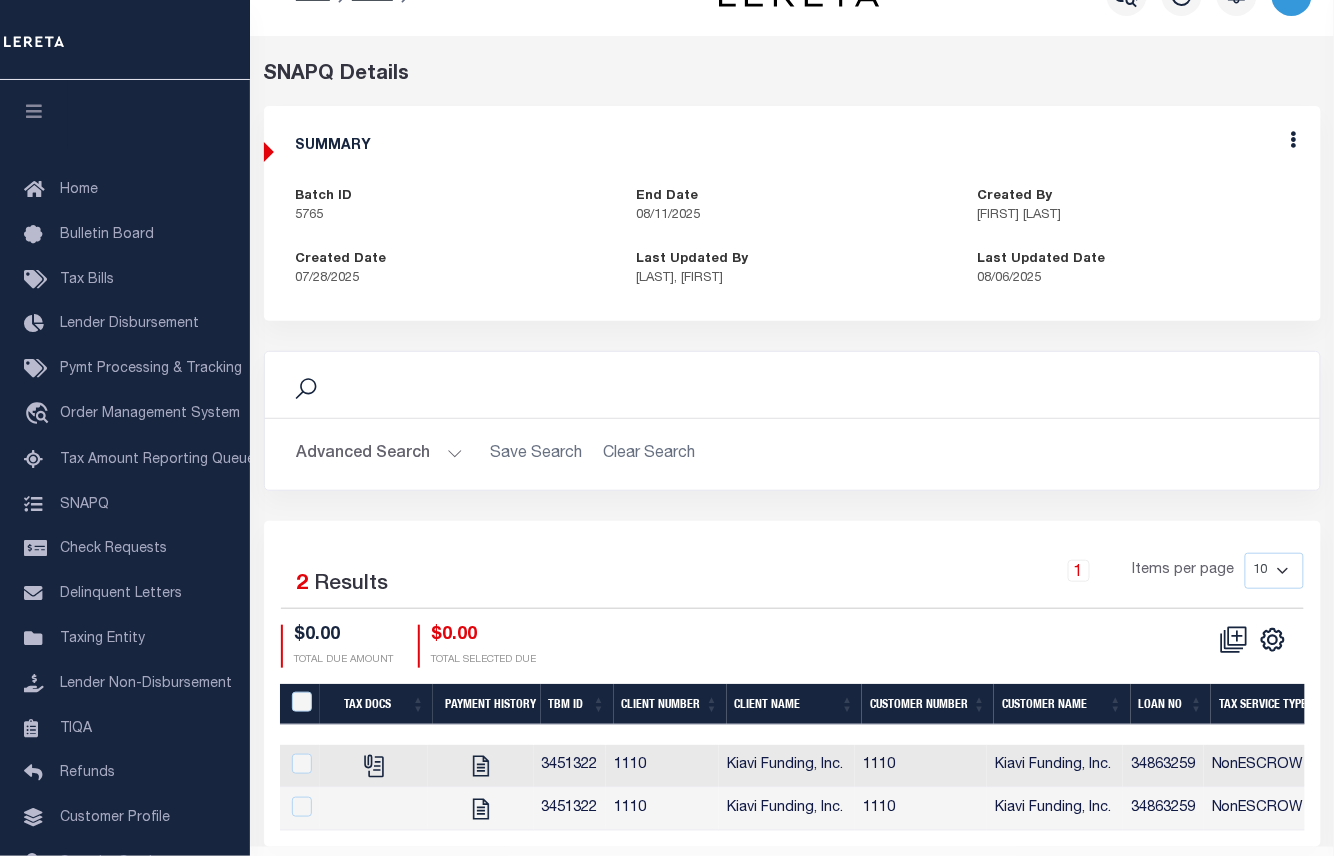 scroll, scrollTop: 114, scrollLeft: 0, axis: vertical 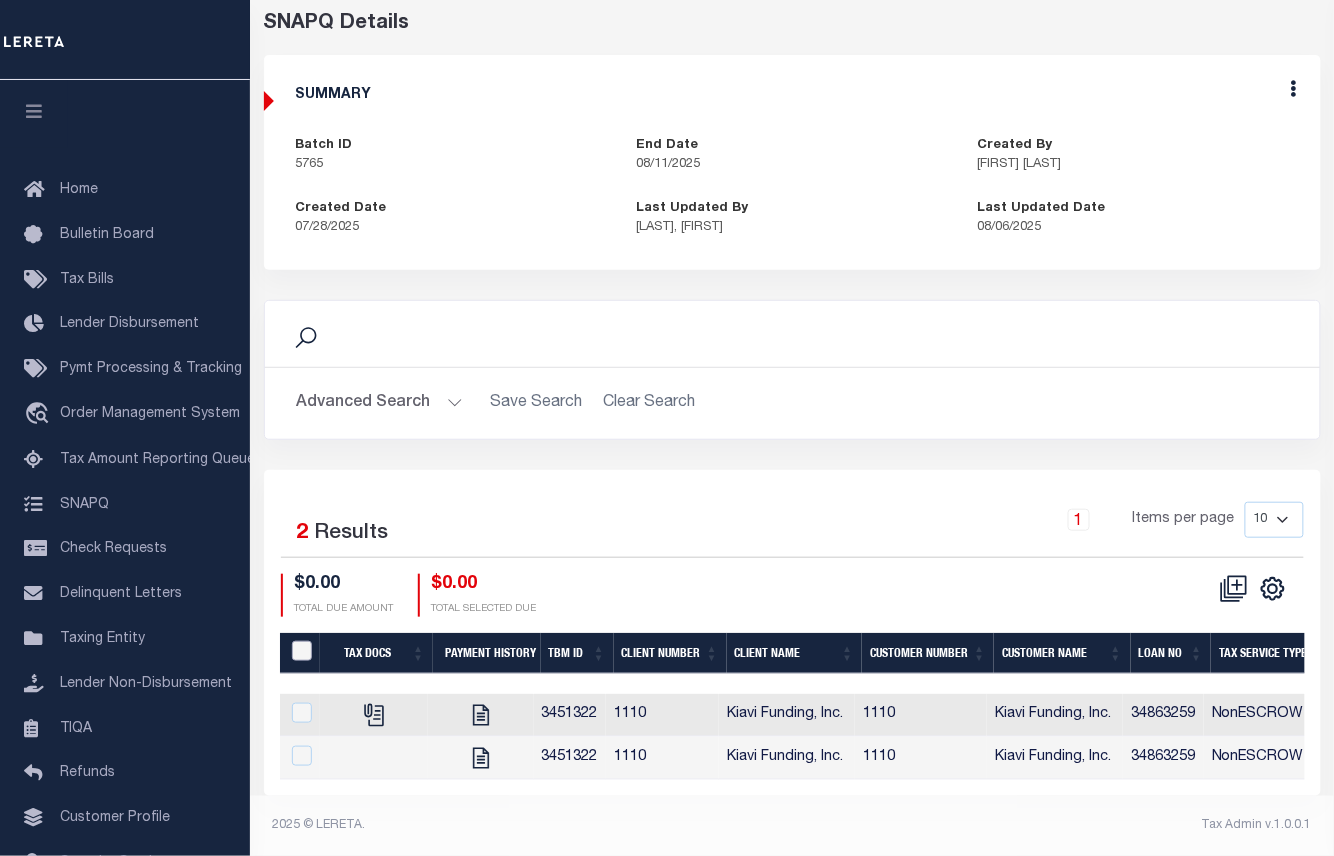 click at bounding box center [302, 651] 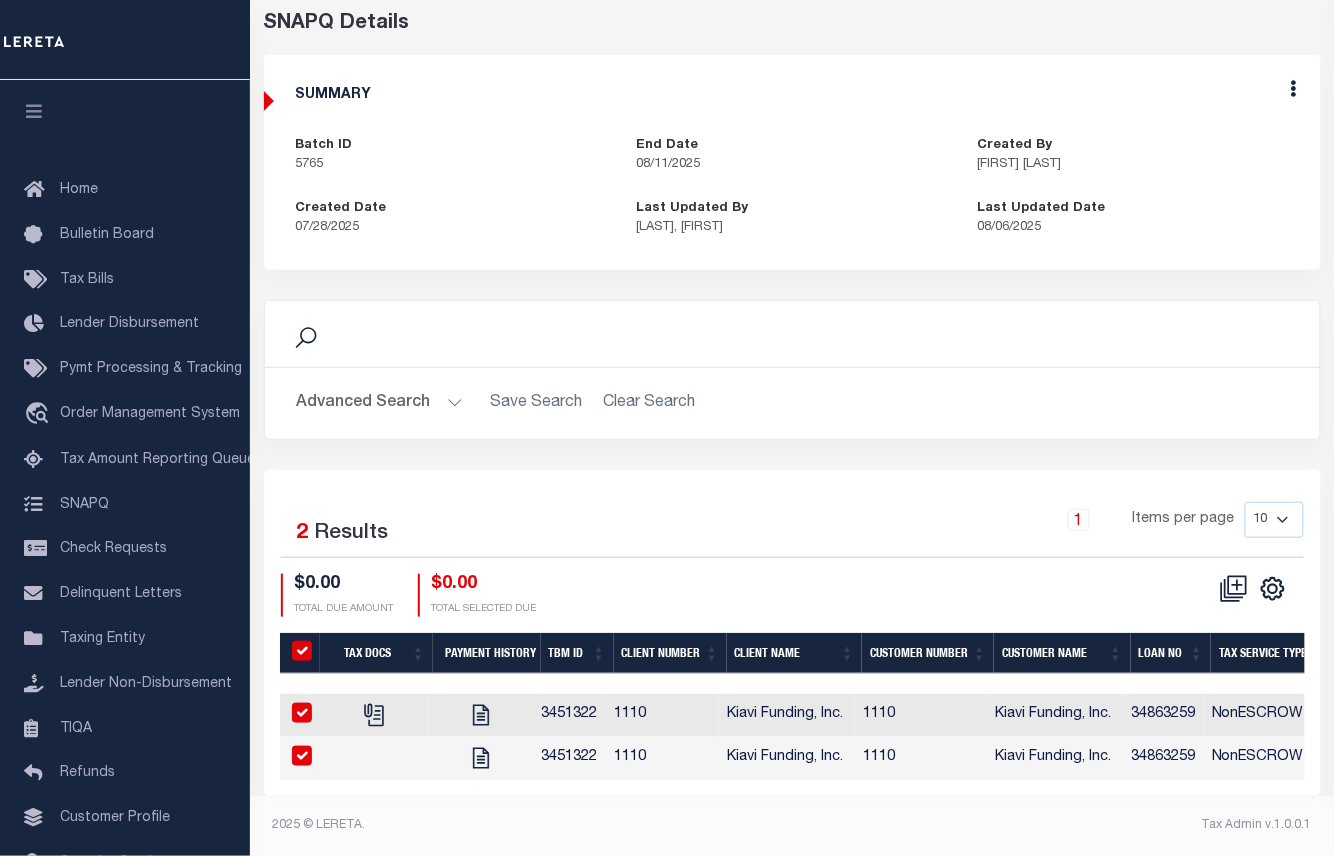 checkbox on "true" 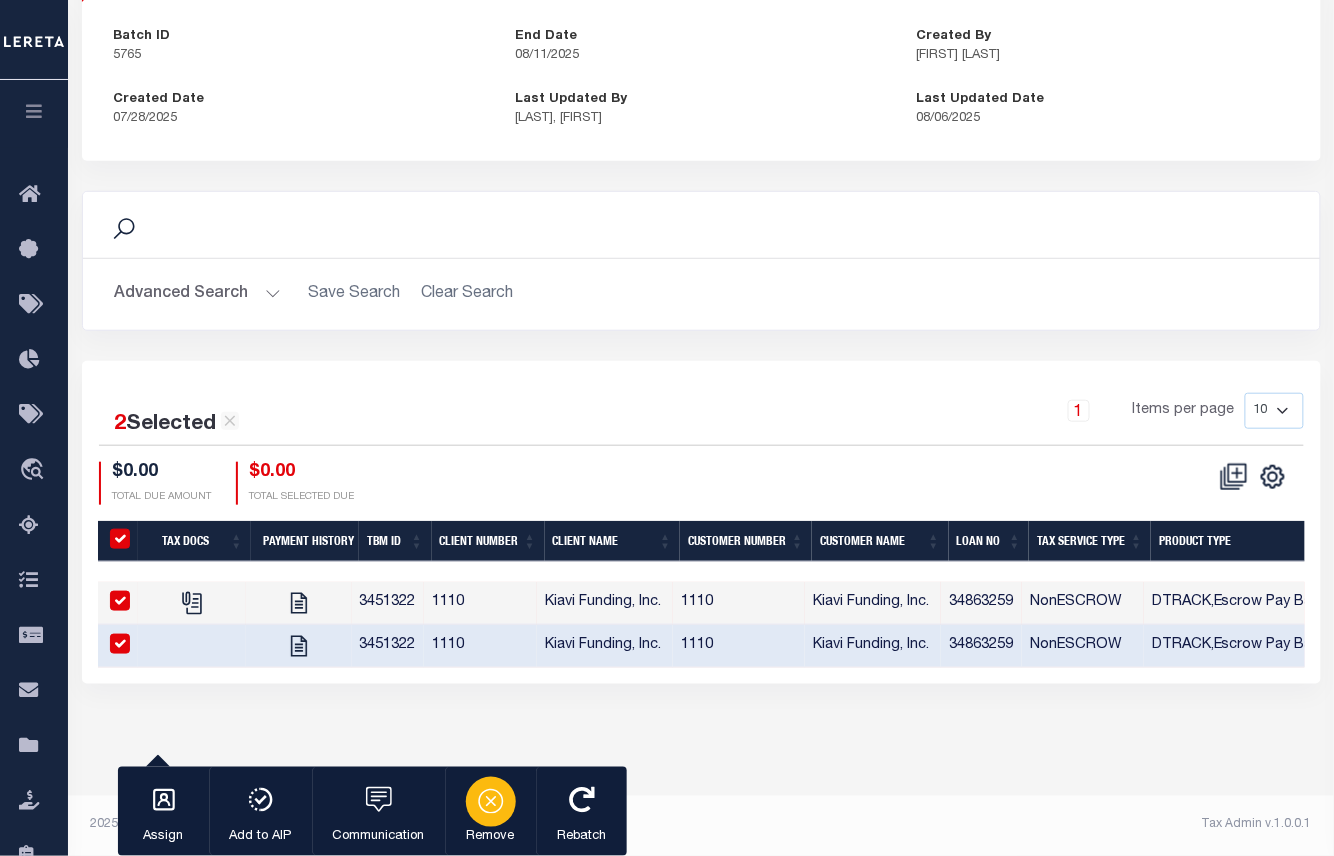 click 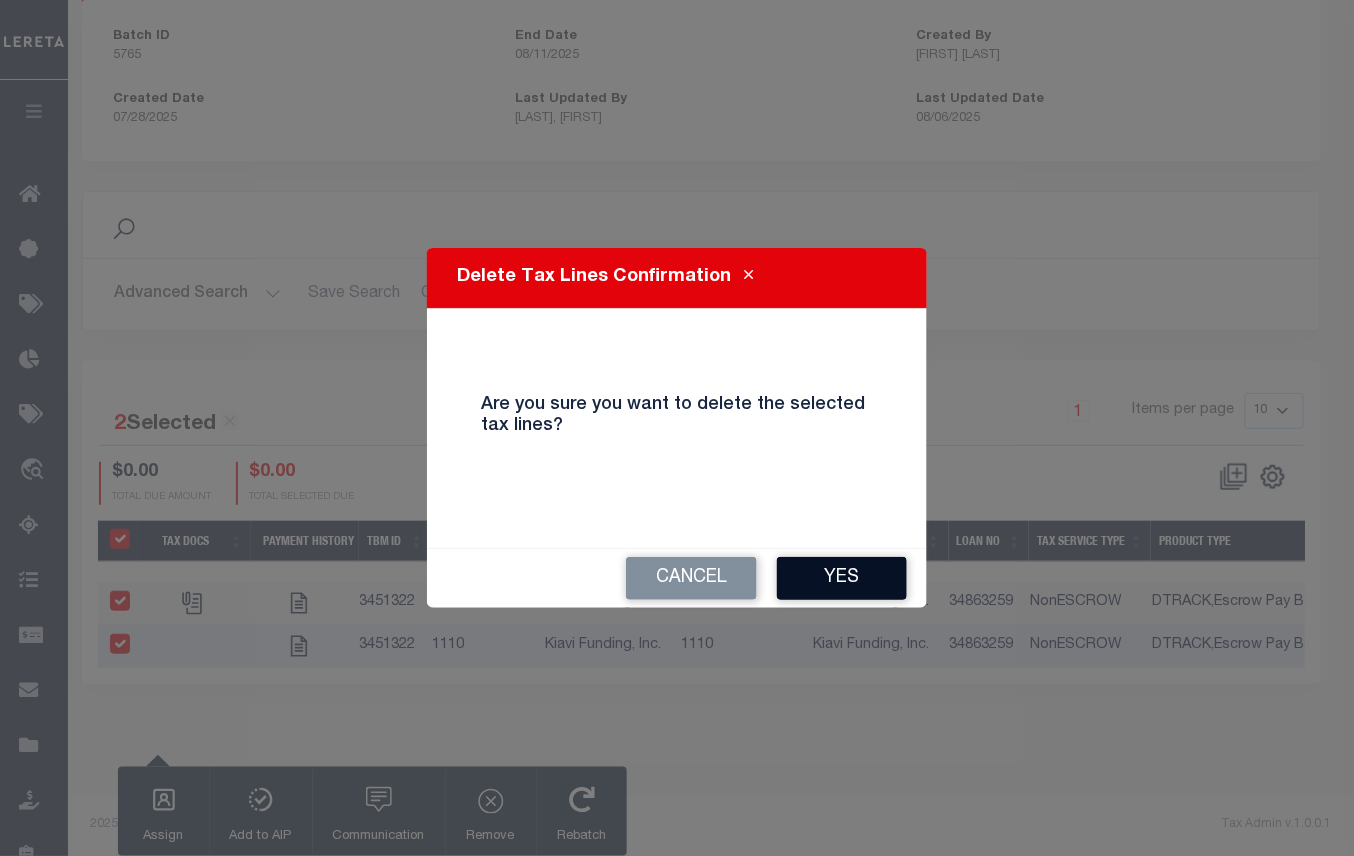 click on "Yes" at bounding box center [842, 578] 